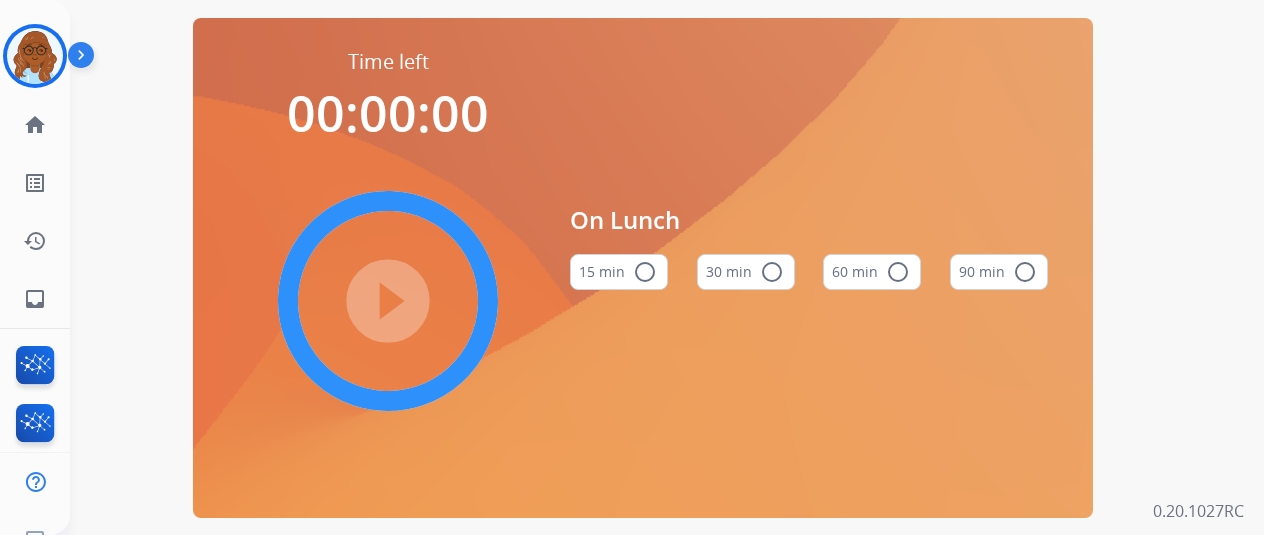 scroll, scrollTop: 0, scrollLeft: 0, axis: both 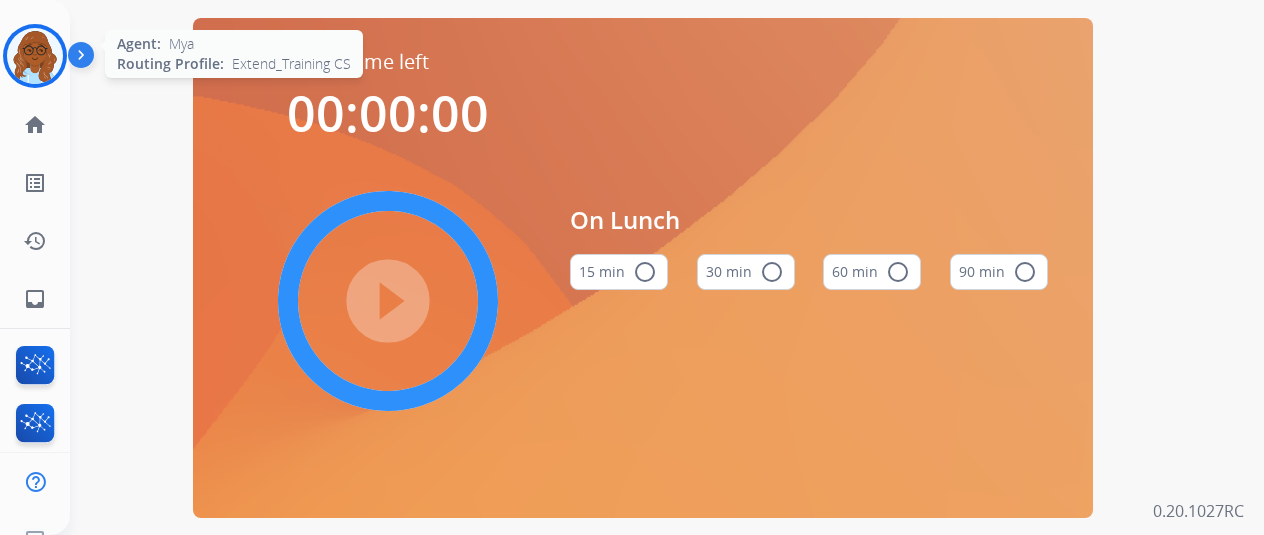 click at bounding box center [35, 56] 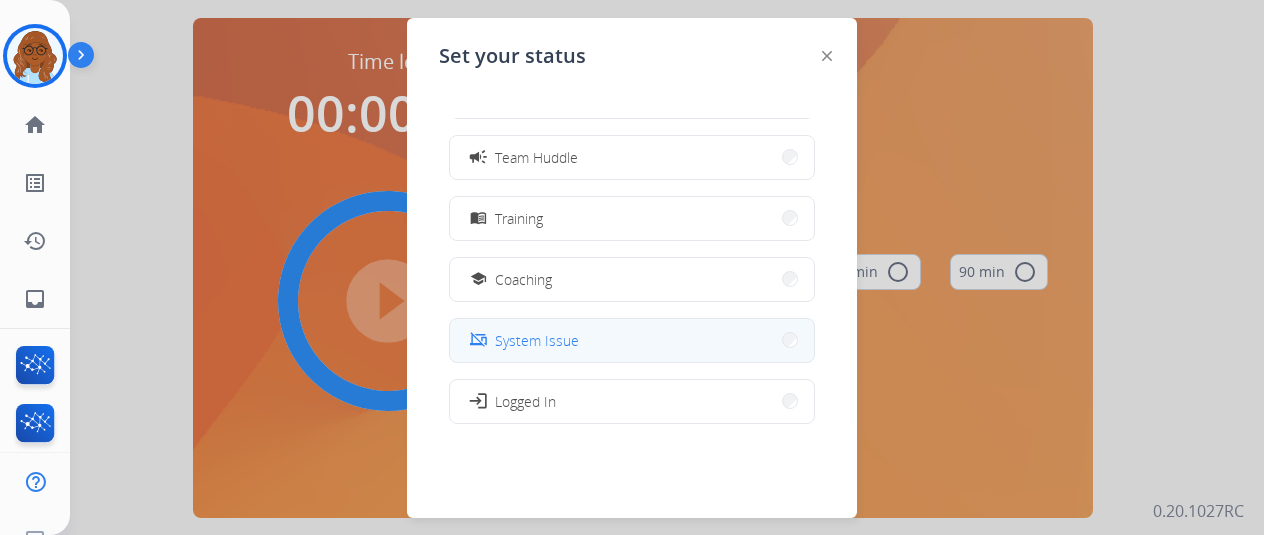 scroll, scrollTop: 276, scrollLeft: 0, axis: vertical 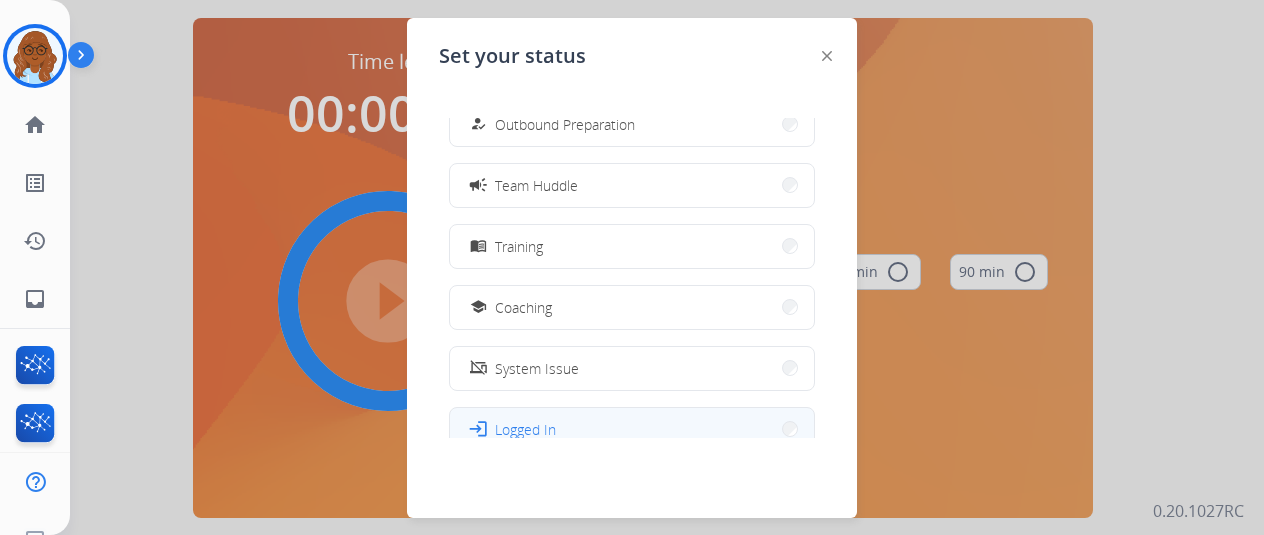 click on "login Logged In" at bounding box center [632, 429] 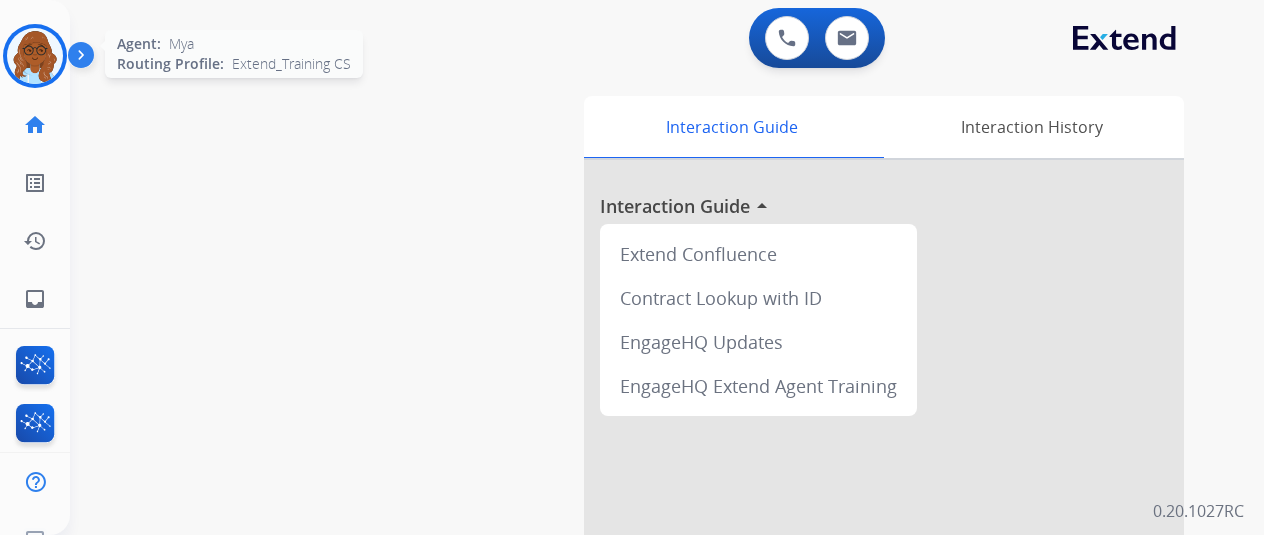click on "Agent:   Mya  Routing Profile:  Extend_Training CS" 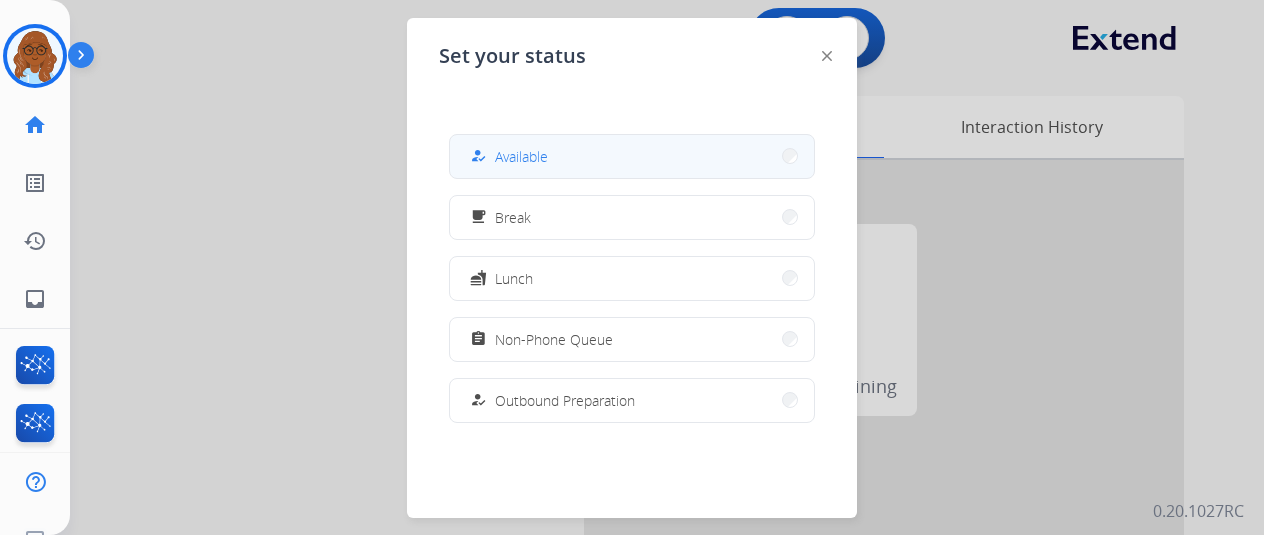 click on "Available" at bounding box center (521, 156) 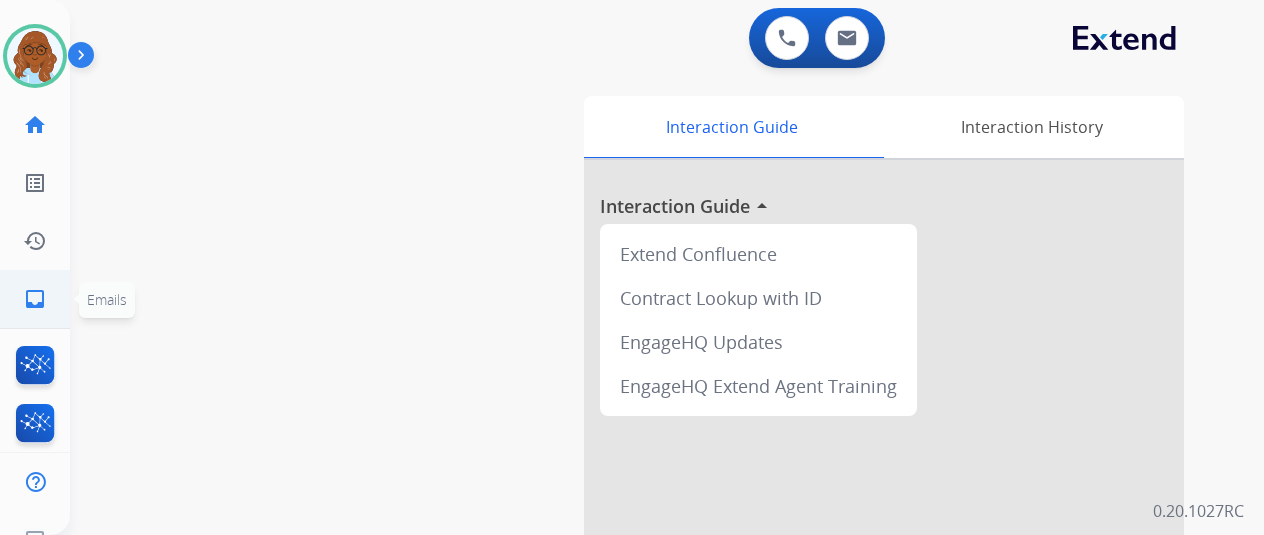 click on "inbox  Emails" 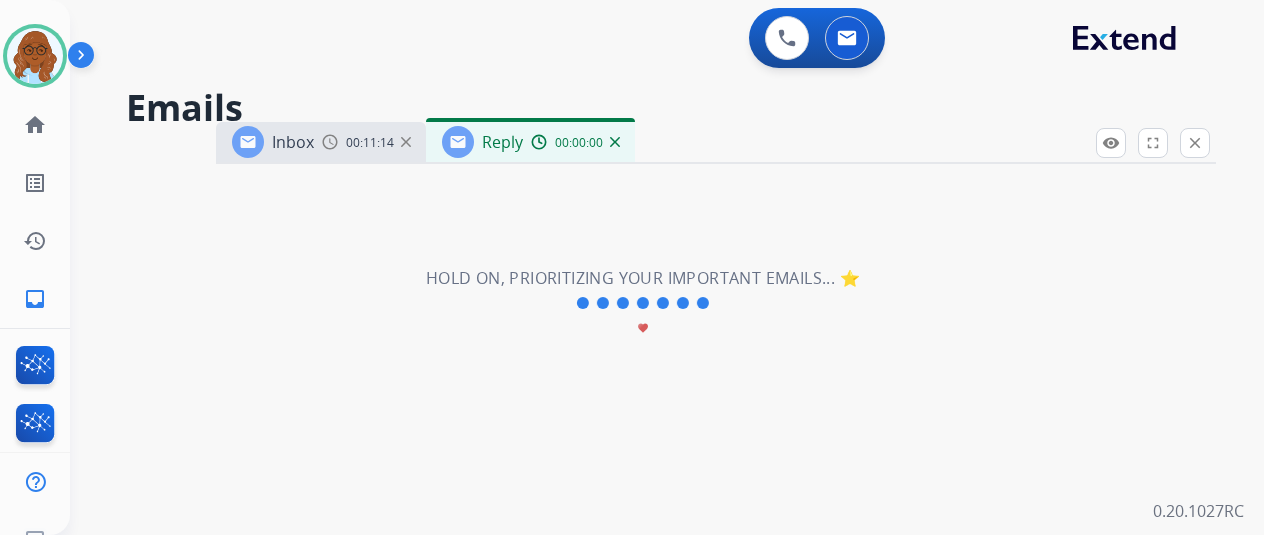 select on "**********" 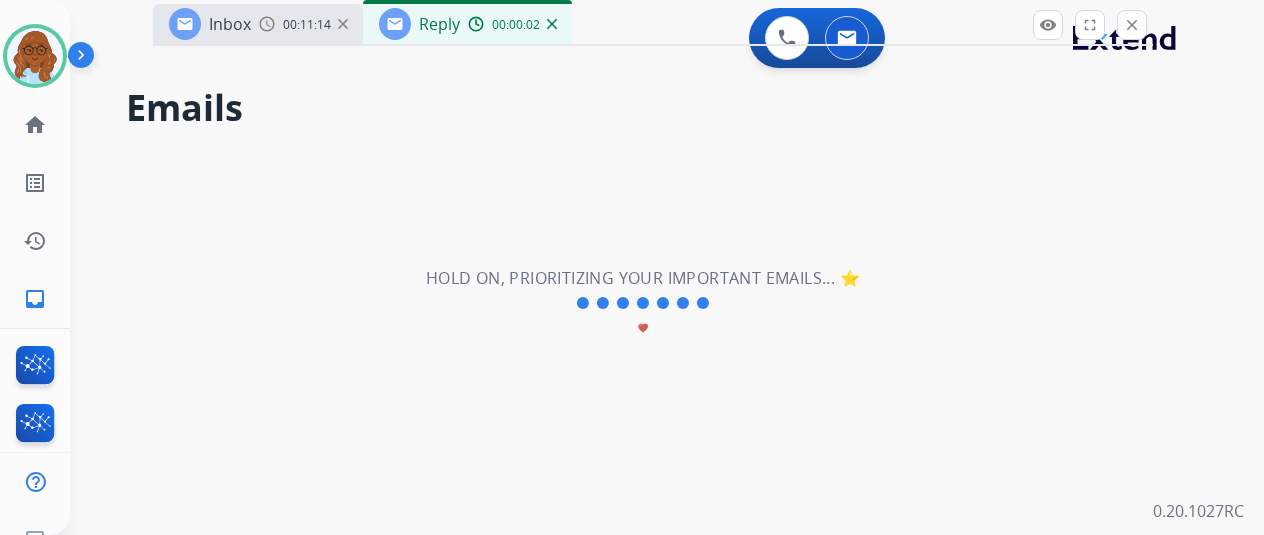 drag, startPoint x: 788, startPoint y: 153, endPoint x: 725, endPoint y: 35, distance: 133.76472 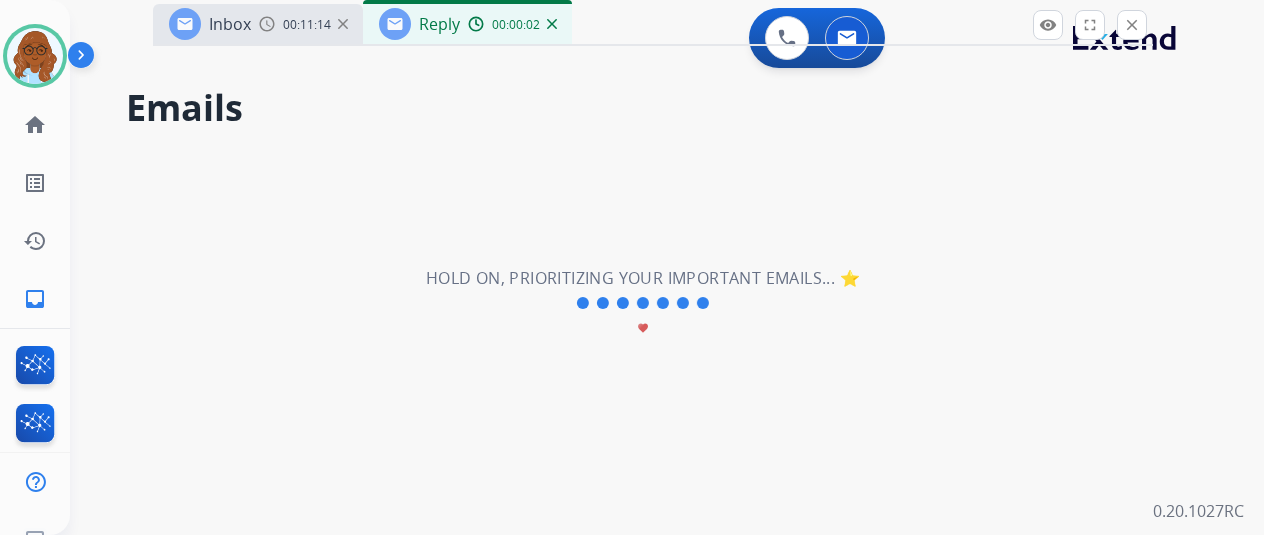 click on "Inbox  00:11:14  Reply  00:00:02" at bounding box center [653, 25] 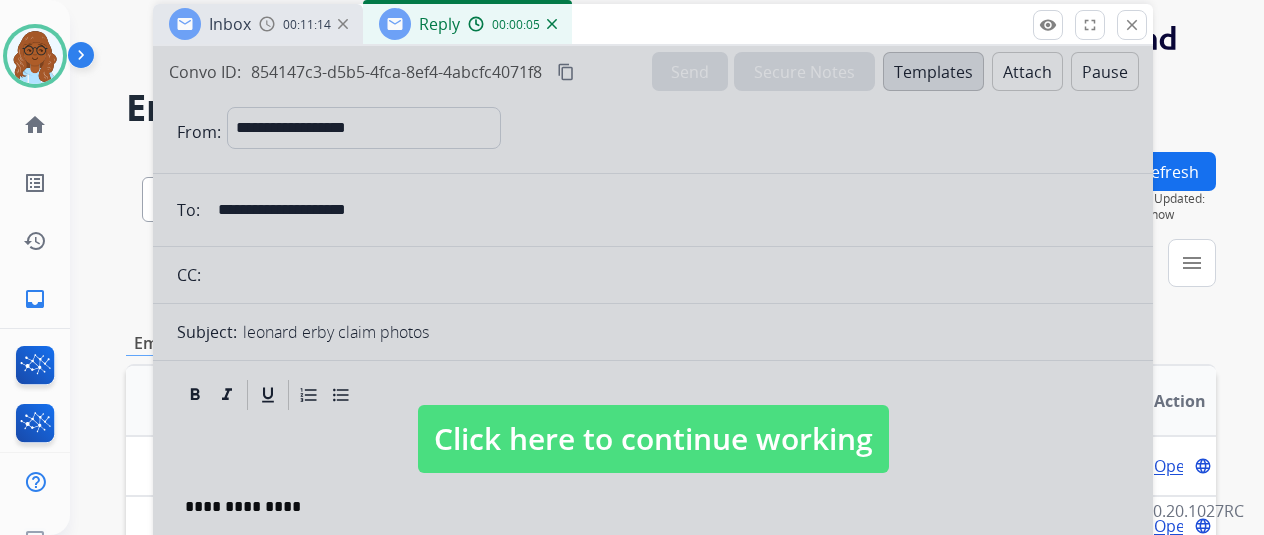 click at bounding box center (653, 419) 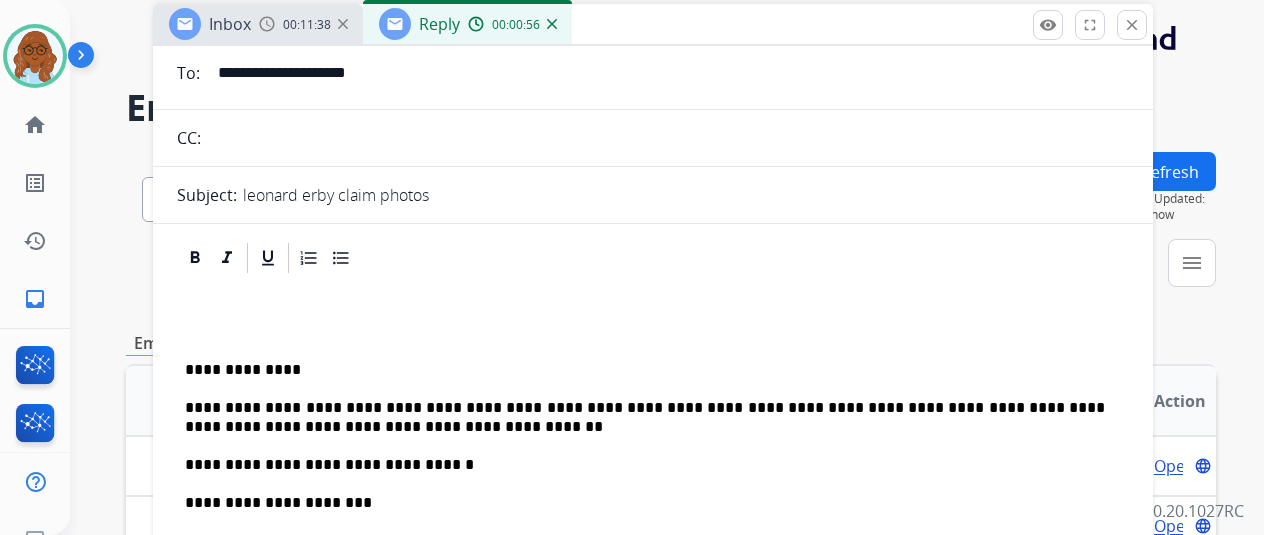scroll, scrollTop: 260, scrollLeft: 0, axis: vertical 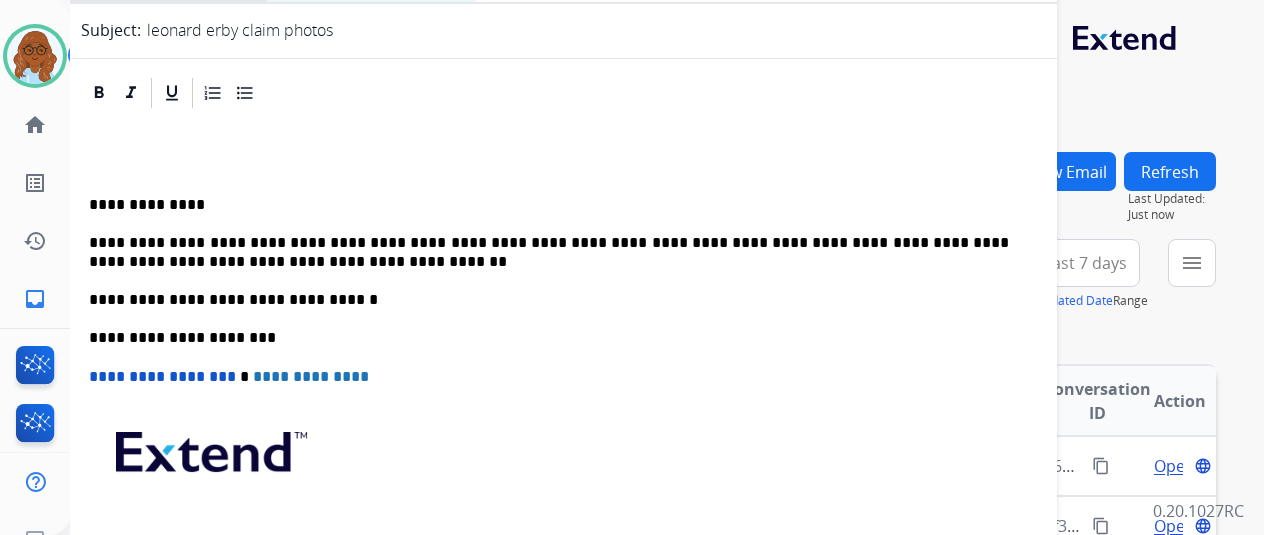 drag, startPoint x: 608, startPoint y: 45, endPoint x: 512, endPoint y: 3, distance: 104.78549 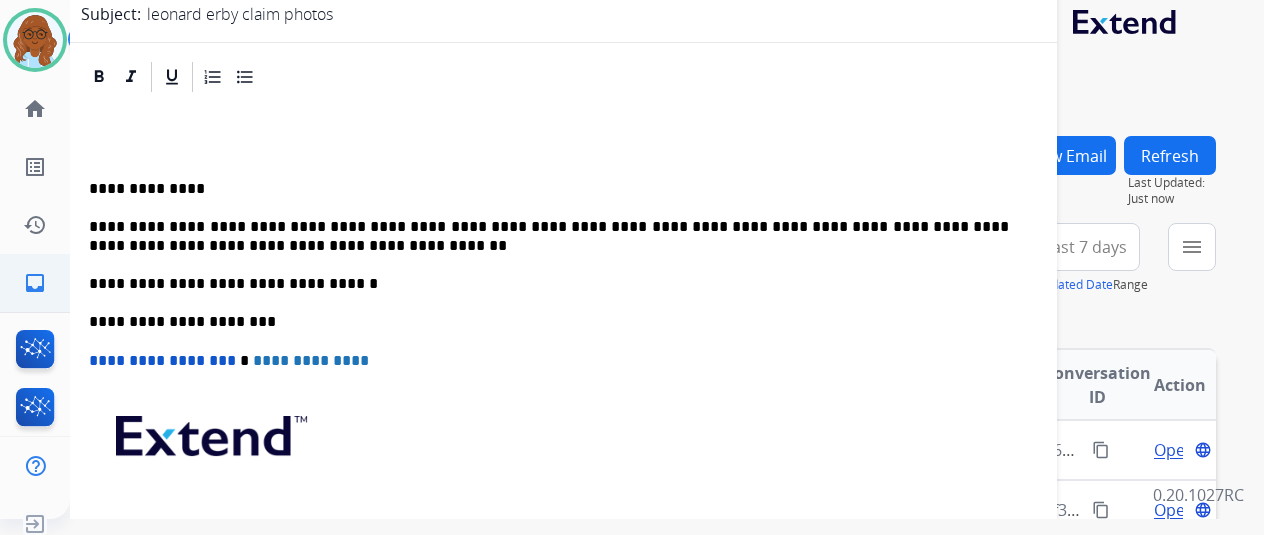 scroll, scrollTop: 24, scrollLeft: 0, axis: vertical 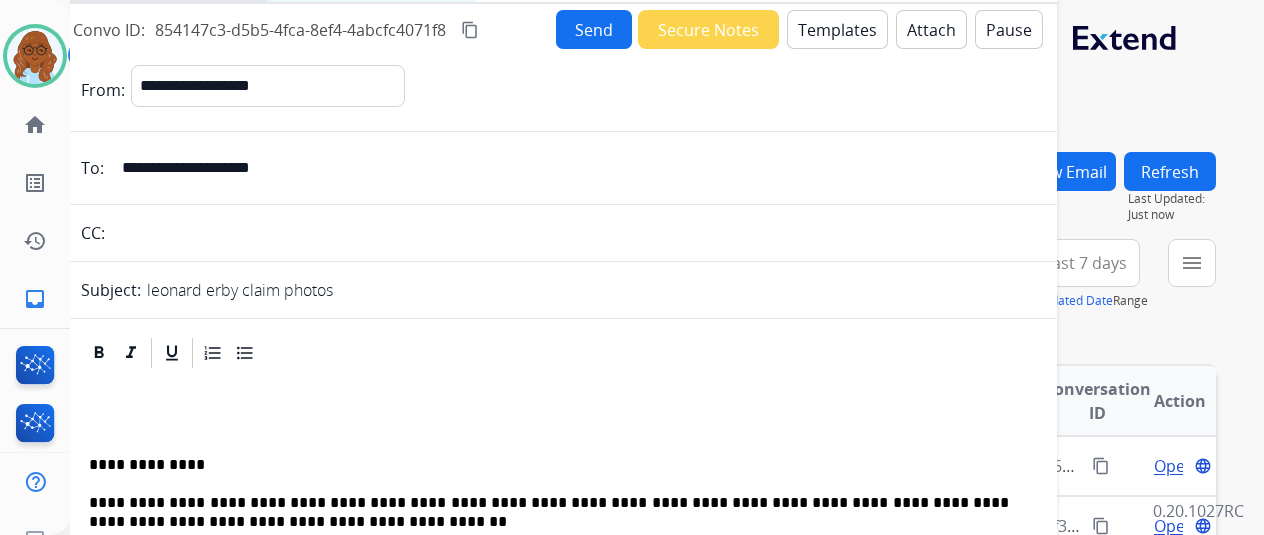 click on "Pause" at bounding box center (1009, 29) 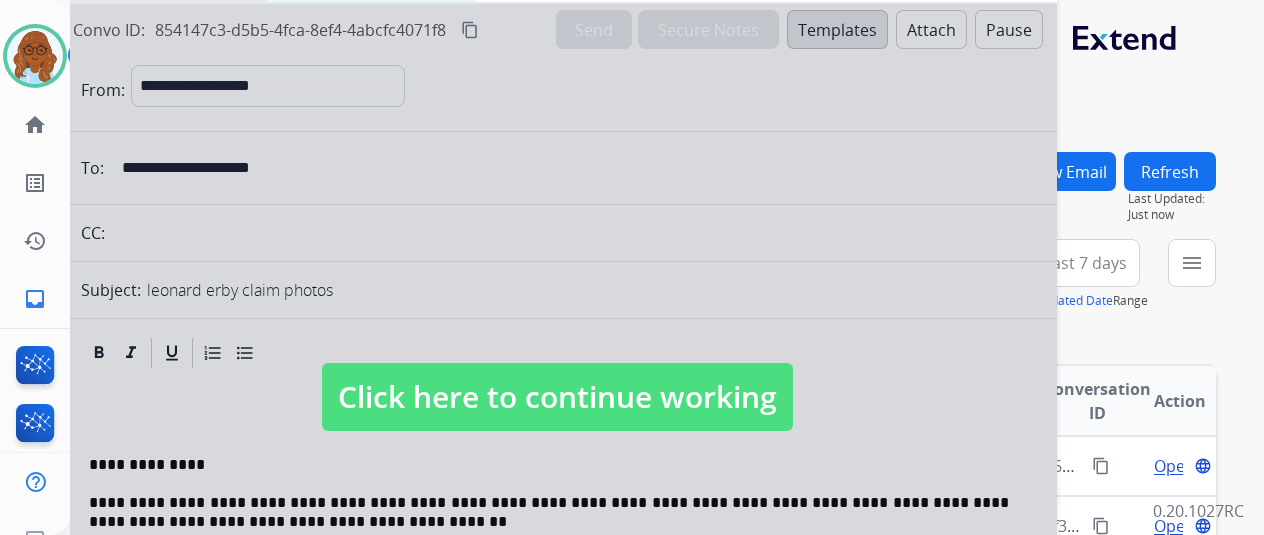 click on "0 Voice Interactions 1 Email Interactions" at bounding box center [655, 40] 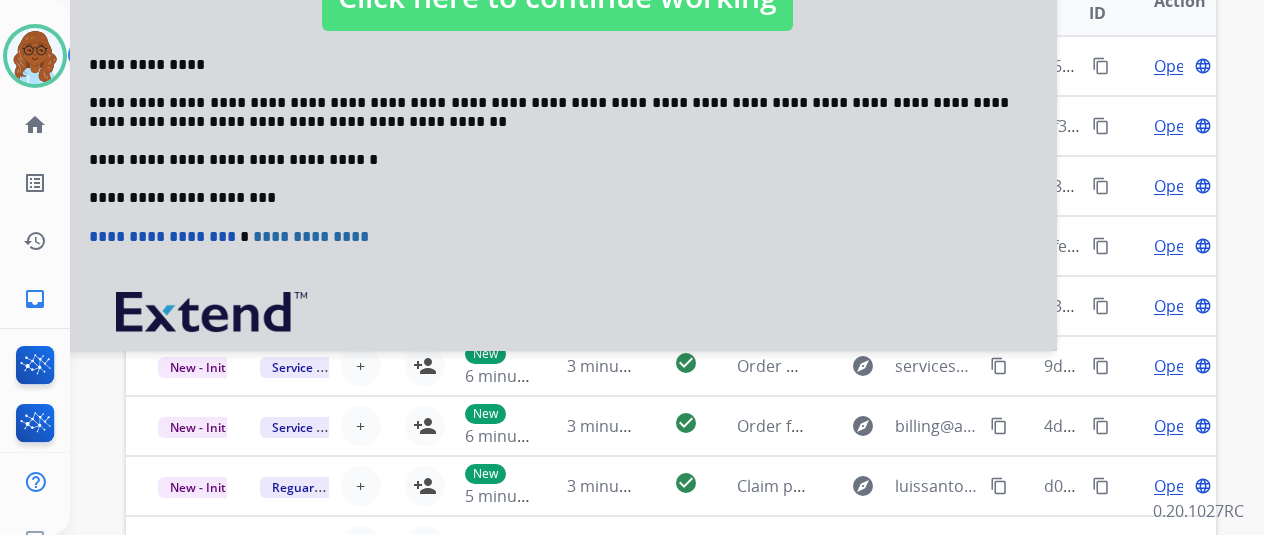 scroll, scrollTop: 200, scrollLeft: 0, axis: vertical 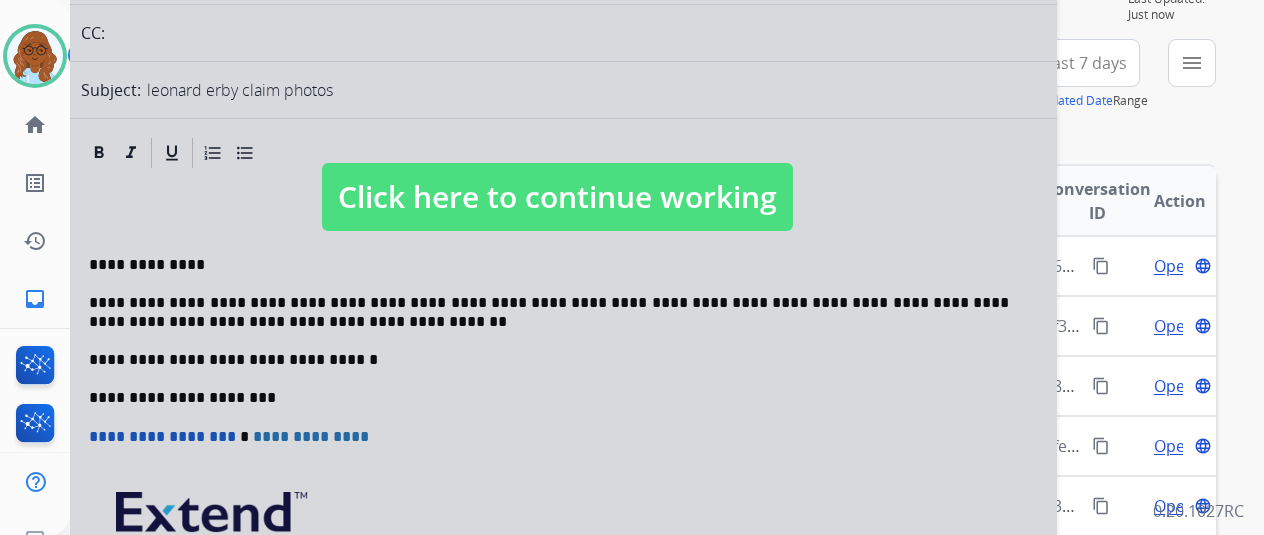 drag, startPoint x: 954, startPoint y: 327, endPoint x: 1012, endPoint y: 405, distance: 97.20082 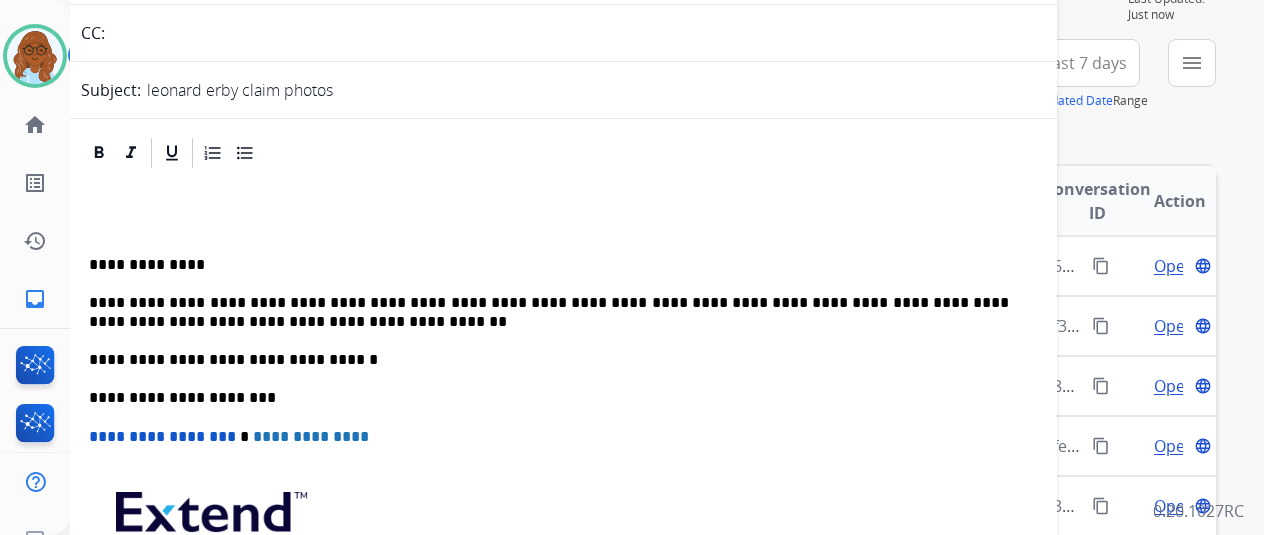scroll, scrollTop: 260, scrollLeft: 0, axis: vertical 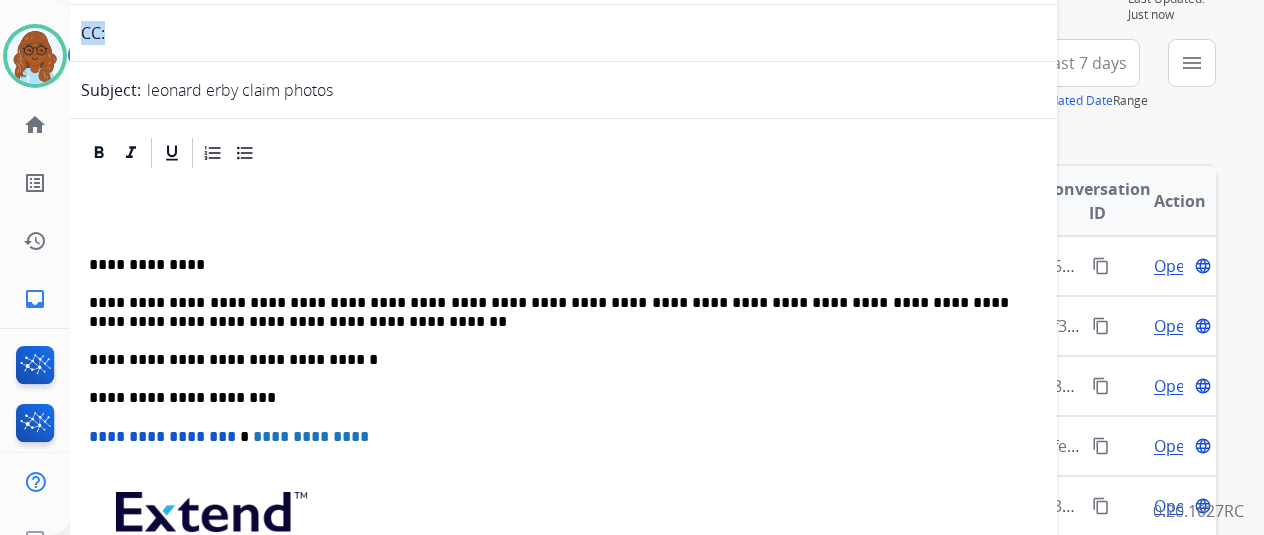 drag, startPoint x: 392, startPoint y: 1, endPoint x: 548, endPoint y: 23, distance: 157.54364 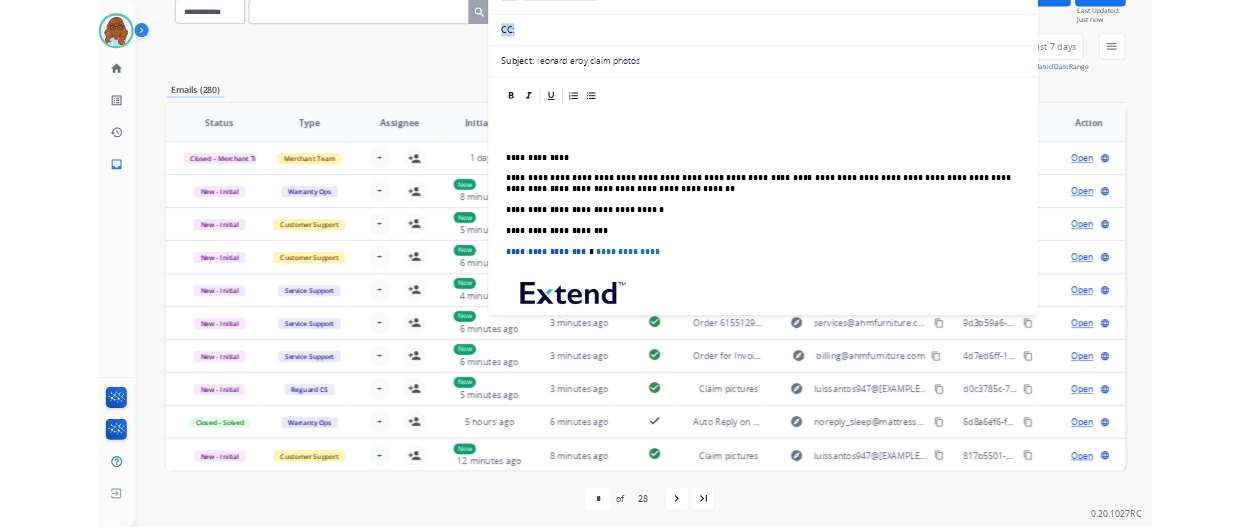 scroll, scrollTop: 179, scrollLeft: 0, axis: vertical 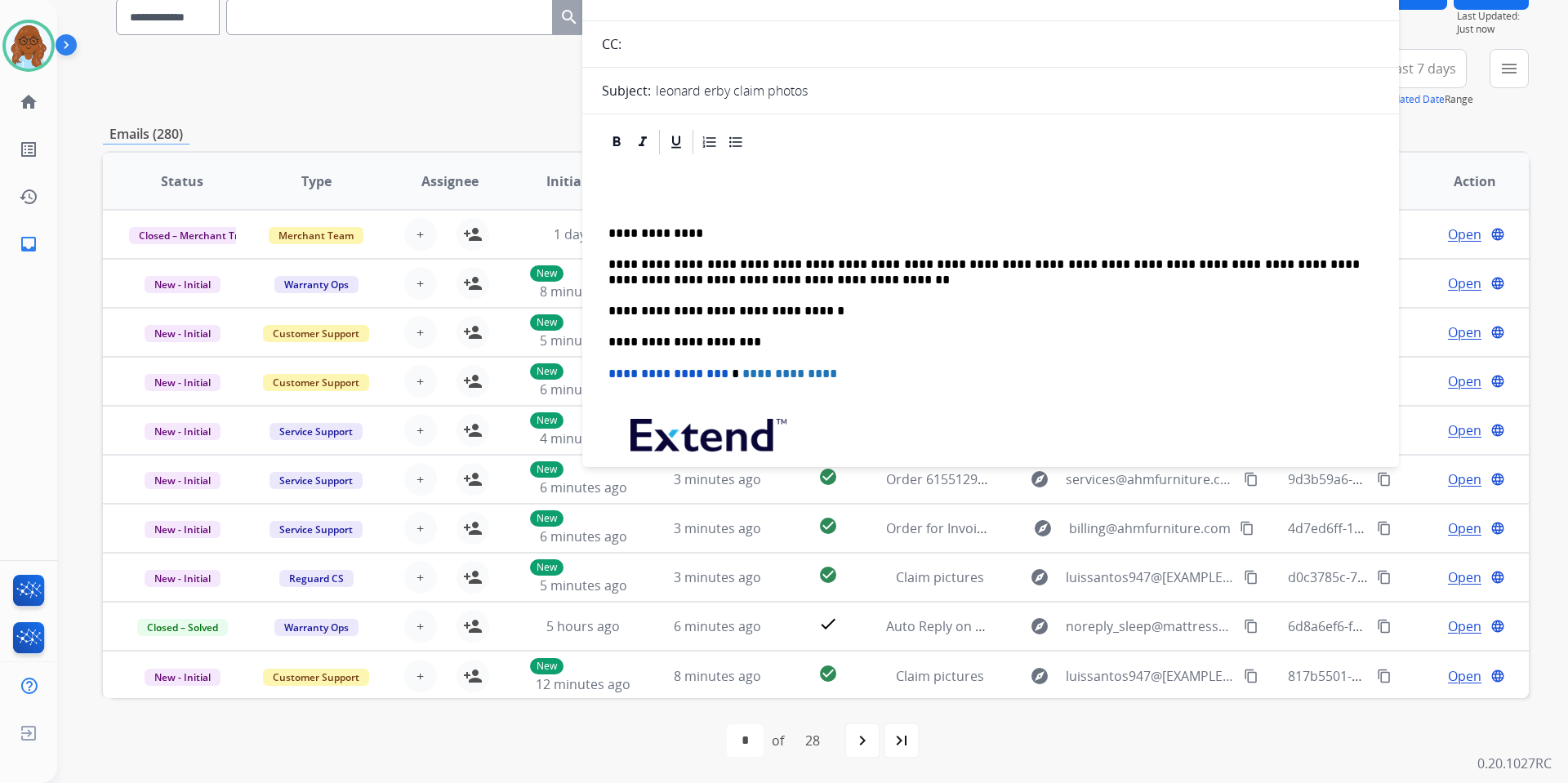 click on "**********" at bounding box center (816, 78) 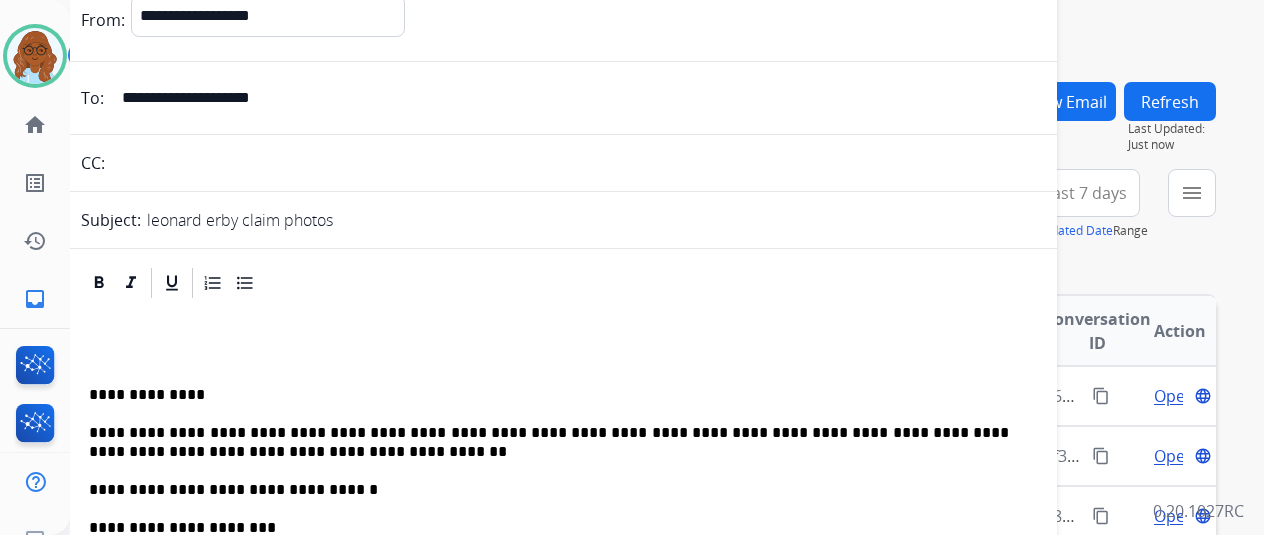 scroll, scrollTop: 0, scrollLeft: 0, axis: both 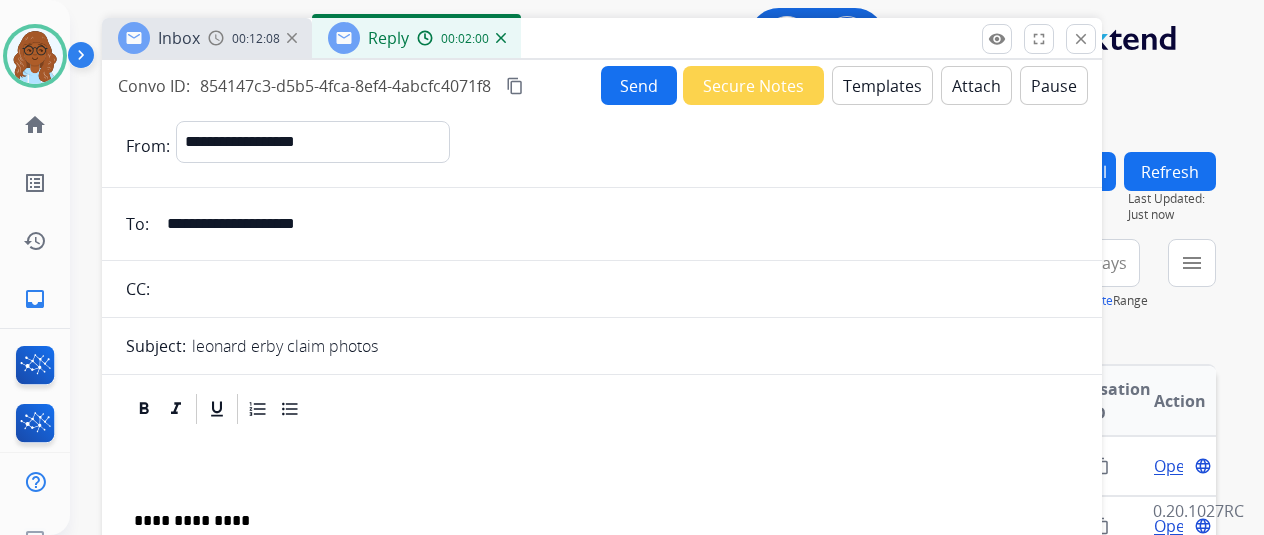 drag, startPoint x: 513, startPoint y: 1, endPoint x: 561, endPoint y: 51, distance: 69.31089 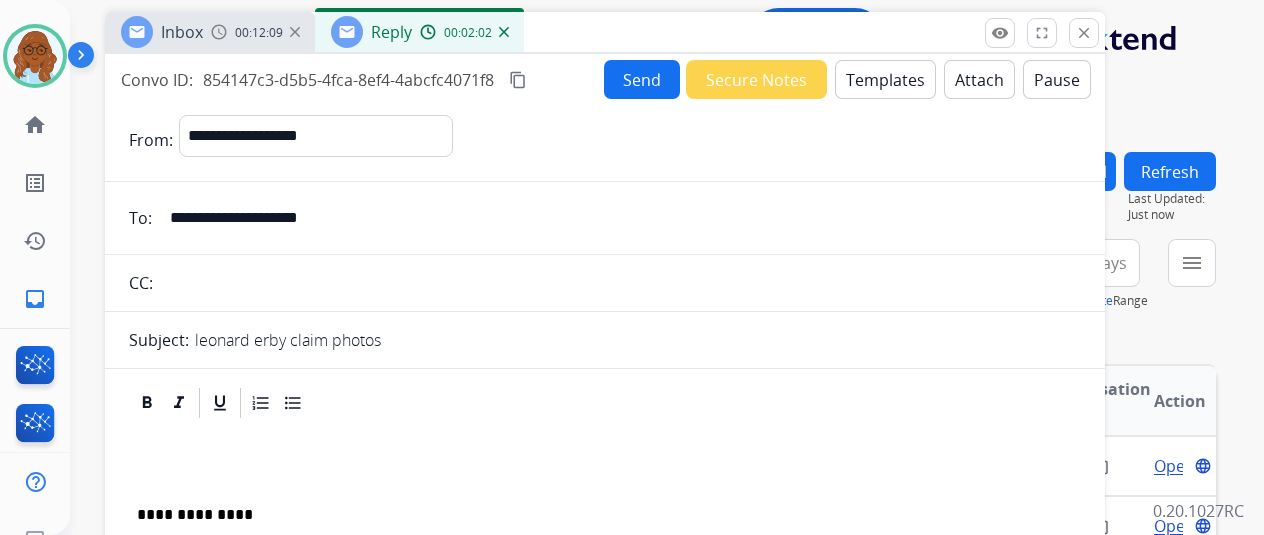 click on "00:12:09" at bounding box center (259, 33) 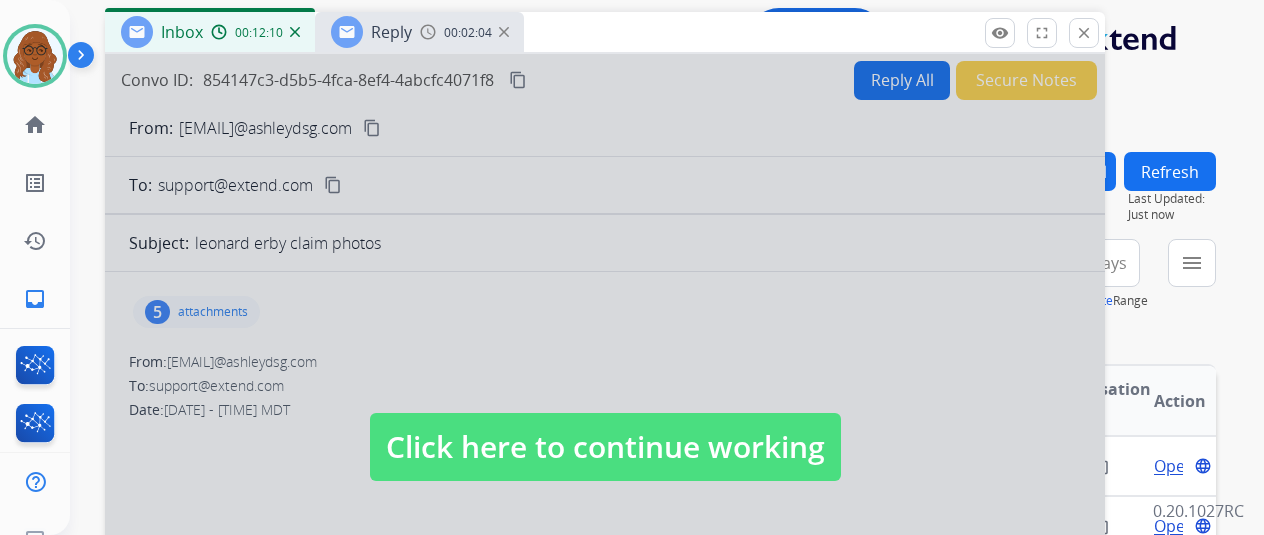click on "Click here to continue working" at bounding box center (605, 447) 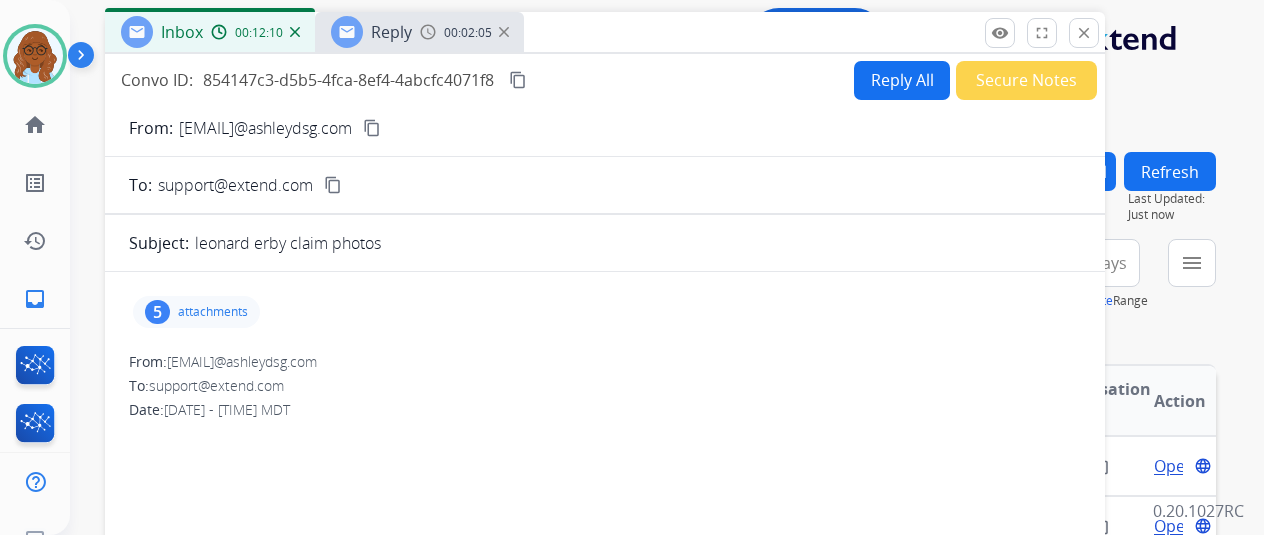 click on "5 attachments" at bounding box center [196, 312] 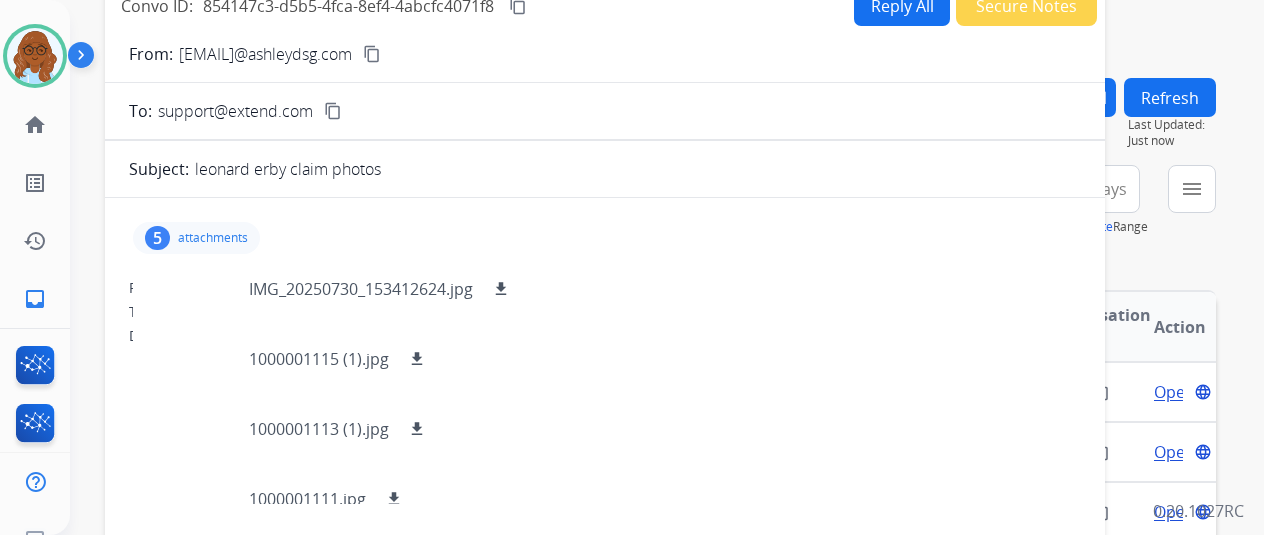 scroll, scrollTop: 200, scrollLeft: 0, axis: vertical 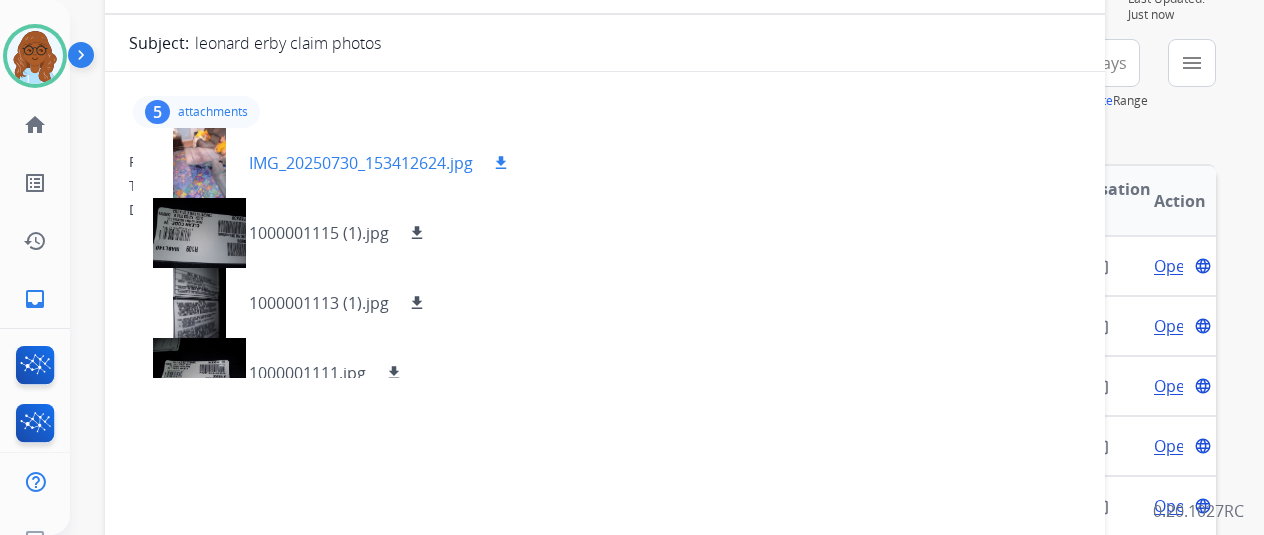 click at bounding box center (199, 163) 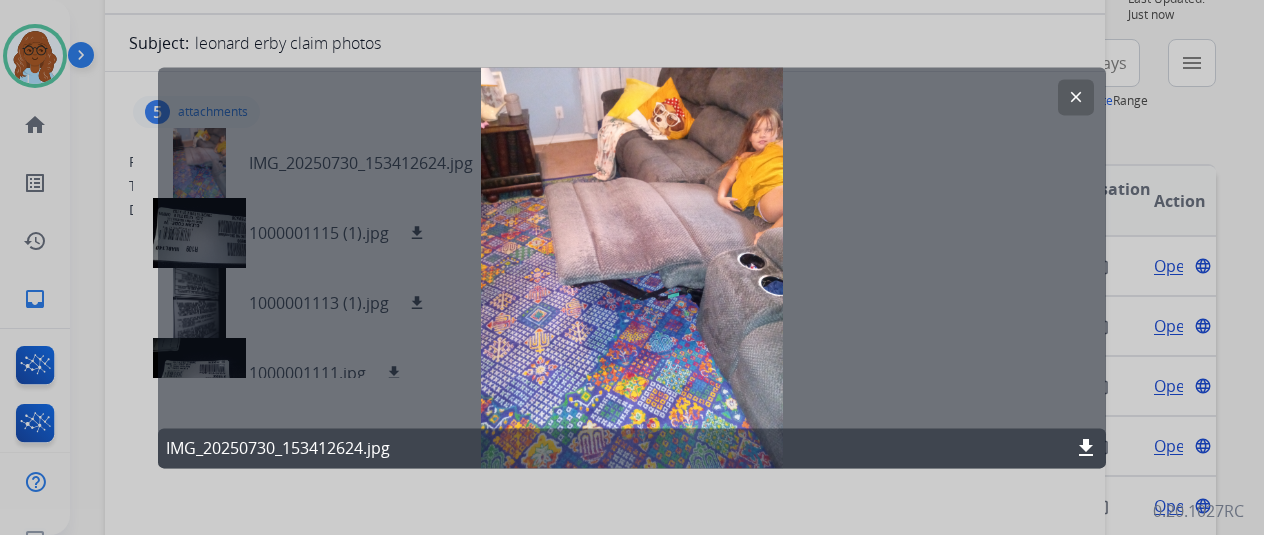 click on "download" 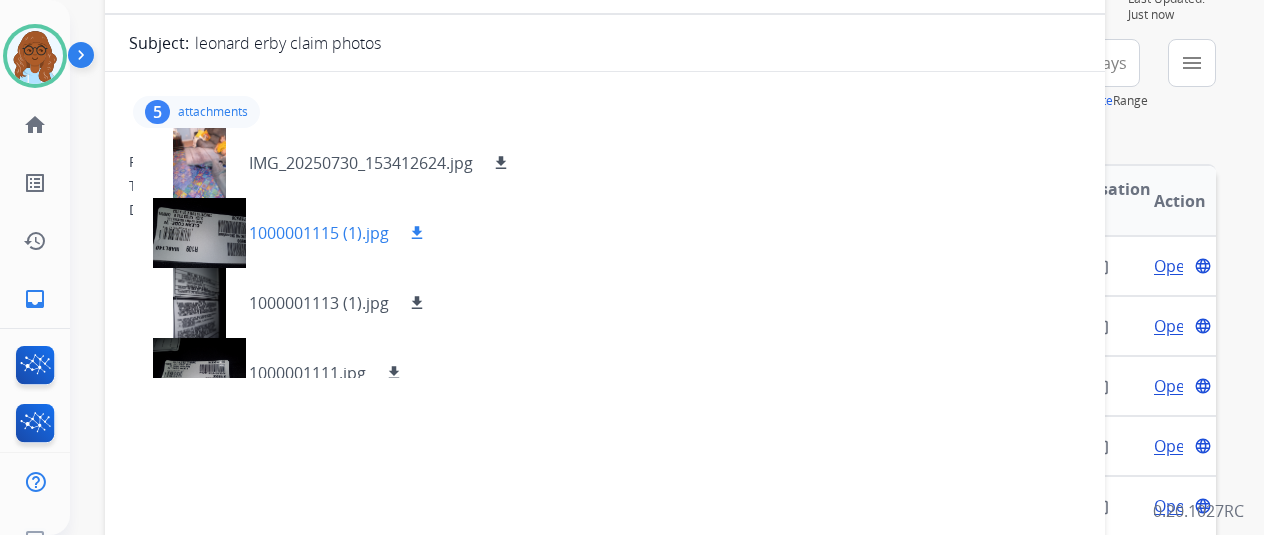 click at bounding box center (199, 233) 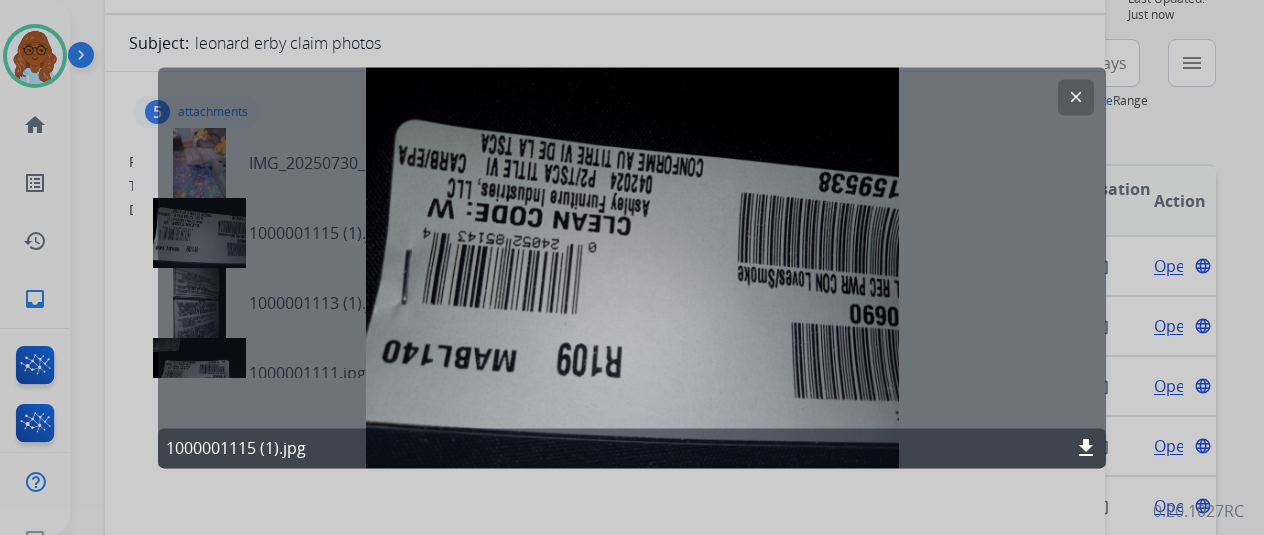 click on "clear" 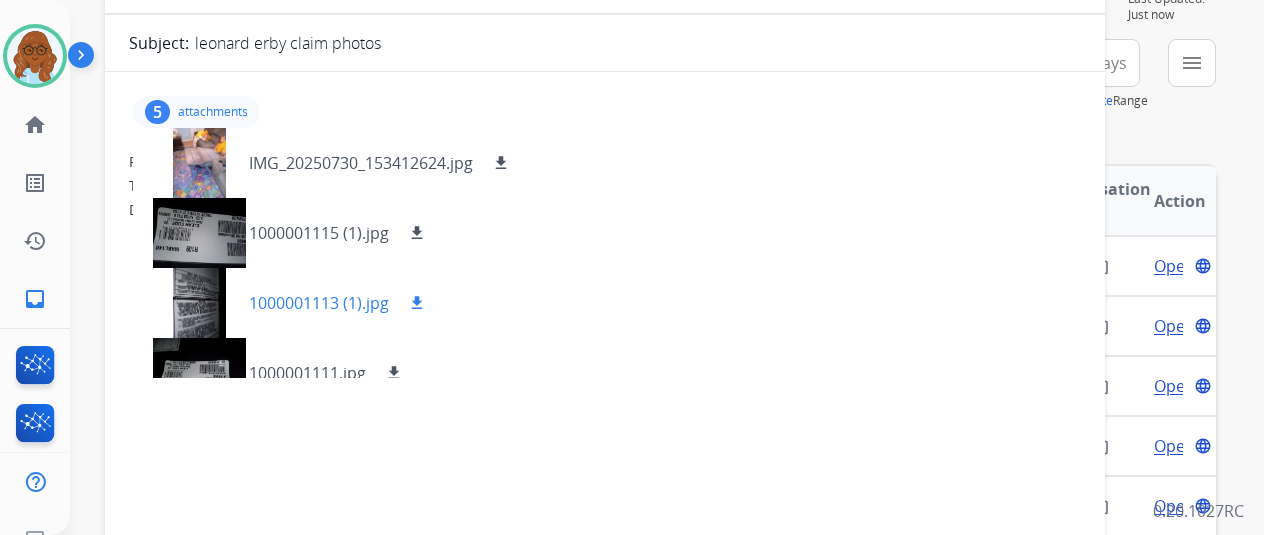 click at bounding box center (199, 303) 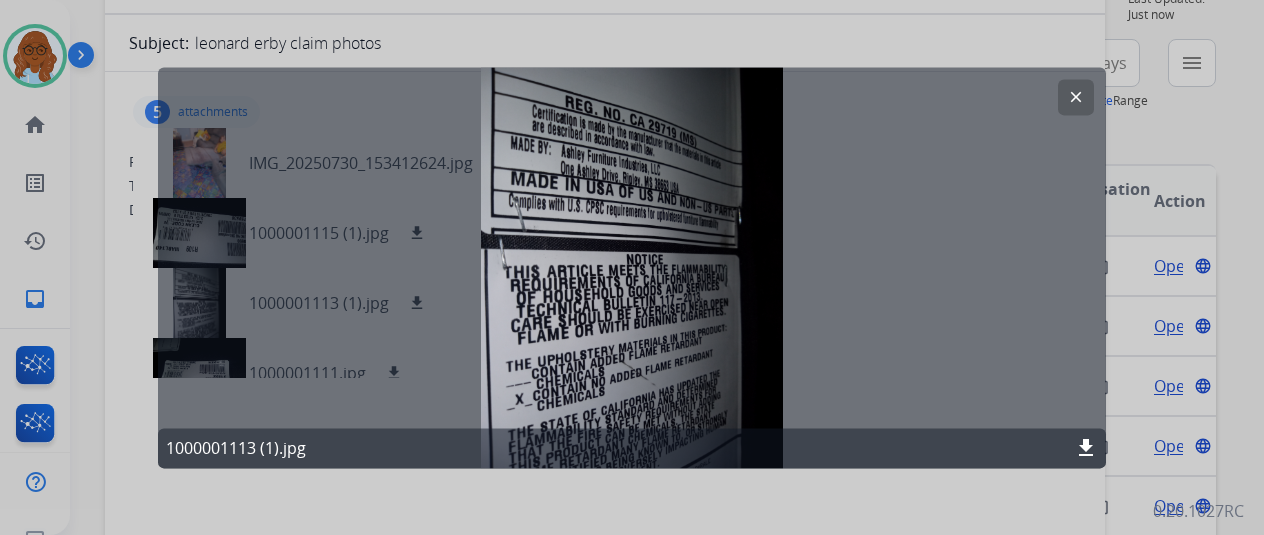click 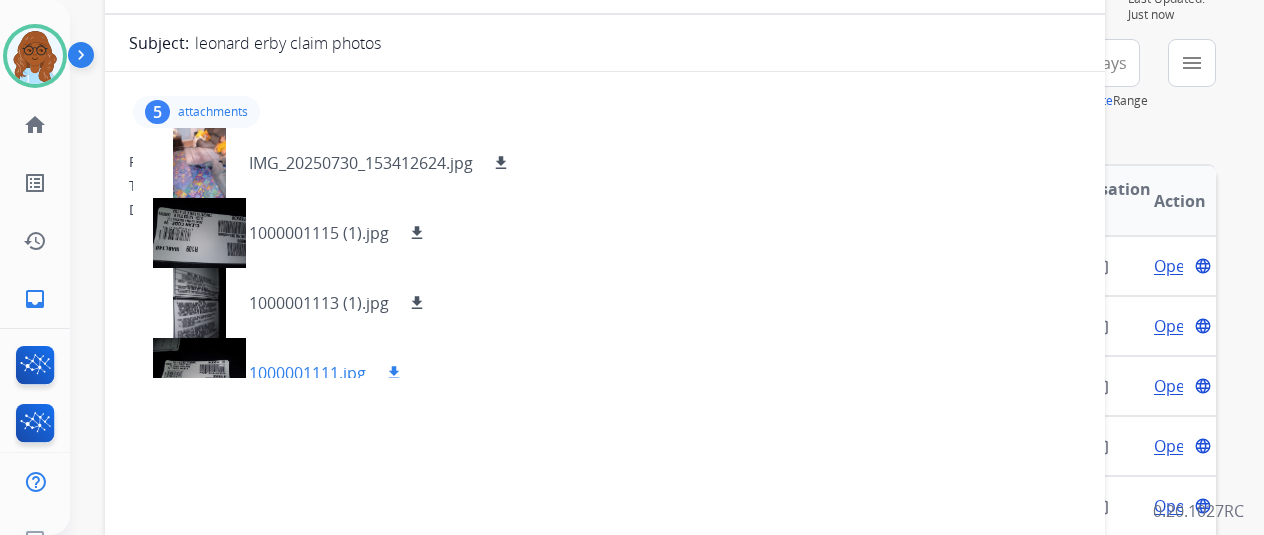 click at bounding box center [199, 373] 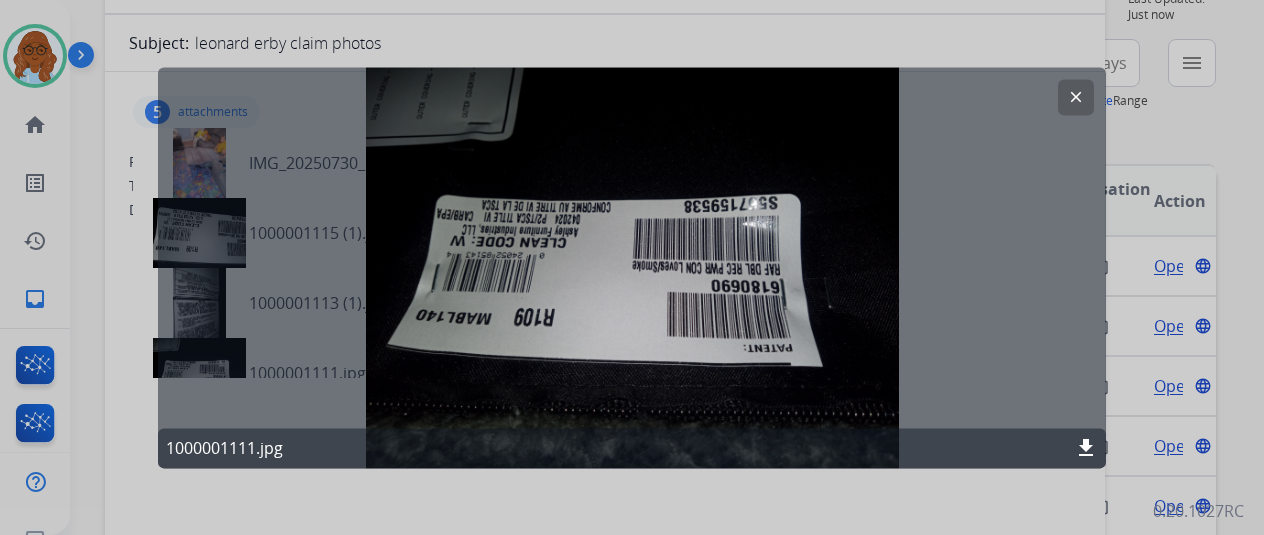 click 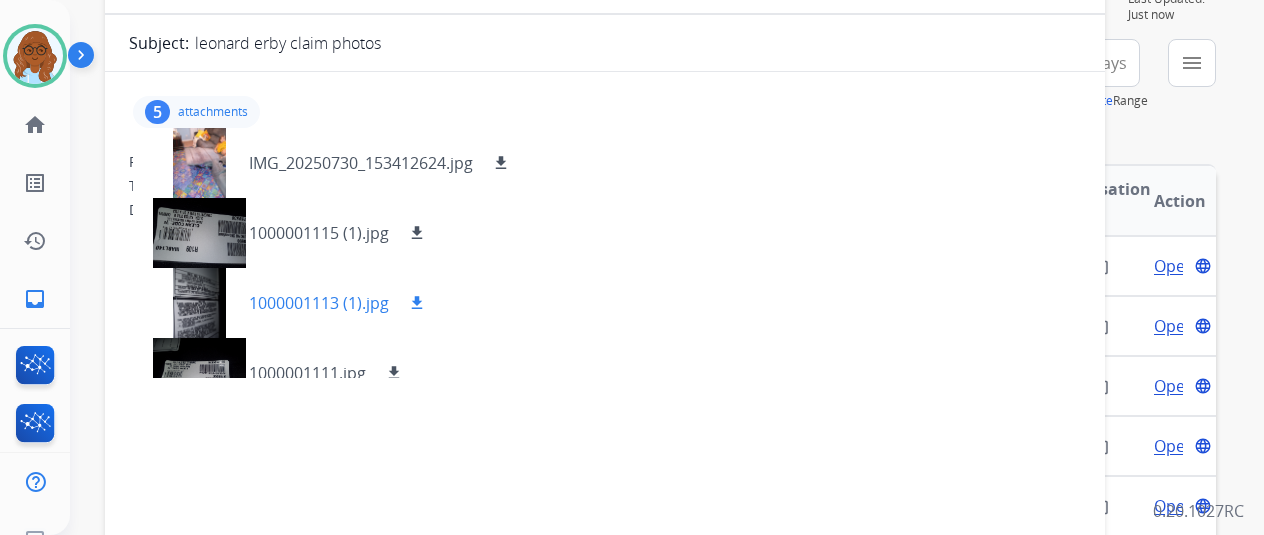scroll, scrollTop: 100, scrollLeft: 0, axis: vertical 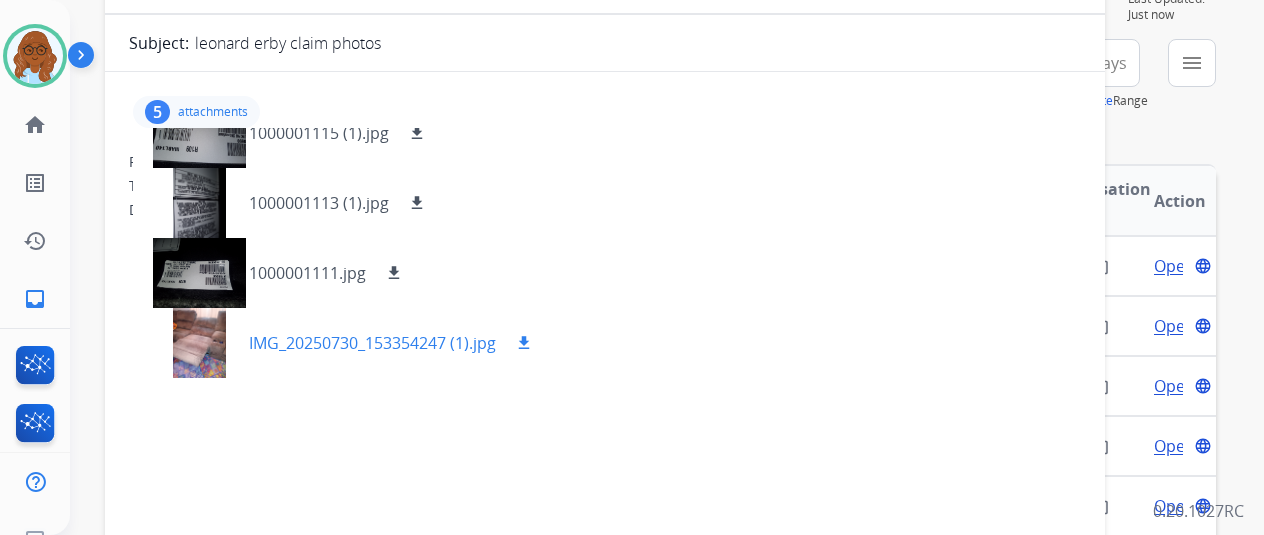 click at bounding box center [199, 343] 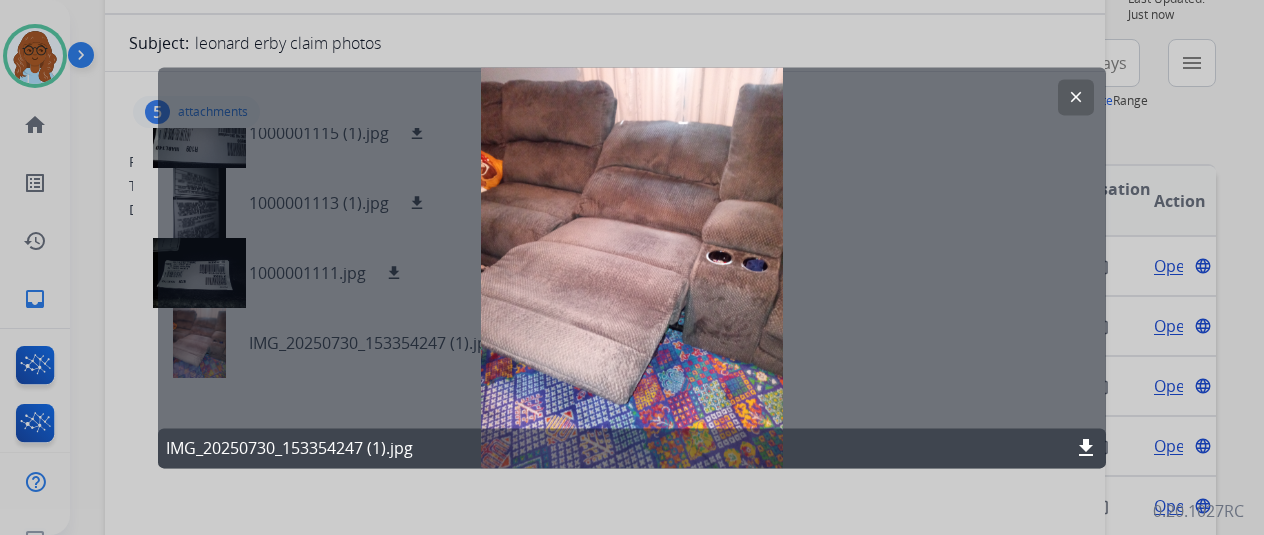 click on "download" 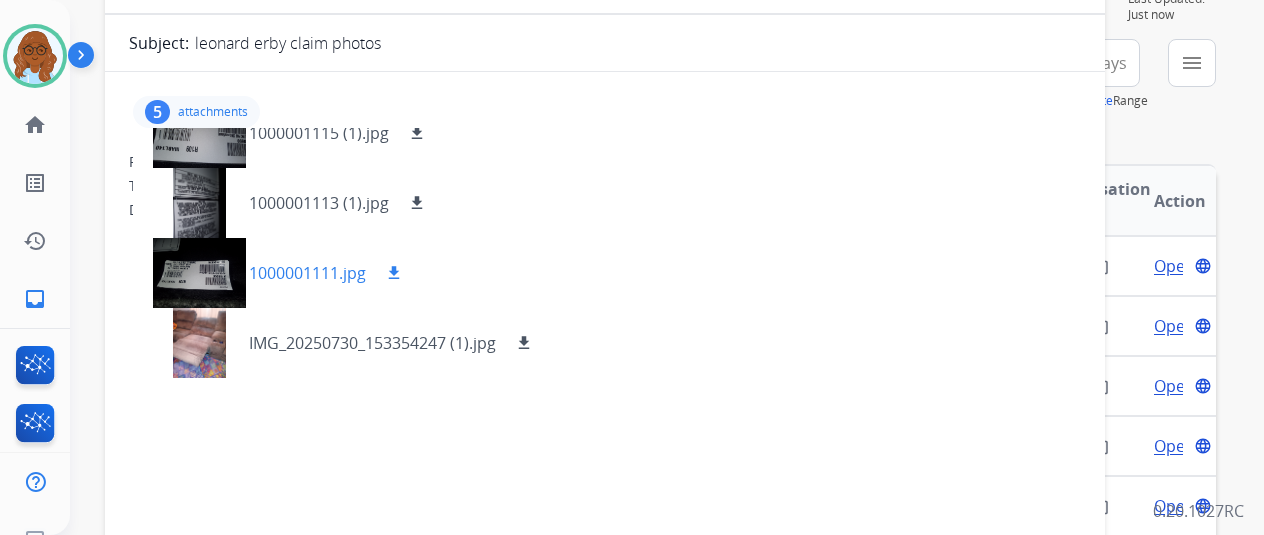 click at bounding box center [199, 273] 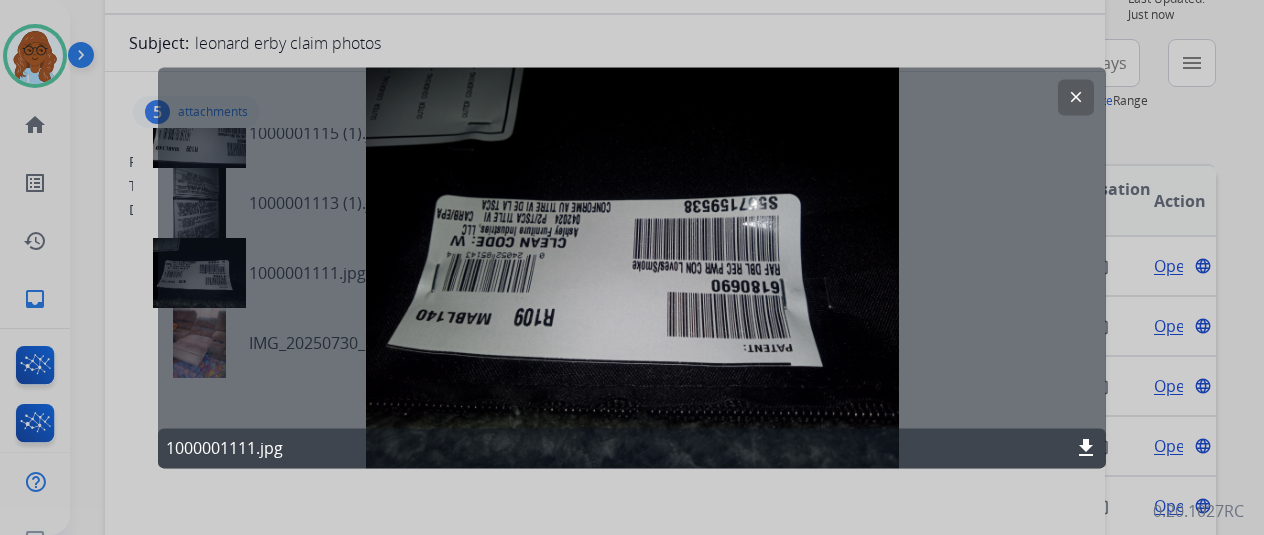 click on "download" 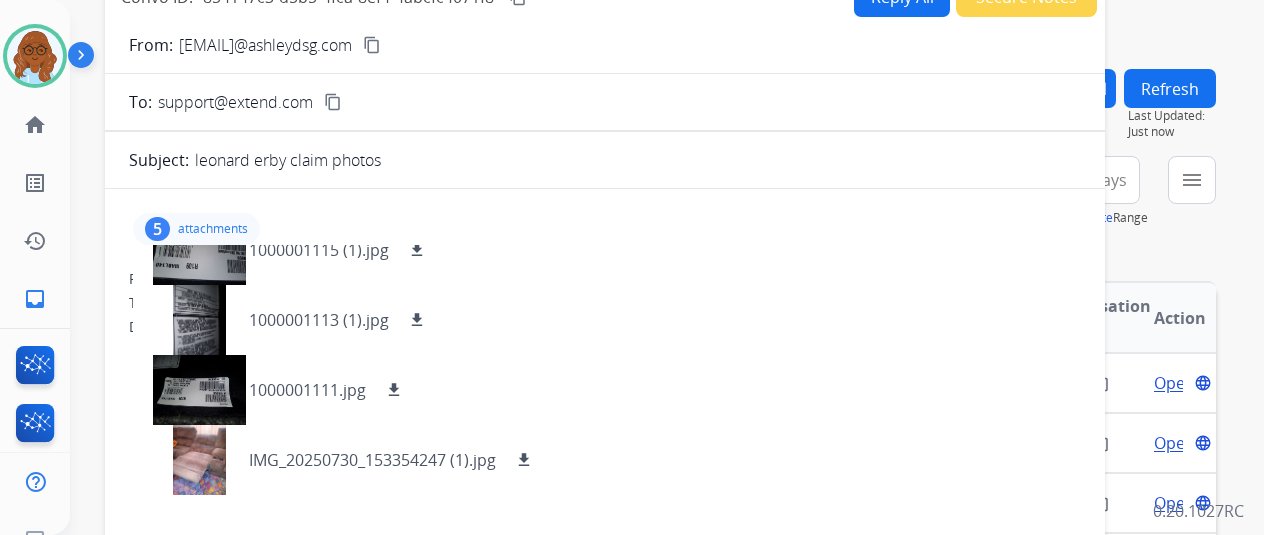 scroll, scrollTop: 0, scrollLeft: 0, axis: both 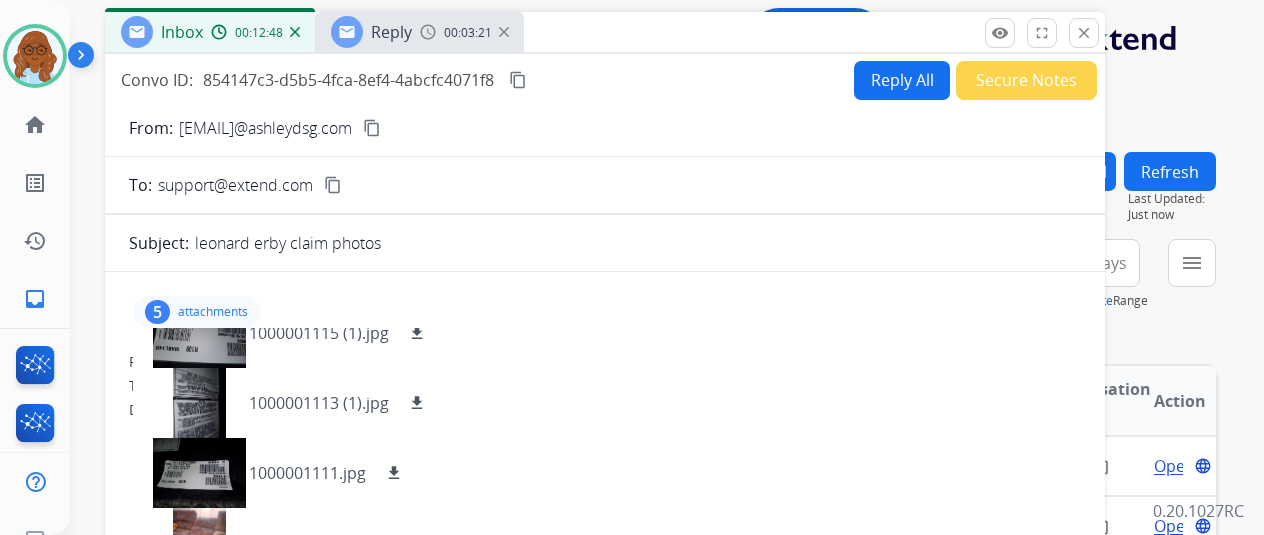 click at bounding box center [428, 32] 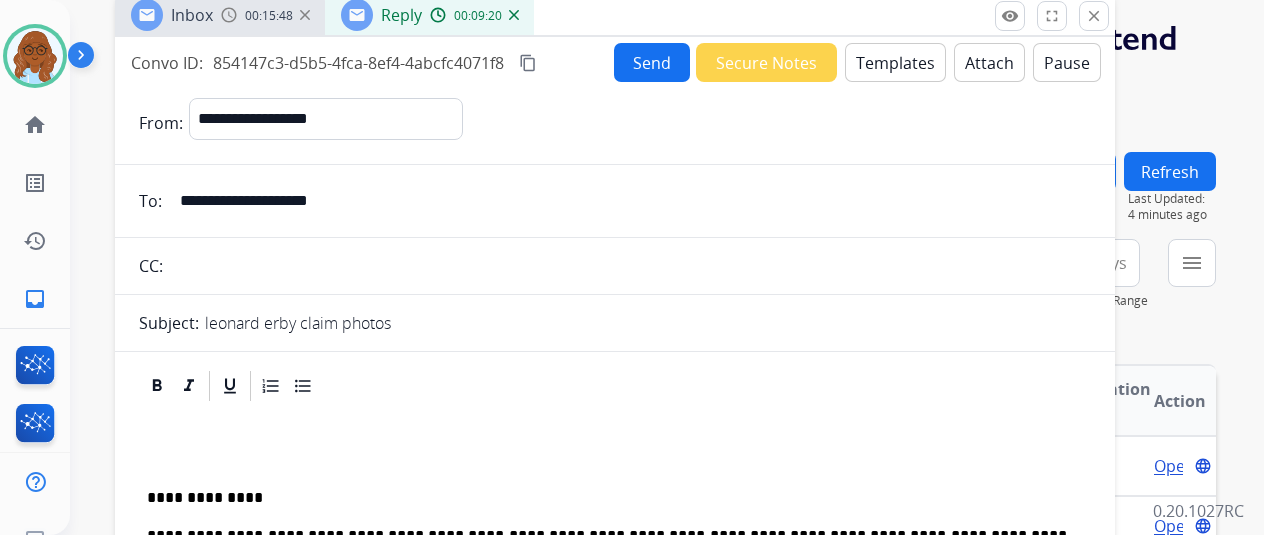 drag, startPoint x: 753, startPoint y: 39, endPoint x: 773, endPoint y: 12, distance: 33.600594 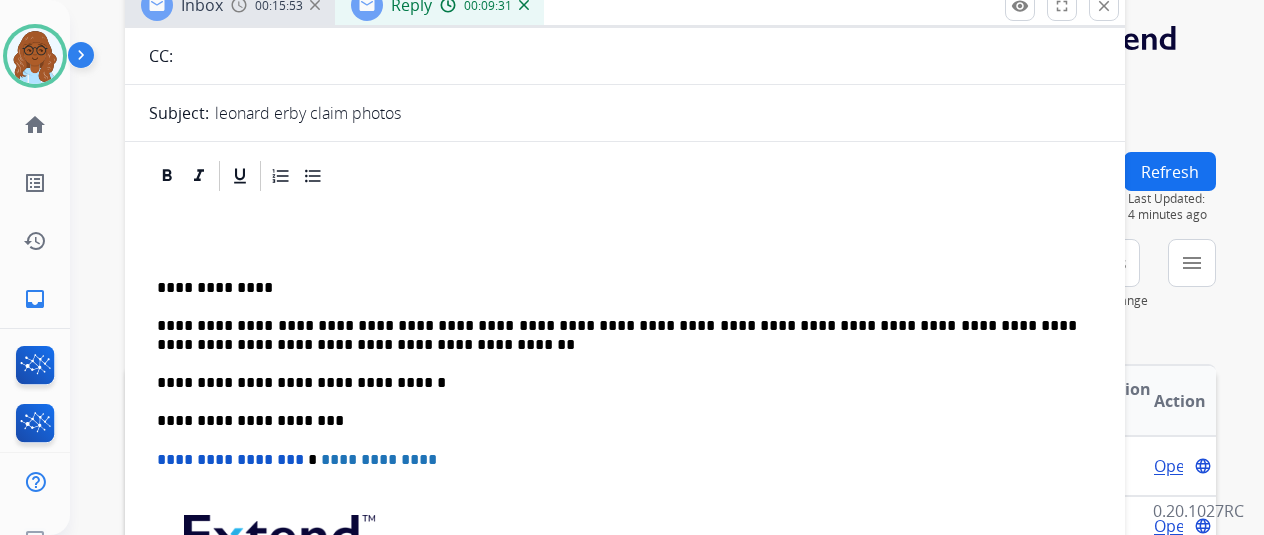 scroll, scrollTop: 0, scrollLeft: 0, axis: both 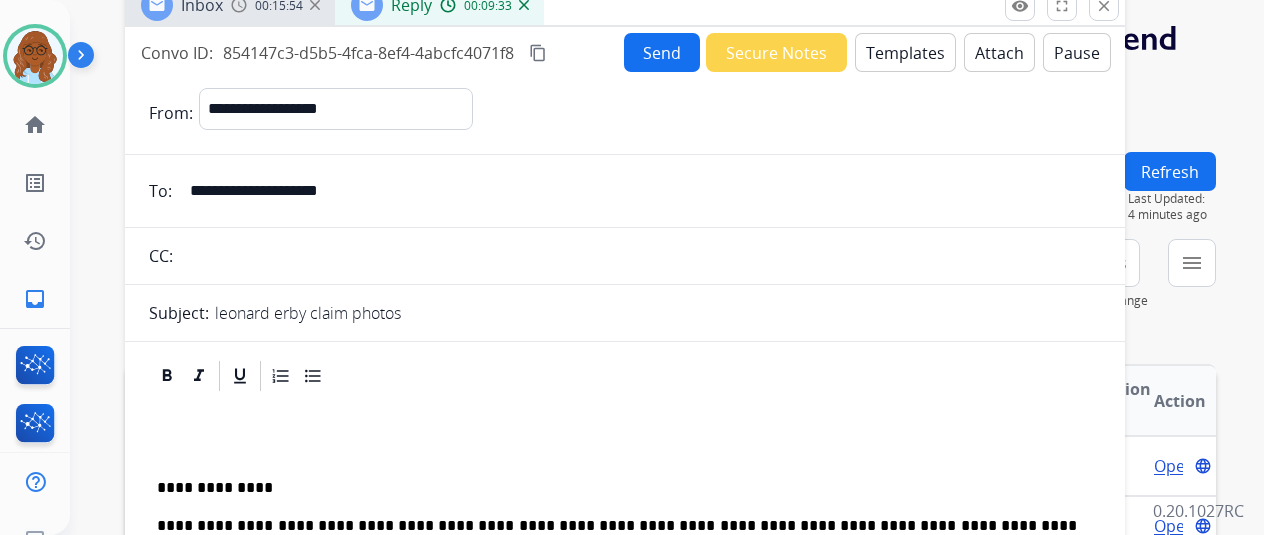 click on "Send" at bounding box center [662, 52] 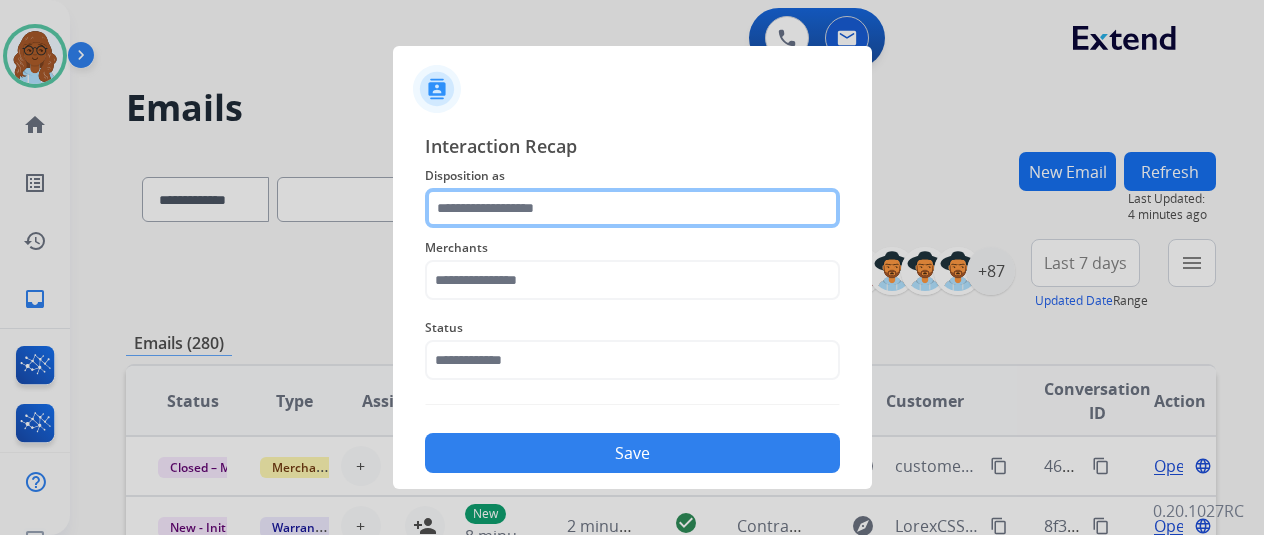 click 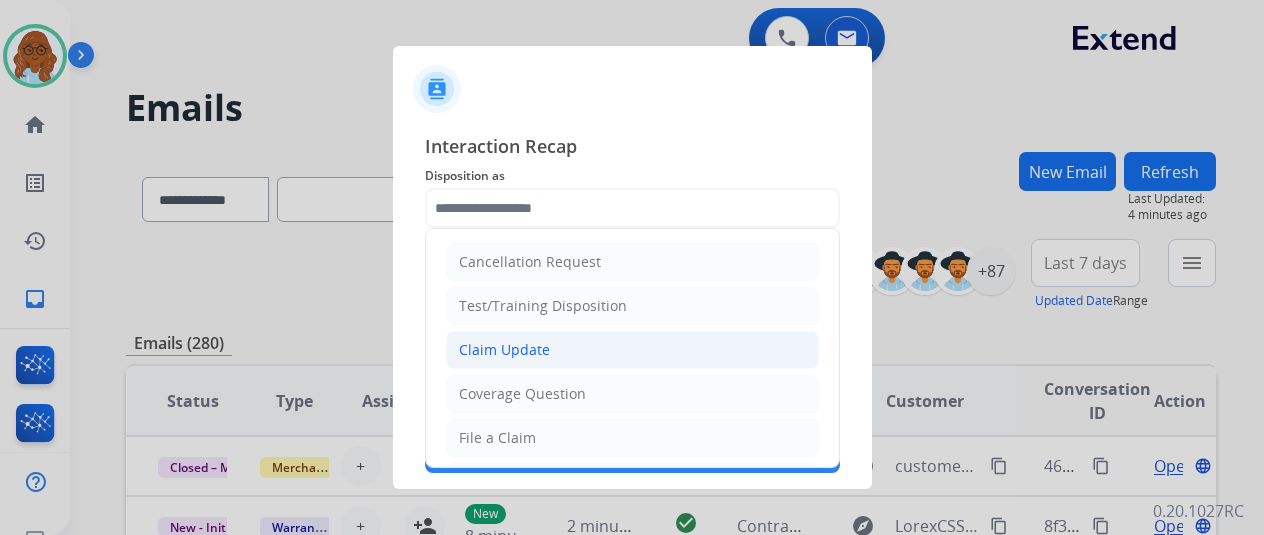 click on "Claim Update" 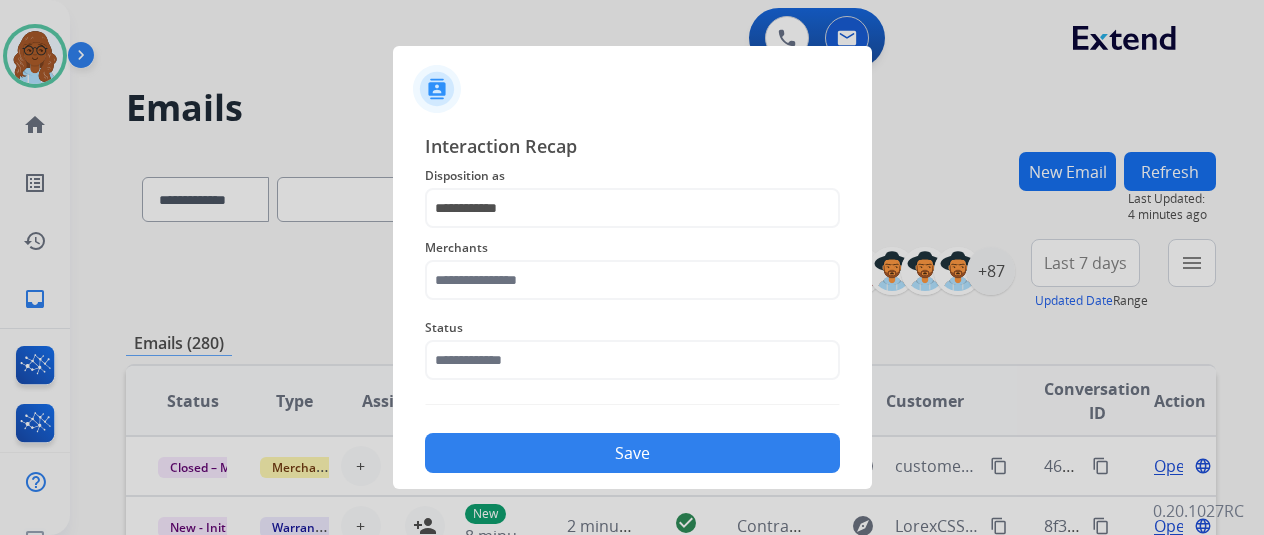 click on "Merchants" 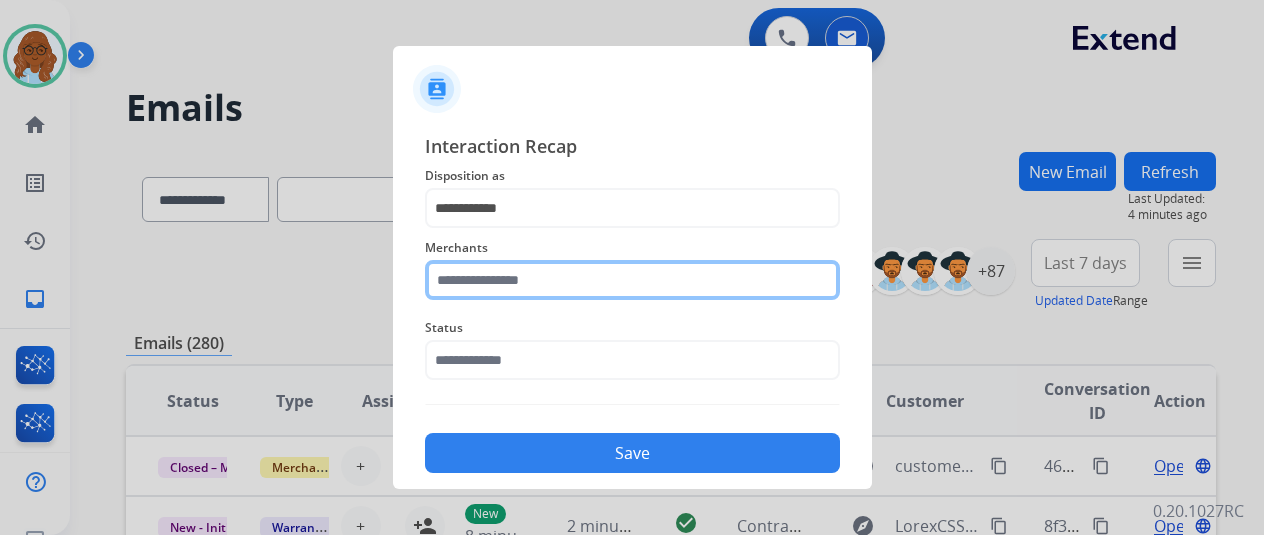 click 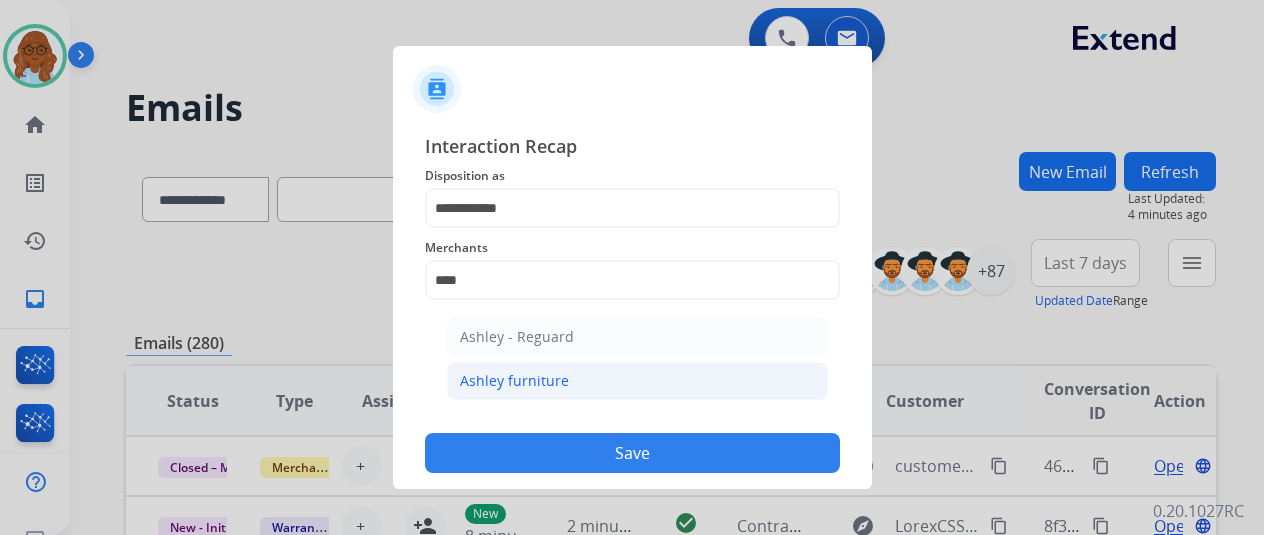 click on "Ashley furniture" 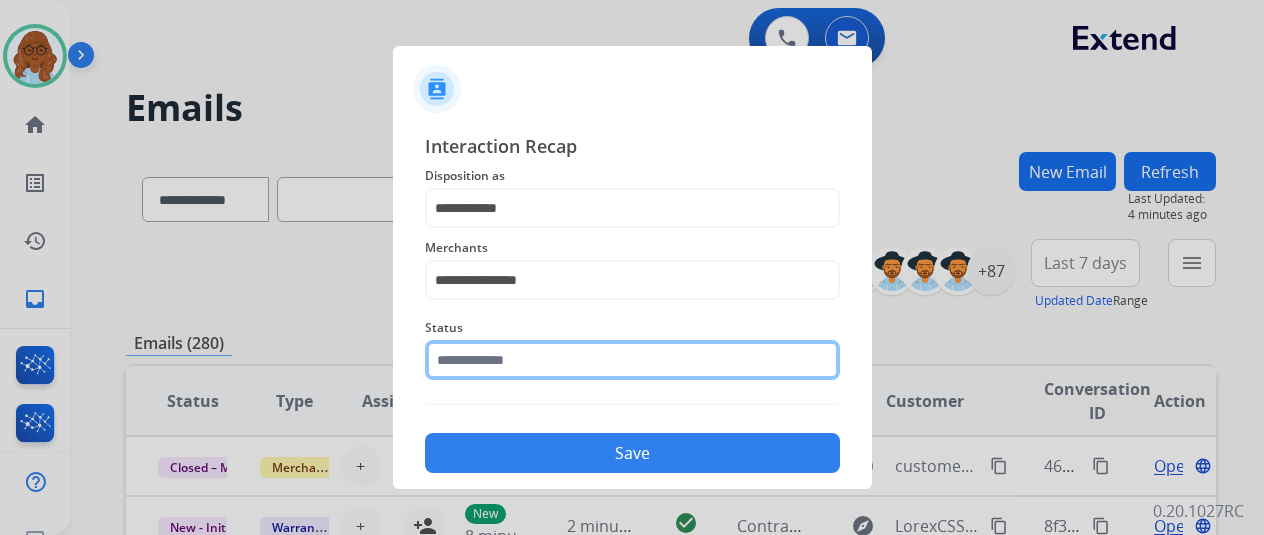 click 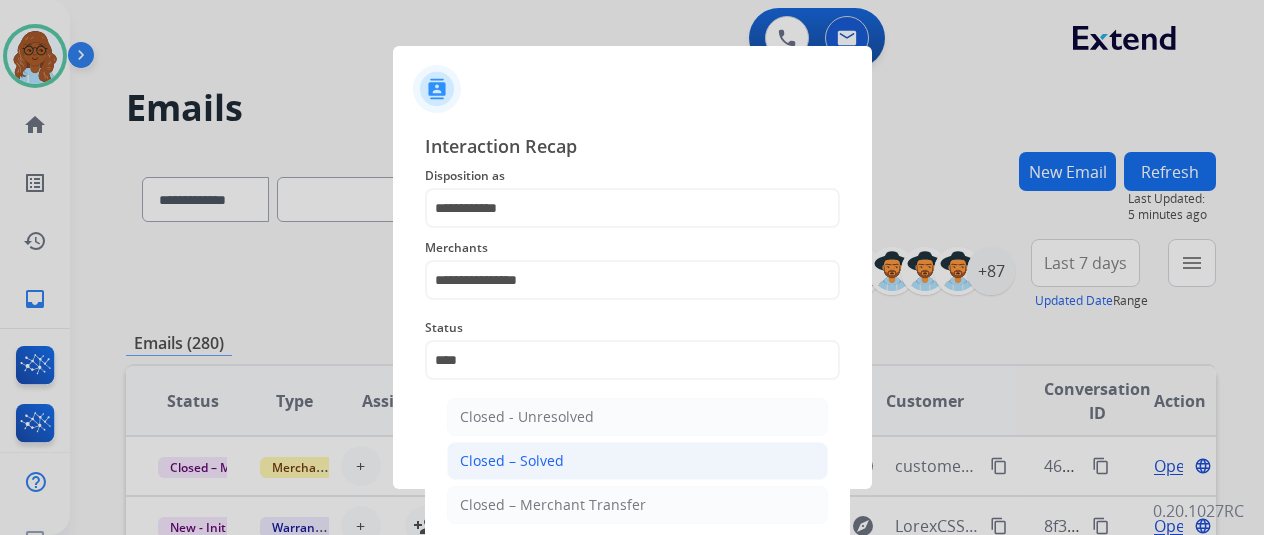 click on "Closed – Solved" 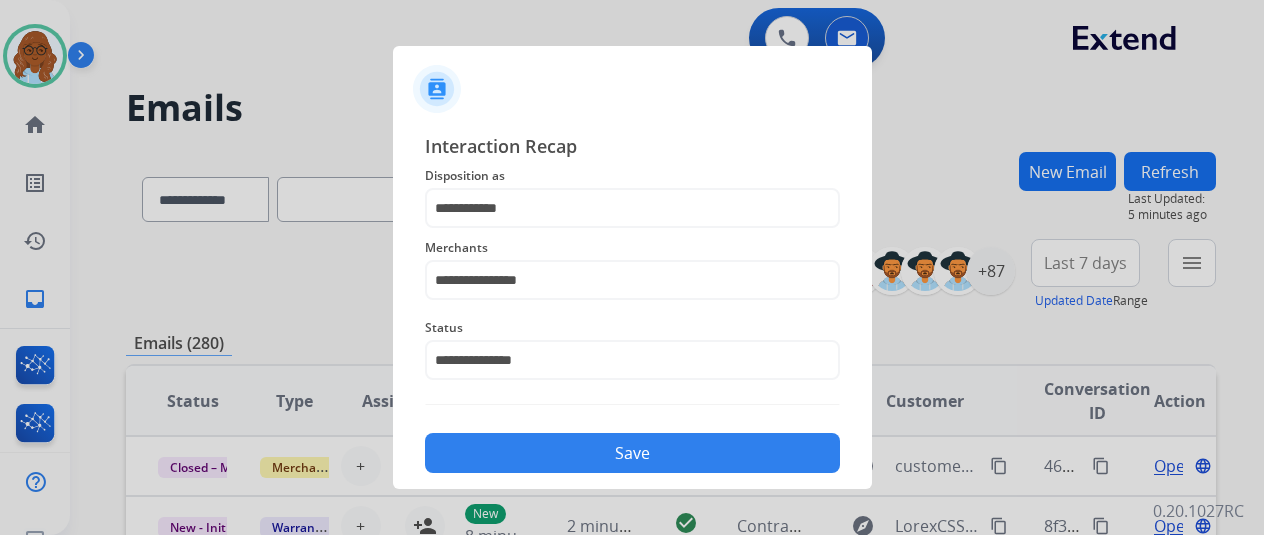click on "Save" 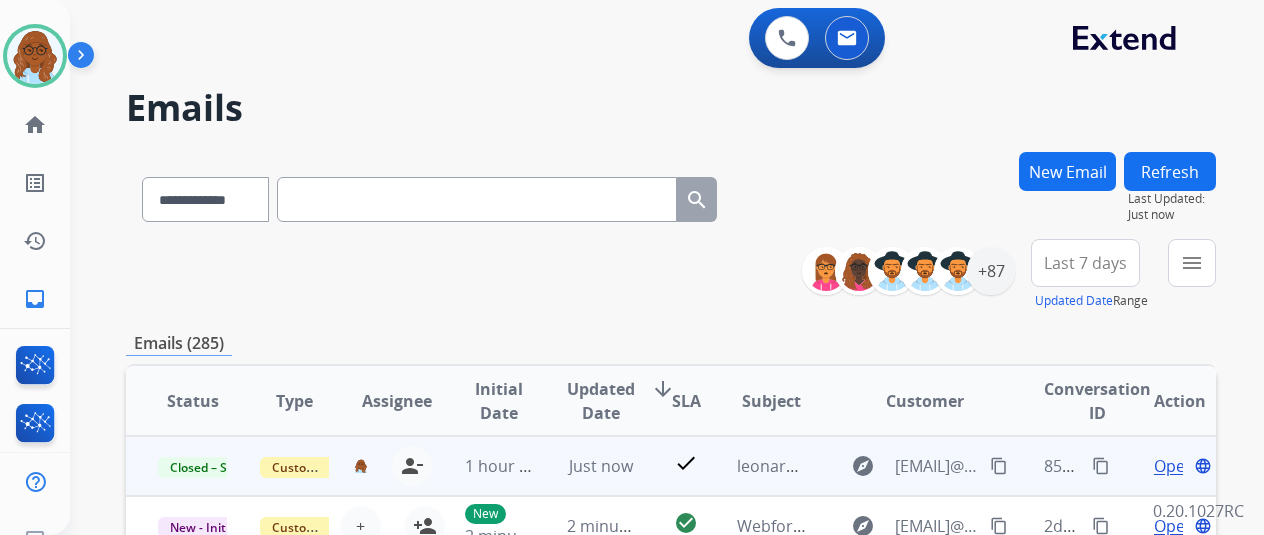 click on "content_copy" at bounding box center [1101, 466] 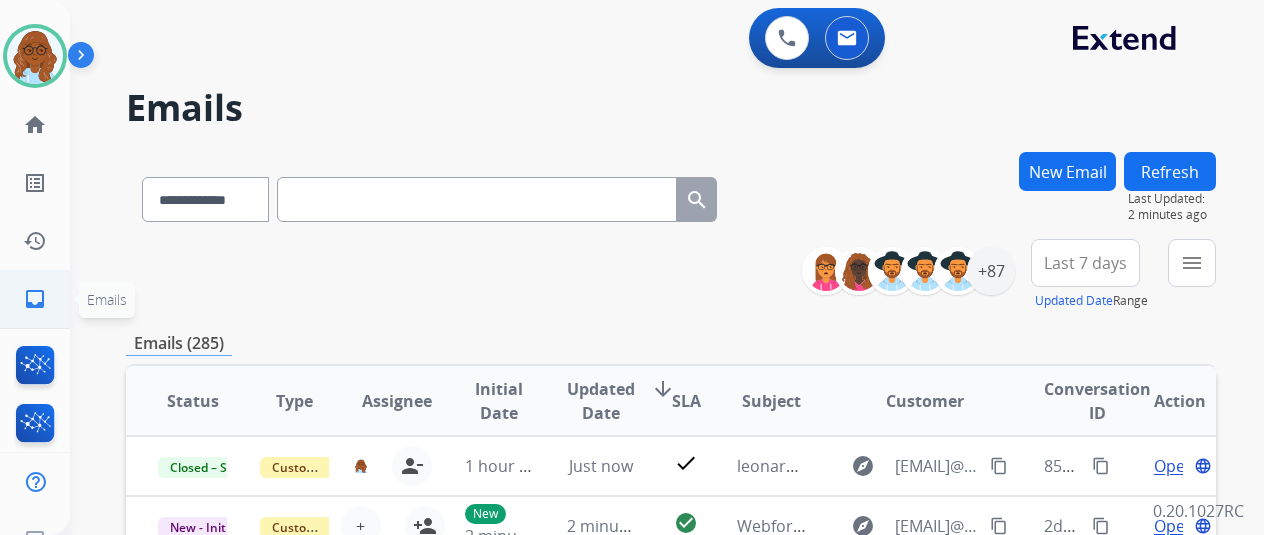 click on "inbox  Emails  Emails" 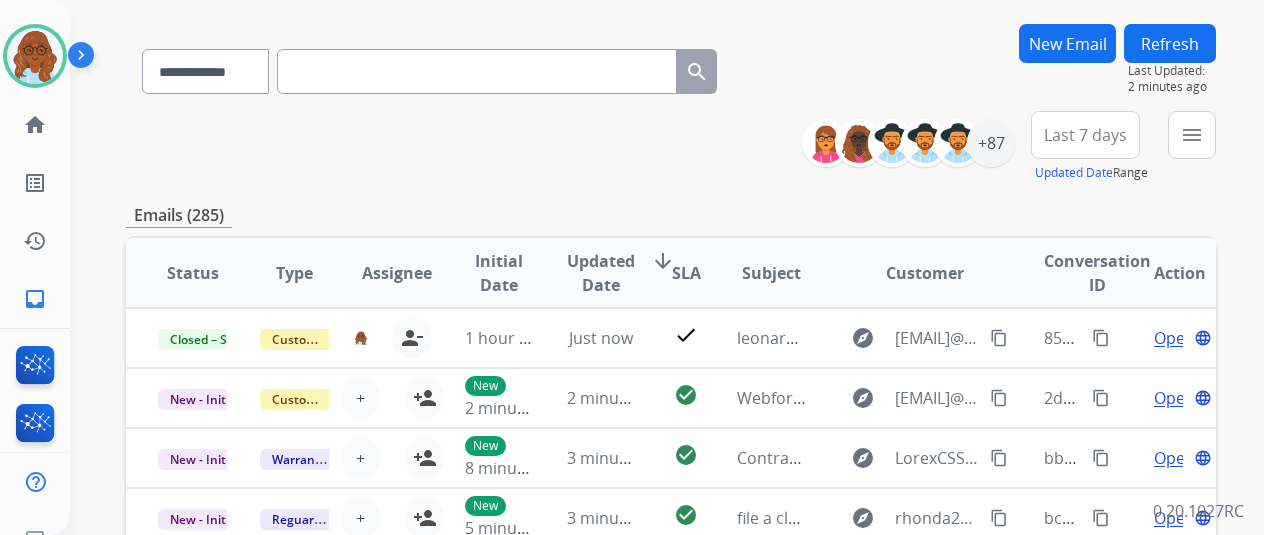 scroll, scrollTop: 100, scrollLeft: 0, axis: vertical 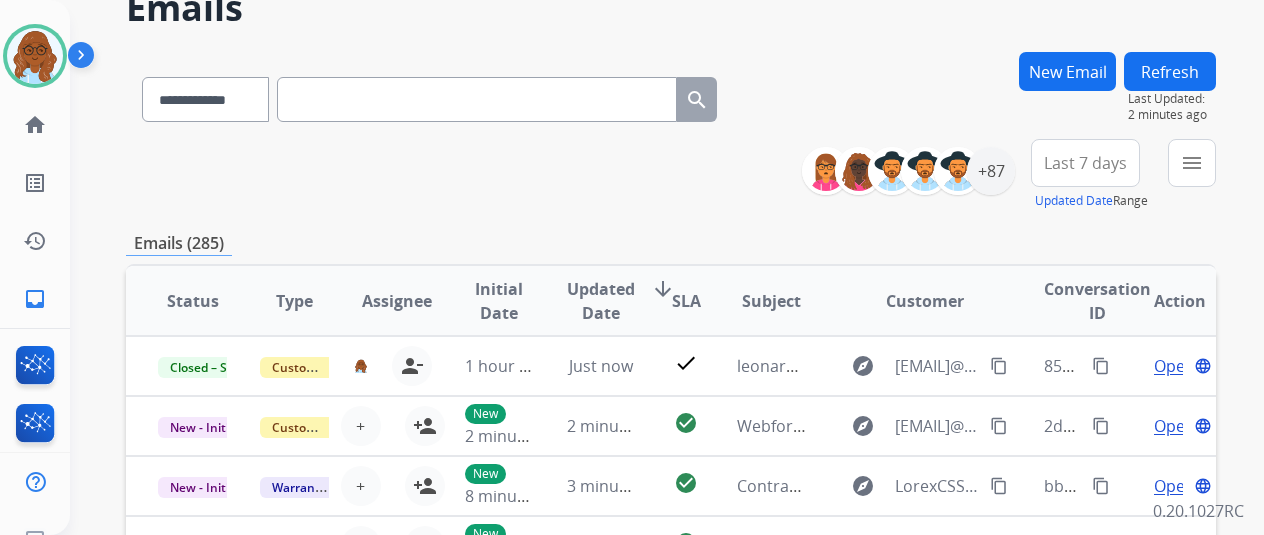 click on "Last 7 days" at bounding box center (1085, 163) 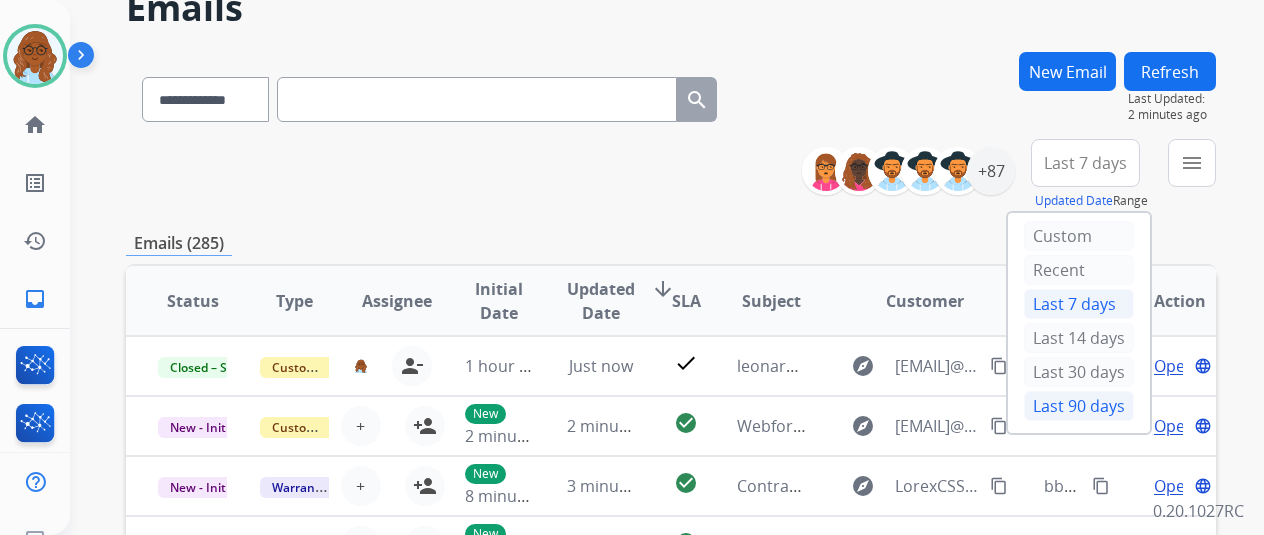 click on "Last 90 days" at bounding box center [1079, 406] 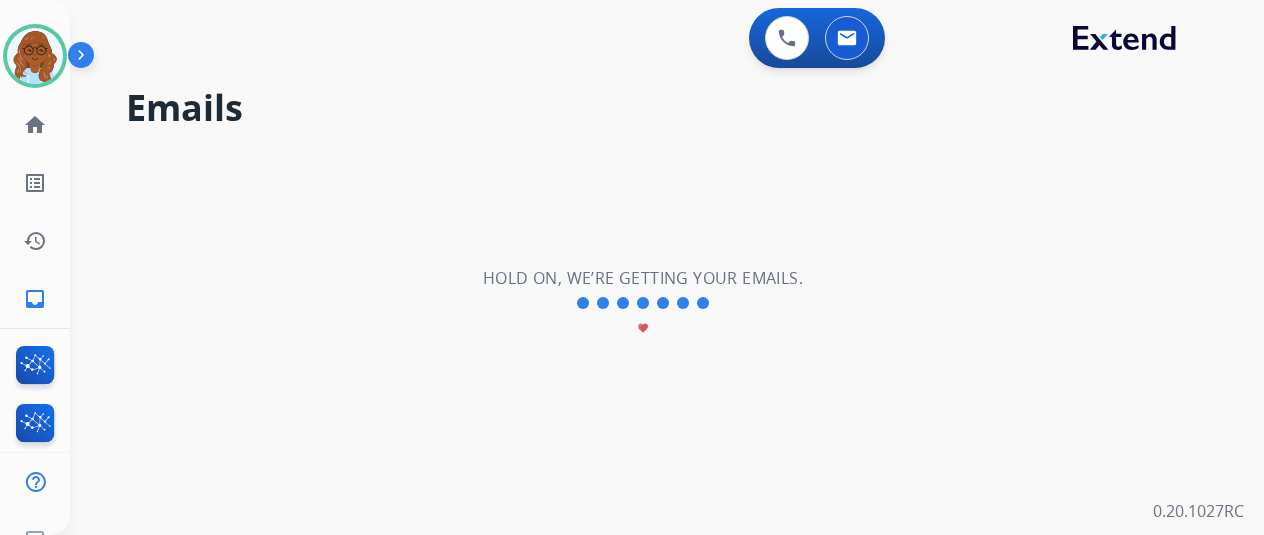 scroll, scrollTop: 0, scrollLeft: 0, axis: both 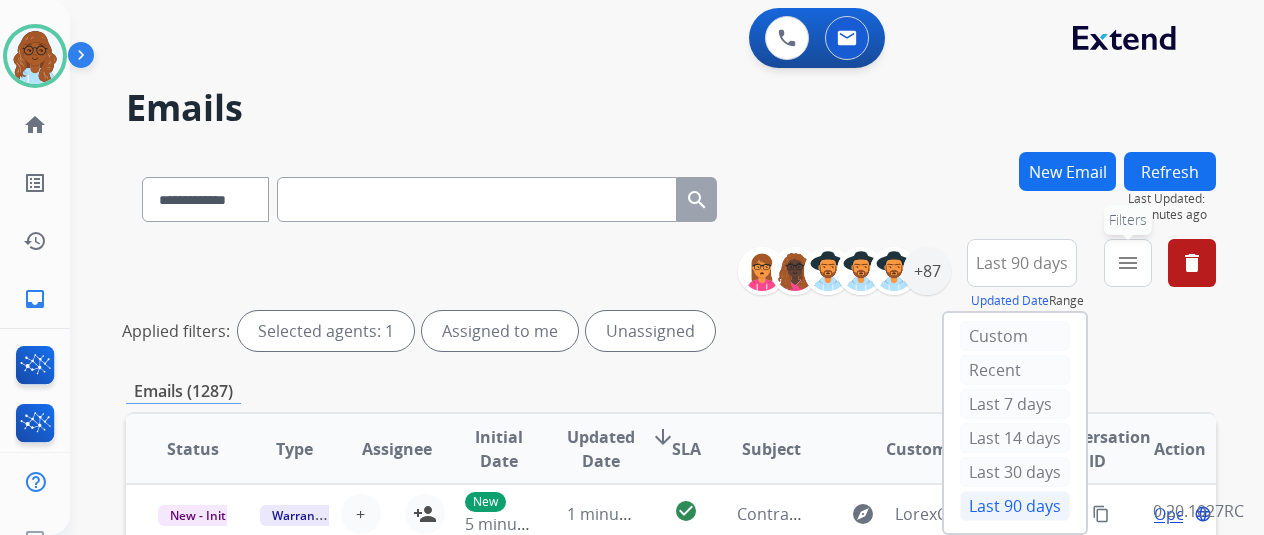 drag, startPoint x: 1128, startPoint y: 257, endPoint x: 1152, endPoint y: 289, distance: 40 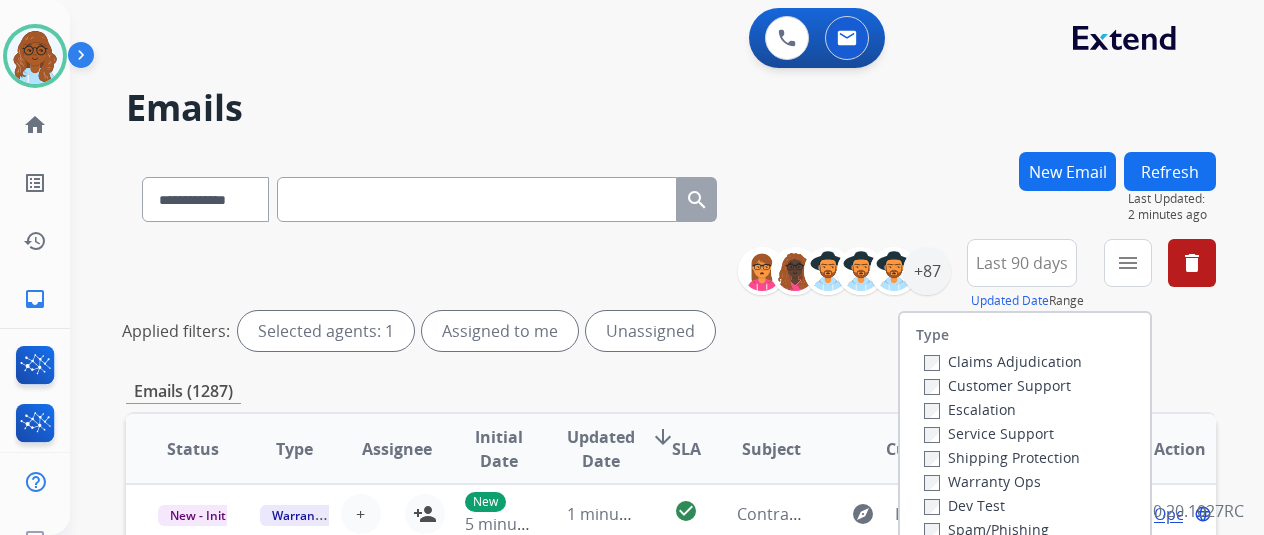 scroll, scrollTop: 200, scrollLeft: 0, axis: vertical 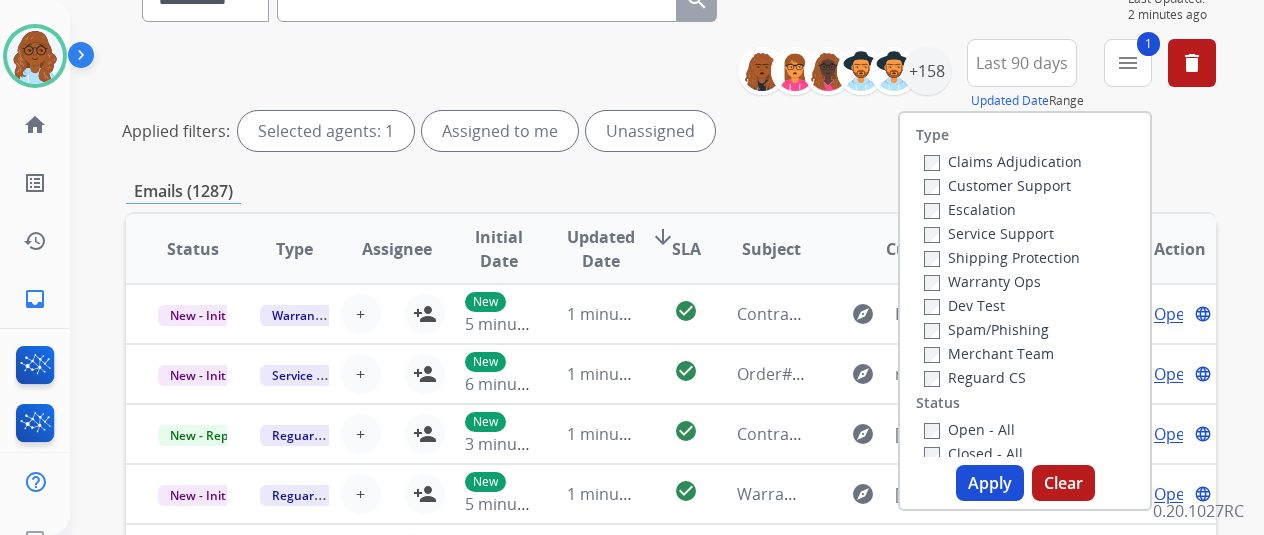 click on "Apply" at bounding box center (990, 483) 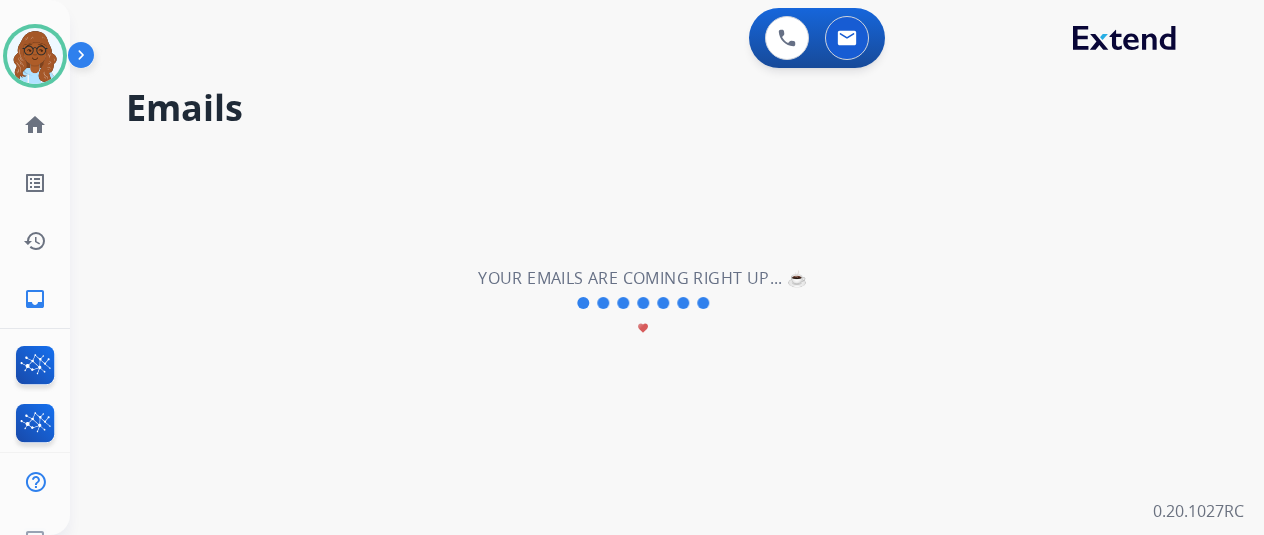scroll, scrollTop: 0, scrollLeft: 0, axis: both 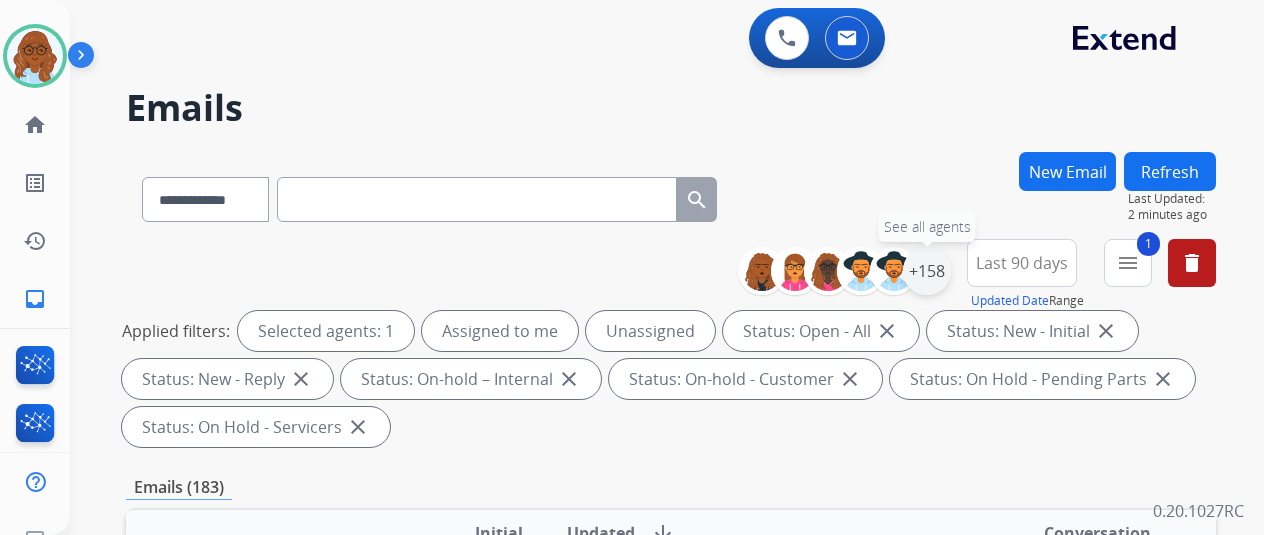 click on "+158" at bounding box center [927, 271] 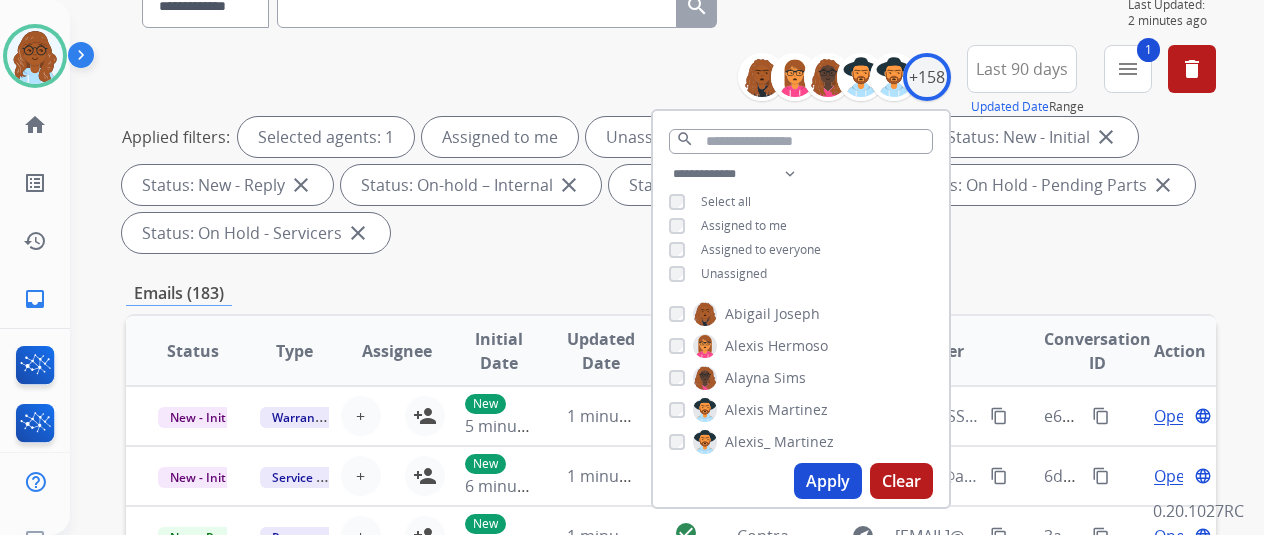 scroll, scrollTop: 200, scrollLeft: 0, axis: vertical 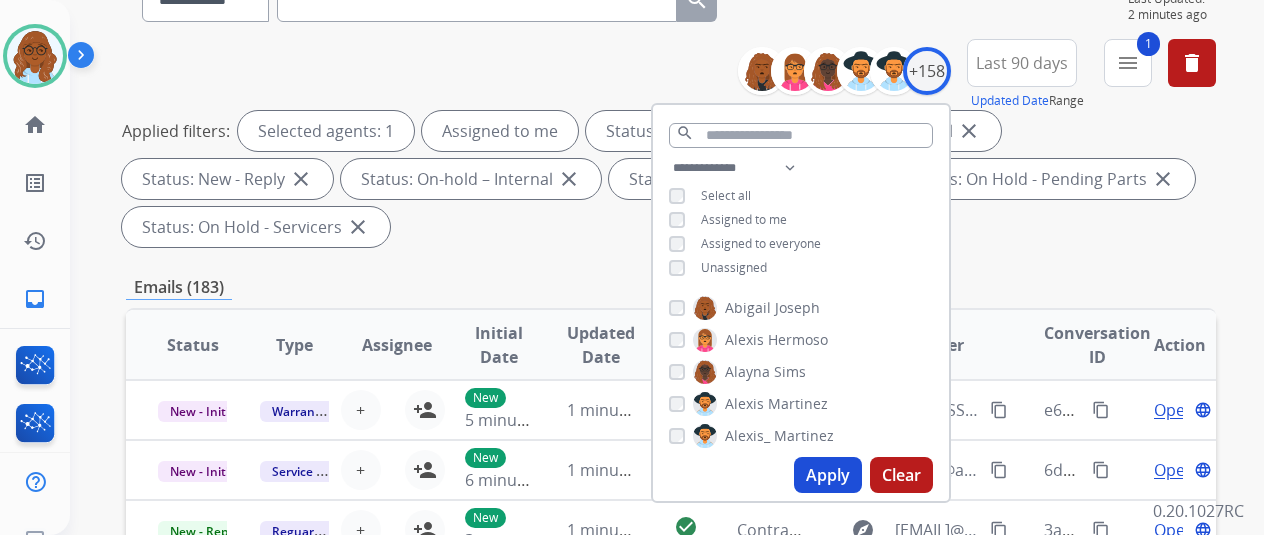 click on "Apply" at bounding box center (828, 475) 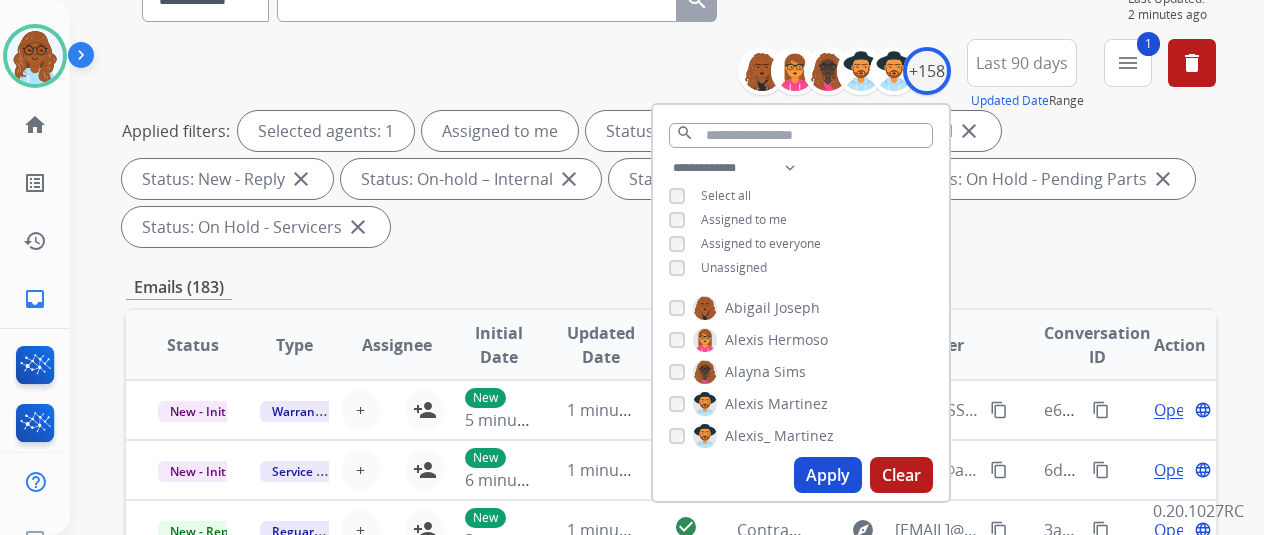 scroll, scrollTop: 0, scrollLeft: 0, axis: both 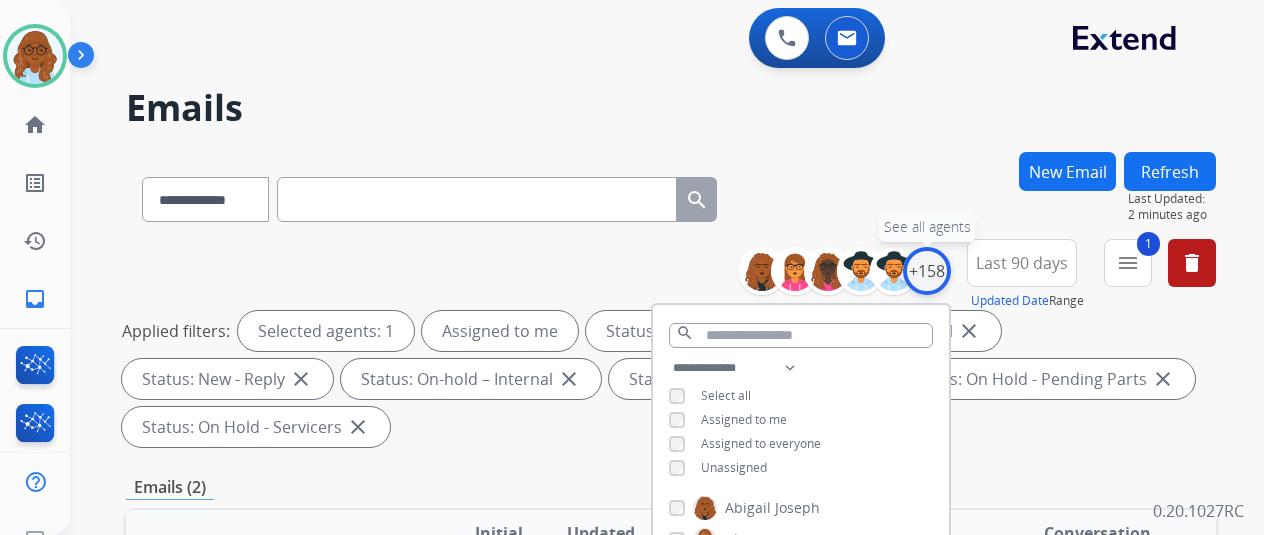 click on "+158" at bounding box center (927, 271) 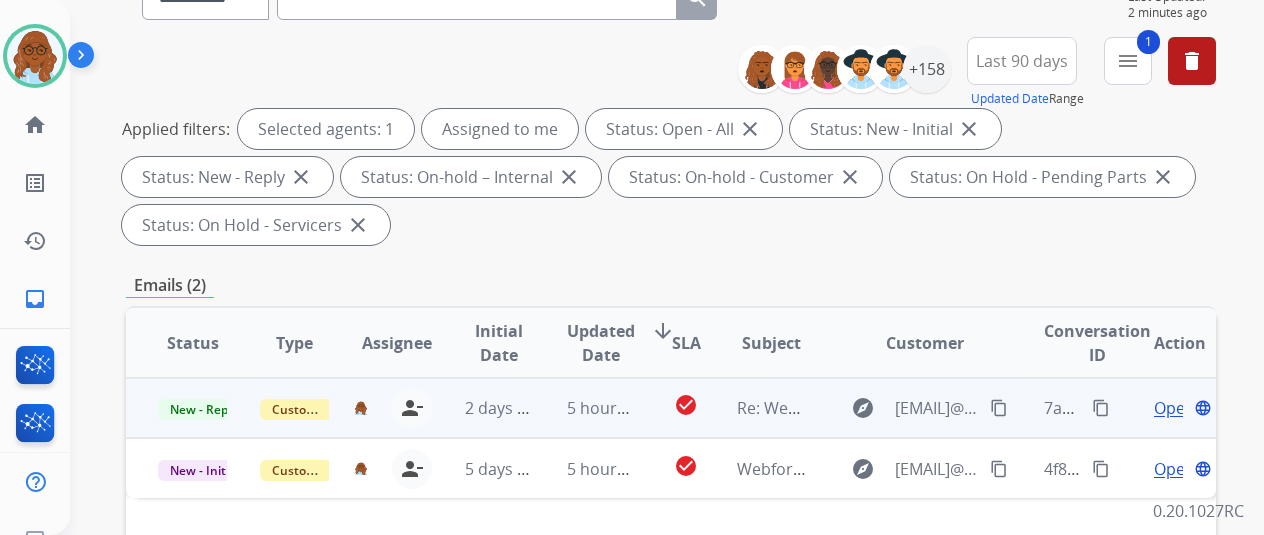 scroll, scrollTop: 300, scrollLeft: 0, axis: vertical 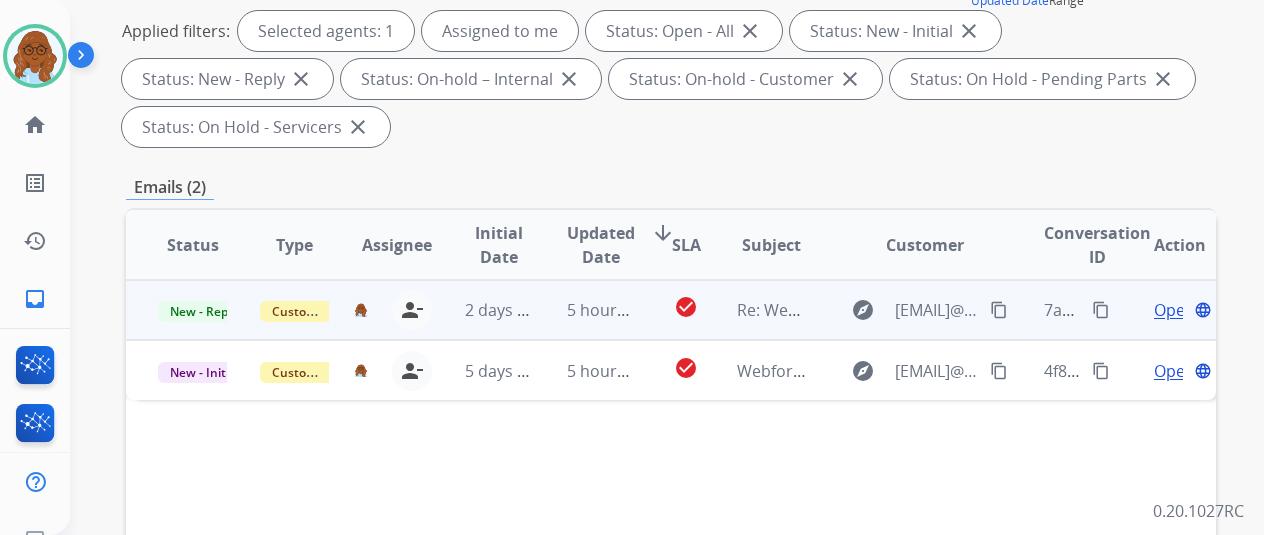 click on "Open" at bounding box center [1174, 310] 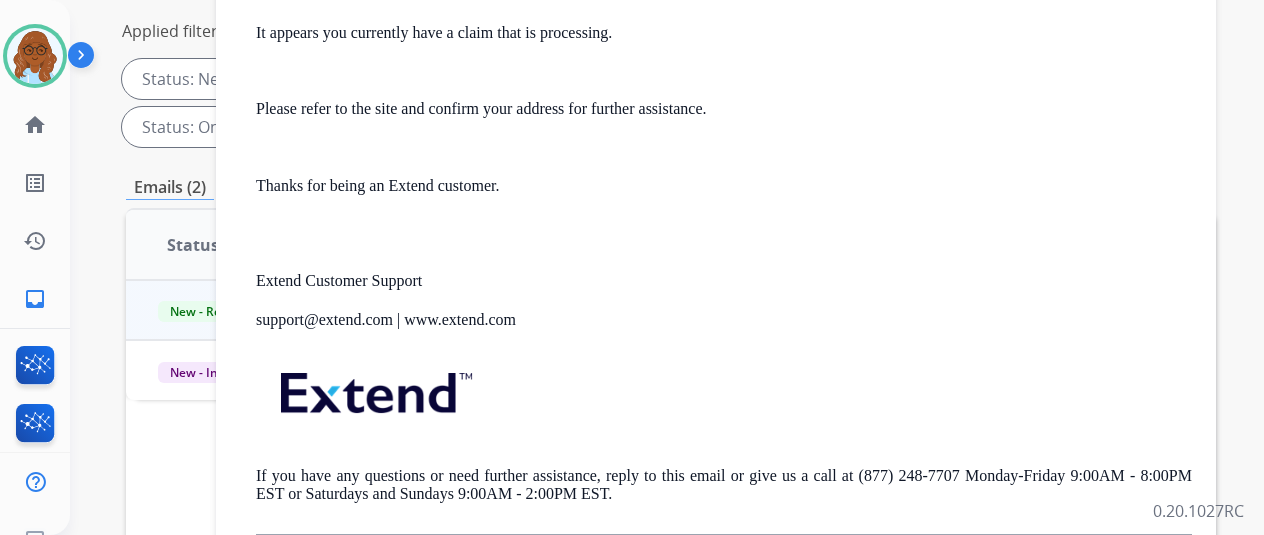 scroll, scrollTop: 768, scrollLeft: 0, axis: vertical 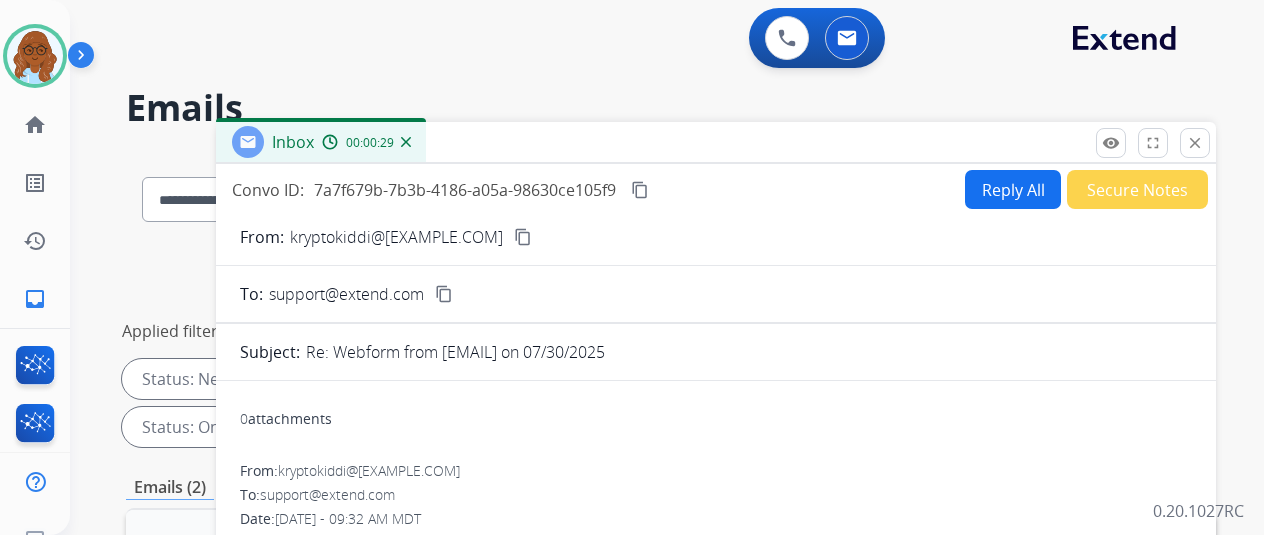 click on "content_copy" at bounding box center (523, 237) 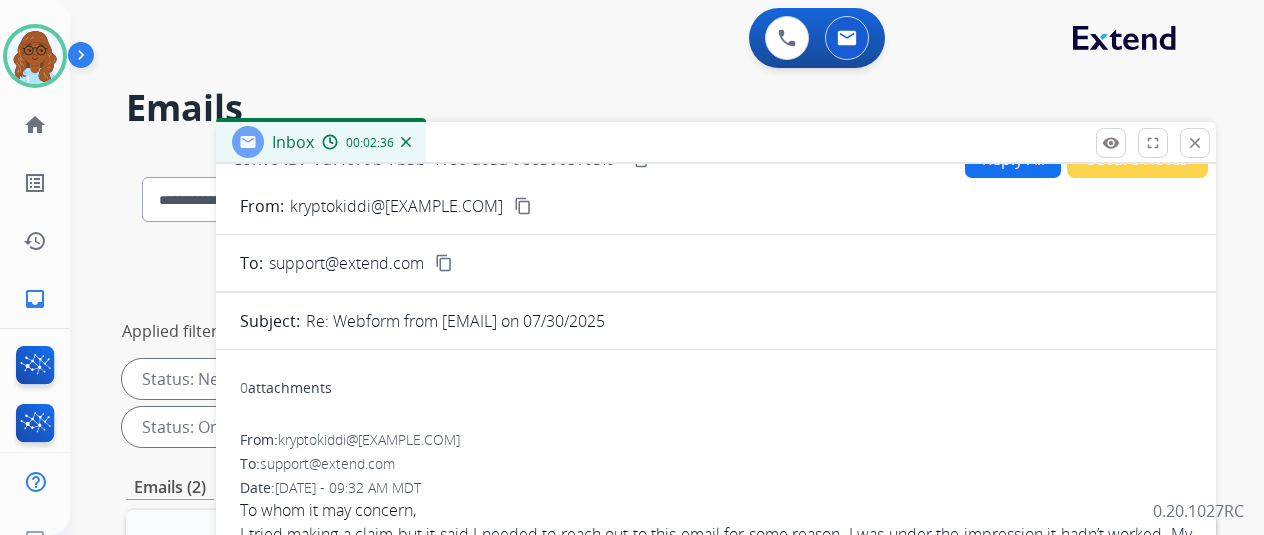 scroll, scrollTop: 0, scrollLeft: 0, axis: both 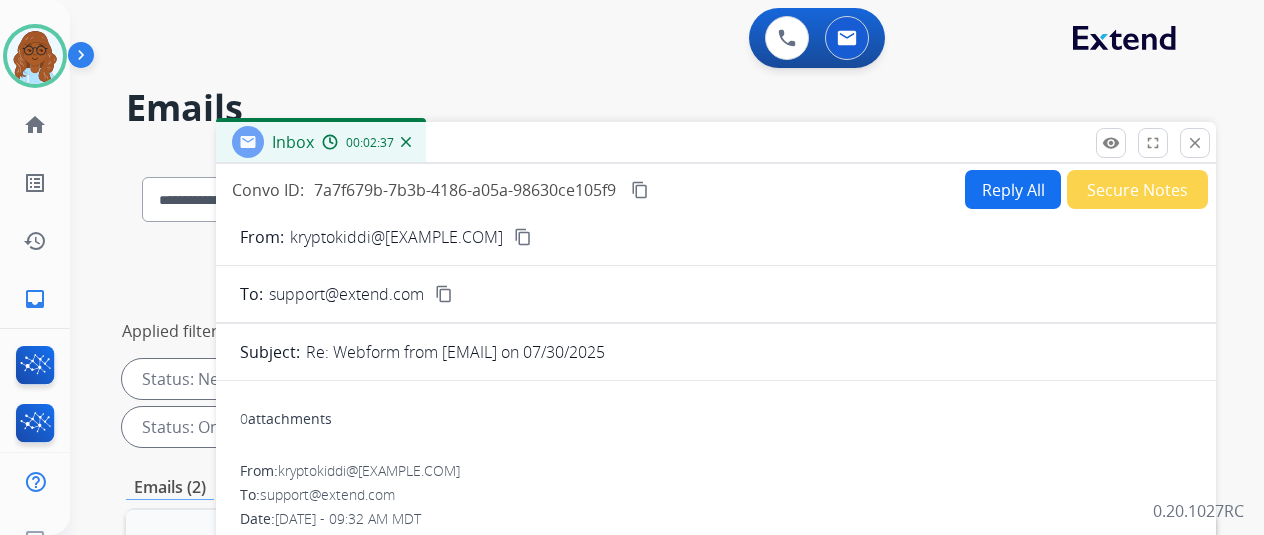 click on "Reply All" at bounding box center [1013, 189] 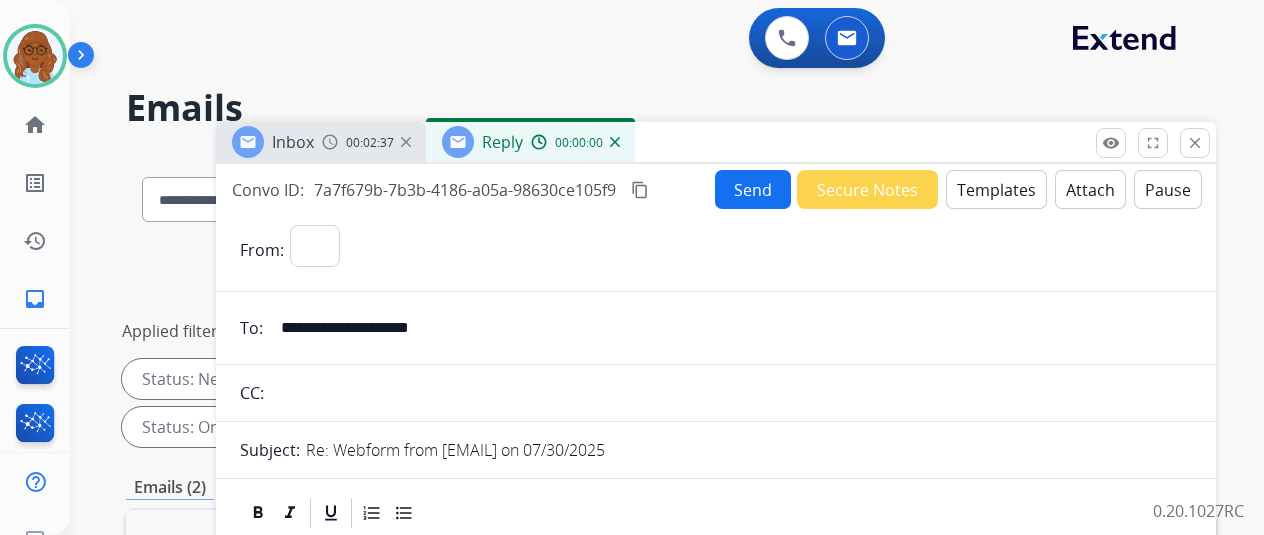 select on "**********" 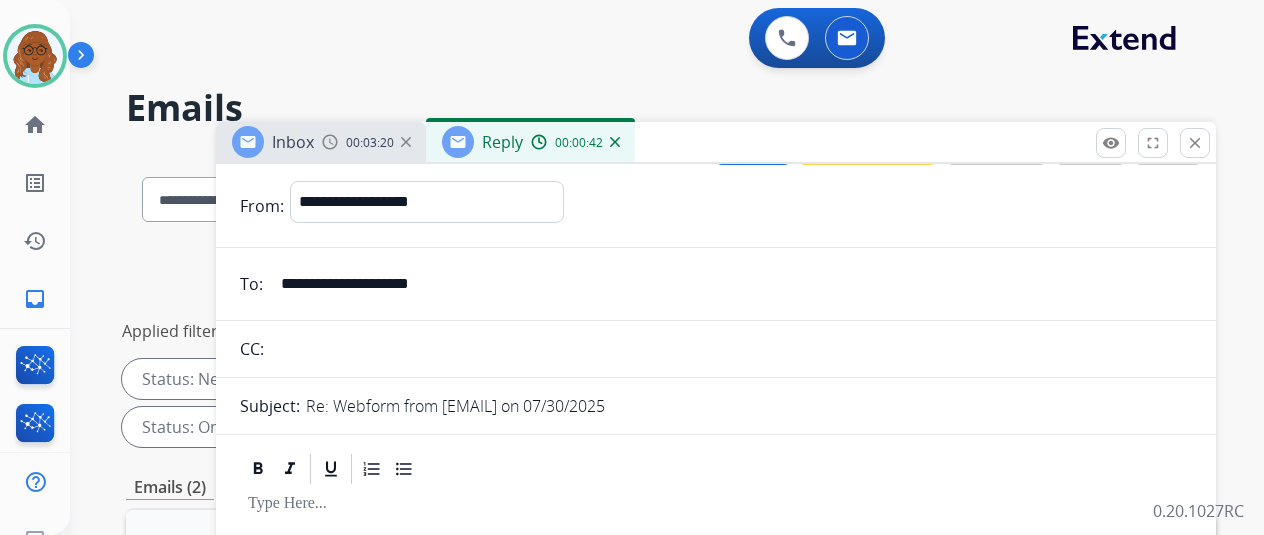 scroll, scrollTop: 0, scrollLeft: 0, axis: both 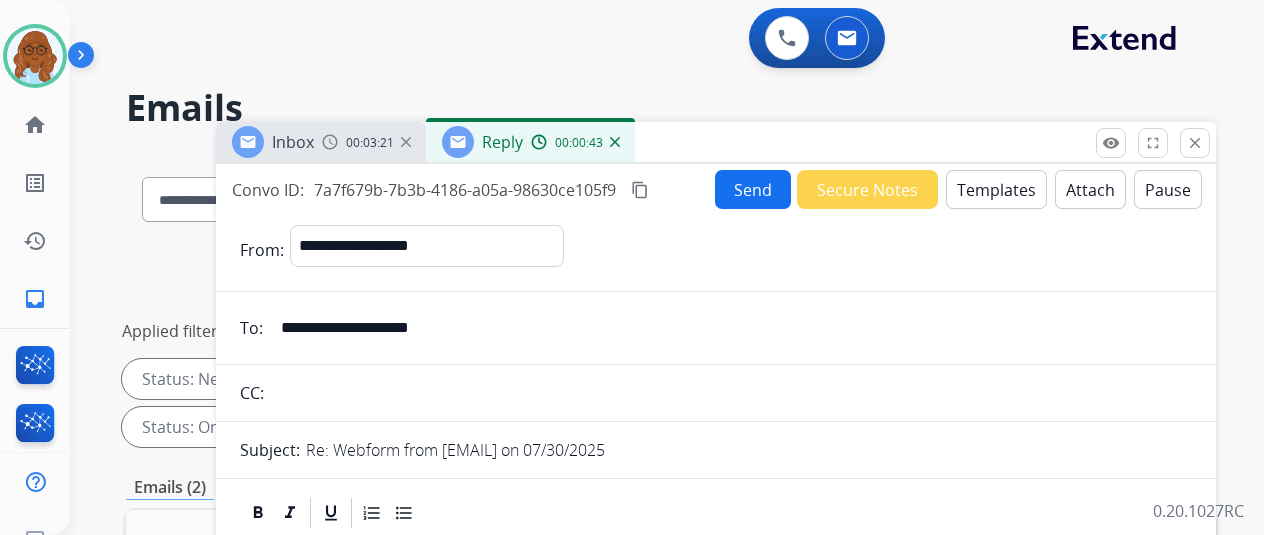 click on "Templates" at bounding box center (996, 189) 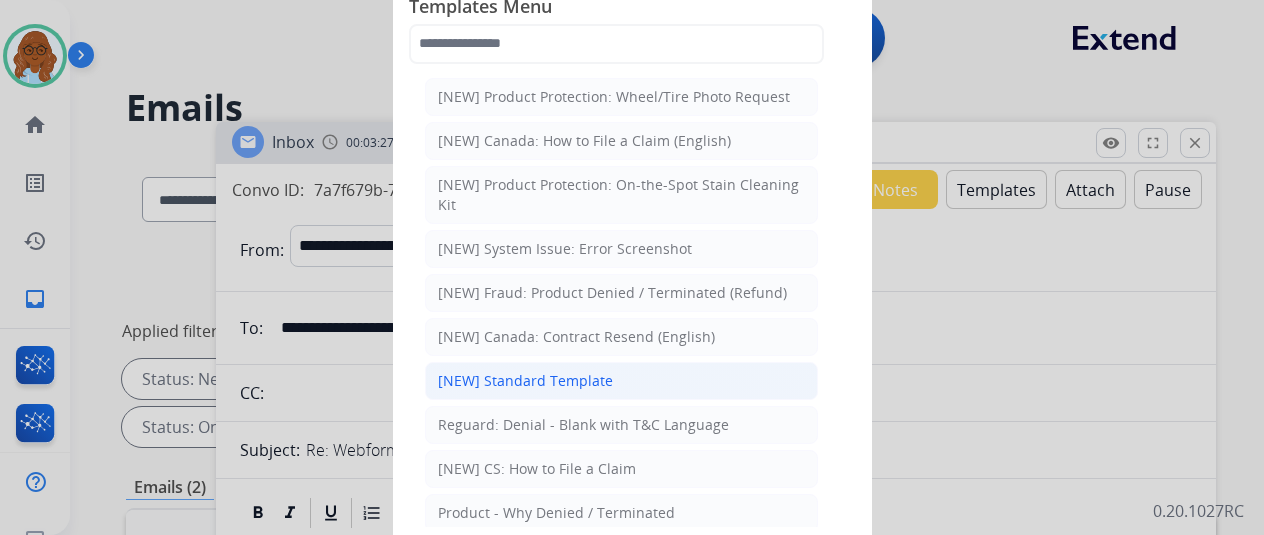 click on "[NEW] Standard Template" 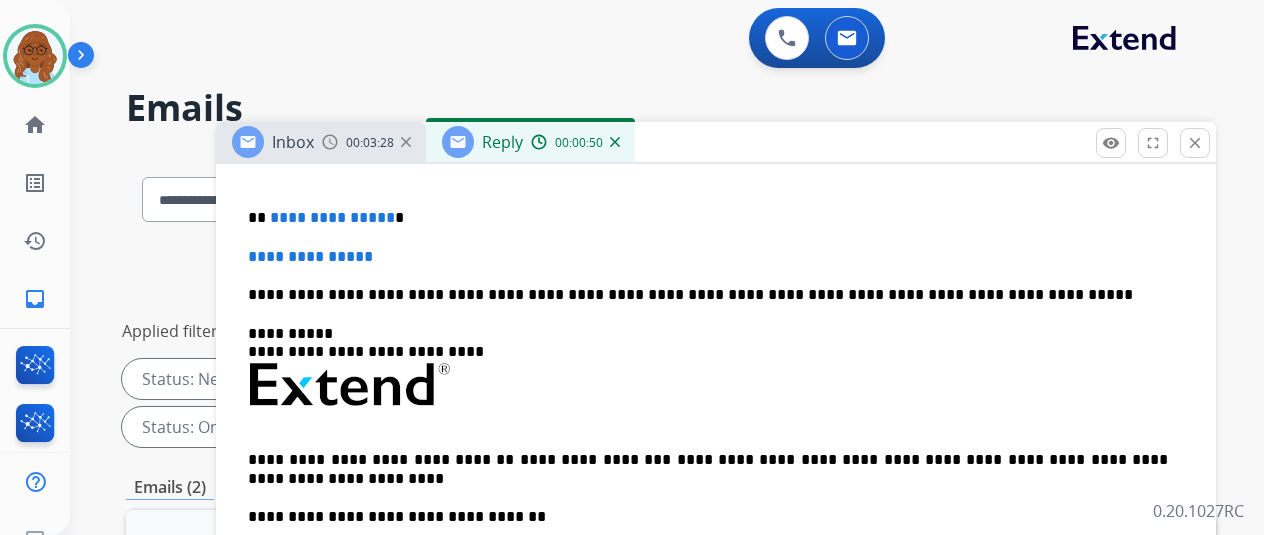 scroll, scrollTop: 500, scrollLeft: 0, axis: vertical 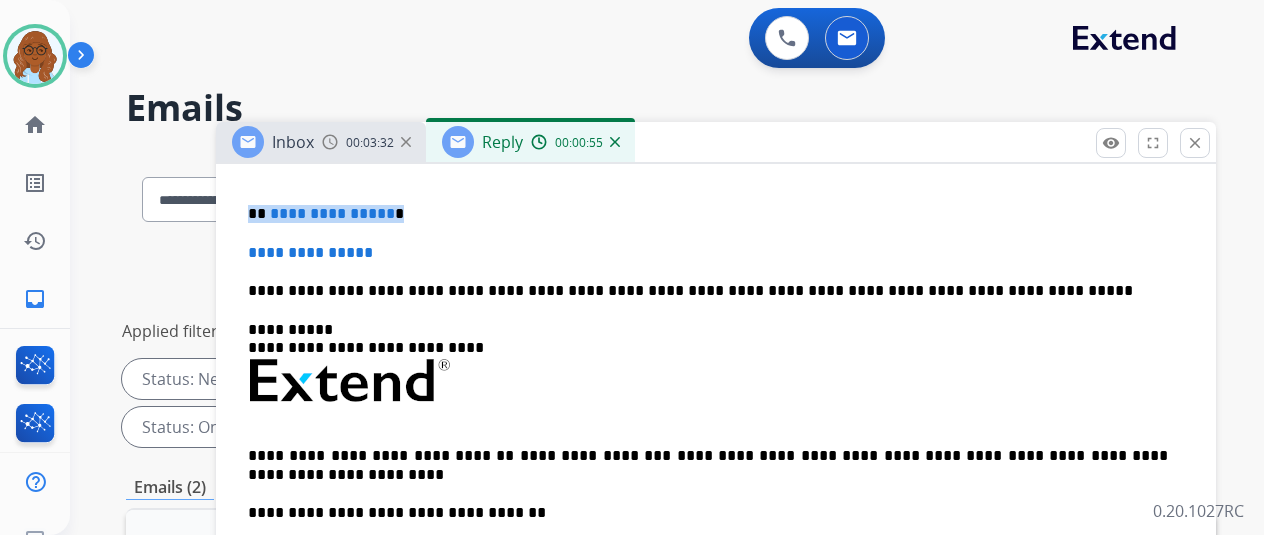 drag, startPoint x: 374, startPoint y: 205, endPoint x: 171, endPoint y: 201, distance: 203.0394 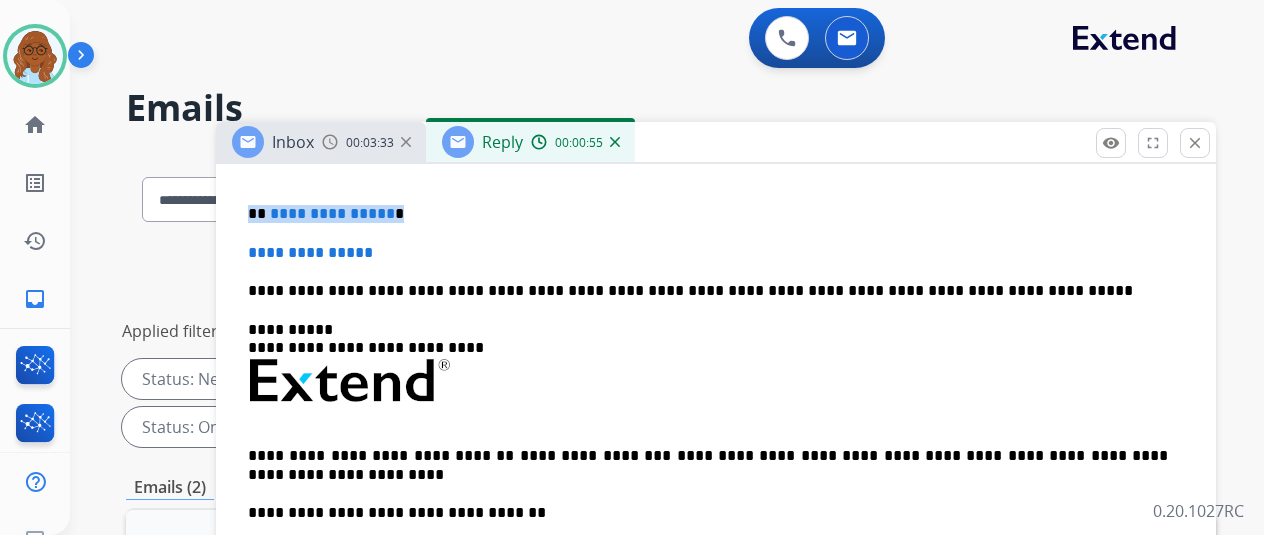 type 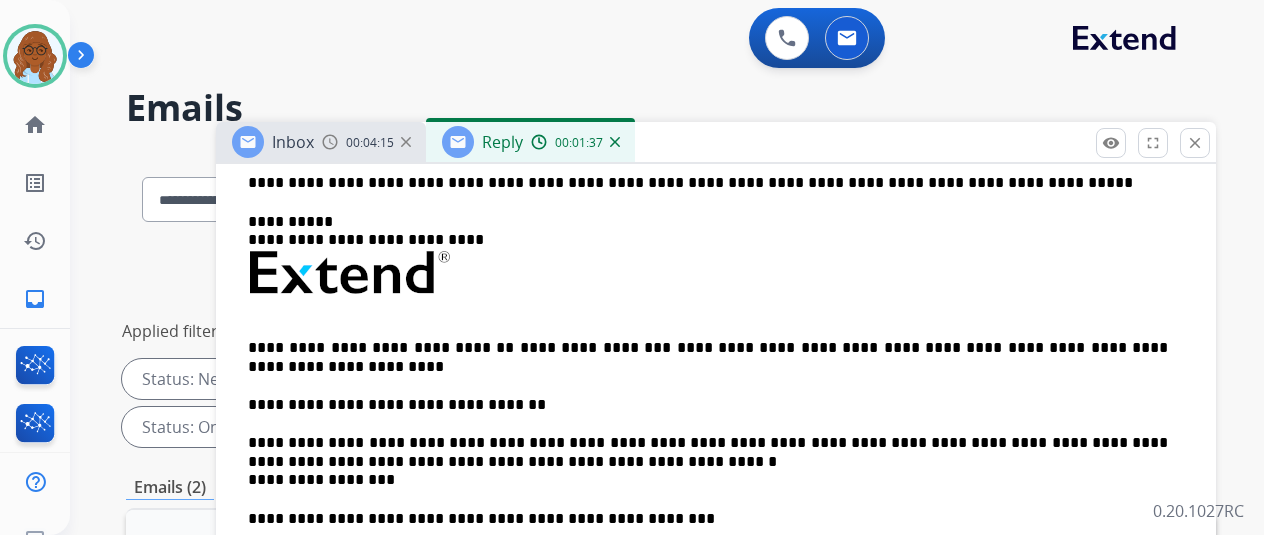 scroll, scrollTop: 459, scrollLeft: 0, axis: vertical 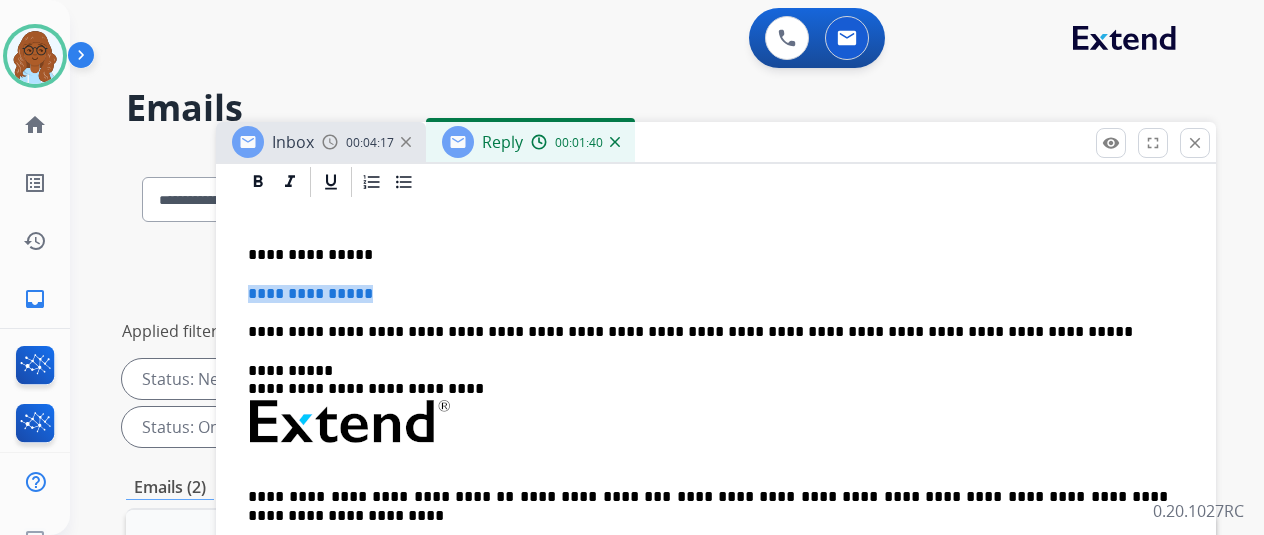 drag, startPoint x: 420, startPoint y: 285, endPoint x: 200, endPoint y: 293, distance: 220.1454 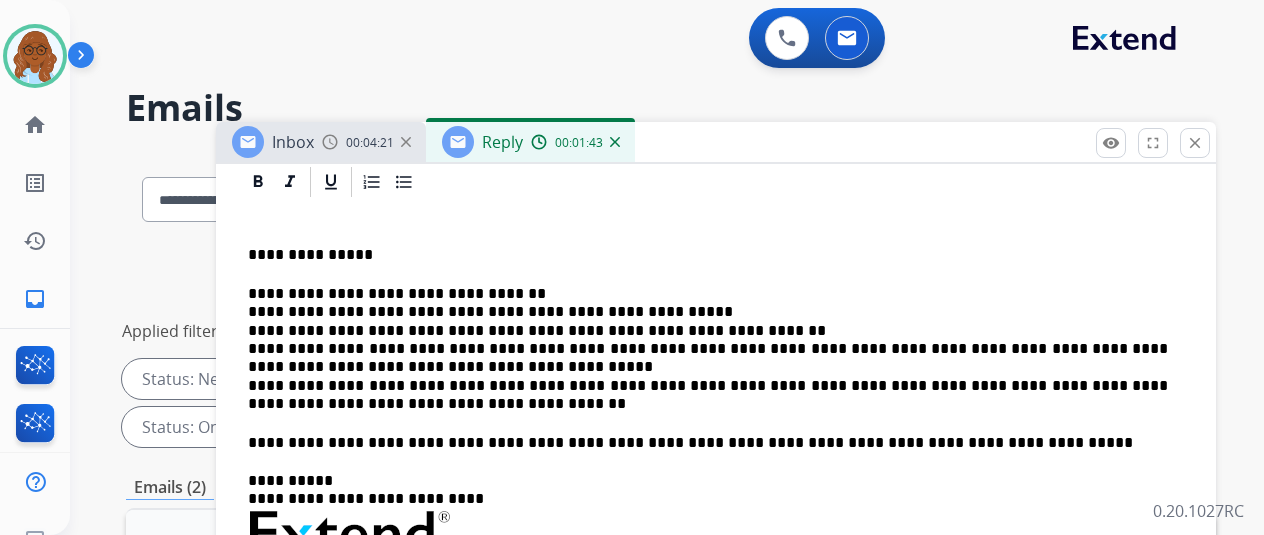 click on "**********" at bounding box center (716, 554) 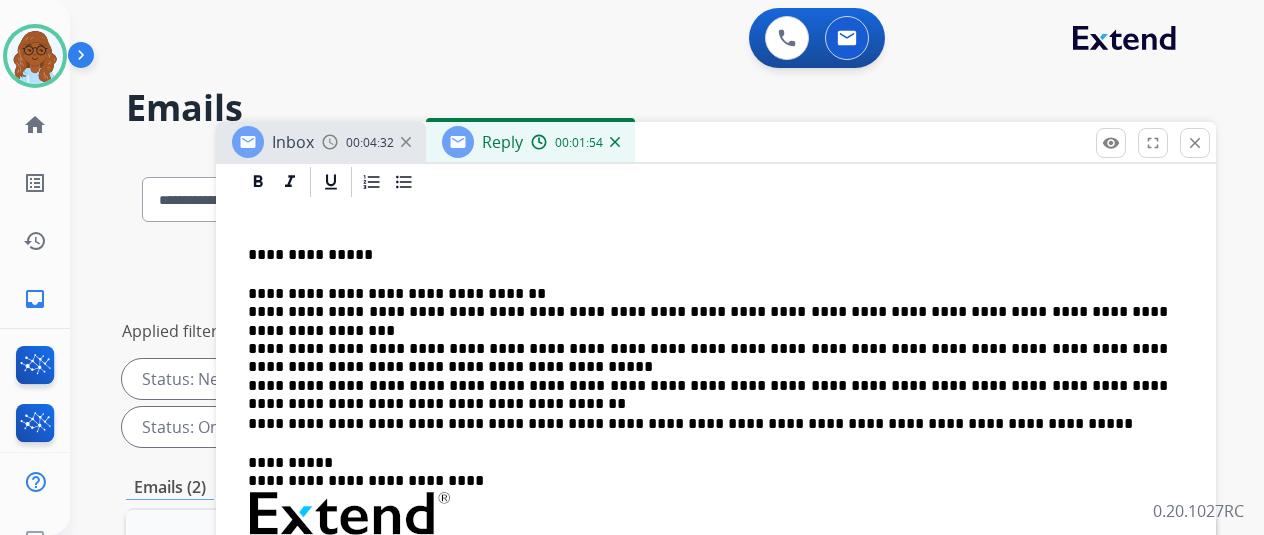 click on "**********" at bounding box center [708, 340] 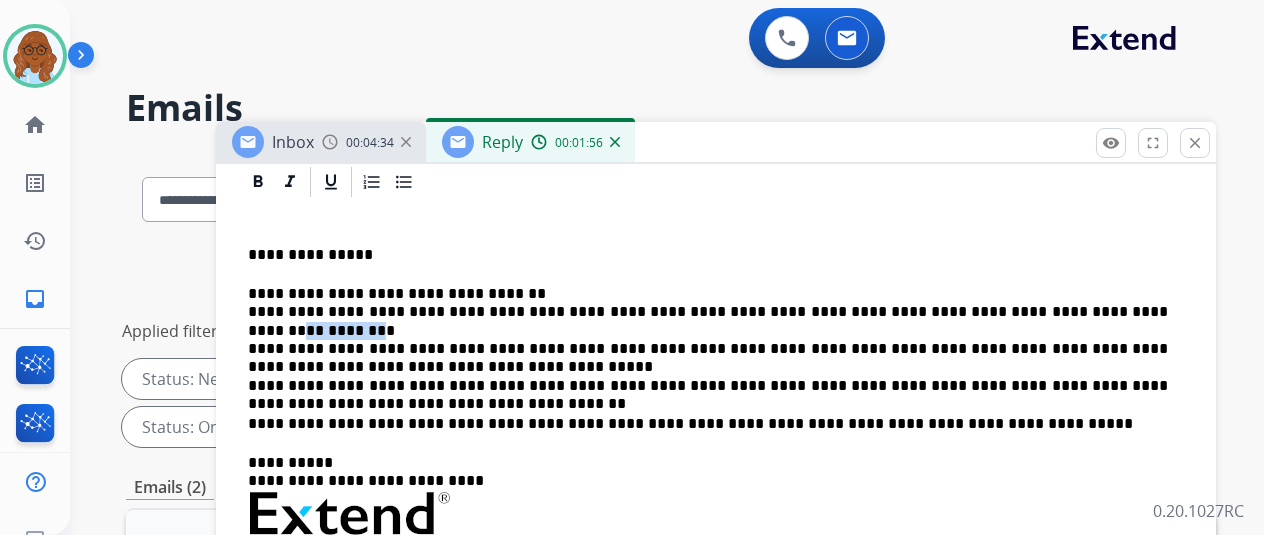 drag, startPoint x: 1144, startPoint y: 308, endPoint x: 1050, endPoint y: 318, distance: 94.53042 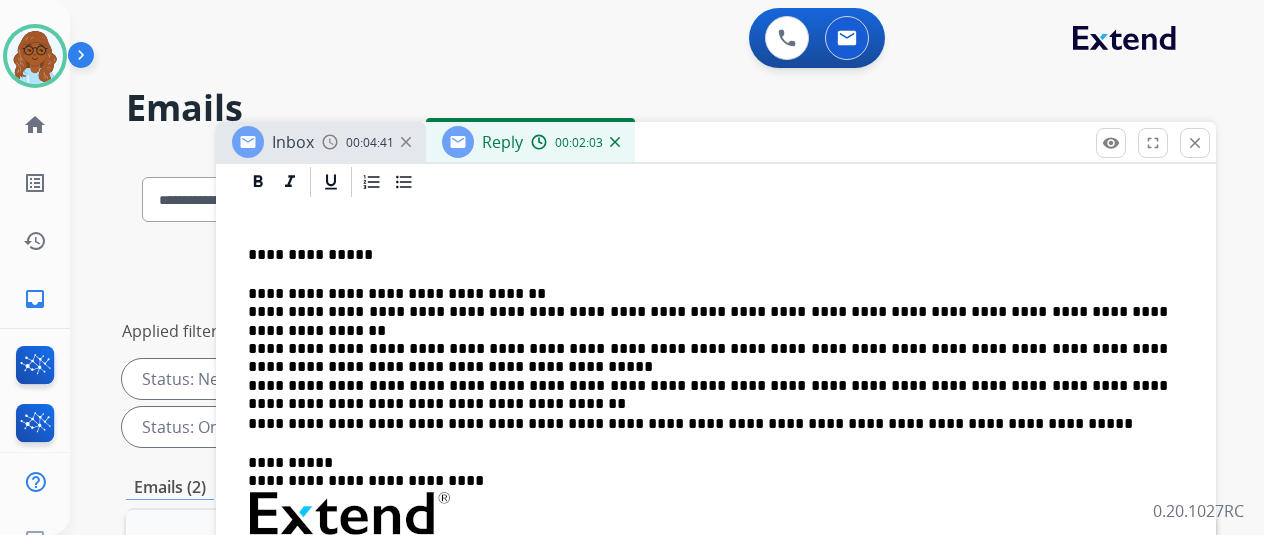 click on "**********" at bounding box center (708, 340) 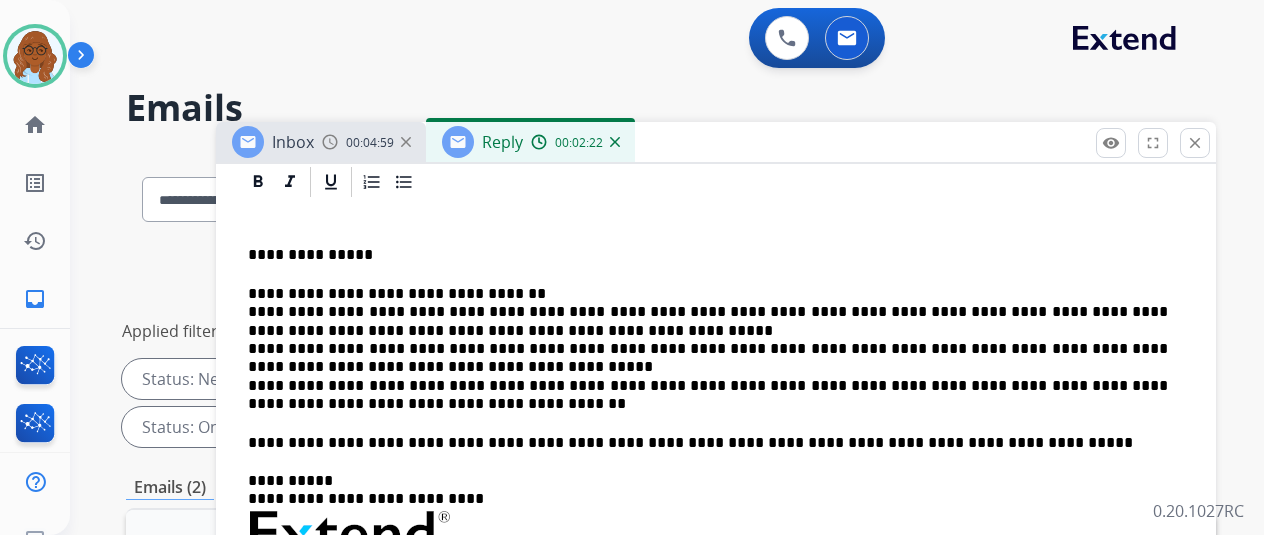 click on "**********" at bounding box center [708, 349] 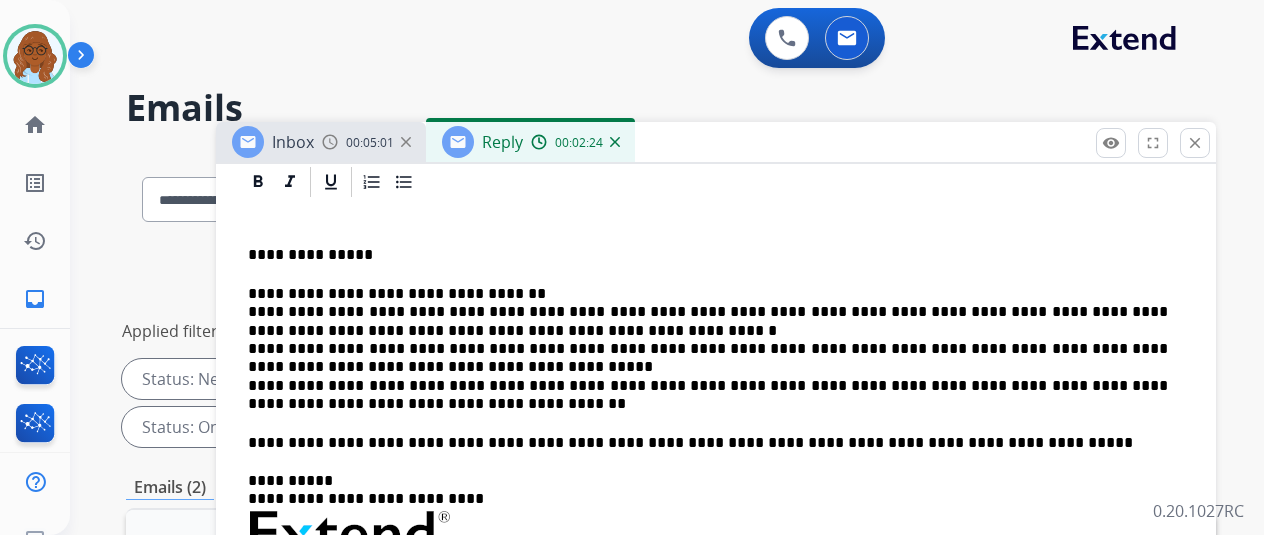 click on "**********" at bounding box center [708, 349] 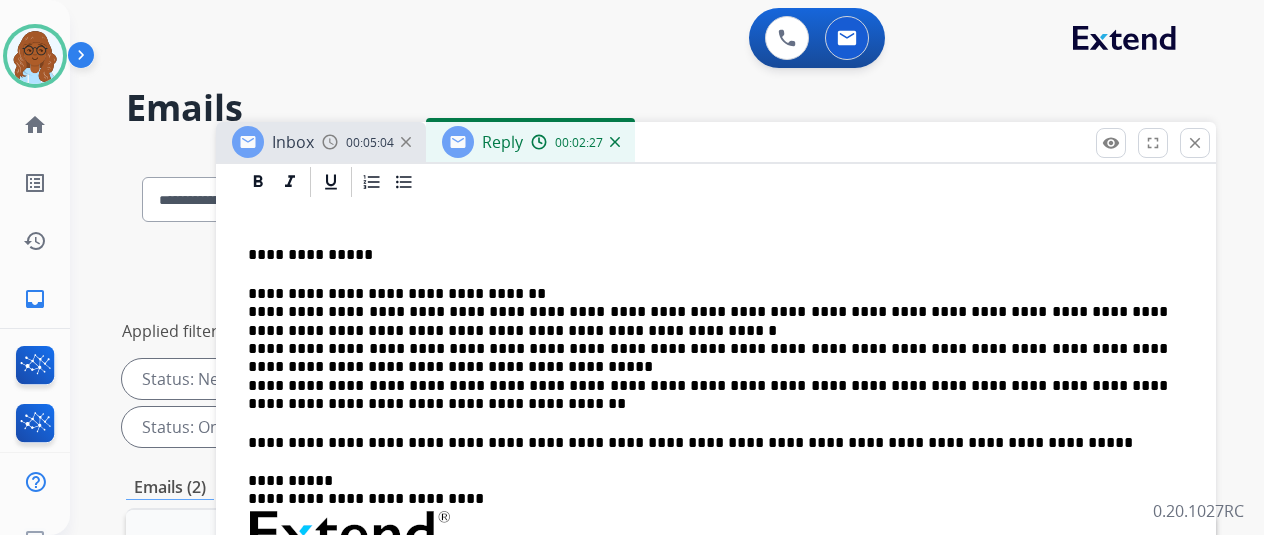 click on "**********" at bounding box center [708, 349] 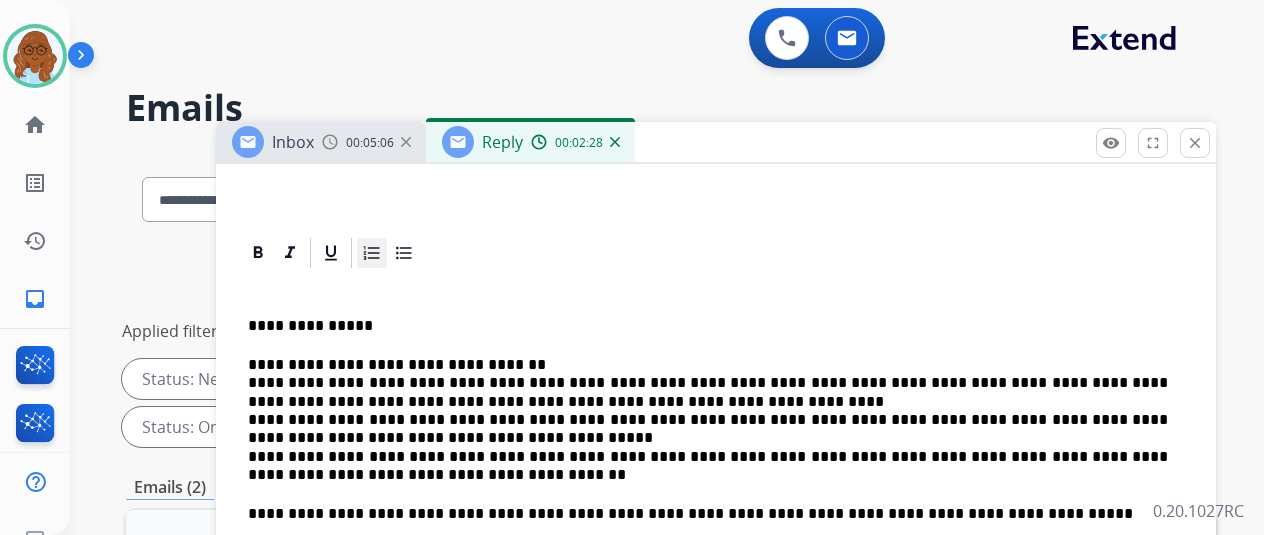scroll, scrollTop: 359, scrollLeft: 0, axis: vertical 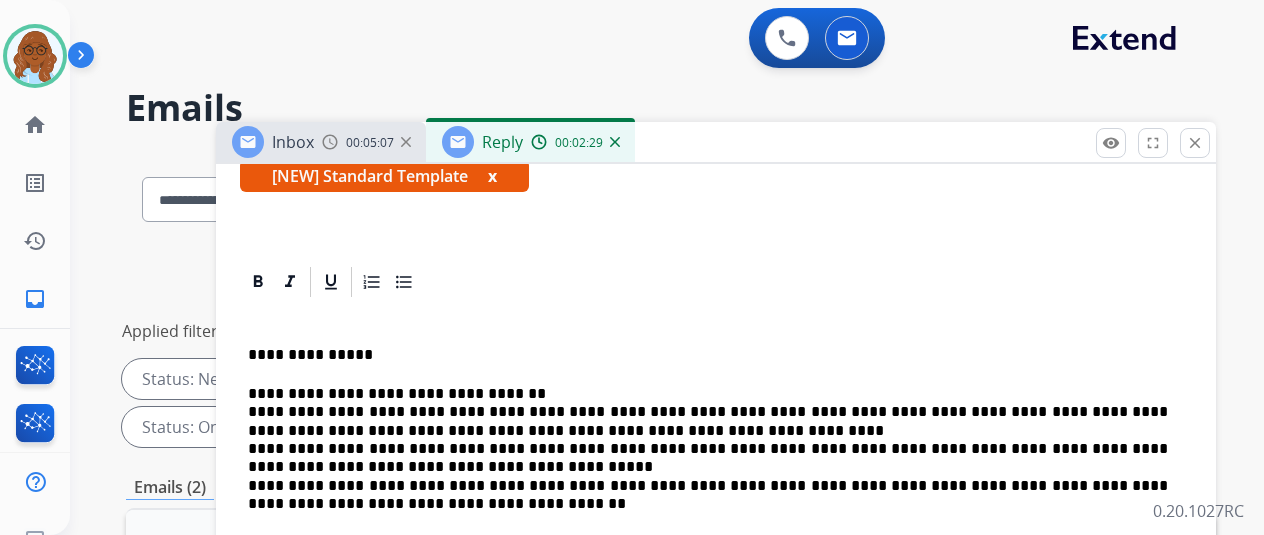 click on "**********" at bounding box center [708, 449] 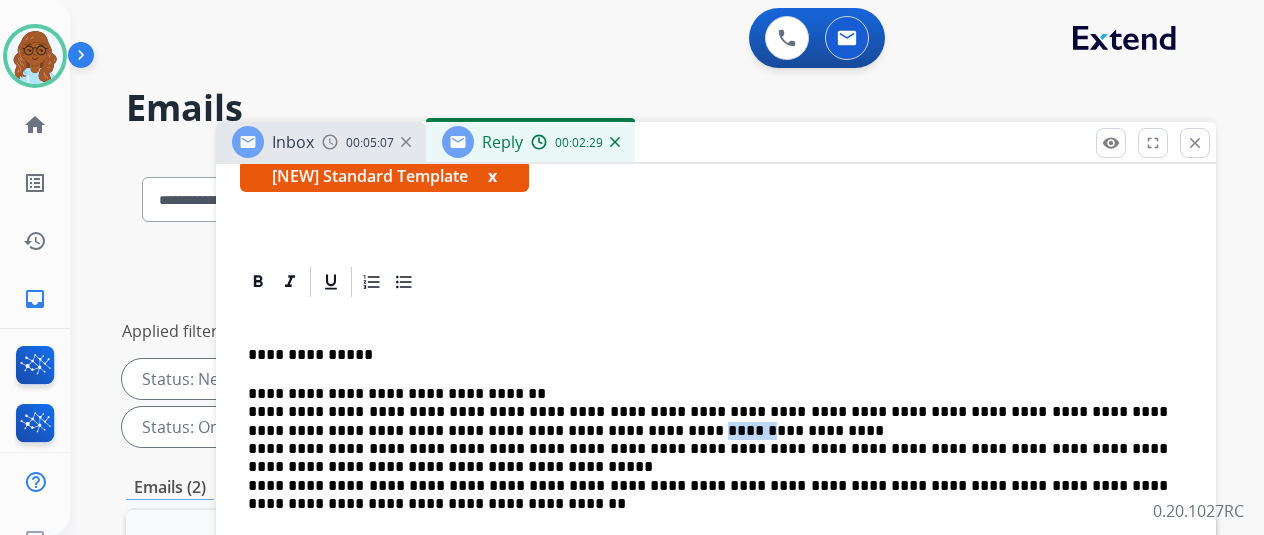 click on "**********" at bounding box center [708, 449] 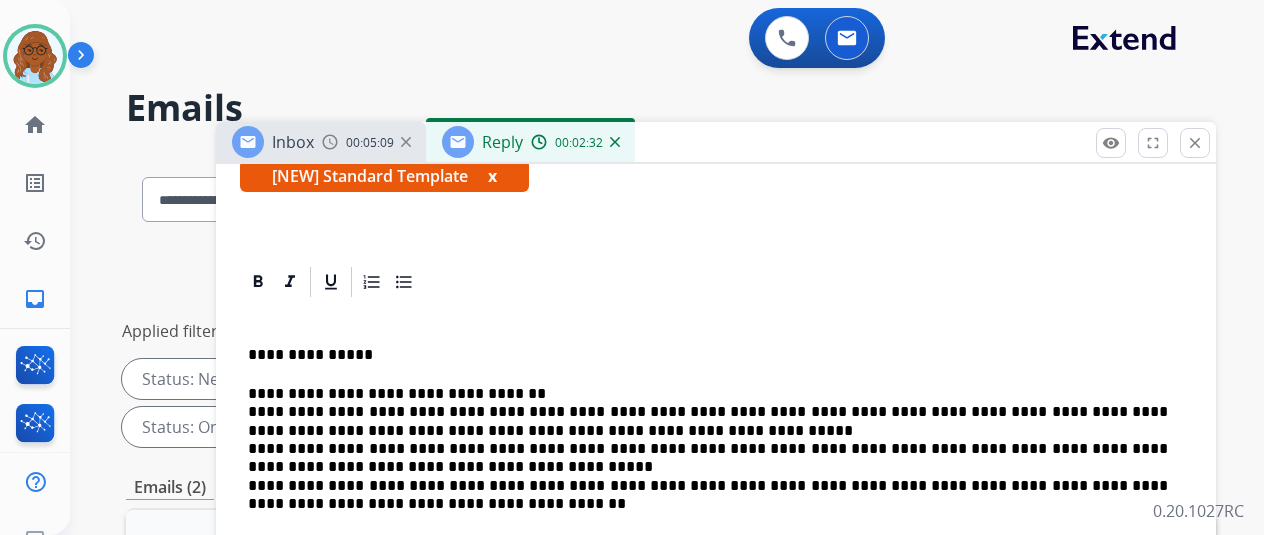 click on "**********" at bounding box center (708, 449) 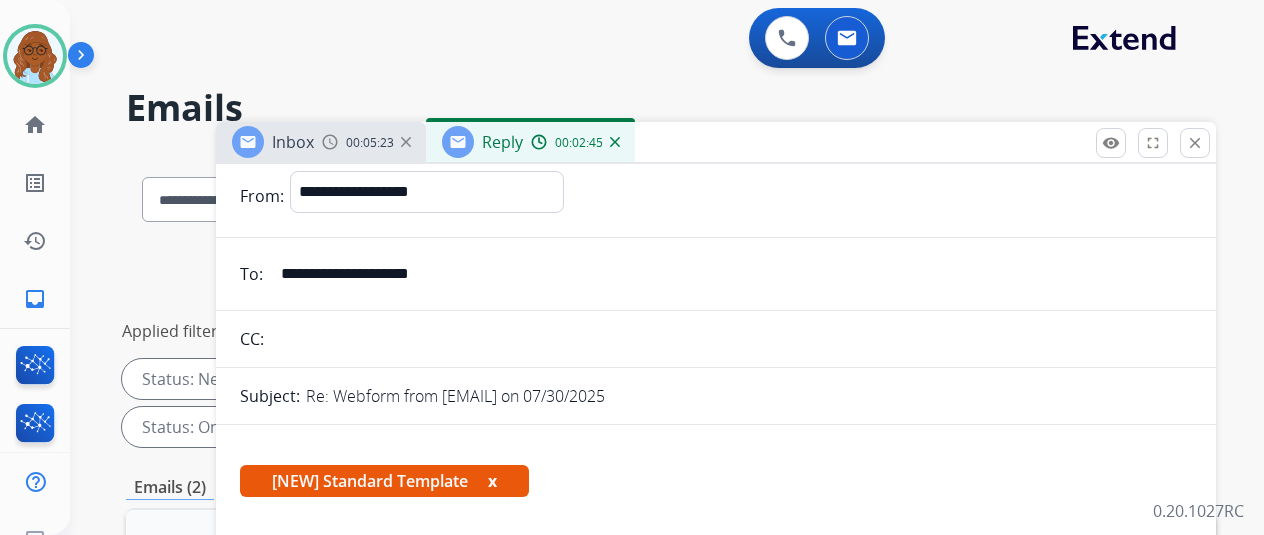 scroll, scrollTop: 100, scrollLeft: 0, axis: vertical 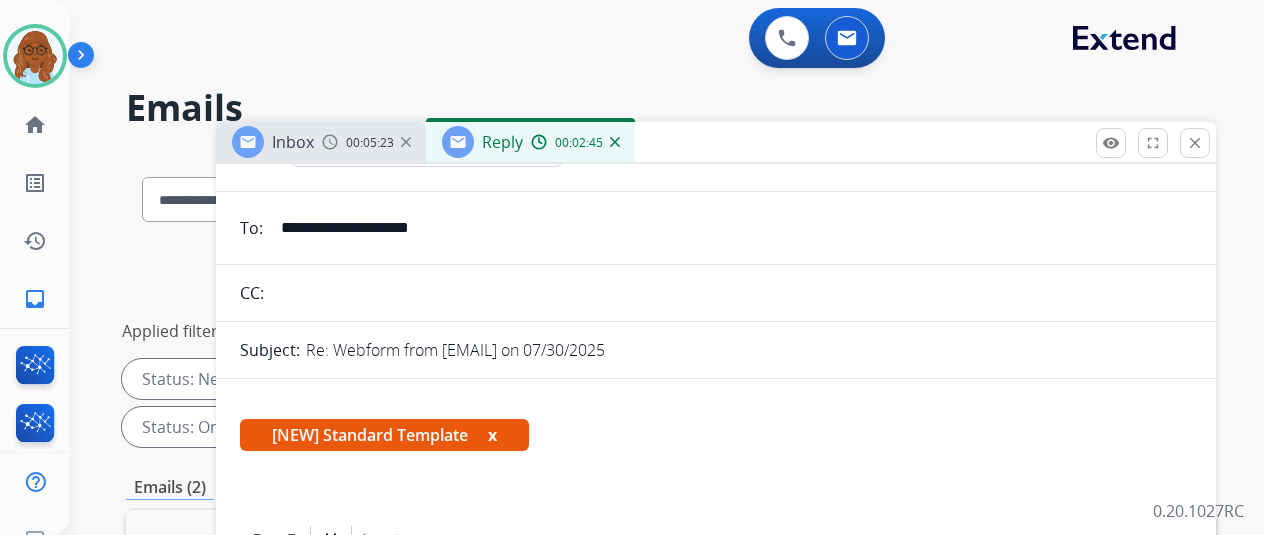 click on "[NEW] Standard Template  x" at bounding box center (384, 435) 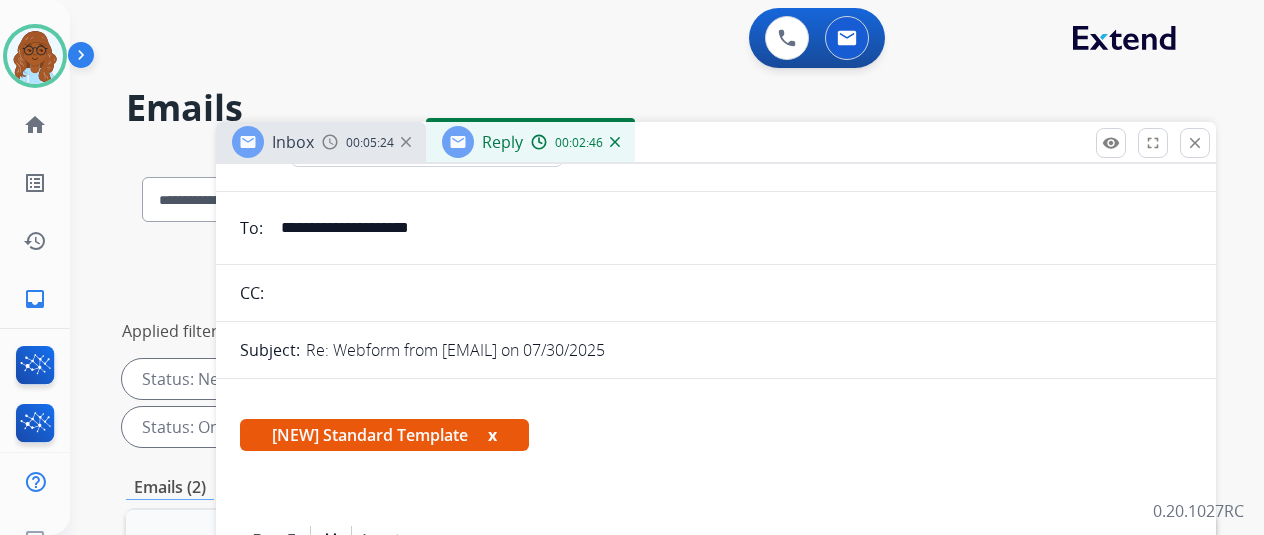 click on "x" at bounding box center (492, 435) 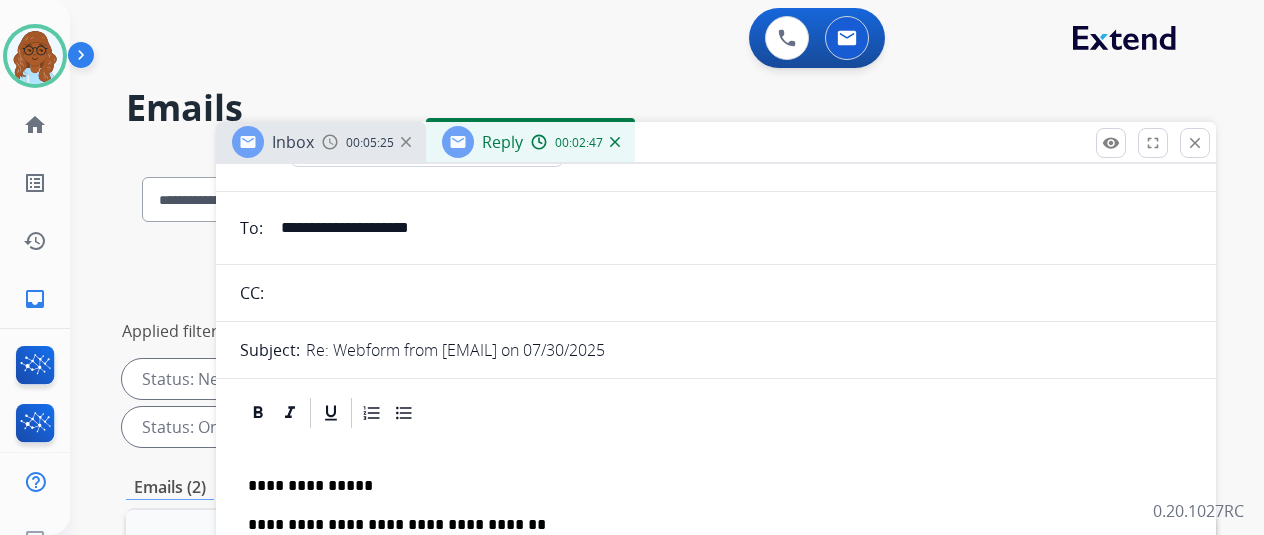 scroll, scrollTop: 0, scrollLeft: 0, axis: both 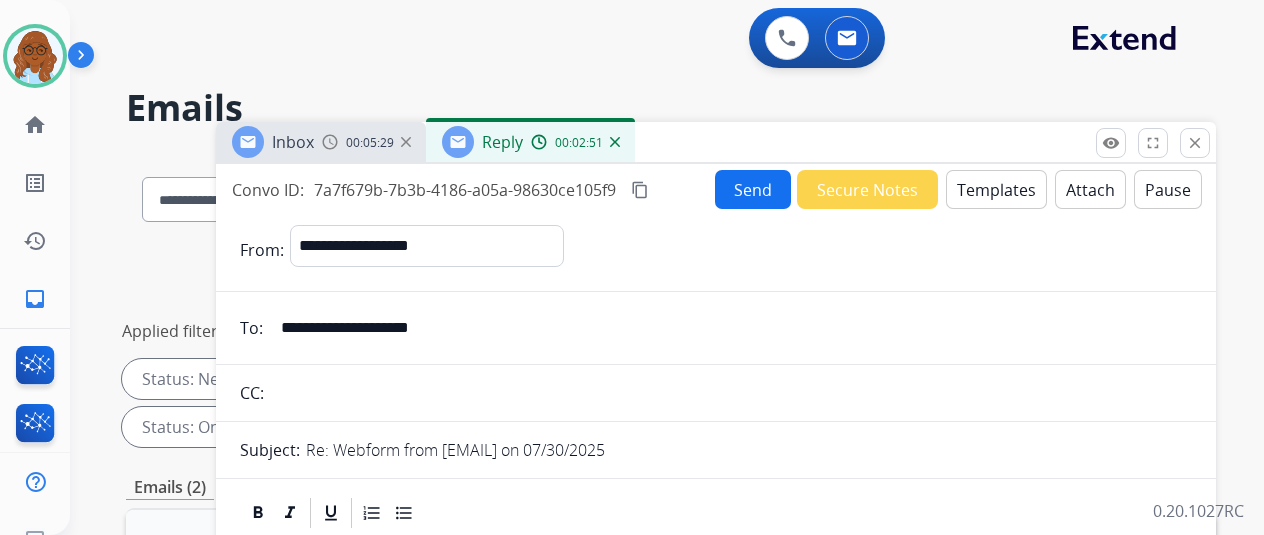 click on "content_copy" at bounding box center [640, 190] 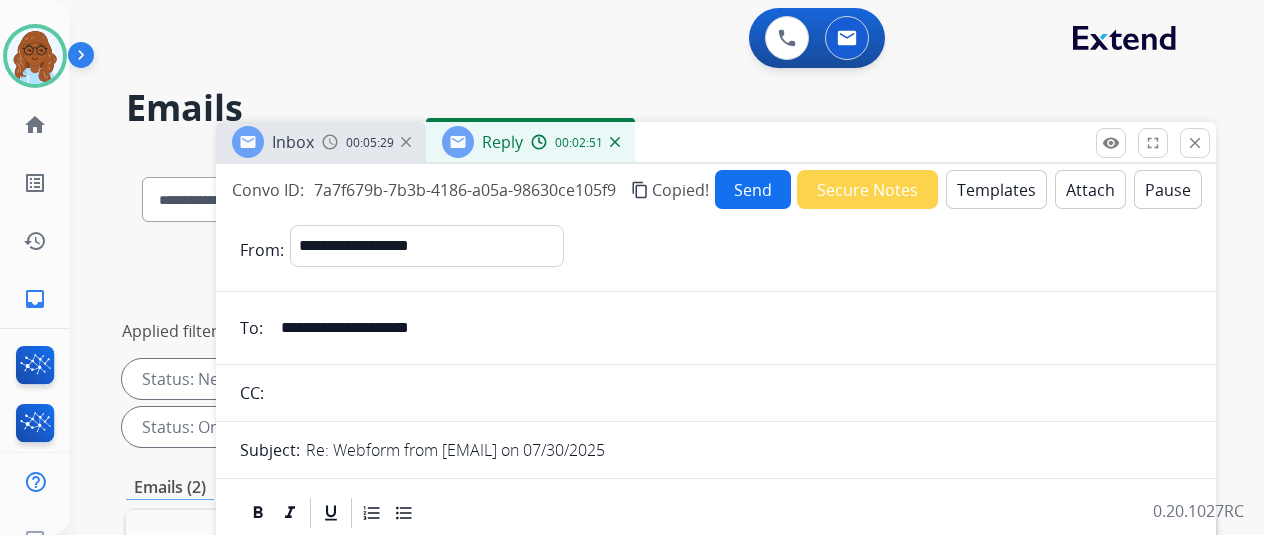 click on "Send" at bounding box center (753, 189) 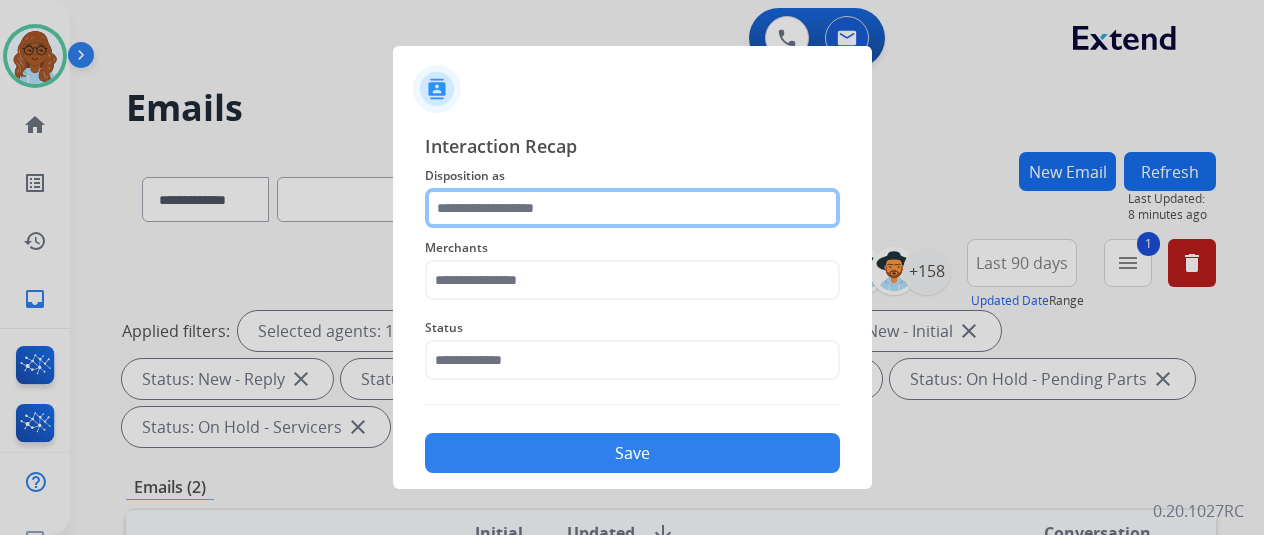 click 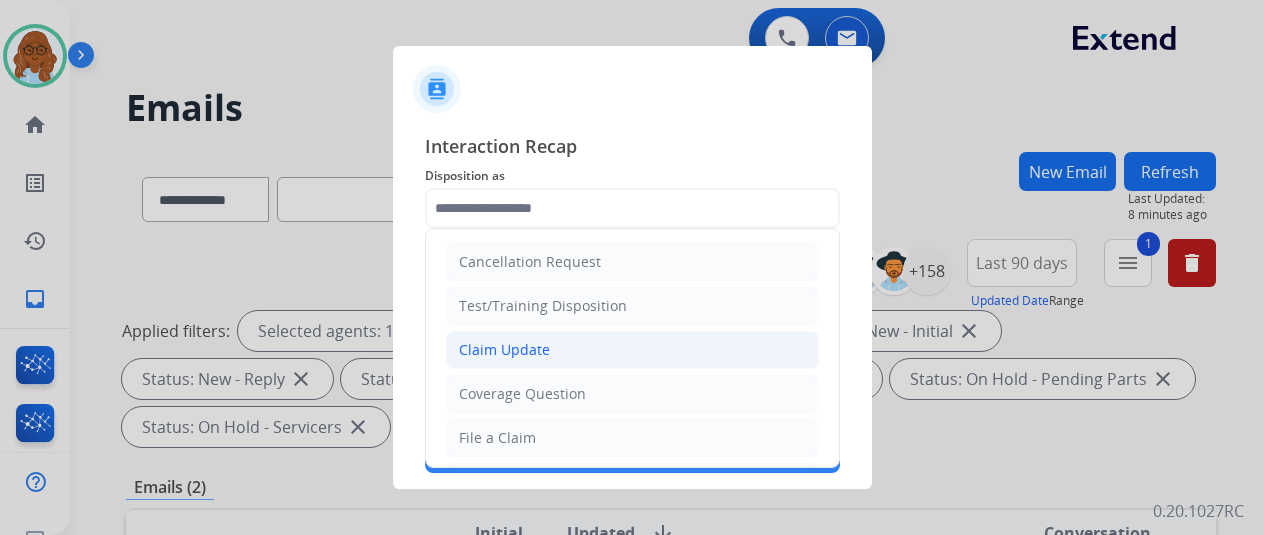 click on "Claim Update" 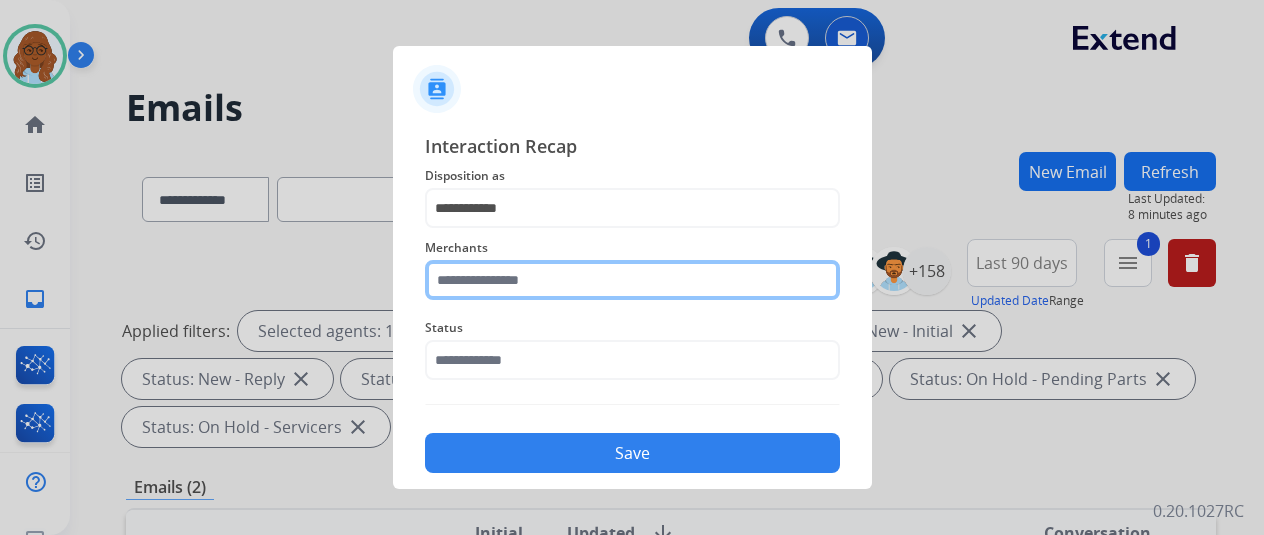 click 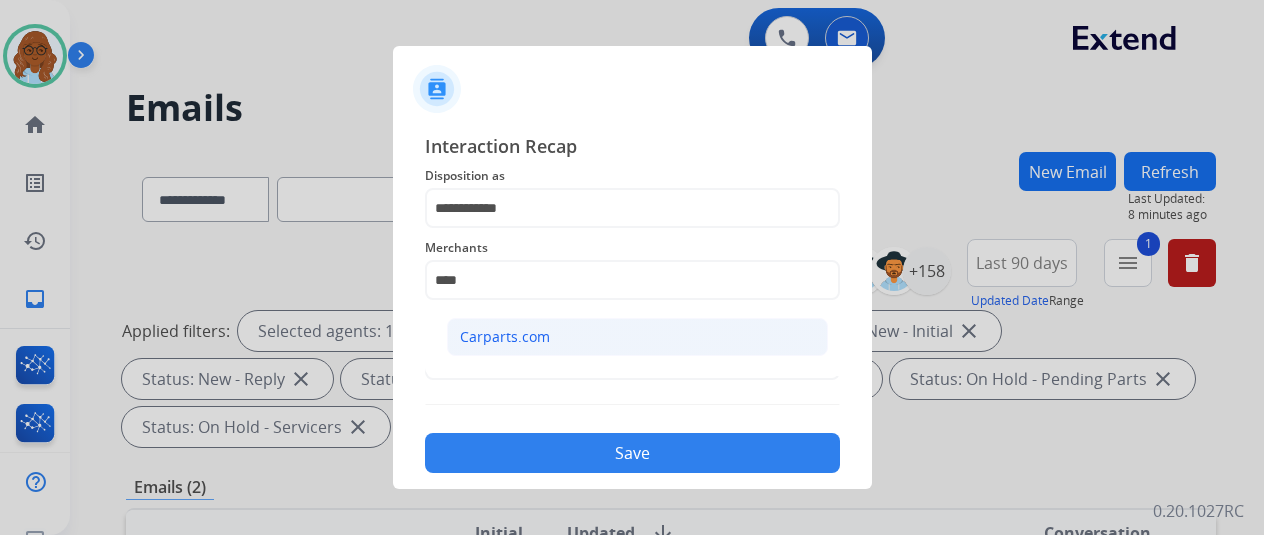 click on "Carparts.com" 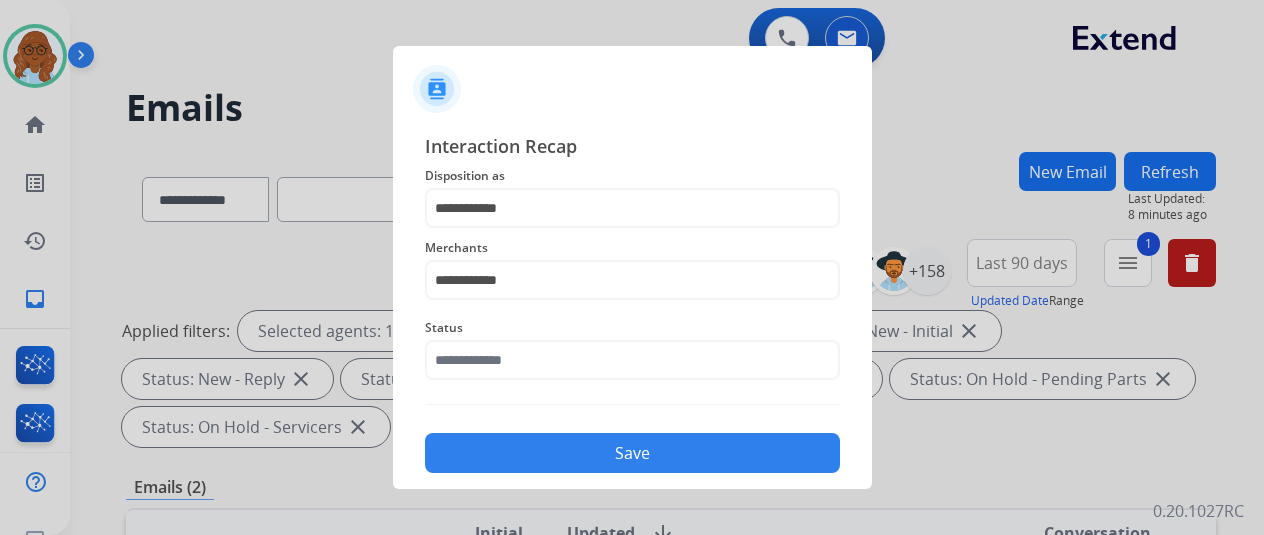 click on "Status" 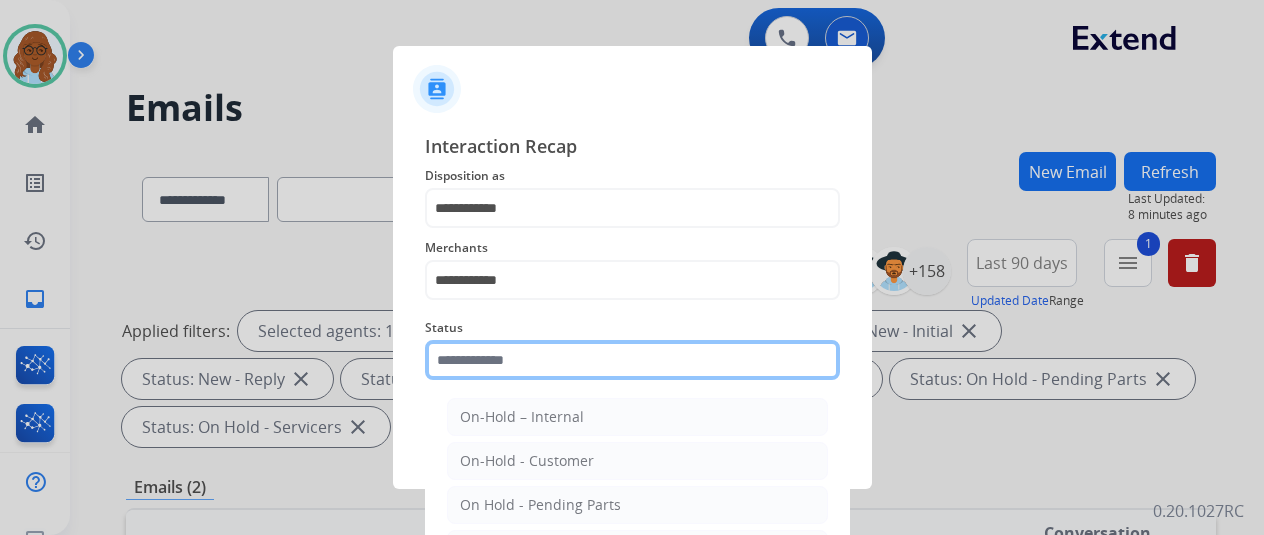 click 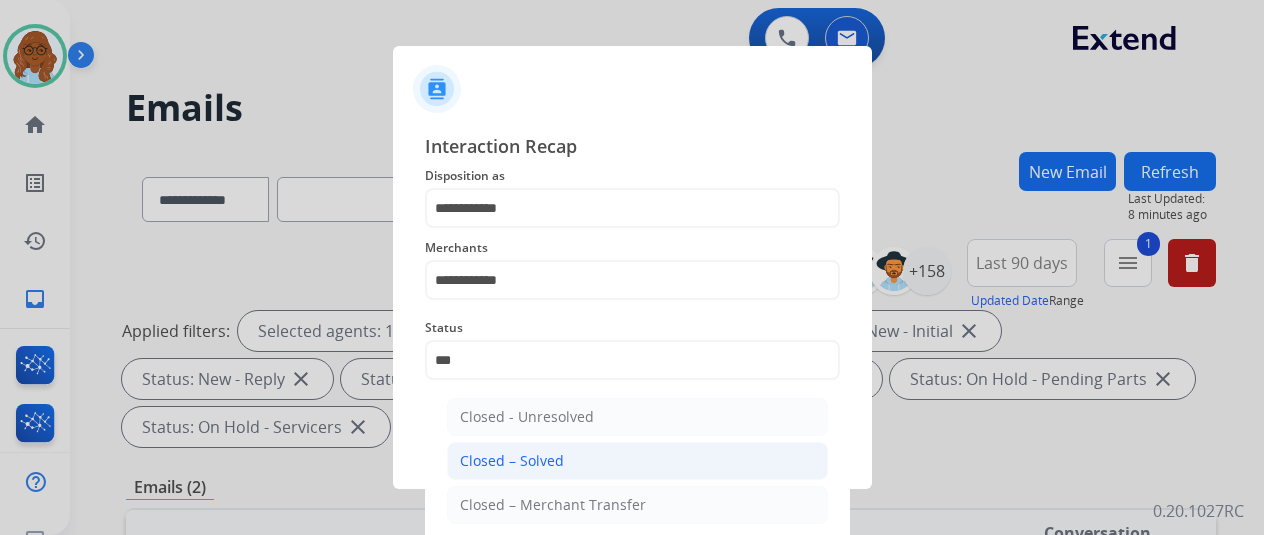 click on "Closed – Solved" 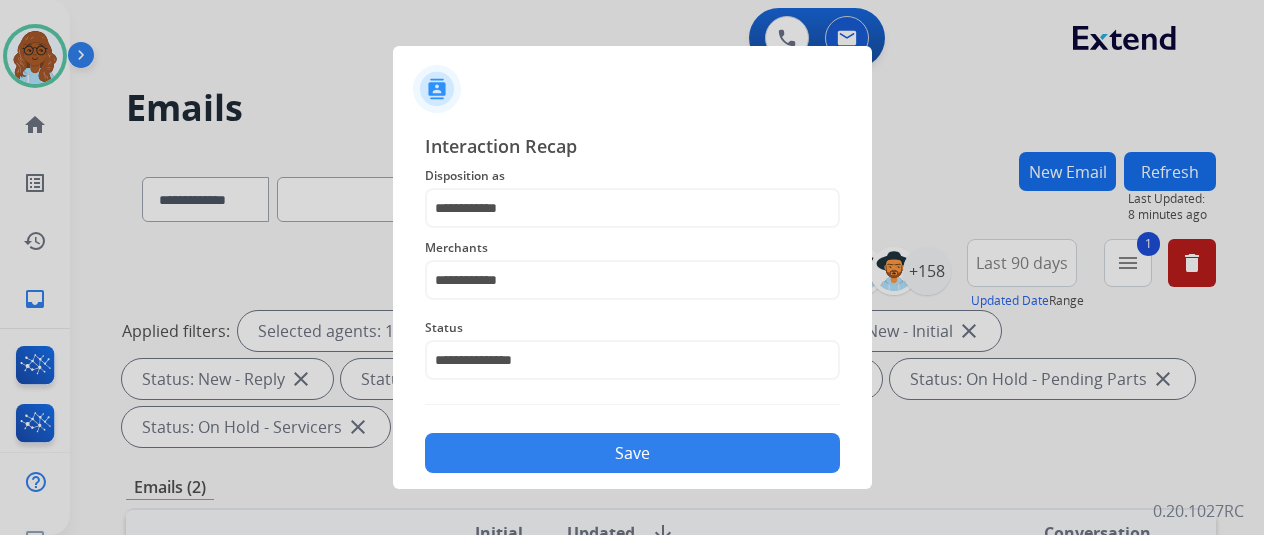 click on "Save" 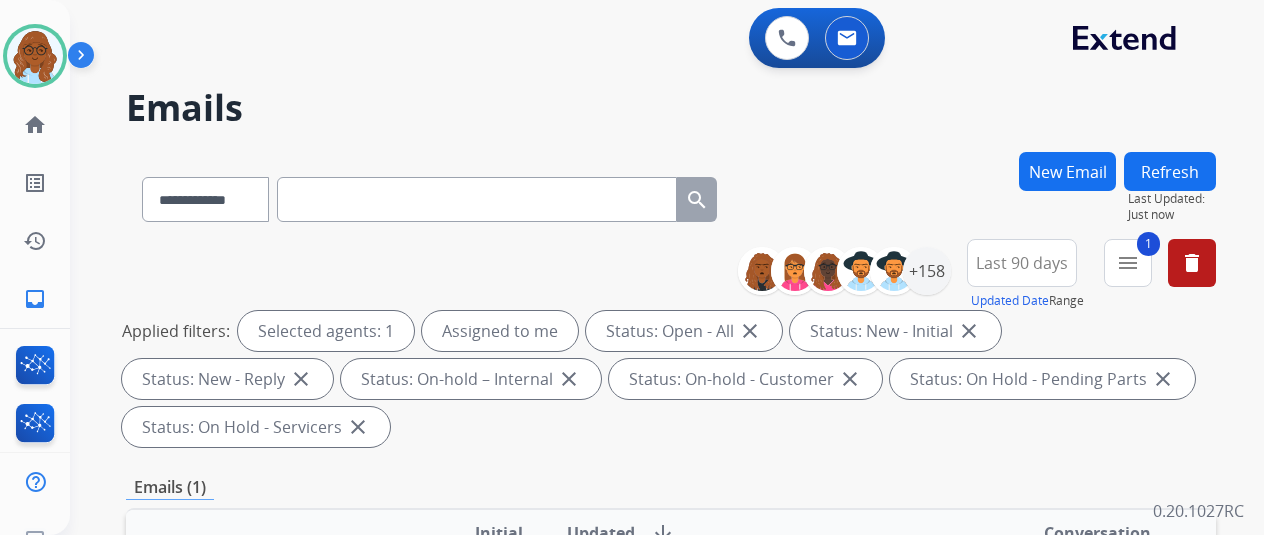 scroll, scrollTop: 200, scrollLeft: 0, axis: vertical 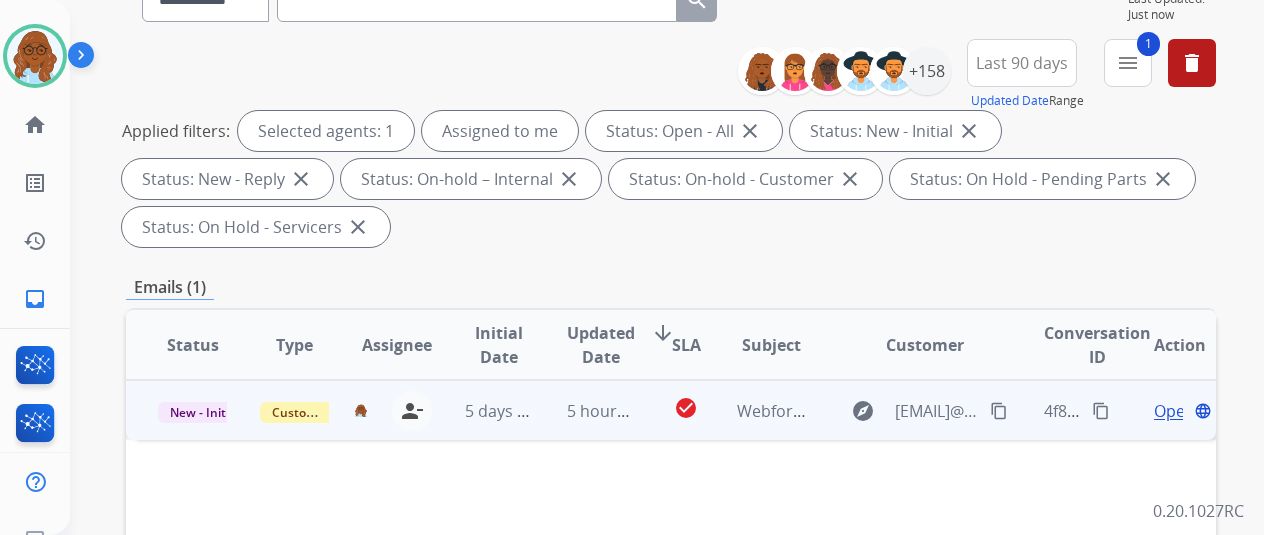 click on "Open" at bounding box center (1174, 411) 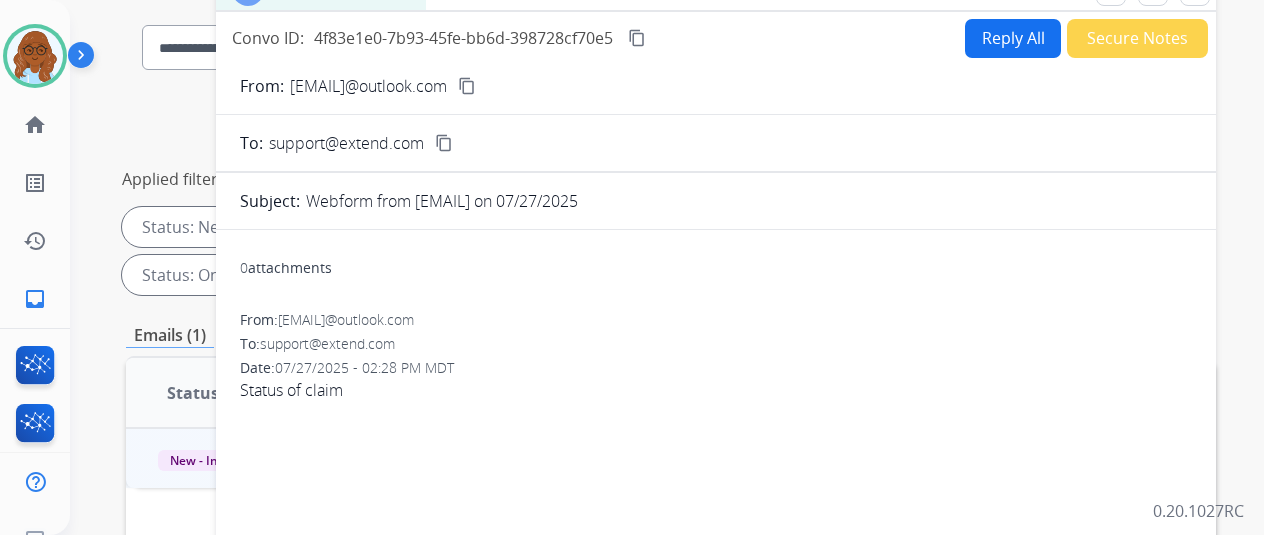 scroll, scrollTop: 0, scrollLeft: 0, axis: both 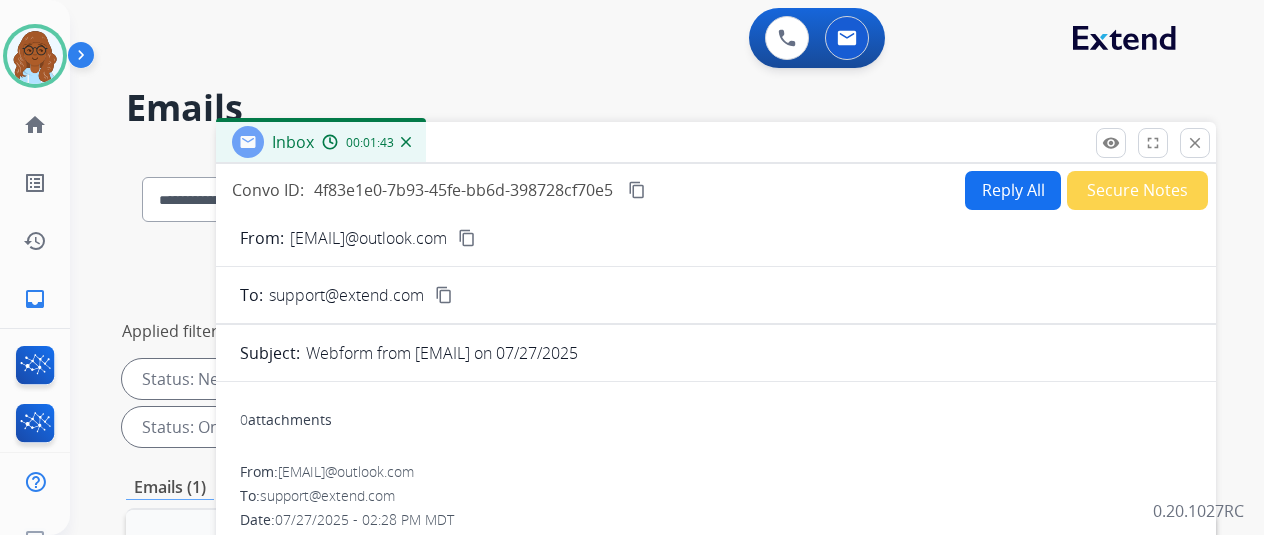 drag, startPoint x: 540, startPoint y: 237, endPoint x: 966, endPoint y: 255, distance: 426.38013 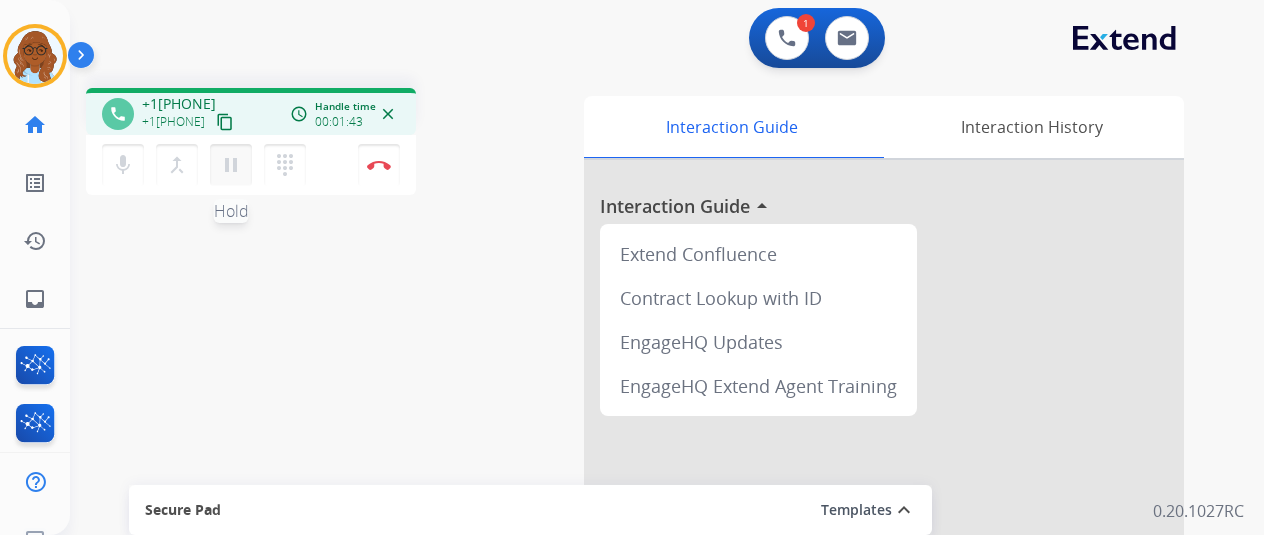 click on "pause" at bounding box center (231, 165) 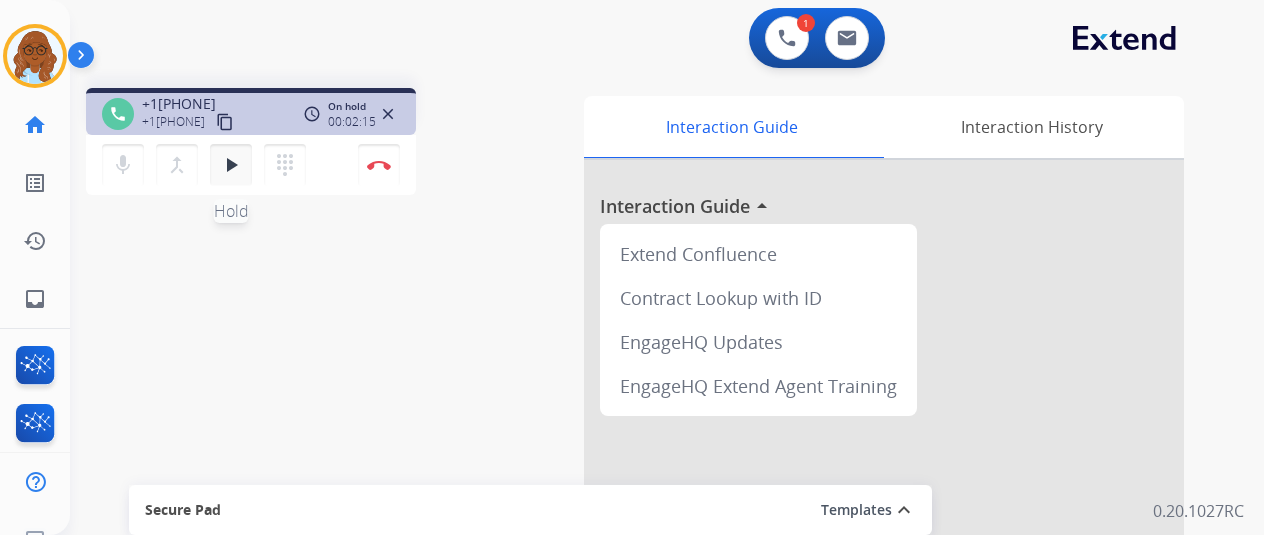 click on "play_arrow" at bounding box center (231, 165) 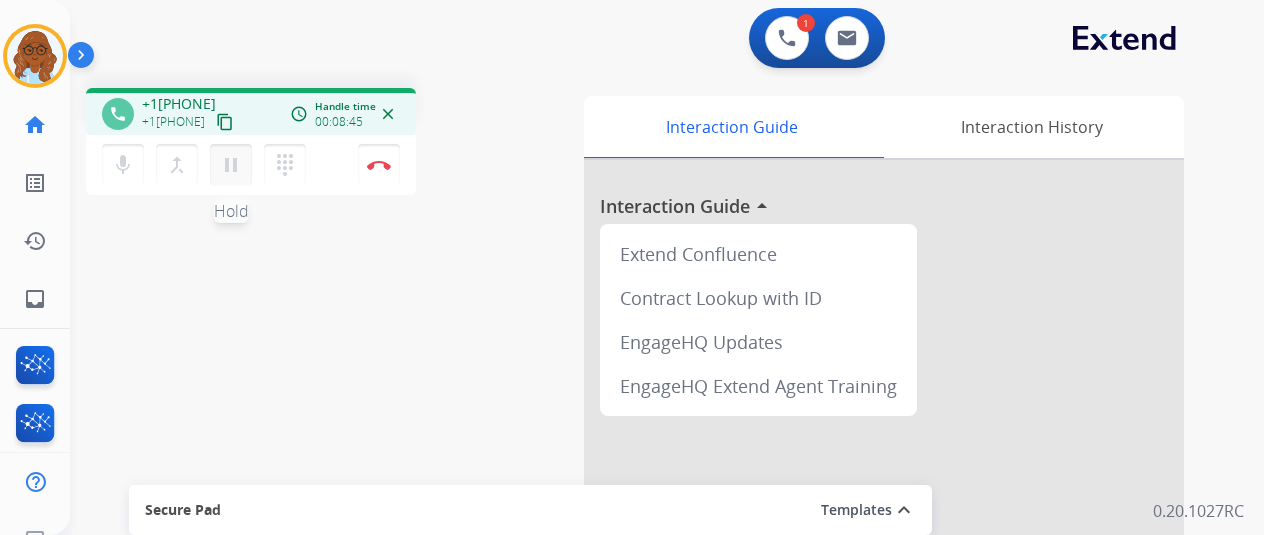 click on "pause" at bounding box center [231, 165] 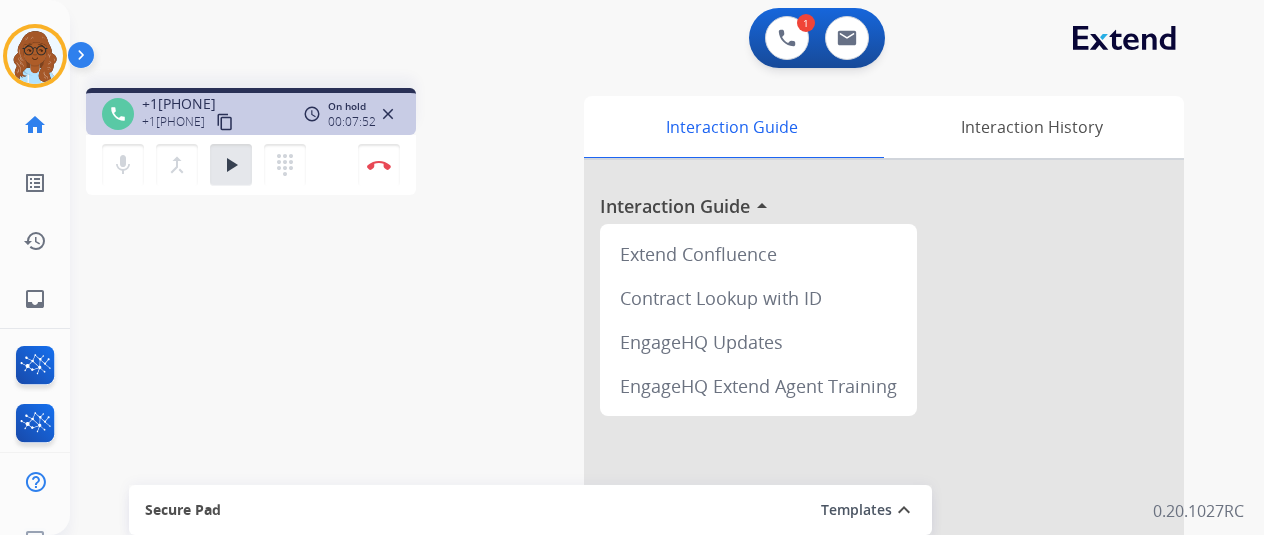 drag, startPoint x: 247, startPoint y: 167, endPoint x: 622, endPoint y: 366, distance: 424.53033 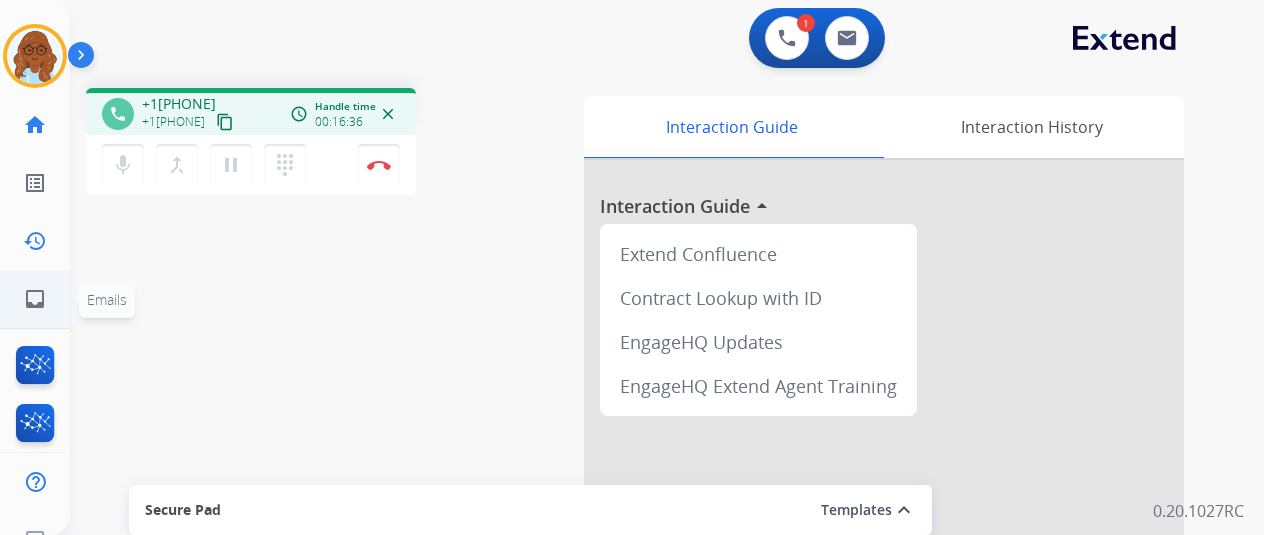 click on "inbox  Emails" 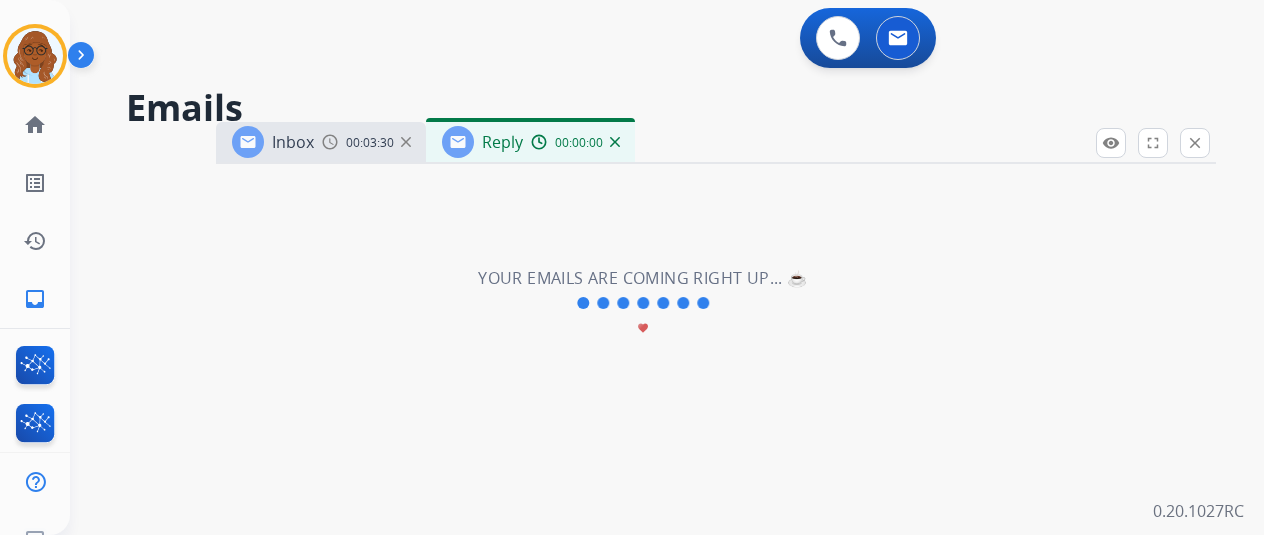 select on "**********" 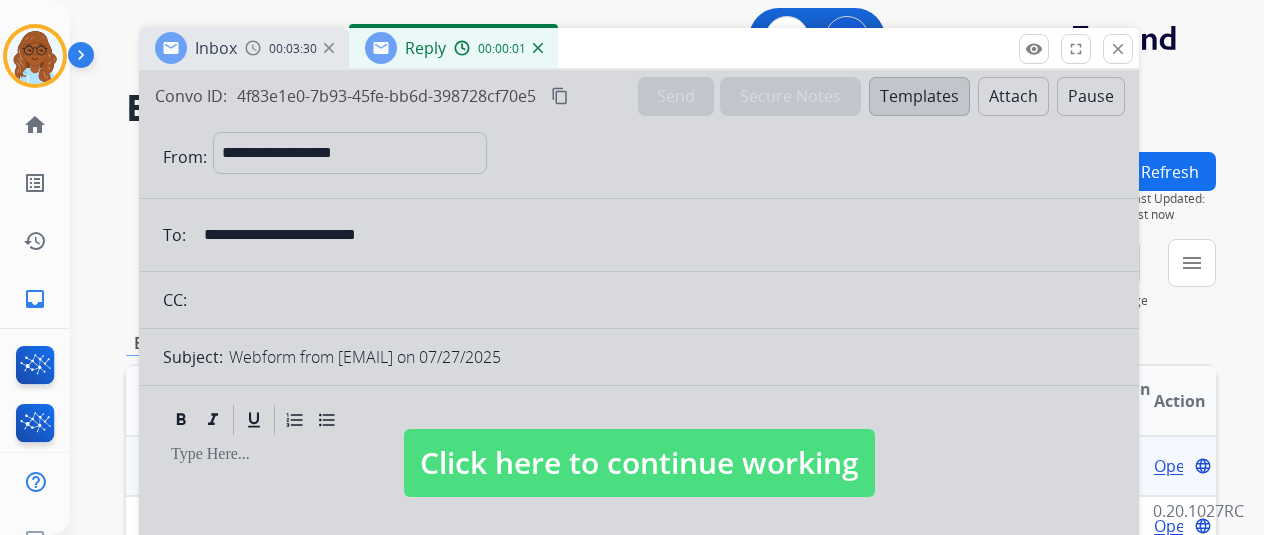 drag, startPoint x: 694, startPoint y: 150, endPoint x: 632, endPoint y: 105, distance: 76.6094 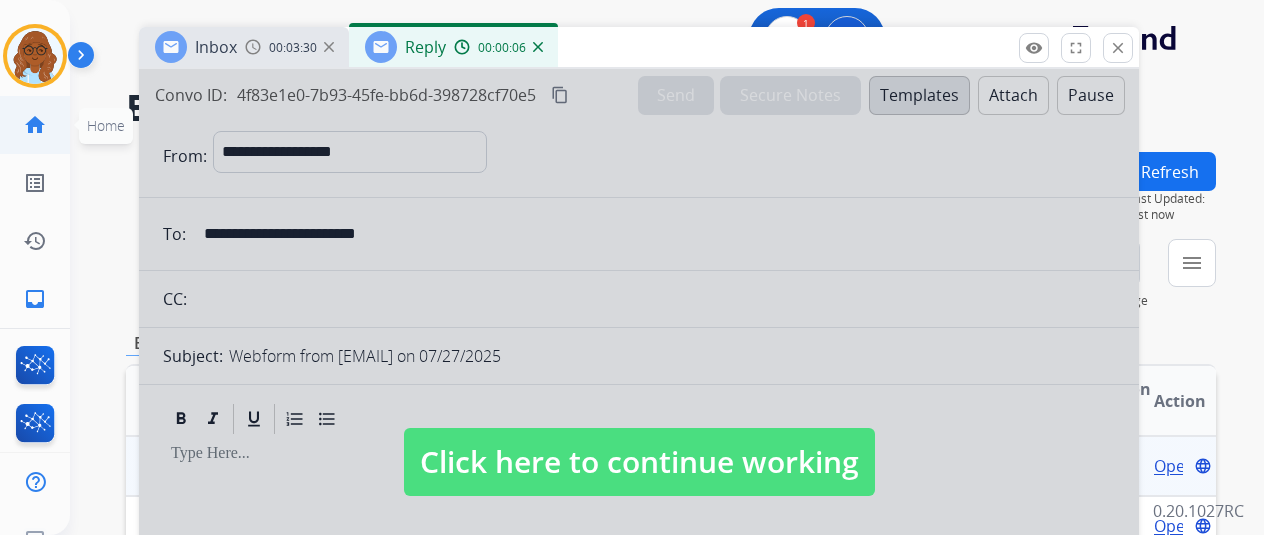 click on "home" 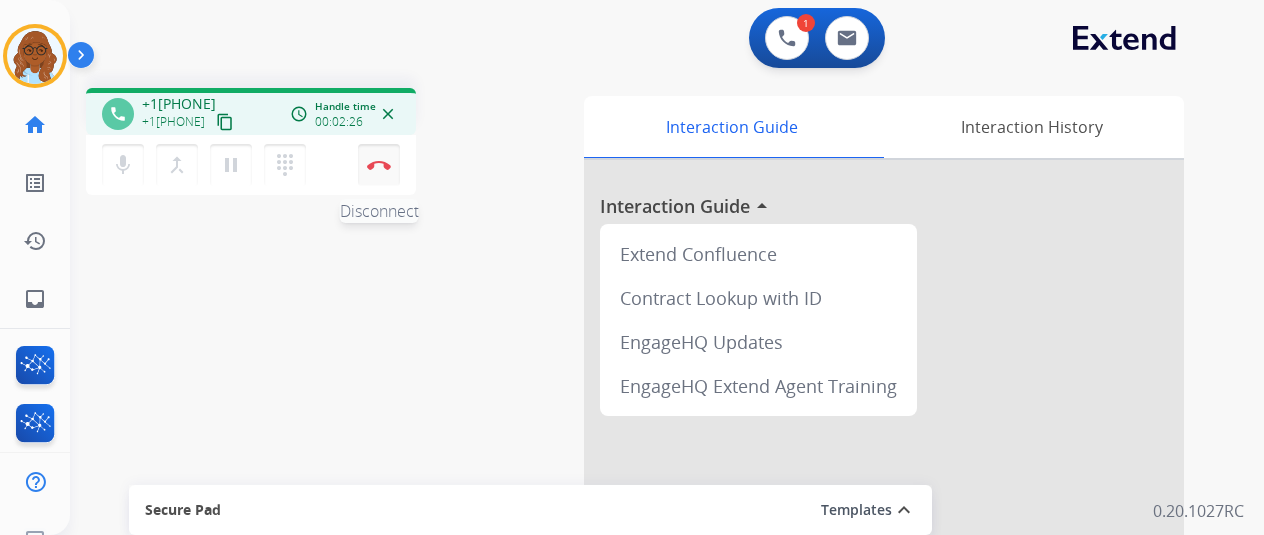 click at bounding box center [379, 165] 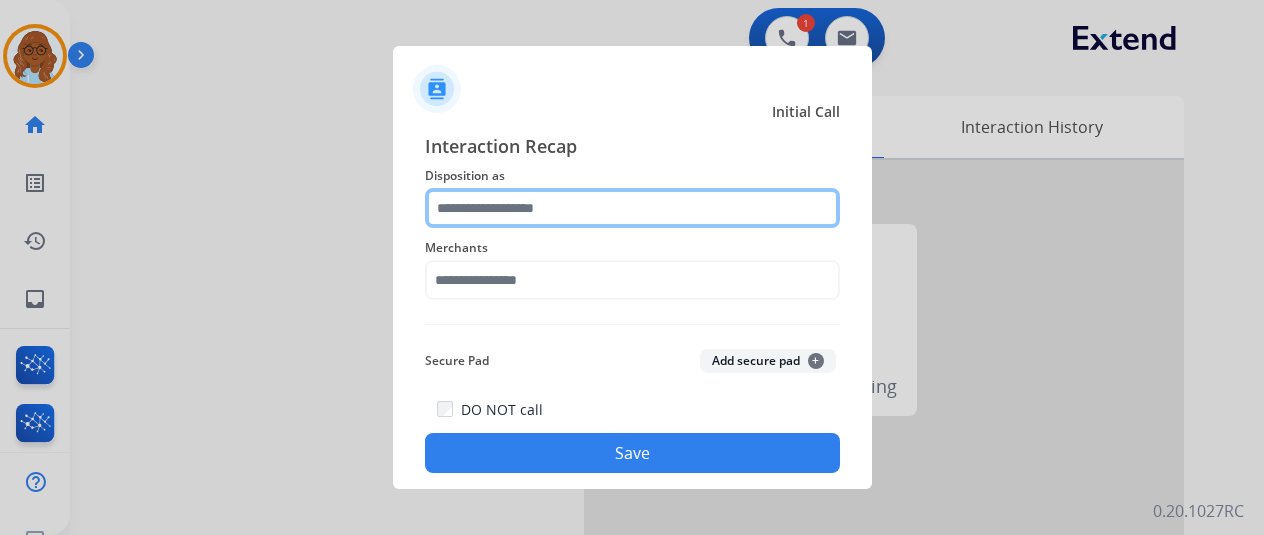 click 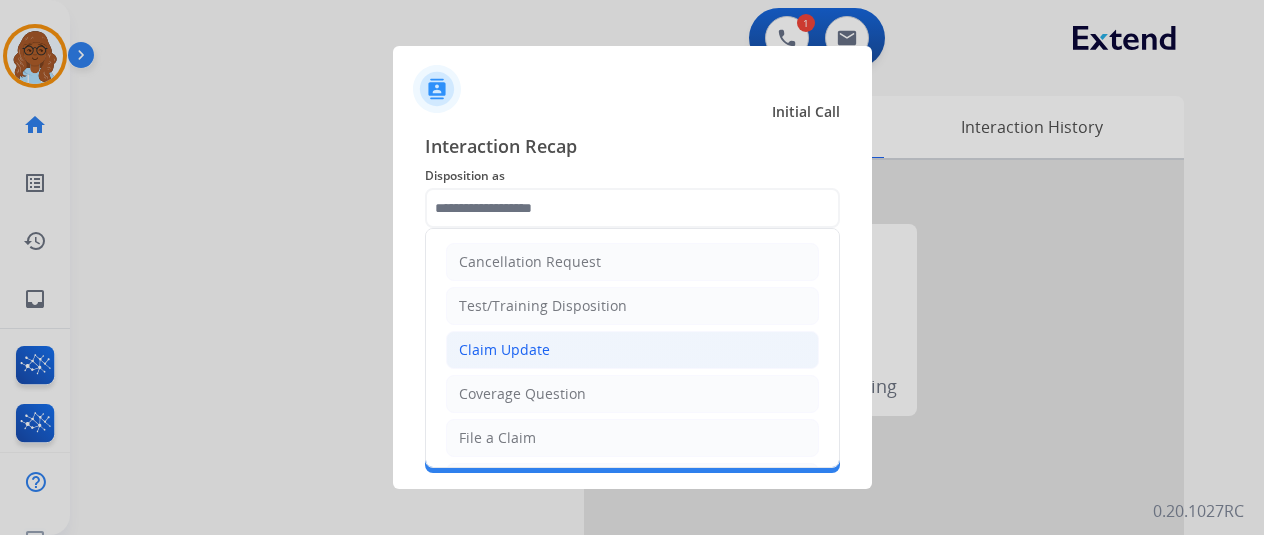 click on "Claim Update" 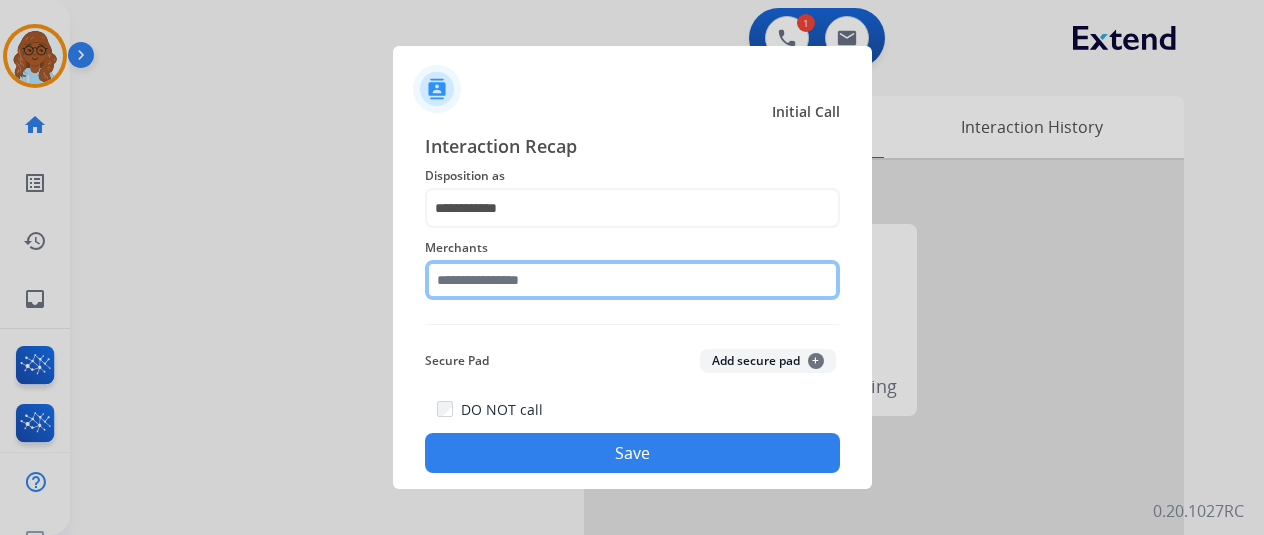 click 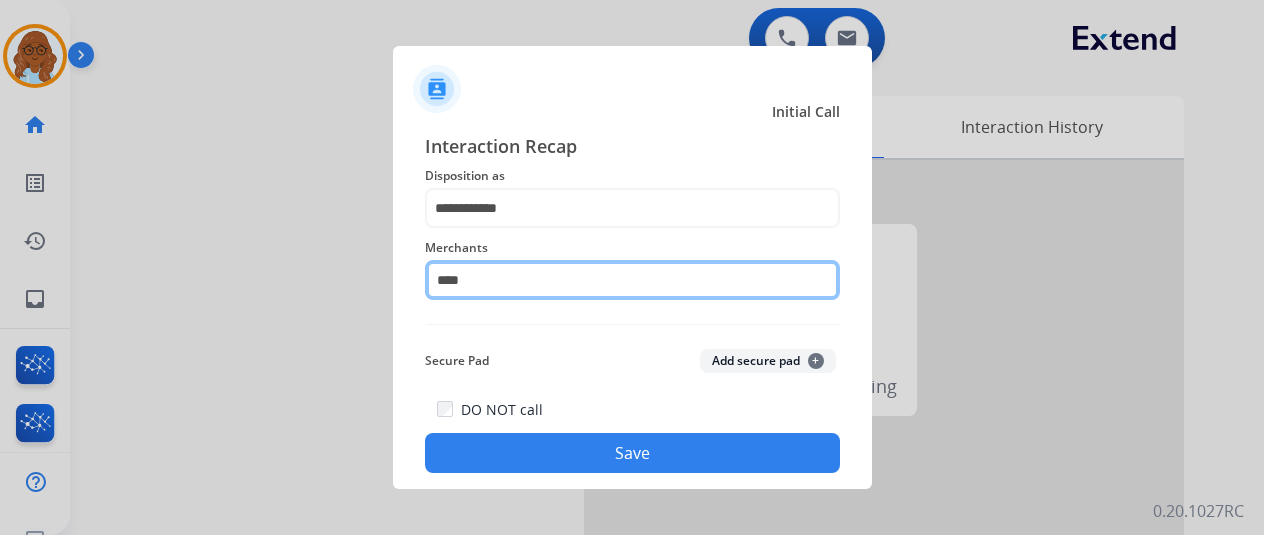 click on "****" 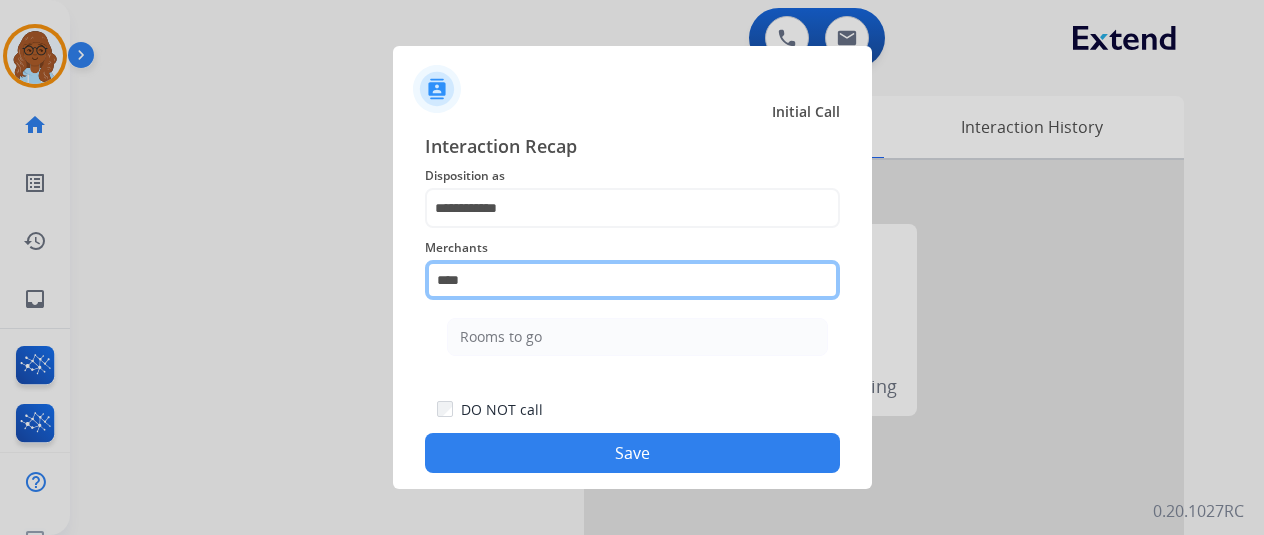 click on "****" 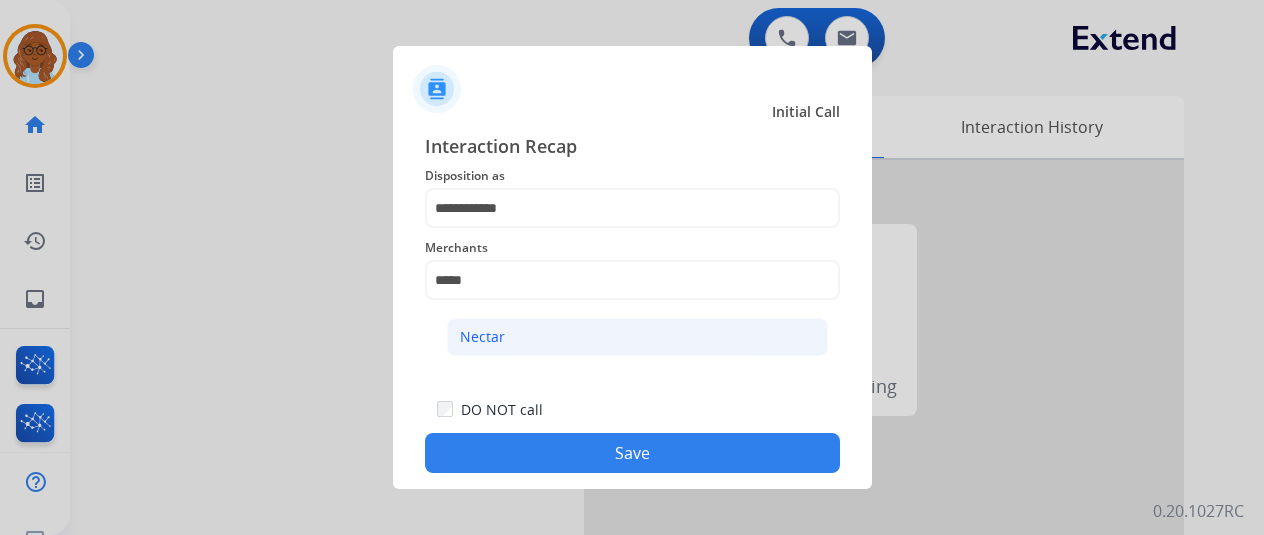 click on "Nectar" 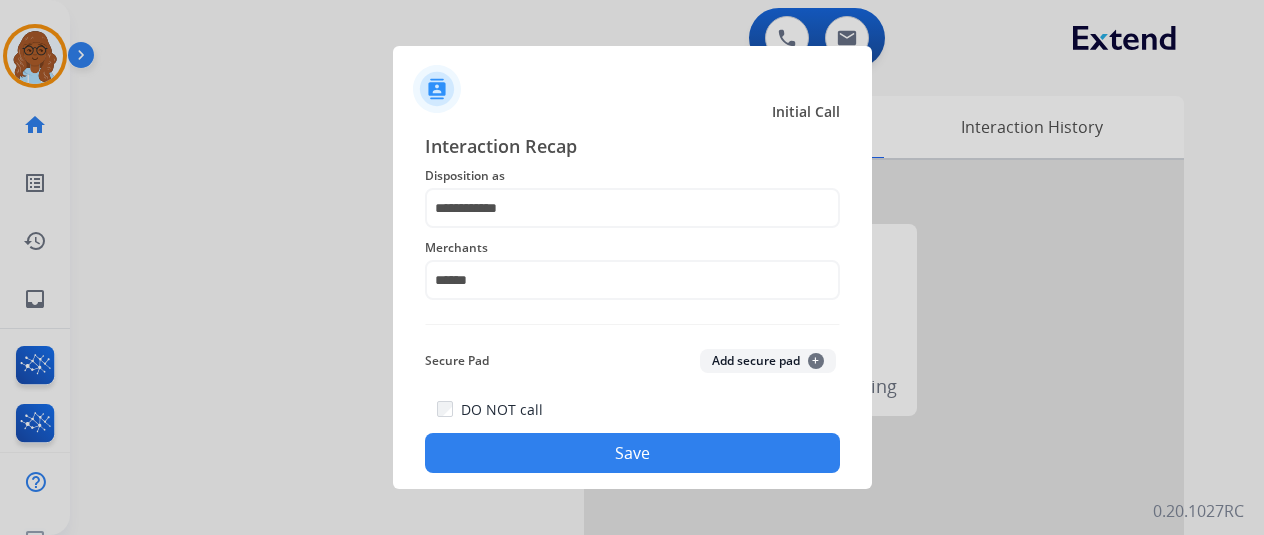 click on "Save" 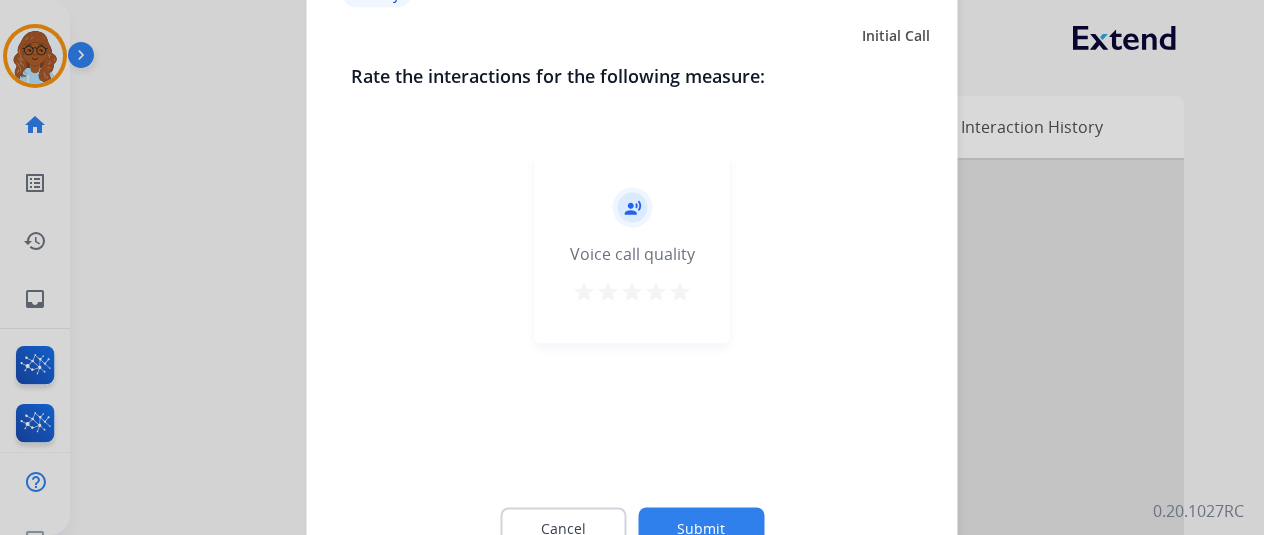 click on "star" at bounding box center (680, 291) 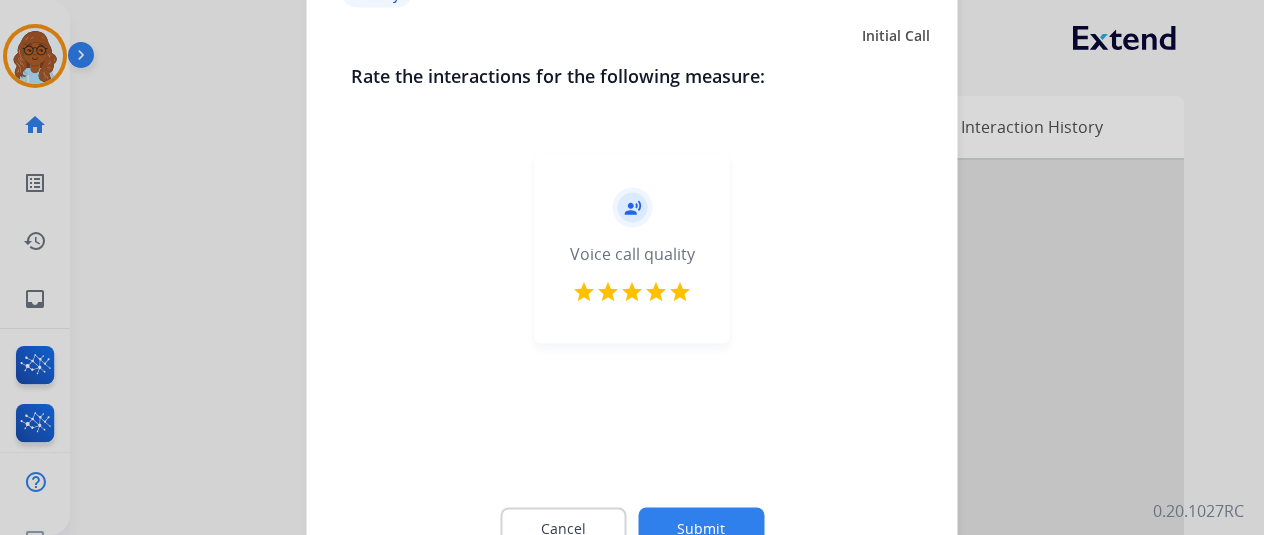 click on "Submit" 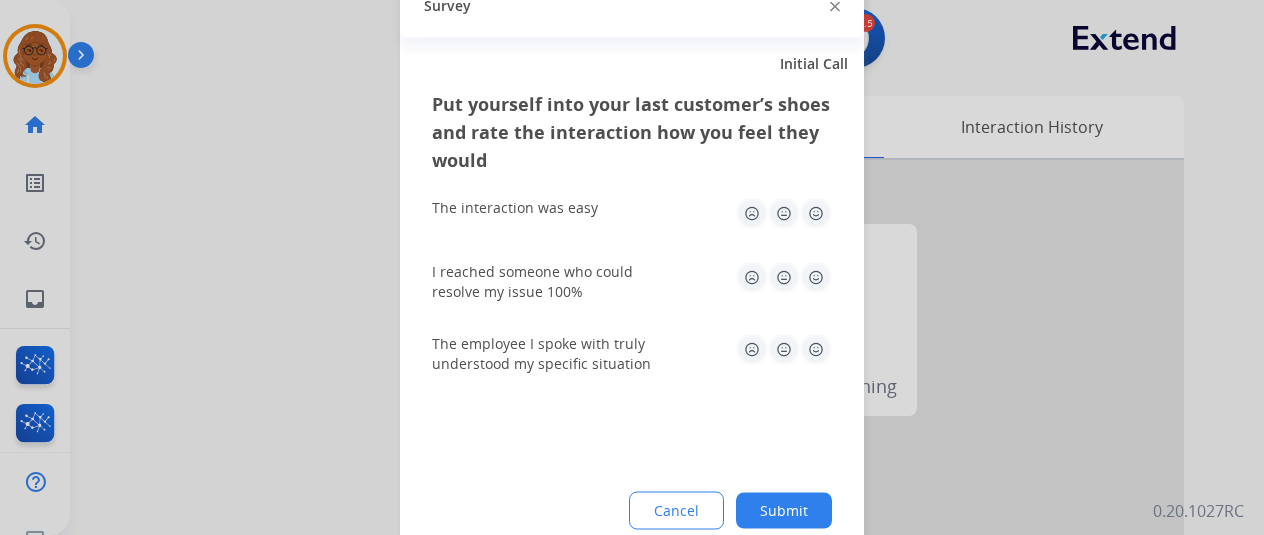 click 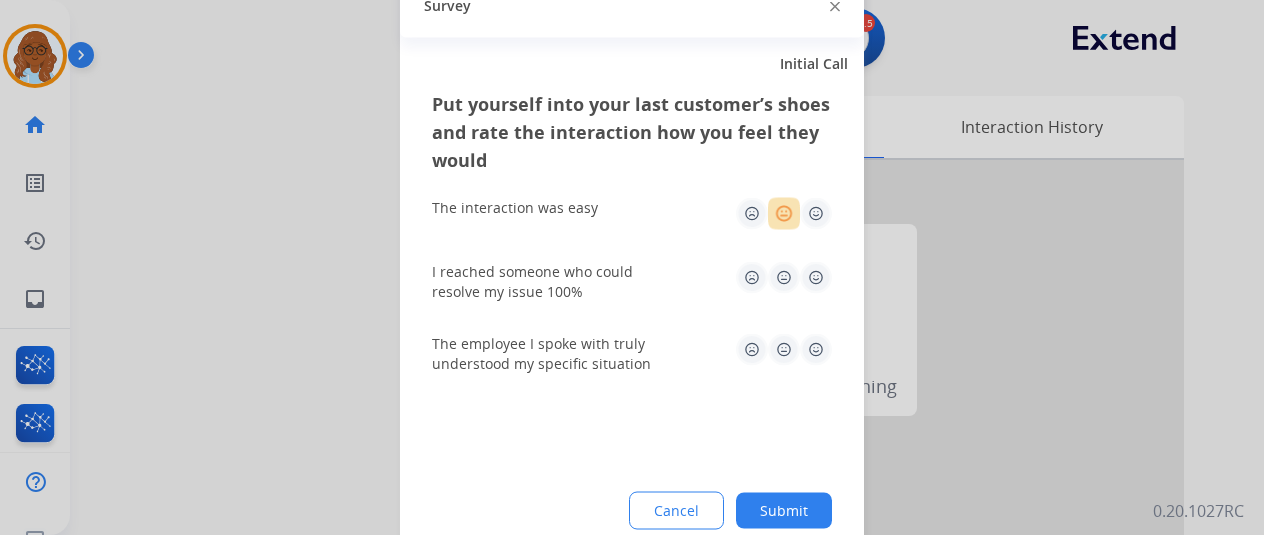 click 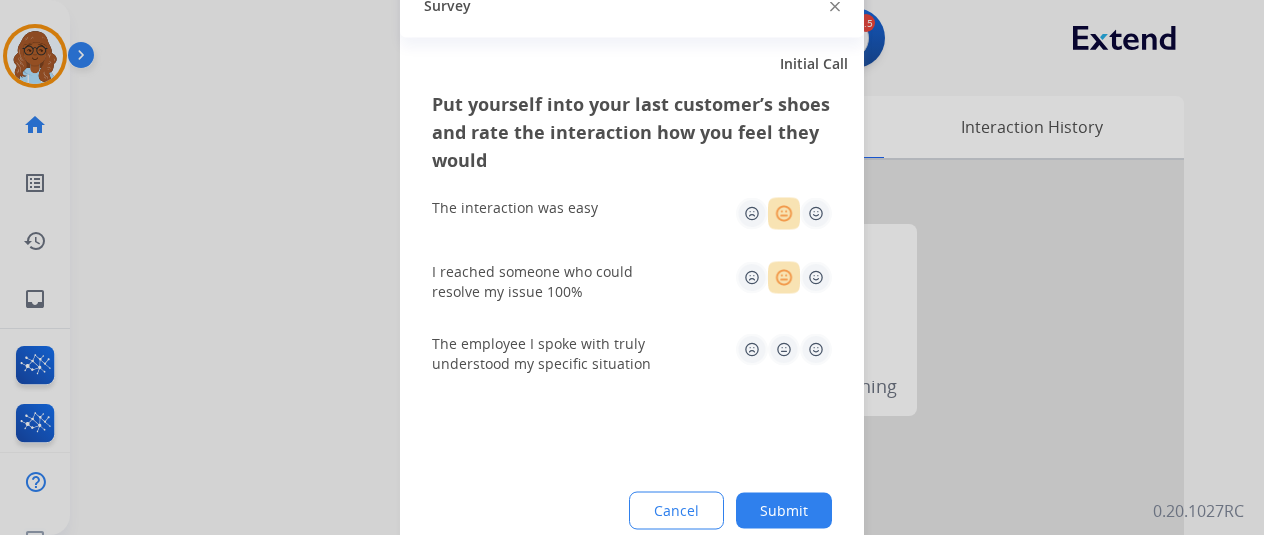 click 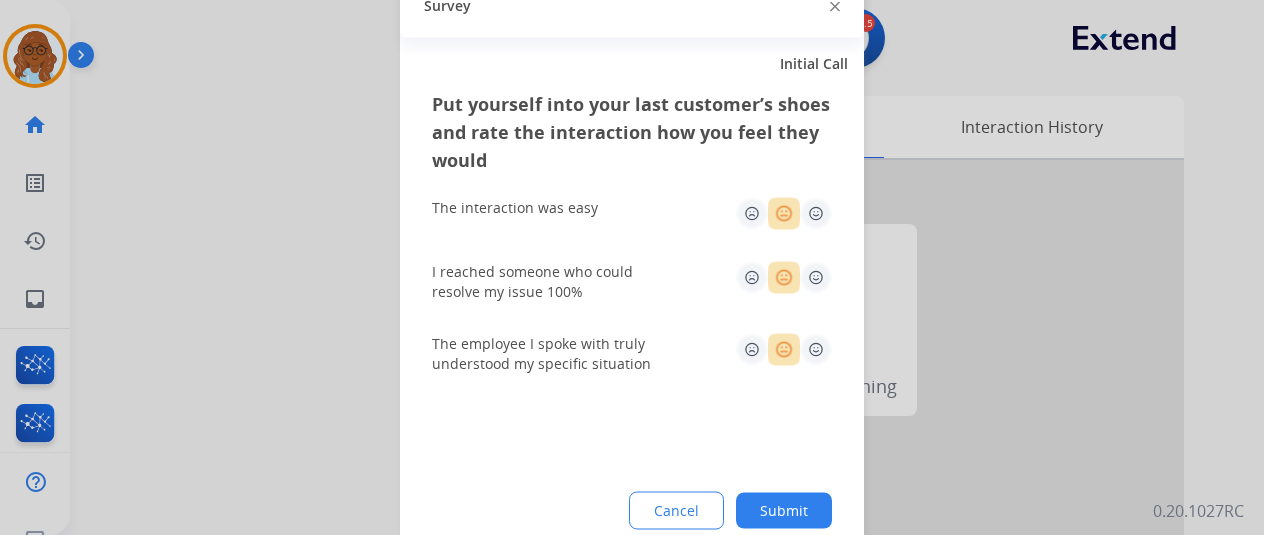 click on "Put yourself into your last customer’s shoes and rate the interaction how you feel they would  The interaction was easy   I reached someone who could resolve my issue 100%   The employee I spoke with truly understood my specific situation  Cancel Submit" 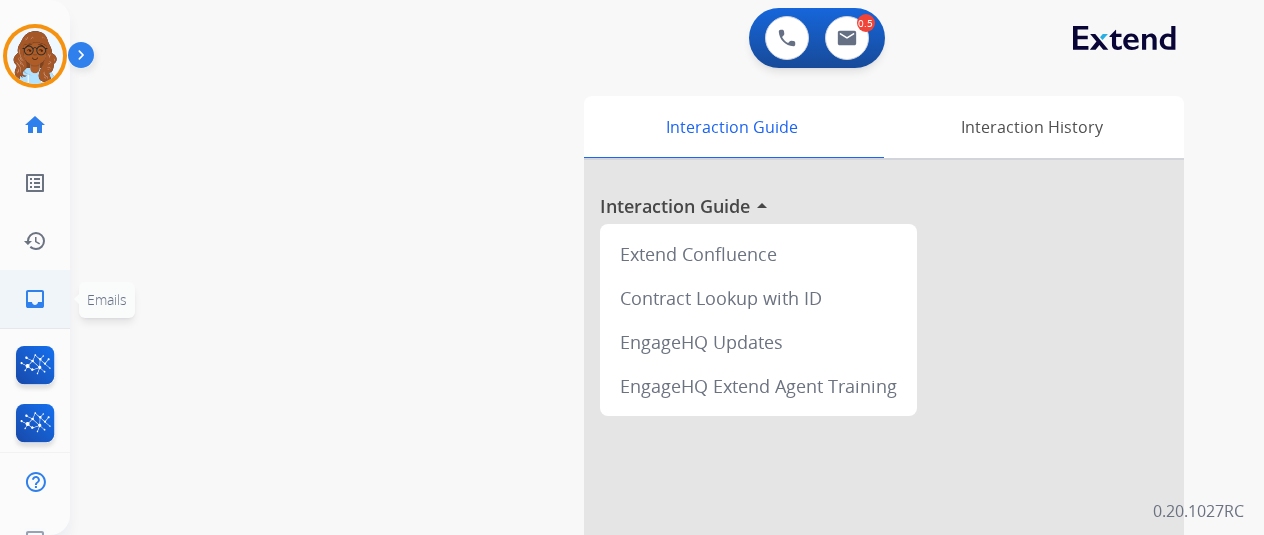 click on "inbox  Emails" 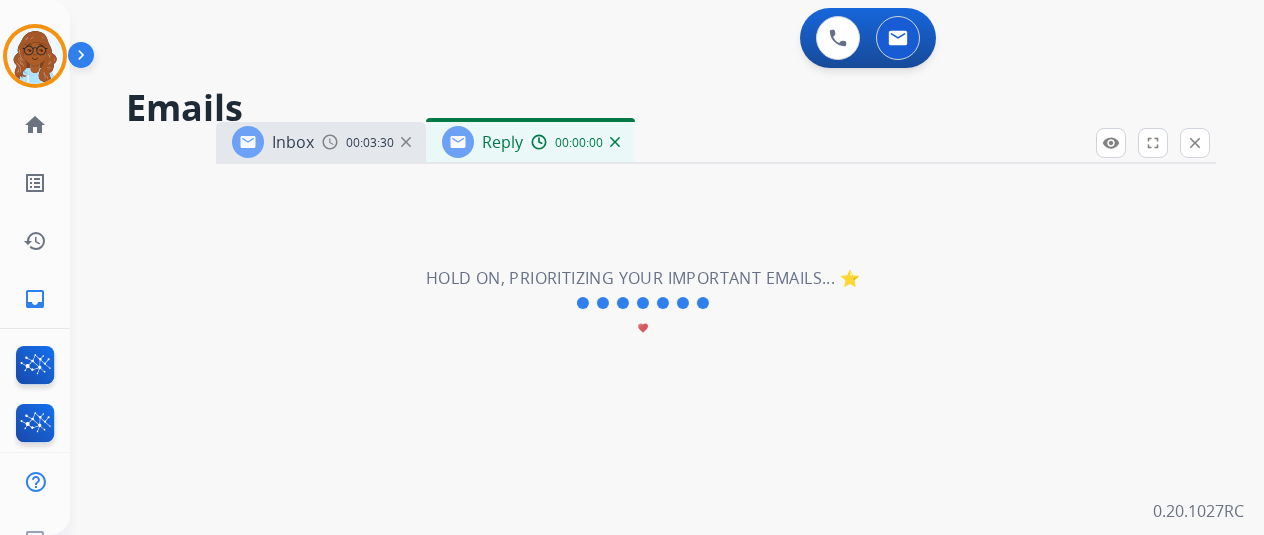 select on "**********" 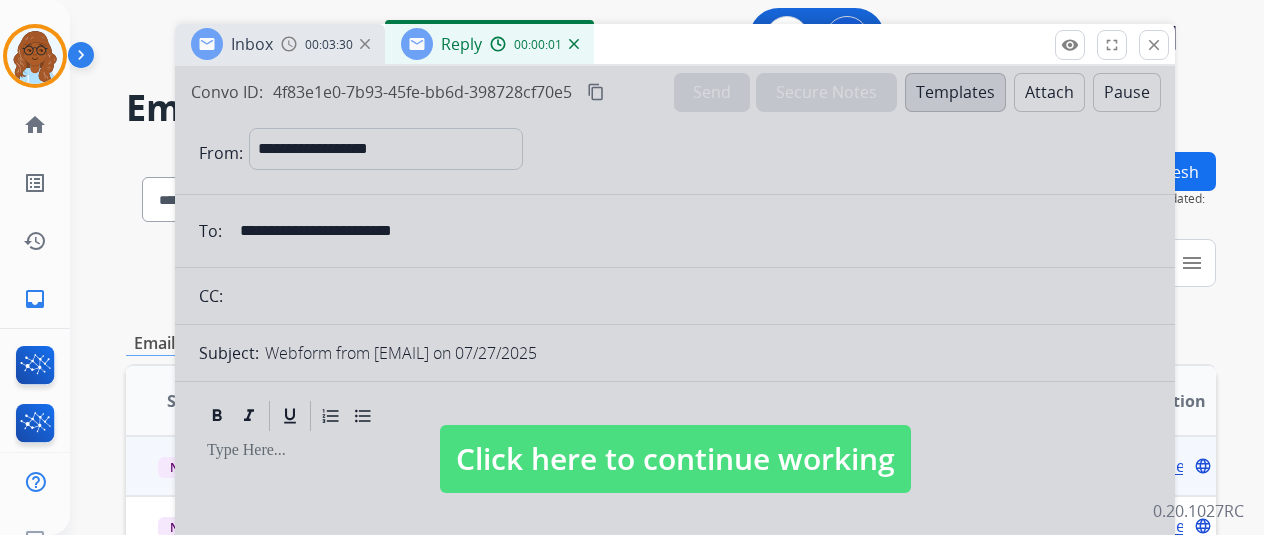drag, startPoint x: 810, startPoint y: 135, endPoint x: 769, endPoint y: 37, distance: 106.23088 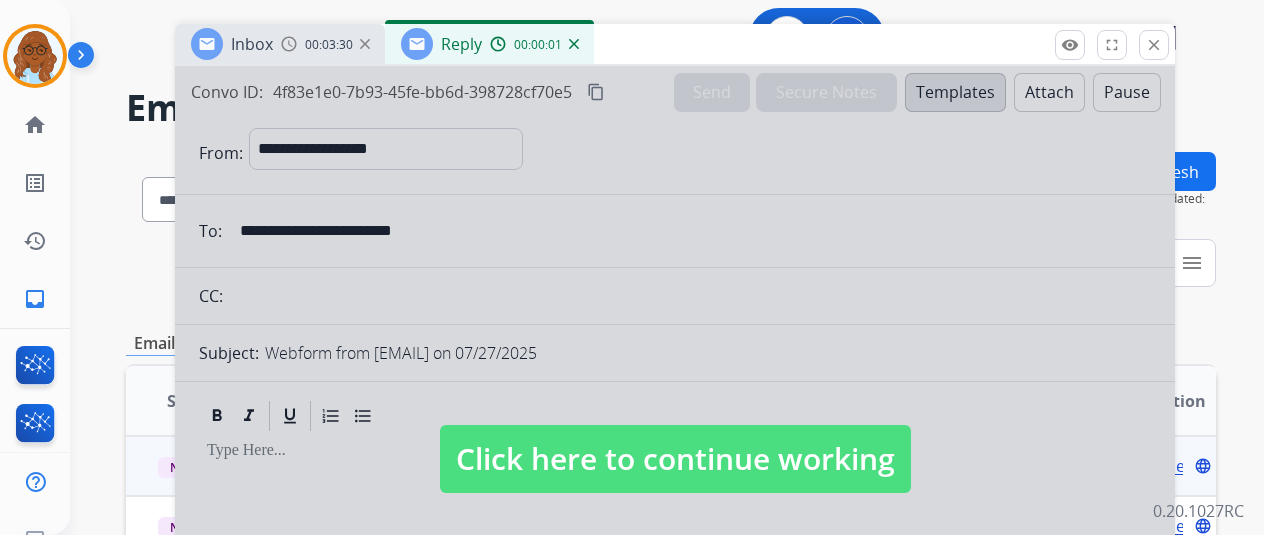 click at bounding box center [675, 439] 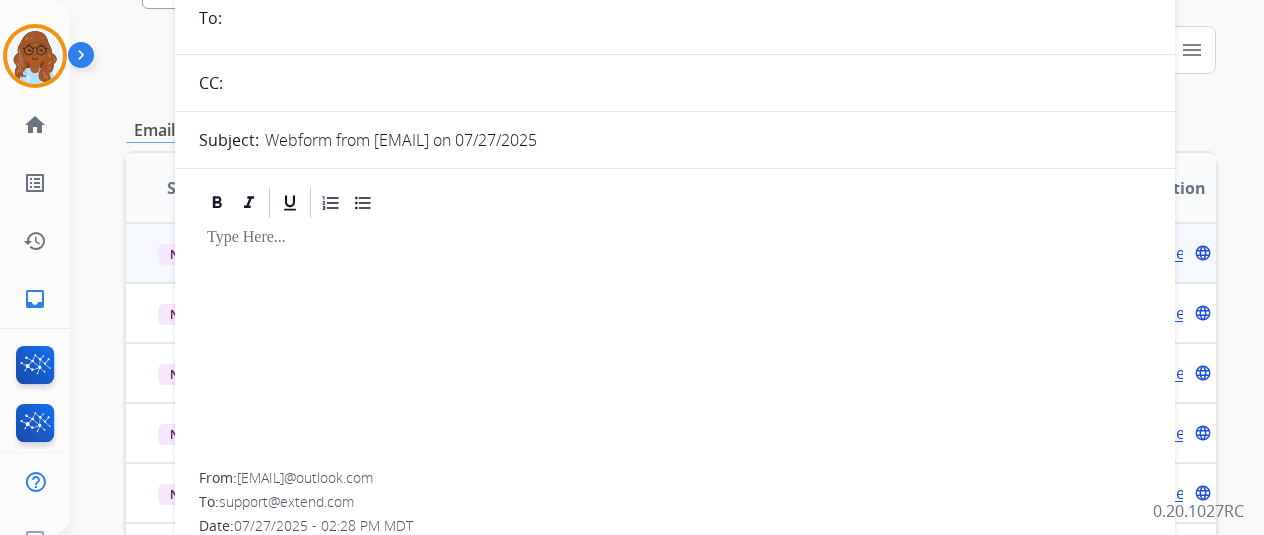 scroll, scrollTop: 0, scrollLeft: 0, axis: both 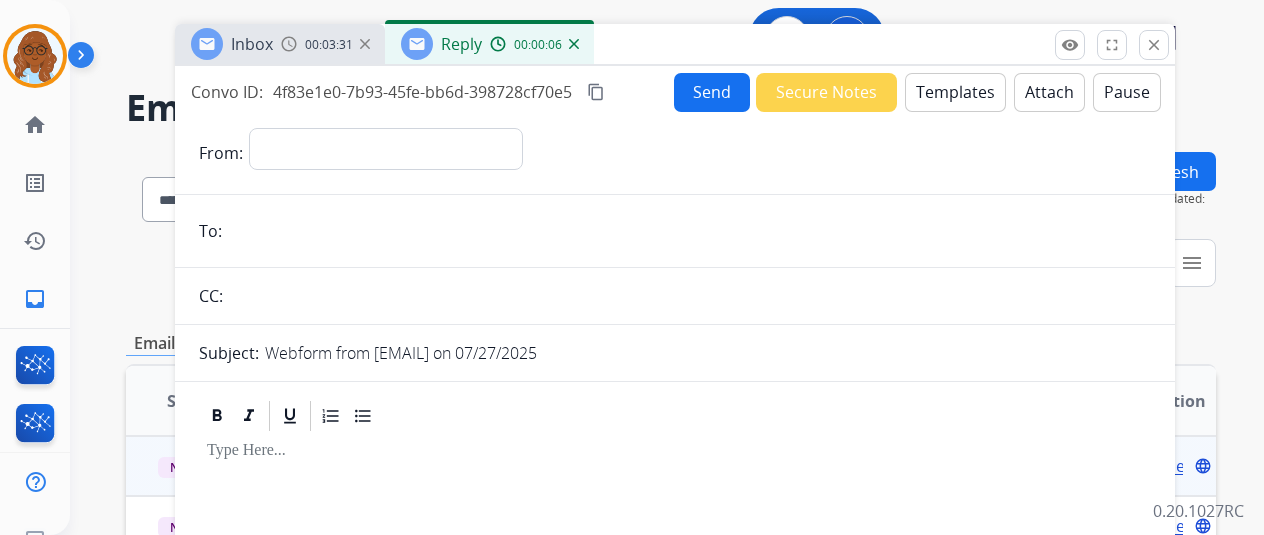 click on "Inbox  00:03:31" at bounding box center (280, 44) 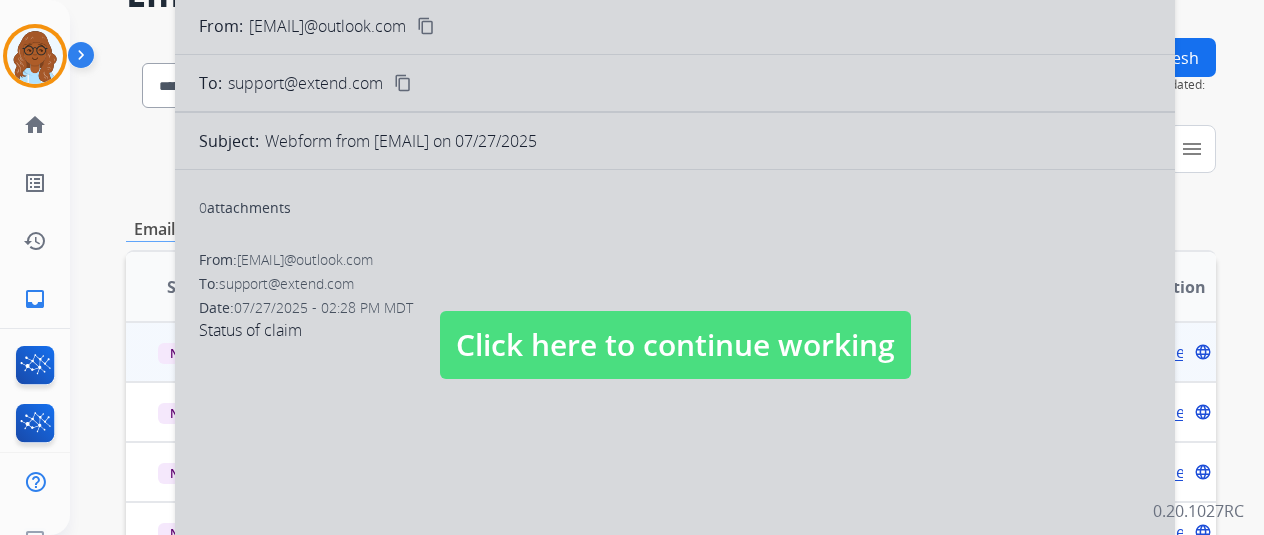 scroll, scrollTop: 0, scrollLeft: 0, axis: both 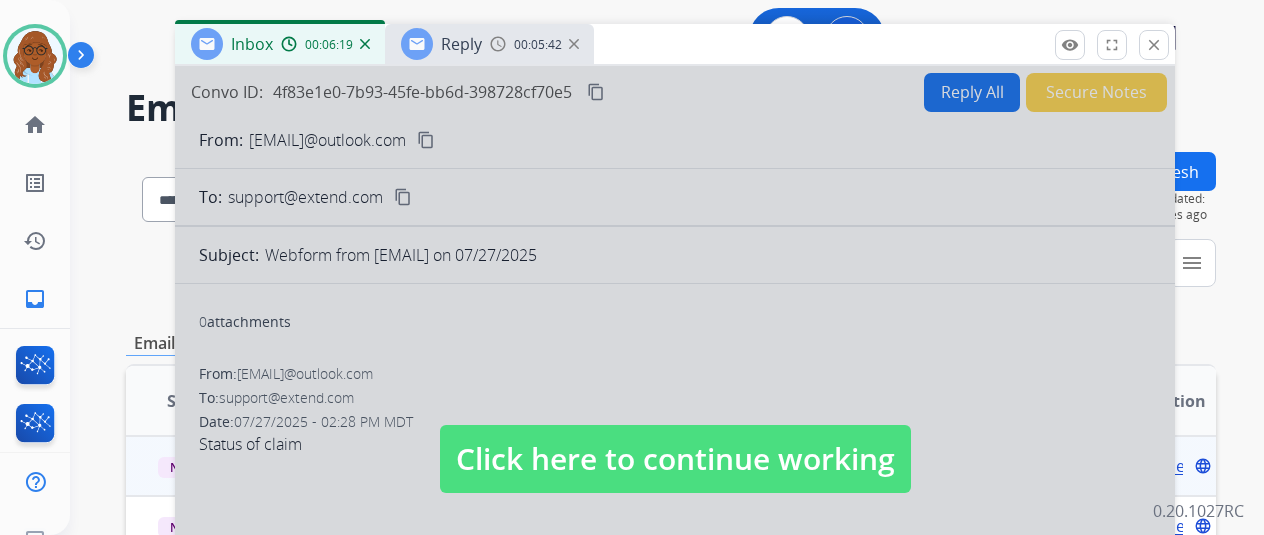 drag, startPoint x: 704, startPoint y: 429, endPoint x: 410, endPoint y: 331, distance: 309.9032 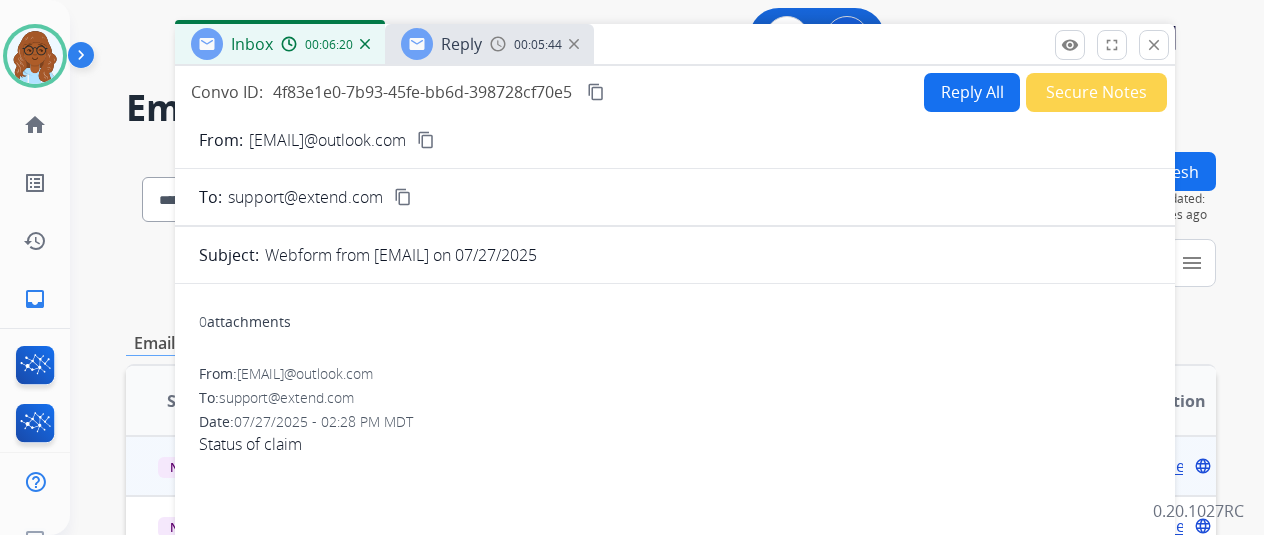 click on "content_copy" at bounding box center (426, 140) 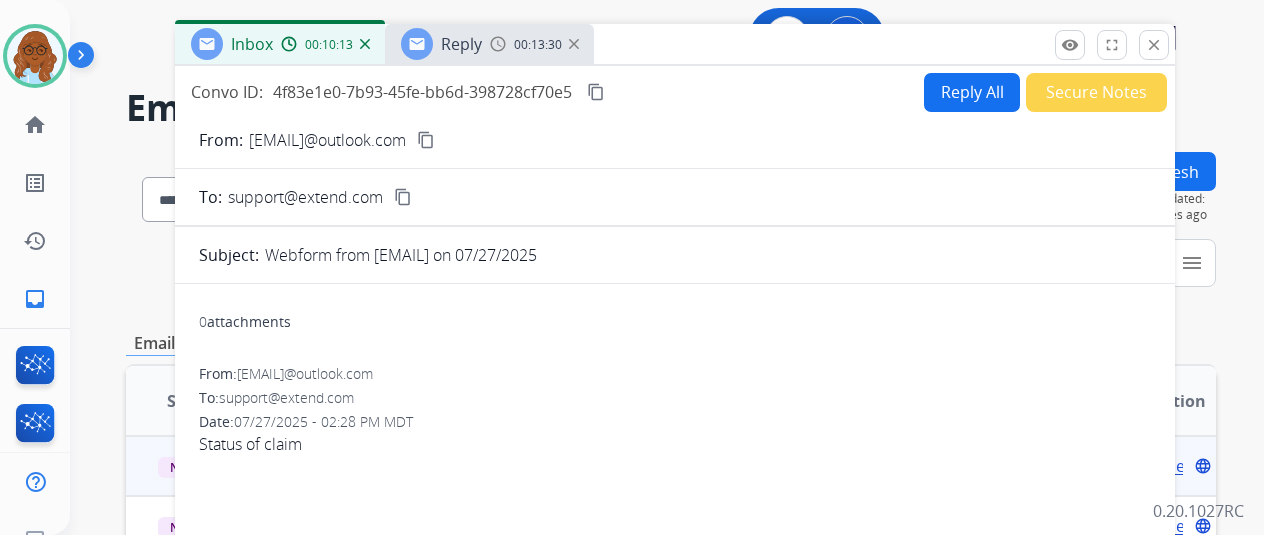 drag, startPoint x: 1002, startPoint y: 98, endPoint x: 894, endPoint y: 109, distance: 108.55874 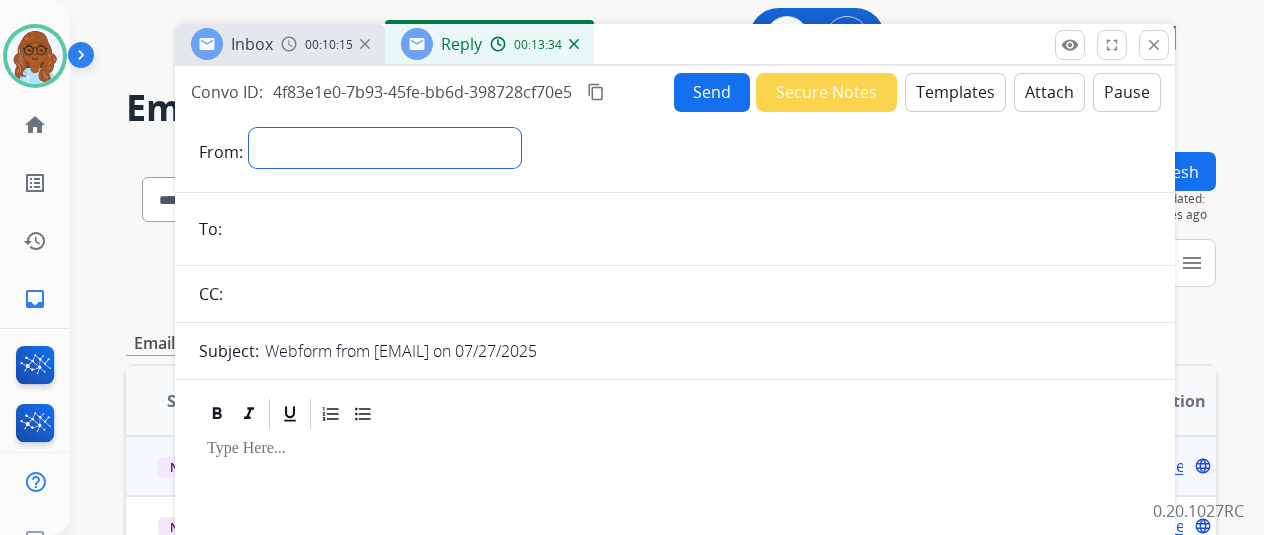 click on "**********" at bounding box center [385, 148] 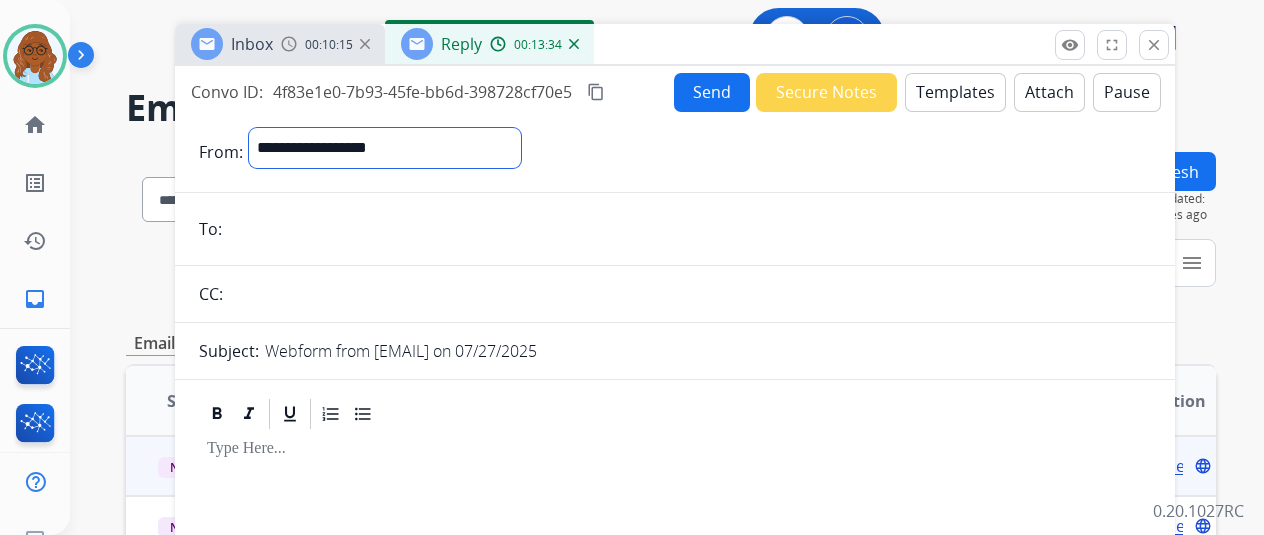 click on "**********" at bounding box center [385, 148] 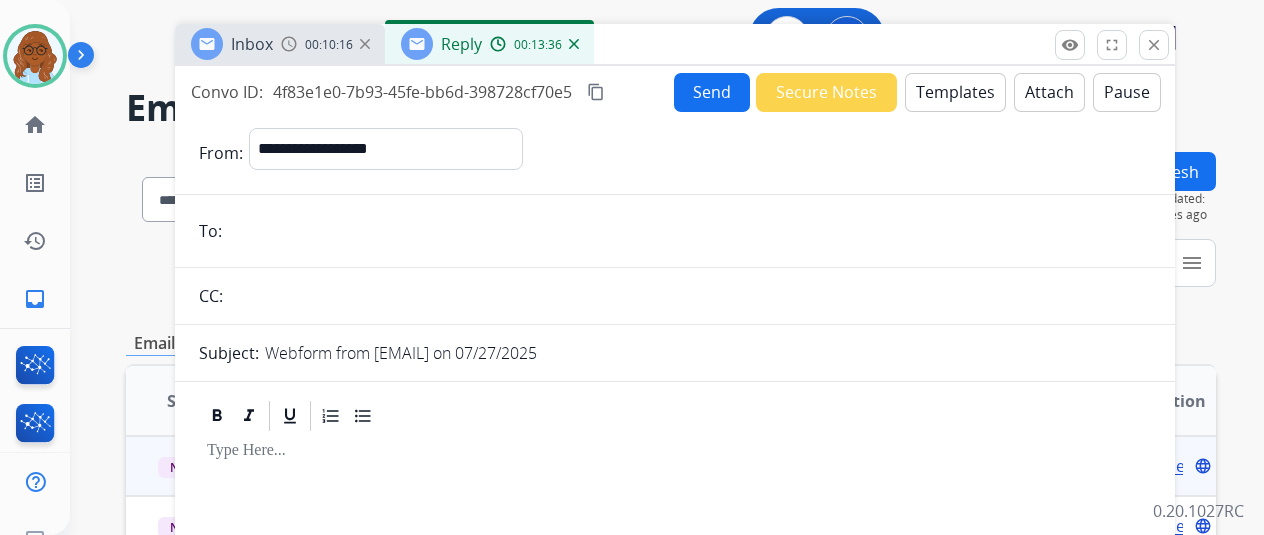 click at bounding box center (689, 231) 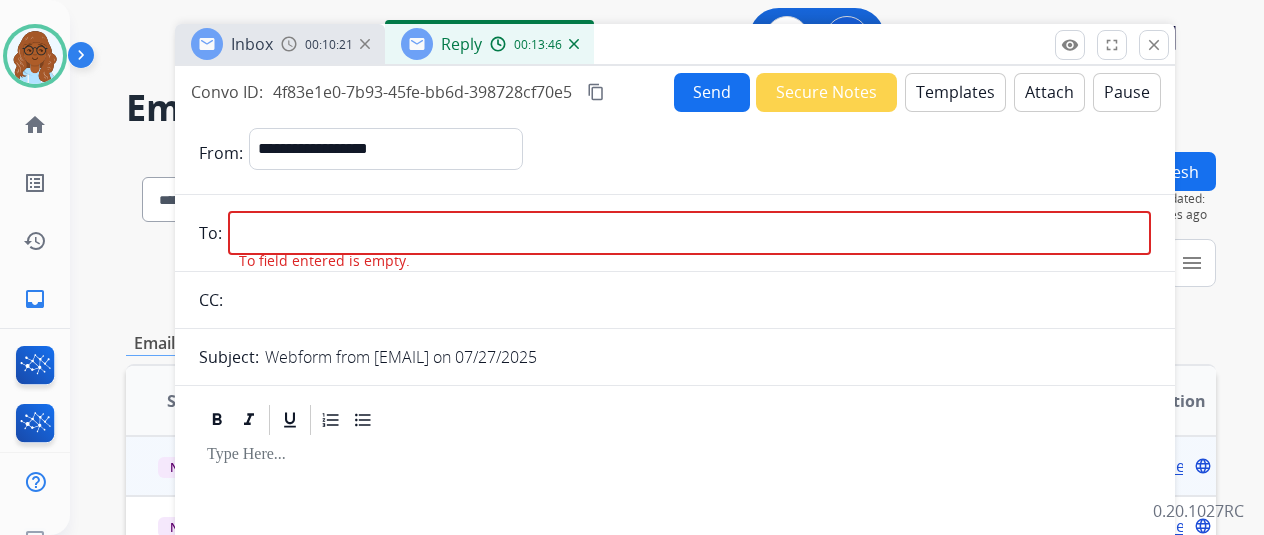 paste on "**********" 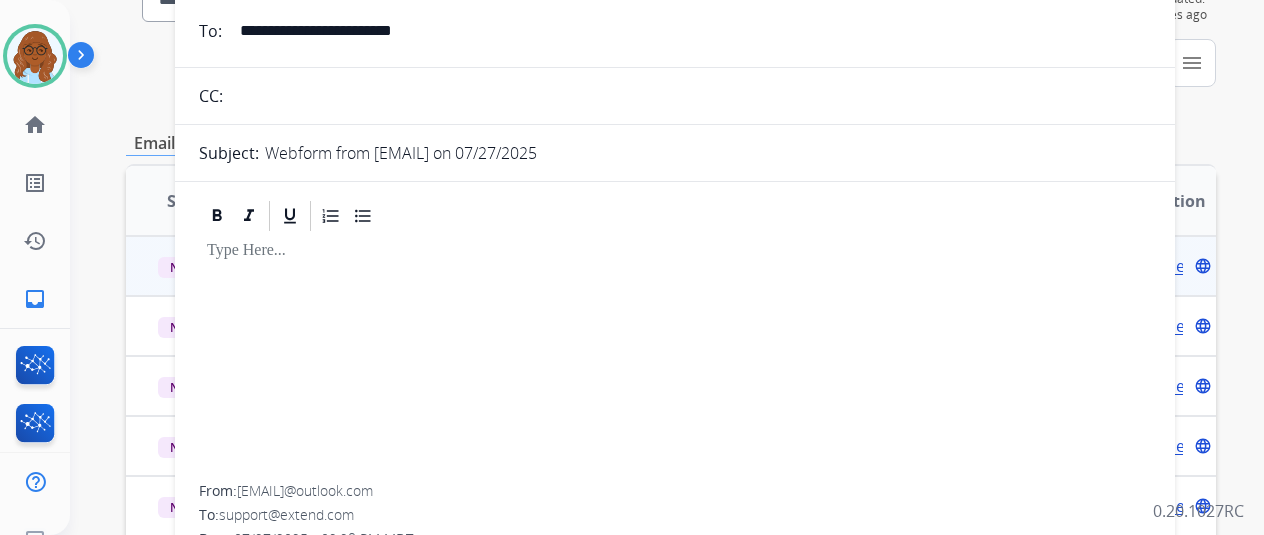 type on "**********" 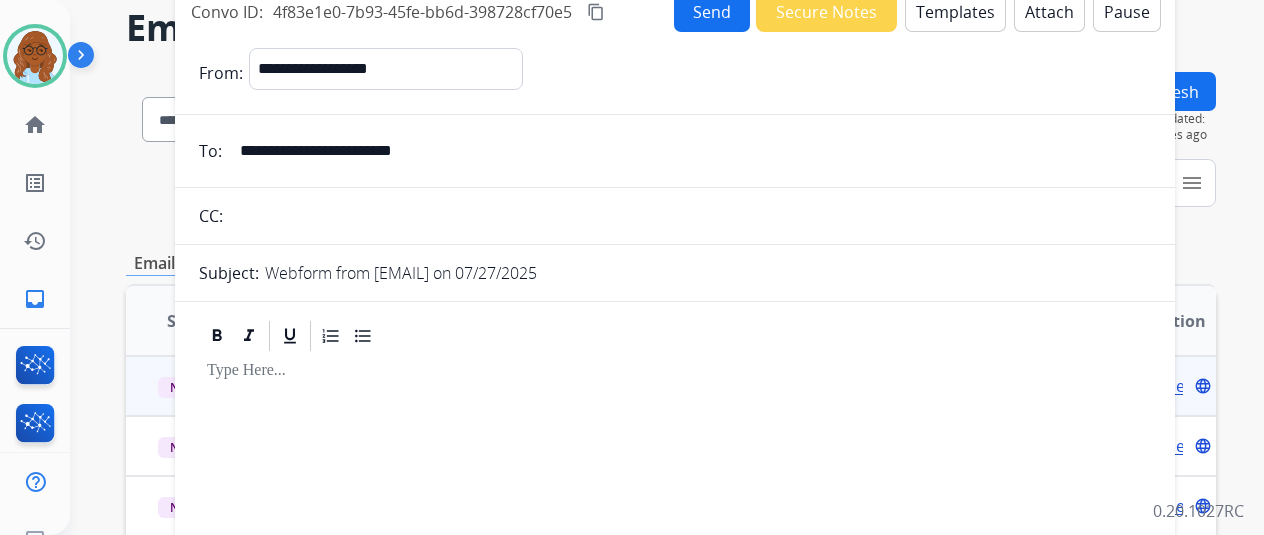 scroll, scrollTop: 0, scrollLeft: 0, axis: both 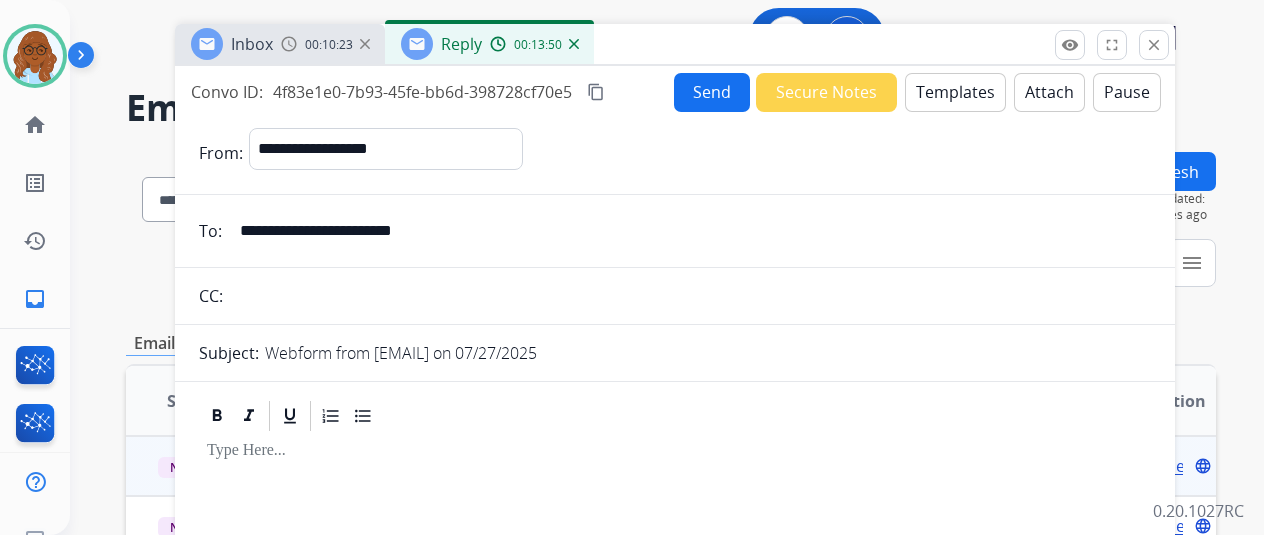 click on "Templates" at bounding box center [955, 92] 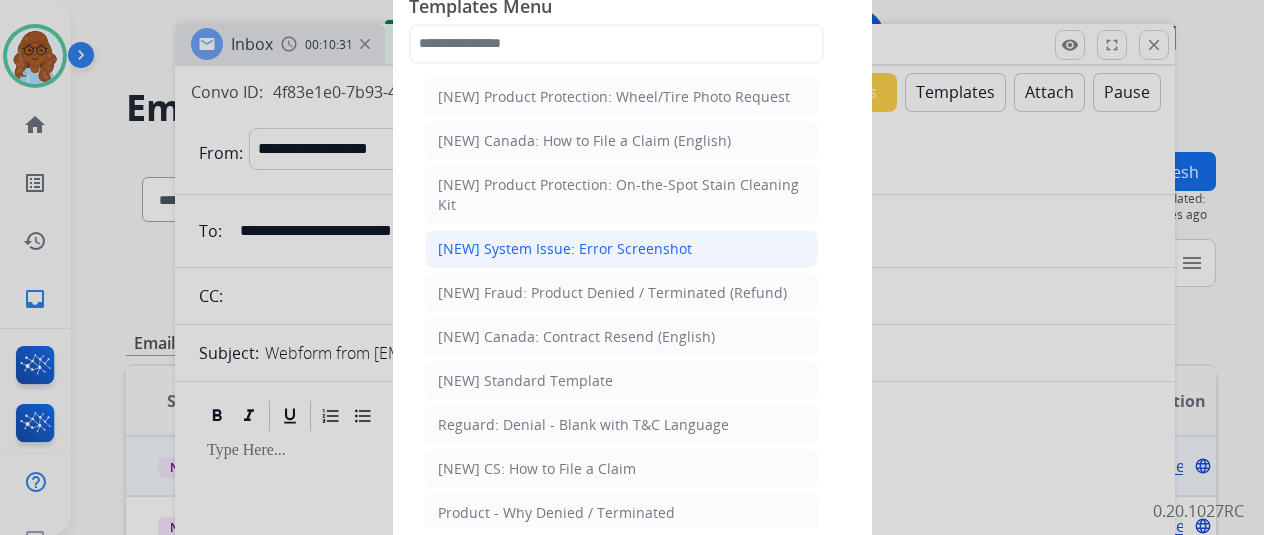 click on "[NEW] System Issue: Error Screenshot" 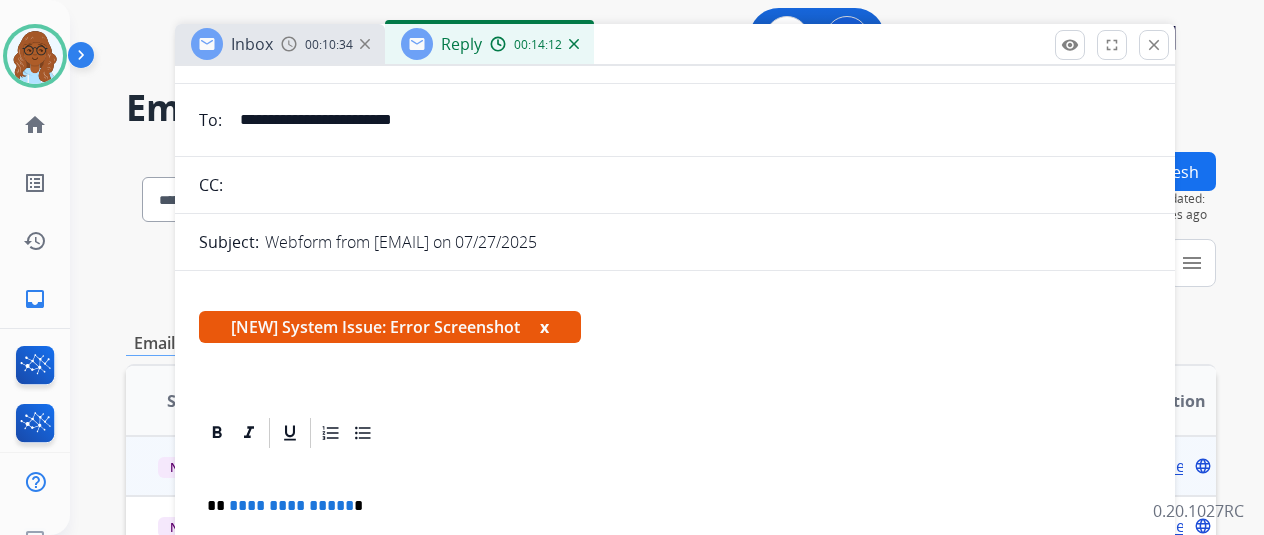 scroll, scrollTop: 0, scrollLeft: 0, axis: both 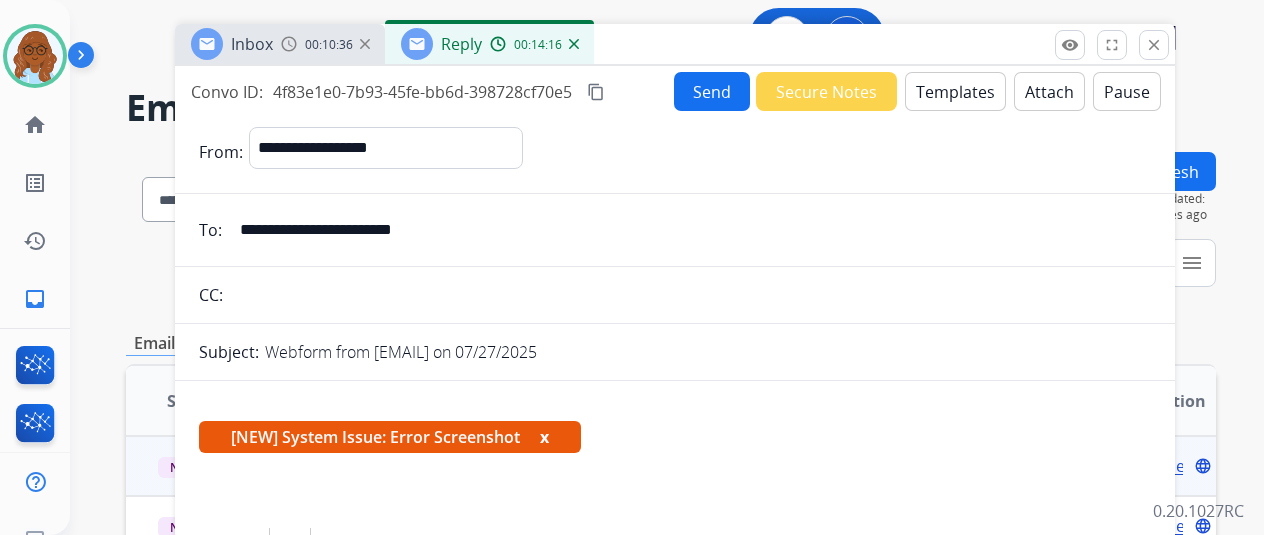 click on "Templates" at bounding box center (955, 91) 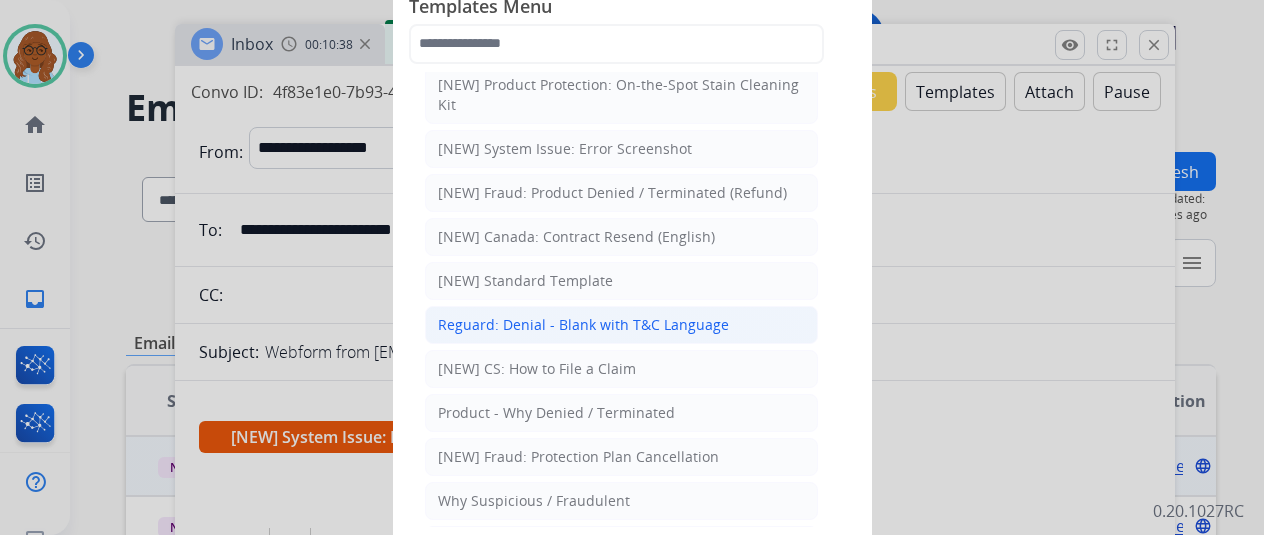 scroll, scrollTop: 300, scrollLeft: 0, axis: vertical 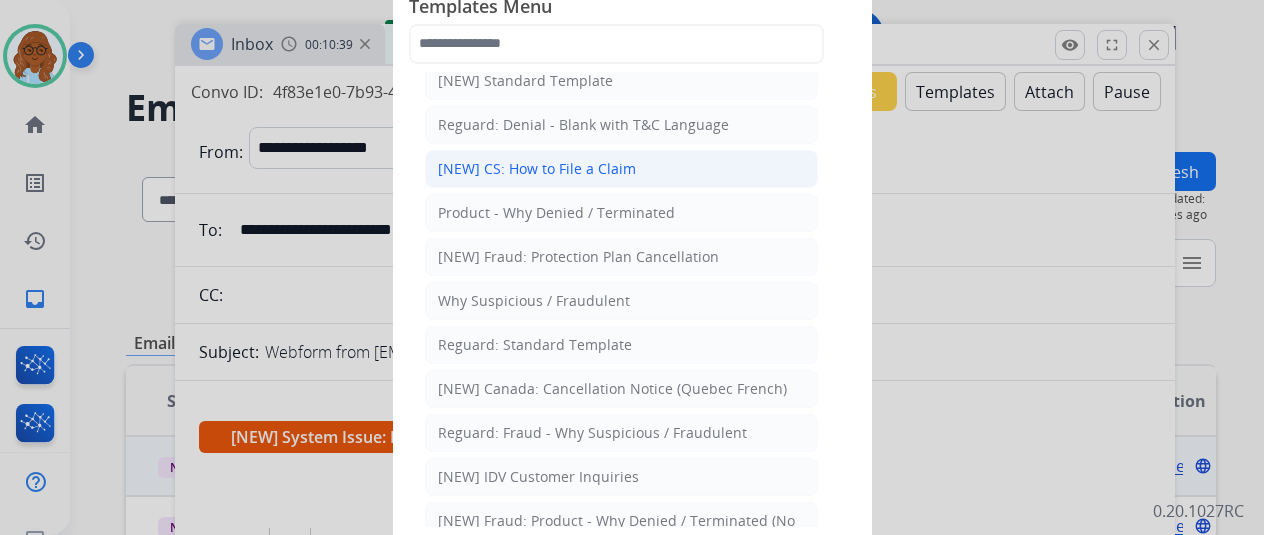 click on "[NEW] CS: How to File a Claim" 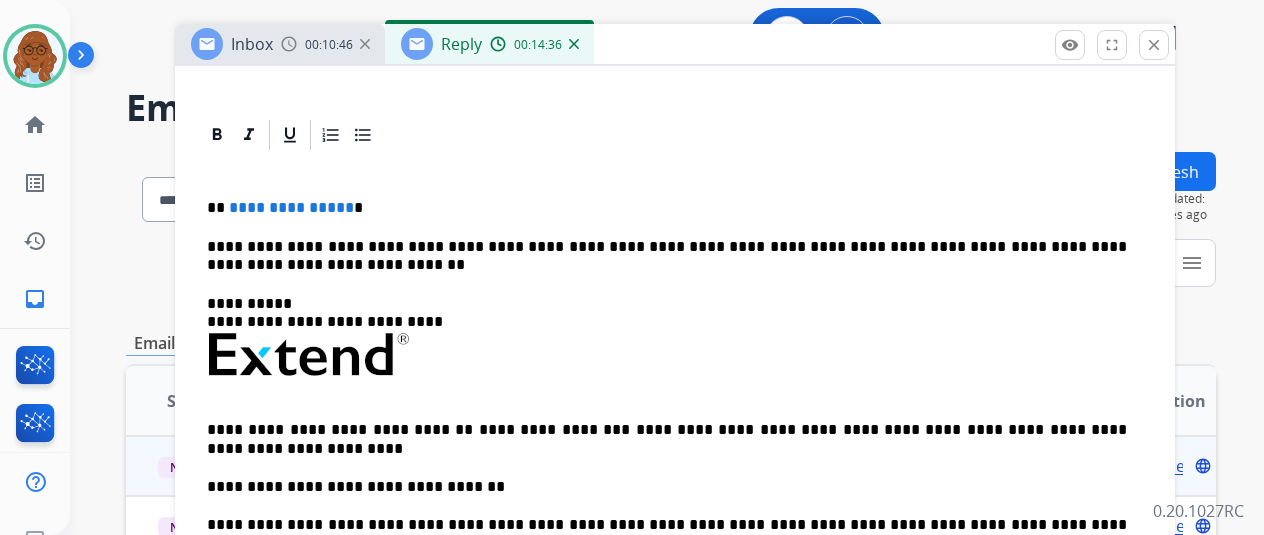 scroll, scrollTop: 444, scrollLeft: 0, axis: vertical 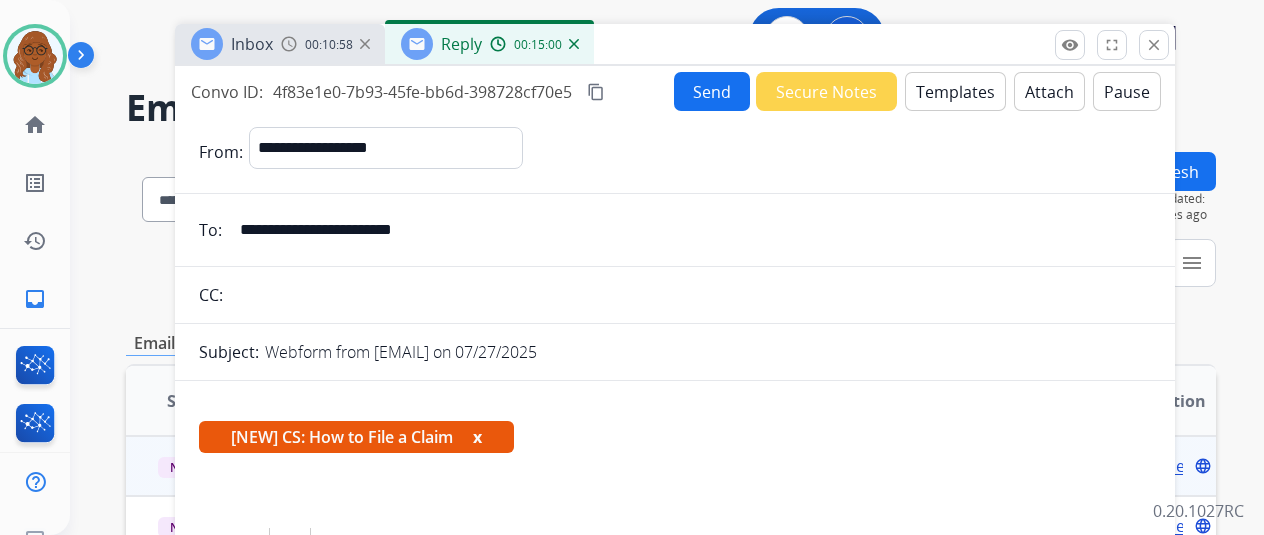 click on "Templates" at bounding box center [955, 91] 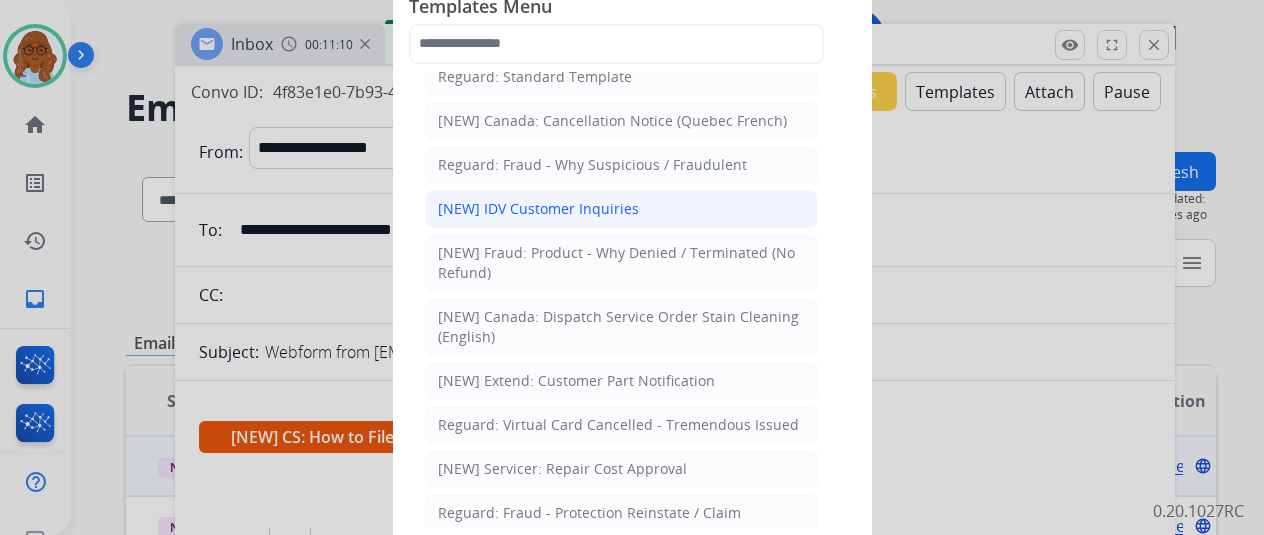 scroll, scrollTop: 600, scrollLeft: 0, axis: vertical 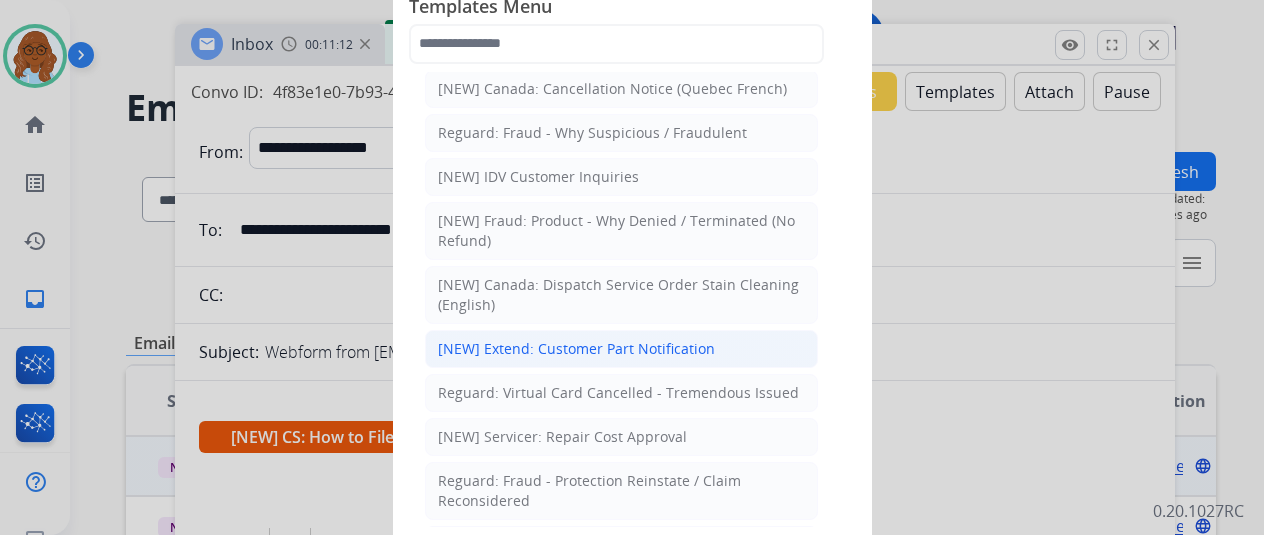 click on "[NEW] Extend: Customer Part Notification" 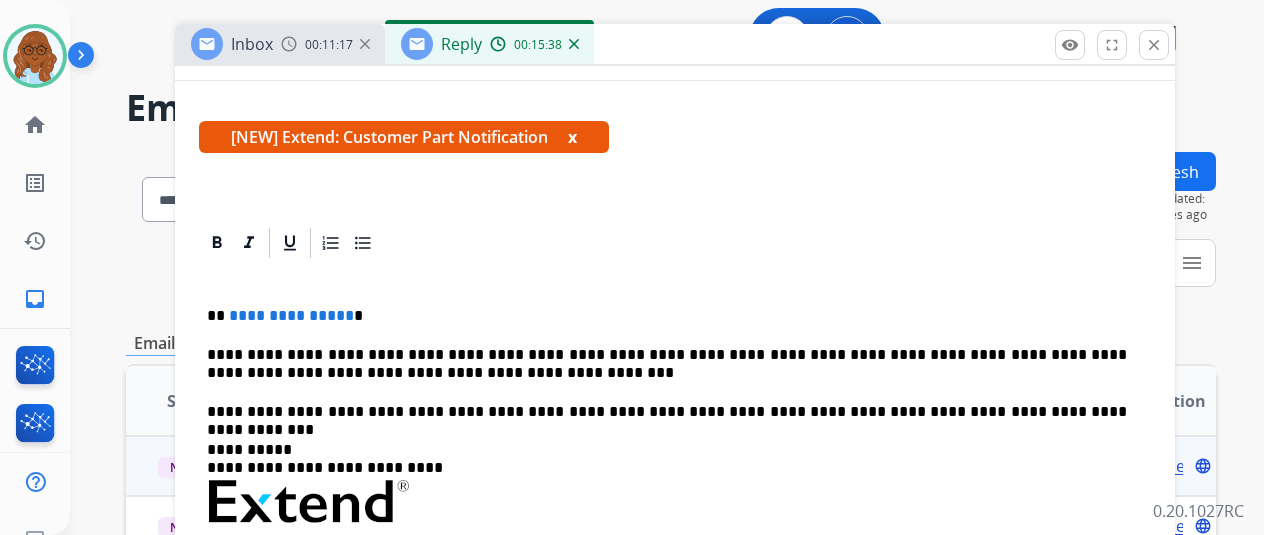 scroll, scrollTop: 0, scrollLeft: 0, axis: both 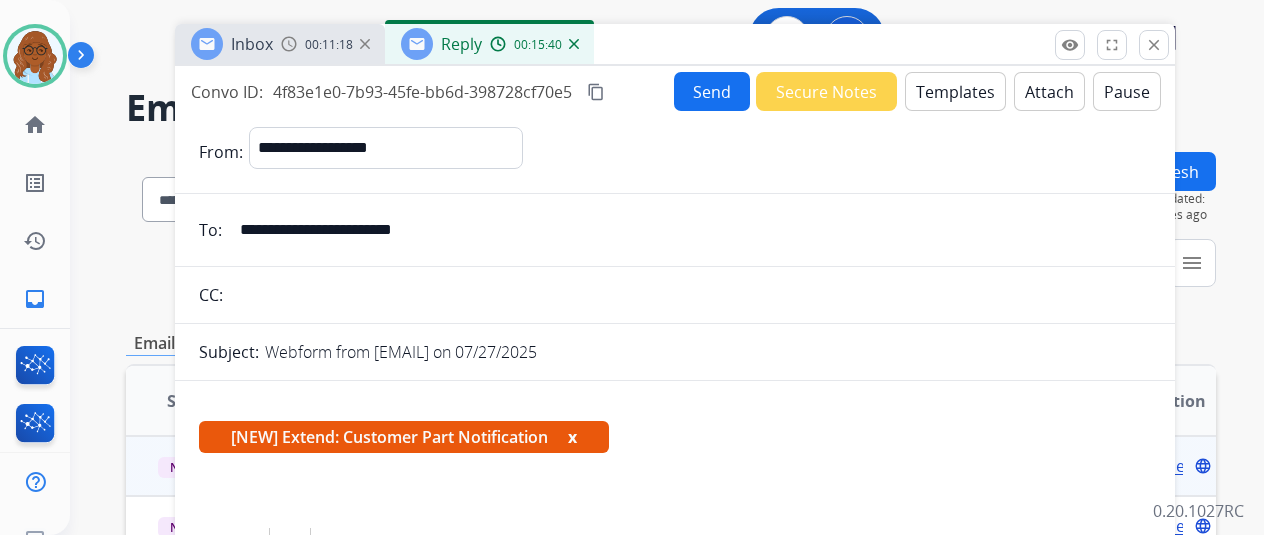 click on "Templates" at bounding box center [955, 91] 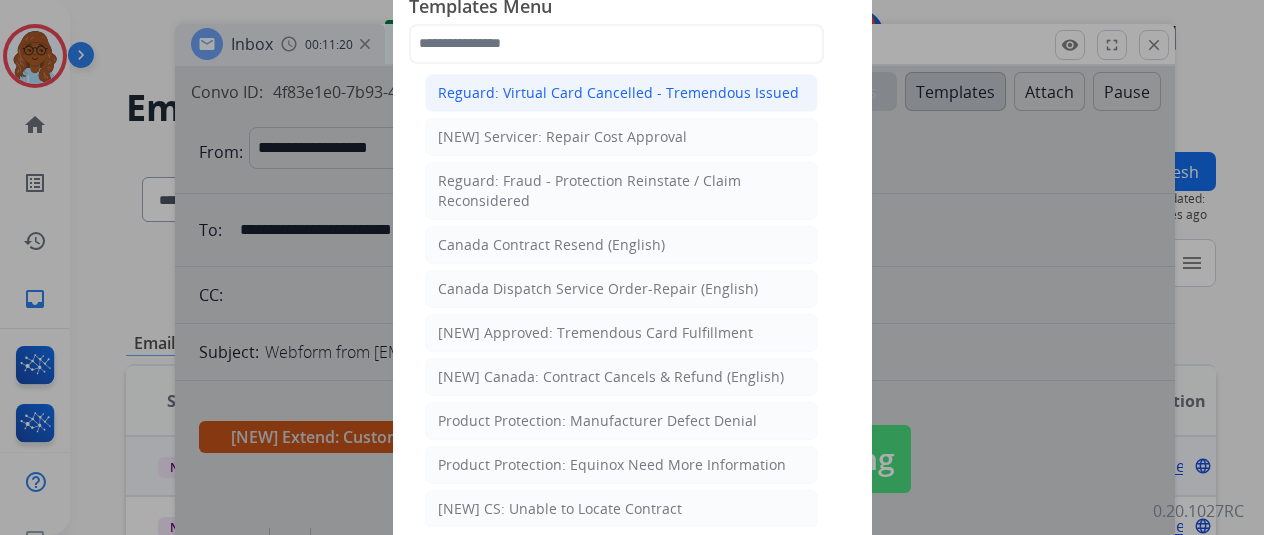scroll, scrollTop: 1100, scrollLeft: 0, axis: vertical 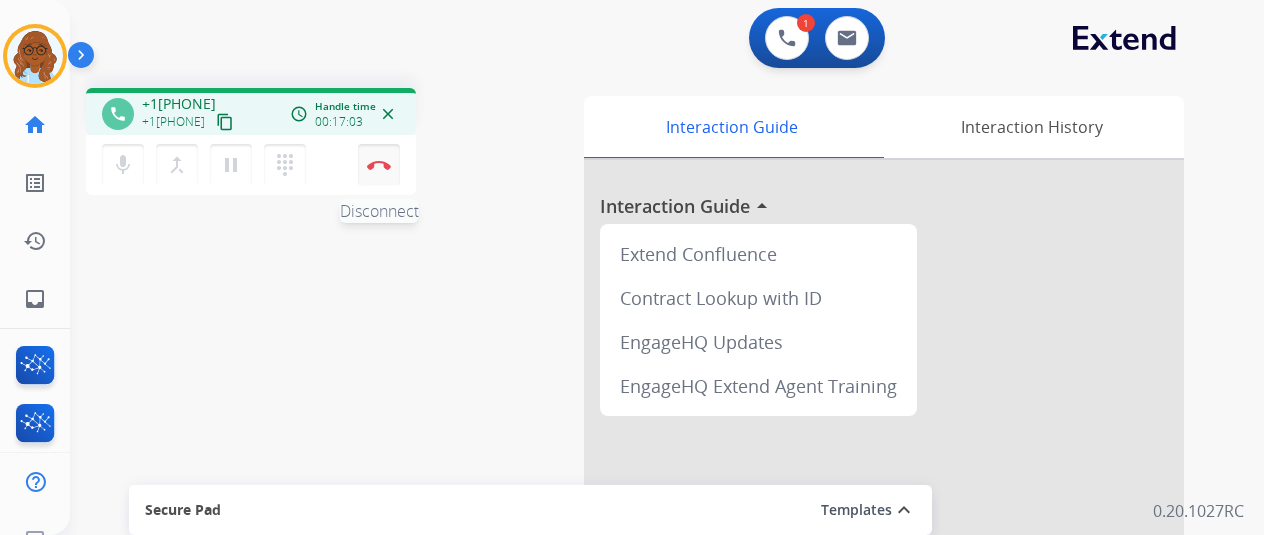 click at bounding box center (379, 165) 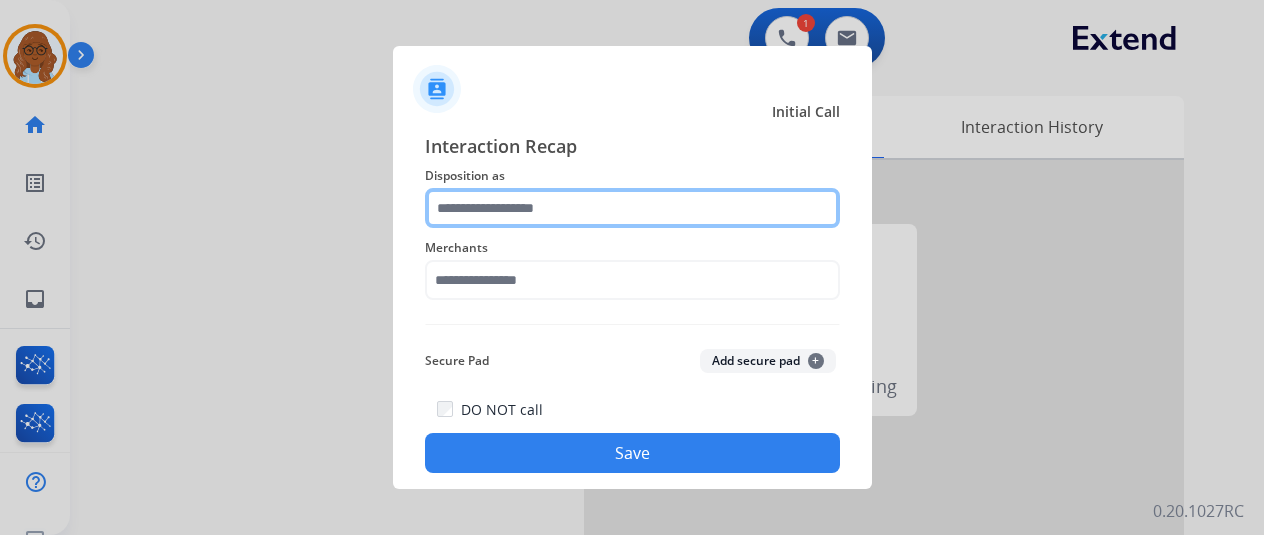 click 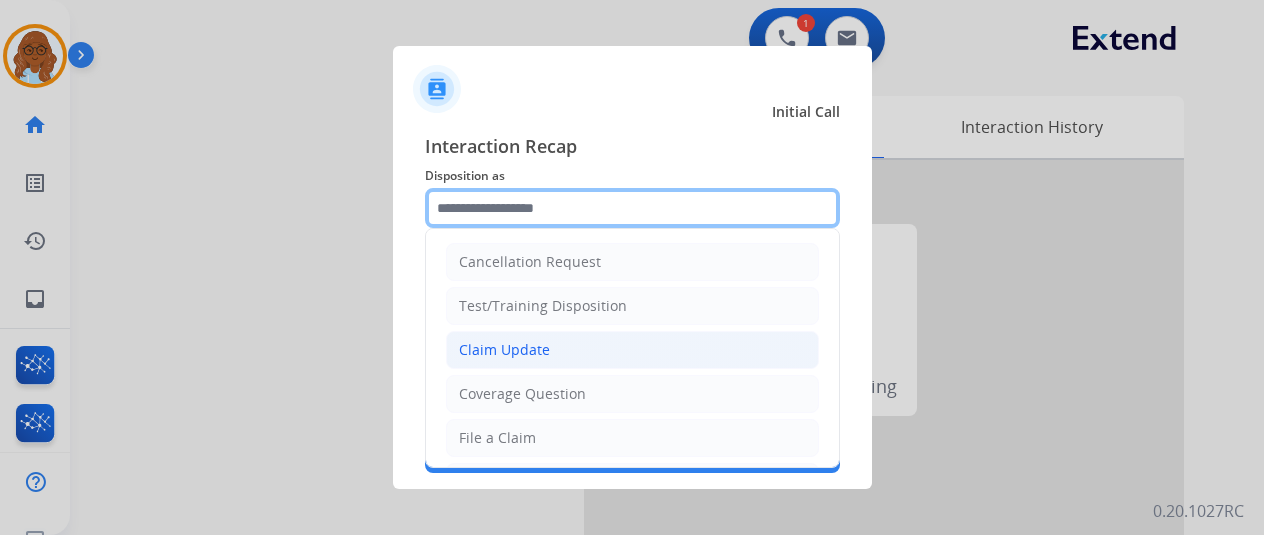 scroll, scrollTop: 303, scrollLeft: 0, axis: vertical 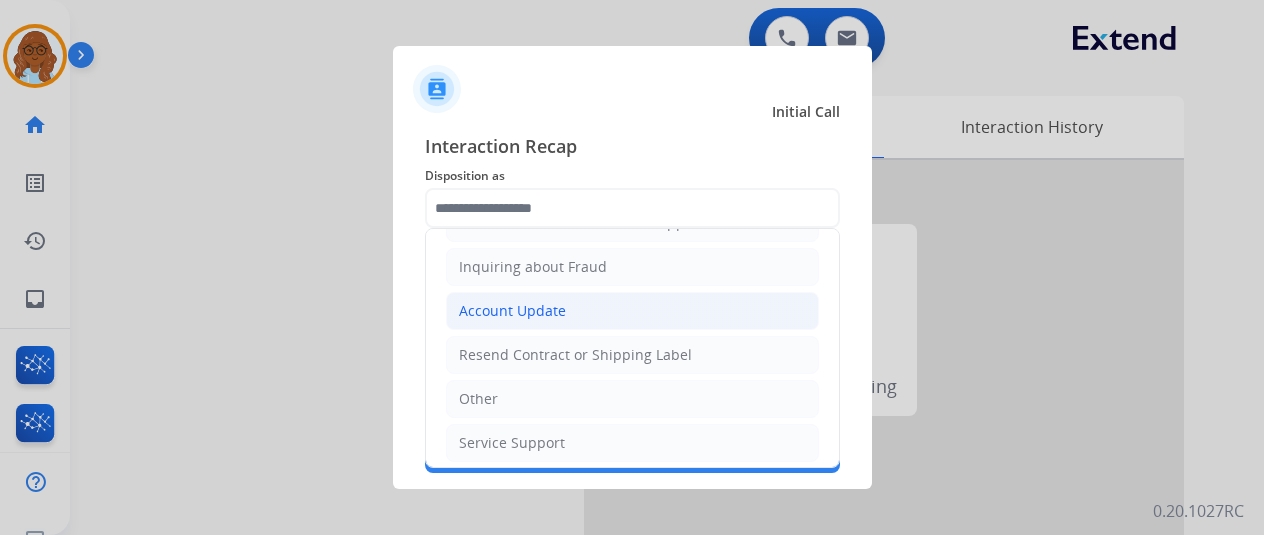 click on "Account Update" 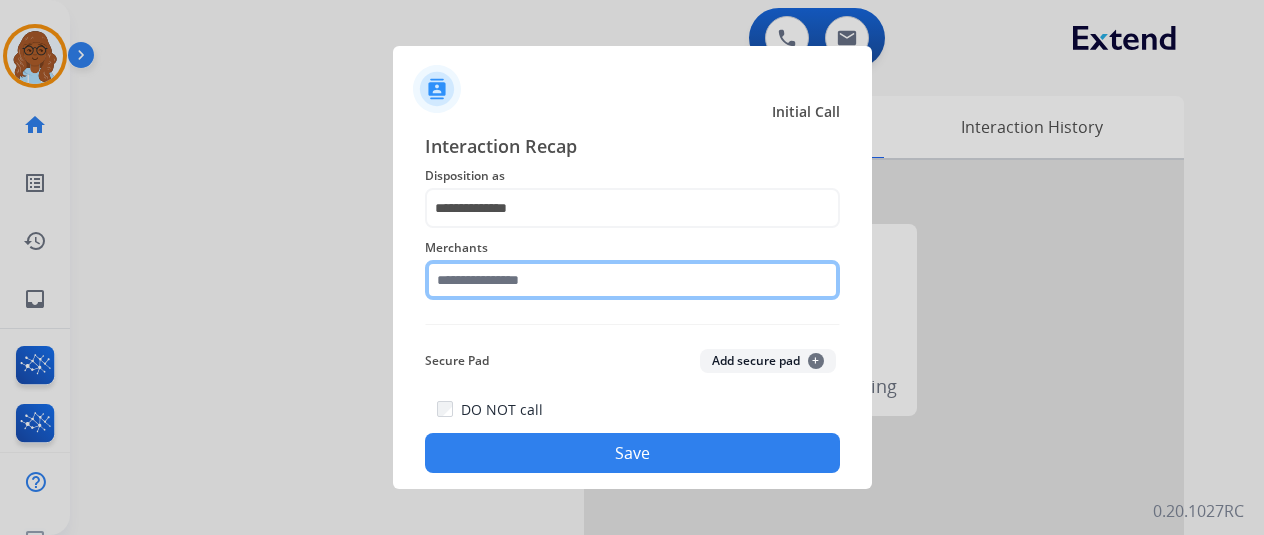 click 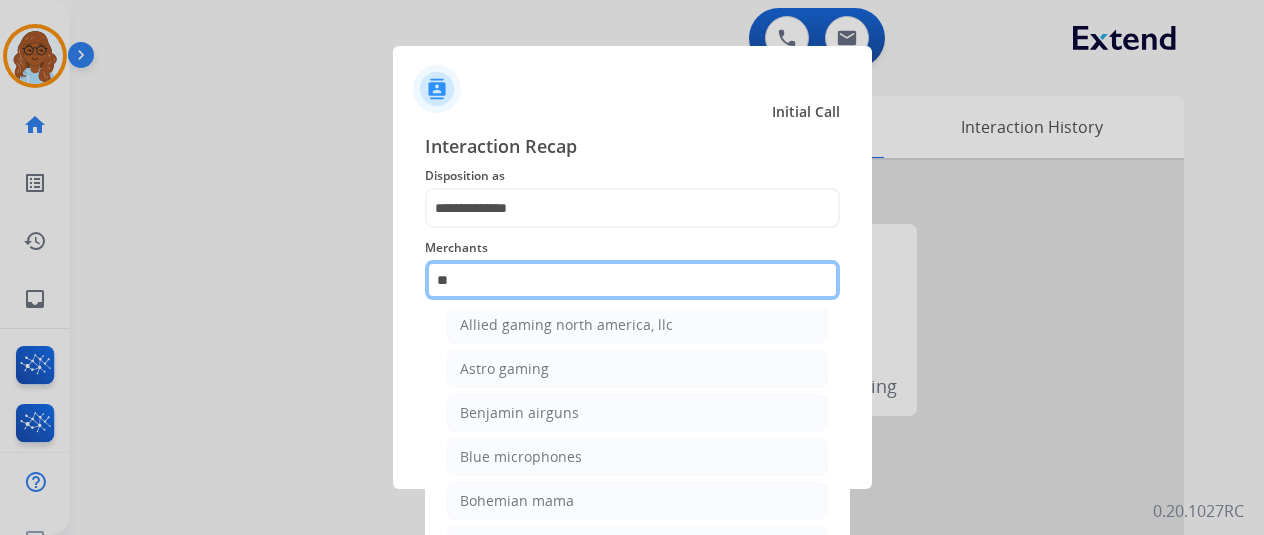 scroll, scrollTop: 0, scrollLeft: 0, axis: both 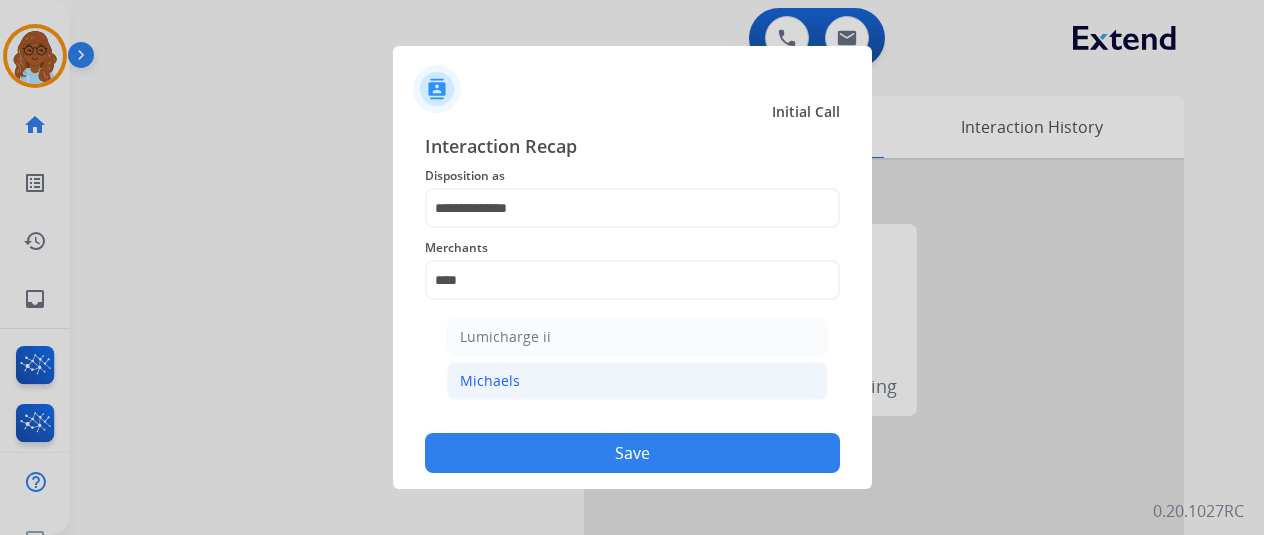 click on "Michaels" 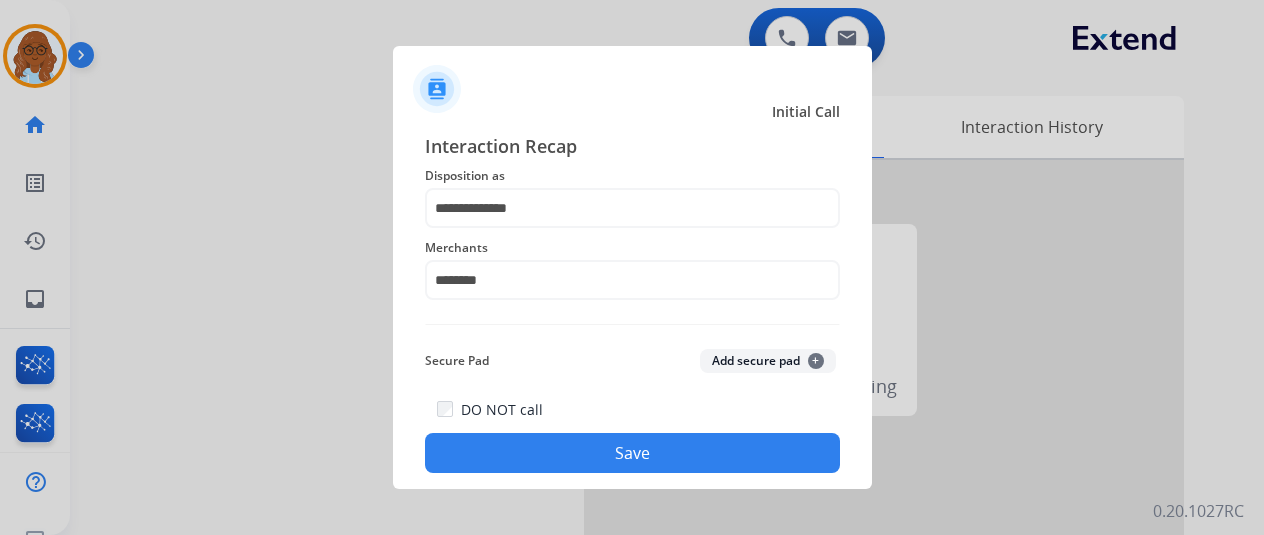 click on "Save" 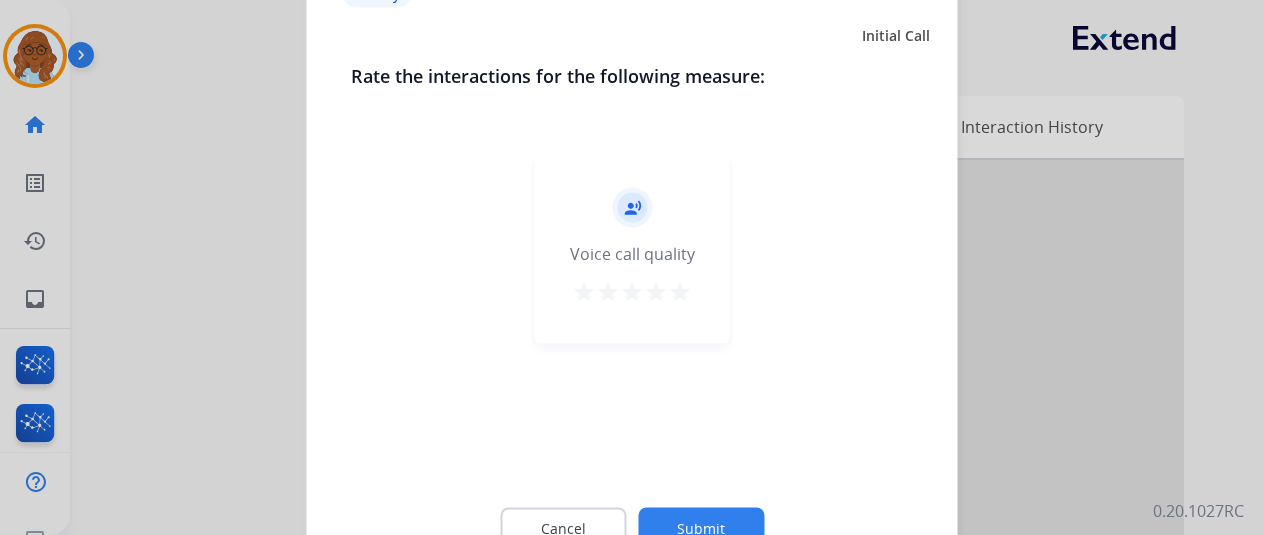click on "star" at bounding box center (680, 291) 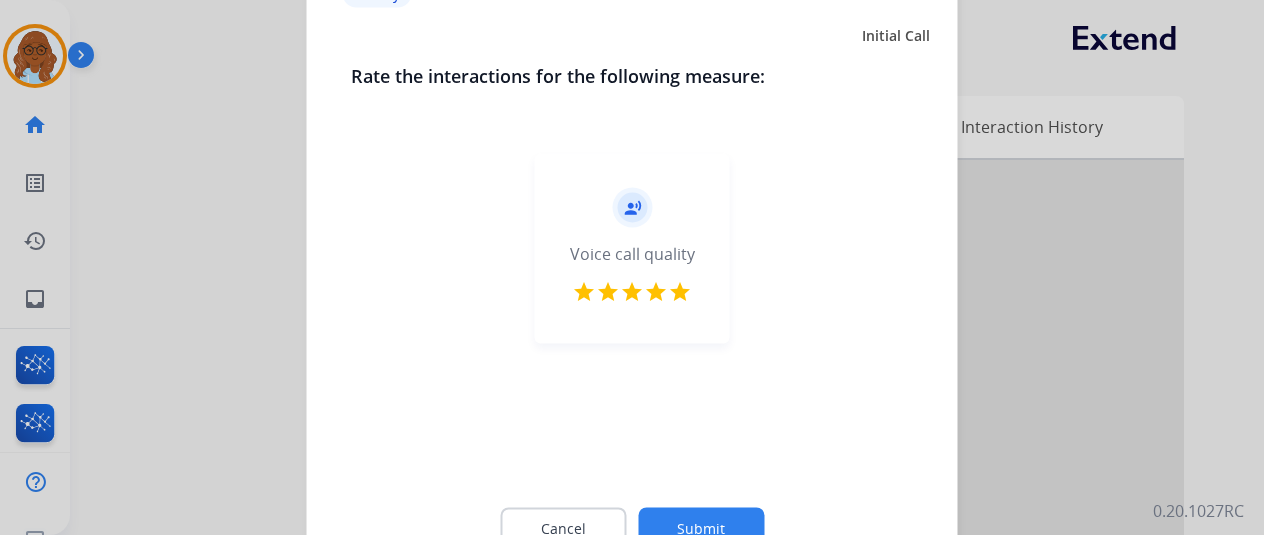 click on "Submit" 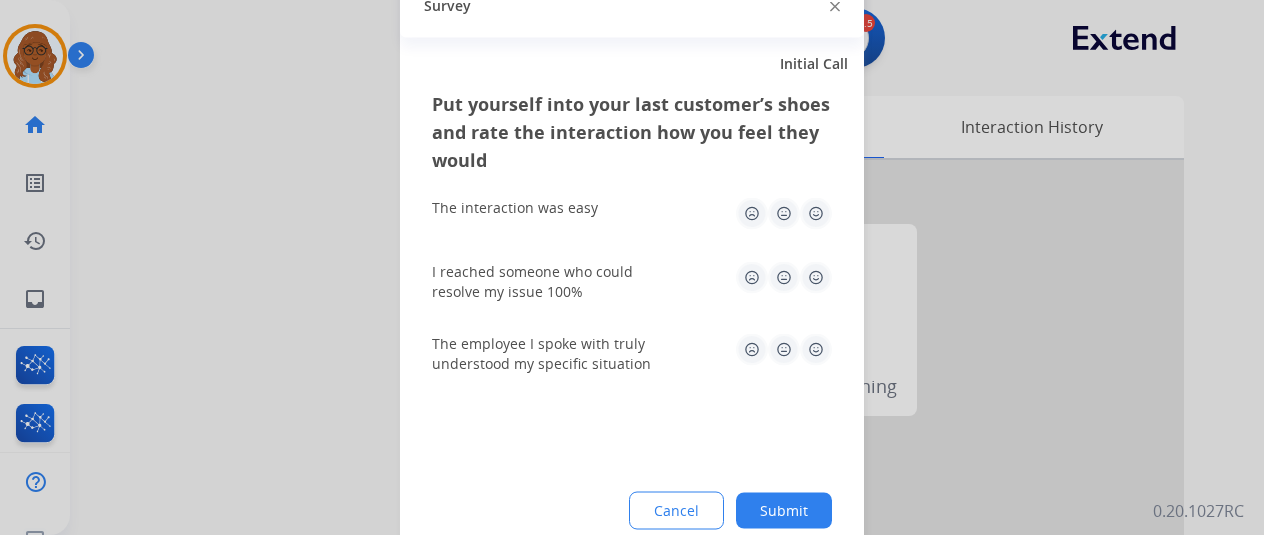 click 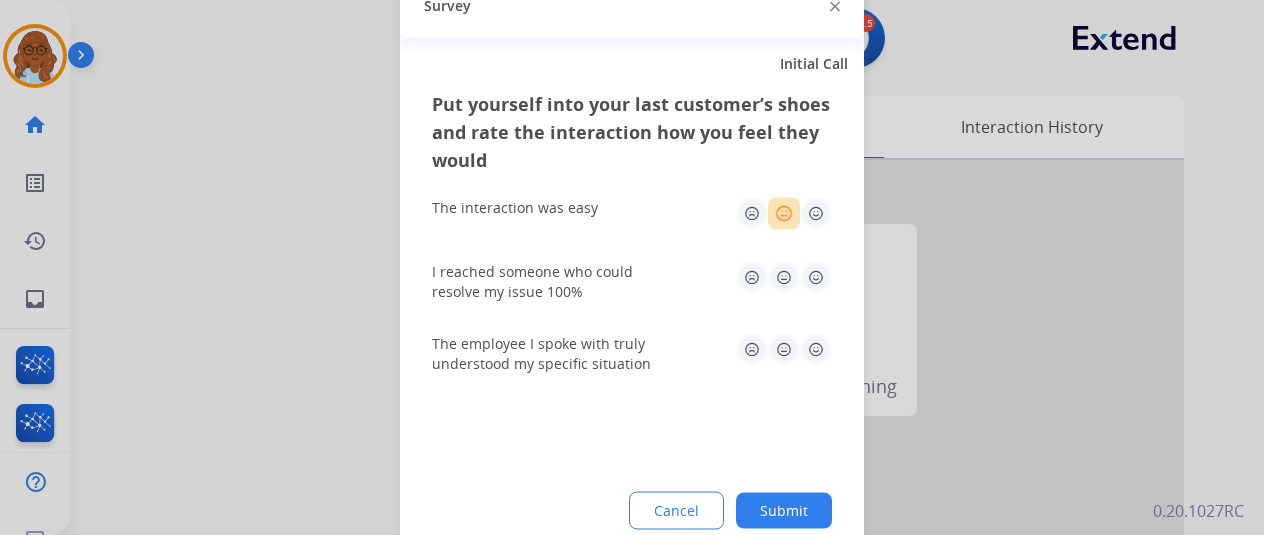 click 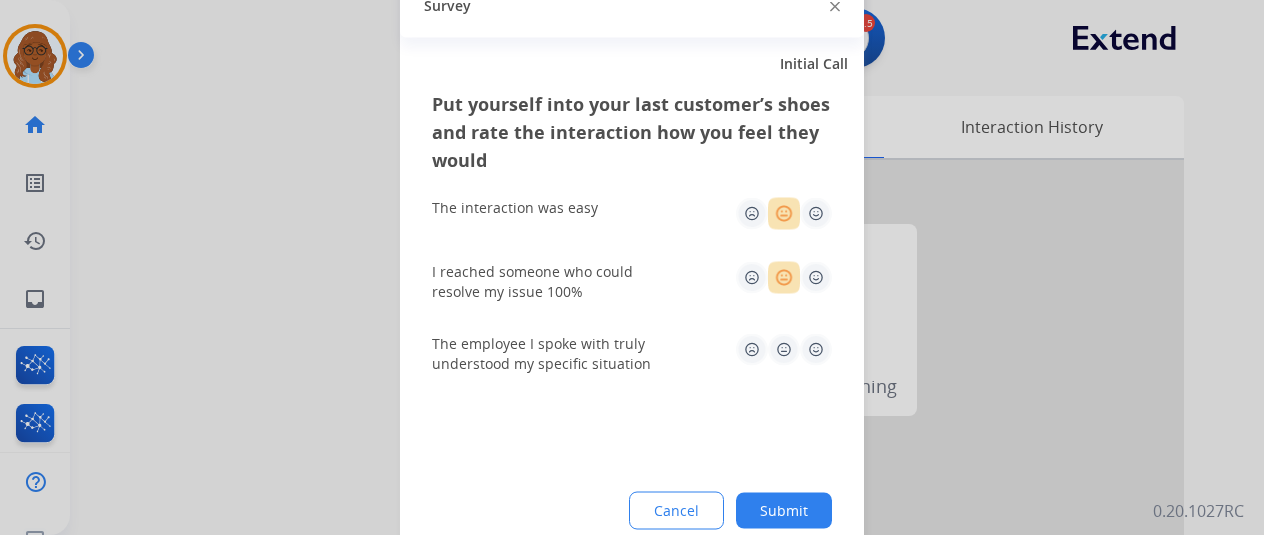click 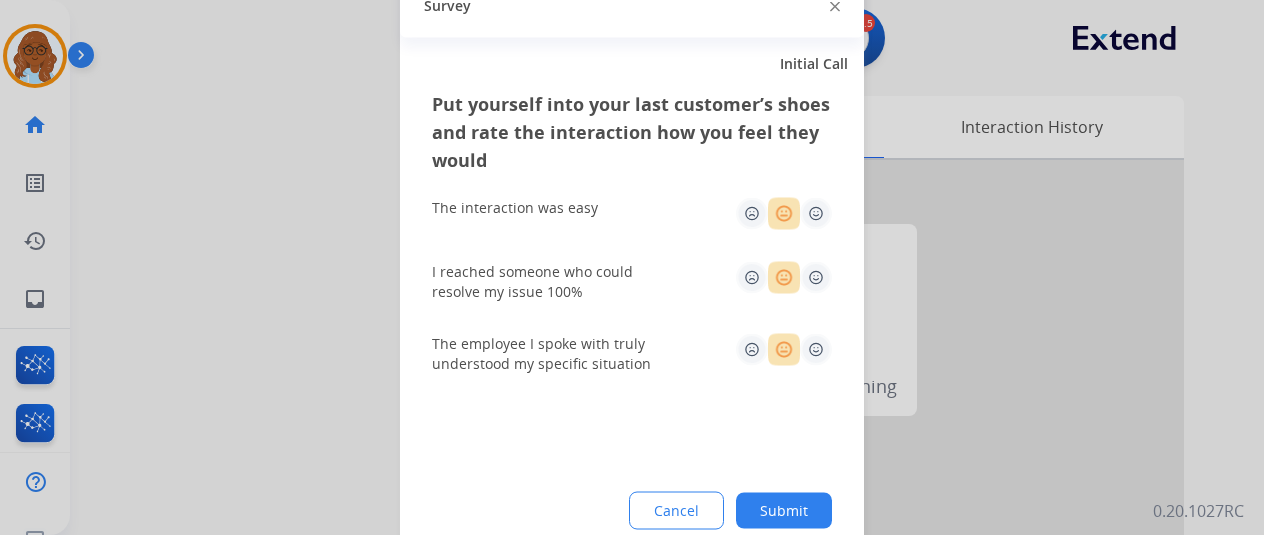 click on "Submit" 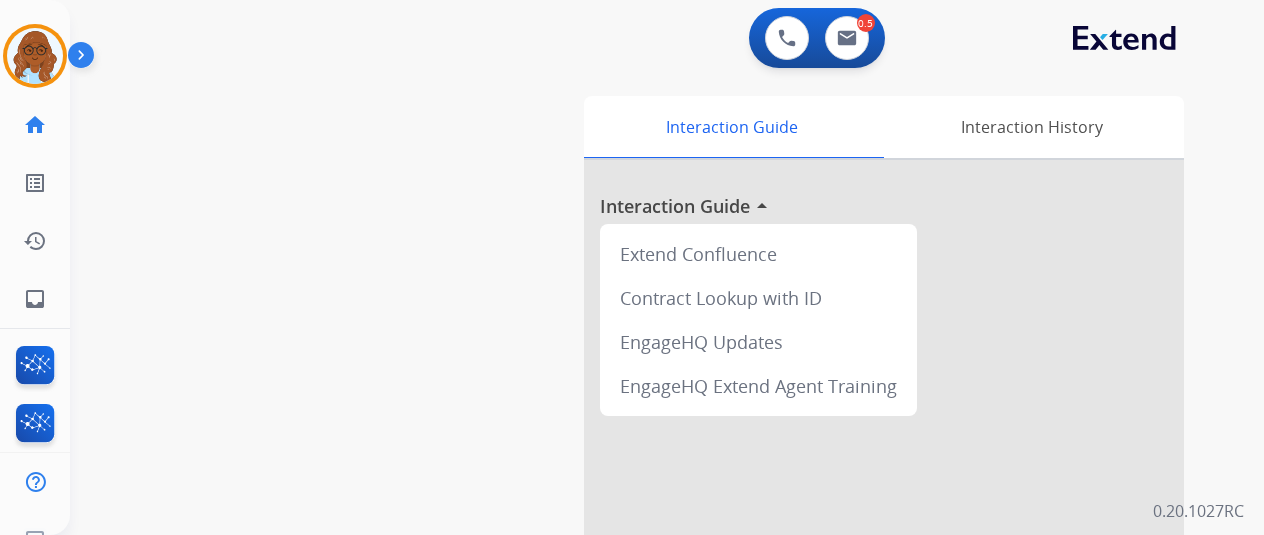 drag, startPoint x: 70, startPoint y: 293, endPoint x: 80, endPoint y: 301, distance: 12.806249 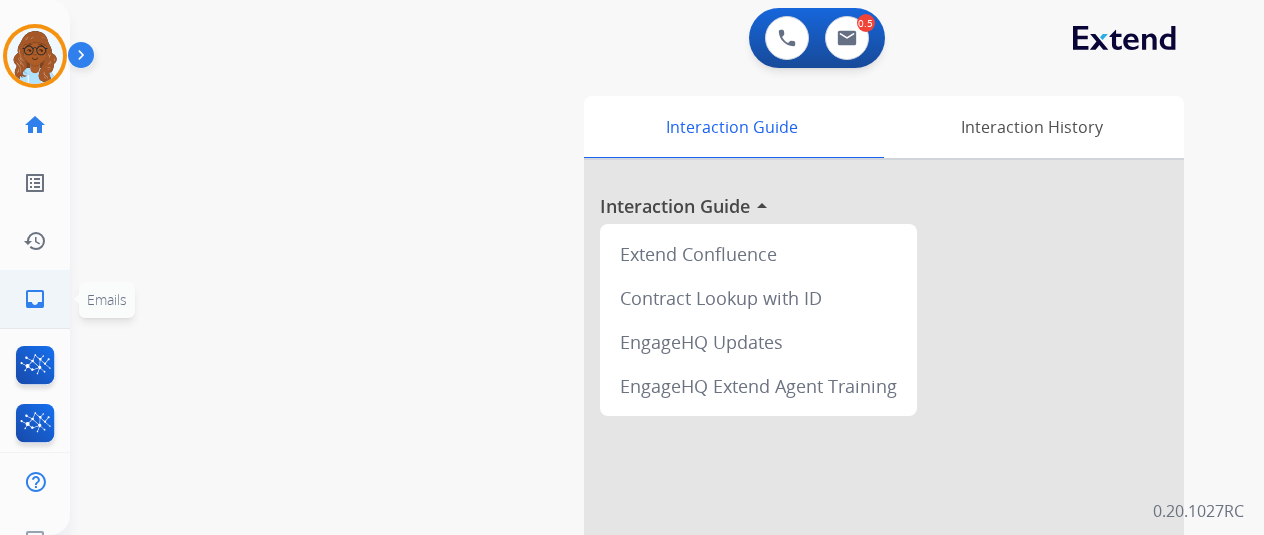click on "inbox" 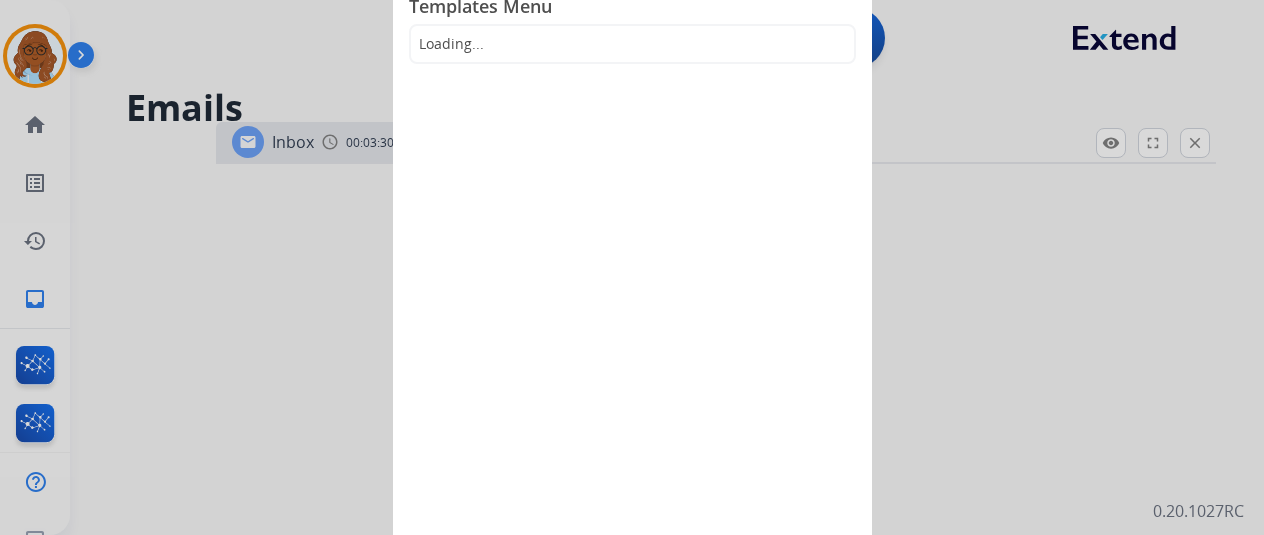 select on "**********" 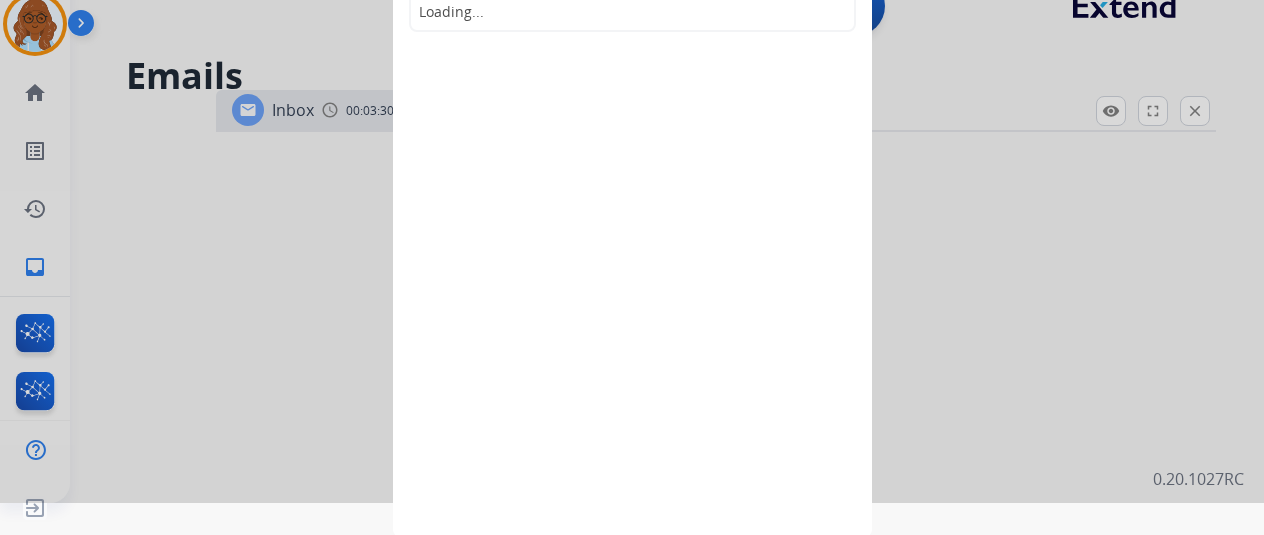 scroll, scrollTop: 0, scrollLeft: 0, axis: both 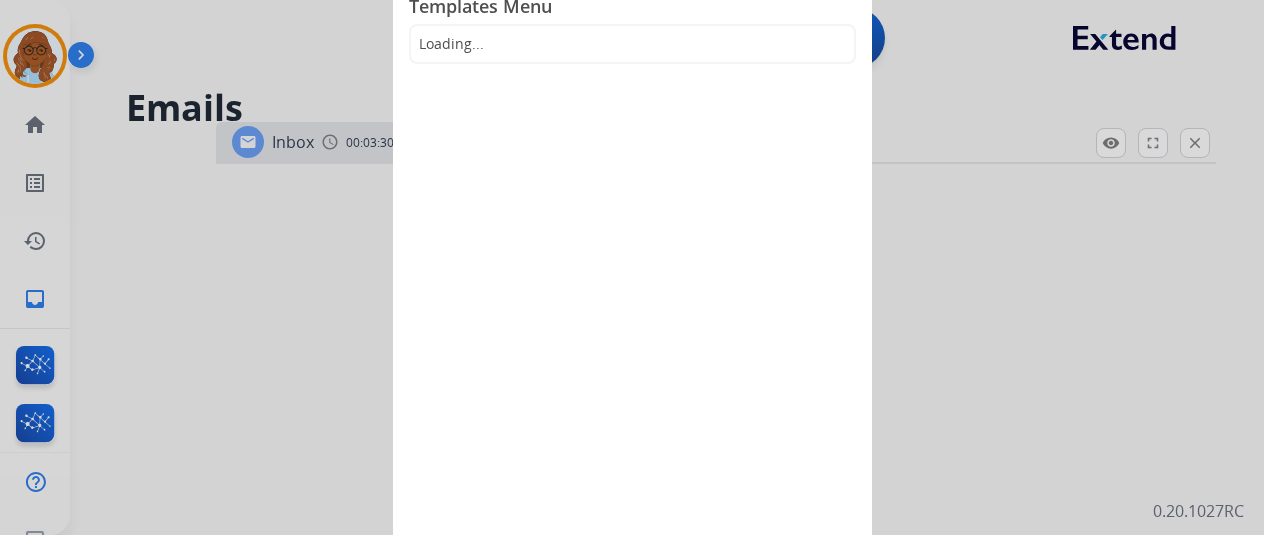 click 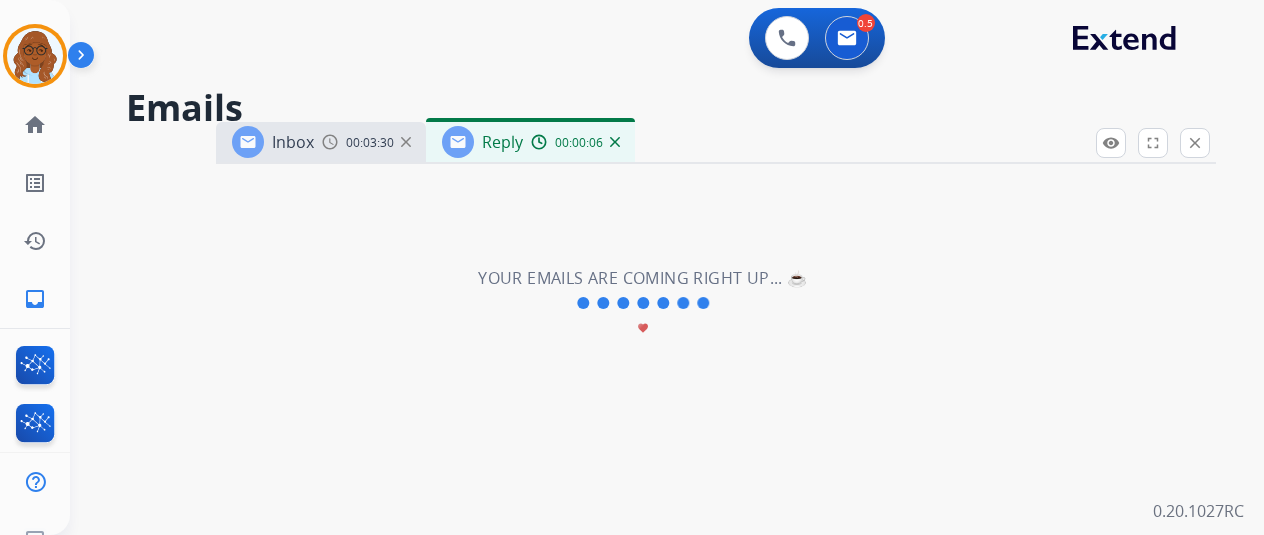 click on "0  Voice Interactions 0.5 Email Interactions" at bounding box center [655, 40] 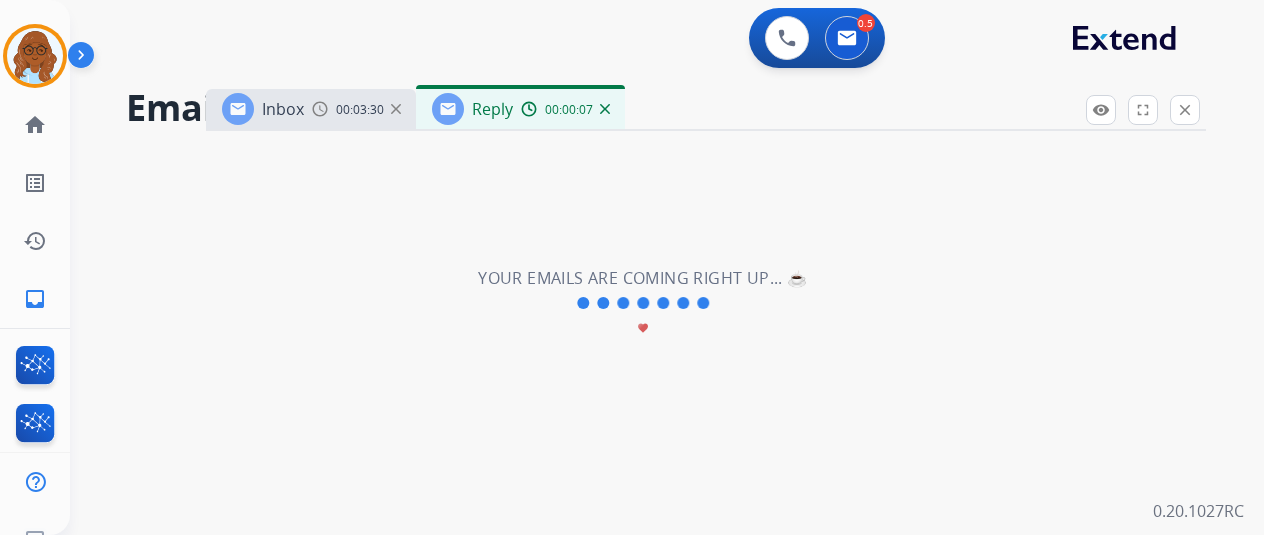 drag, startPoint x: 819, startPoint y: 149, endPoint x: 804, endPoint y: 97, distance: 54.120235 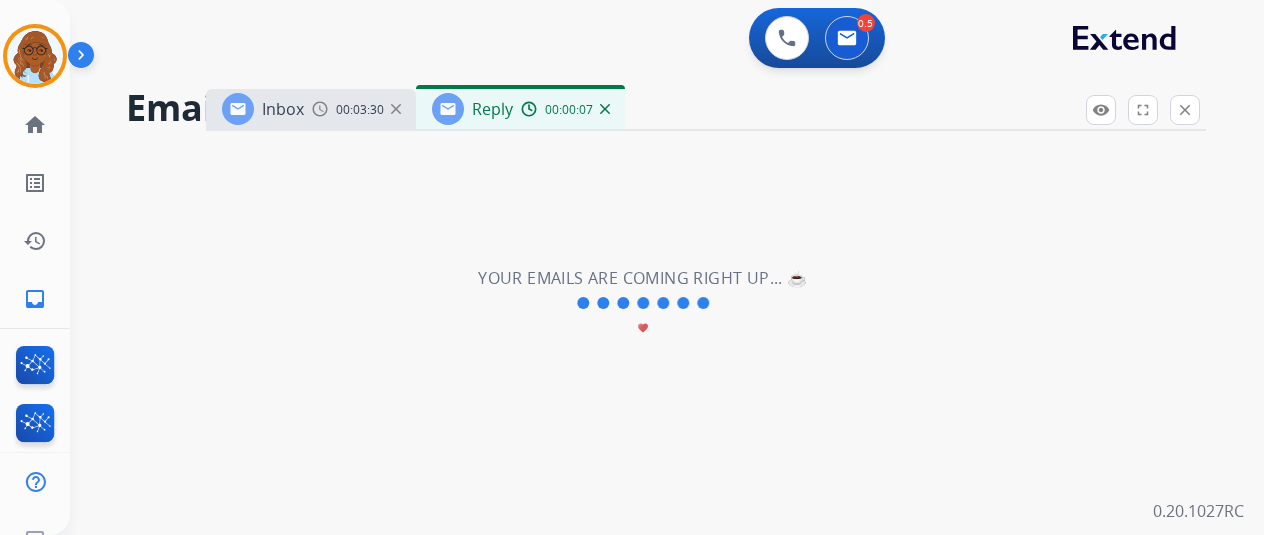 click on "Inbox  00:03:30  Reply  00:00:07" at bounding box center [706, 110] 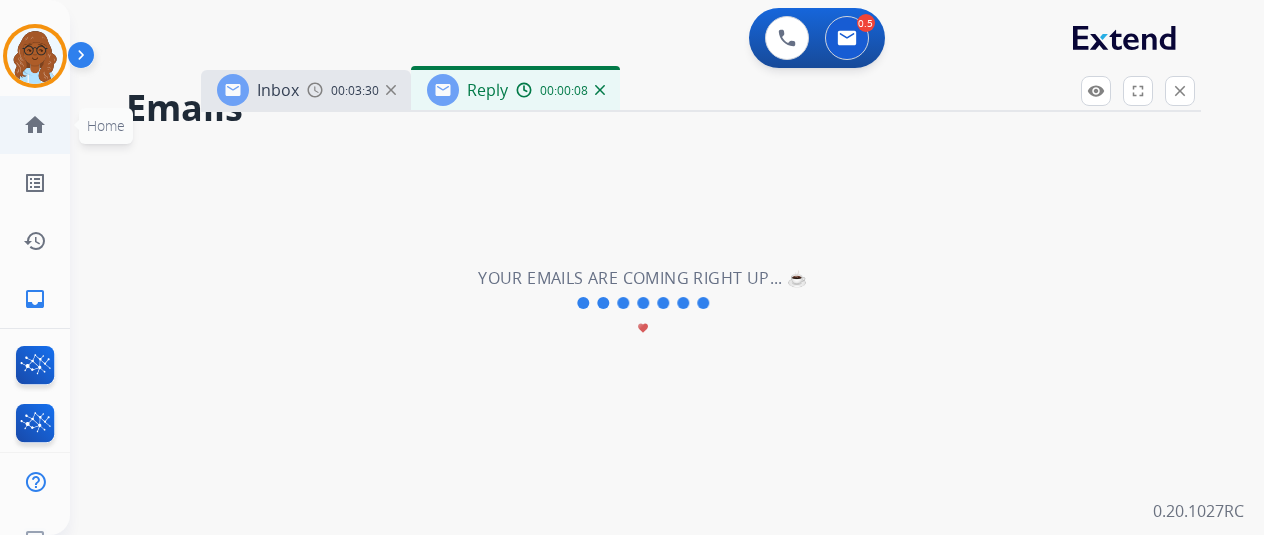 click on "home  Home" 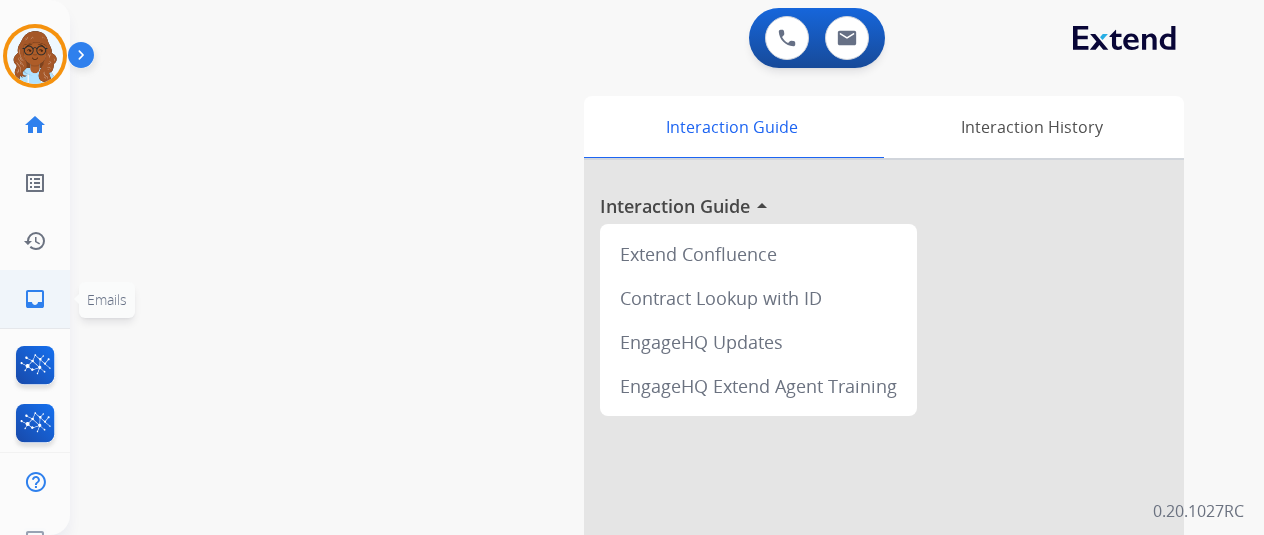 click on "inbox" 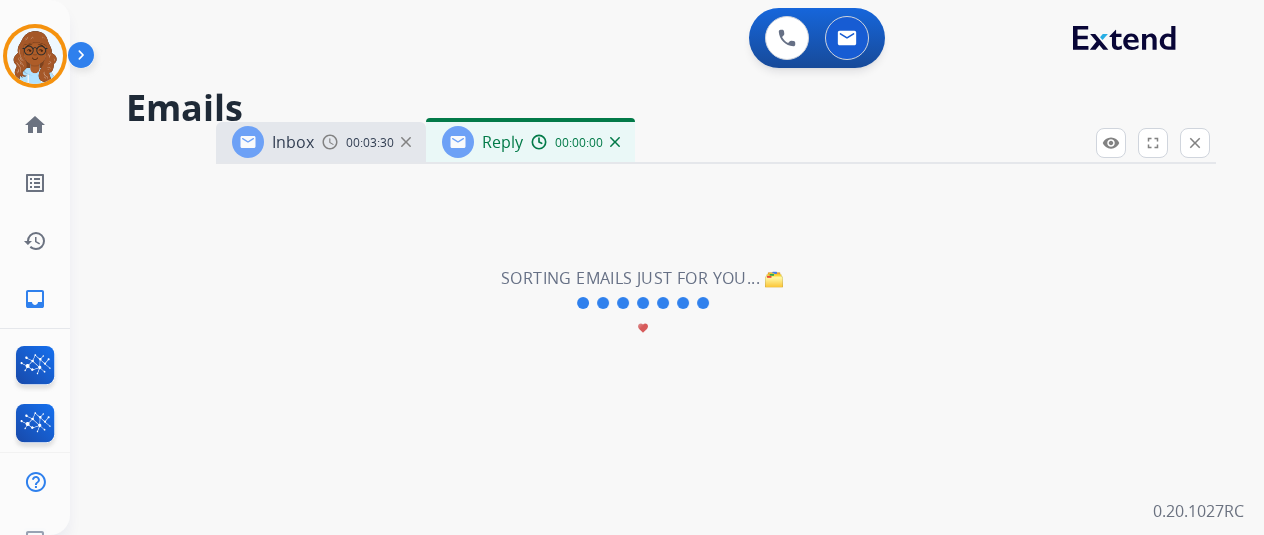select on "**********" 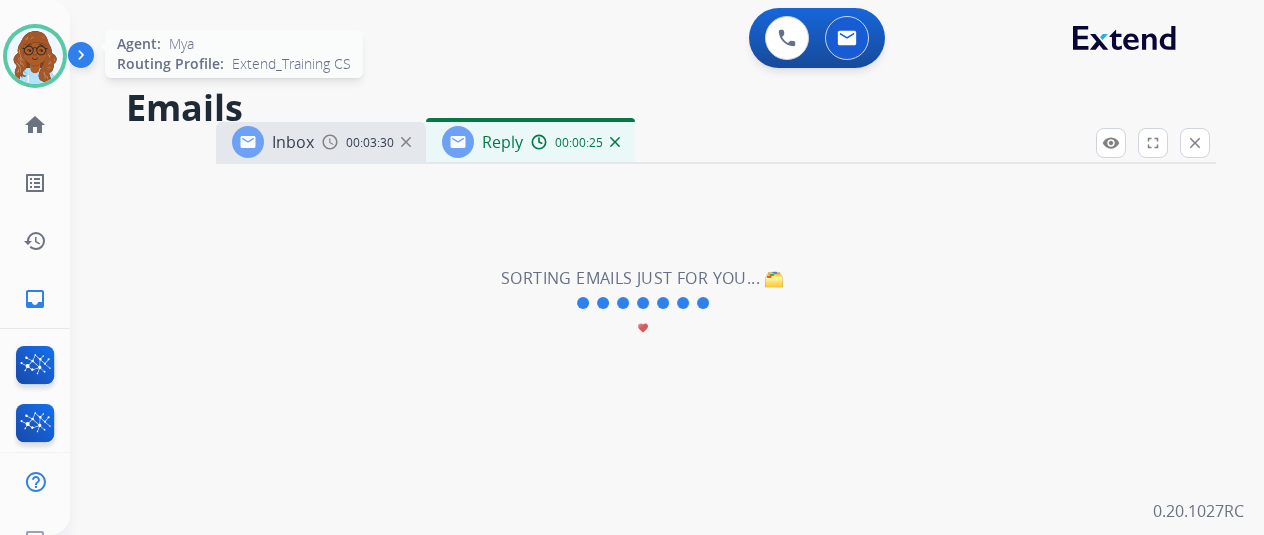click at bounding box center [35, 56] 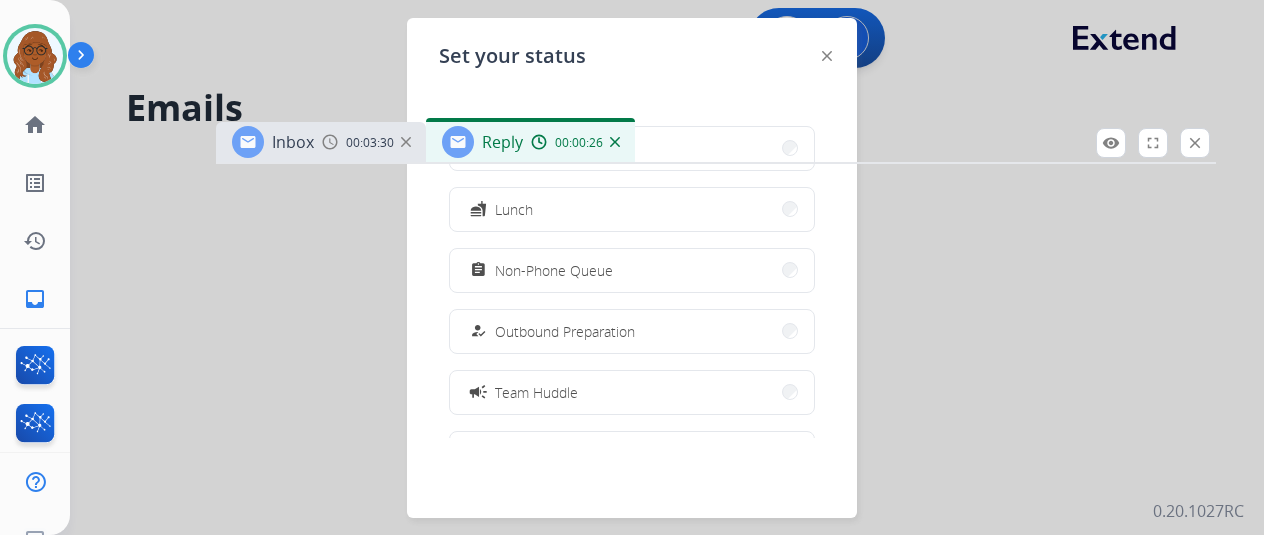 scroll, scrollTop: 100, scrollLeft: 0, axis: vertical 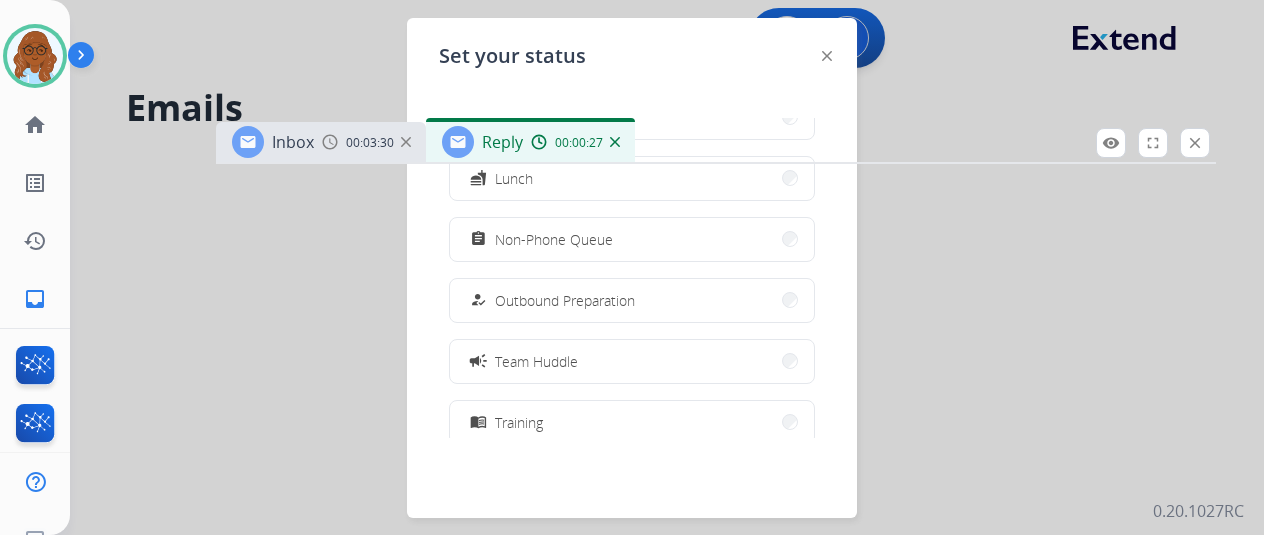 click on "Non-Phone Queue" at bounding box center [554, 239] 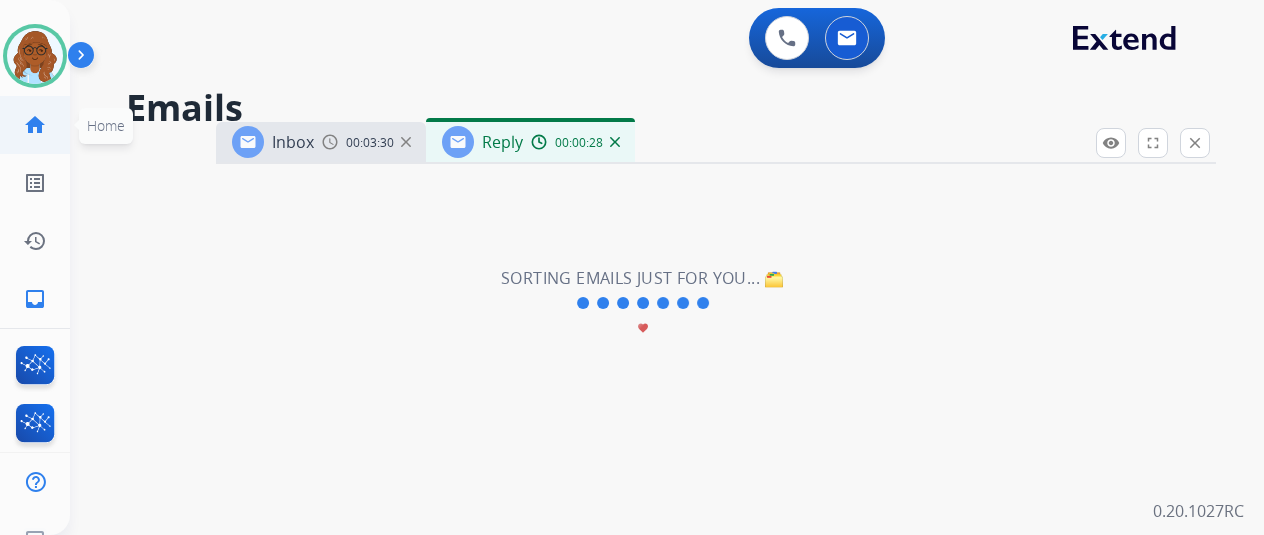 click on "home" 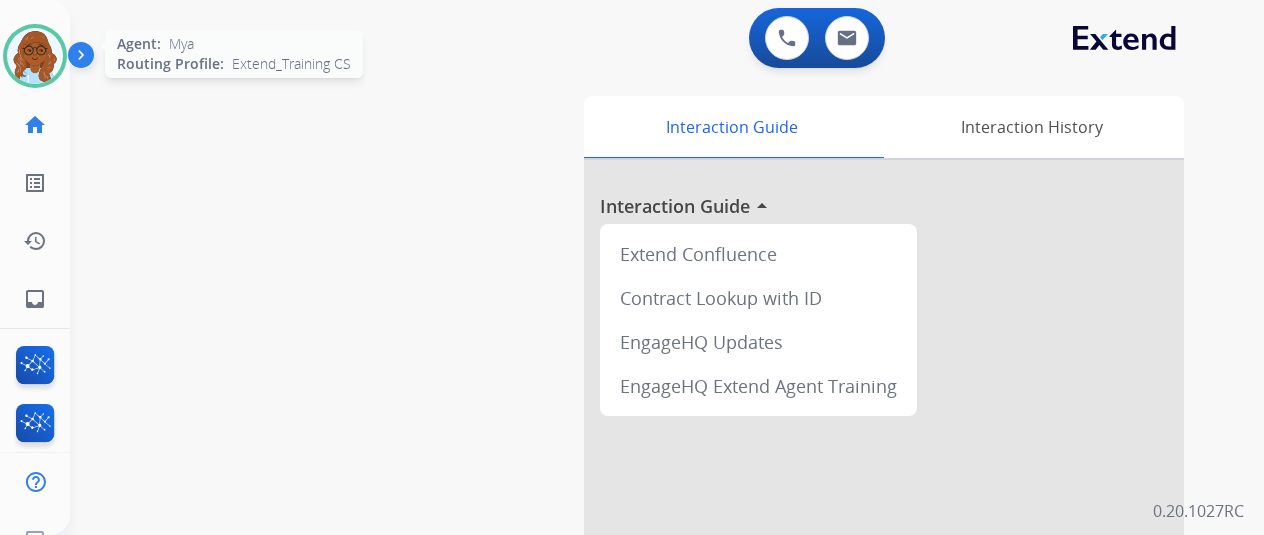 click at bounding box center [35, 56] 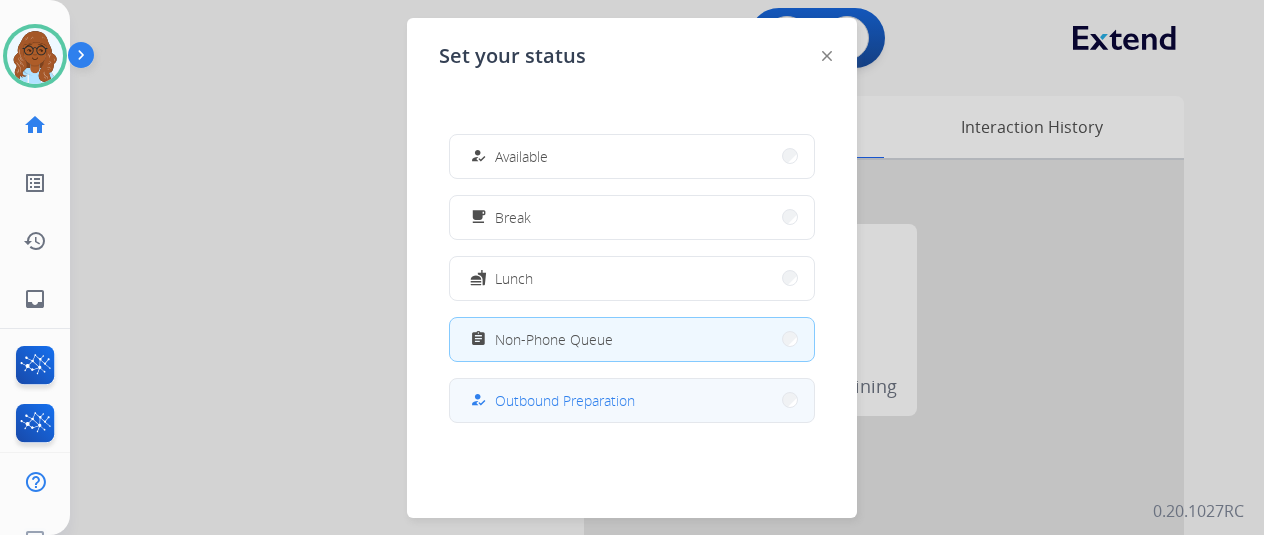 click on "how_to_reg Outbound Preparation" at bounding box center [632, 400] 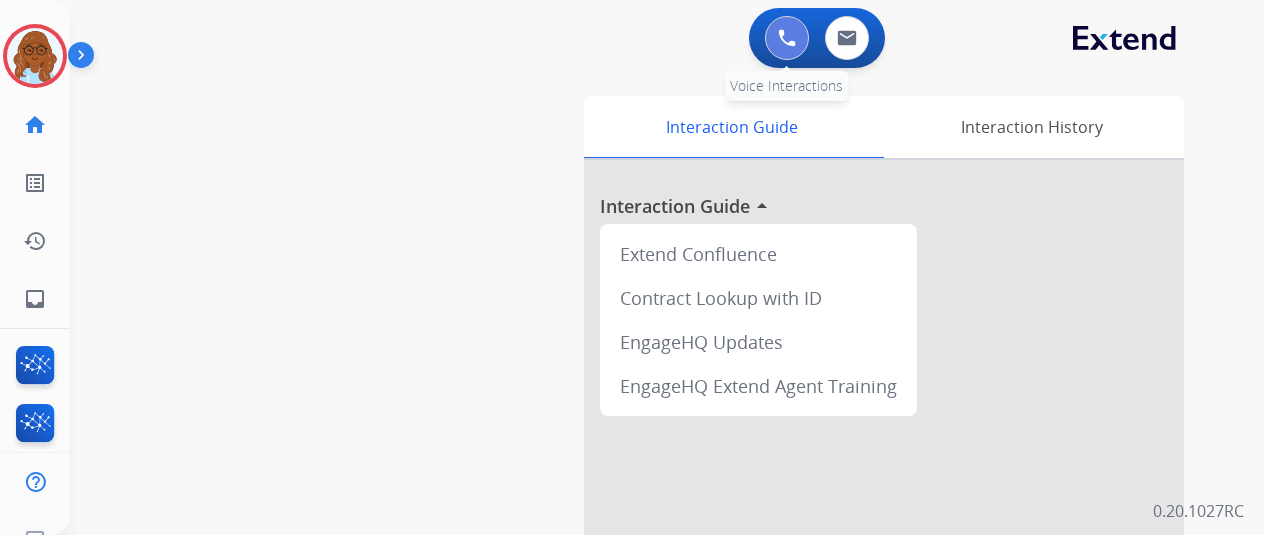 click at bounding box center (787, 38) 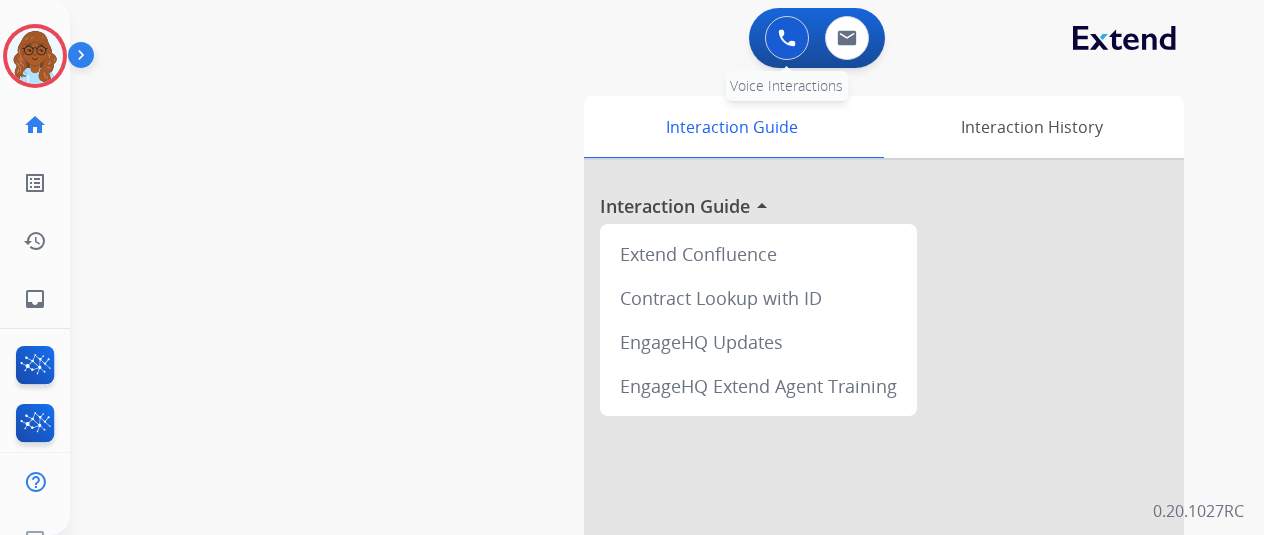 click at bounding box center [787, 38] 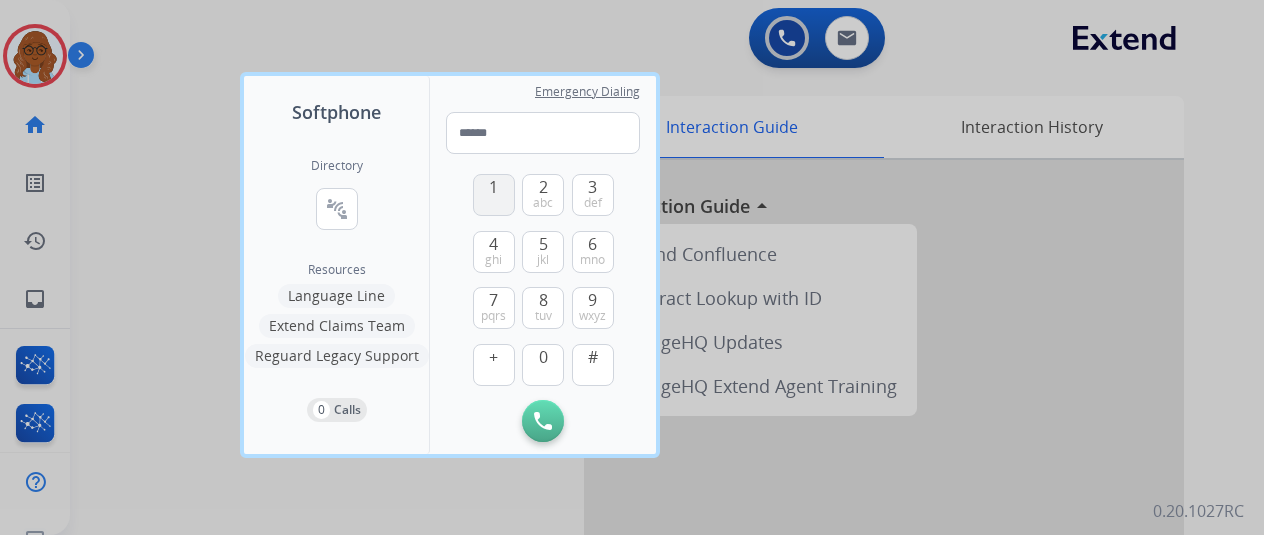 click on "1" at bounding box center (494, 195) 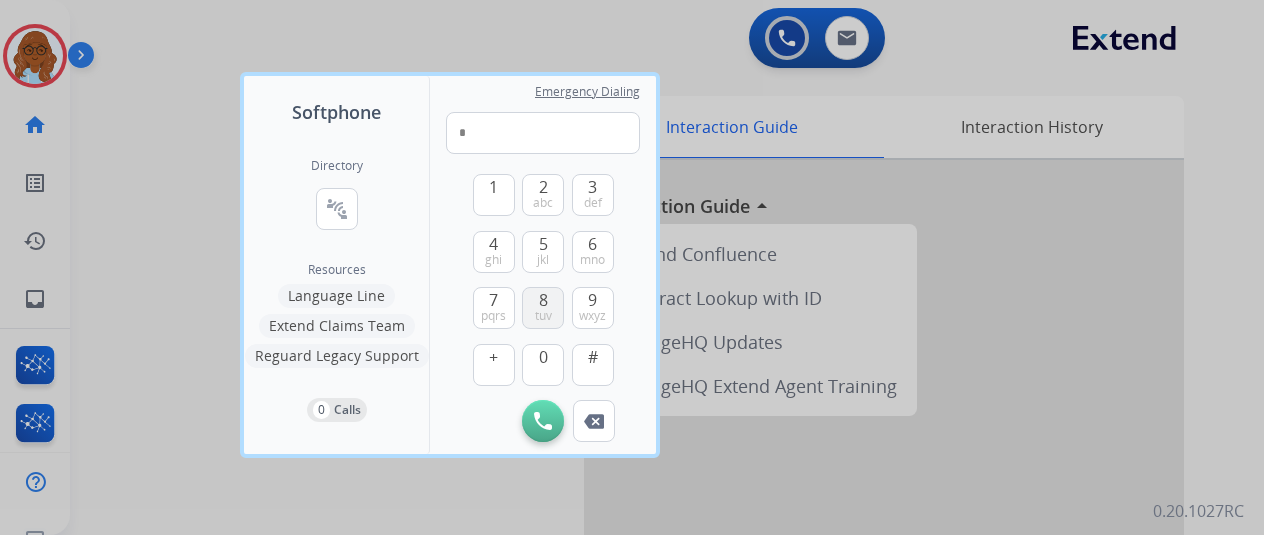 click on "tuv" at bounding box center [543, 316] 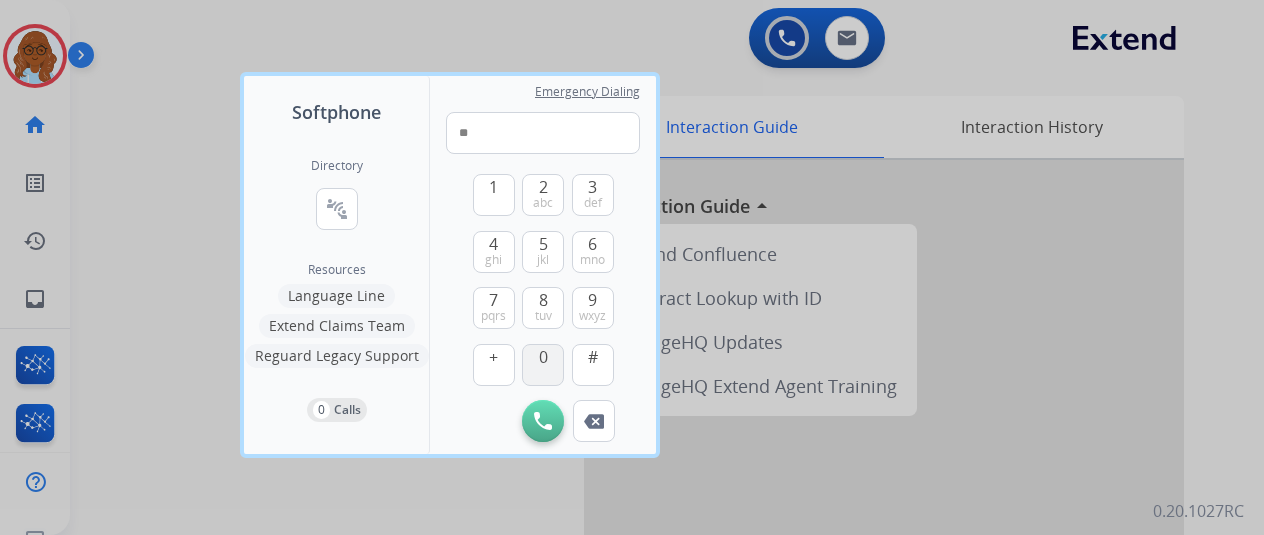 click on "0" at bounding box center [543, 357] 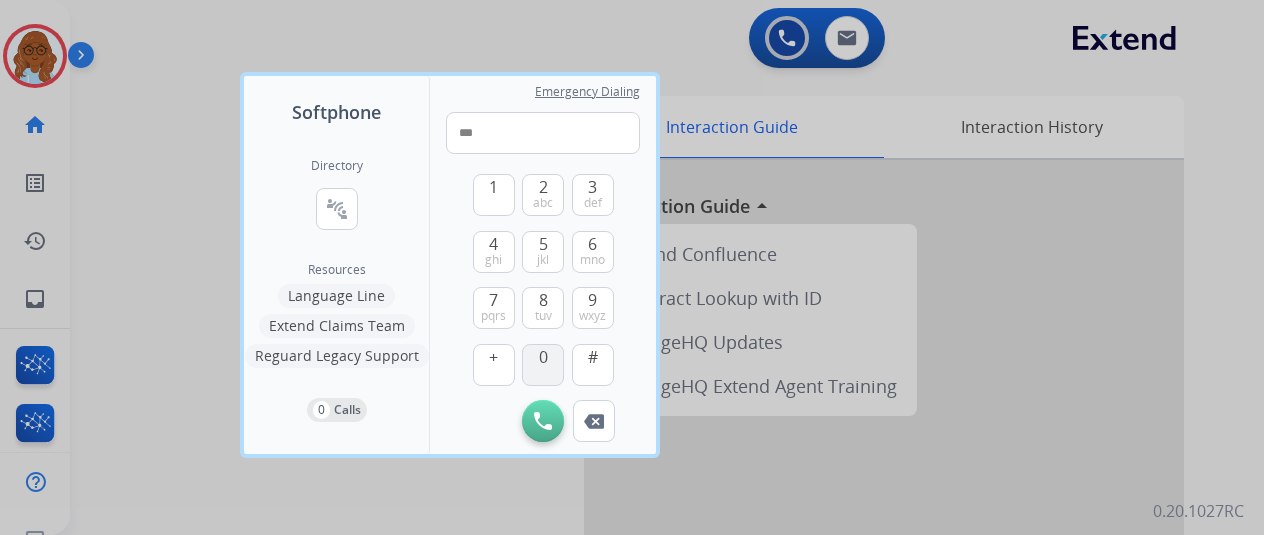click on "0" at bounding box center (543, 357) 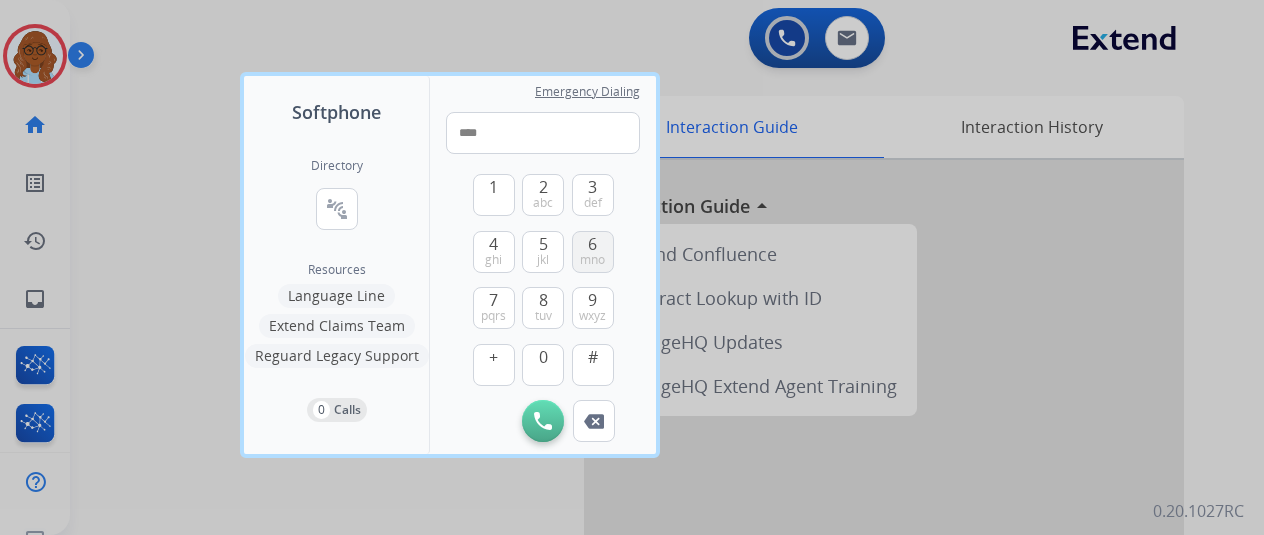click on "mno" at bounding box center (592, 260) 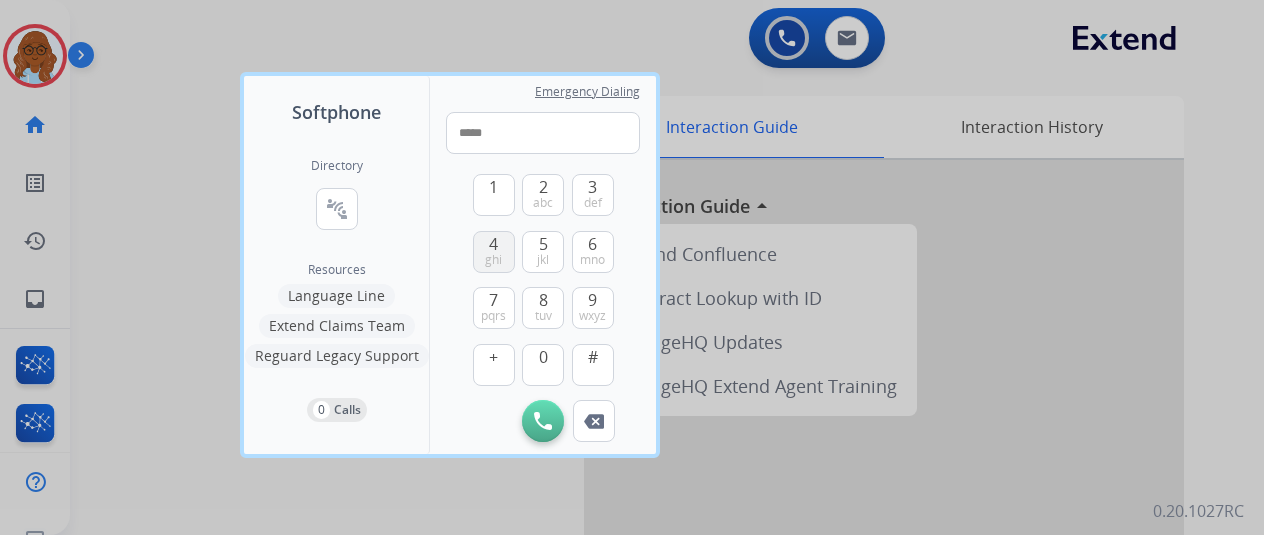 click on "4" at bounding box center (493, 244) 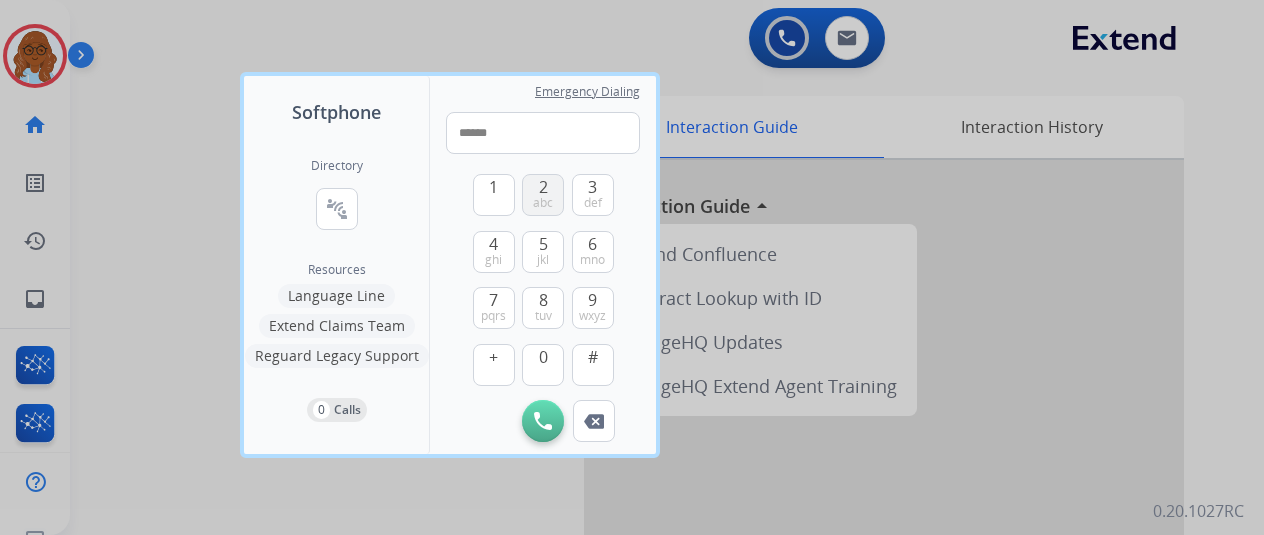 click on "2 abc" at bounding box center (543, 195) 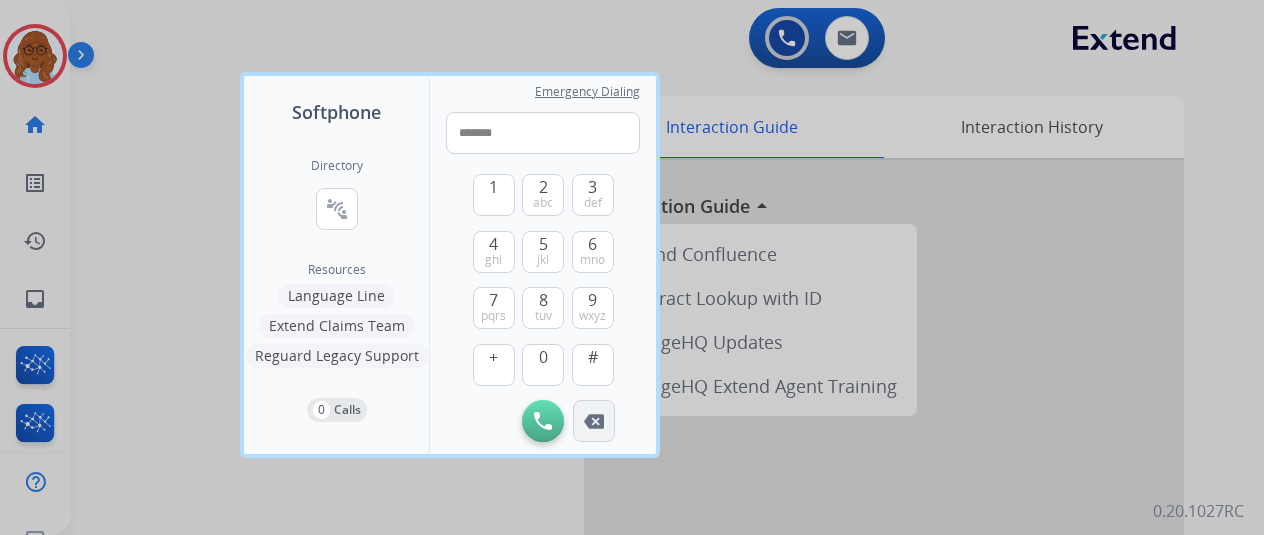 click on "Remove Number" at bounding box center (594, 421) 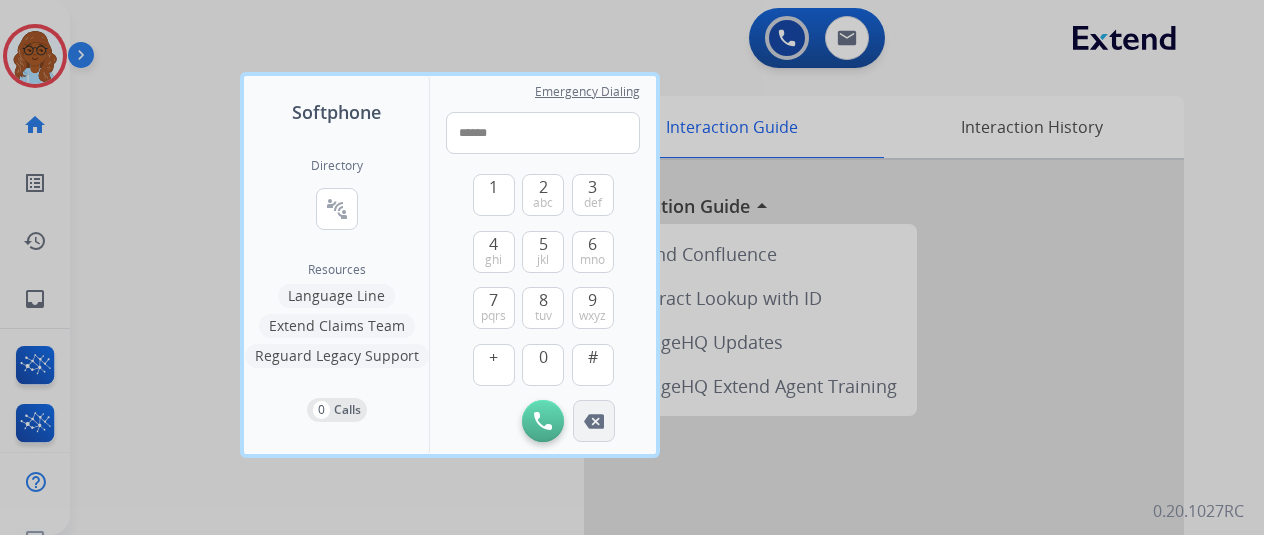 click on "Remove Number" at bounding box center [594, 421] 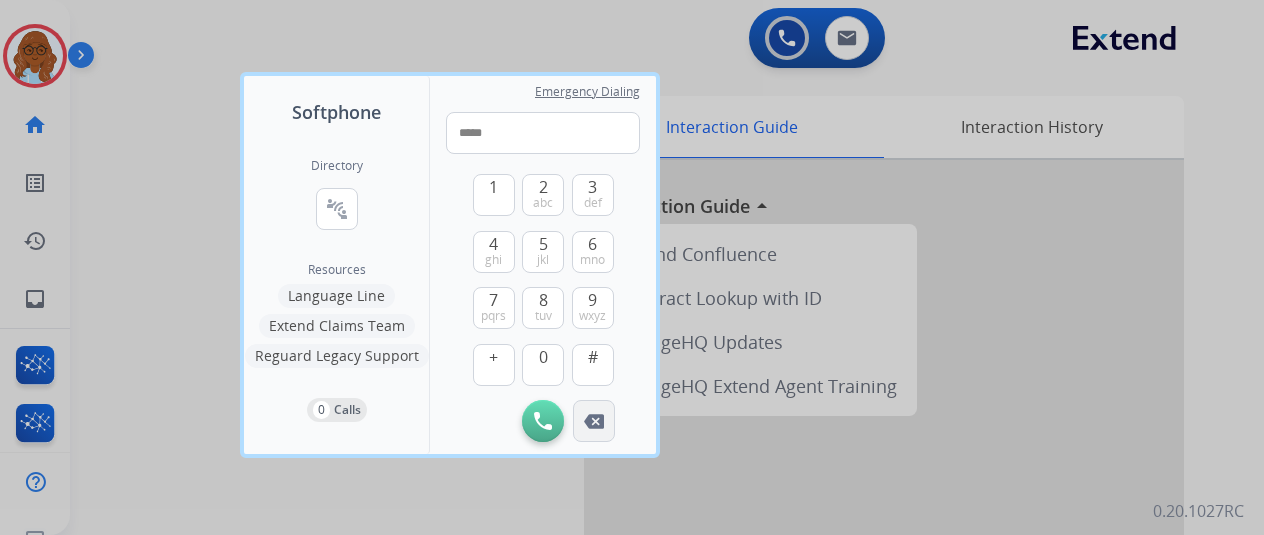 click on "Remove Number" at bounding box center [594, 421] 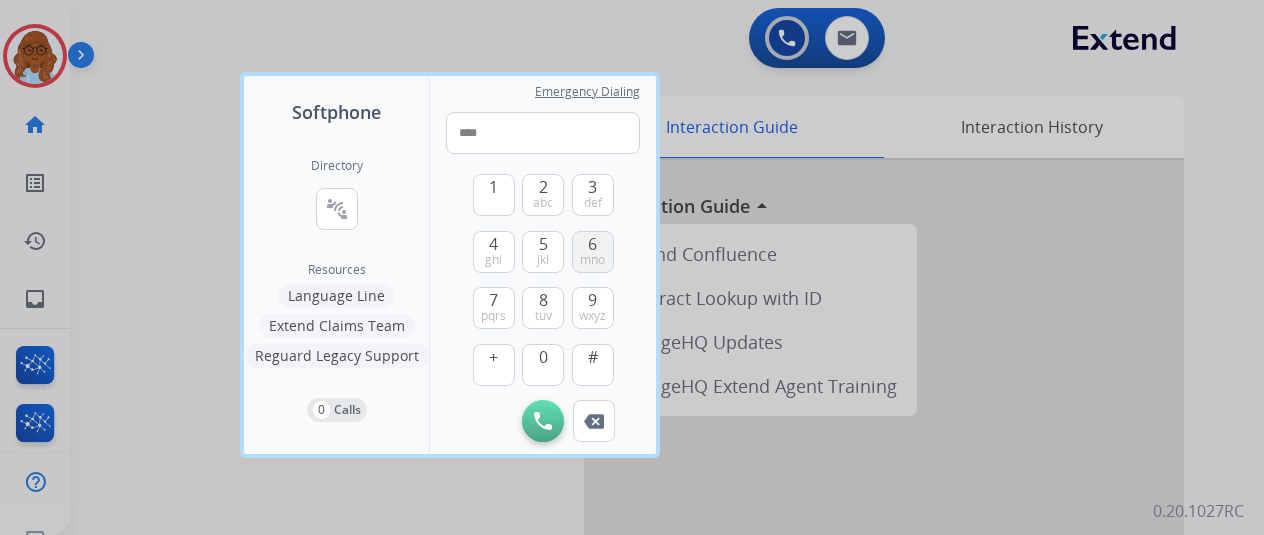 click on "mno" at bounding box center (592, 260) 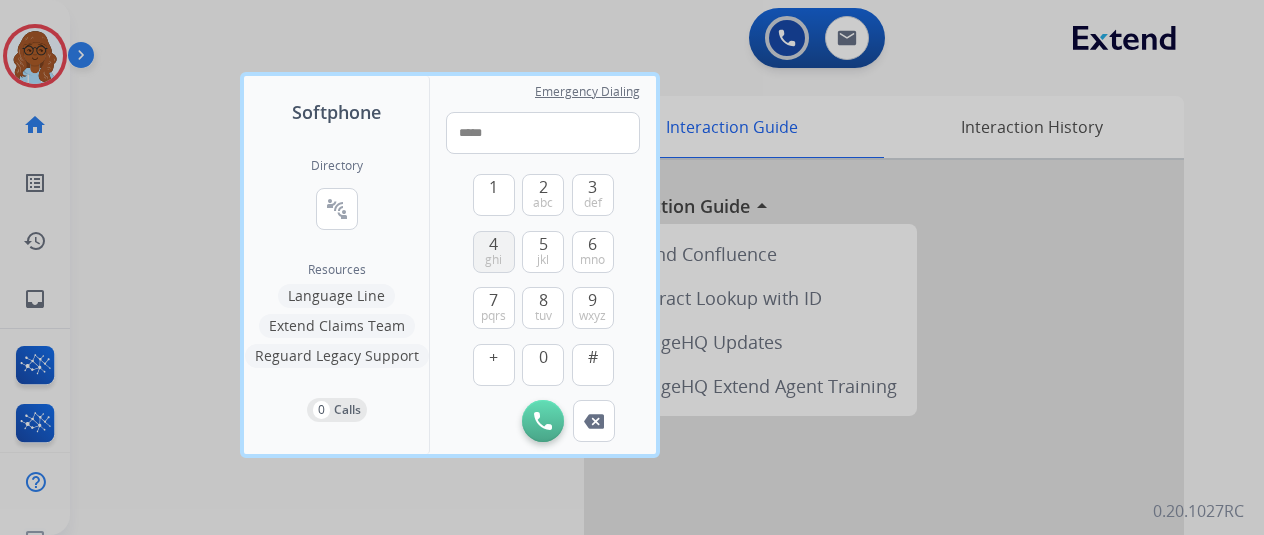 click on "ghi" at bounding box center [493, 260] 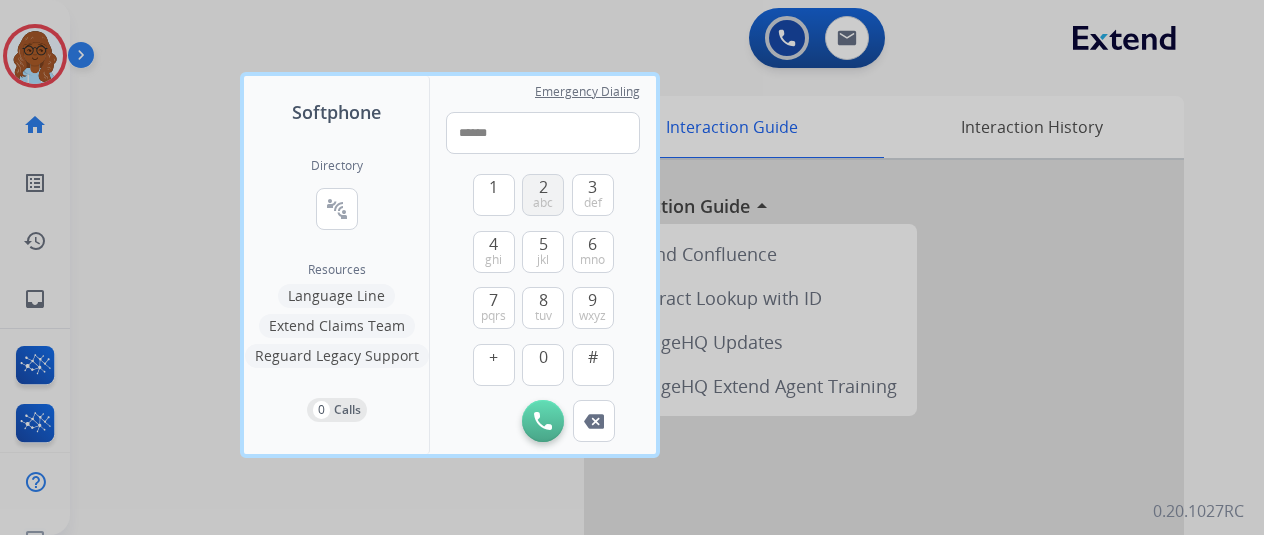 click on "abc" at bounding box center (543, 203) 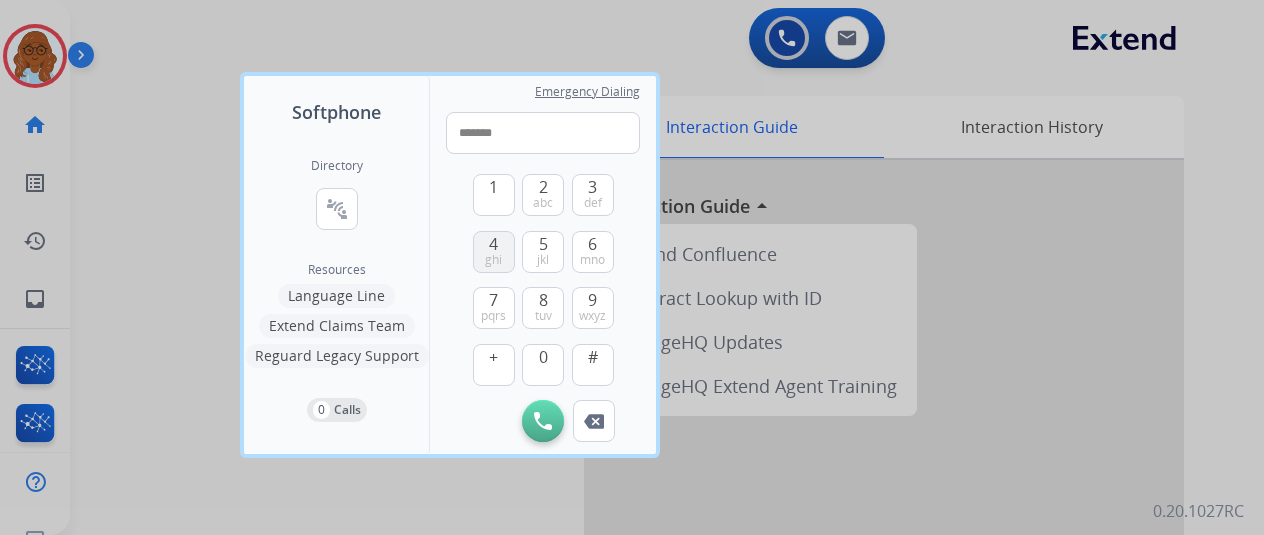 click on "4" at bounding box center (493, 244) 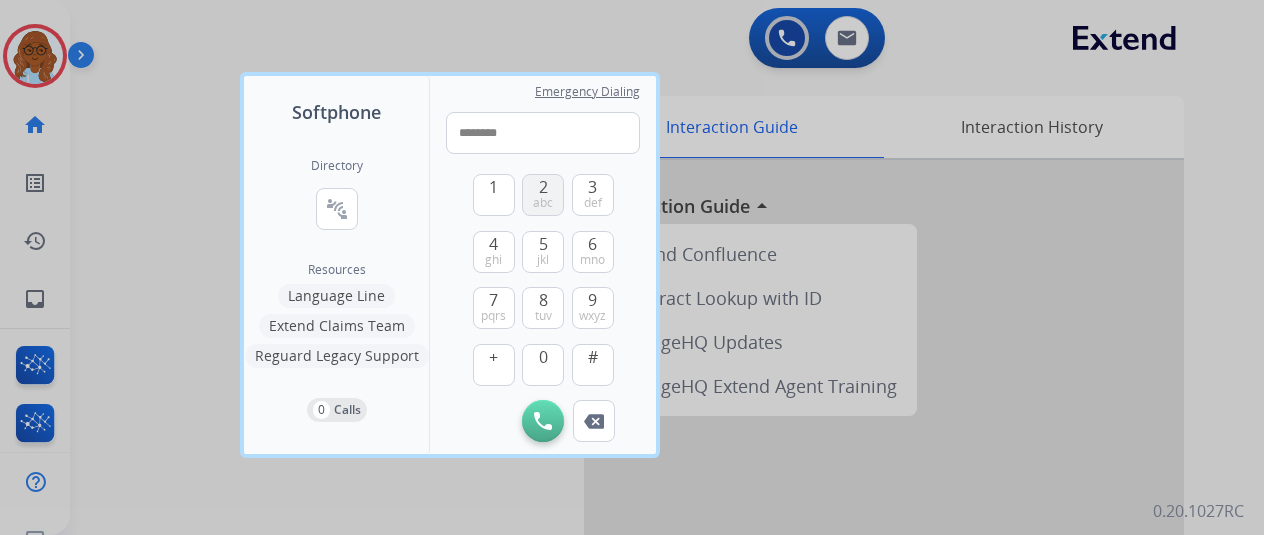 click on "abc" at bounding box center [543, 203] 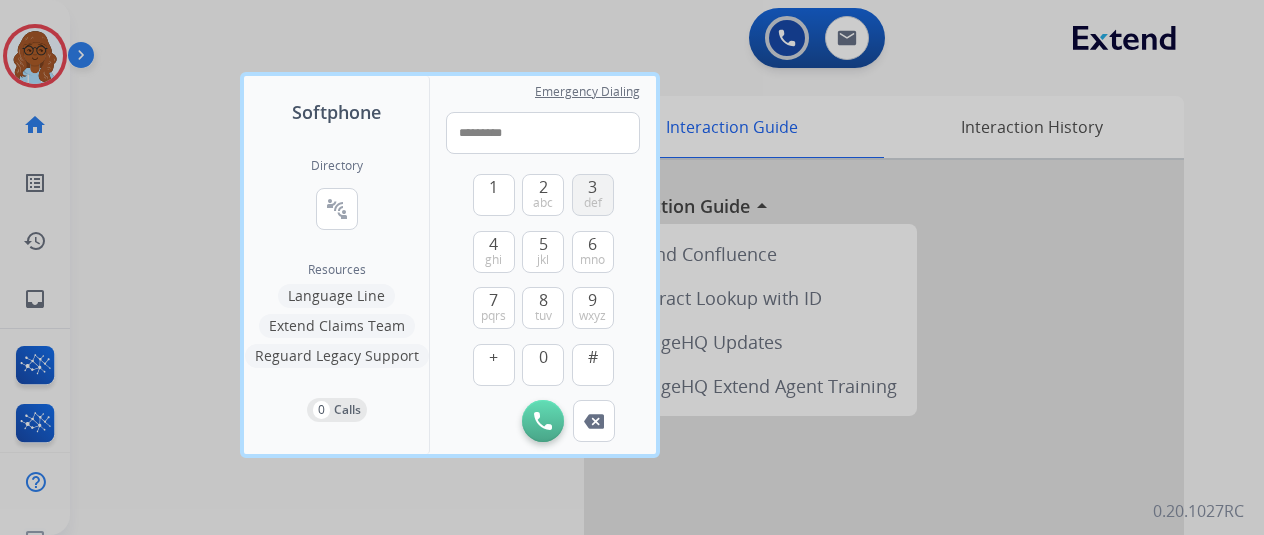 click on "3" at bounding box center (592, 187) 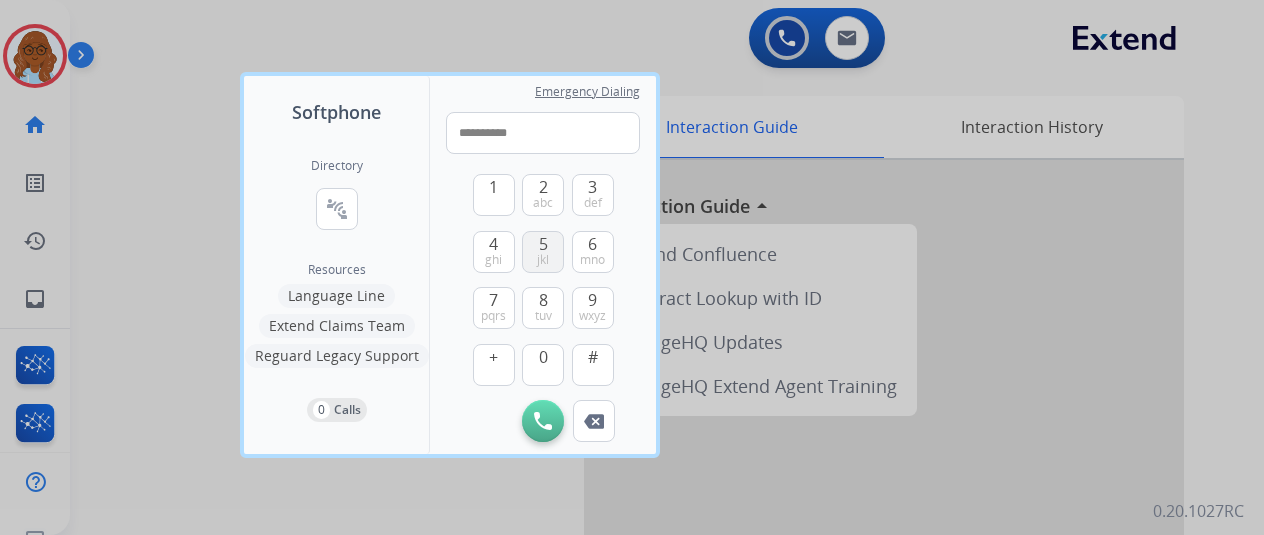 click on "5 jkl" at bounding box center (543, 252) 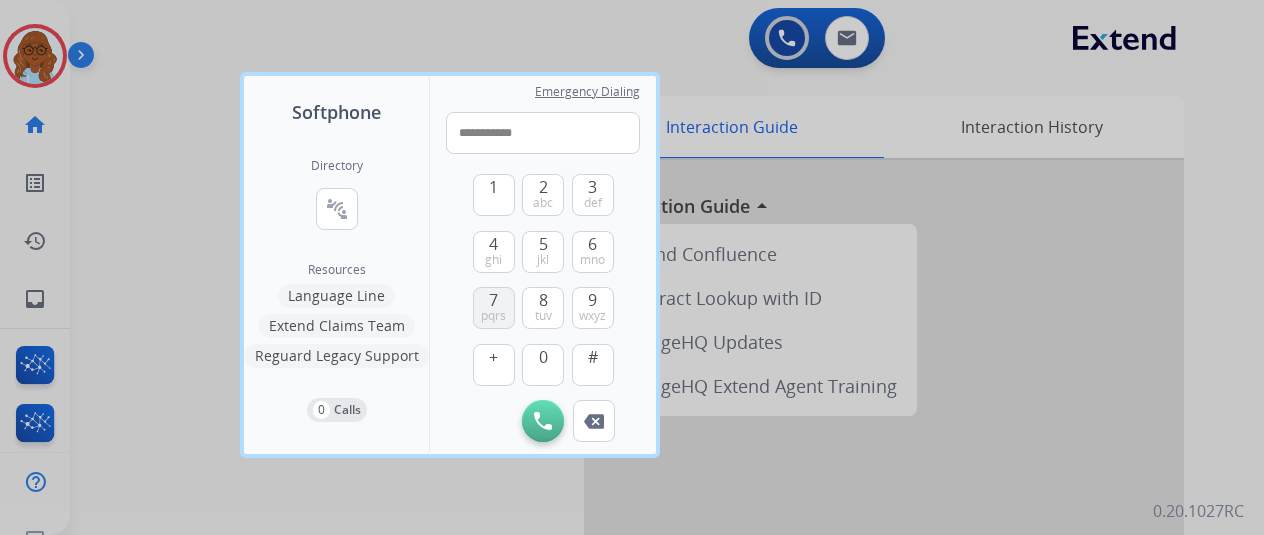 click on "pqrs" at bounding box center [493, 316] 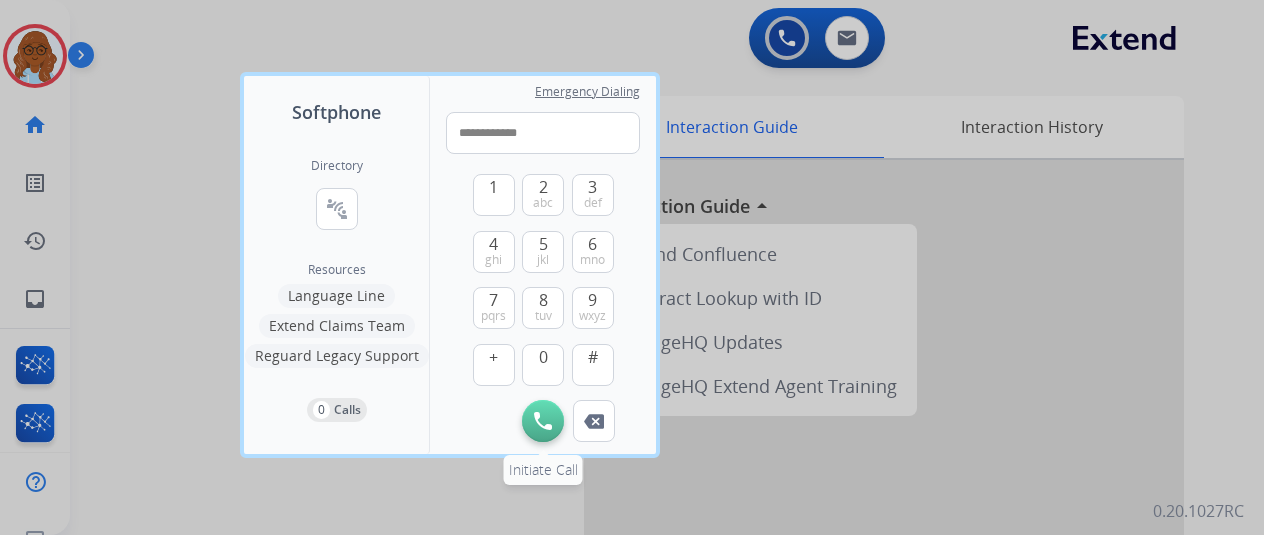click on "Initiate Call" at bounding box center (543, 421) 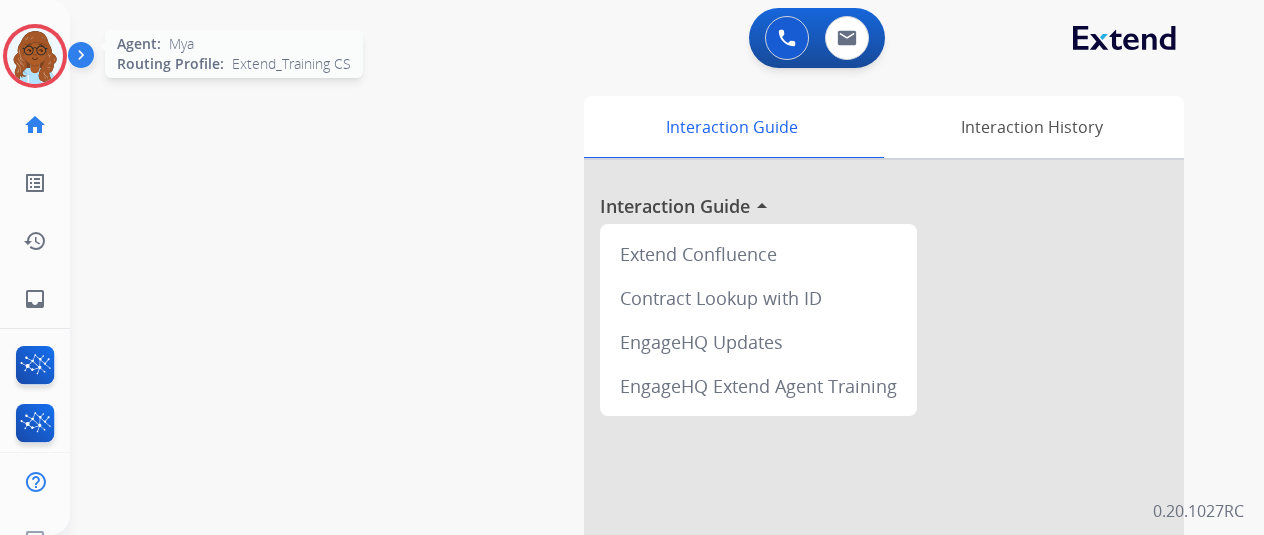 click at bounding box center [35, 56] 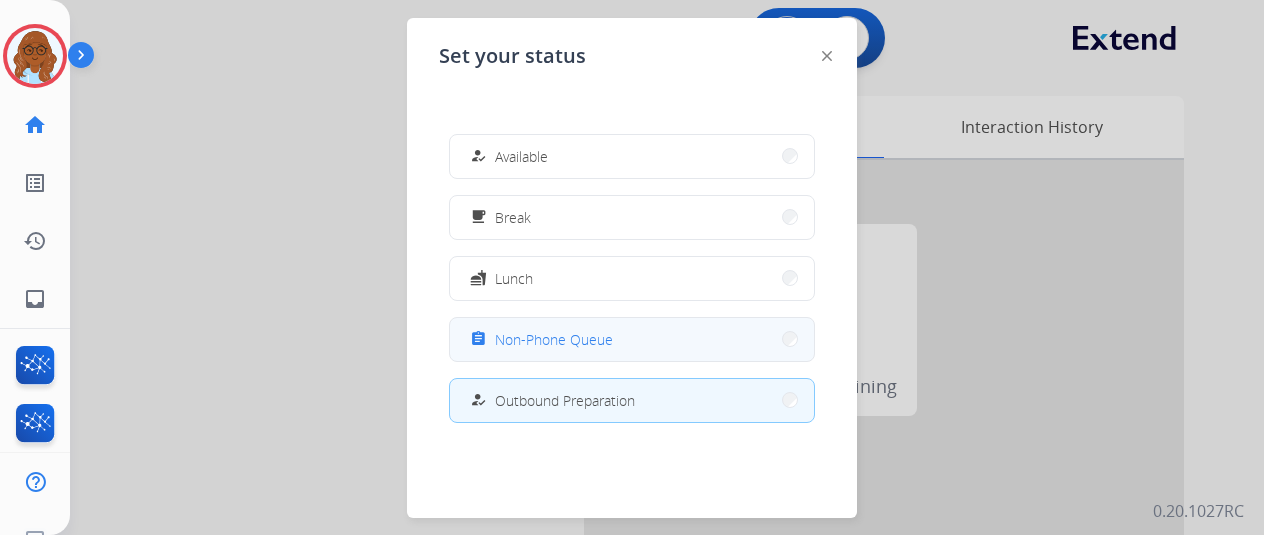 click on "assignment Non-Phone Queue" at bounding box center [632, 339] 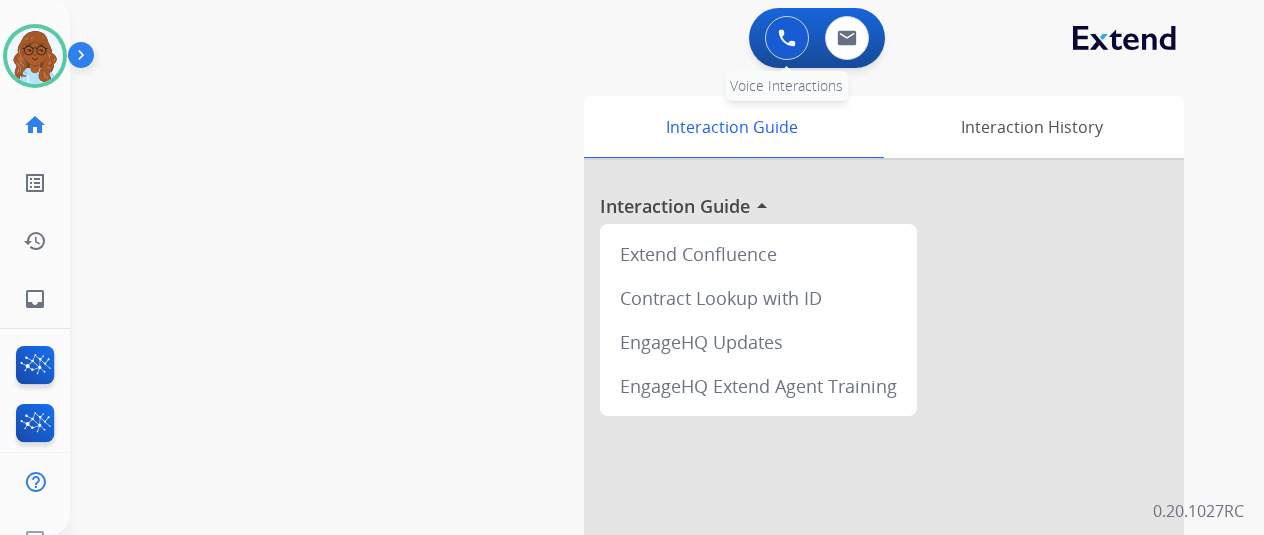 click at bounding box center [787, 38] 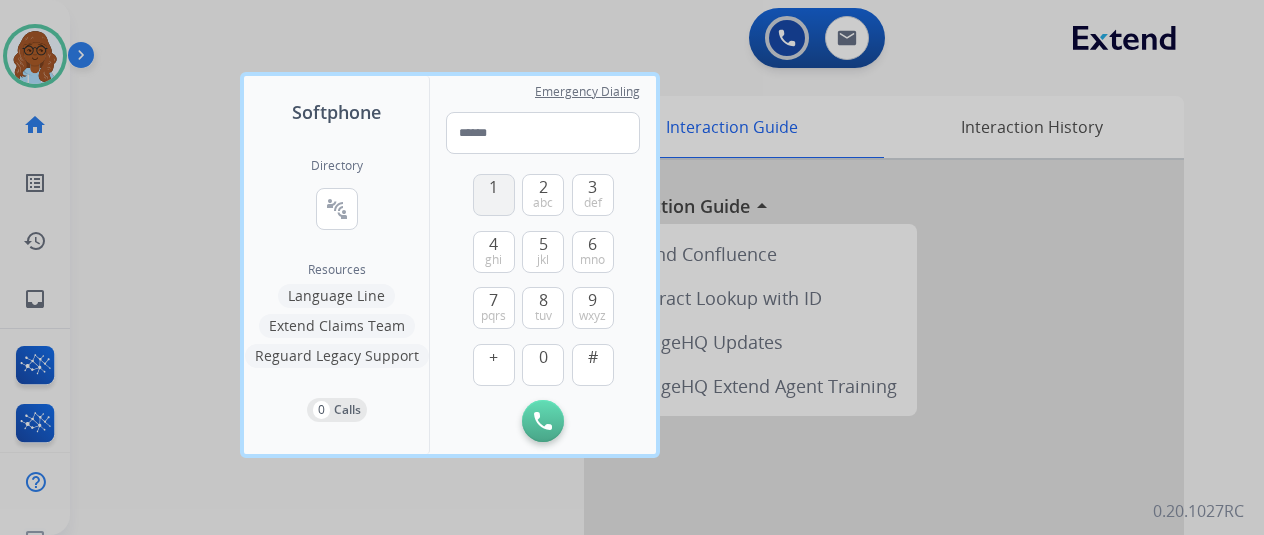 click on "1" at bounding box center (494, 195) 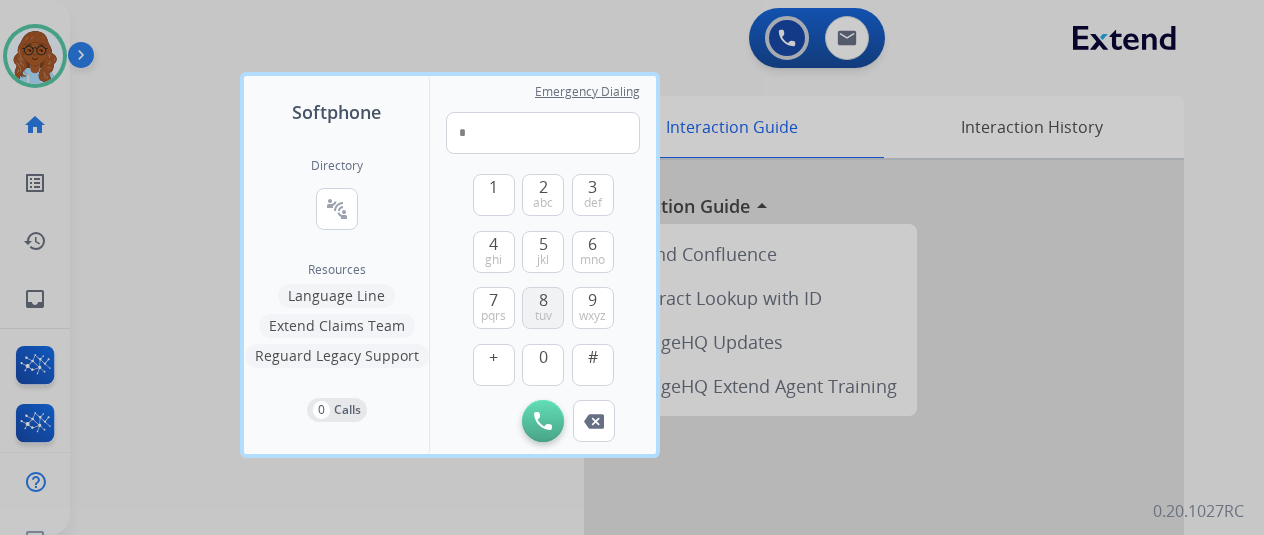 click on "8" at bounding box center (543, 300) 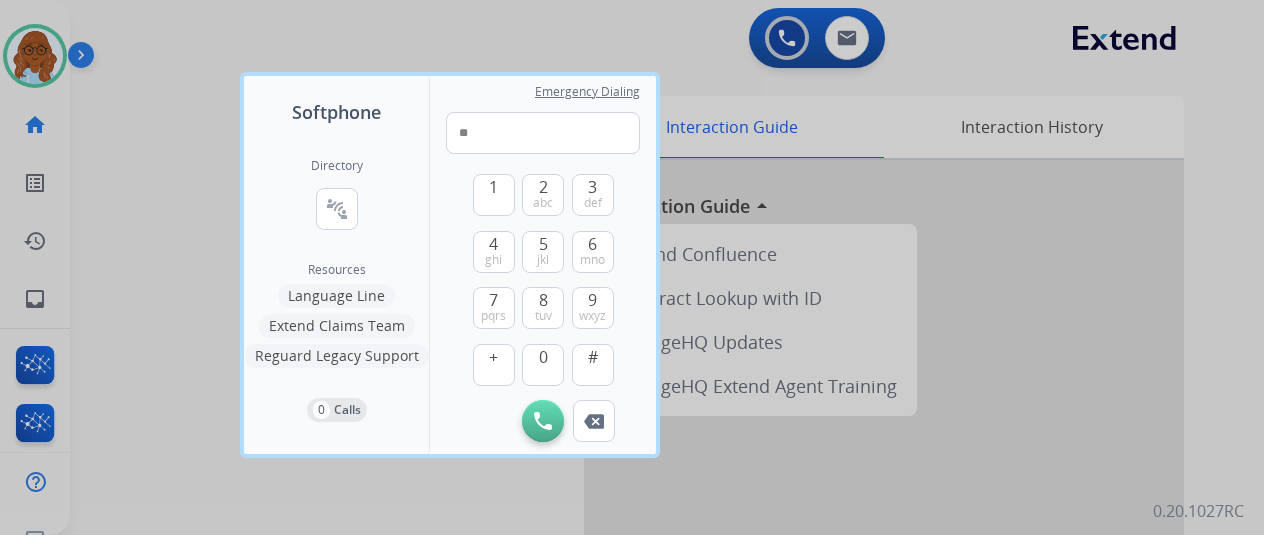 click on "1 2 abc 3 def 4 ghi 5 jkl 6 mno 7 pqrs 8 tuv 9 wxyz + 0 #" at bounding box center (543, 277) 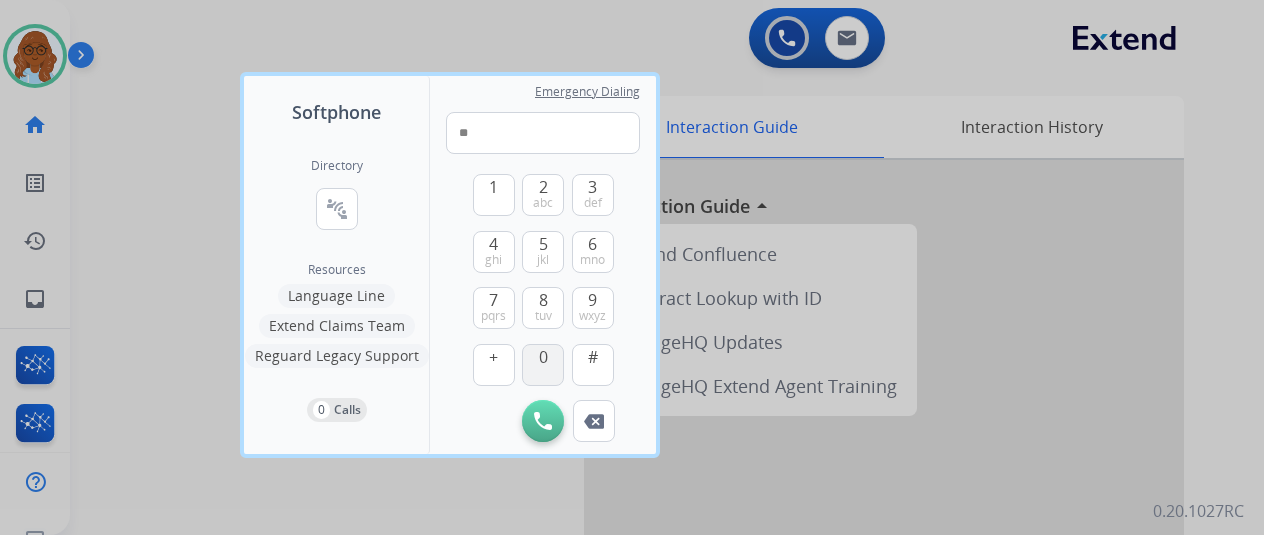 click on "0" at bounding box center (543, 357) 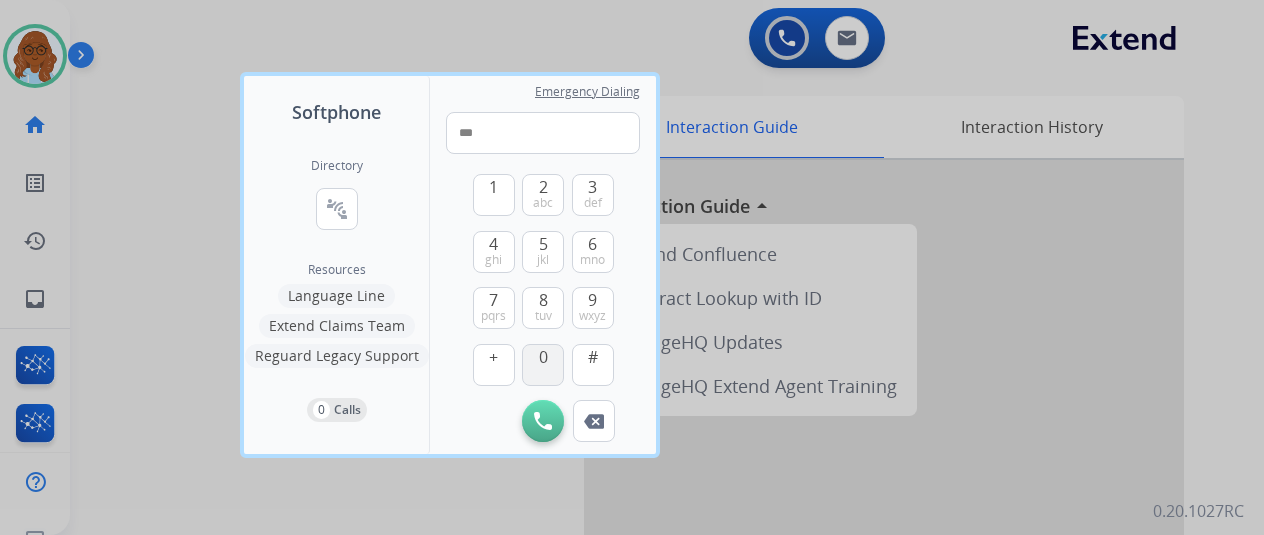 click on "0" at bounding box center (543, 357) 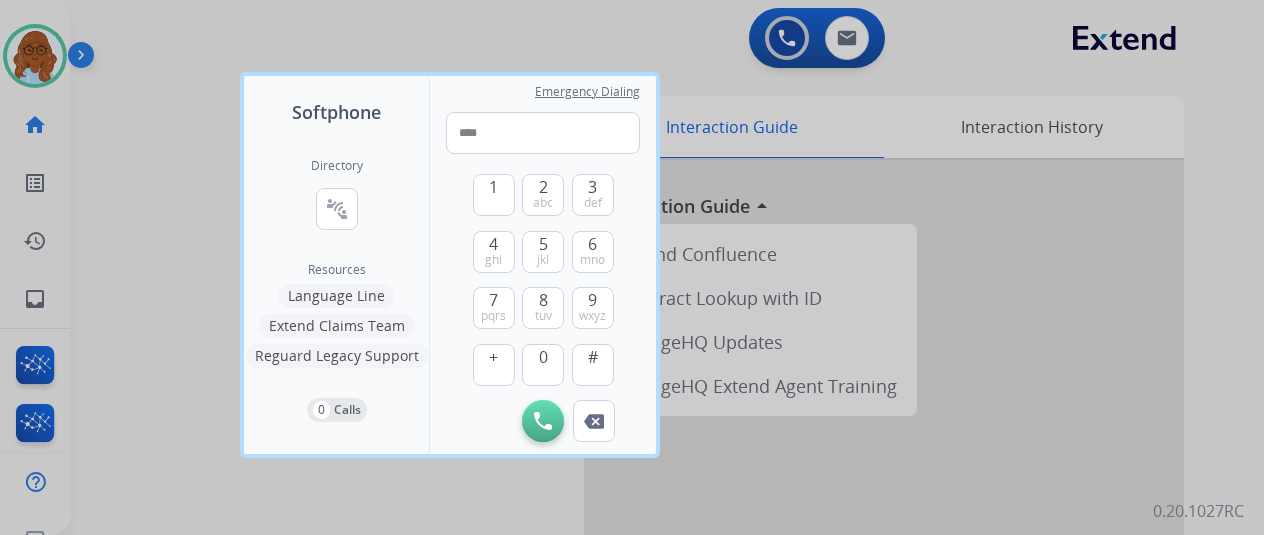 drag, startPoint x: 590, startPoint y: 262, endPoint x: 519, endPoint y: 262, distance: 71 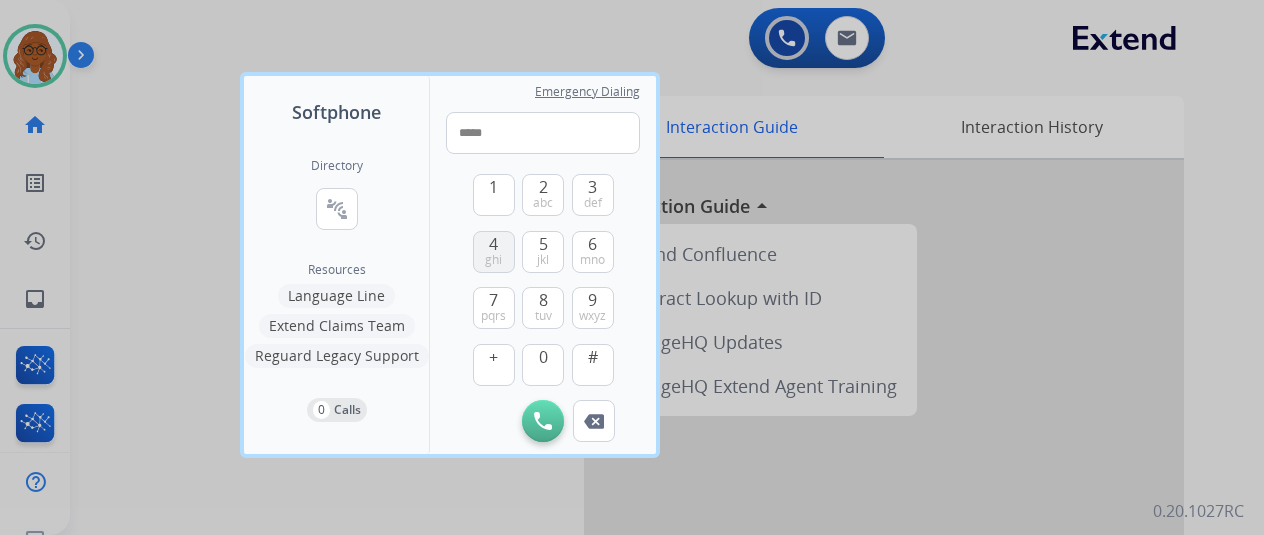 drag, startPoint x: 485, startPoint y: 255, endPoint x: 531, endPoint y: 203, distance: 69.426216 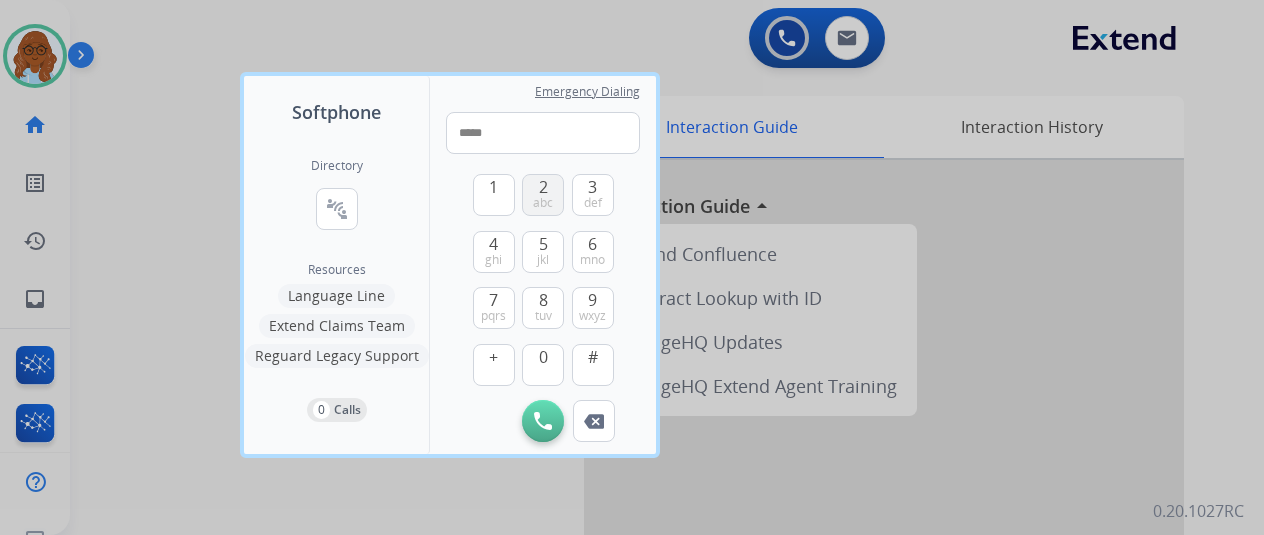 click on "ghi" at bounding box center (493, 260) 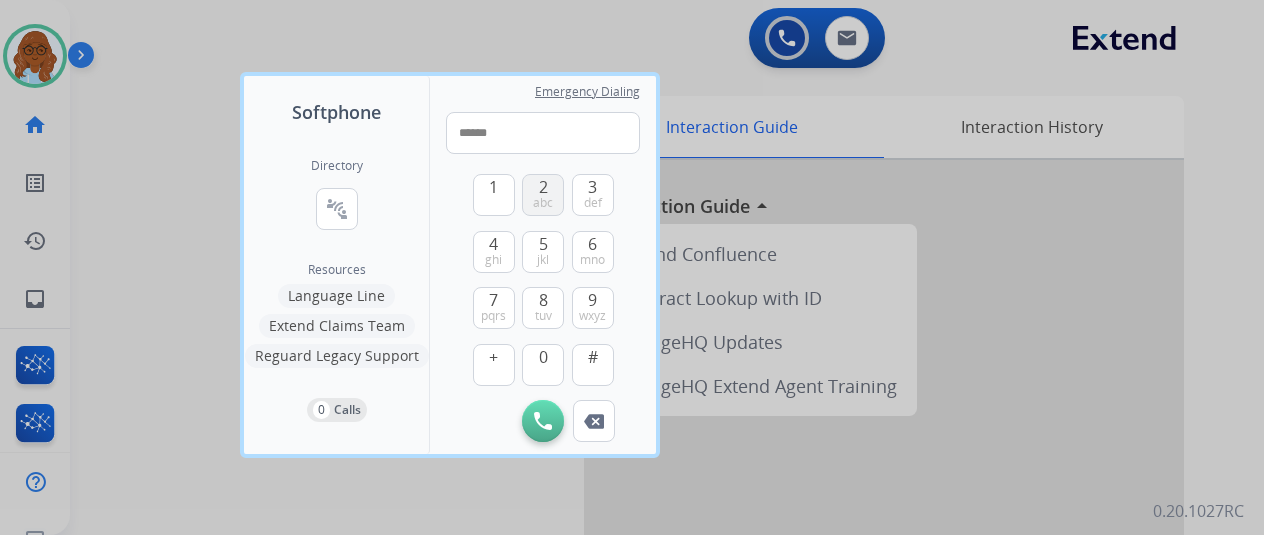 click on "2" at bounding box center (543, 187) 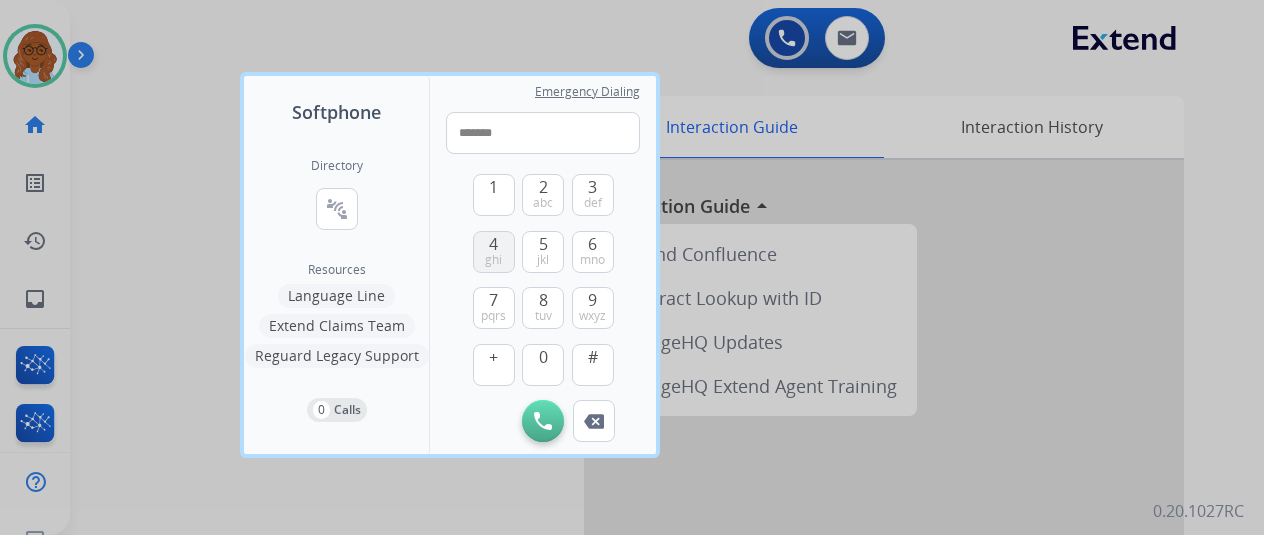 click on "ghi" at bounding box center [493, 260] 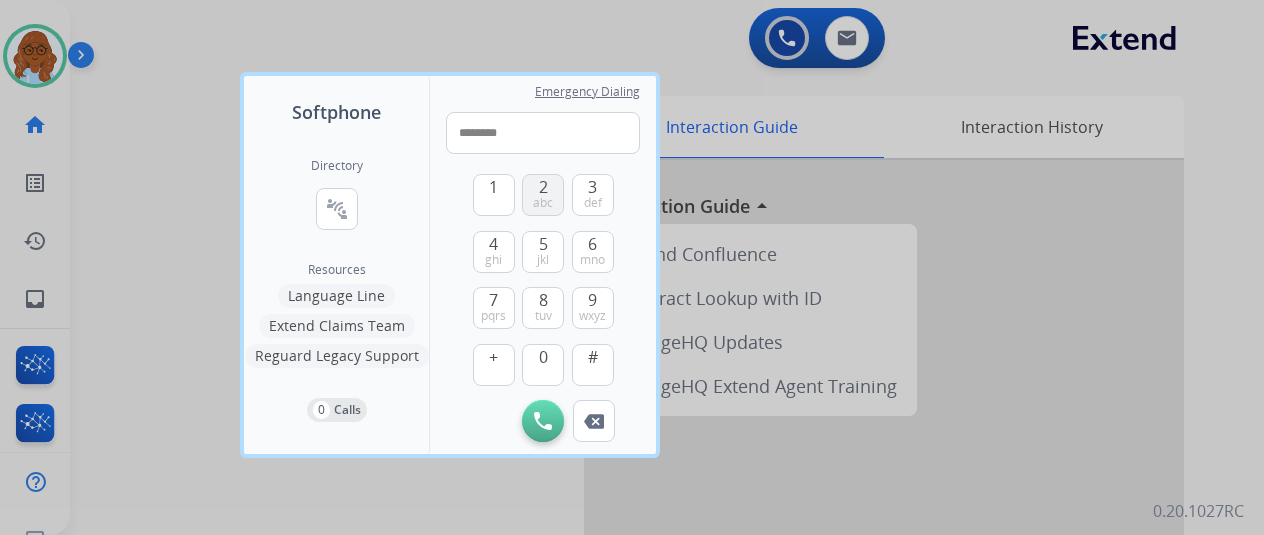 click on "2 abc" at bounding box center (543, 195) 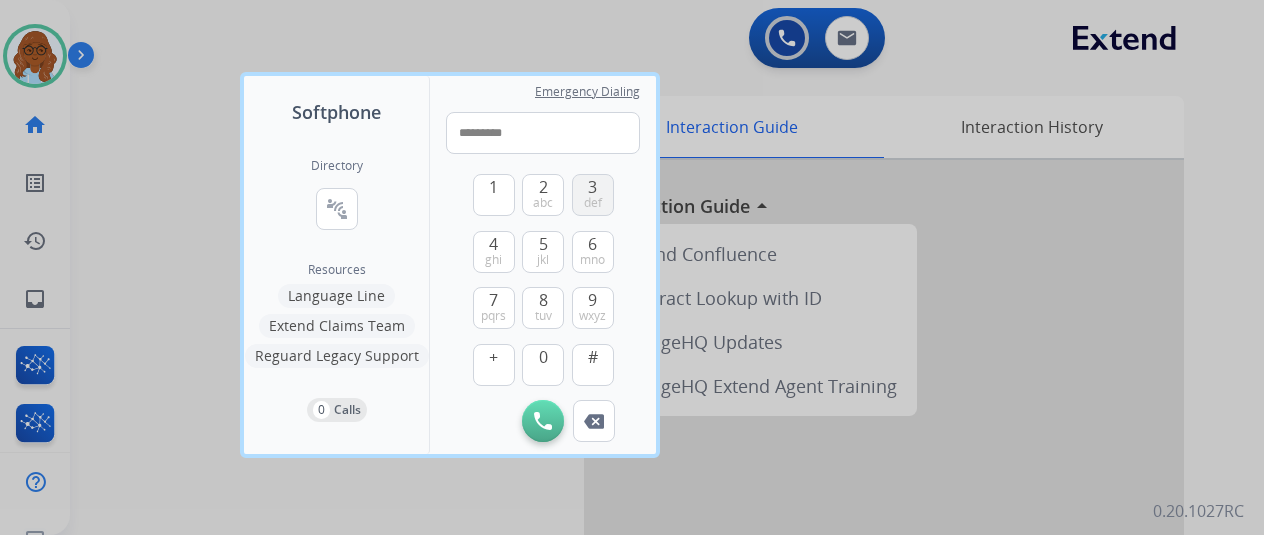 click on "def" at bounding box center (593, 203) 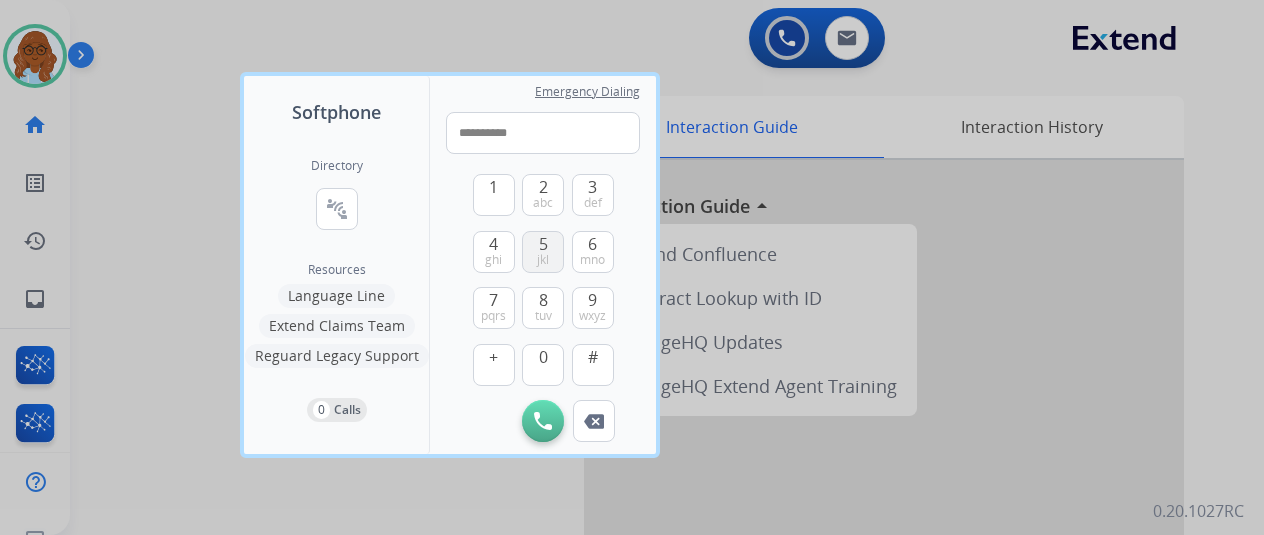 click on "5 jkl" at bounding box center (543, 252) 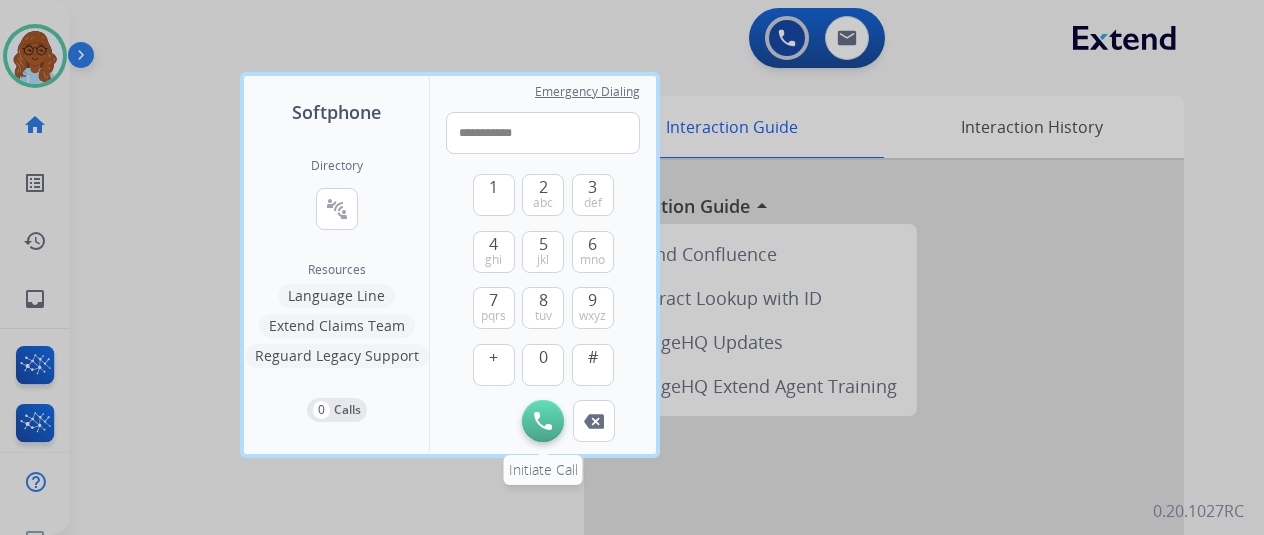 click on "Initiate Call" at bounding box center [543, 421] 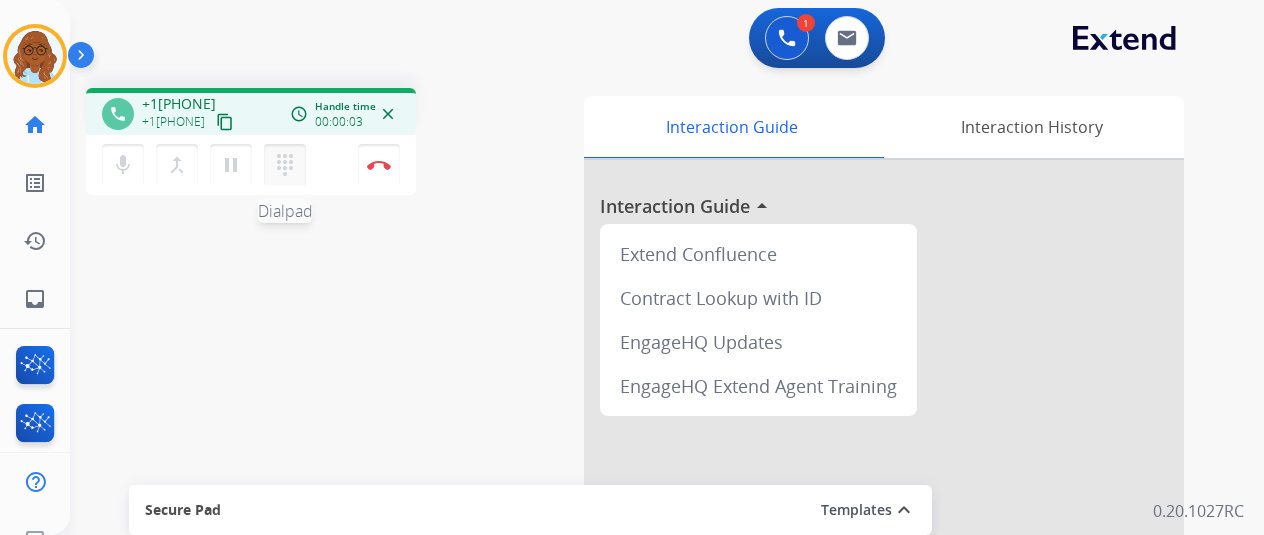 click on "dialpad" at bounding box center [285, 165] 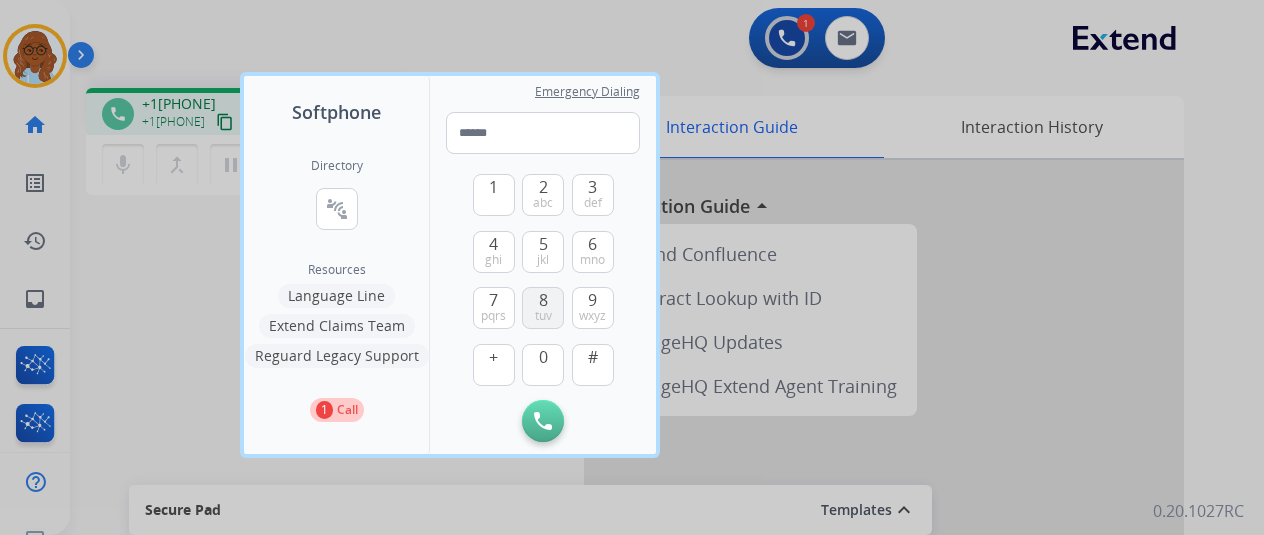 click on "8 tuv" at bounding box center (543, 308) 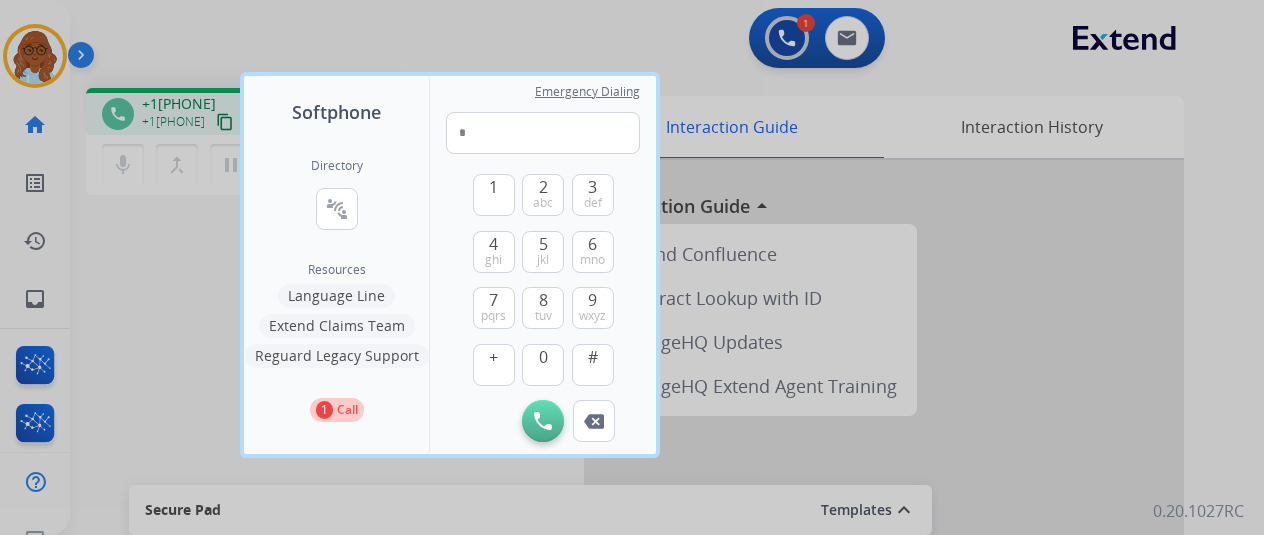 click at bounding box center (632, 267) 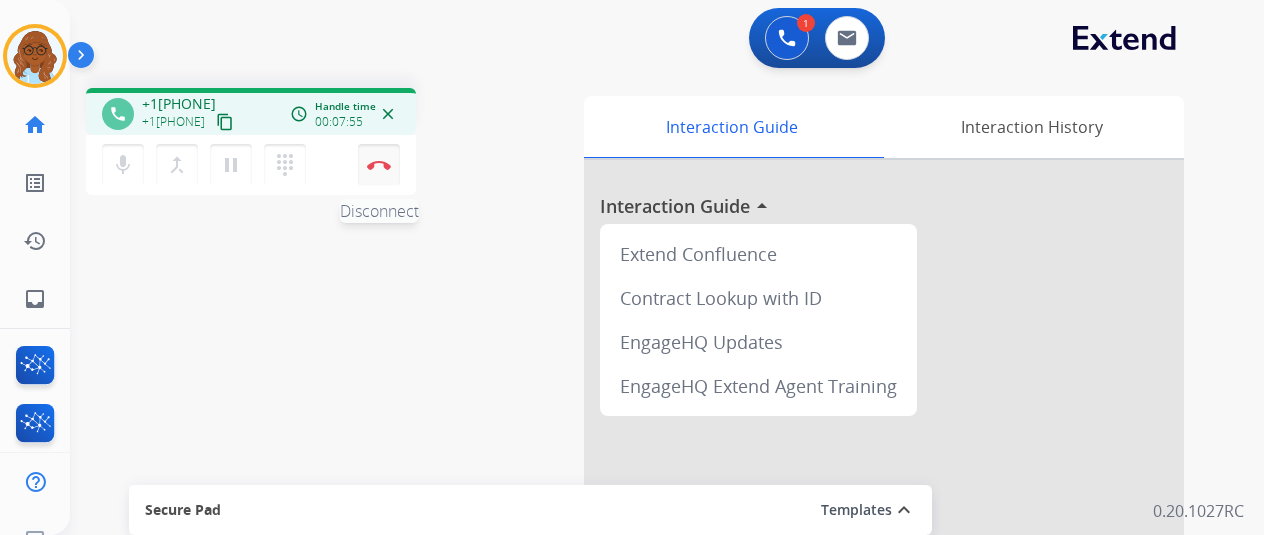 click at bounding box center (379, 165) 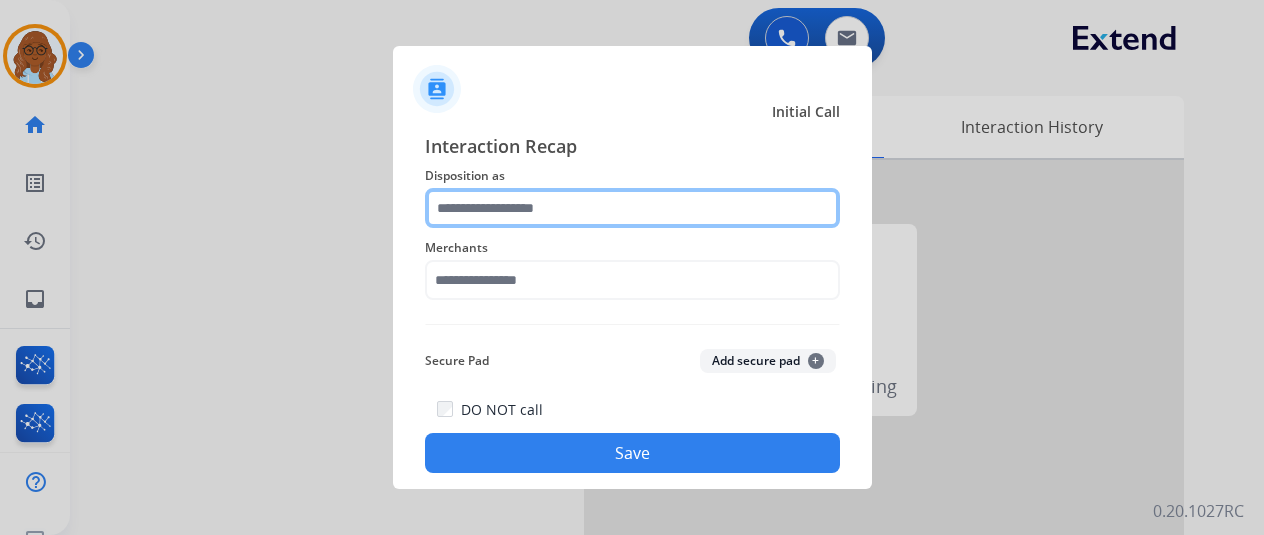 click 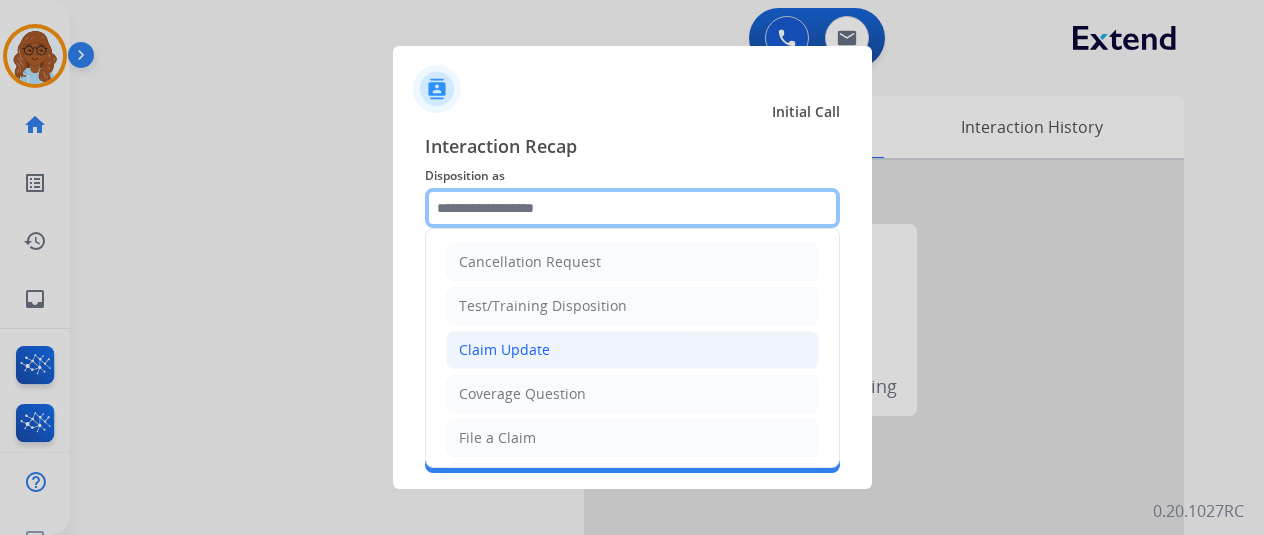scroll, scrollTop: 300, scrollLeft: 0, axis: vertical 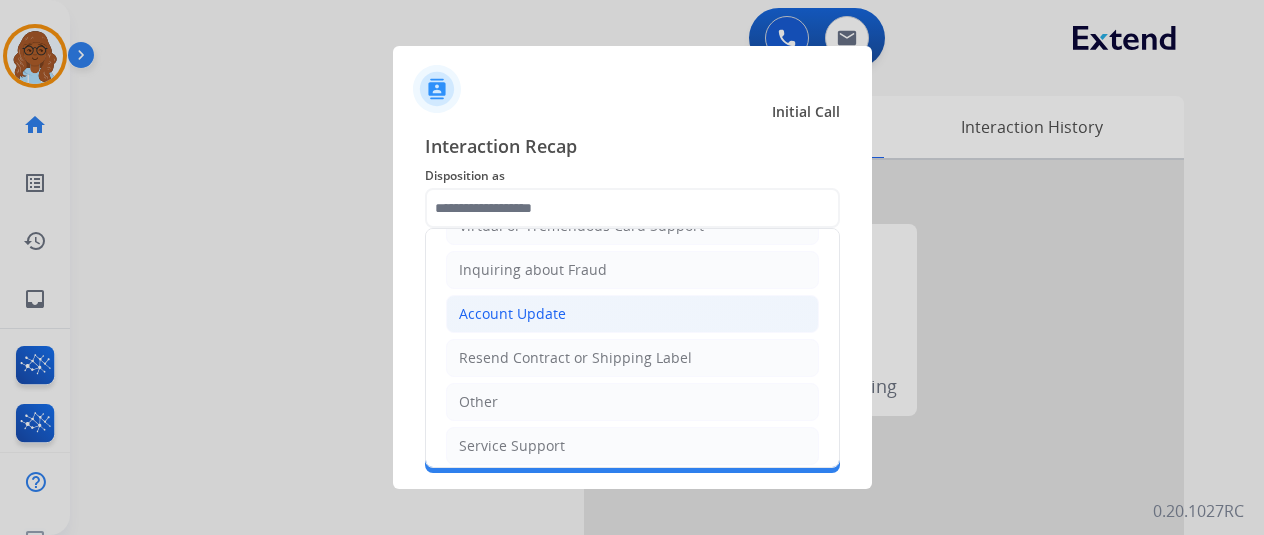 click on "Account Update" 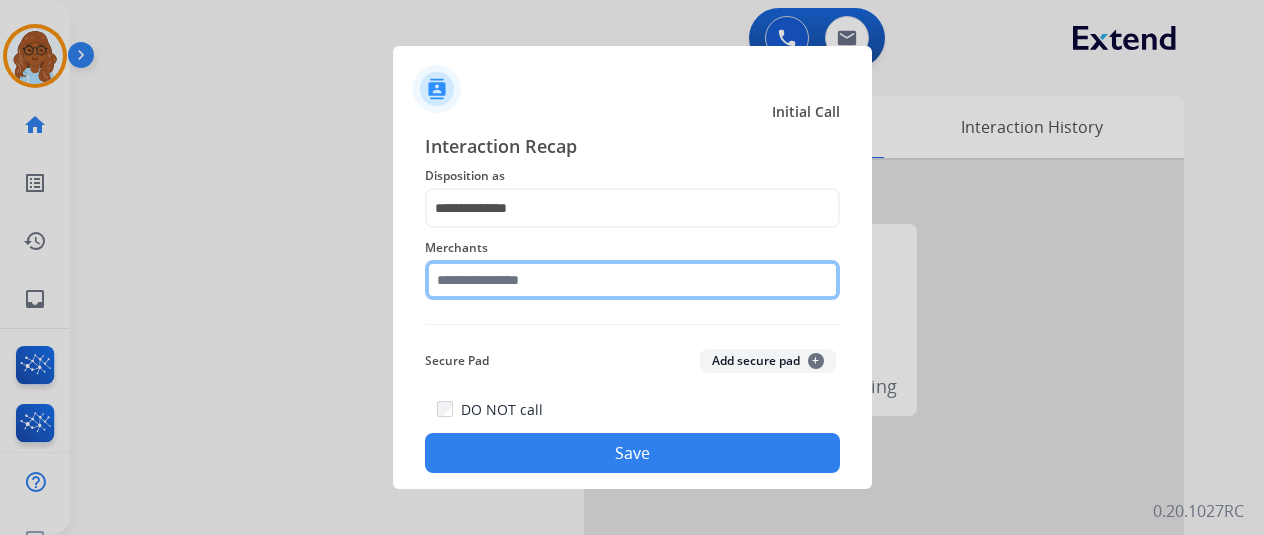 click 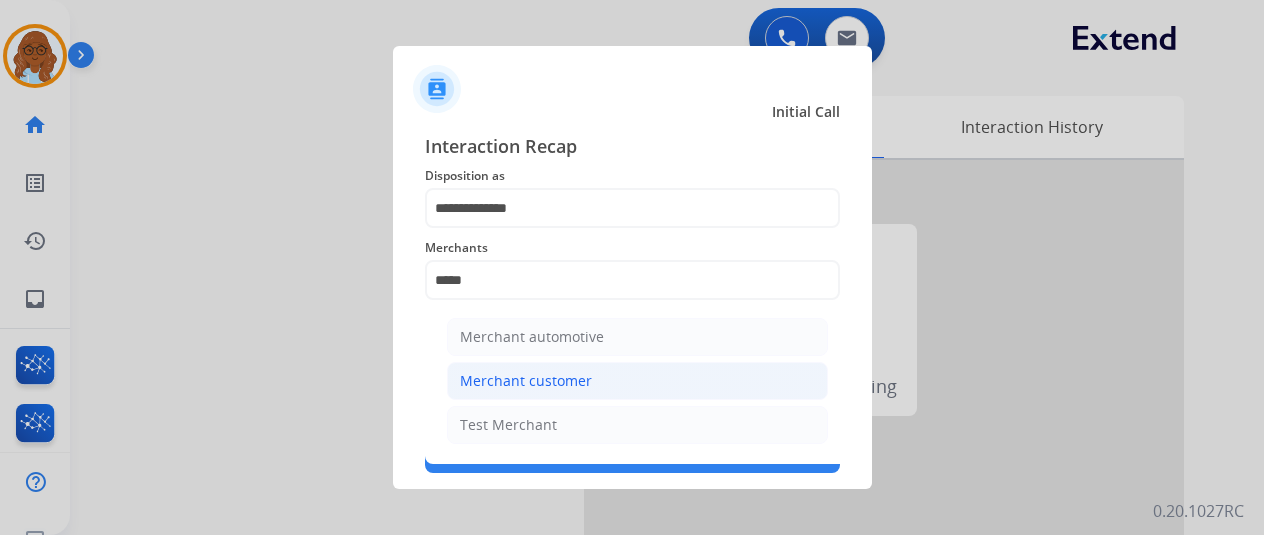click on "Merchant customer" 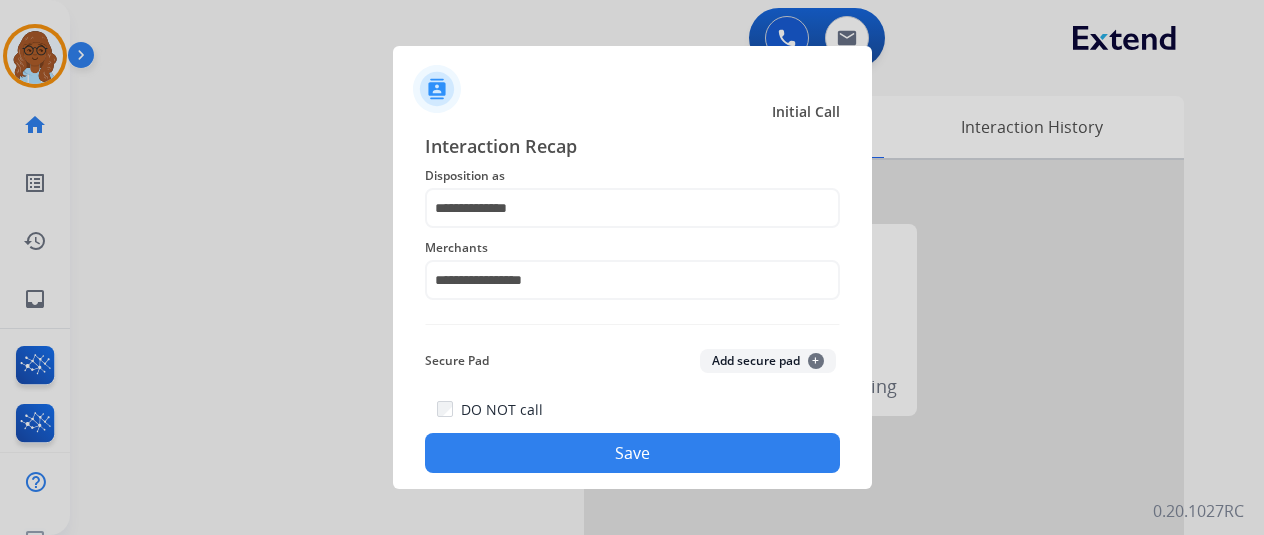 click on "Save" 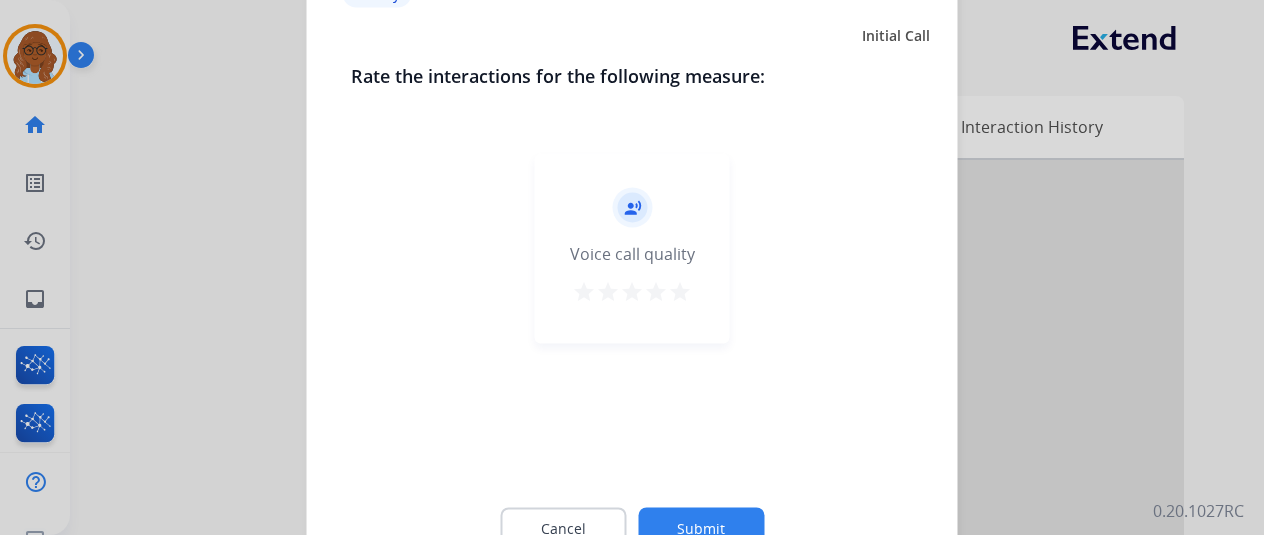 click on "star" at bounding box center (680, 291) 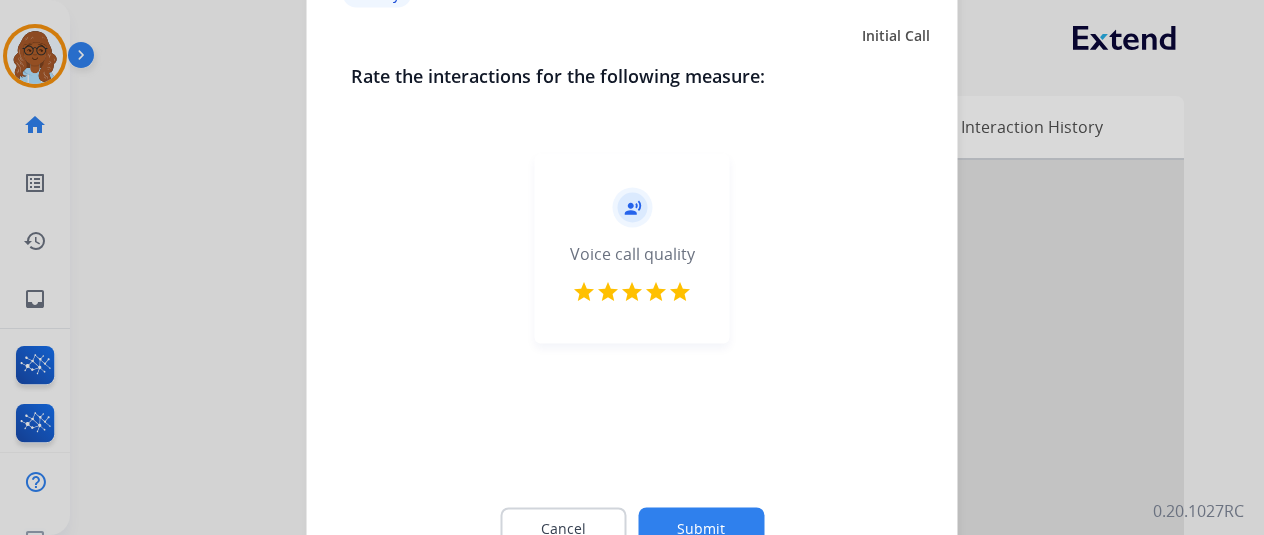 click on "Submit" 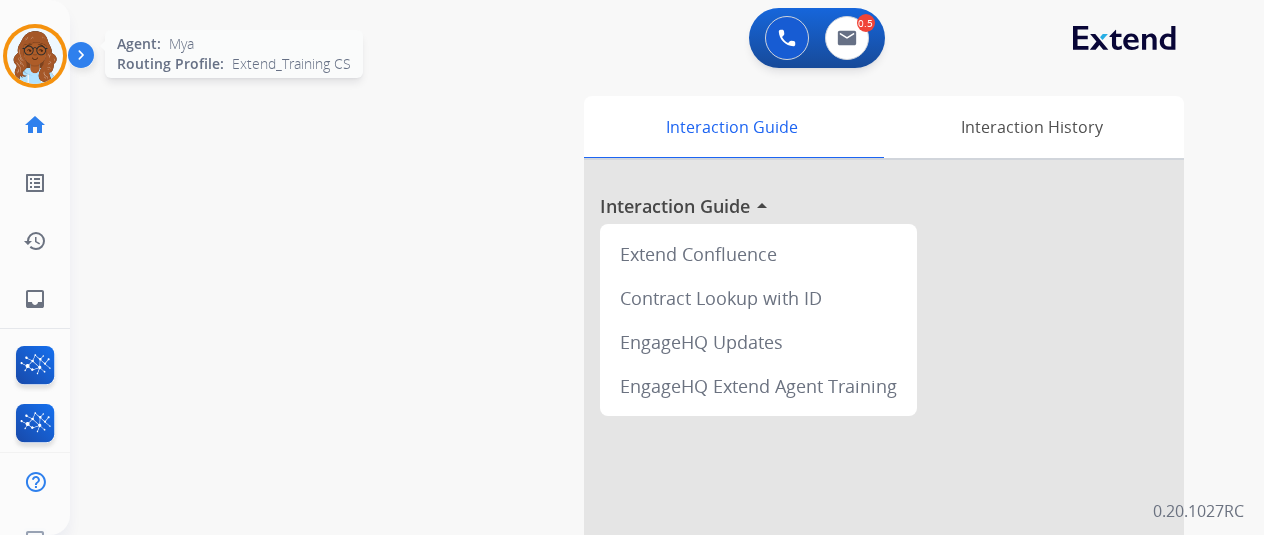 click at bounding box center (35, 56) 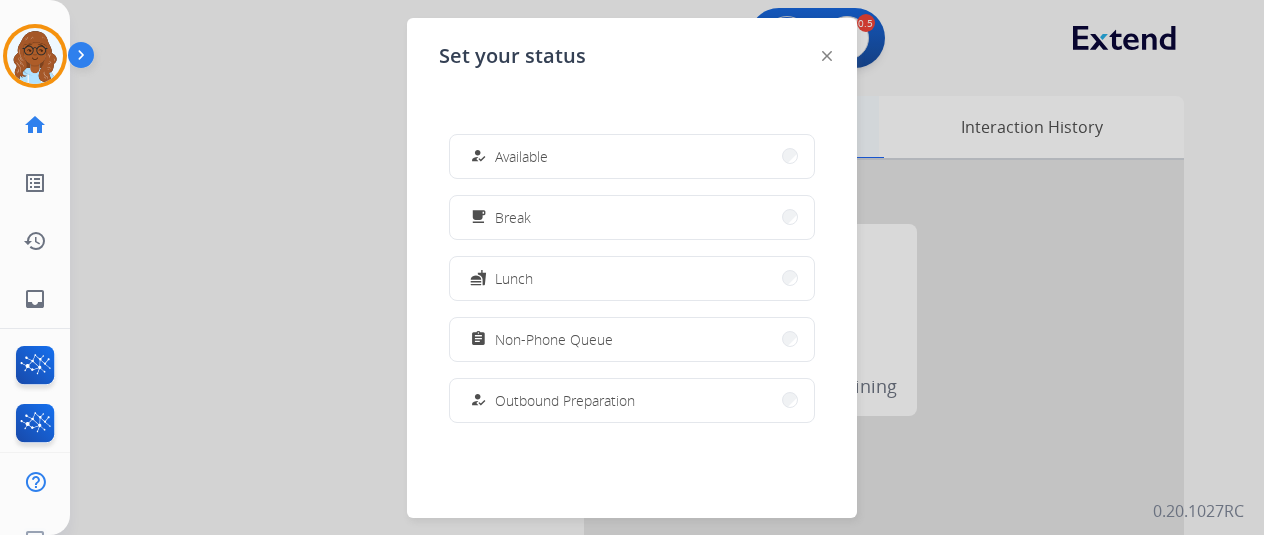 click on "Available" at bounding box center [521, 156] 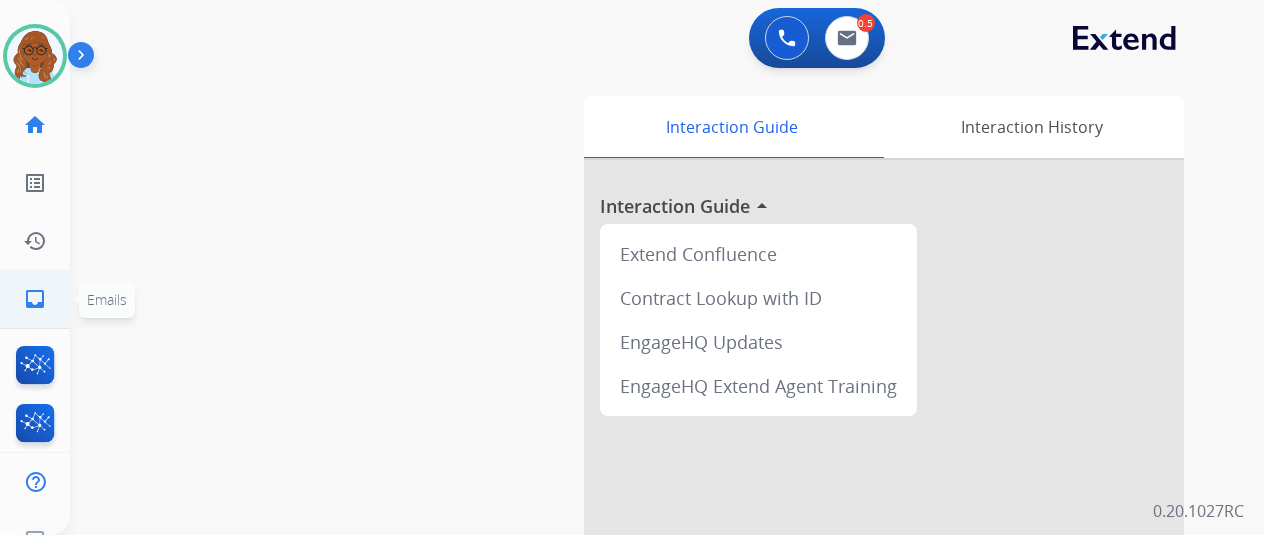 click on "inbox  Emails" 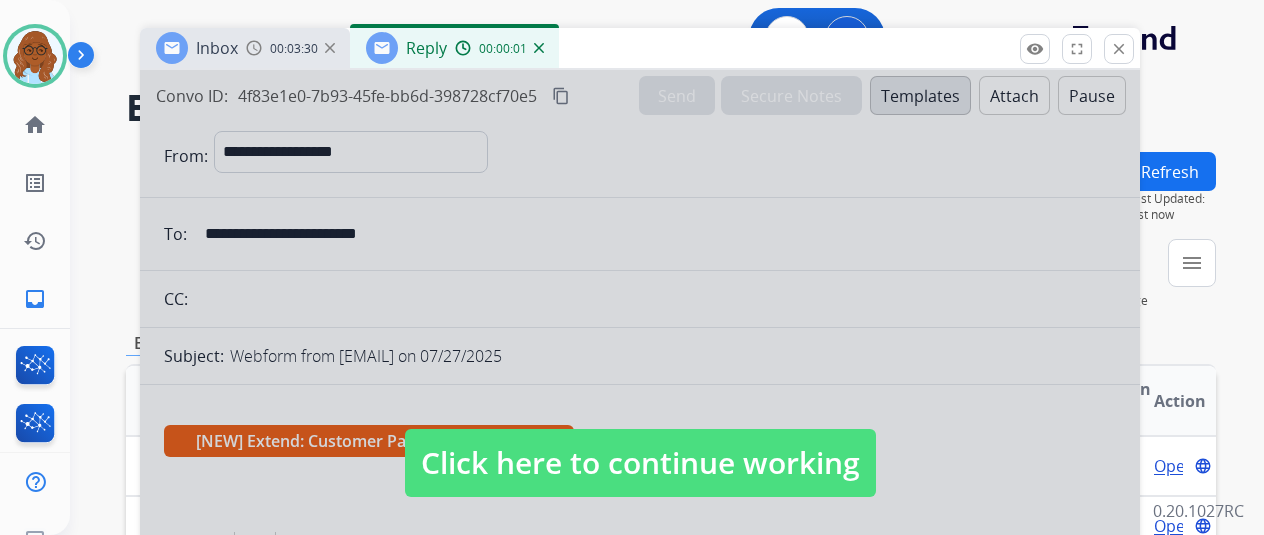 drag, startPoint x: 911, startPoint y: 143, endPoint x: 792, endPoint y: 87, distance: 131.51807 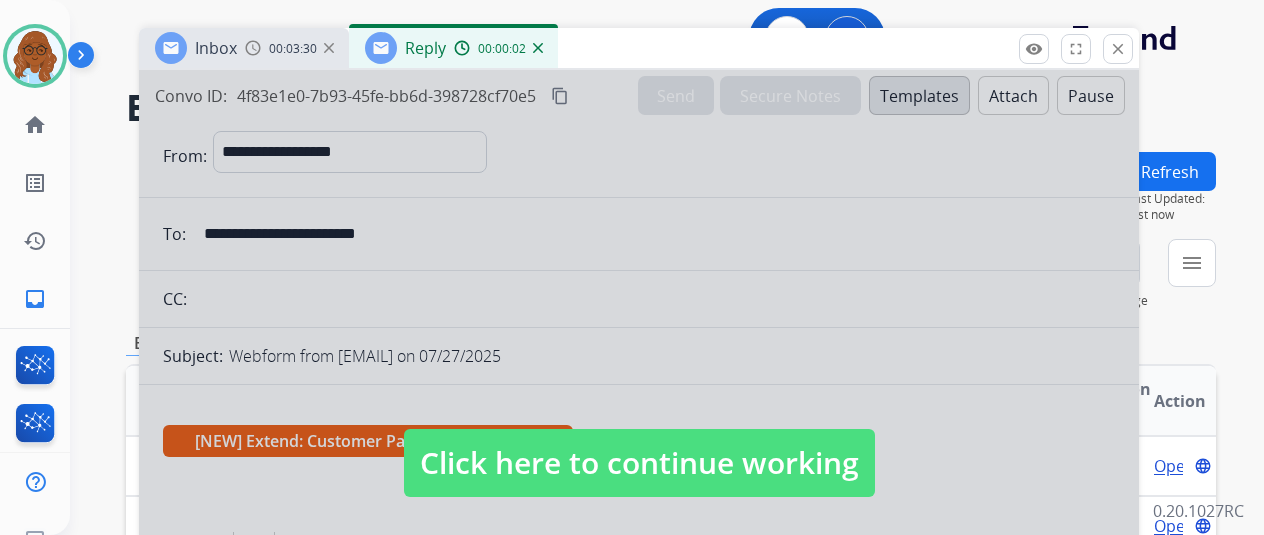 click at bounding box center [639, 443] 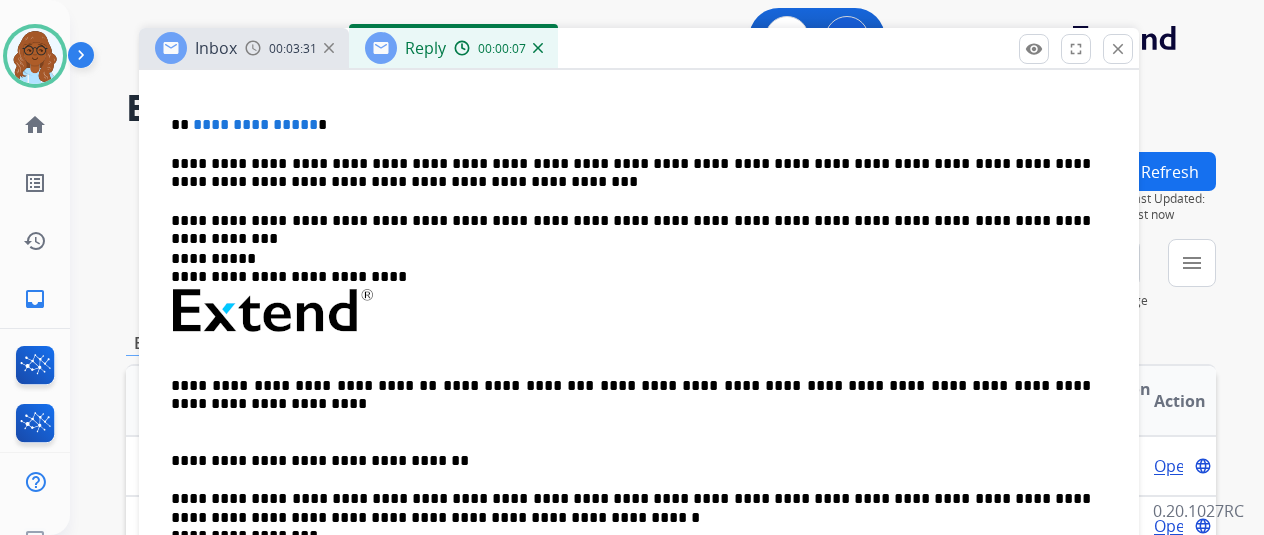 scroll, scrollTop: 500, scrollLeft: 0, axis: vertical 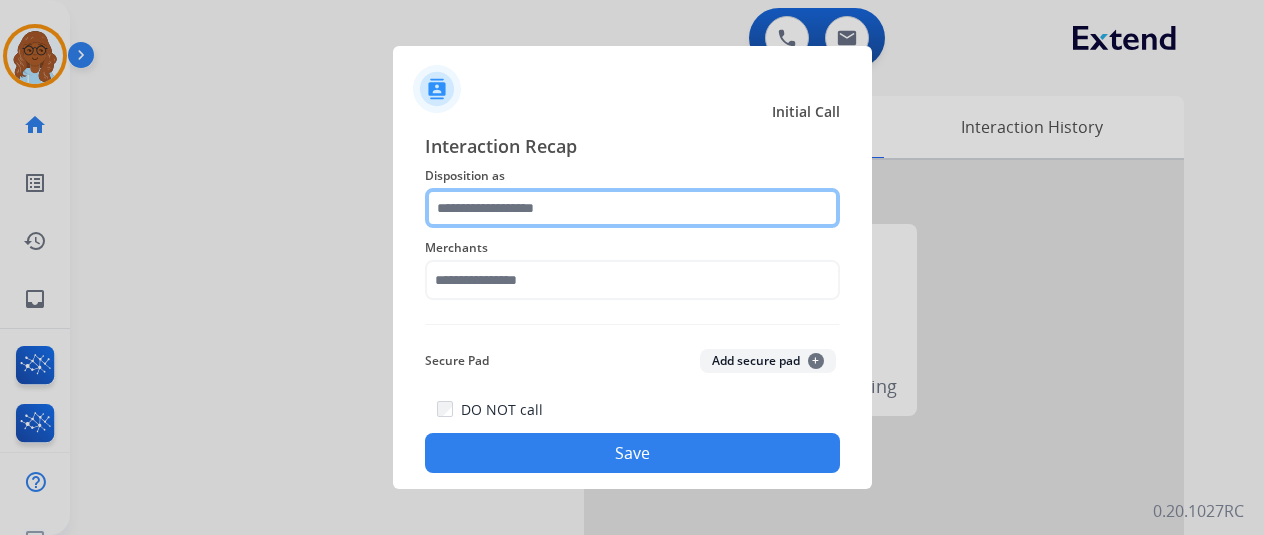 click 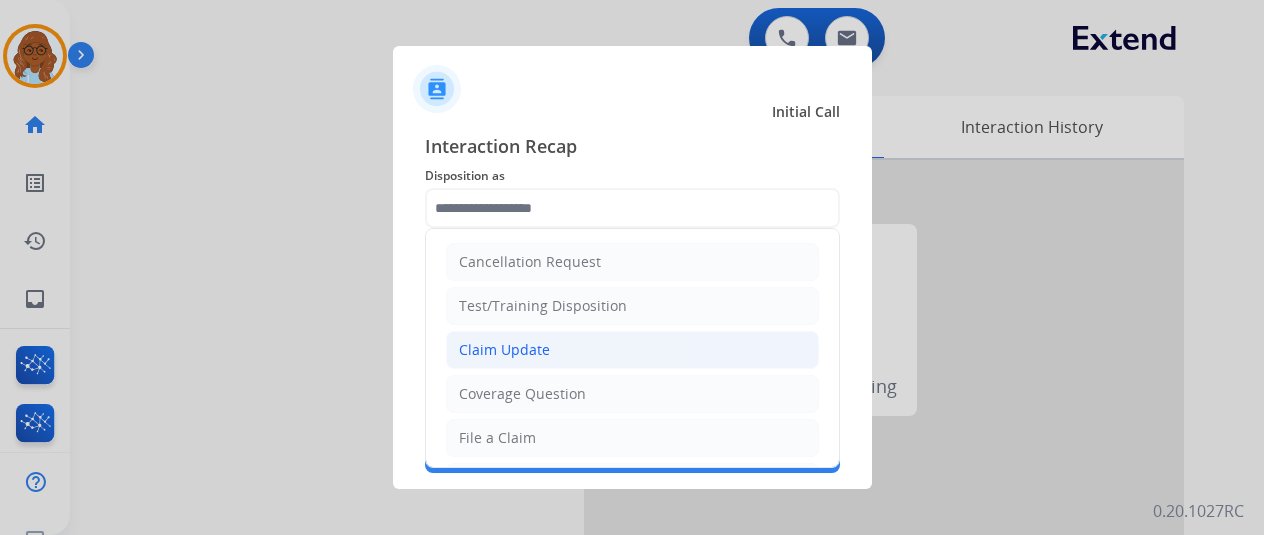 click on "Claim Update" 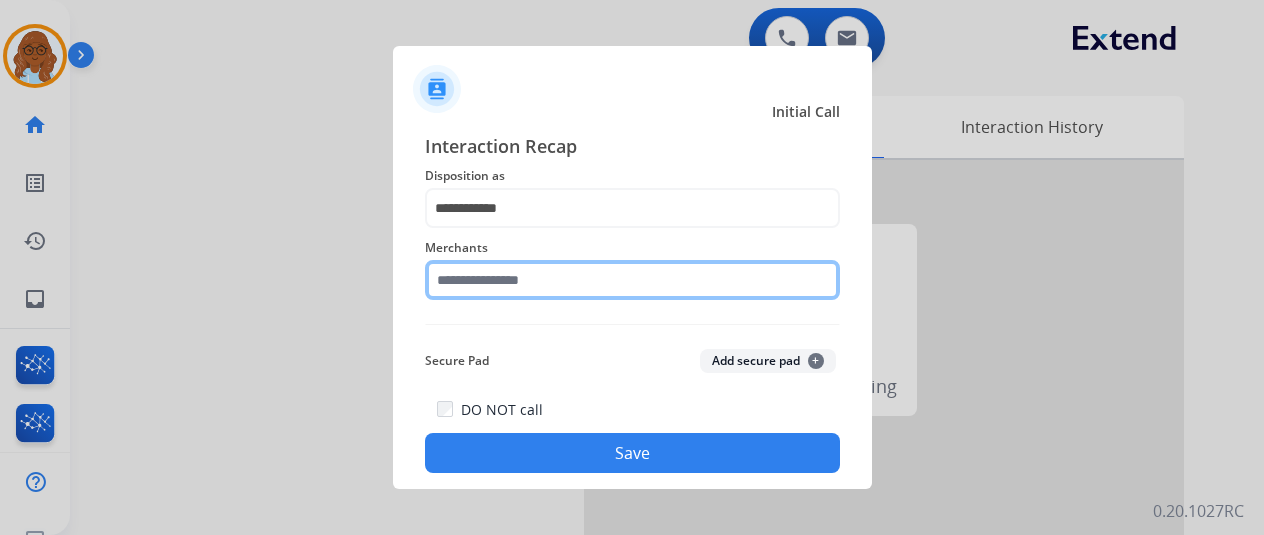 click 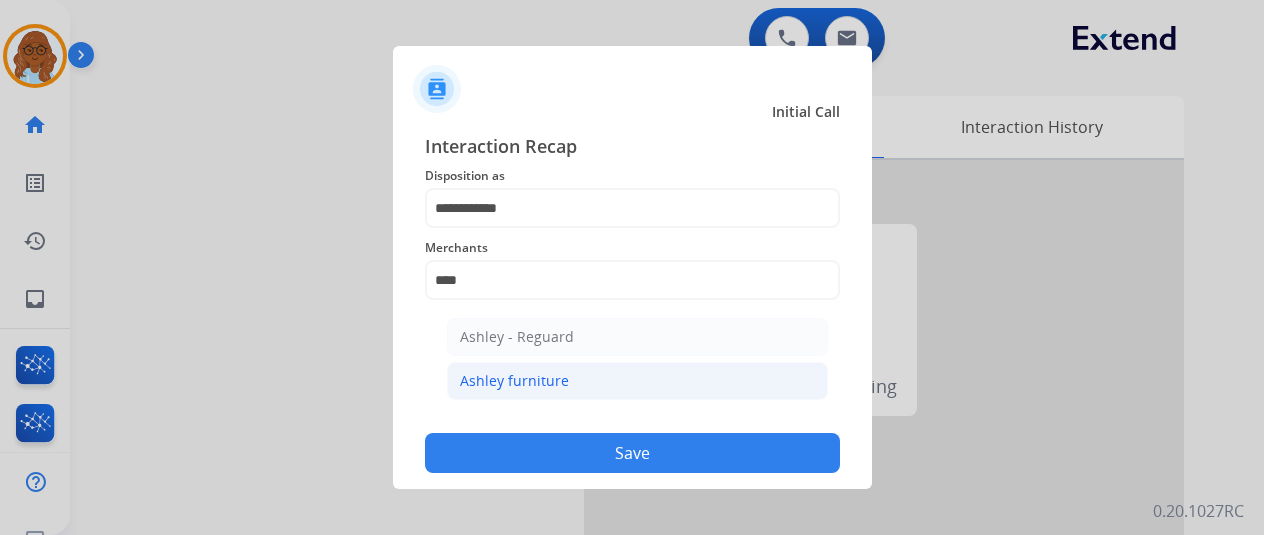 click on "Ashley furniture" 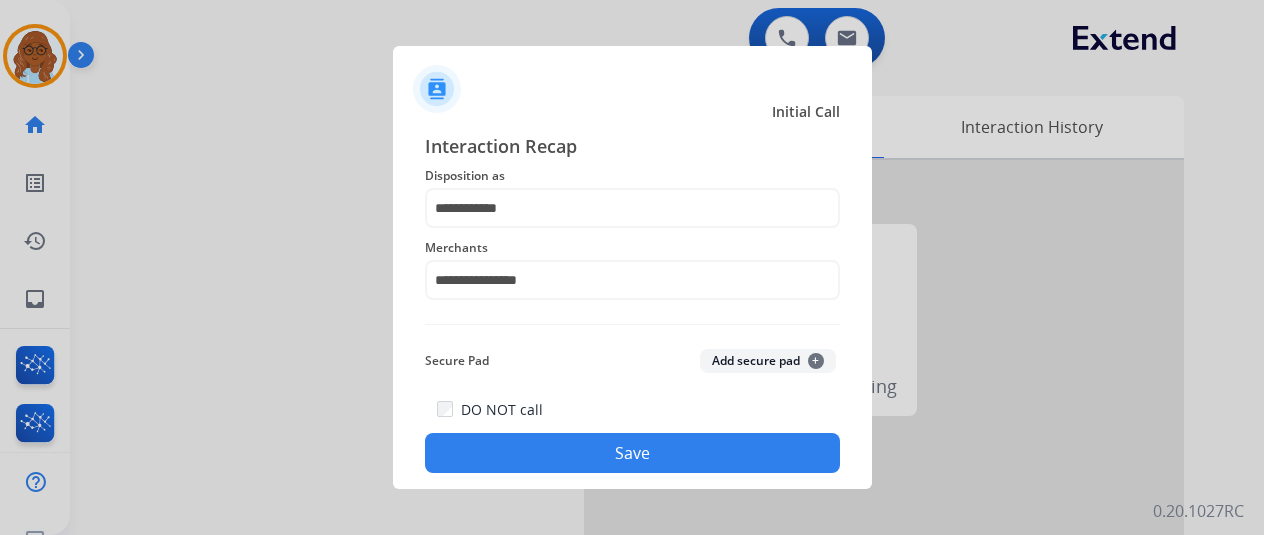 click on "Save" 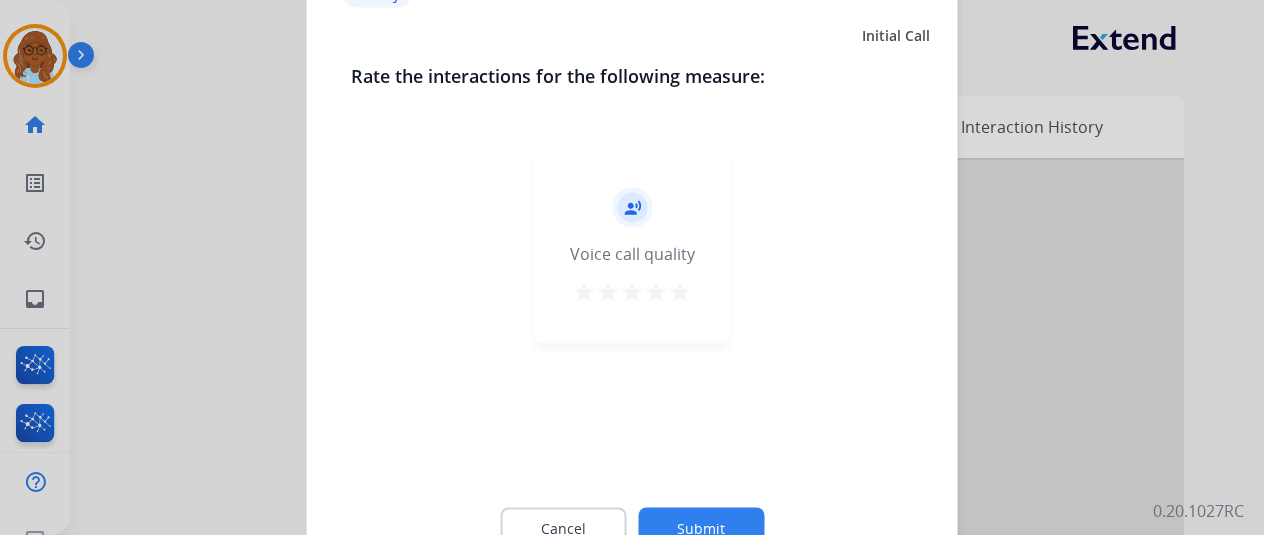 click on "star" at bounding box center [680, 291] 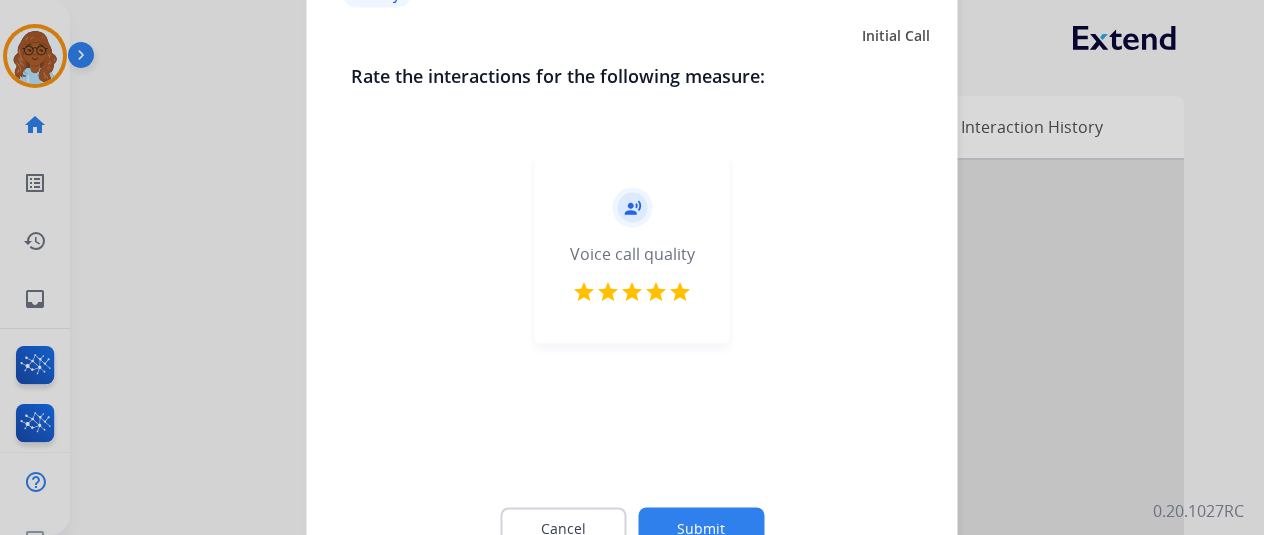 click on "Submit" 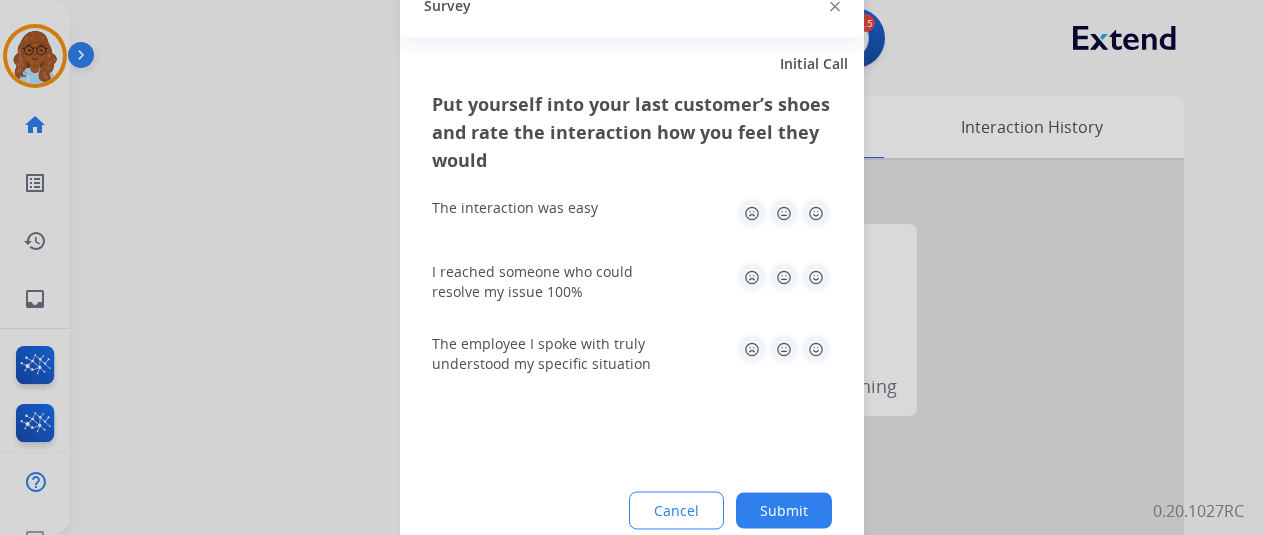 click on "The interaction was easy" 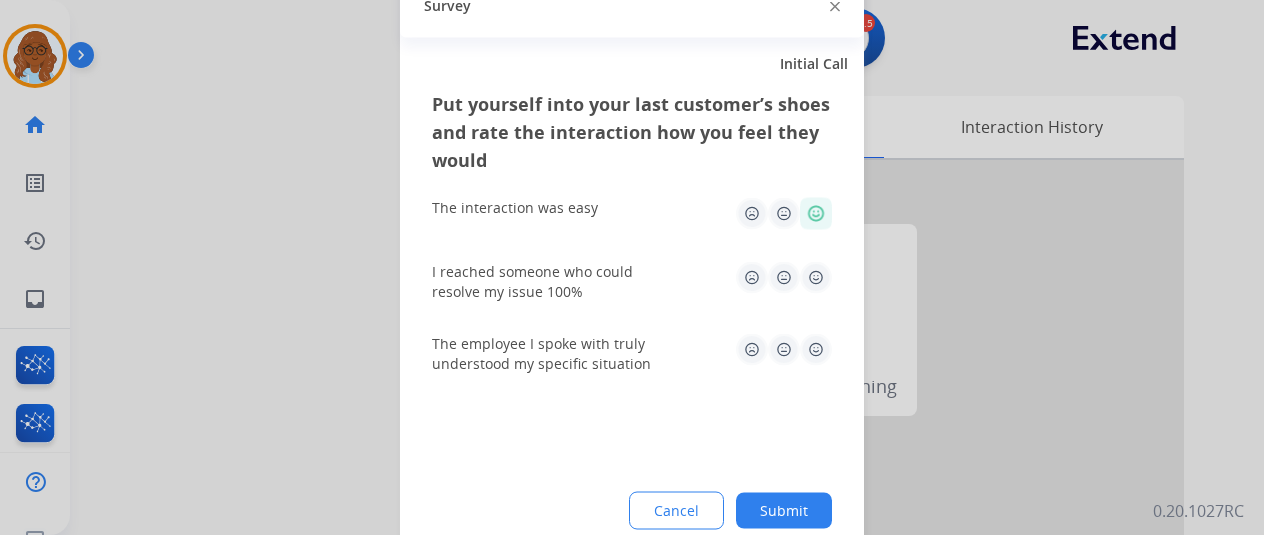 click 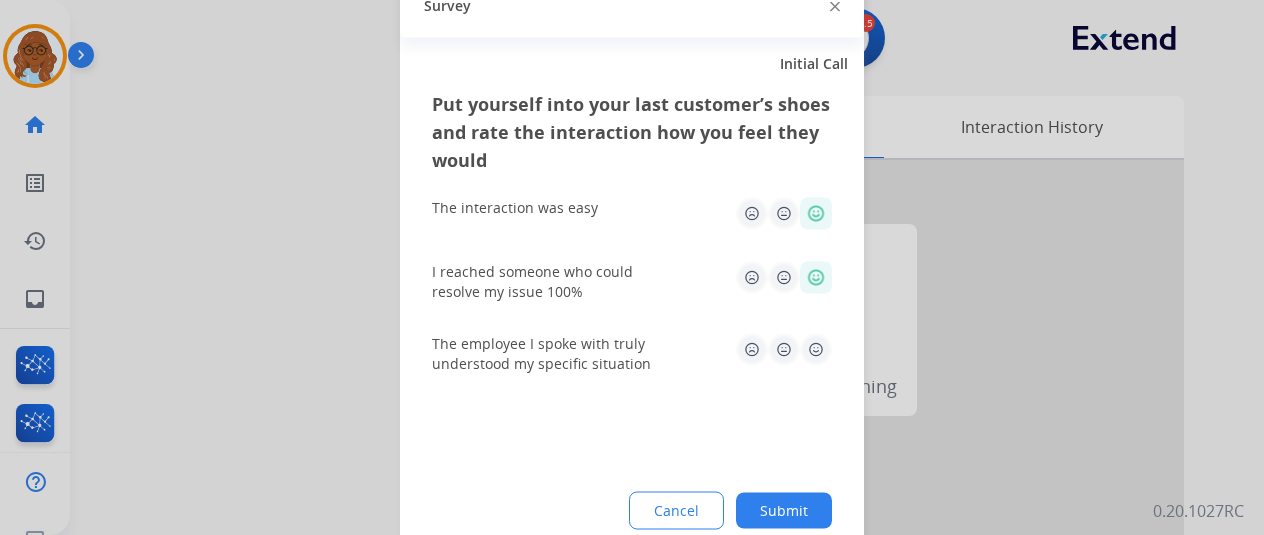 click 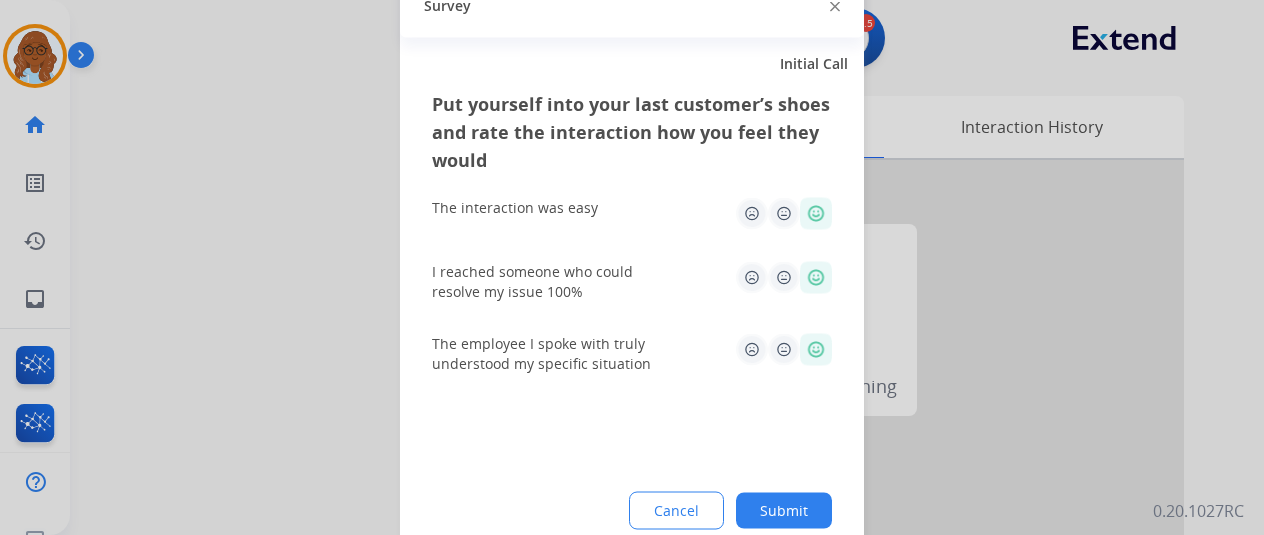 click on "Submit" 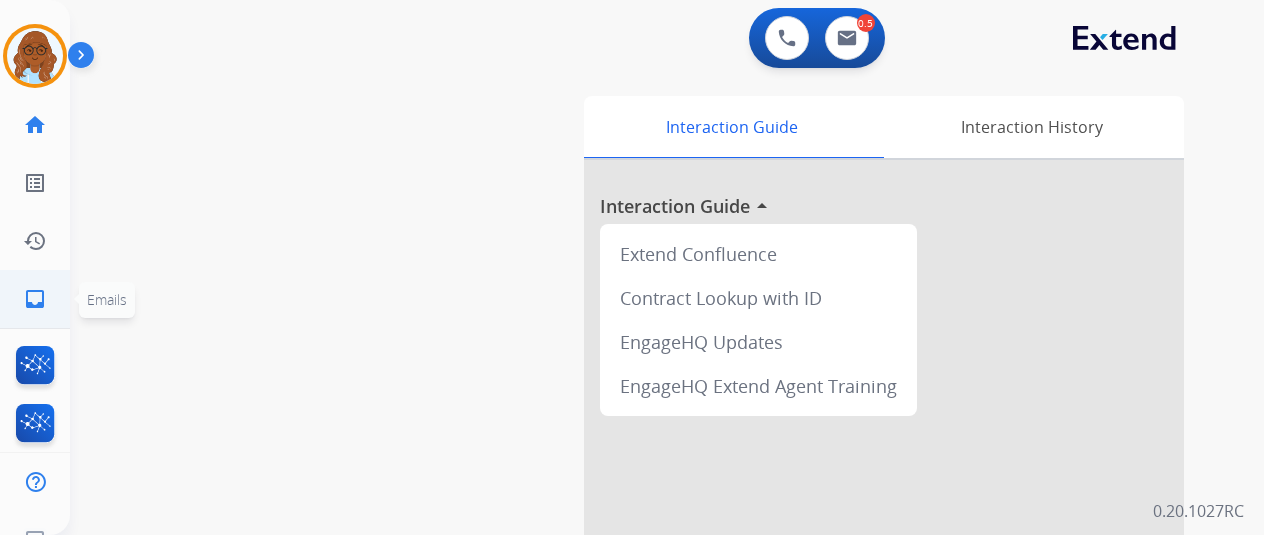 click on "inbox" 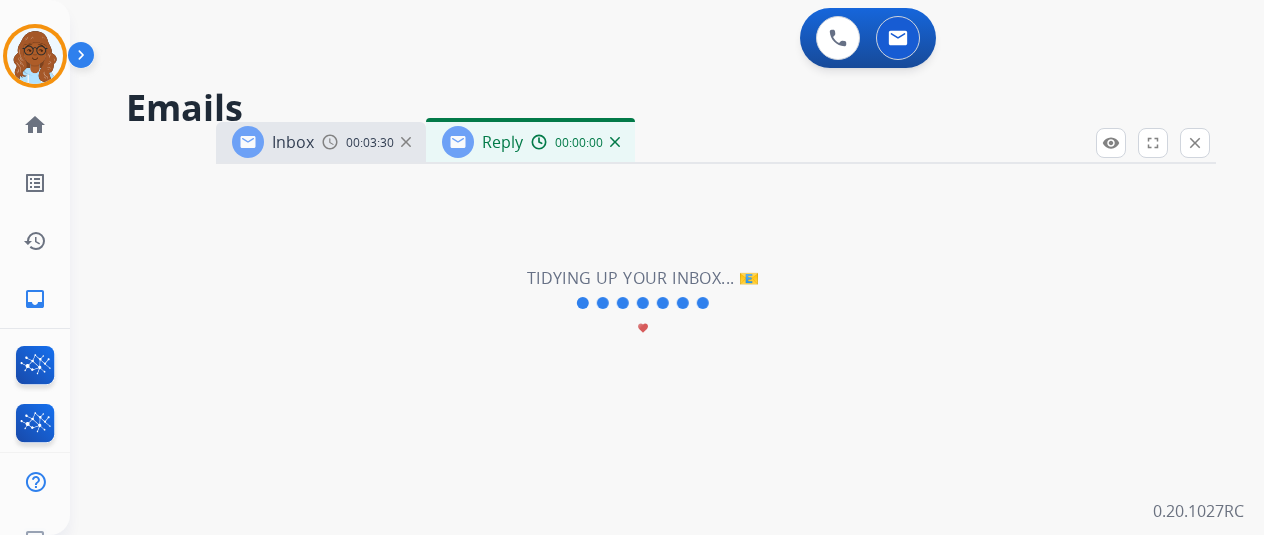 select on "**********" 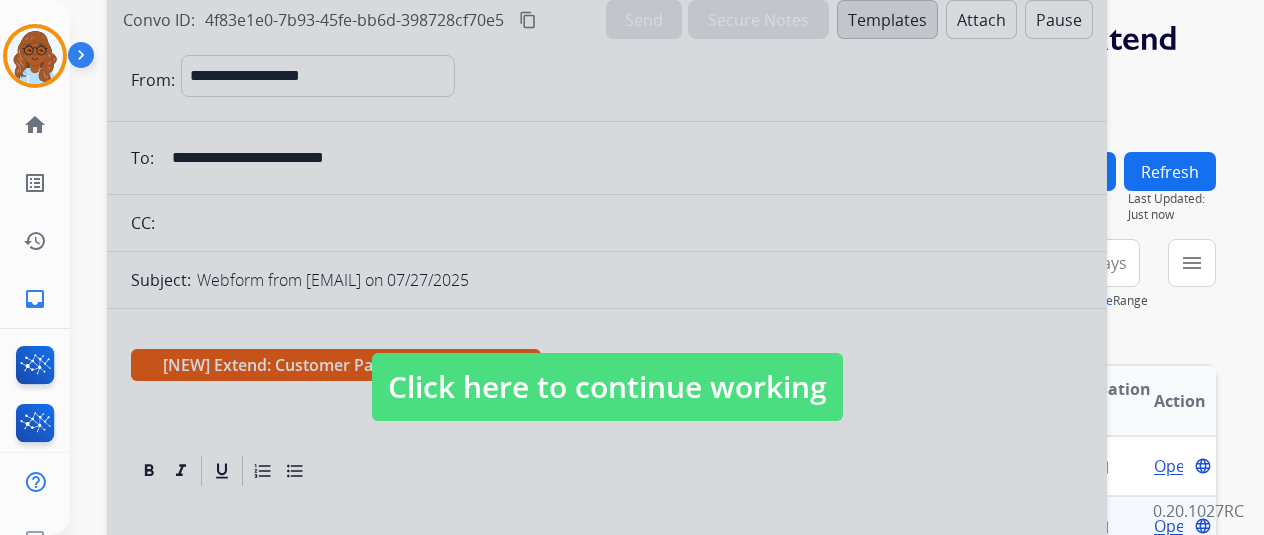 drag, startPoint x: 806, startPoint y: 144, endPoint x: 691, endPoint y: 11, distance: 175.82378 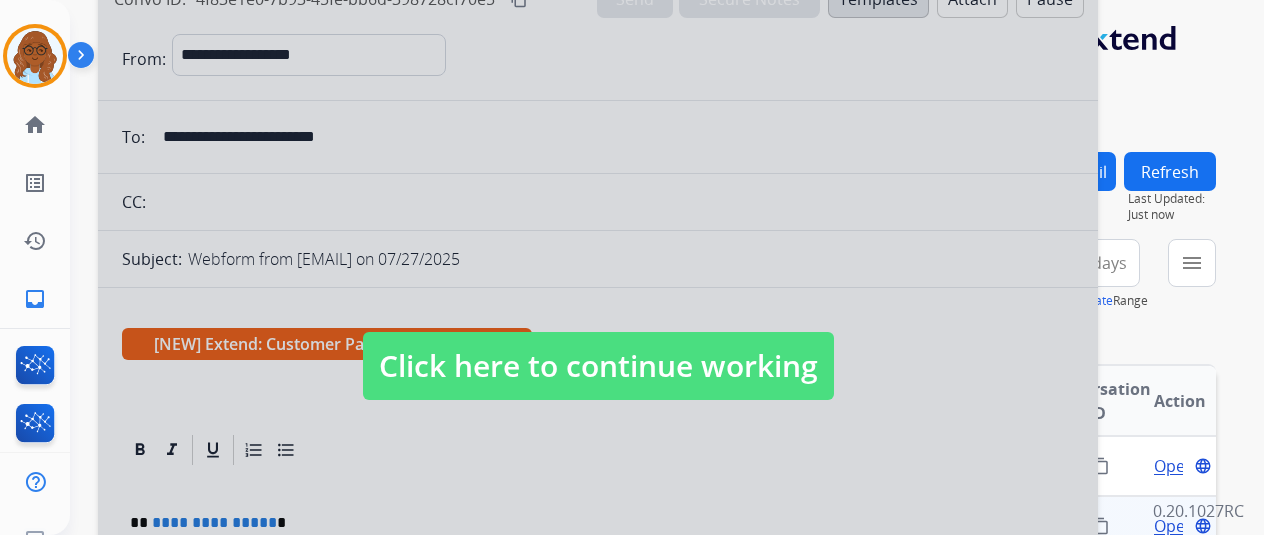 click on "Click here to continue working" at bounding box center [598, 366] 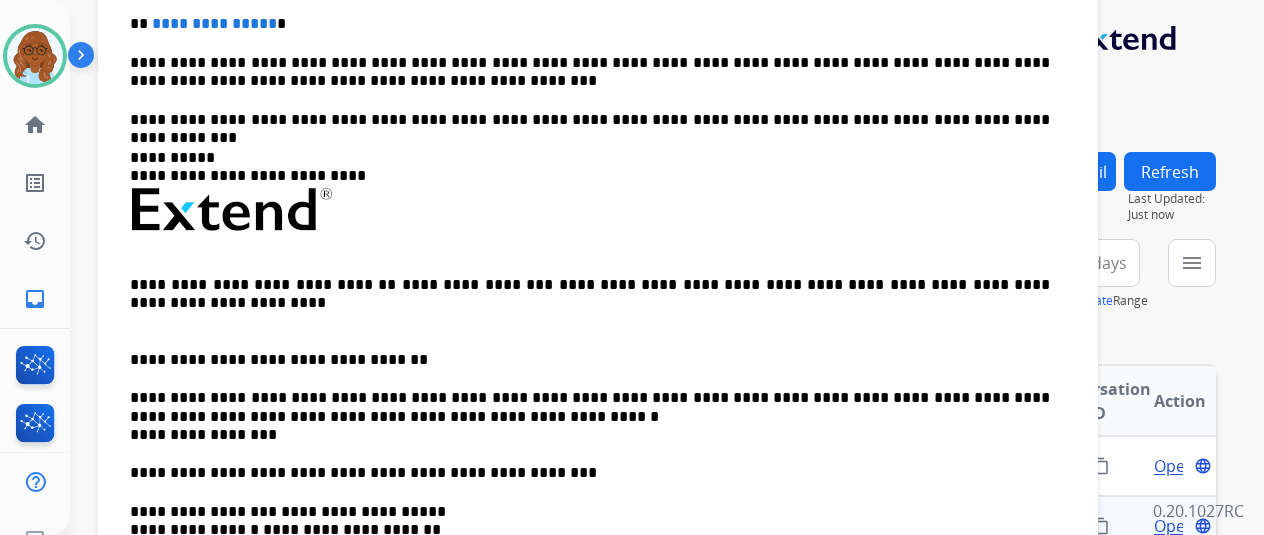 scroll, scrollTop: 500, scrollLeft: 0, axis: vertical 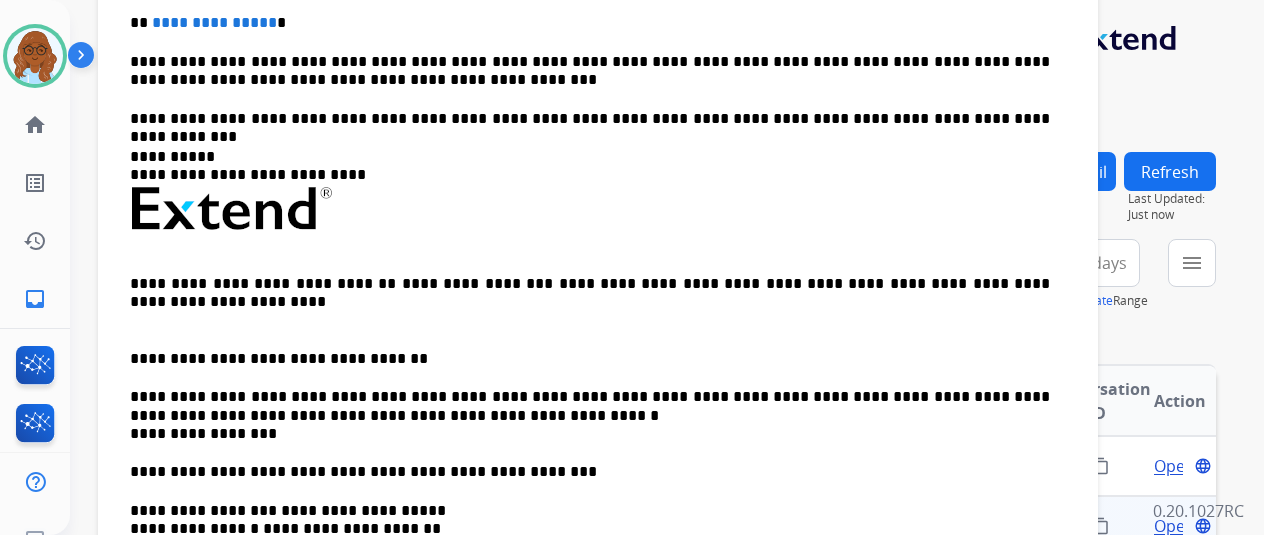 click on "Emails (216)" at bounding box center (671, 343) 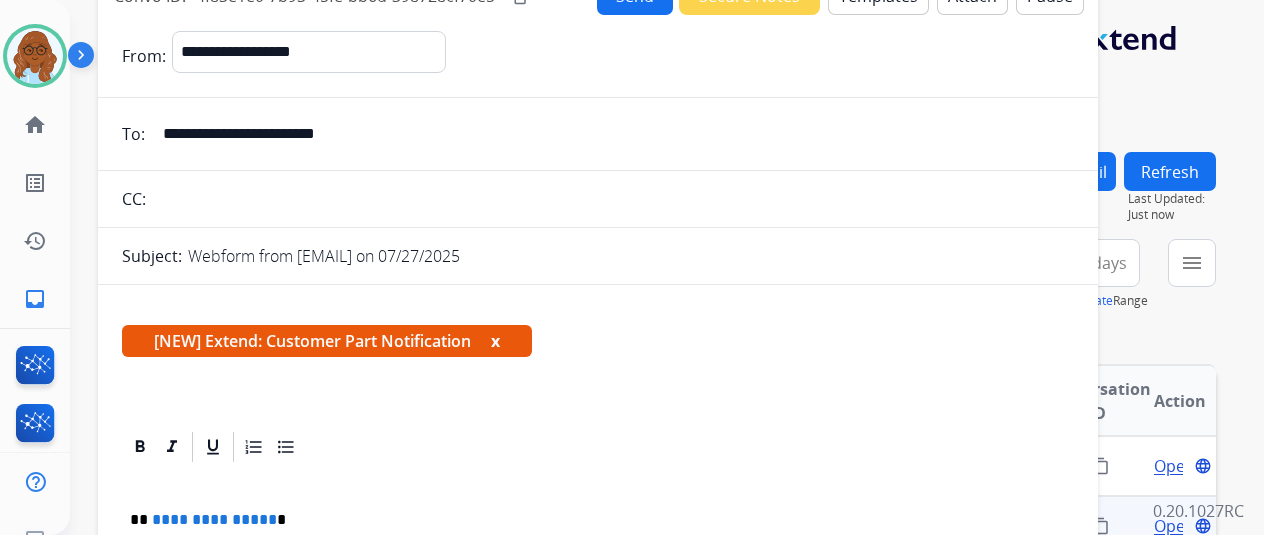 scroll, scrollTop: 0, scrollLeft: 0, axis: both 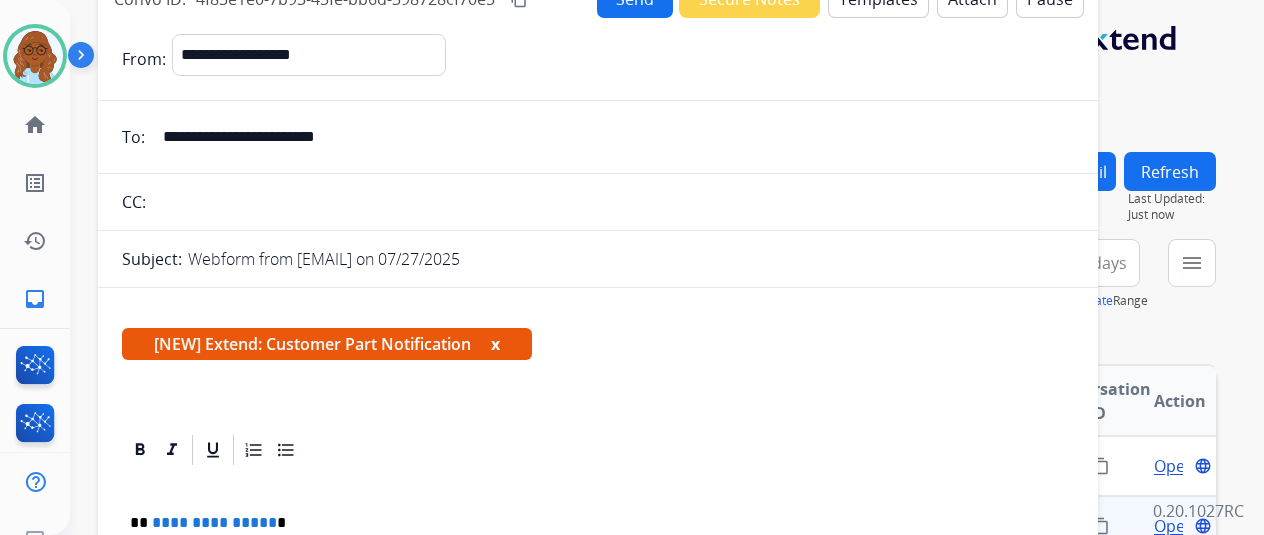 click on "**********" at bounding box center [598, 620] 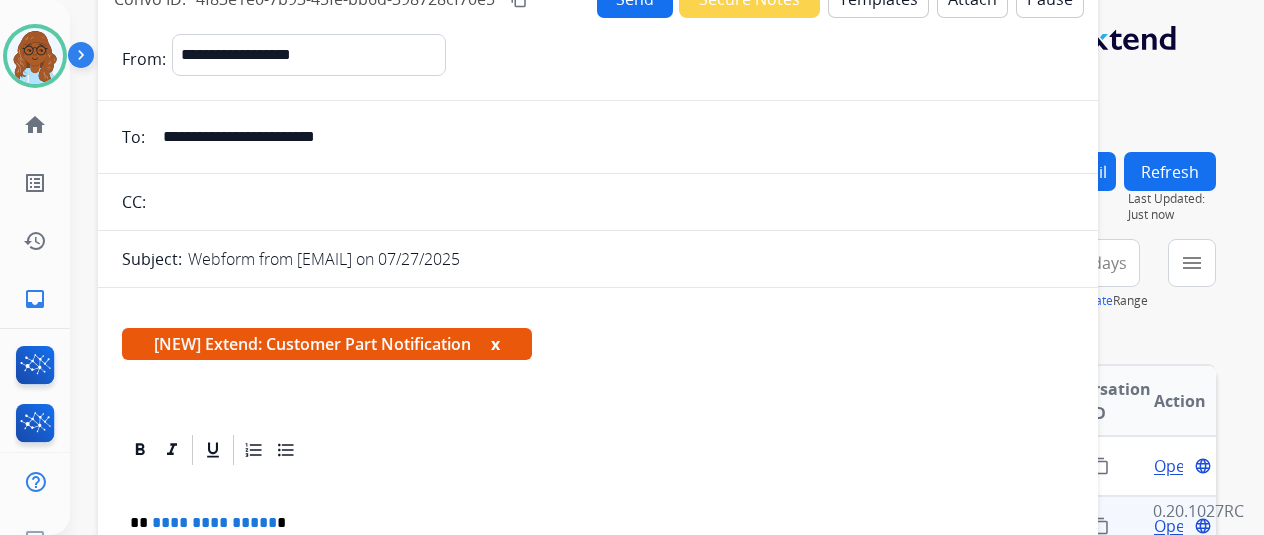 click on "Pause" at bounding box center (1050, -2) 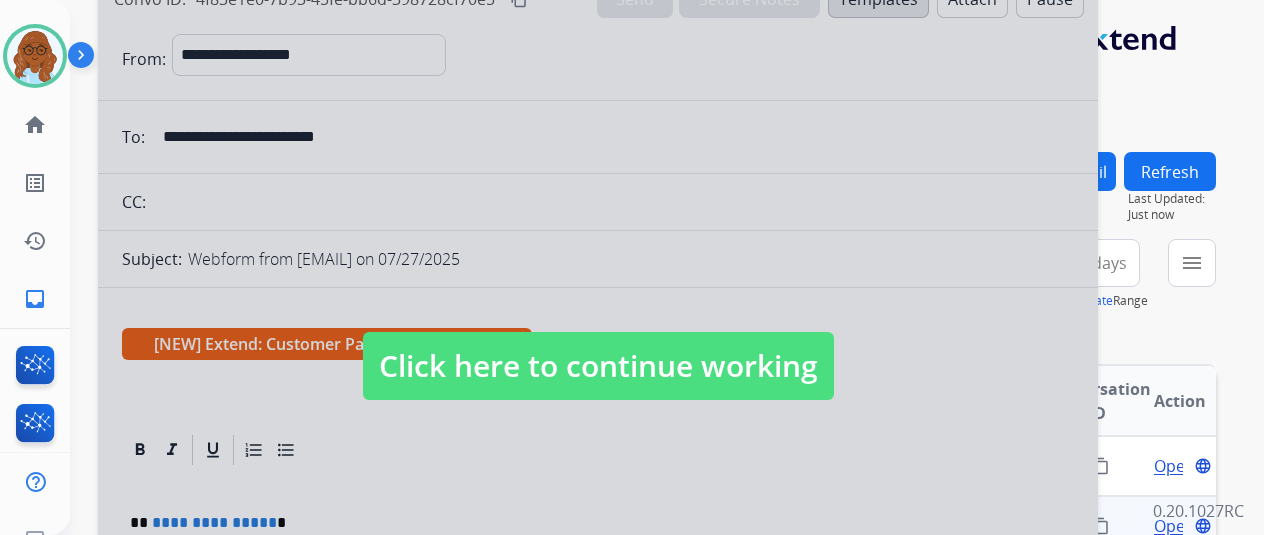 click at bounding box center [598, 346] 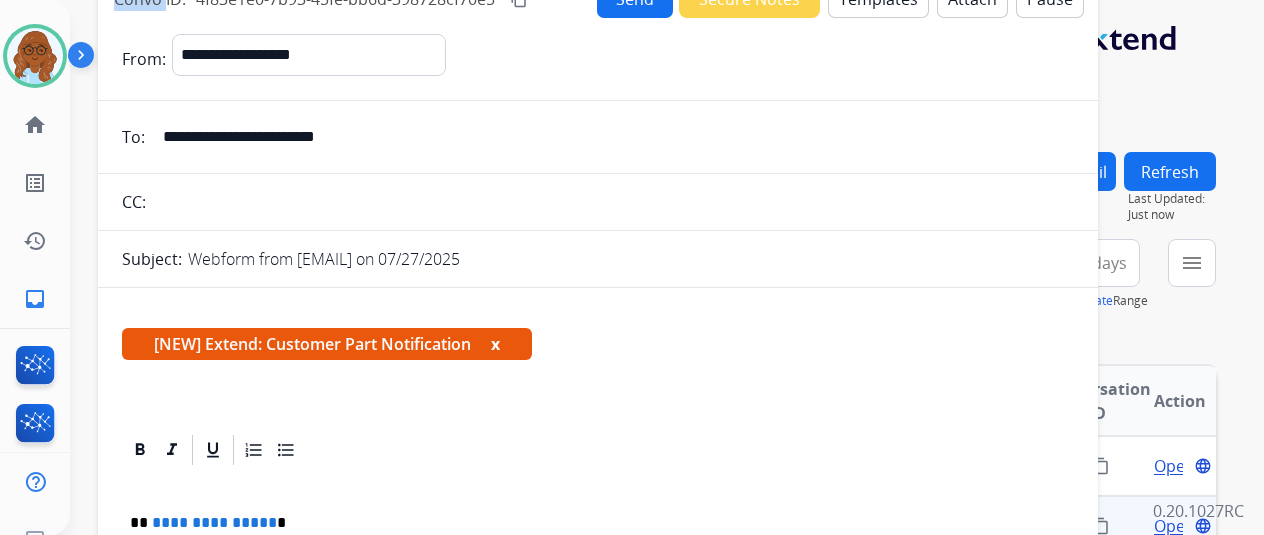 click on "Convo ID:  4f83e1e0-7b93-45fe-bb6d-398728cf70e5  content_copy Send  Secure Notes  Templates Attach  Pause" at bounding box center [598, -2] 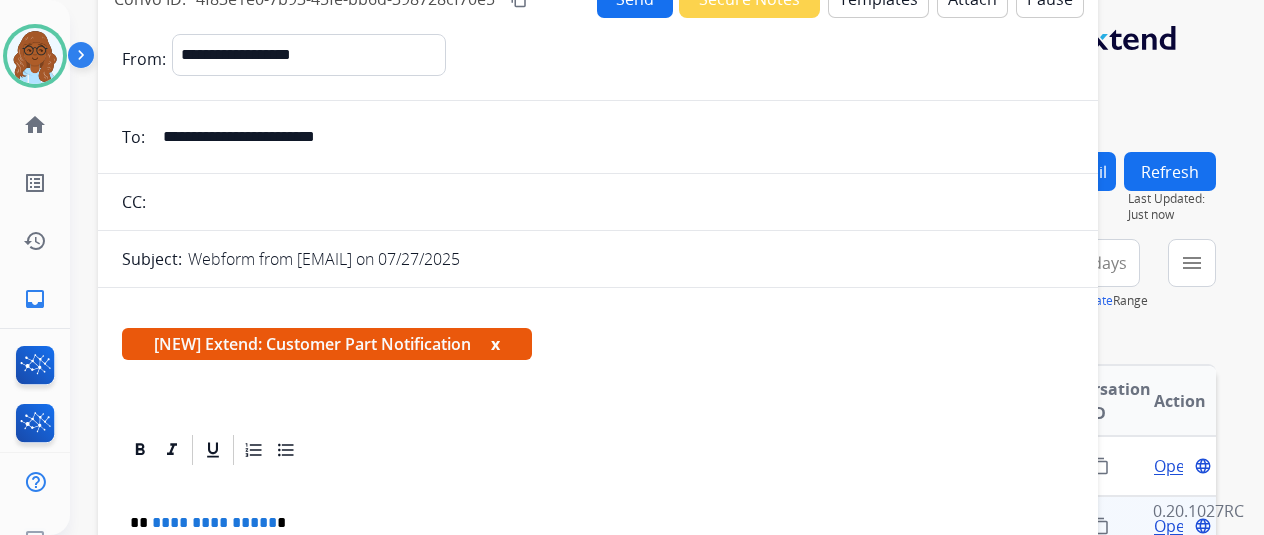 drag, startPoint x: 116, startPoint y: 33, endPoint x: 128, endPoint y: 103, distance: 71.021126 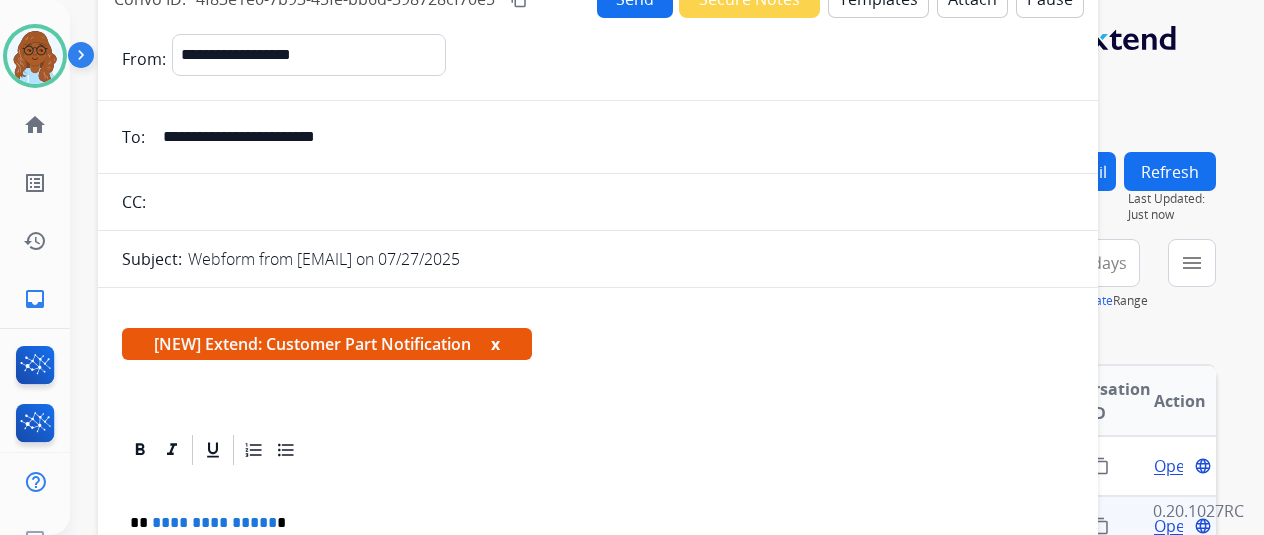 click on "**********" at bounding box center [598, 59] 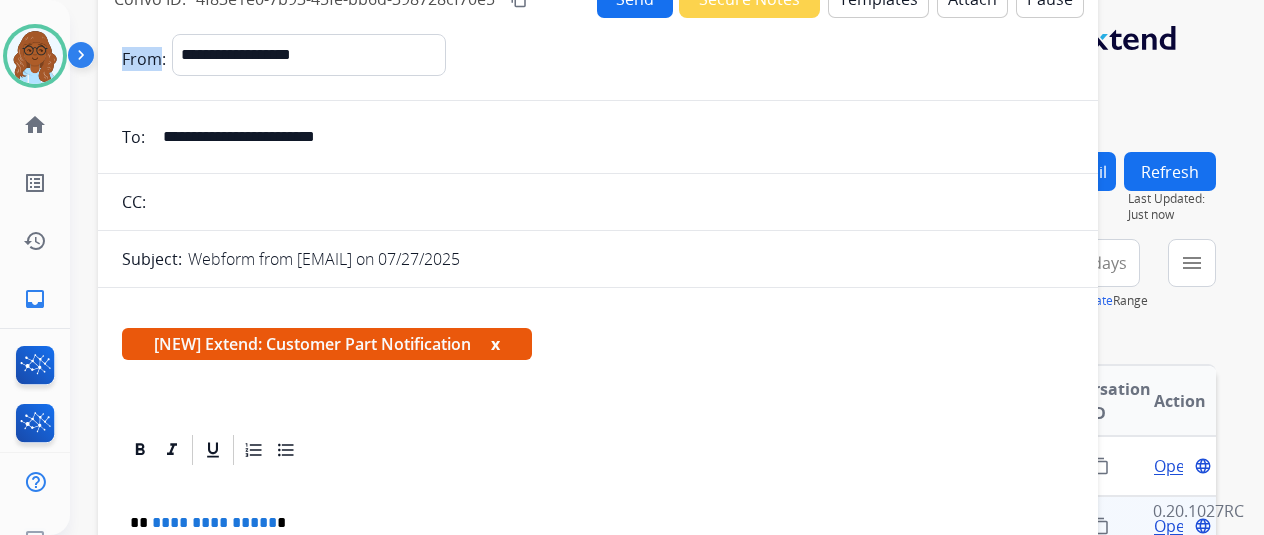 click on "**********" at bounding box center (598, 59) 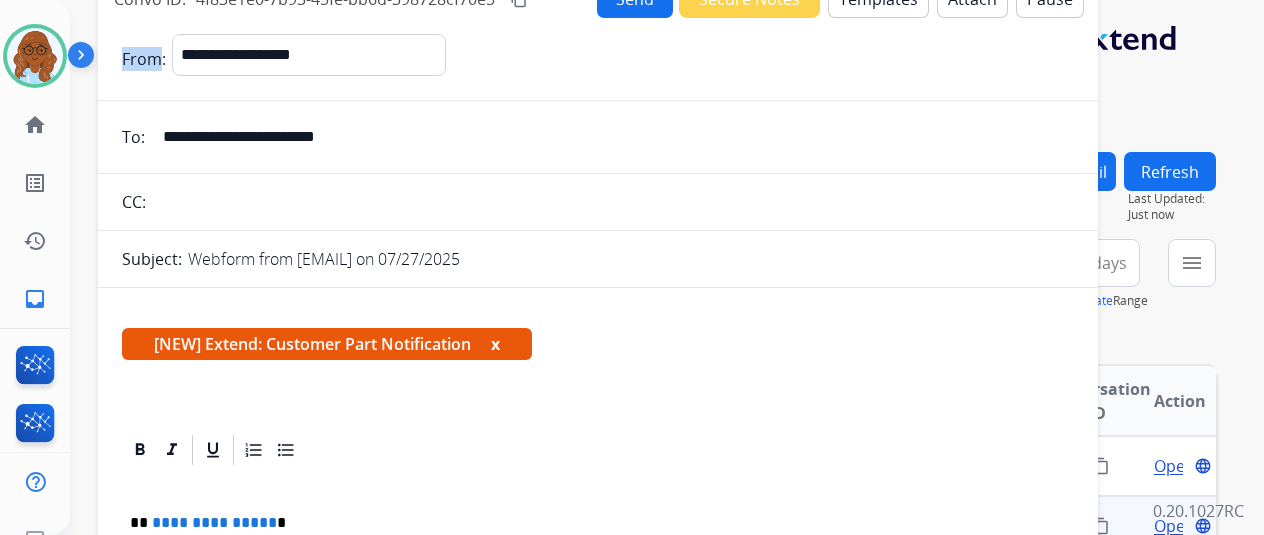 click on "Refresh" at bounding box center [1170, 171] 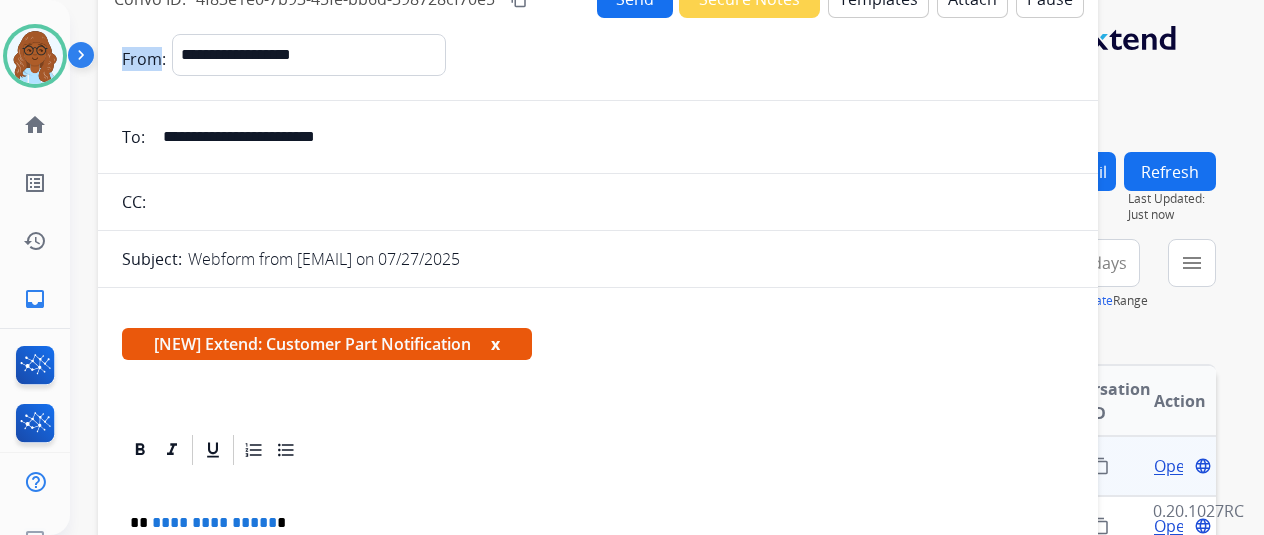 click on "New Email" at bounding box center (1067, 171) 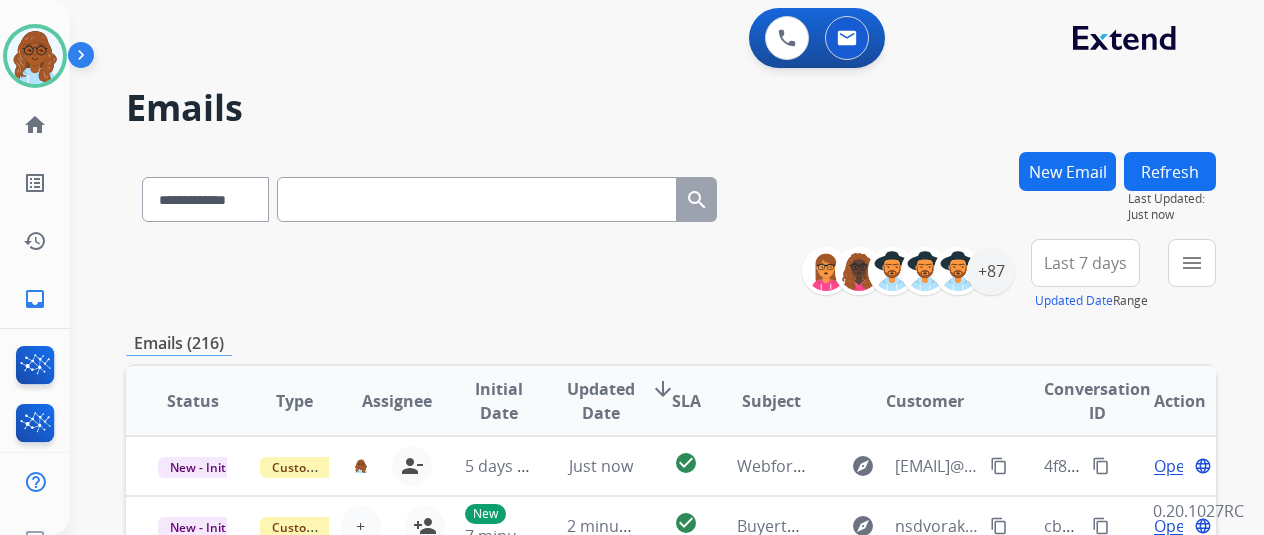click on "New Email Refresh Last Updated: Just now" at bounding box center [1117, 195] 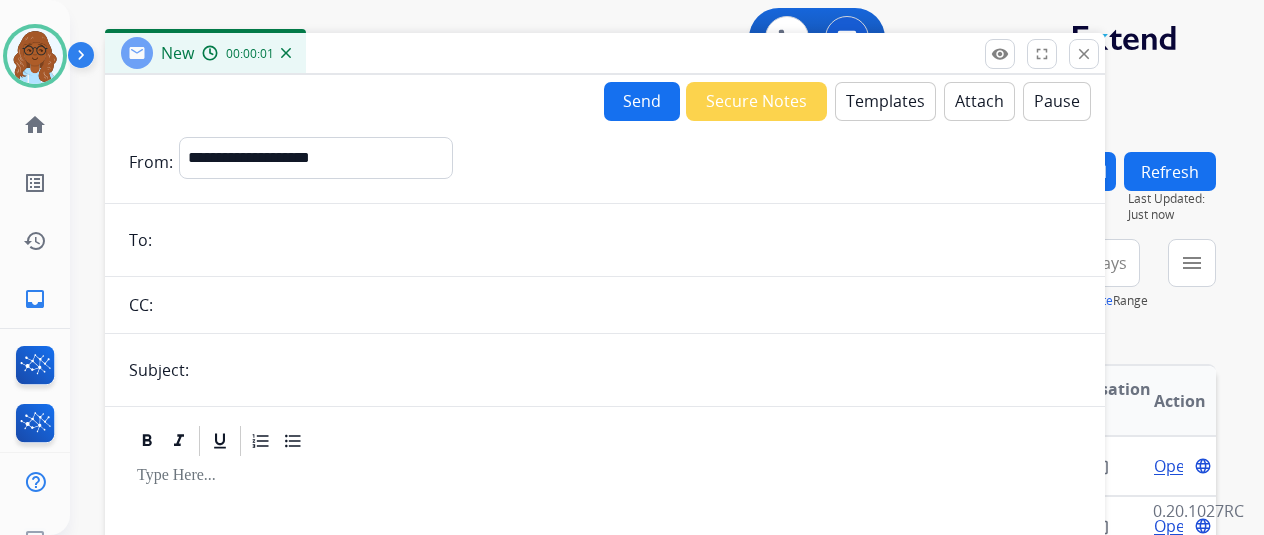 drag, startPoint x: 975, startPoint y: 146, endPoint x: 856, endPoint y: 49, distance: 153.52524 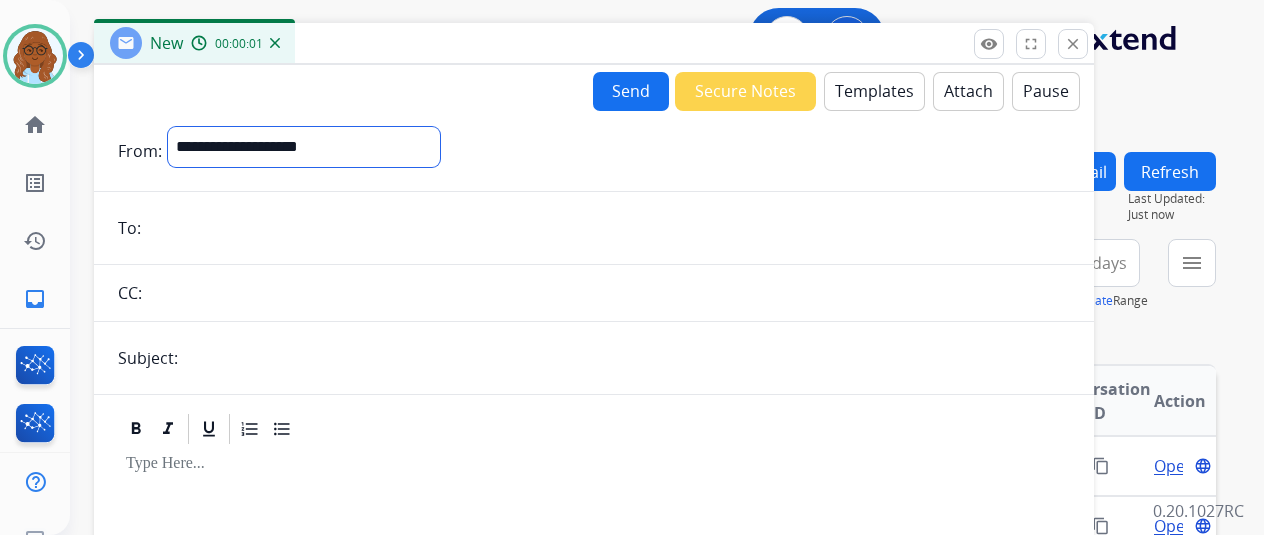 drag, startPoint x: 345, startPoint y: 162, endPoint x: 547, endPoint y: 272, distance: 230.0087 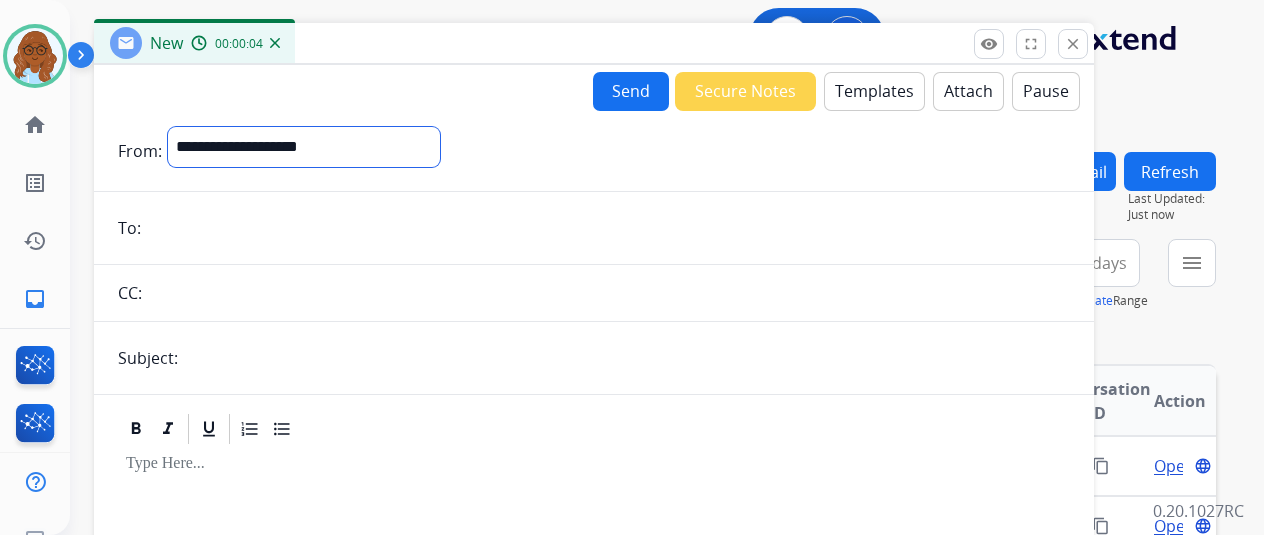 select on "**********" 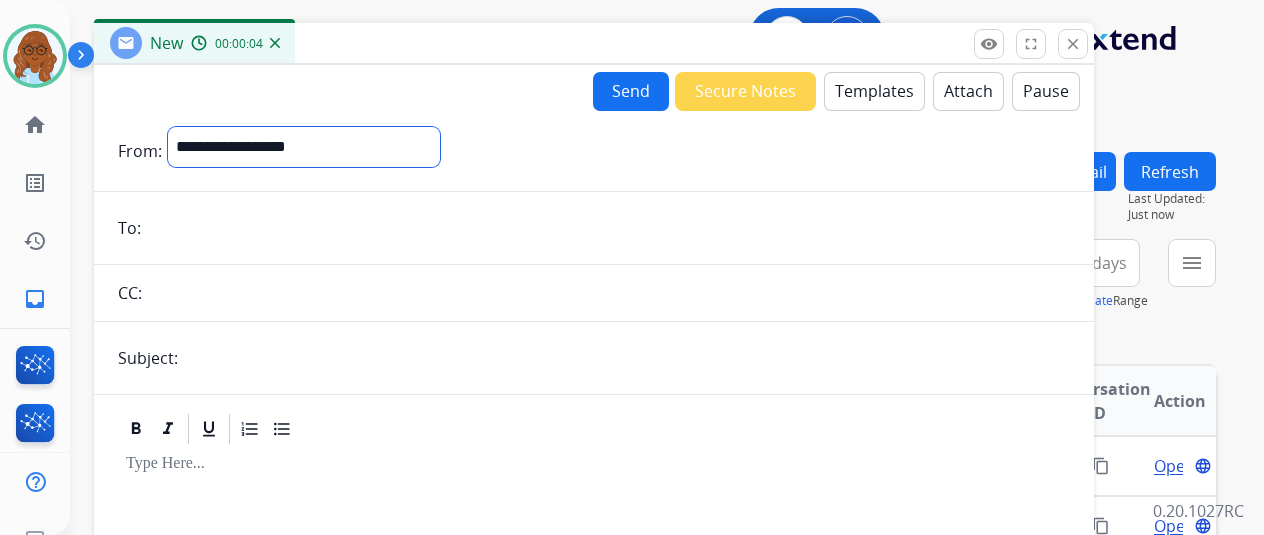click on "**********" at bounding box center [304, 147] 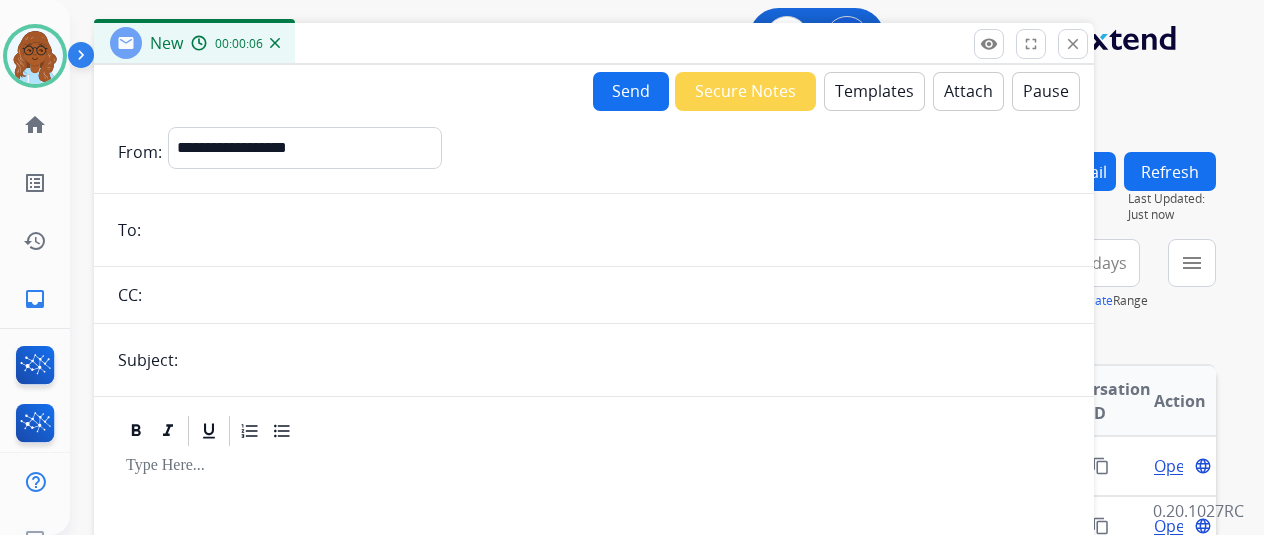 click on "close Close" at bounding box center (1073, 44) 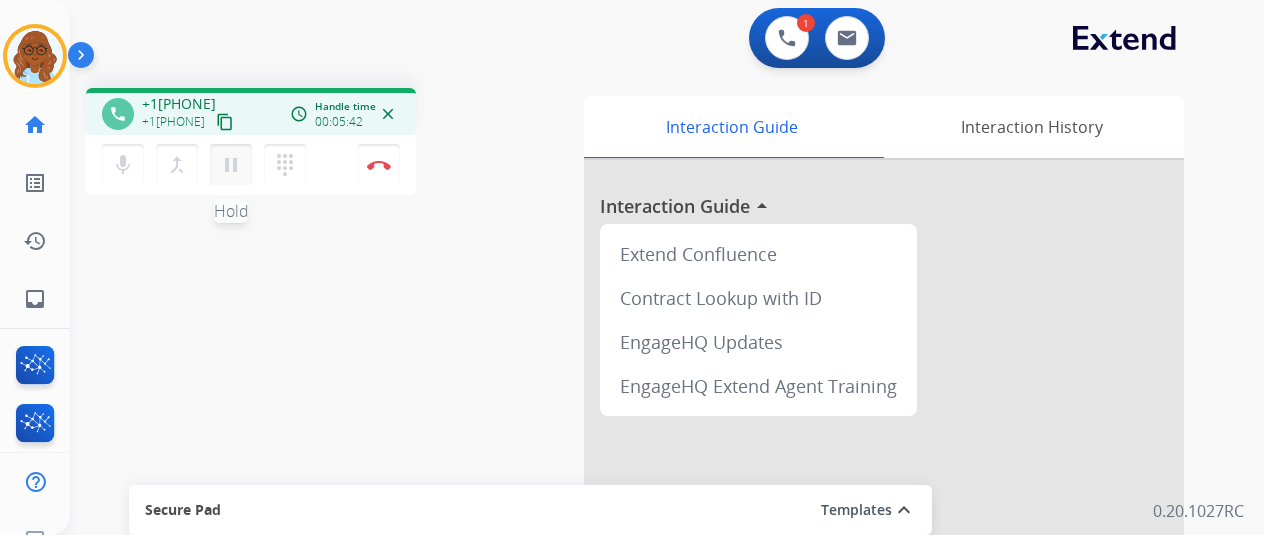 click on "pause" at bounding box center [231, 165] 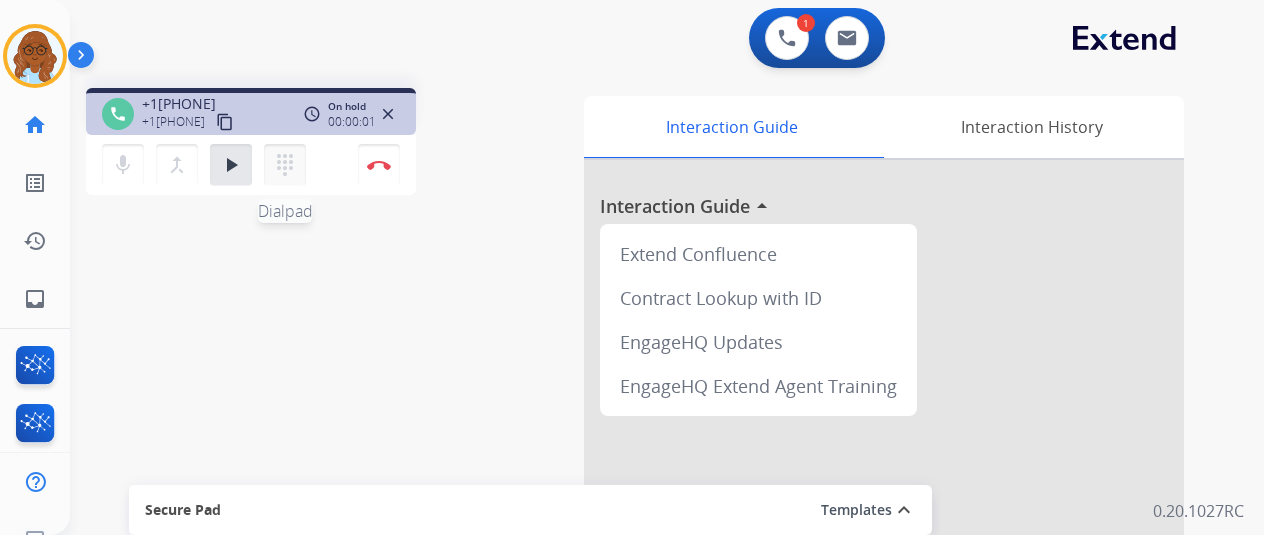 click on "dialpad" at bounding box center [285, 165] 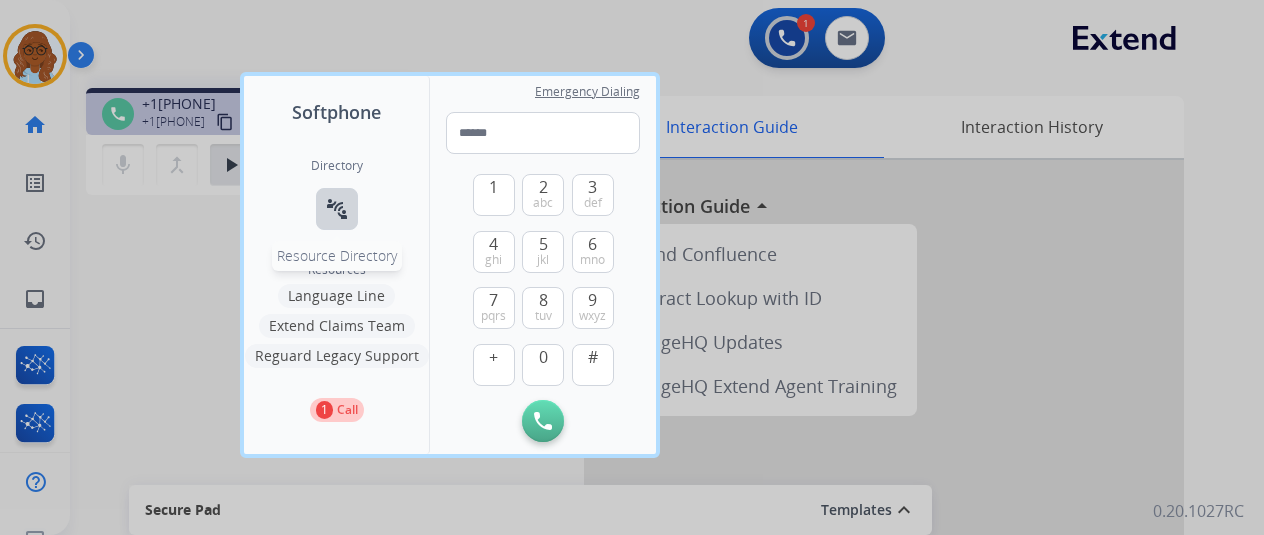 click on "connect_without_contact" at bounding box center [337, 209] 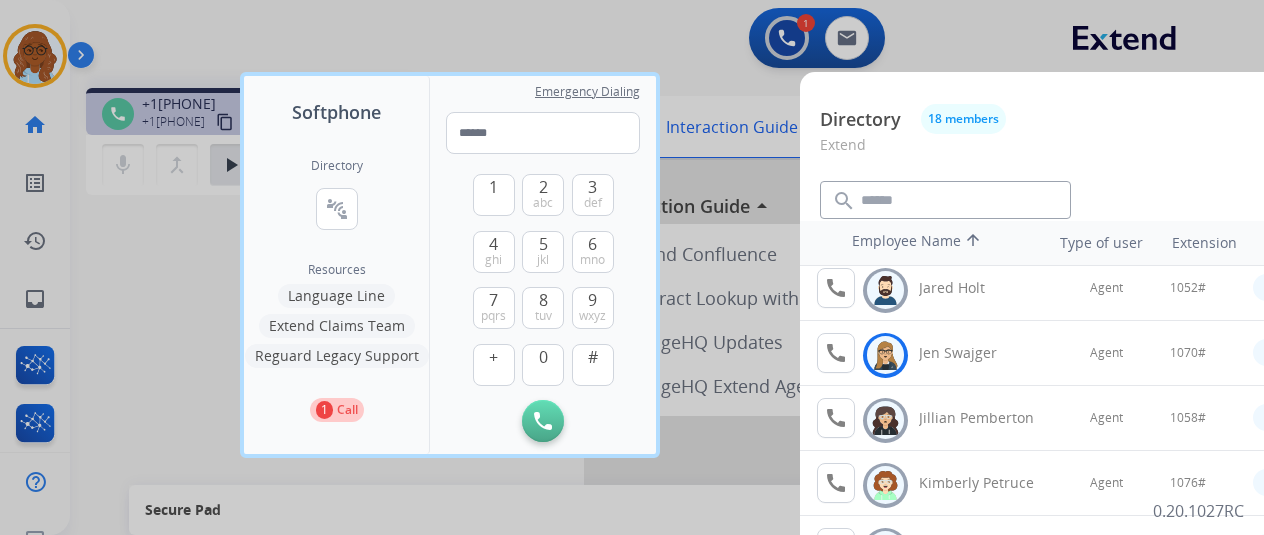 scroll, scrollTop: 500, scrollLeft: 0, axis: vertical 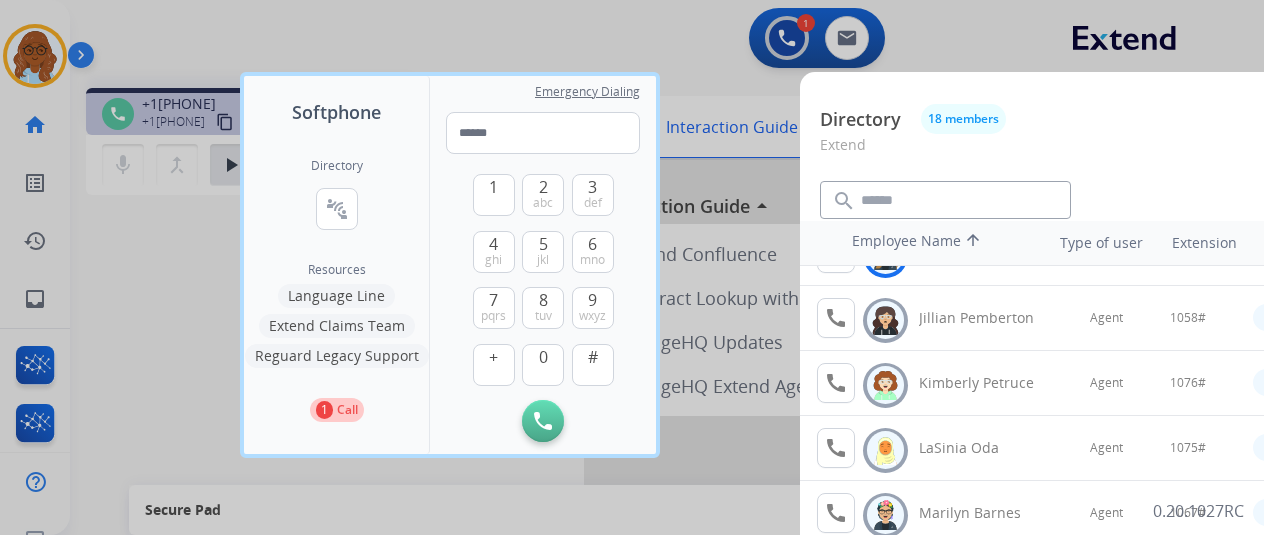 click at bounding box center (632, 267) 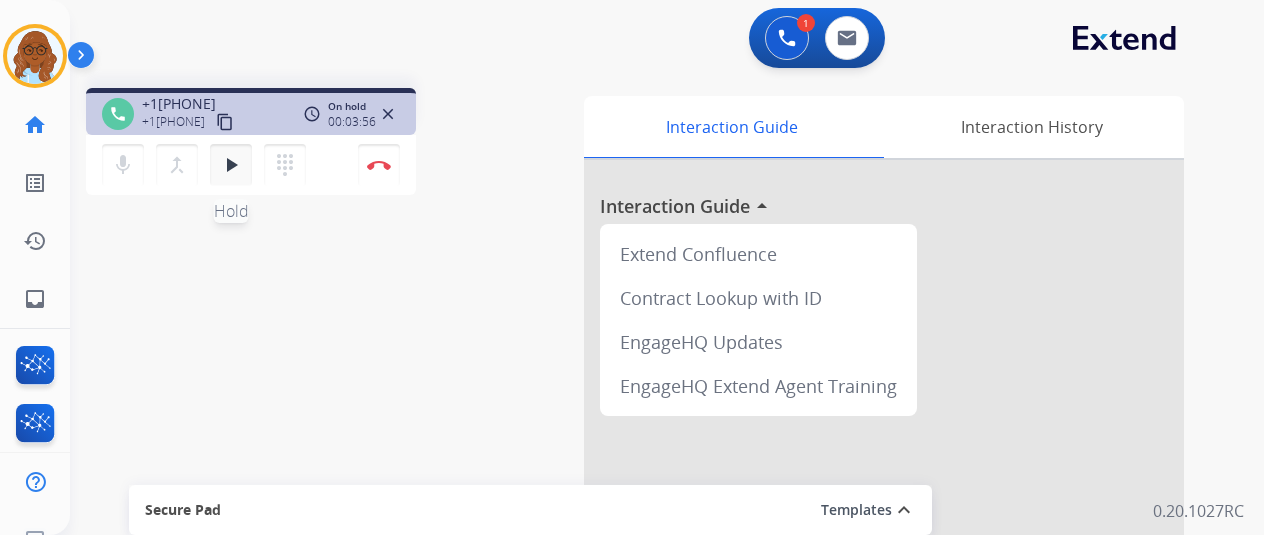 click on "play_arrow" at bounding box center (231, 165) 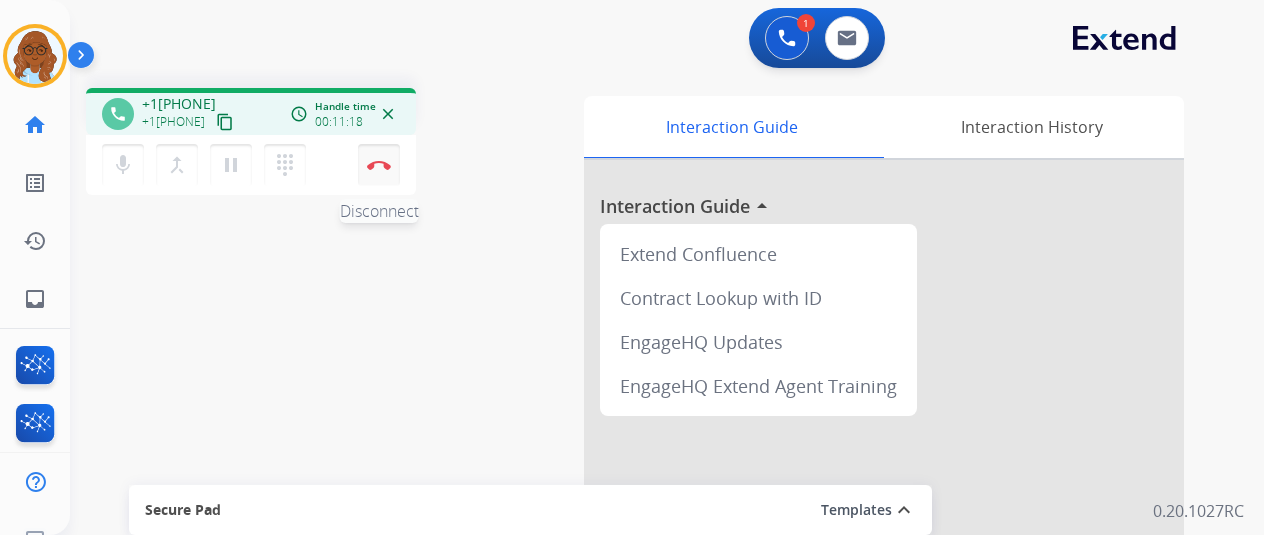 click at bounding box center [379, 165] 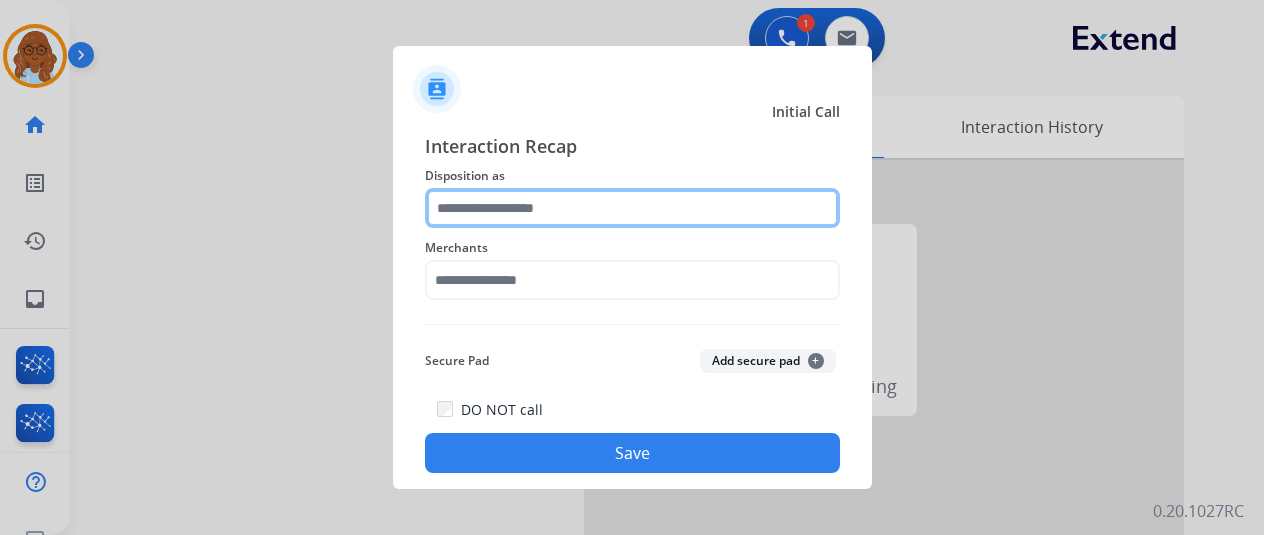 click 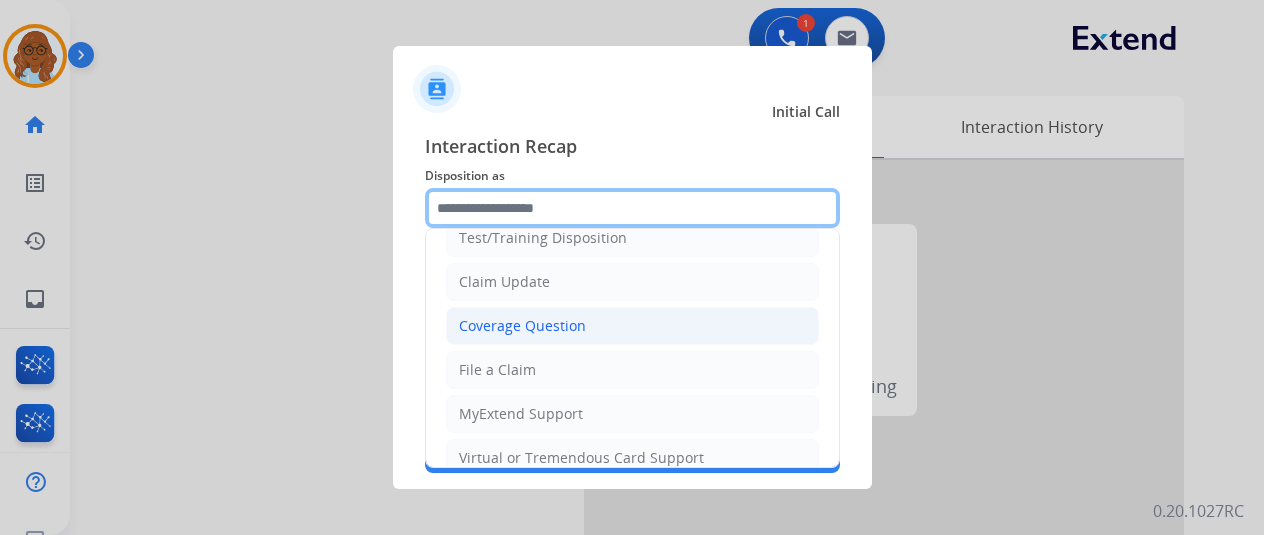 scroll, scrollTop: 100, scrollLeft: 0, axis: vertical 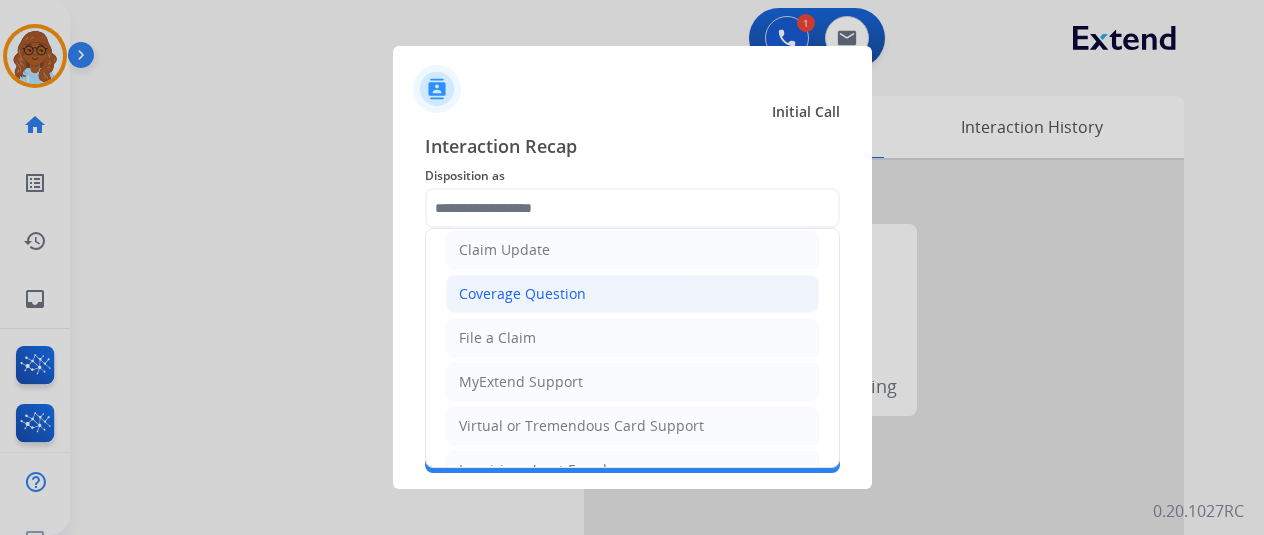 click on "Coverage Question" 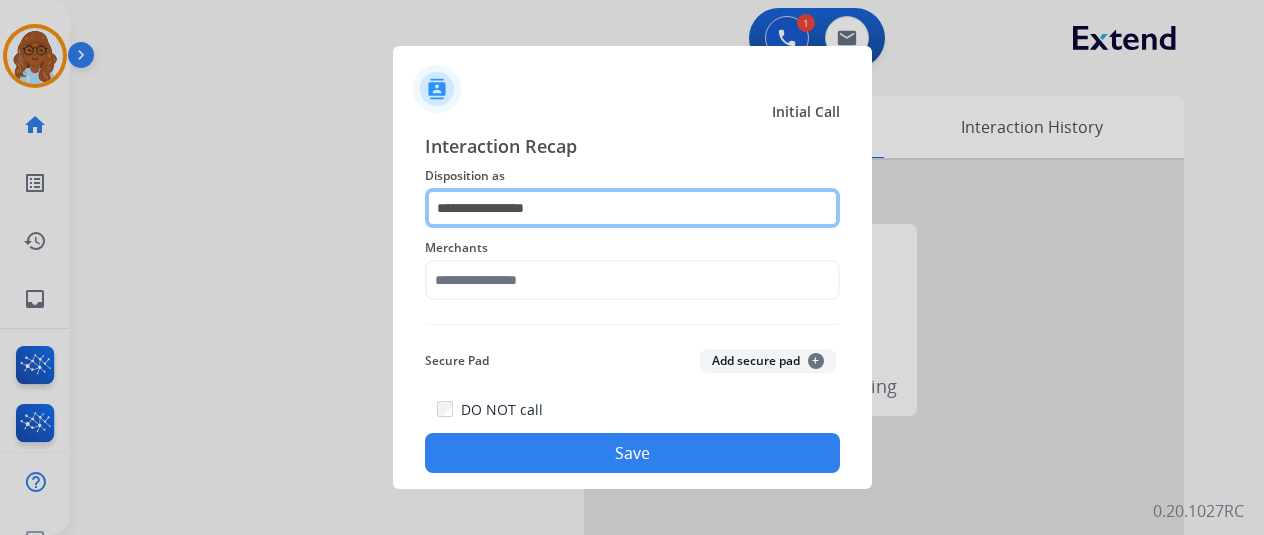 drag, startPoint x: 558, startPoint y: 201, endPoint x: 322, endPoint y: 213, distance: 236.30489 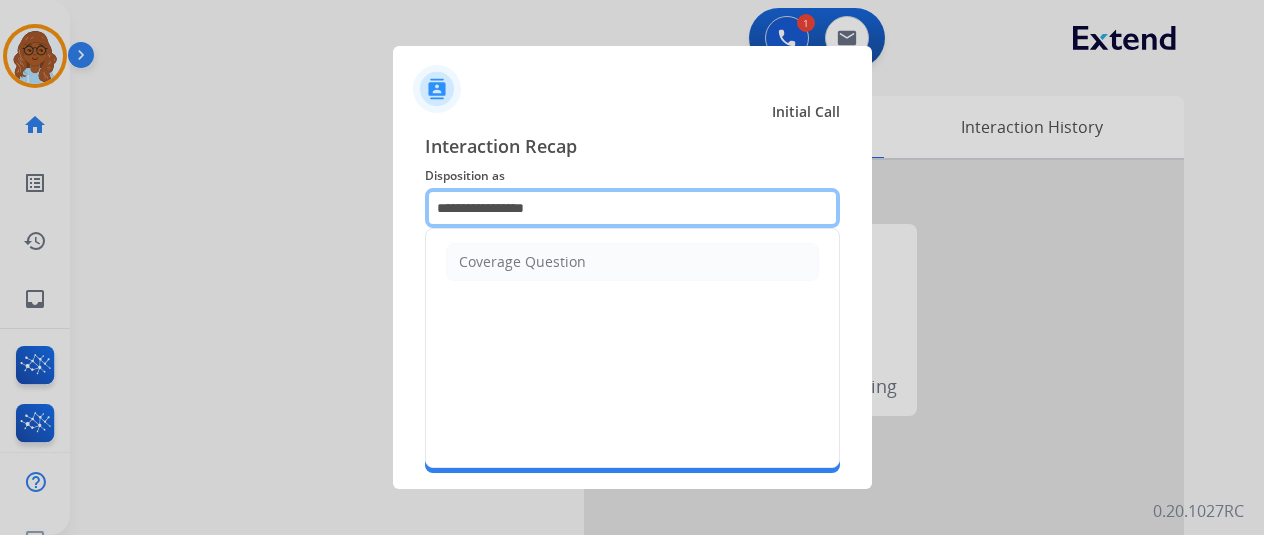type on "*" 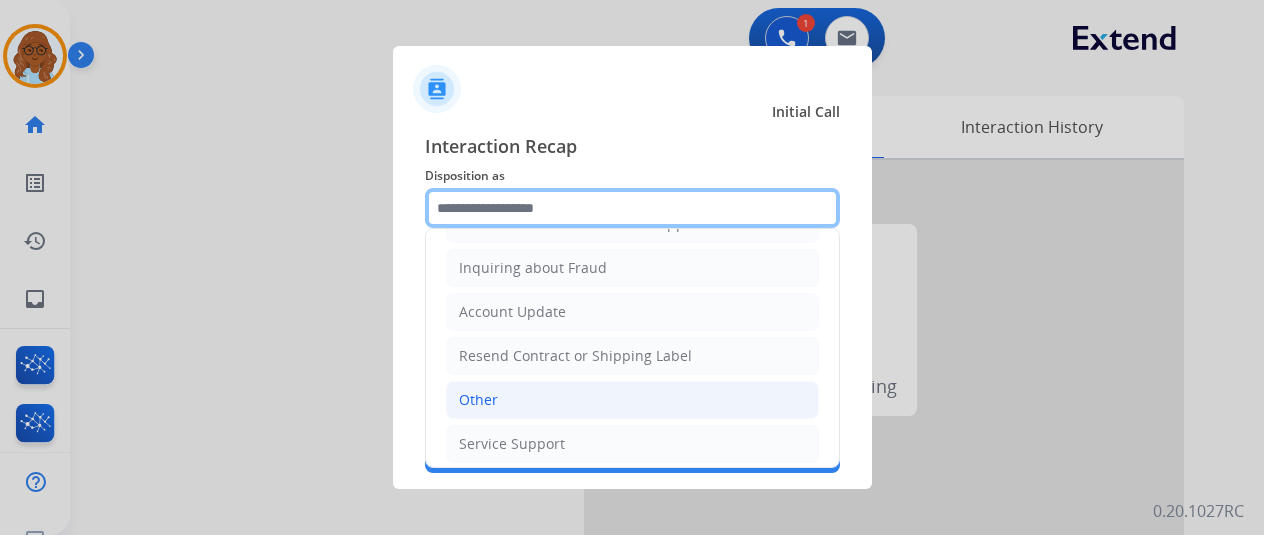 scroll, scrollTop: 303, scrollLeft: 0, axis: vertical 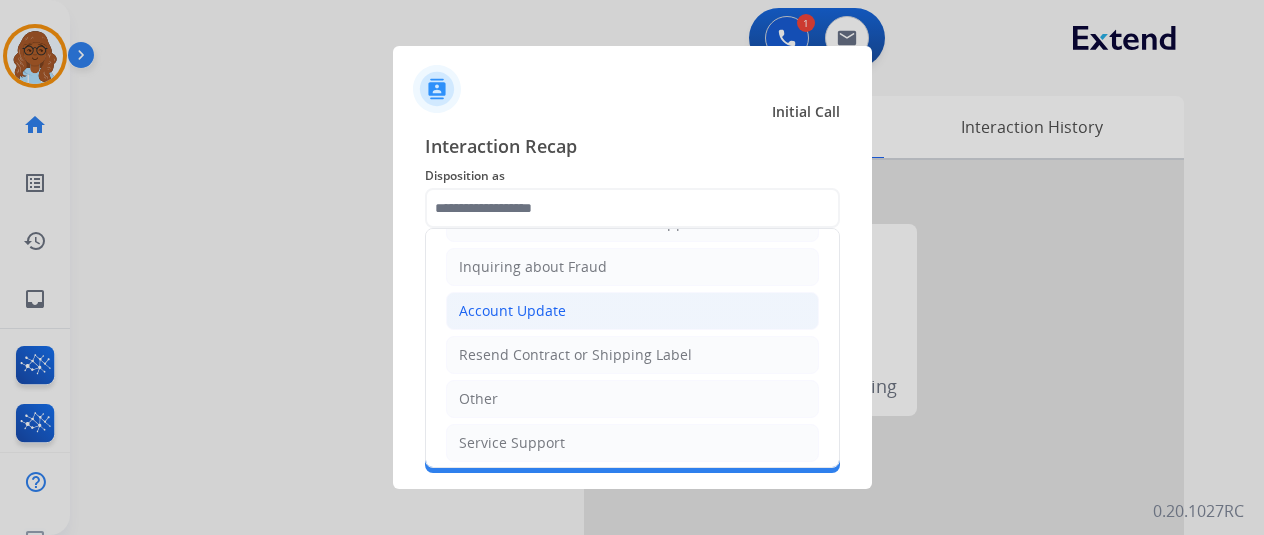 click on "Account Update" 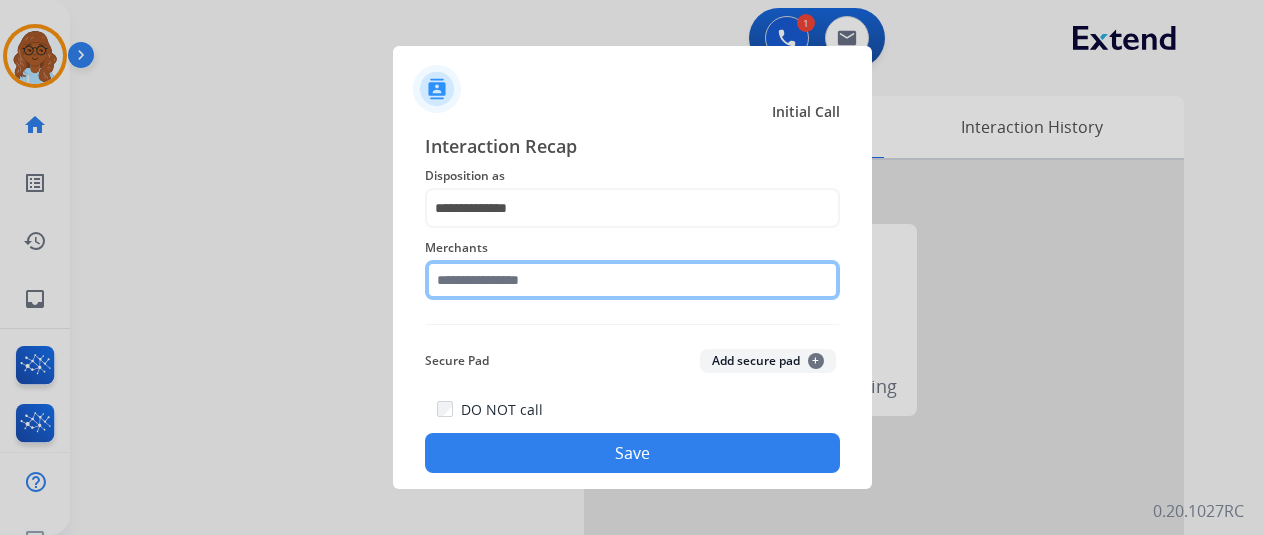 click 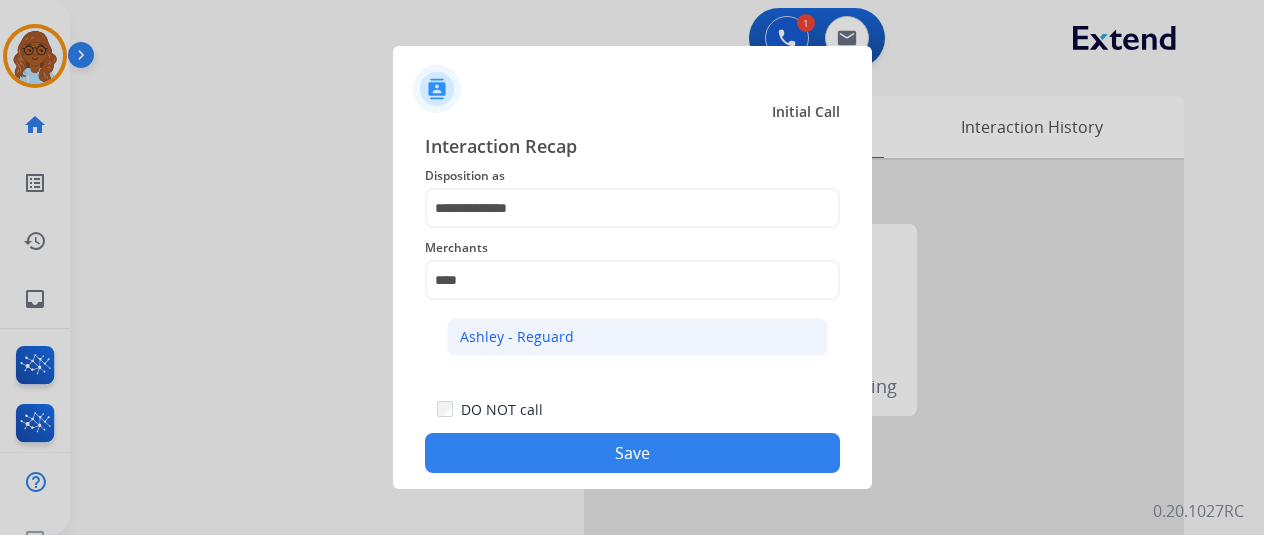 click on "Ashley - Reguard" 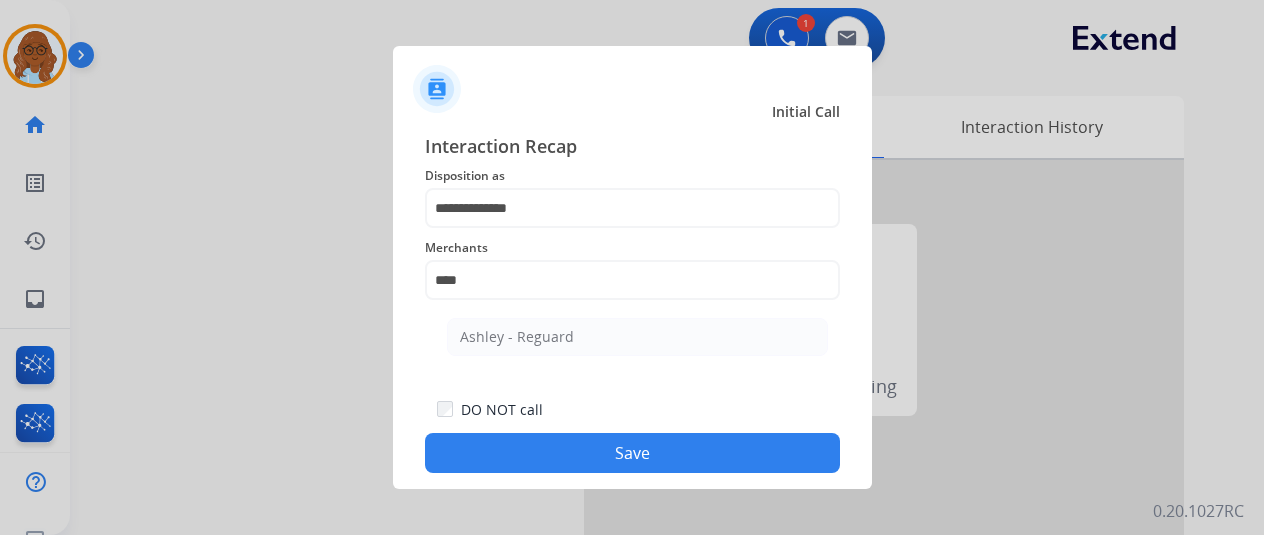 type on "**********" 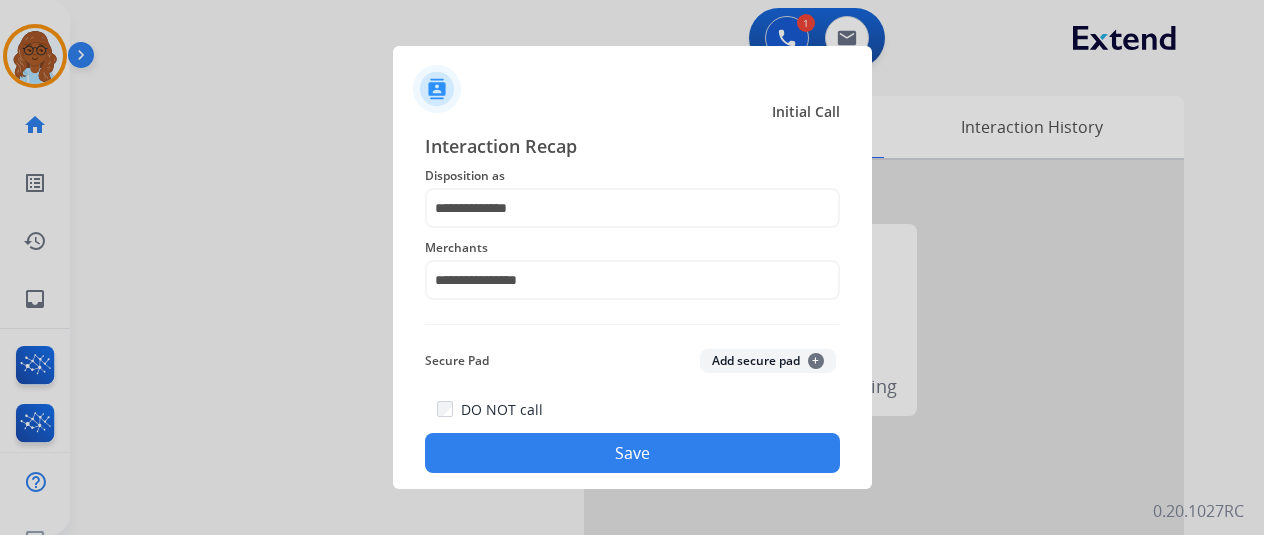 click on "Save" 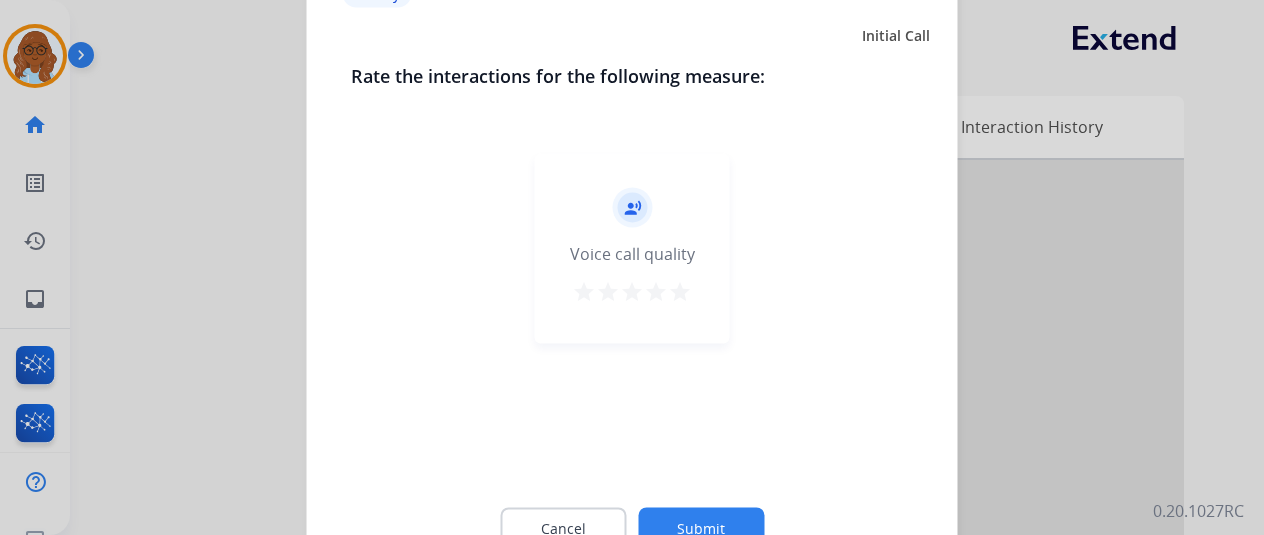 click on "record_voice_over   Voice call quality   star   star   star   star   star" 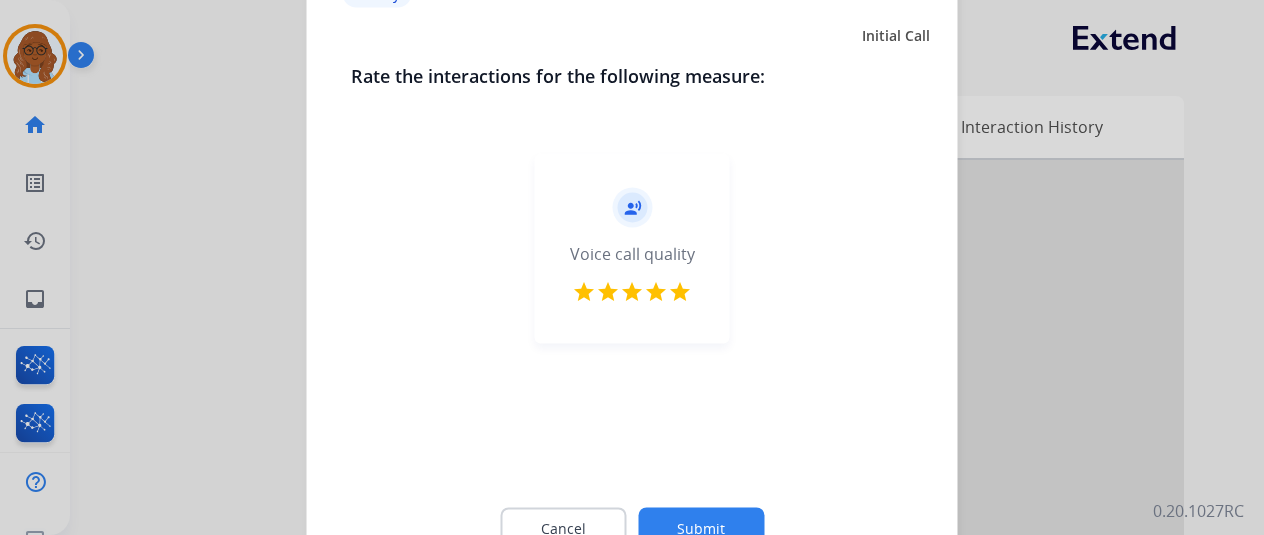 click on "Submit" 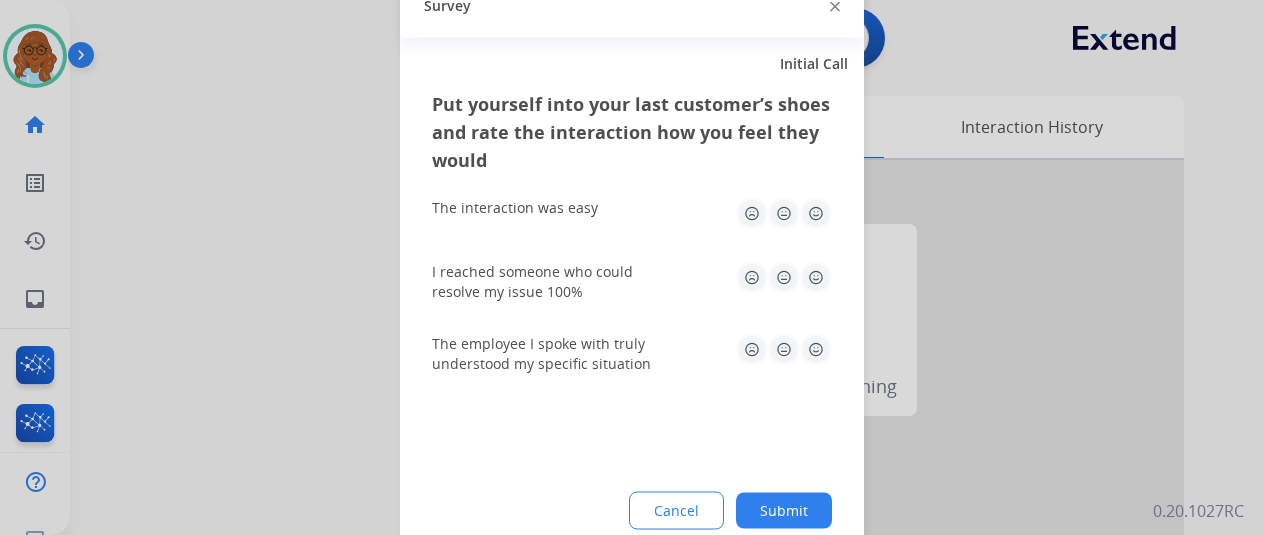 click 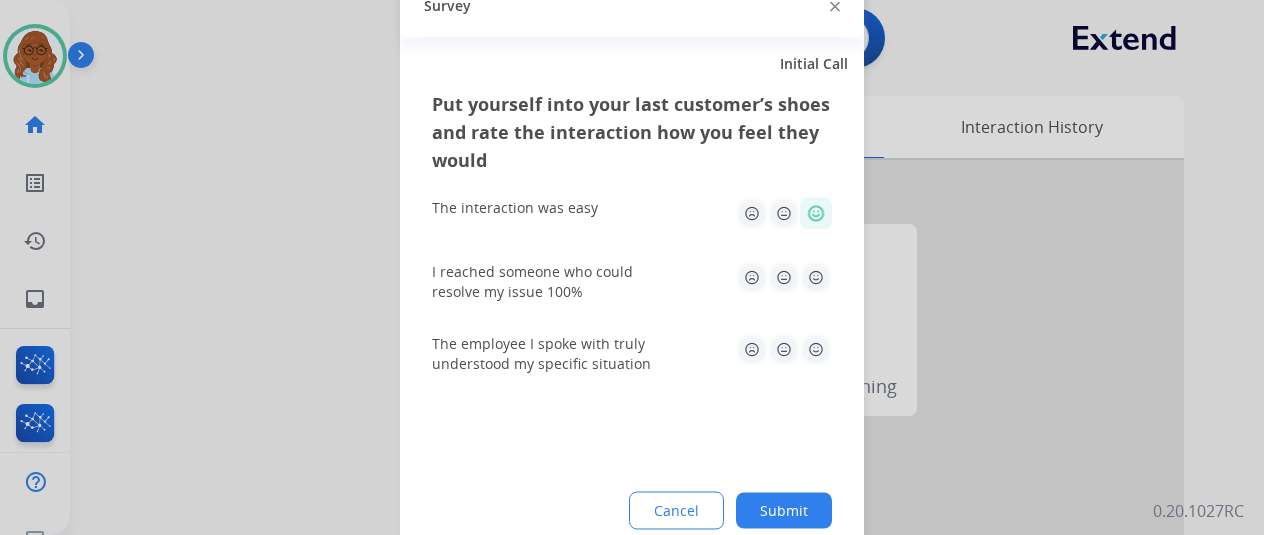 click 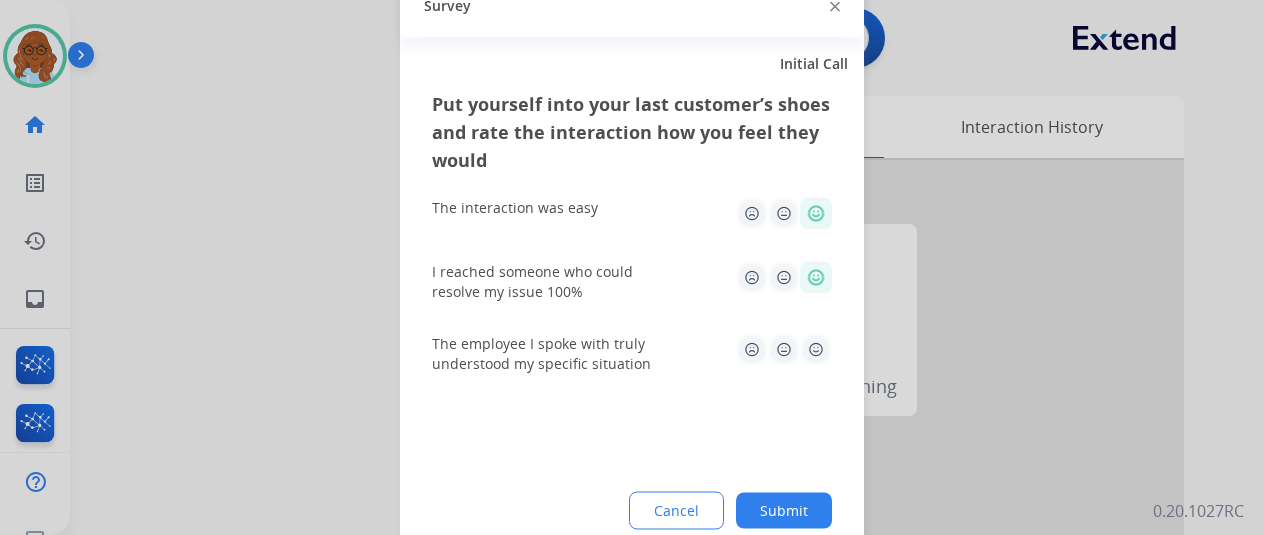 click 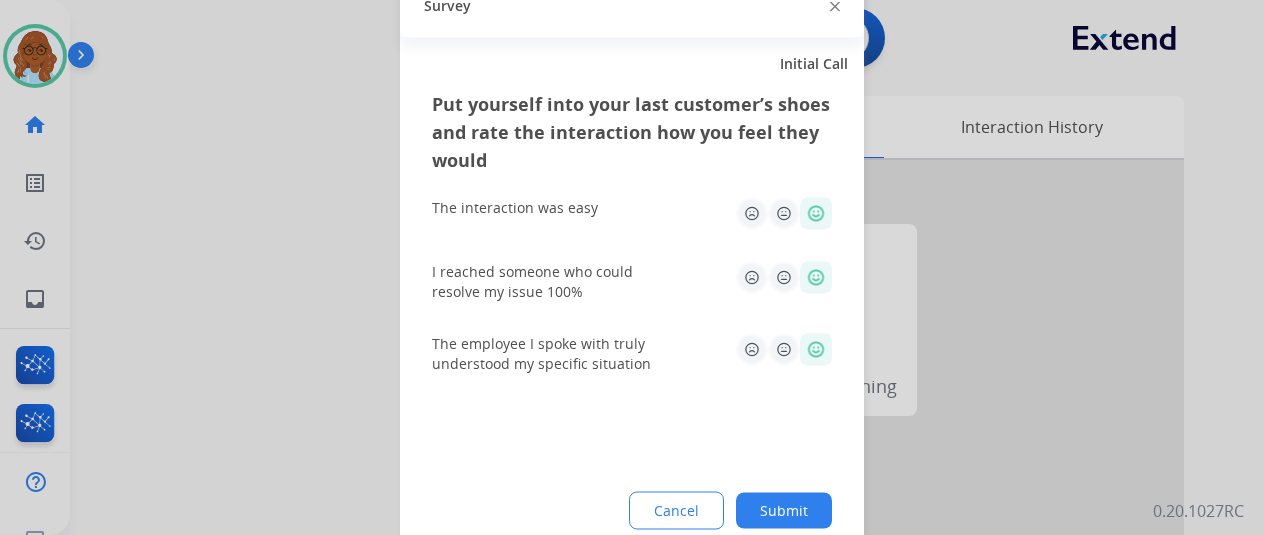 click on "Submit" 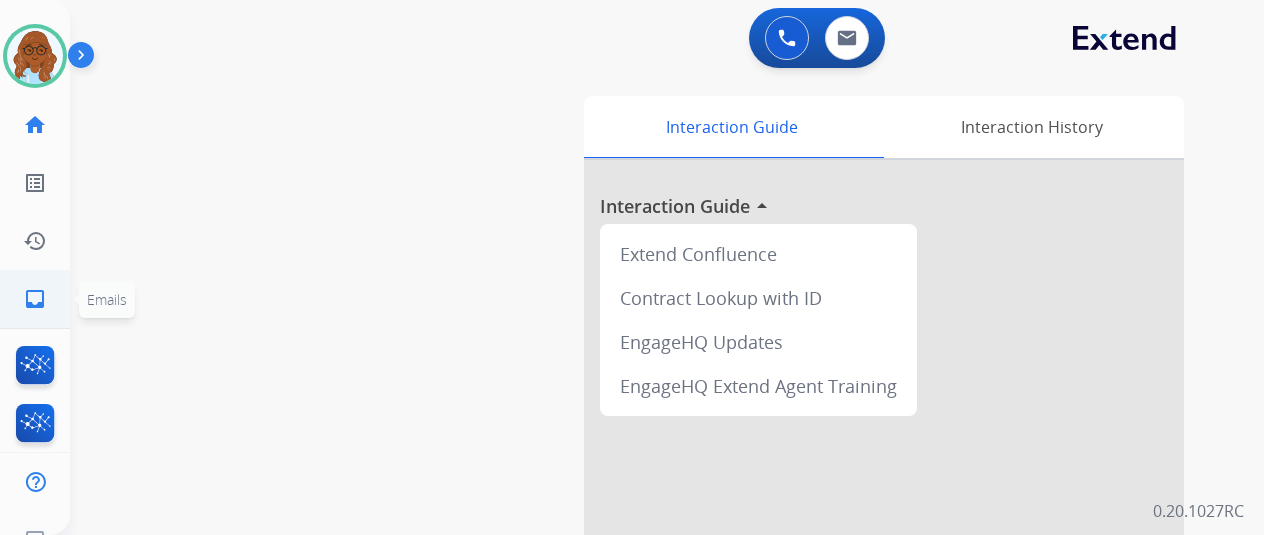 click on "inbox" 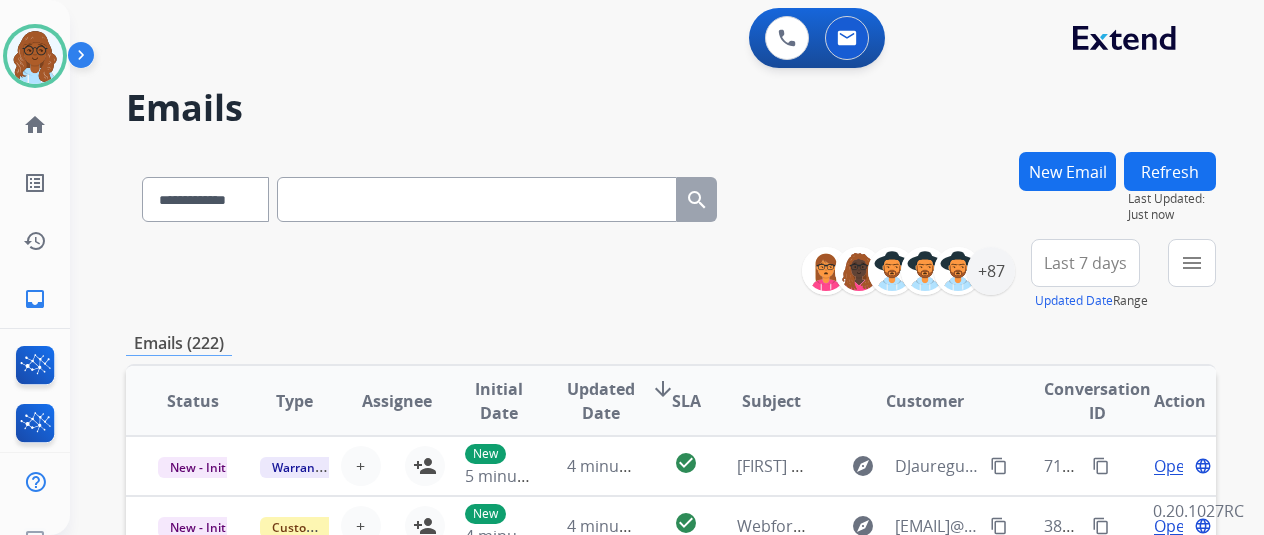 click on "New Email" at bounding box center [1067, 171] 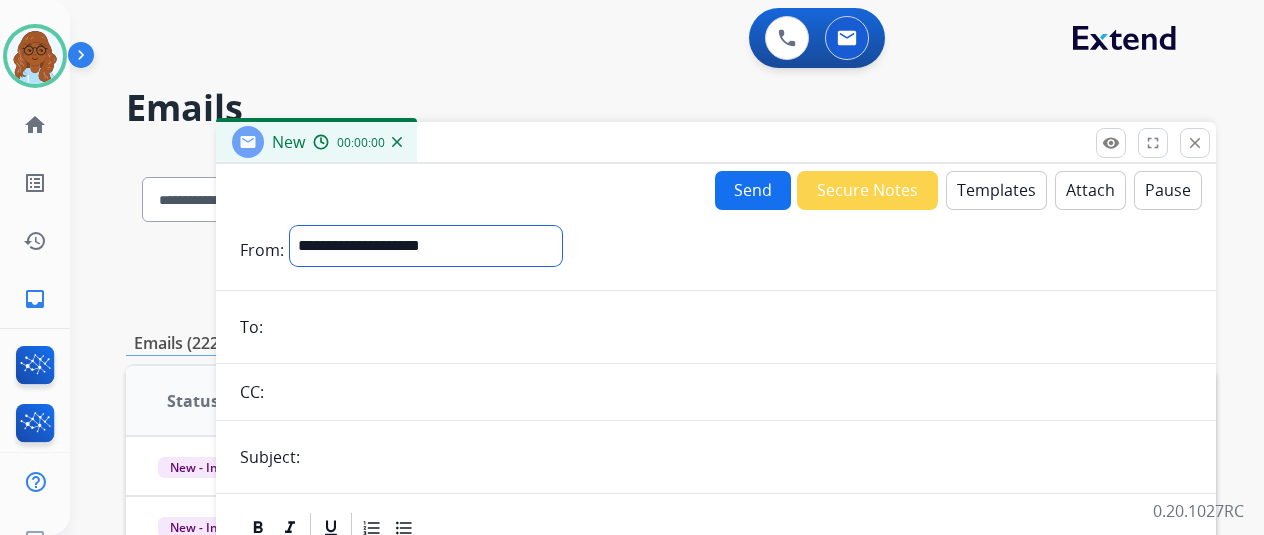 click on "**********" at bounding box center (426, 246) 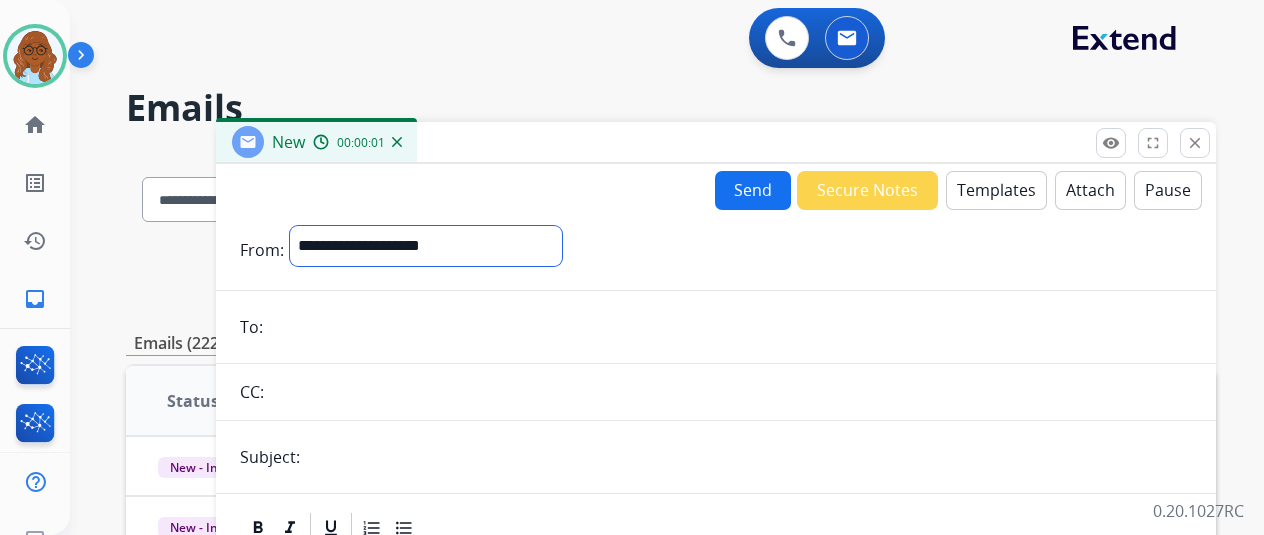 select on "**********" 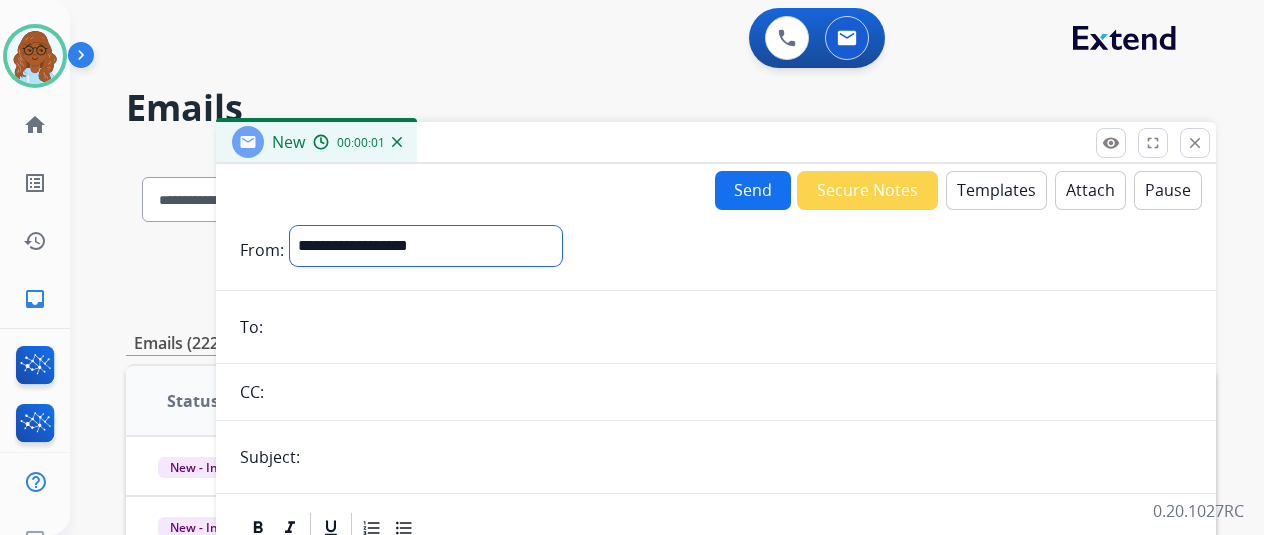 click on "**********" at bounding box center (426, 246) 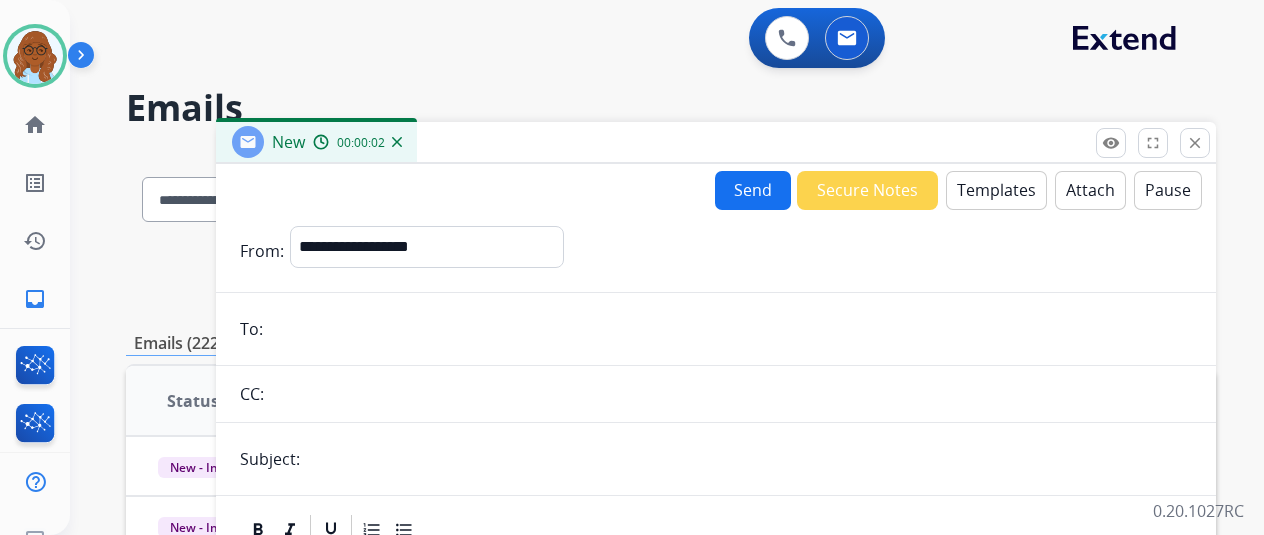 click at bounding box center (730, 329) 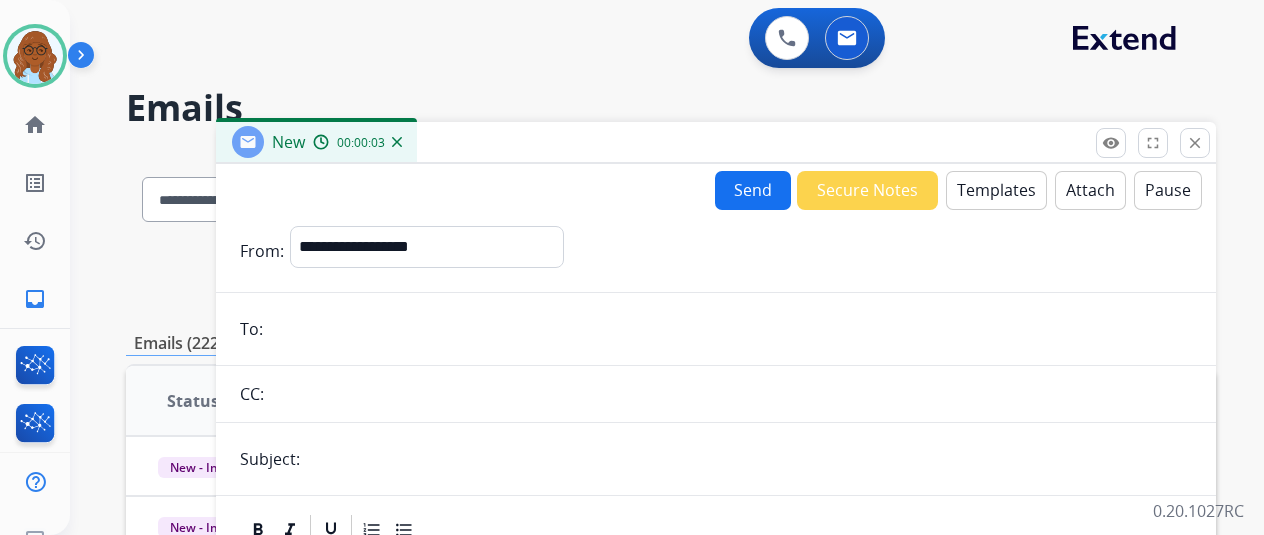 paste on "**********" 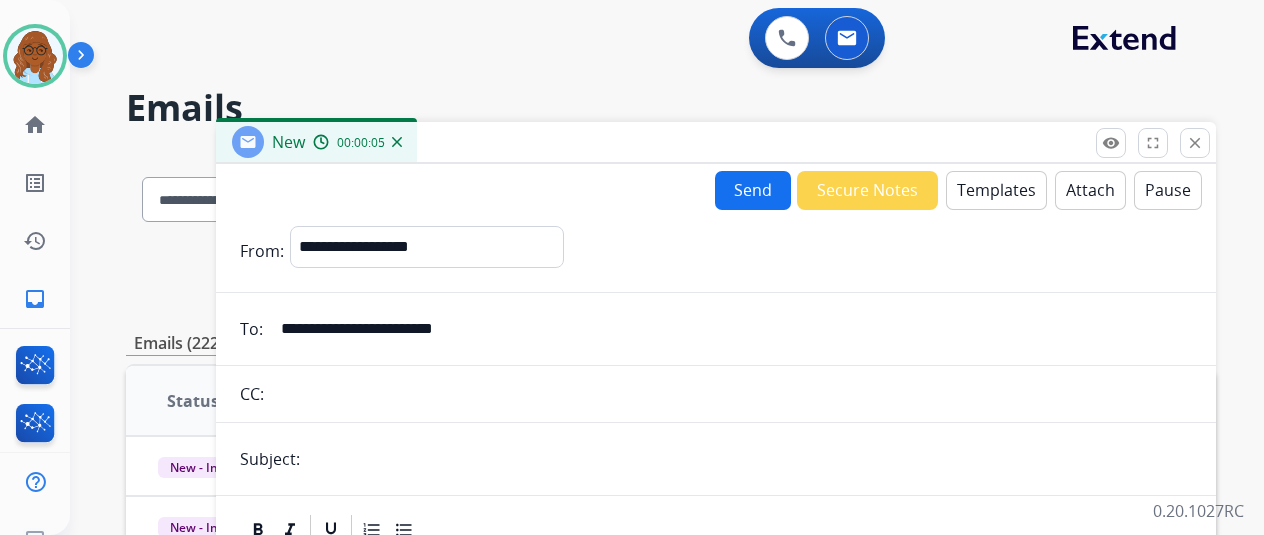 type on "**********" 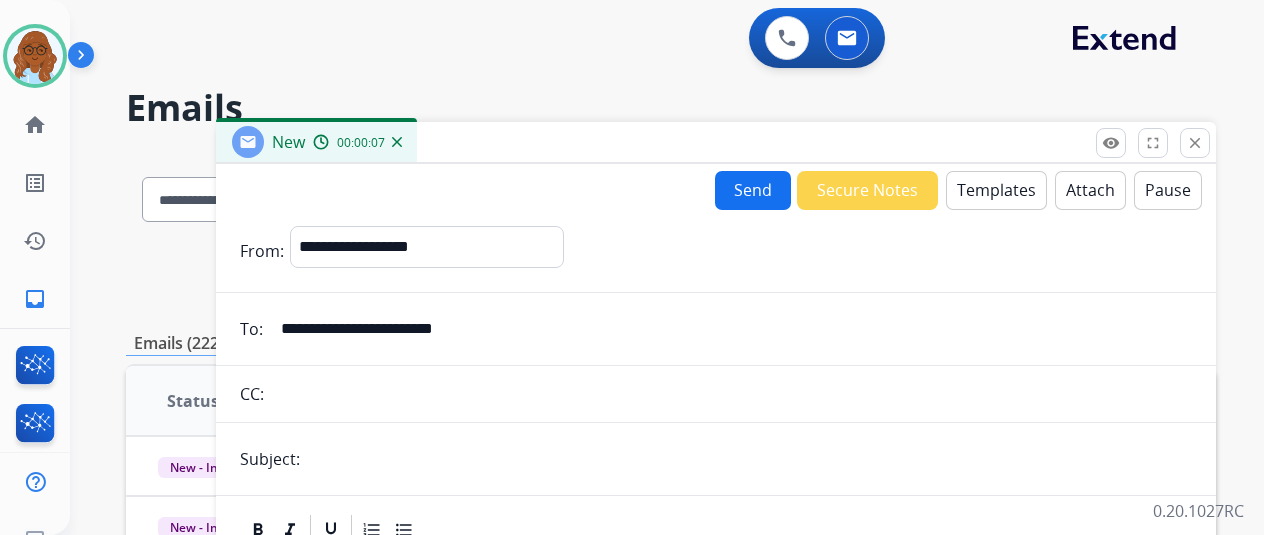 click at bounding box center [749, 459] 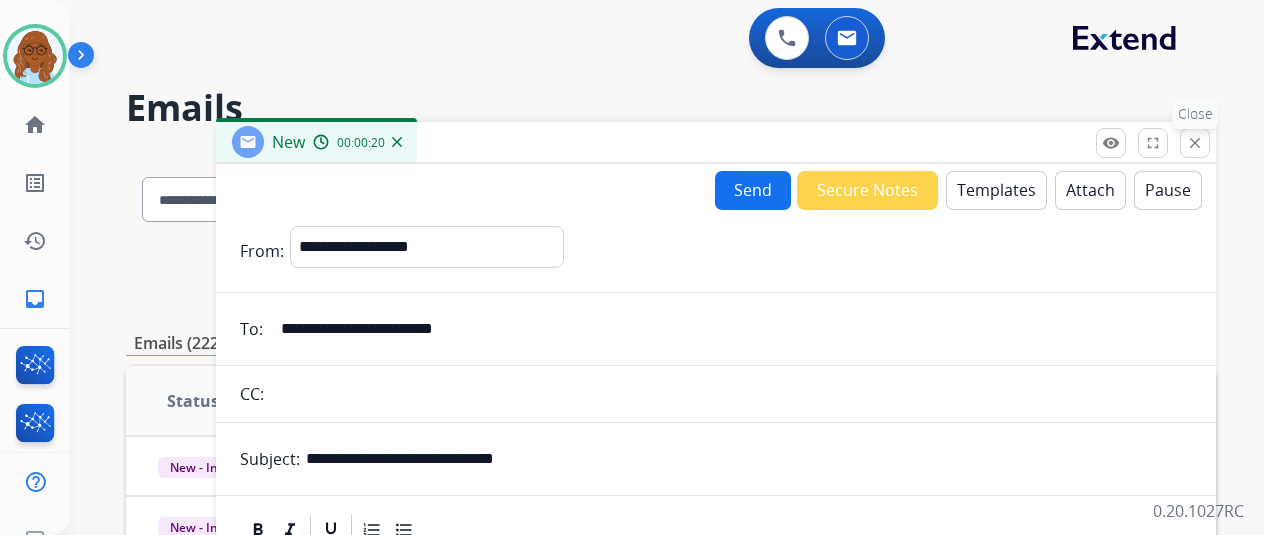 type on "**********" 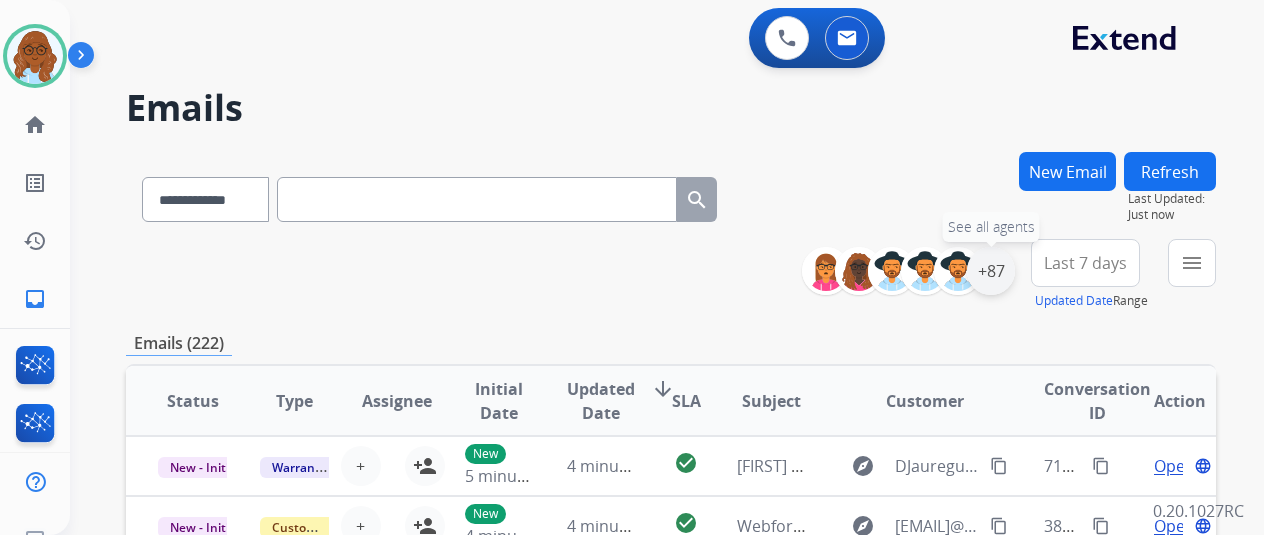 click on "+87" at bounding box center [991, 271] 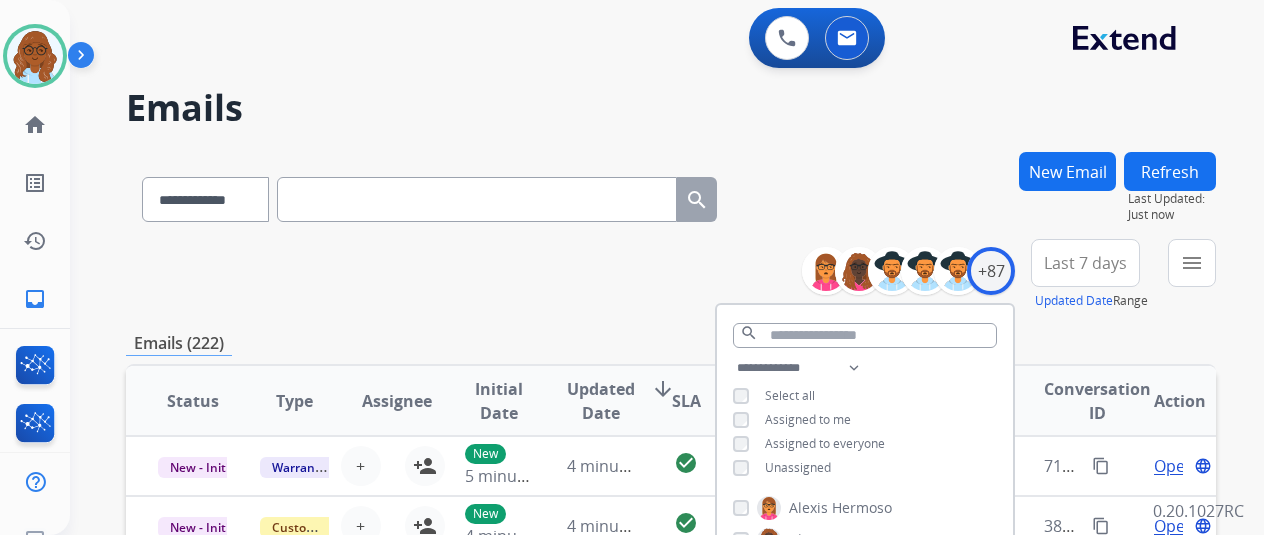 click on "**********" at bounding box center (865, 420) 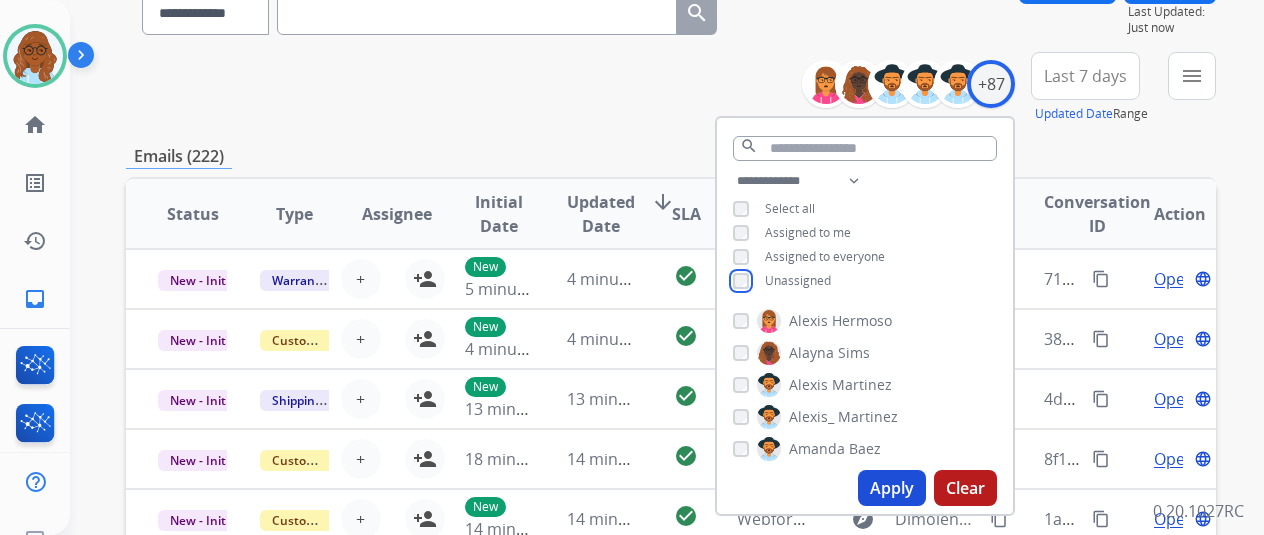 scroll, scrollTop: 500, scrollLeft: 0, axis: vertical 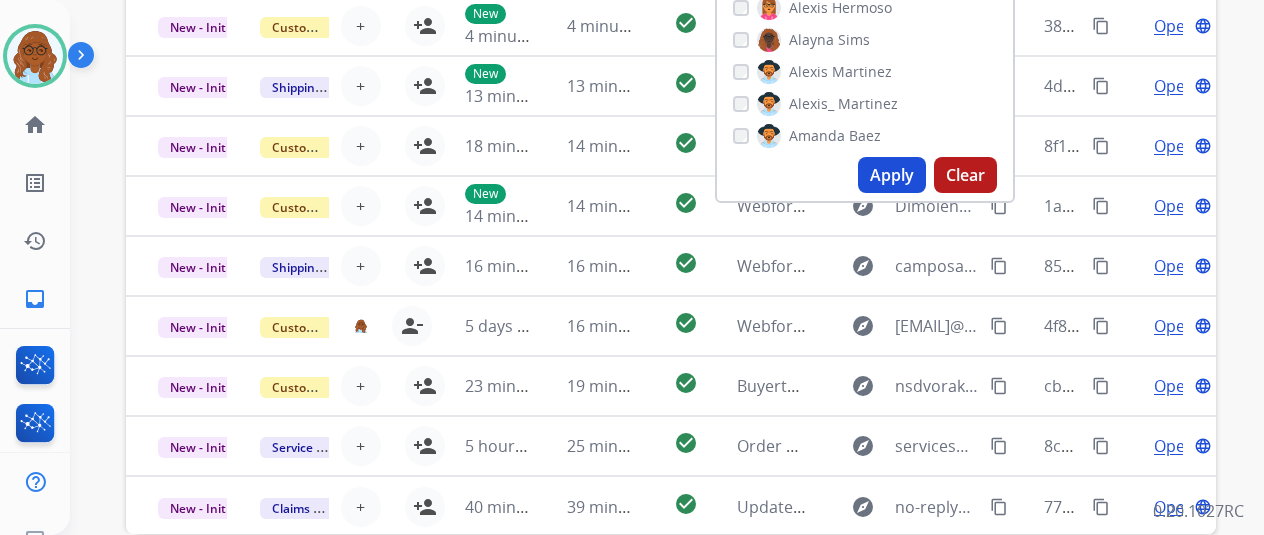 click on "Apply" at bounding box center (892, 175) 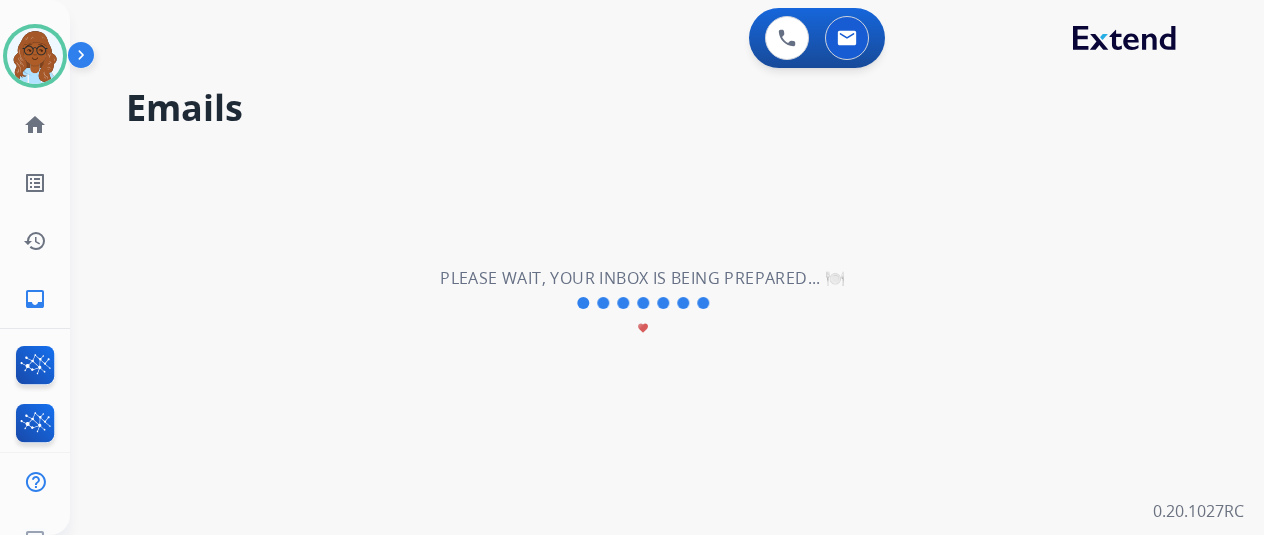 scroll, scrollTop: 0, scrollLeft: 0, axis: both 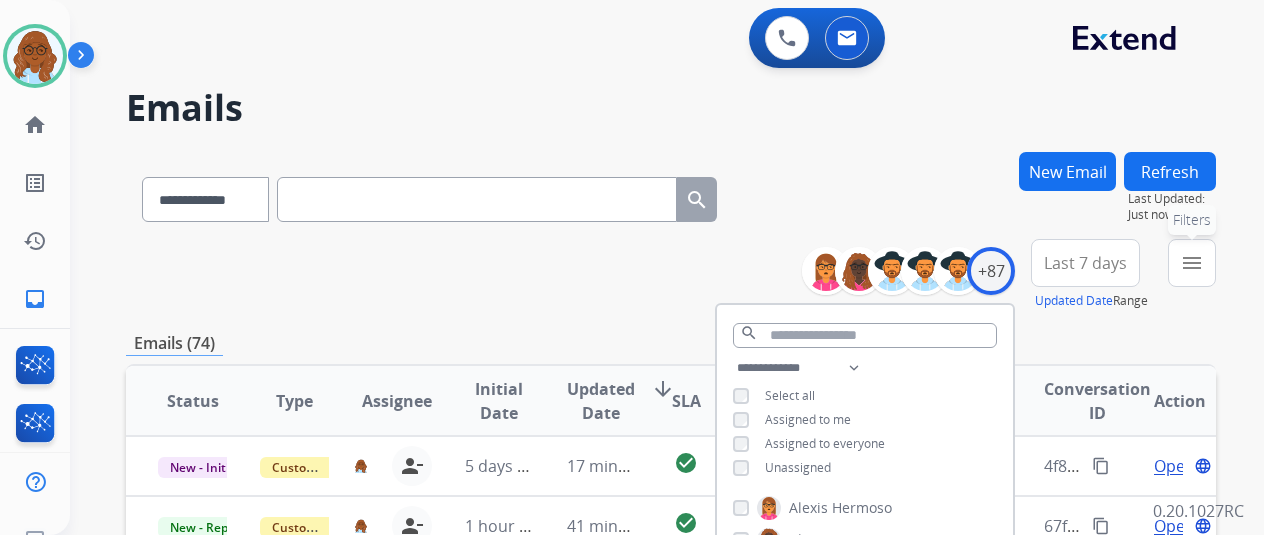 click on "menu" at bounding box center (1192, 263) 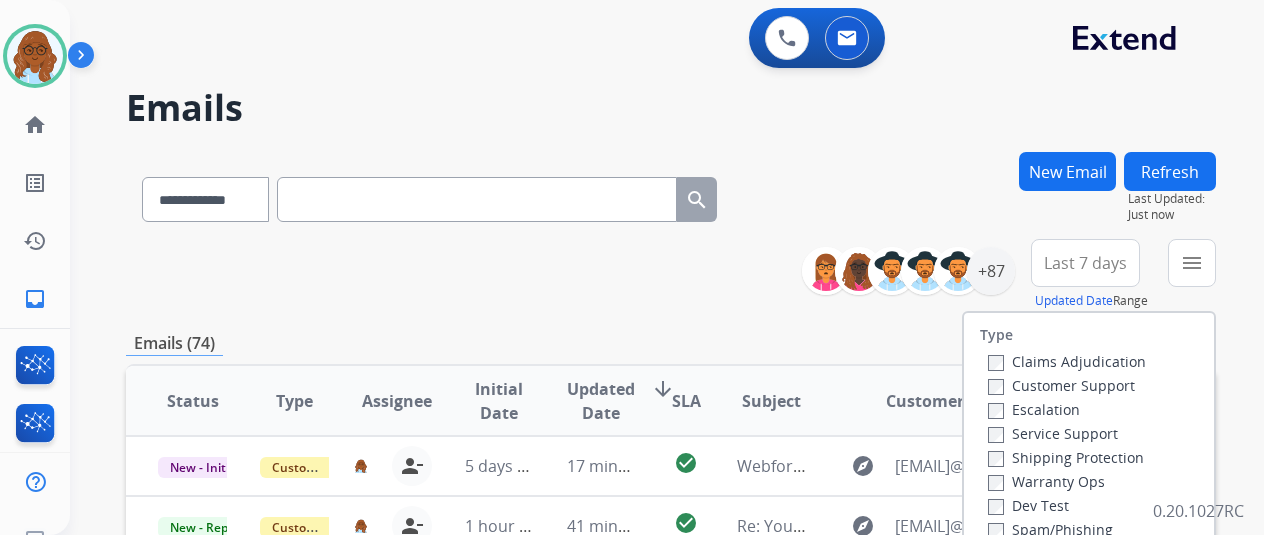 scroll, scrollTop: 400, scrollLeft: 0, axis: vertical 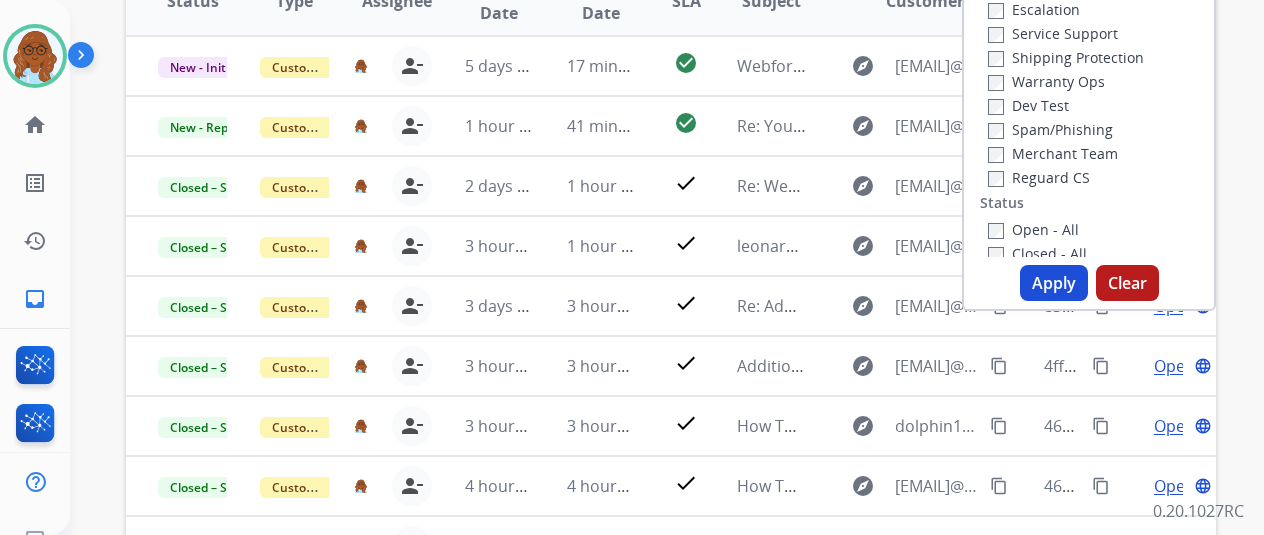 click on "Apply" at bounding box center (1054, 283) 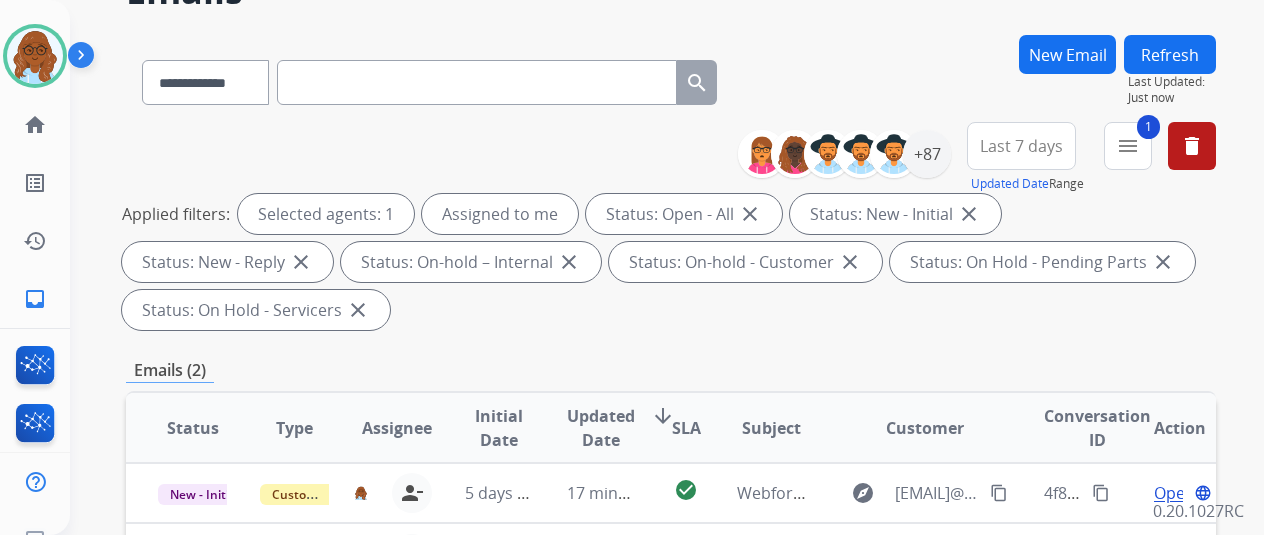 scroll, scrollTop: 300, scrollLeft: 0, axis: vertical 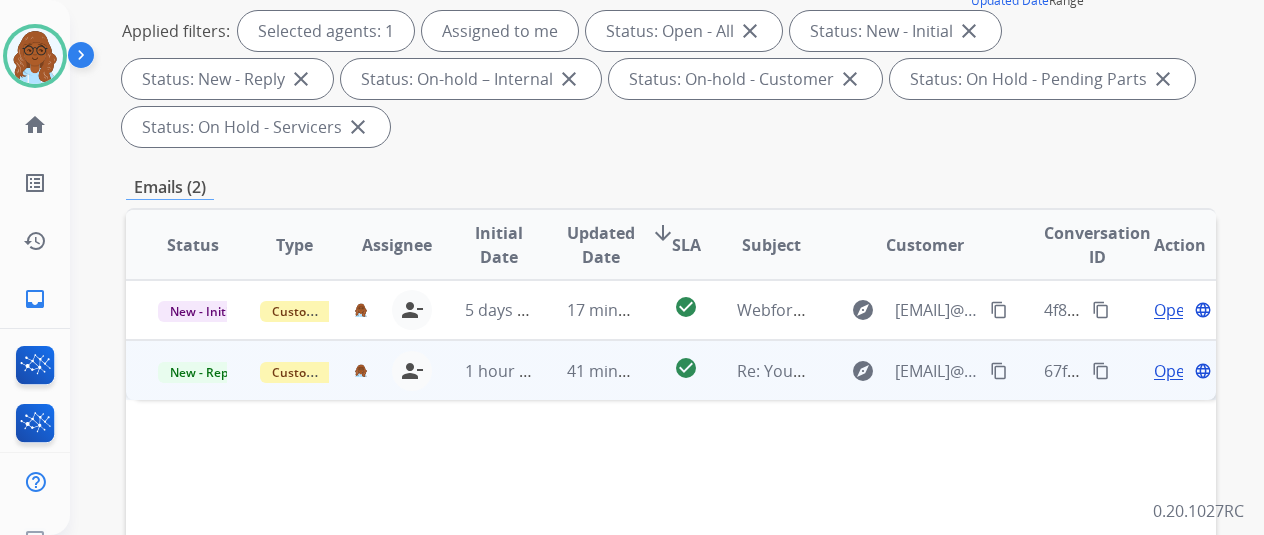 click on "Open" at bounding box center [1174, 371] 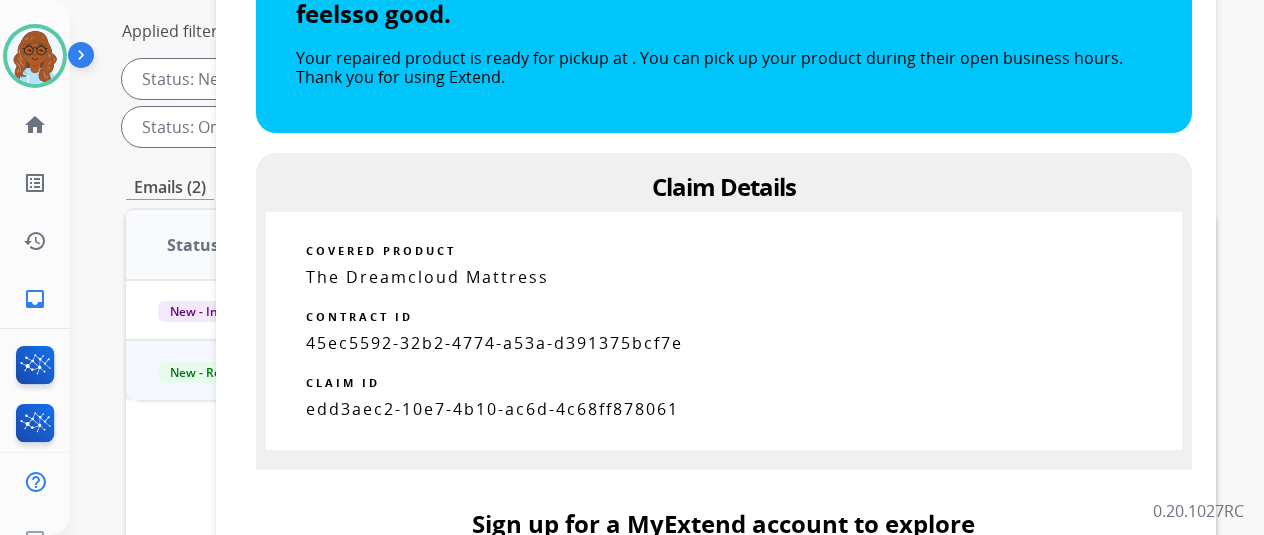 scroll, scrollTop: 1300, scrollLeft: 0, axis: vertical 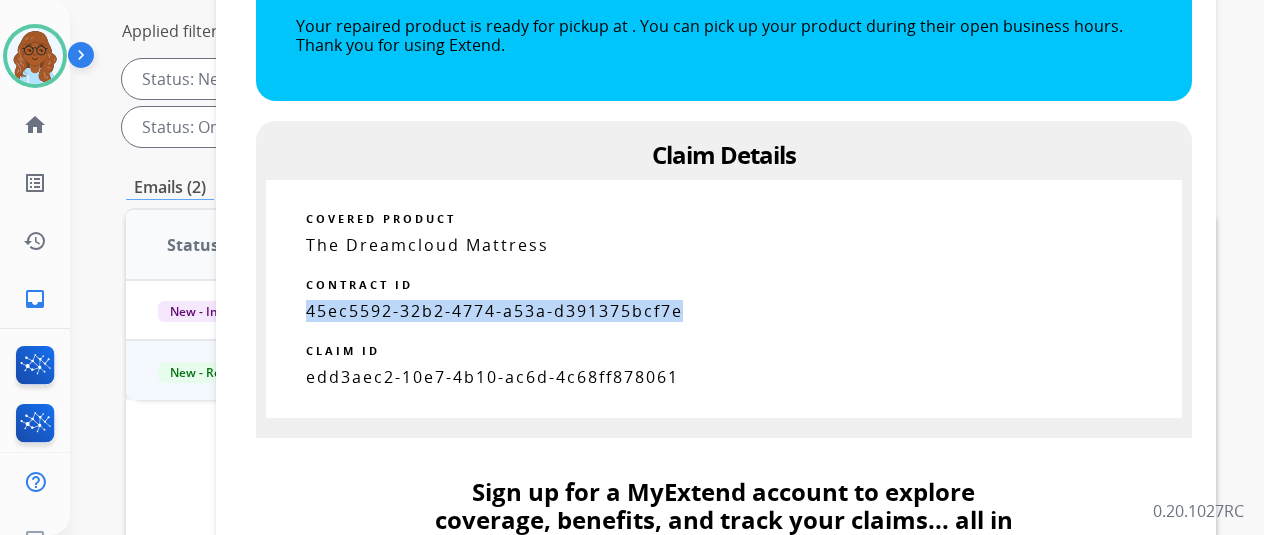 drag, startPoint x: 326, startPoint y: 312, endPoint x: 706, endPoint y: 305, distance: 380.06445 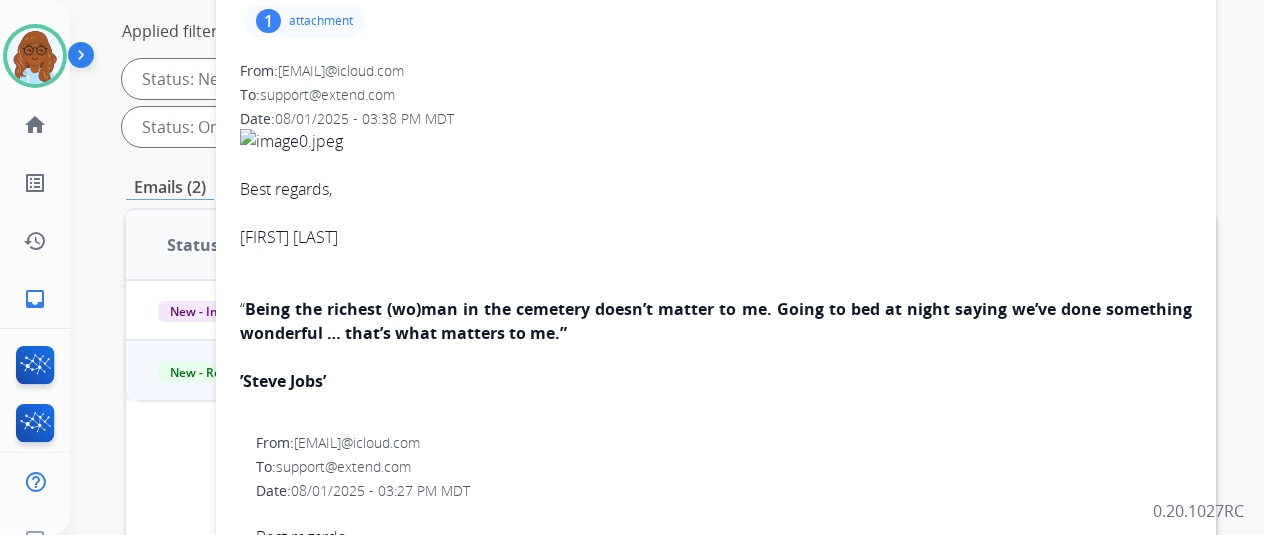 scroll, scrollTop: 0, scrollLeft: 0, axis: both 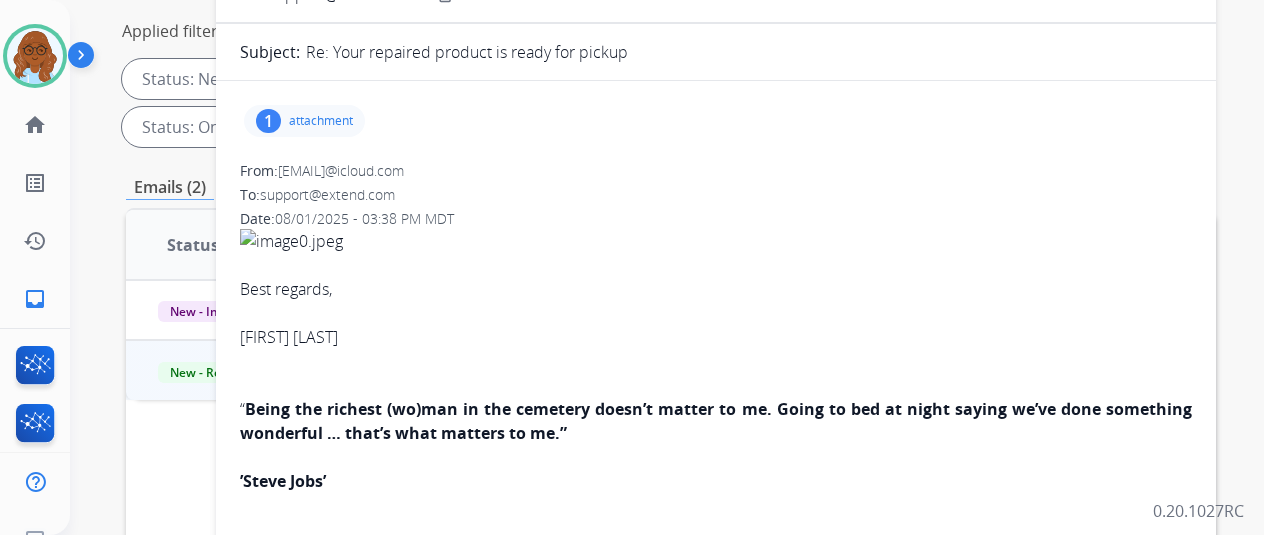click on "attachment" at bounding box center (321, 121) 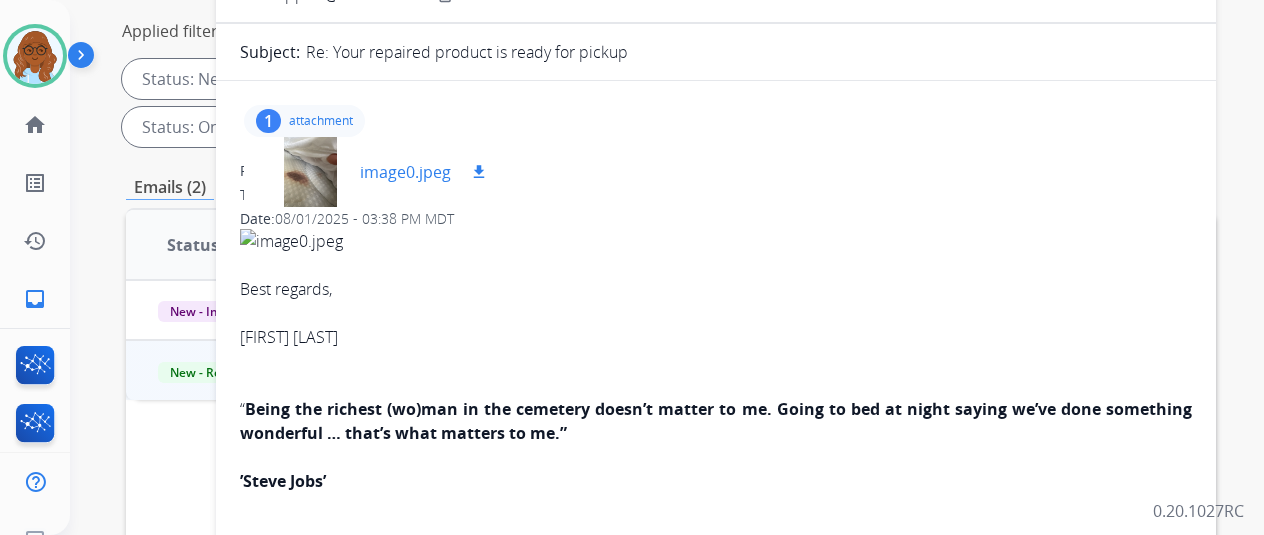 click at bounding box center [310, 172] 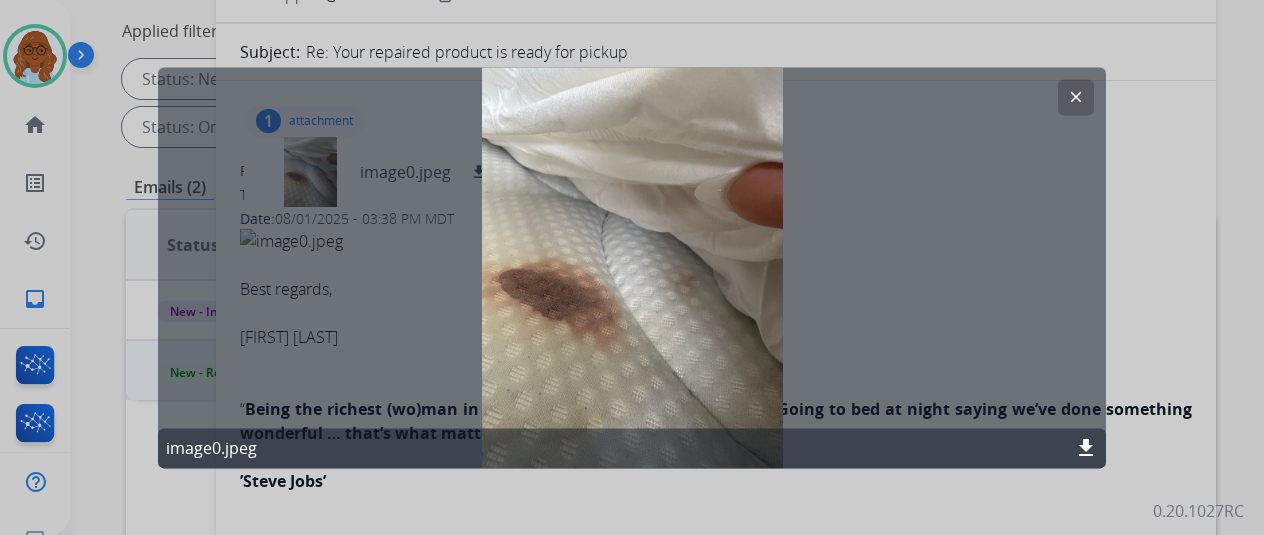 click on "clear" 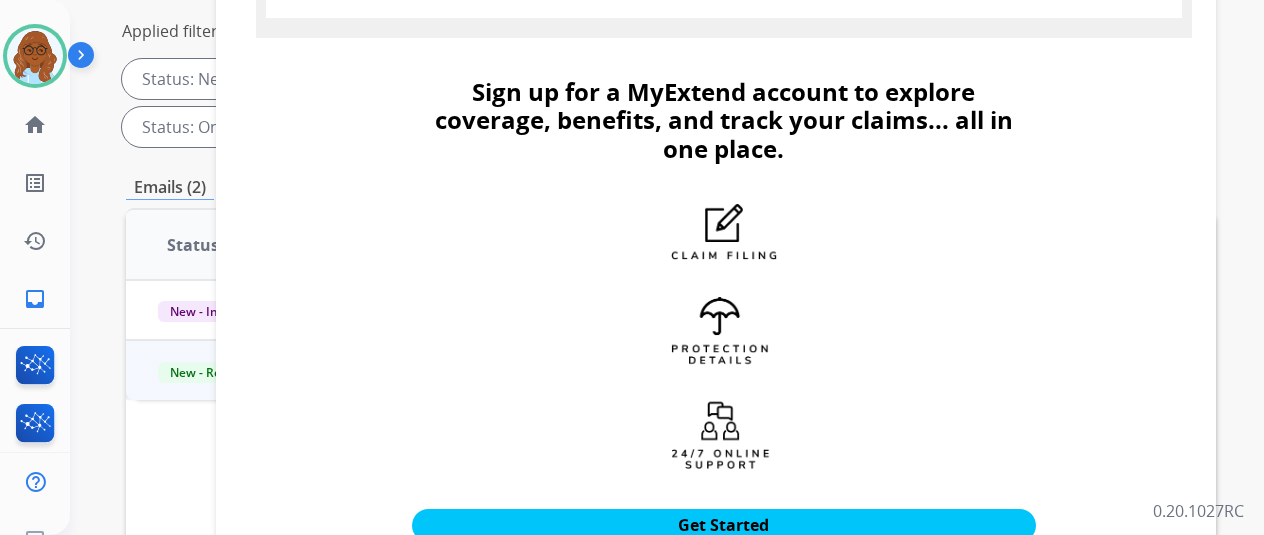 scroll, scrollTop: 1914, scrollLeft: 0, axis: vertical 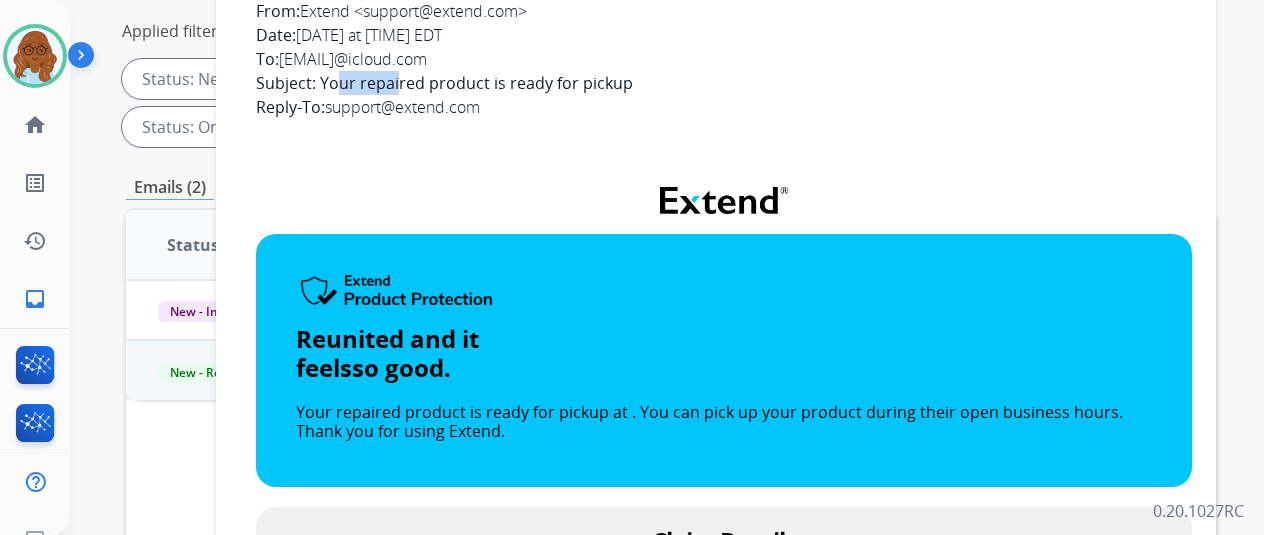 drag, startPoint x: 398, startPoint y: 81, endPoint x: 558, endPoint y: 74, distance: 160.15305 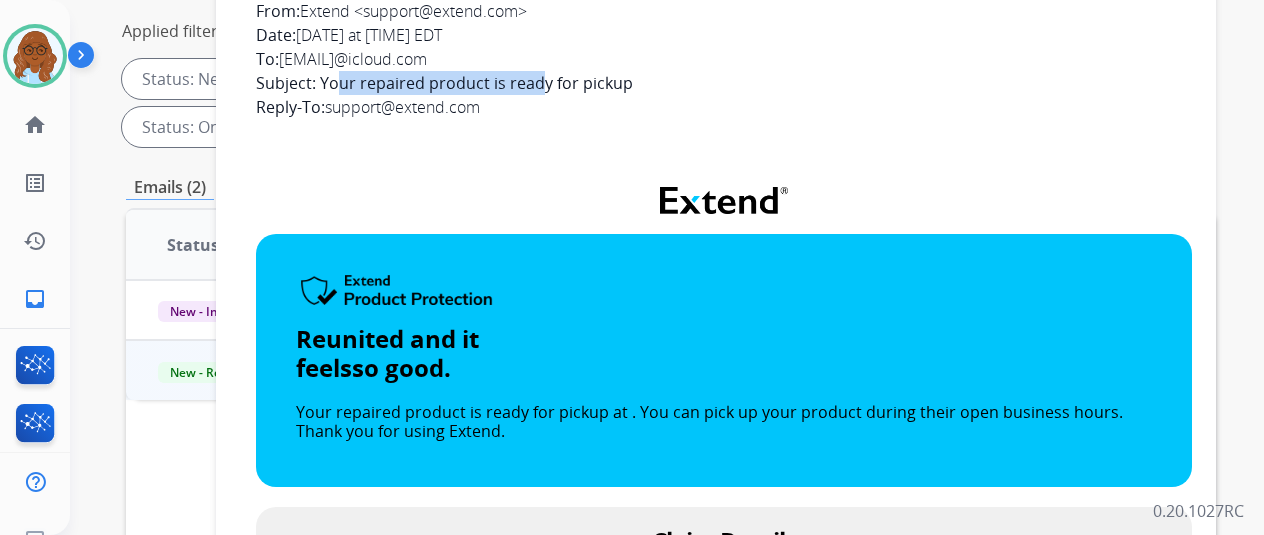 click on "﻿ Thanks for using Extend Product Protection.  ͏‌ ͏‌ ͏‌ ͏‌ ͏‌ ͏‌ ͏‌ ͏‌ ͏‌ ͏‌ ͏‌ ͏‌ ͏‌ ͏‌ ͏‌ ͏‌ ͏͏‌ ͏‌ ͏‌ ͏‌ ͏‌ ͏‌ ͏‌ ͏‌ ͏‌ ͏‌ ͏‌͏‌ ͏‌ ͏‌ ͏‌ ͏‌ ͏‌ ͏‌ ͏‌ ͏‌ ͏‌ ͏‌ ͏‌ ͏‌ ͏‌ ͏‌ ͏‌ ͏͏‌ ͏‌ ͏‌ ͏‌ ͏‌ ͏‌ ͏‌ ͏‌ ͏‌ ͏‌ ͏‌͏‌ ͏‌ ͏‌ ͏‌ ͏‌ ͏‌ ͏‌ ͏‌ ͏‌ ͏‌ ͏‌ ͏‌ ͏‌ ͏‌ ͏‌ ͏‌ ͏͏‌ ͏‌ ͏‌ ͏‌ ͏‌ ͏‌ ͏‌ ͏‌ ͏‌ ͏‌ ͏‌͏‌ ͏‌ ͏‌ ͏‌ ͏‌ ͏‌ ͏‌ ͏‌ ͏‌ ͏‌ ͏‌ ͏‌ ͏‌ ͏‌ ͏‌ ͏‌ ͏͏‌ ͏‌ ͏‌ ͏‌ ͏‌ ͏‌ ͏‌ ͏‌ ͏‌ ͏‌ ͏‌͏‌ ͏‌ ͏‌ ͏‌ ͏‌ ͏‌ ͏‌ ͏‌ ͏‌ ͏‌ ͏‌ ͏‌ ͏‌ ͏‌ ͏‌ ͏‌ ͏͏‌ ͏‌ ͏‌ ͏‌ ͏‌ ͏‌ ͏‌ ͏‌ ͏‌ ͏‌ ͏‌ ͏‌ ͏‌ ͏‌ ͏‌ ͏‌ ͏‌ ͏‌ ͏‌ ͏‌ ͏‌ ͏‌ ͏‌ ͏‌ ͏‌              Reunited and it feels so good.   Reunited and it feels" at bounding box center [724, 919] 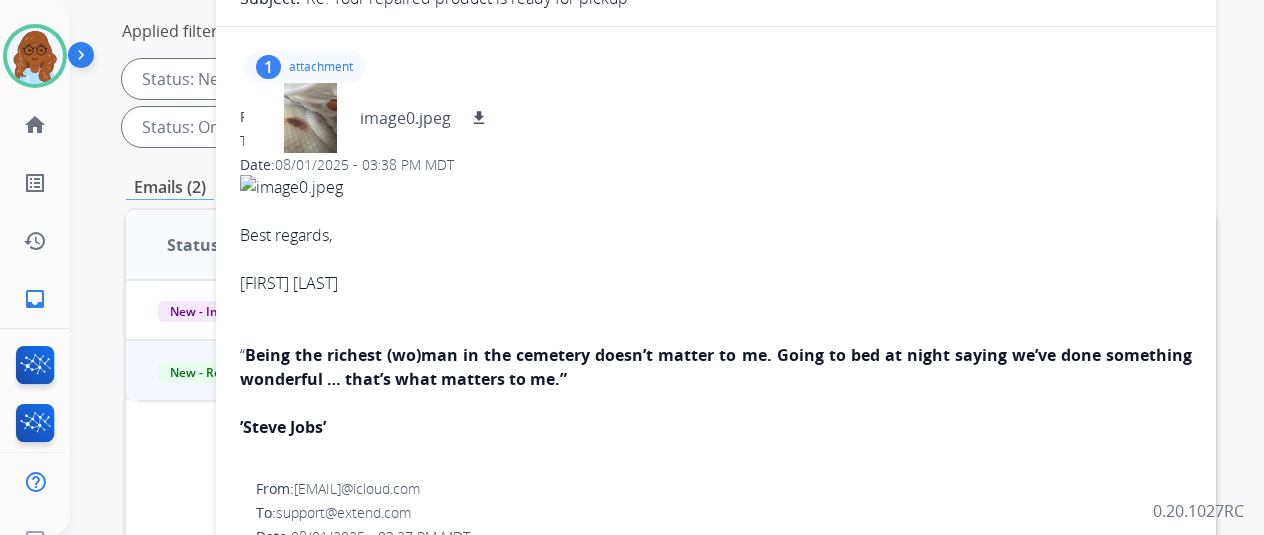 scroll, scrollTop: 0, scrollLeft: 0, axis: both 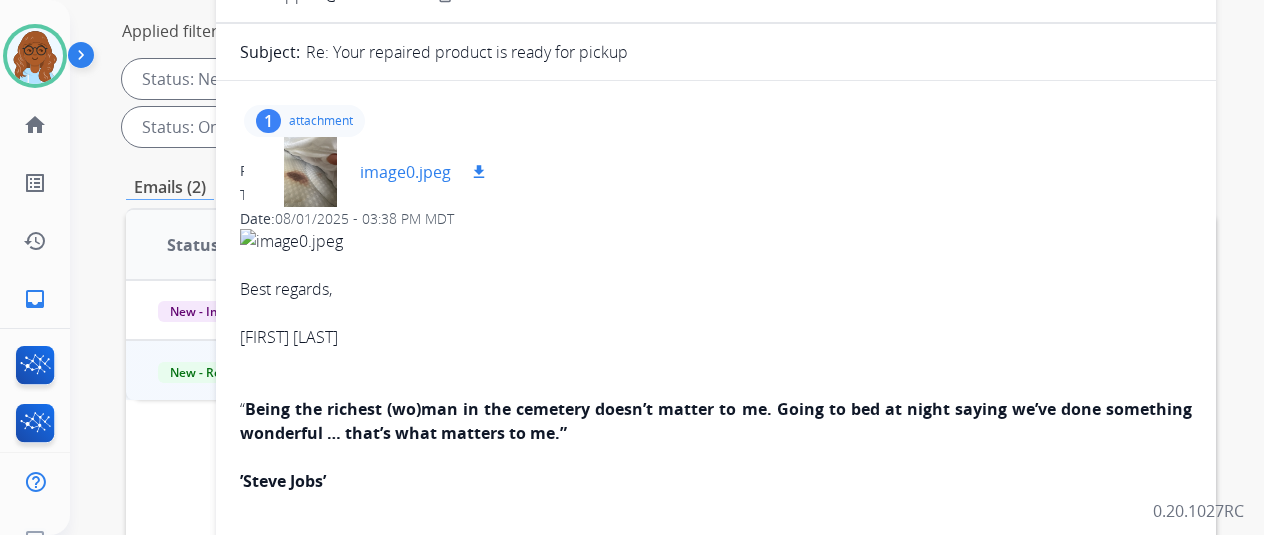 click at bounding box center (310, 172) 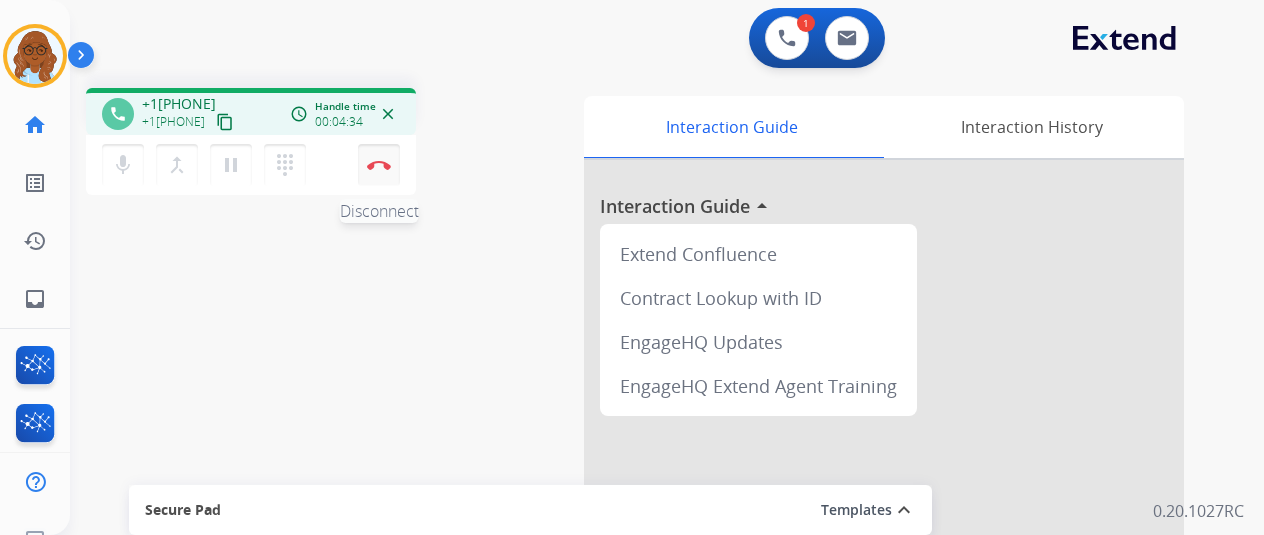 click at bounding box center [379, 165] 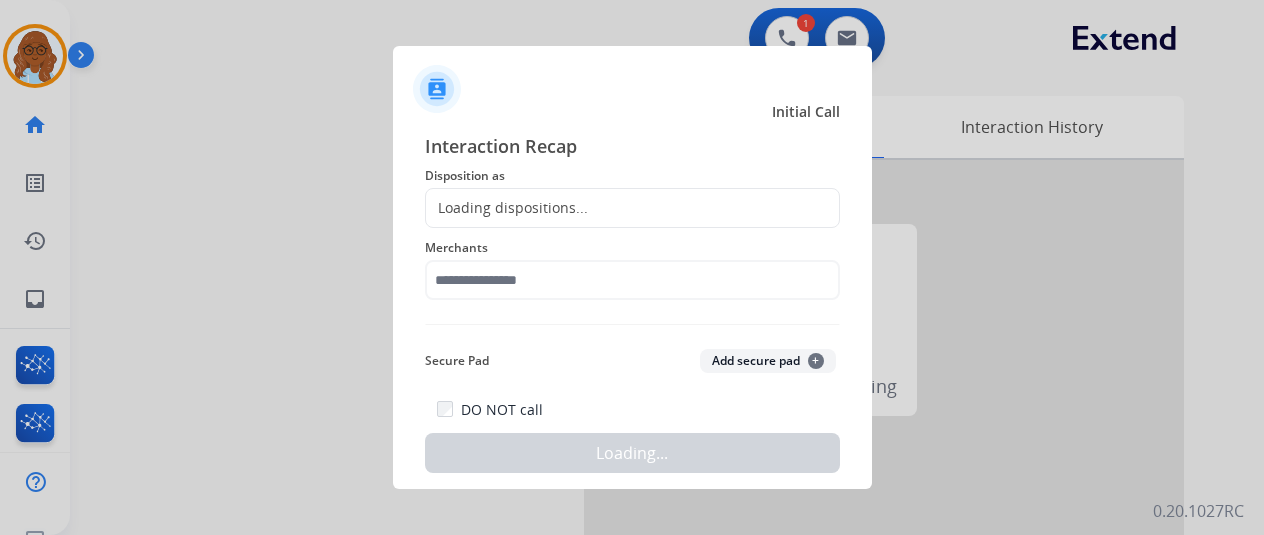 click on "Loading dispositions..." 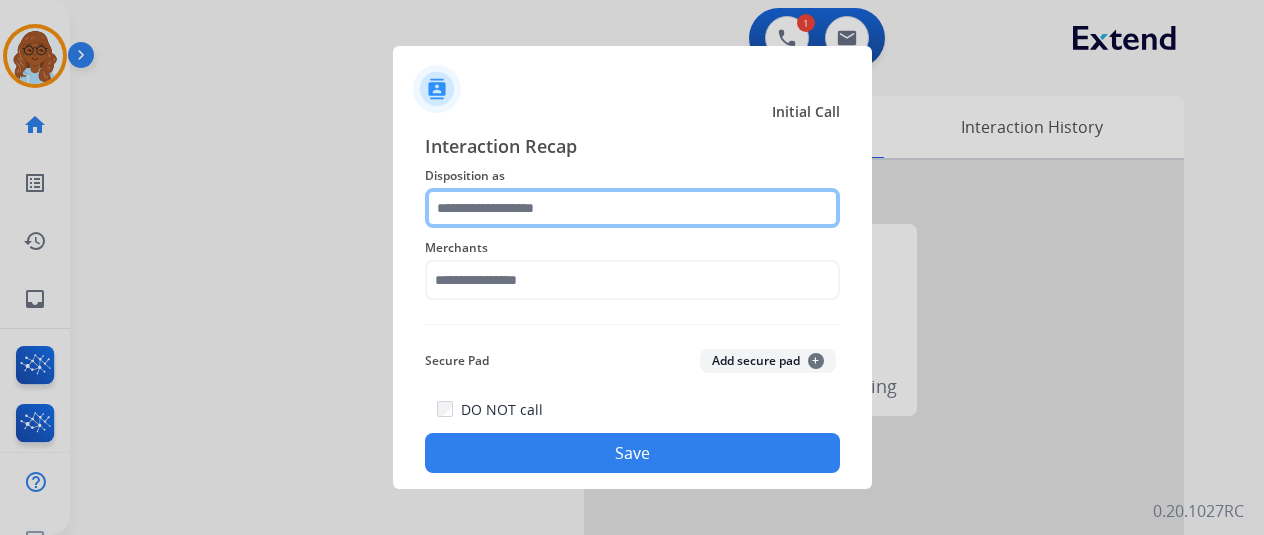 click 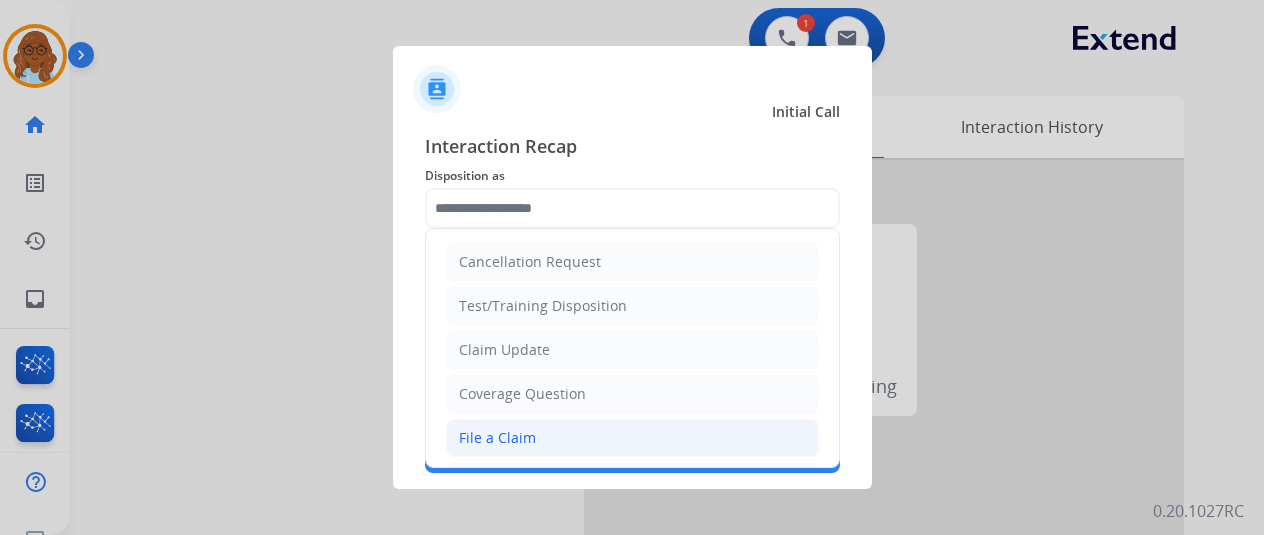 click on "File a Claim" 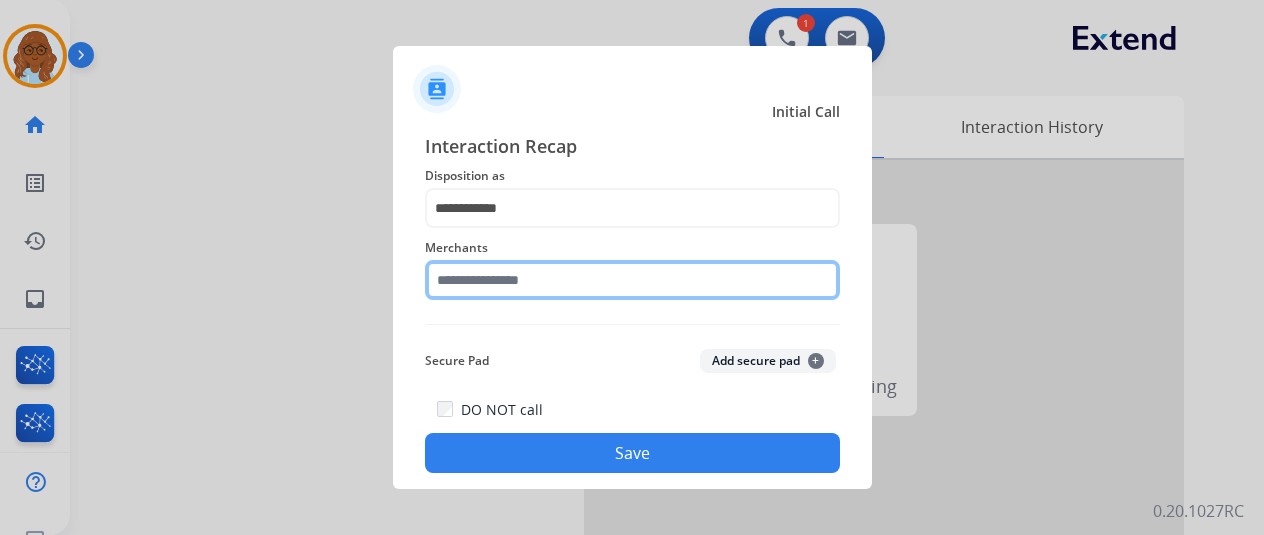 click 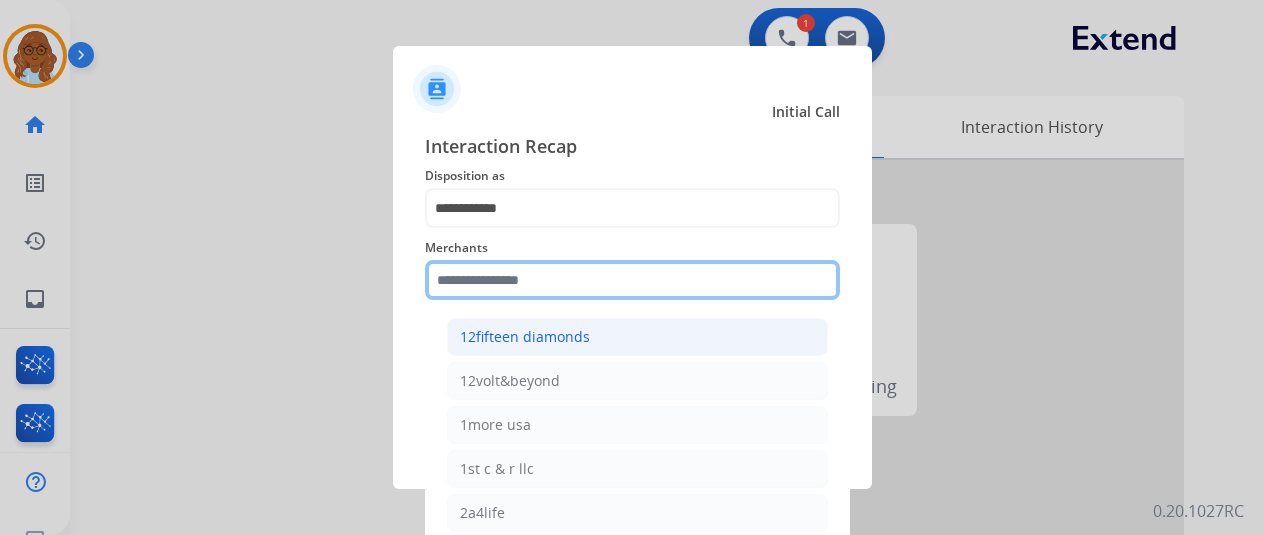 type on "*" 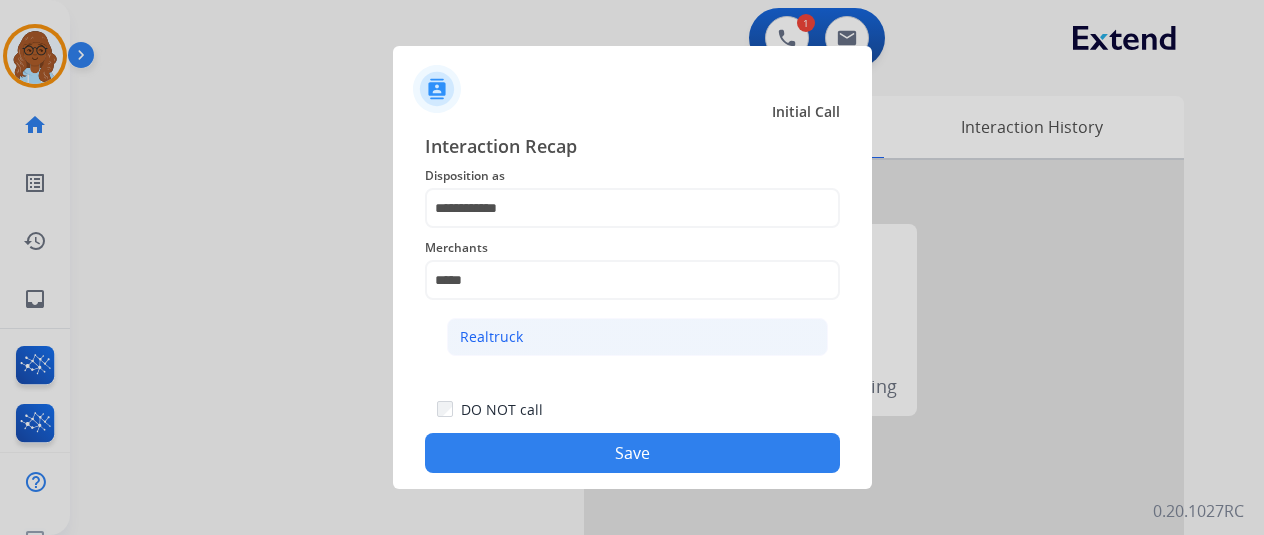 click on "Realtruck" 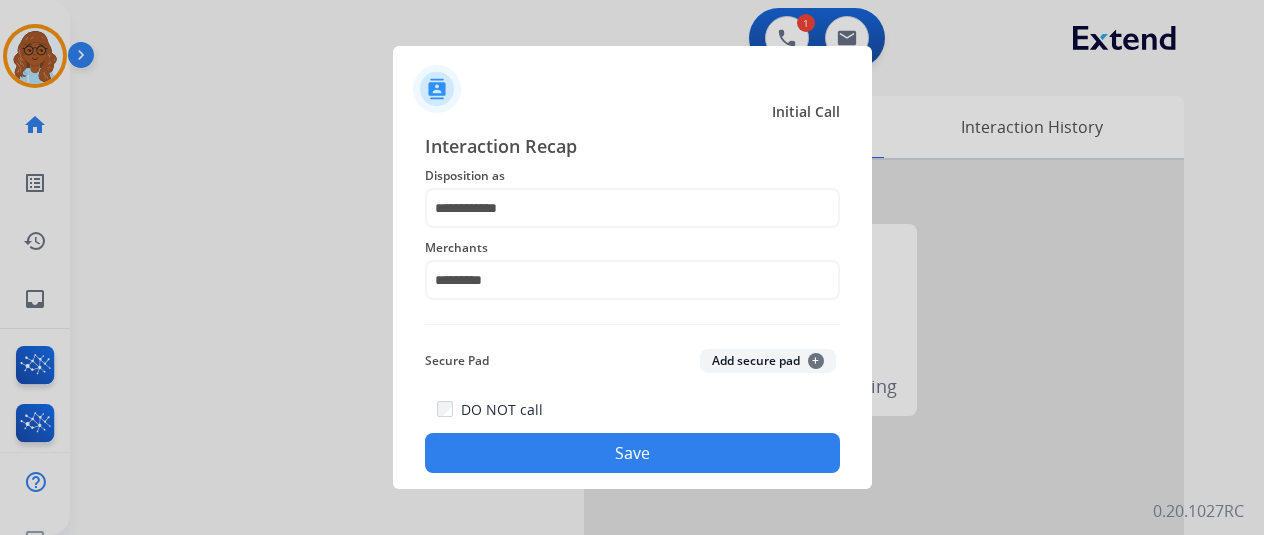 click on "Save" 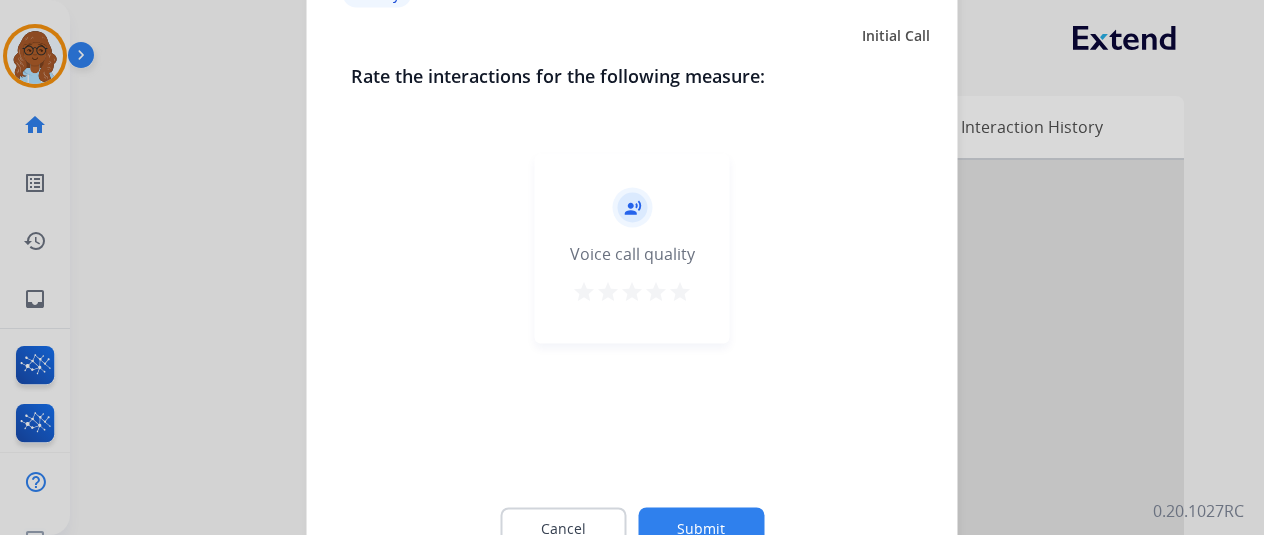 drag, startPoint x: 665, startPoint y: 288, endPoint x: 663, endPoint y: 331, distance: 43.046486 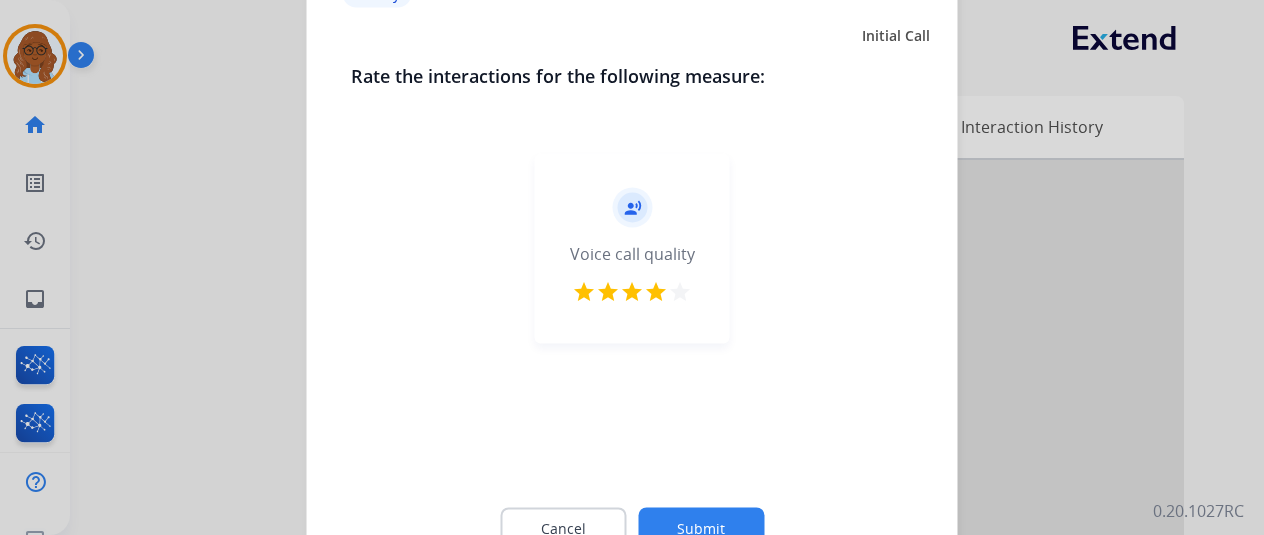 click on "Submit" 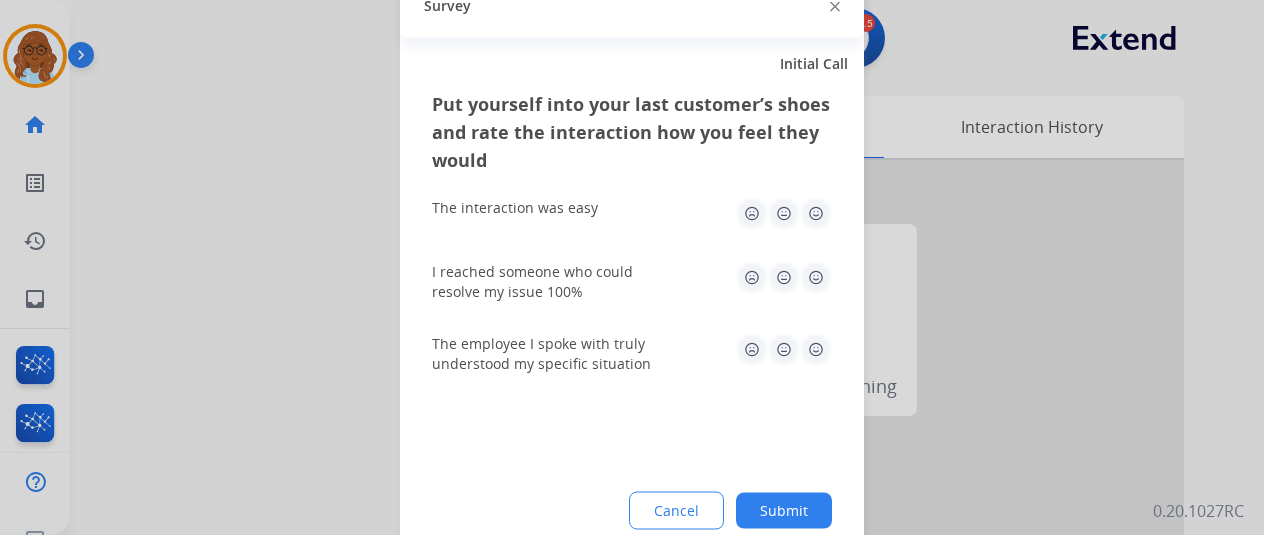 click 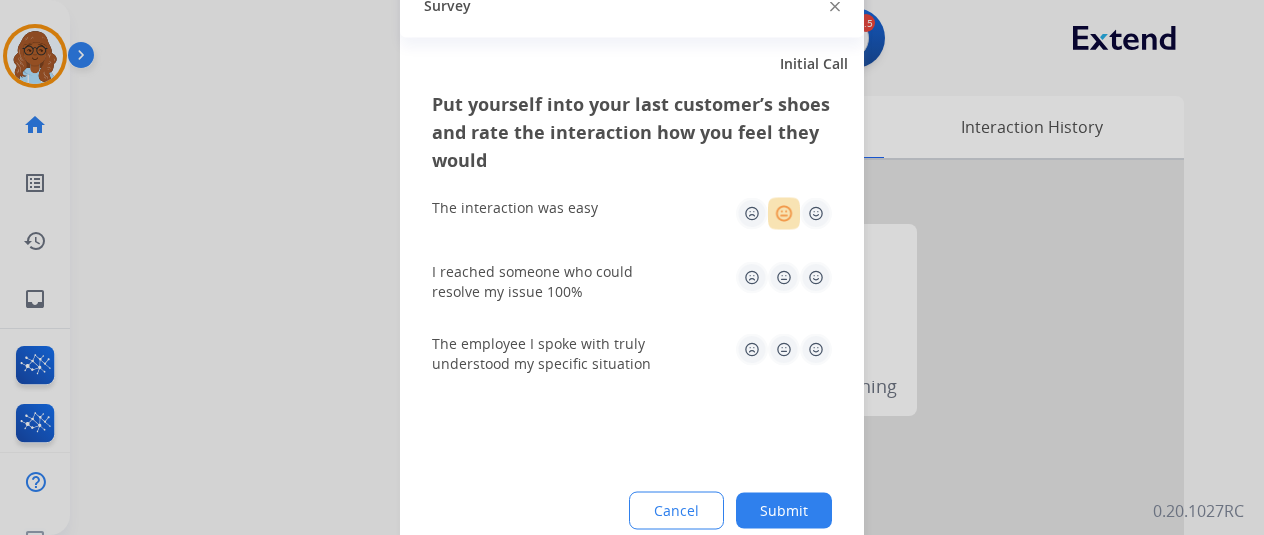drag, startPoint x: 803, startPoint y: 279, endPoint x: 812, endPoint y: 311, distance: 33.24154 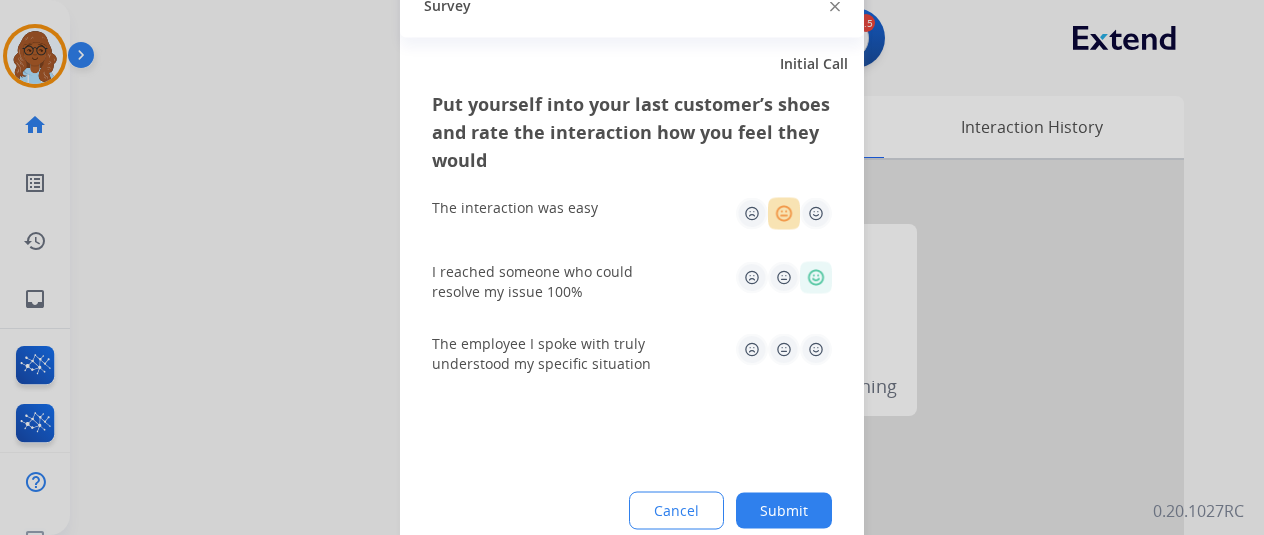 click 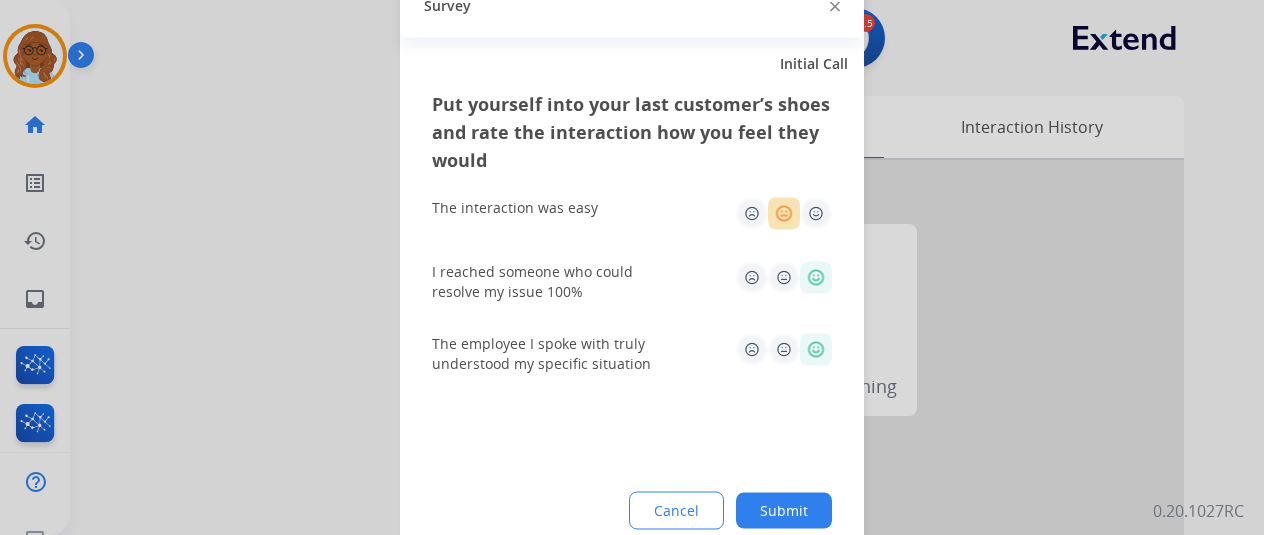 click on "Submit" 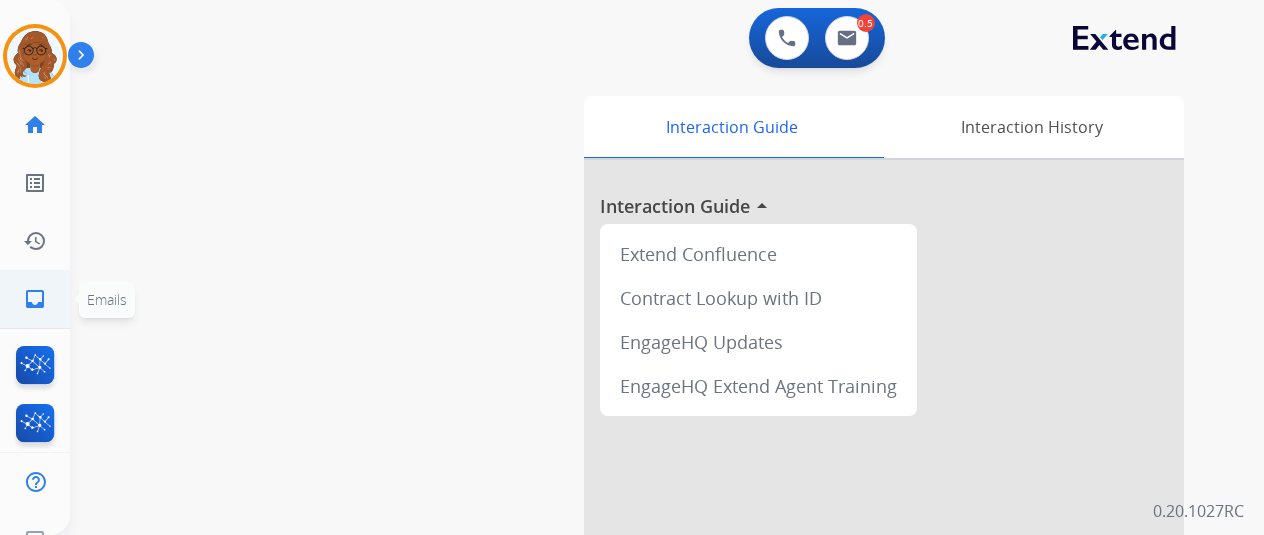 click on "inbox  Emails" 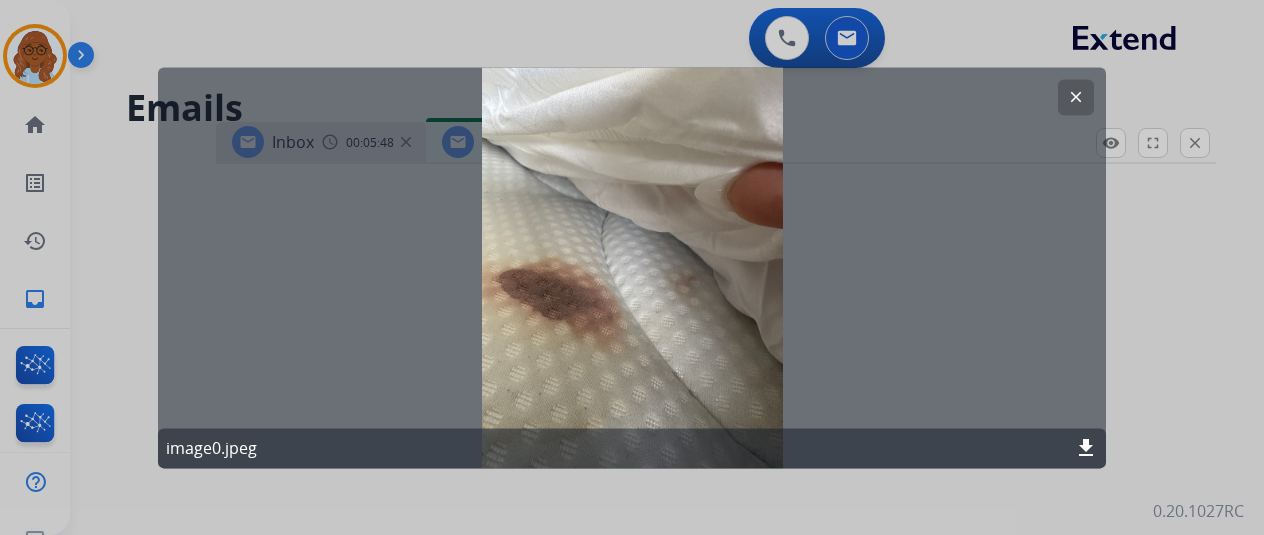 select on "**********" 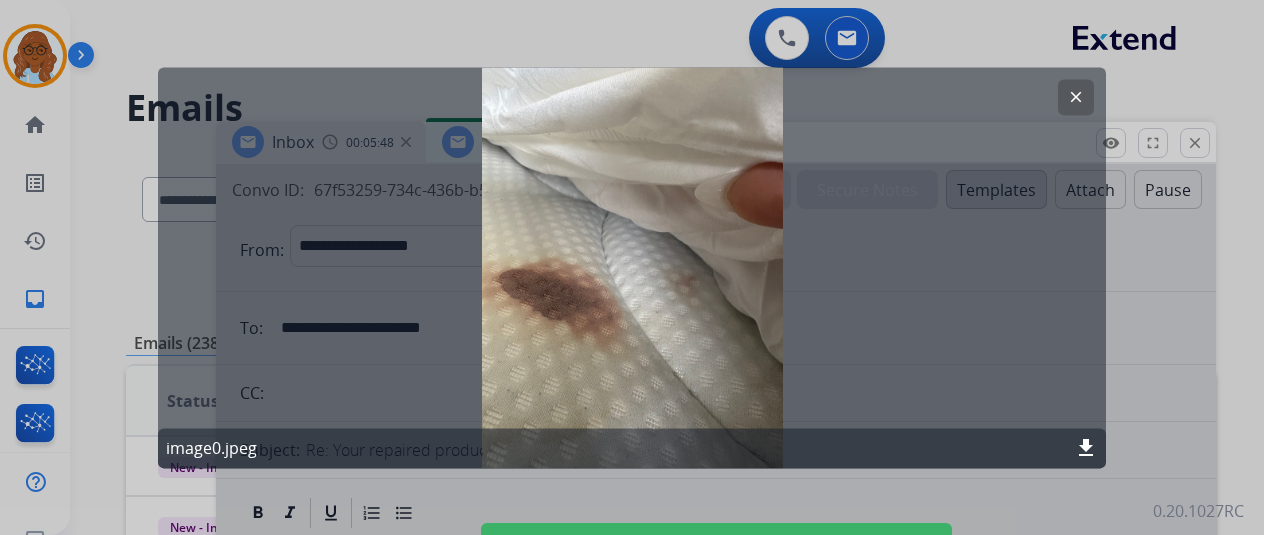 click on "clear" 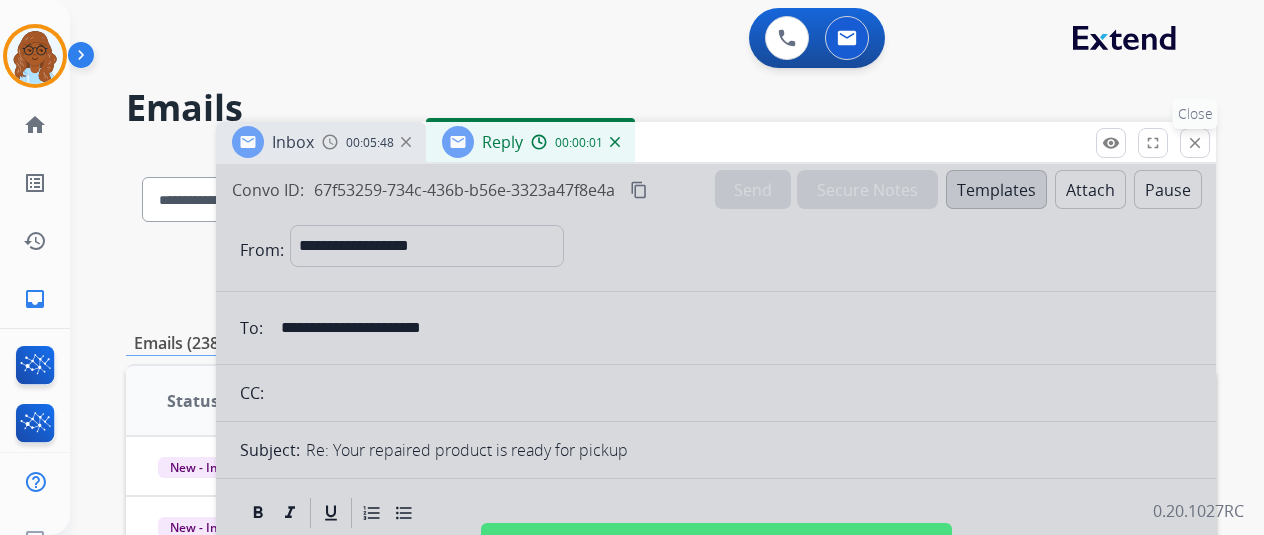 click on "close" at bounding box center (1195, 143) 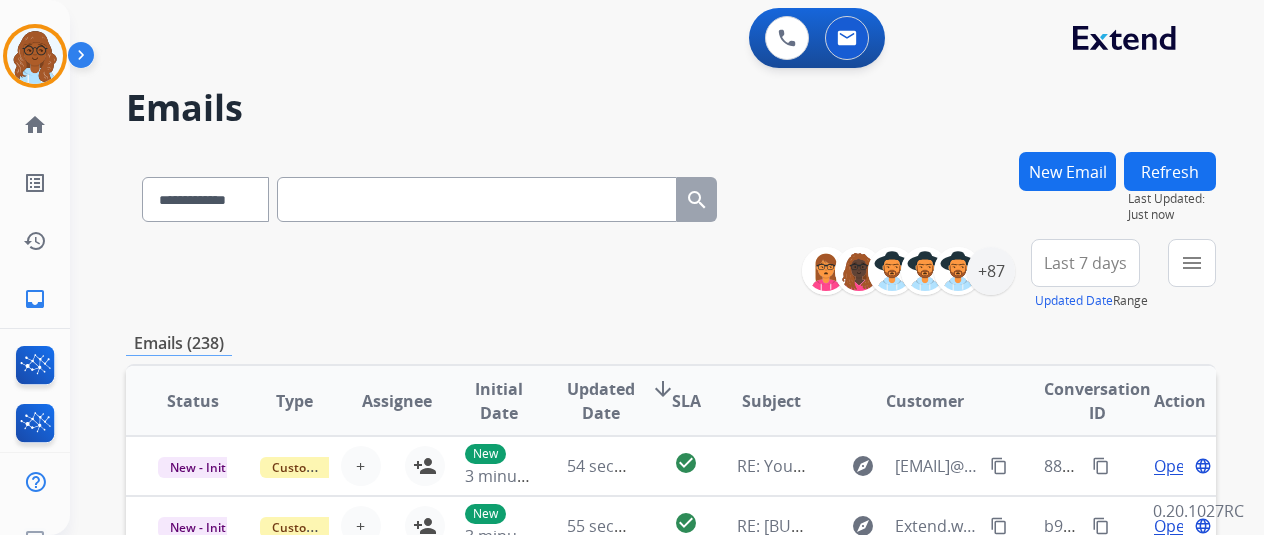 click on "New Email" at bounding box center (1067, 171) 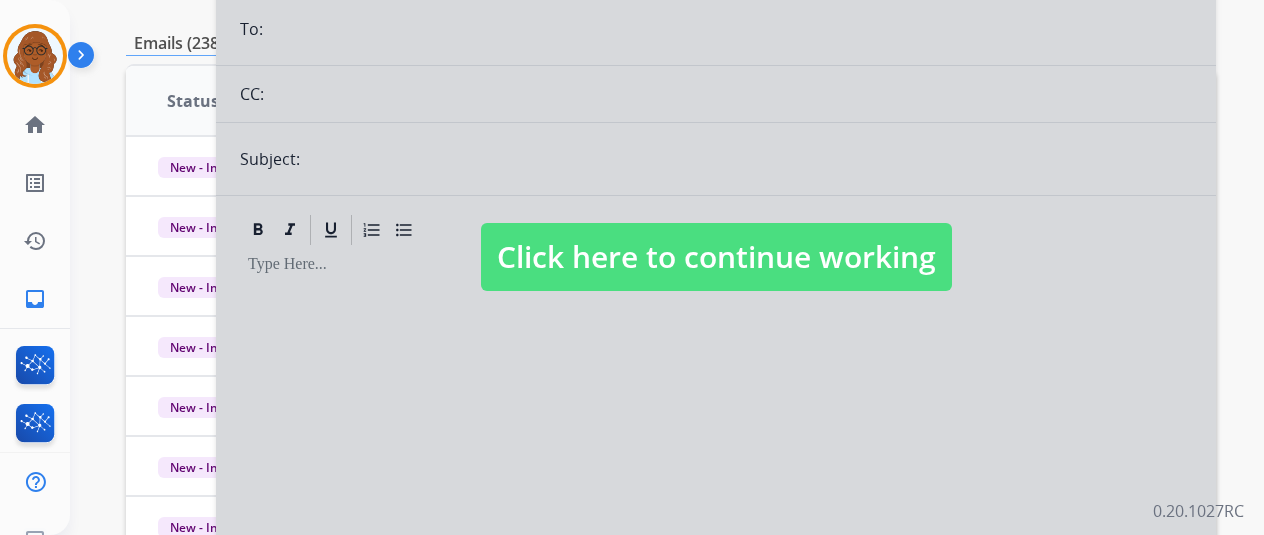 scroll, scrollTop: 0, scrollLeft: 0, axis: both 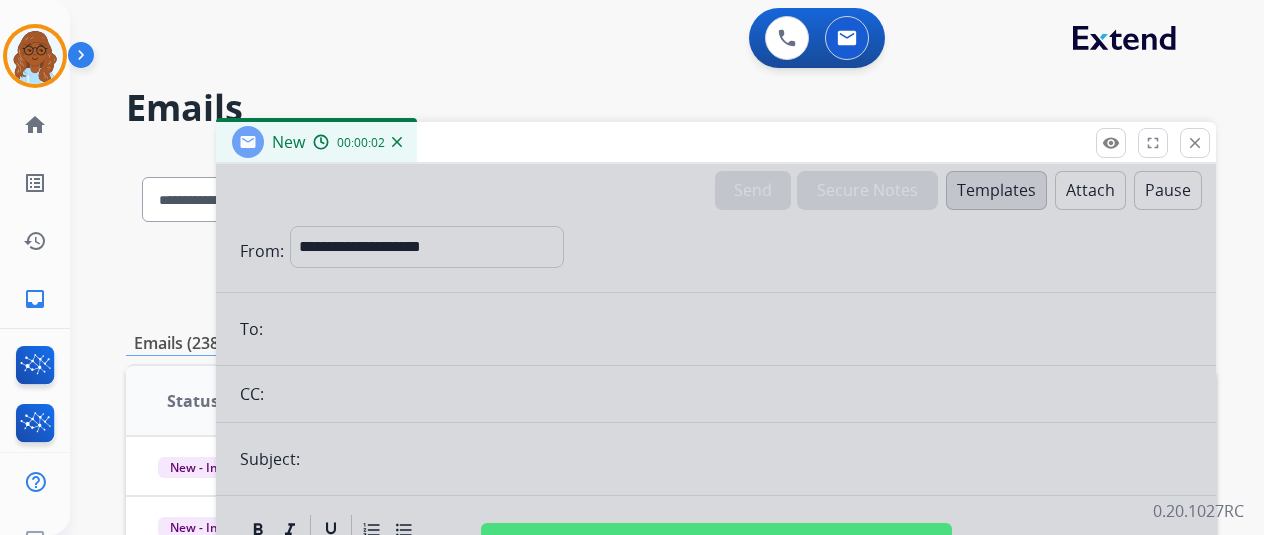 click at bounding box center [716, 537] 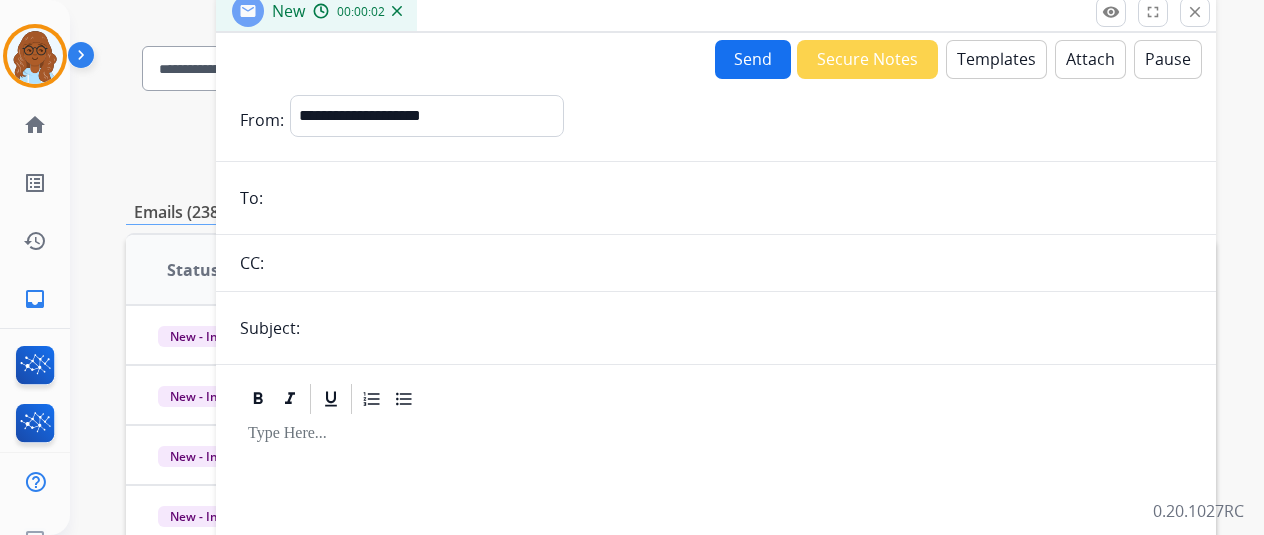 scroll, scrollTop: 200, scrollLeft: 0, axis: vertical 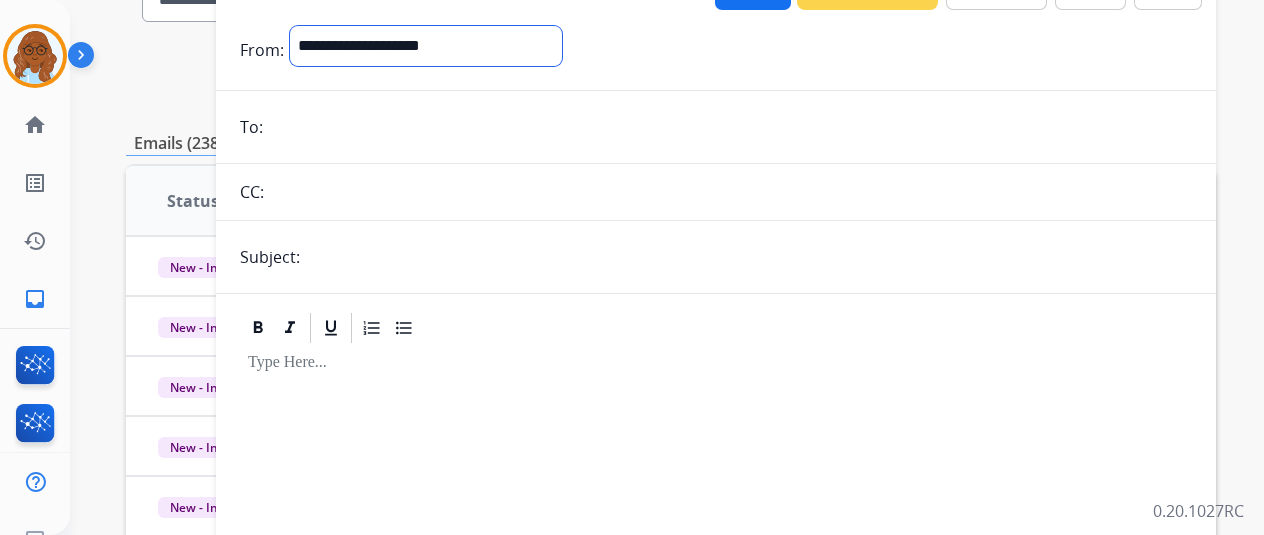 click on "**********" at bounding box center (426, 46) 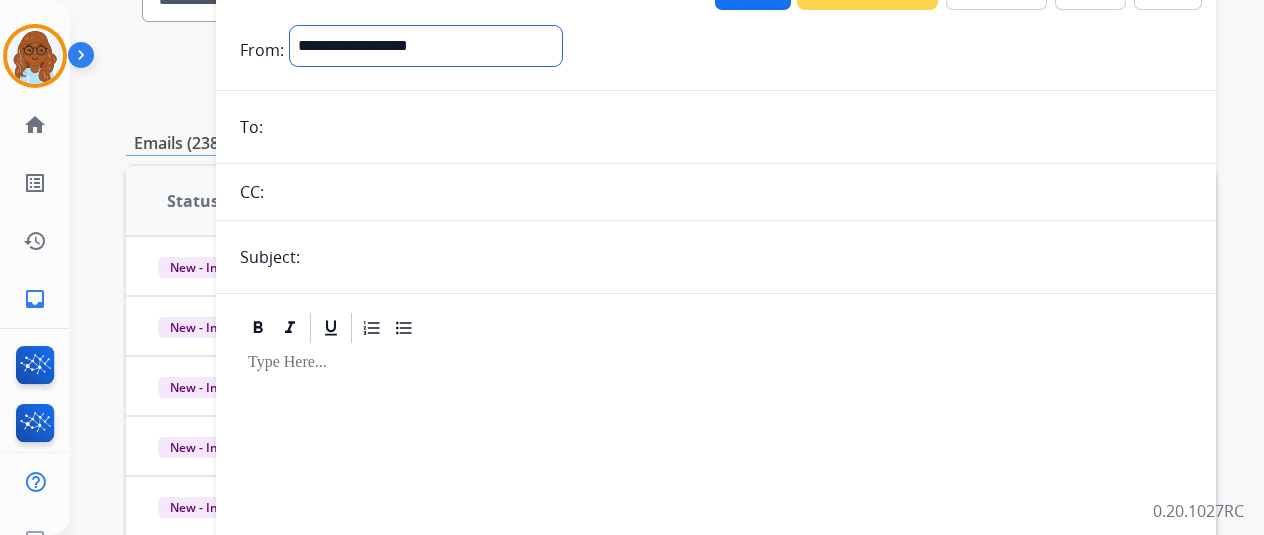 click on "**********" at bounding box center (426, 46) 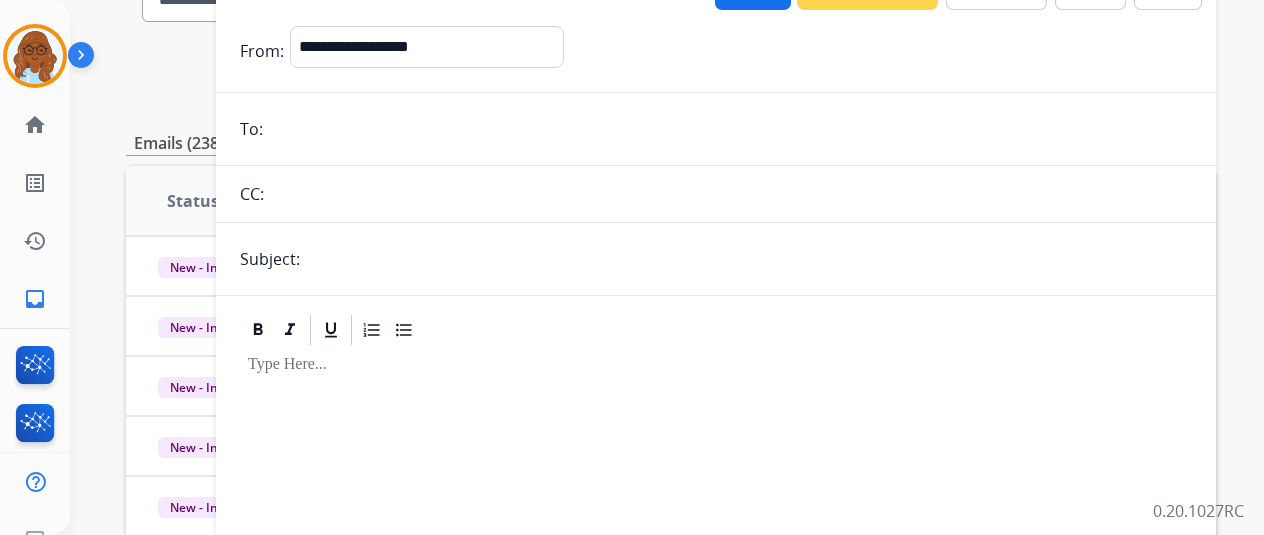 click on "**********" at bounding box center (716, 356) 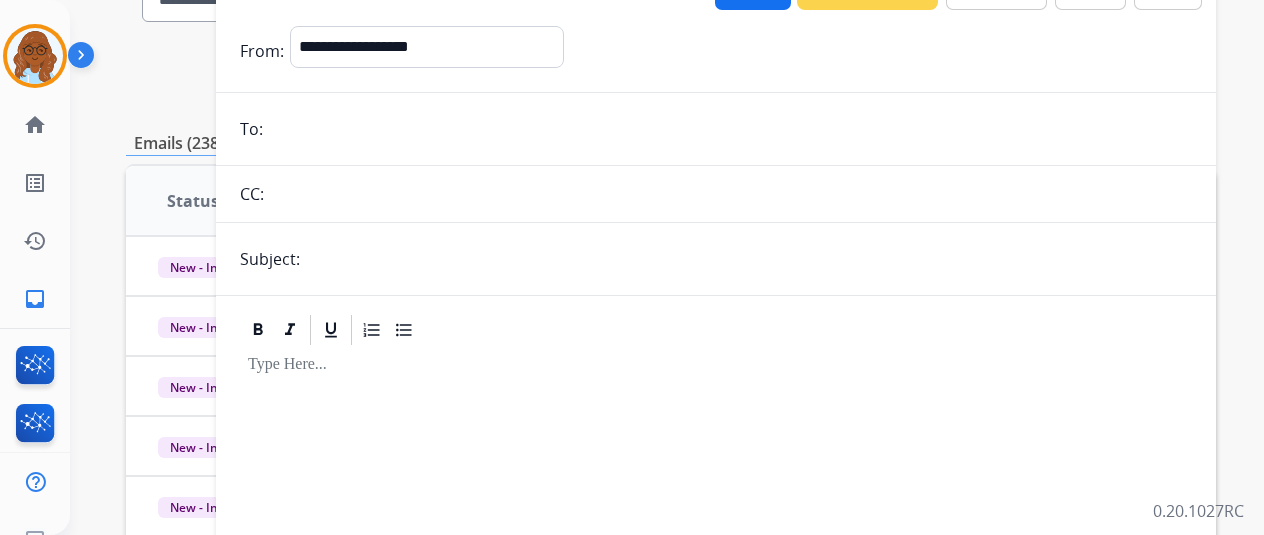 paste on "**********" 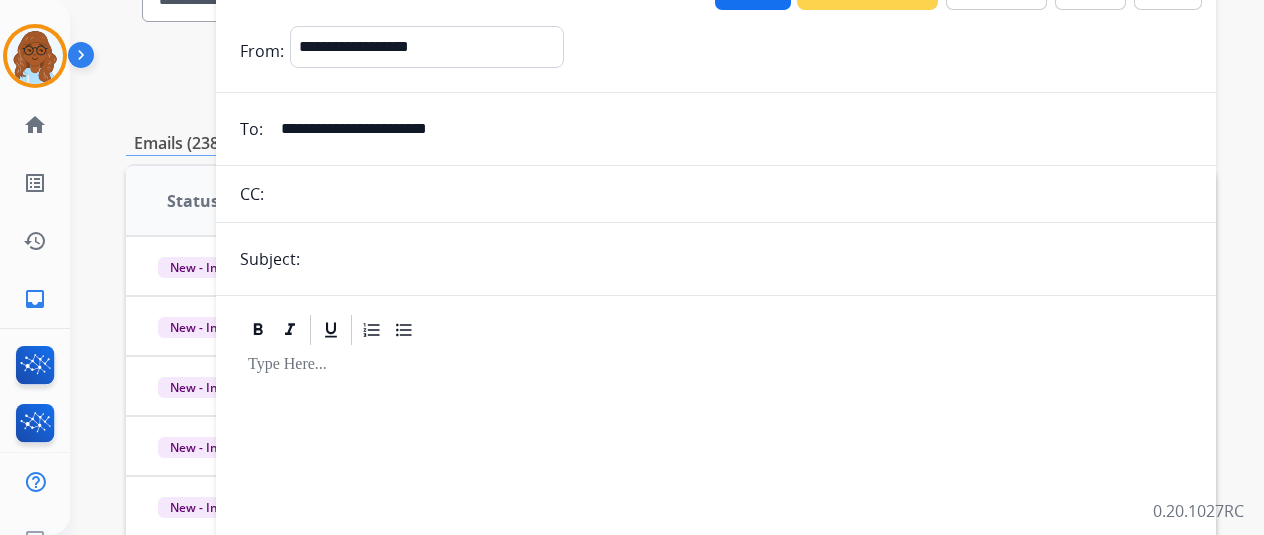 type on "**********" 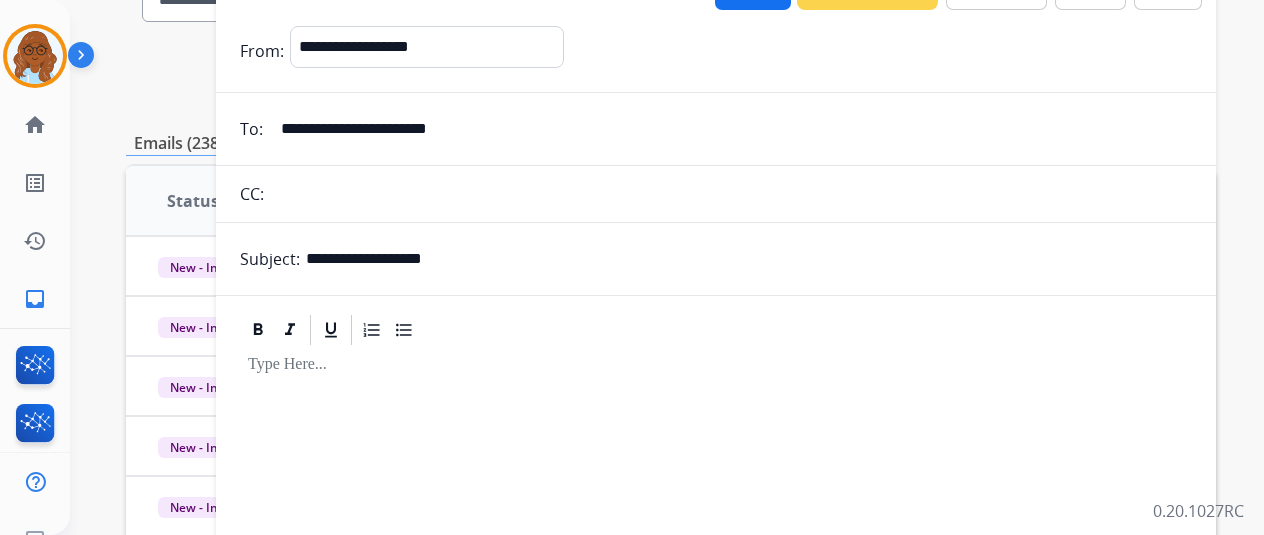click at bounding box center [716, 519] 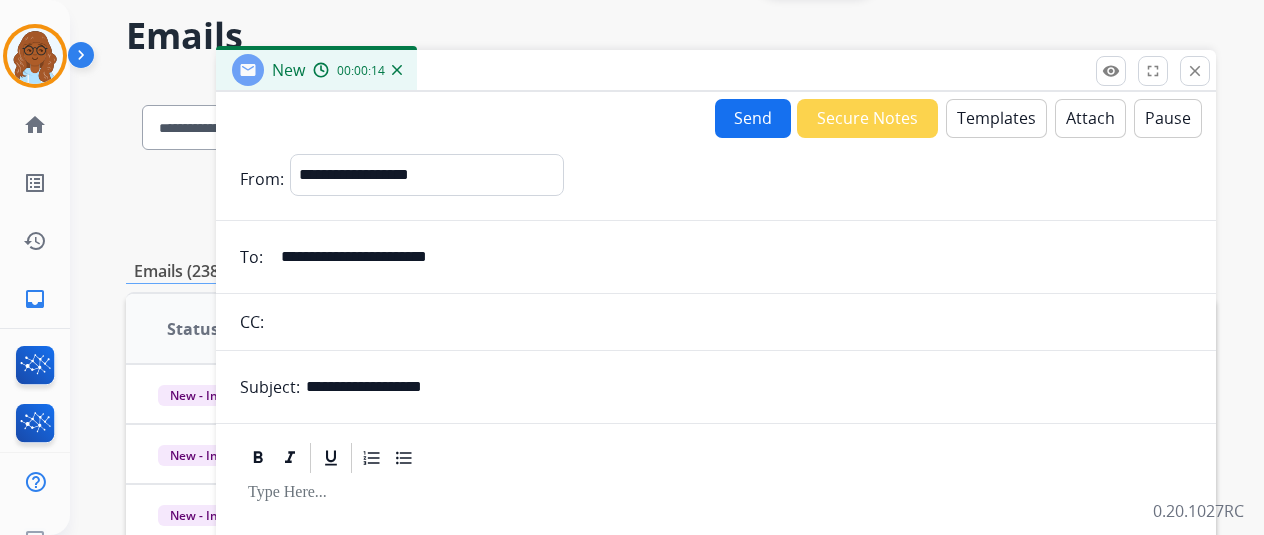 scroll, scrollTop: 0, scrollLeft: 0, axis: both 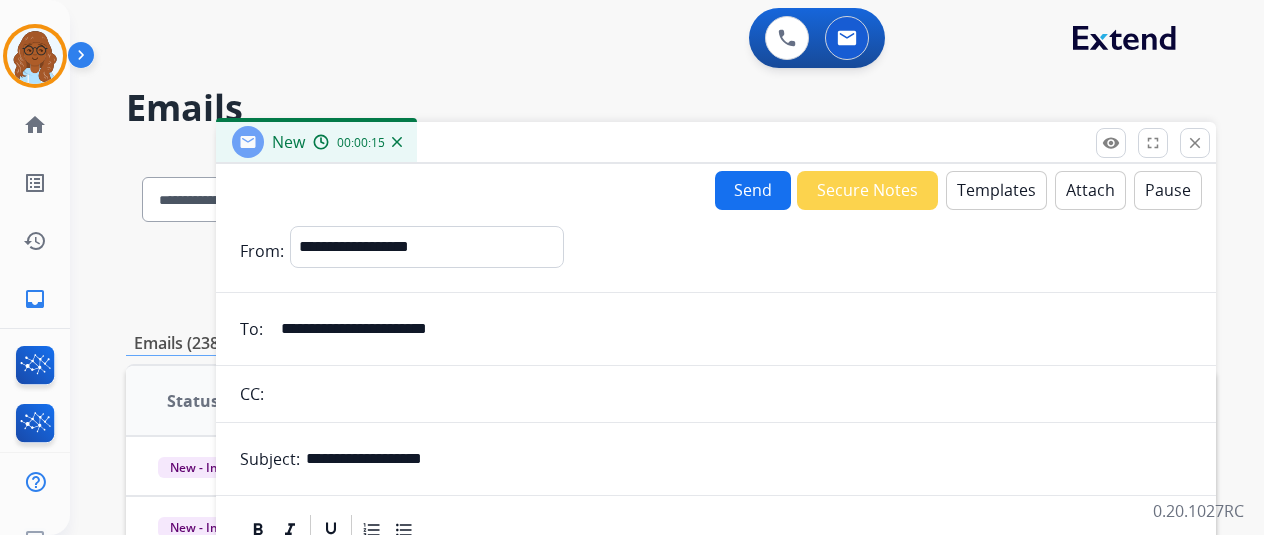 click on "Templates" at bounding box center [996, 190] 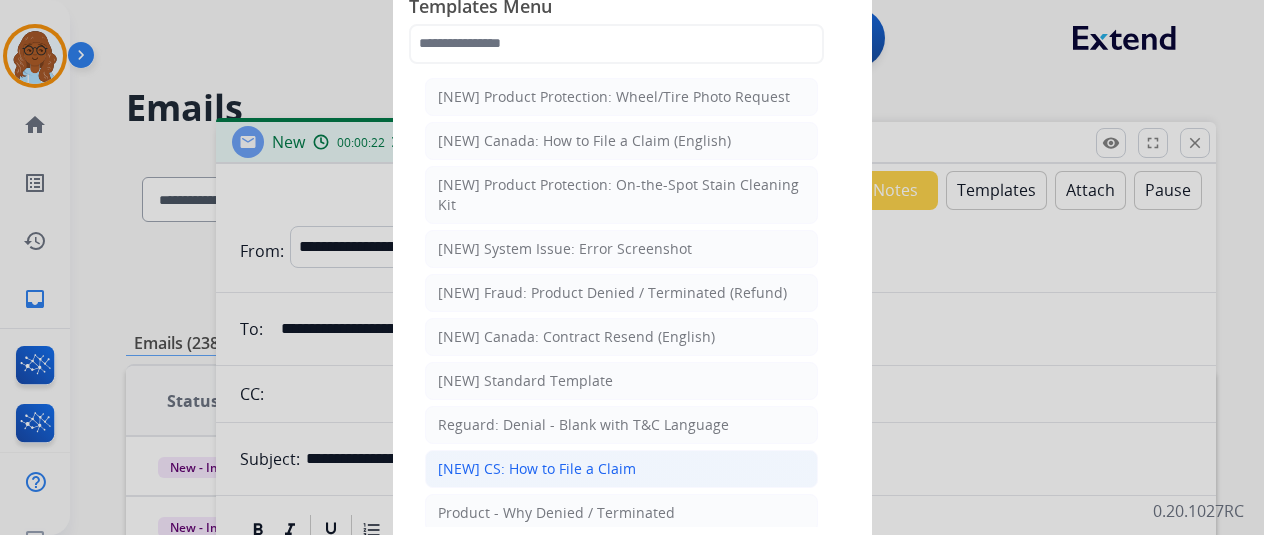 click on "[NEW] CS: How to File a Claim" 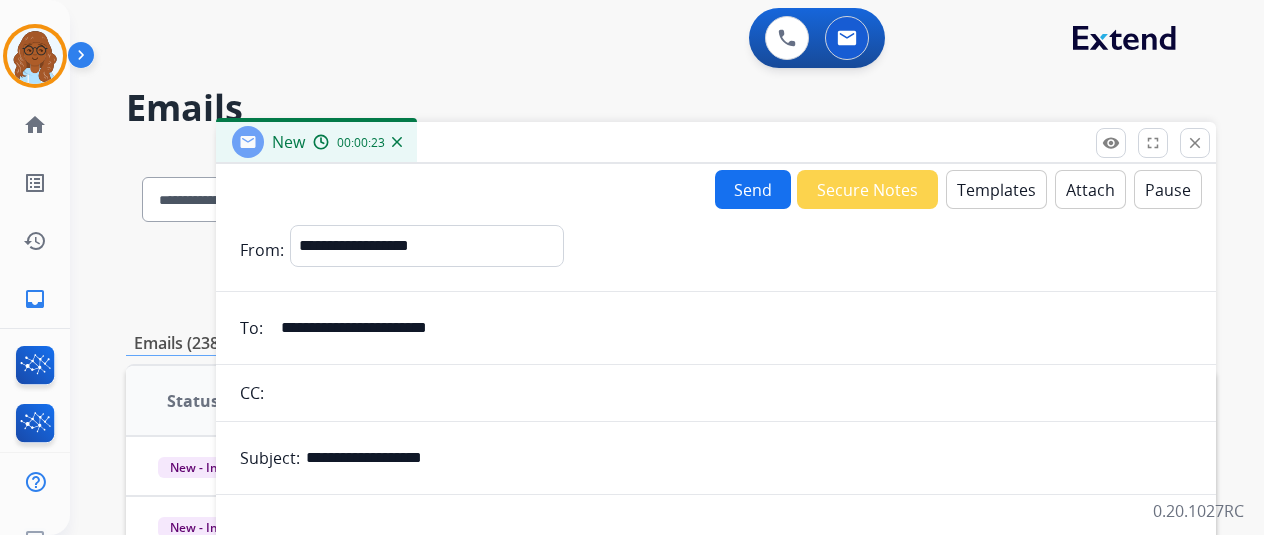 scroll, scrollTop: 352, scrollLeft: 0, axis: vertical 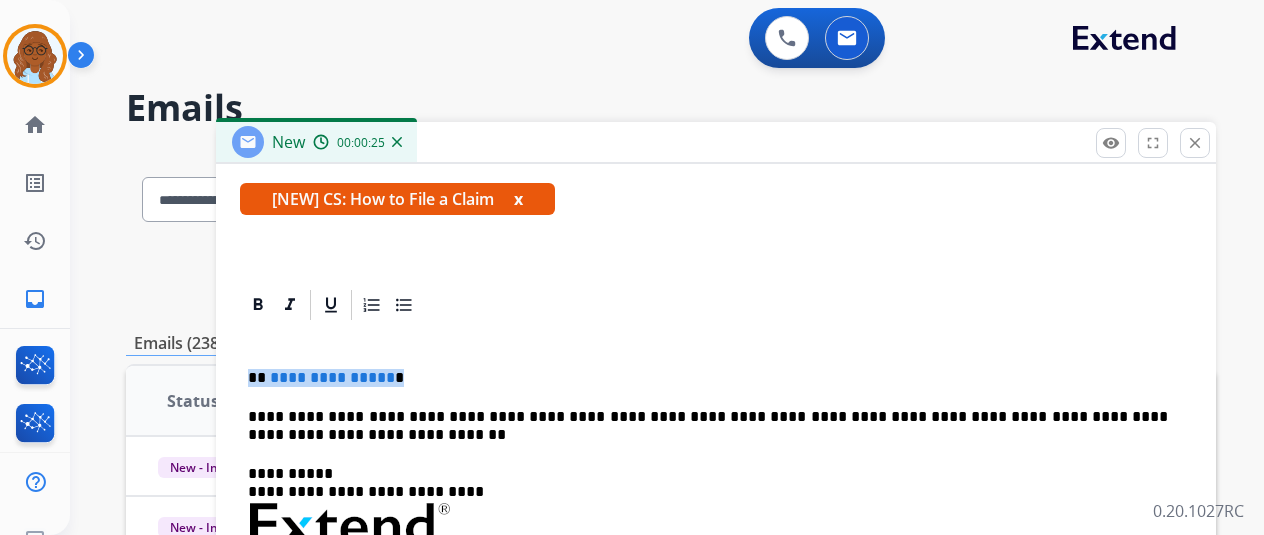 drag, startPoint x: 429, startPoint y: 375, endPoint x: 226, endPoint y: 369, distance: 203.08865 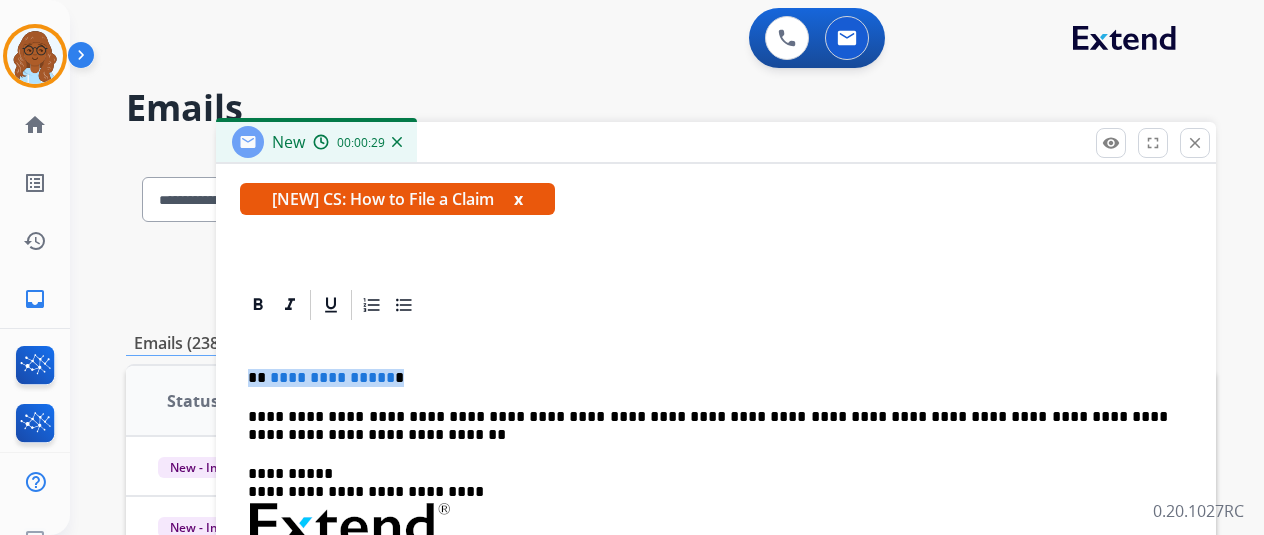 type 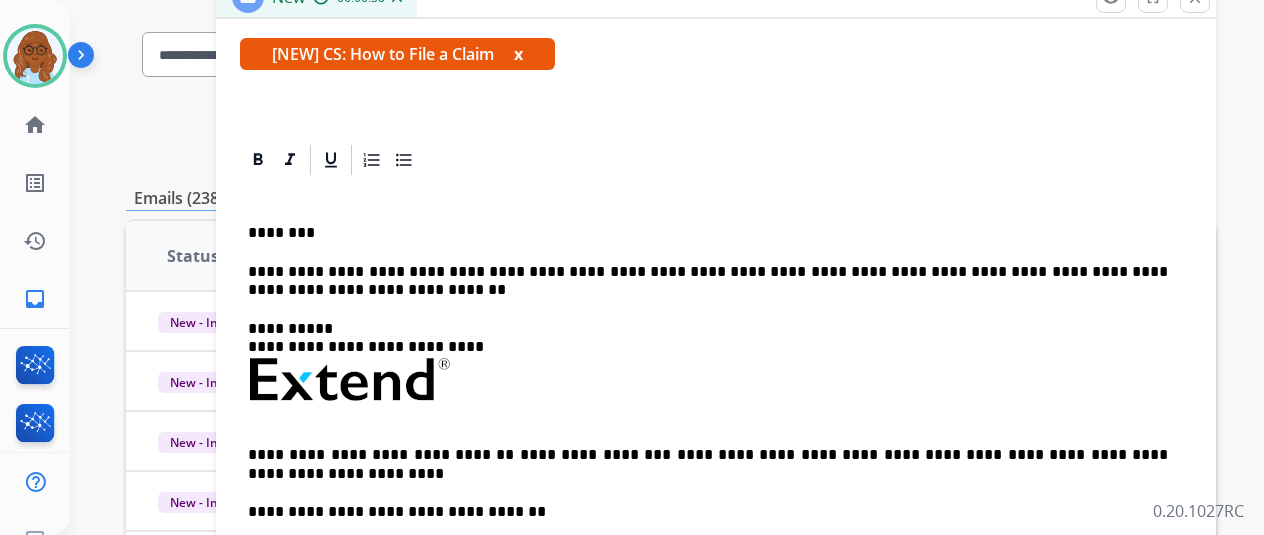 scroll, scrollTop: 200, scrollLeft: 0, axis: vertical 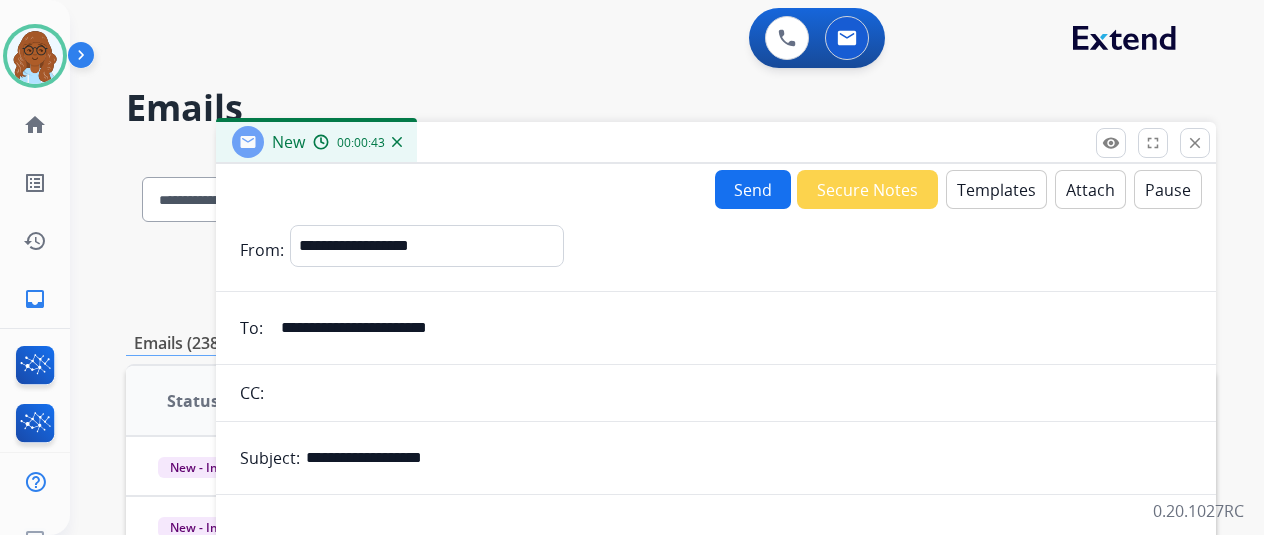 click on "Send" at bounding box center (753, 189) 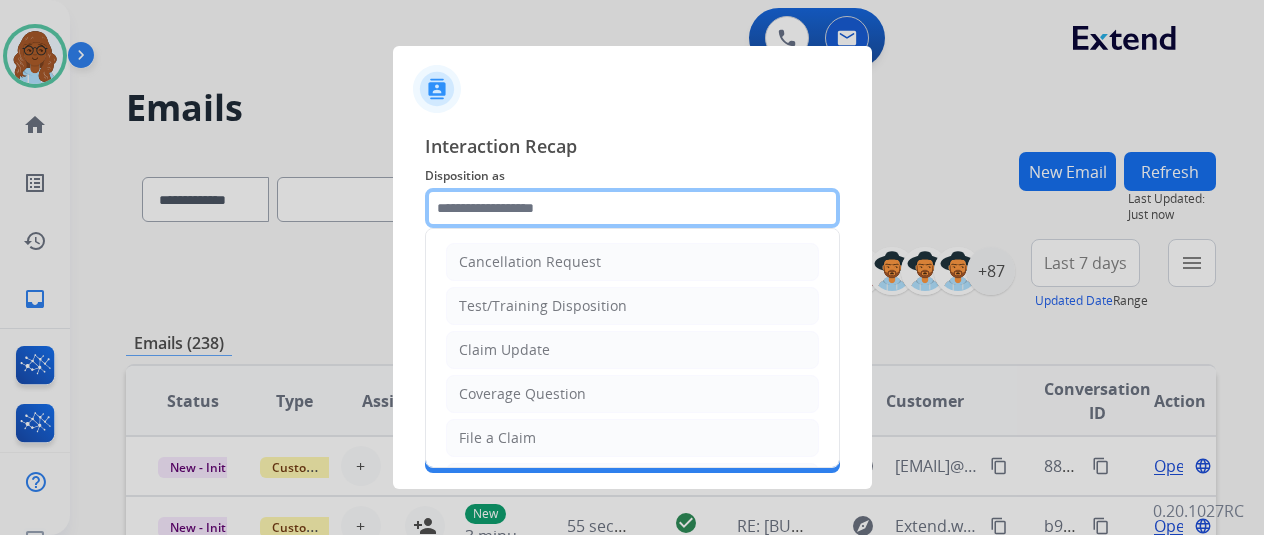 click 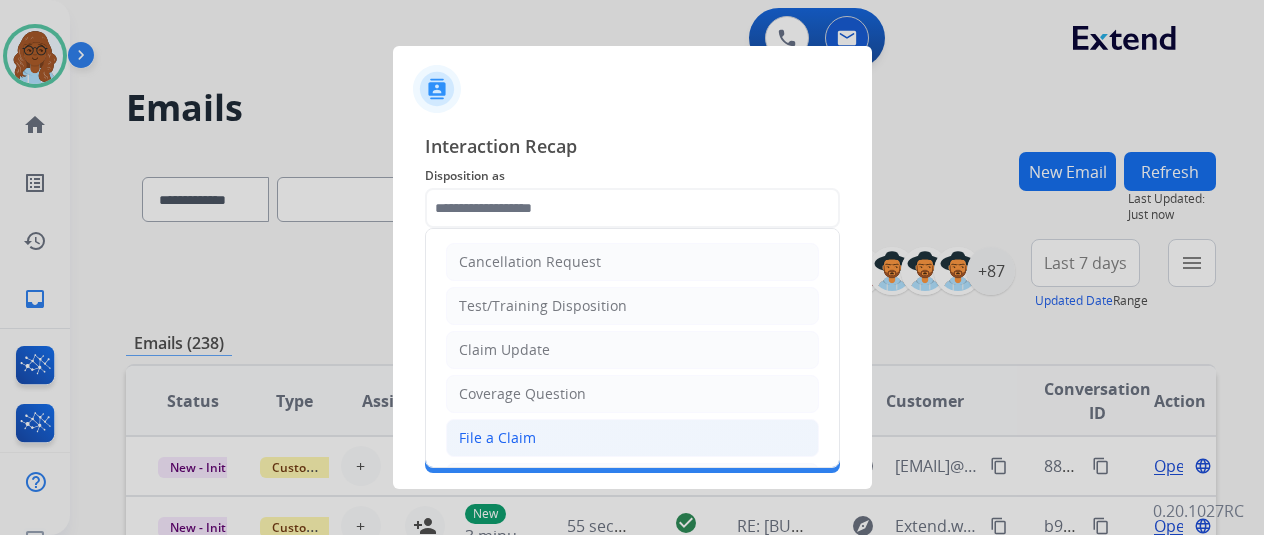 click on "File a Claim" 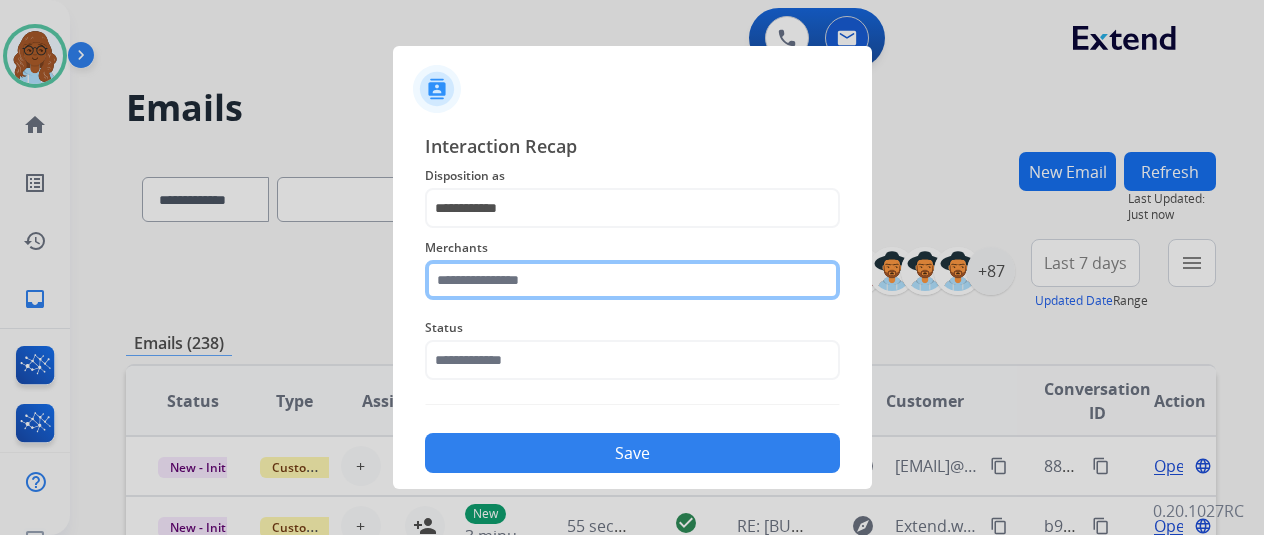 click 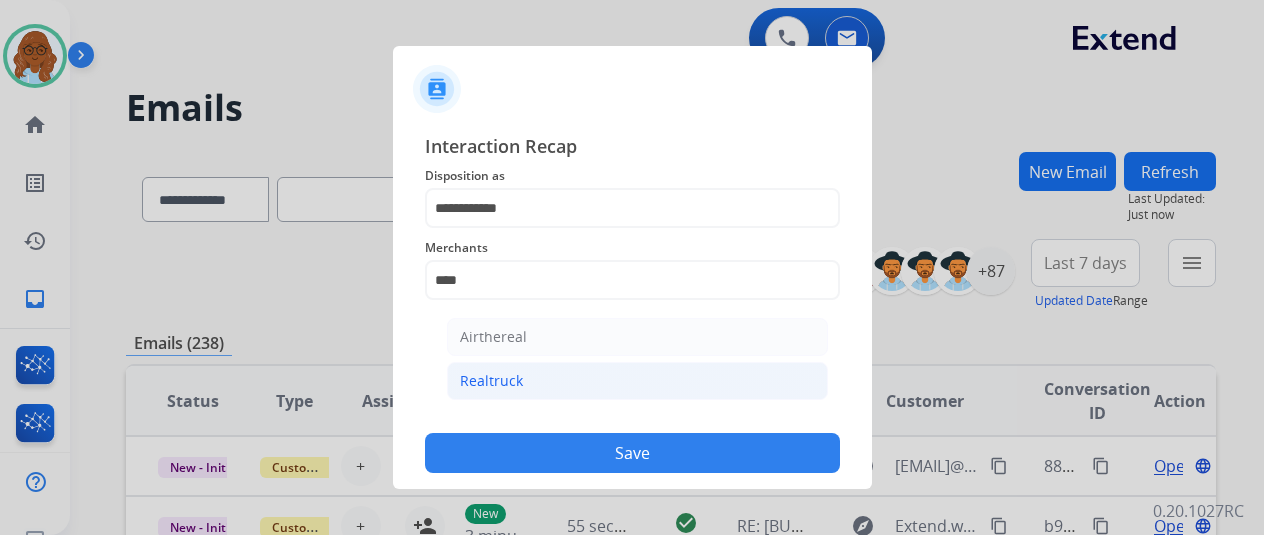 click on "Realtruck" 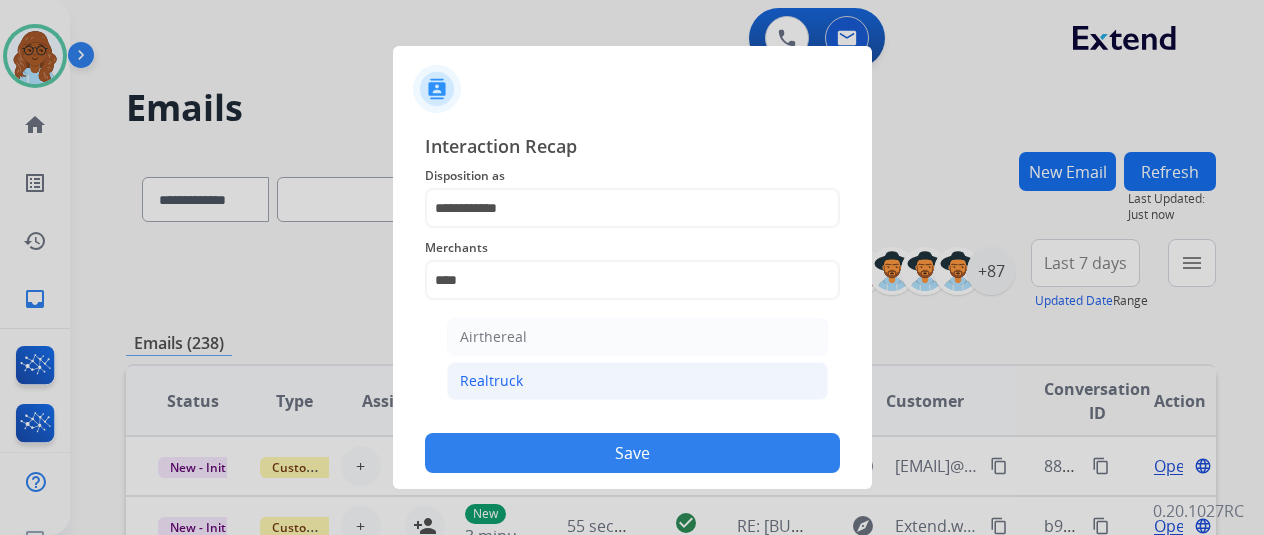 type on "*********" 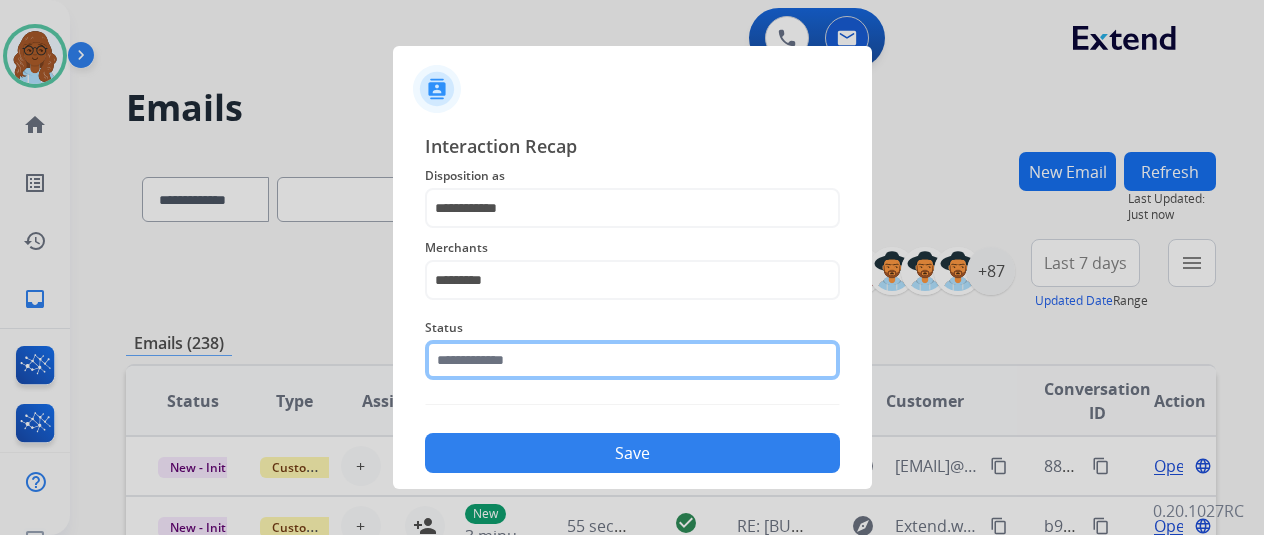 click 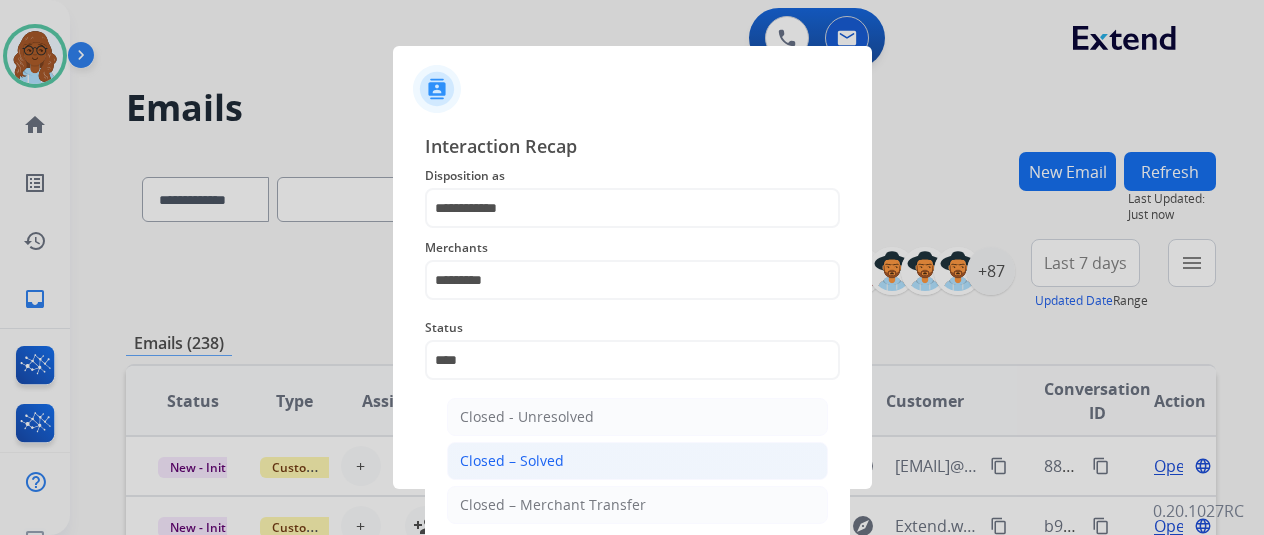 click on "Closed – Solved" 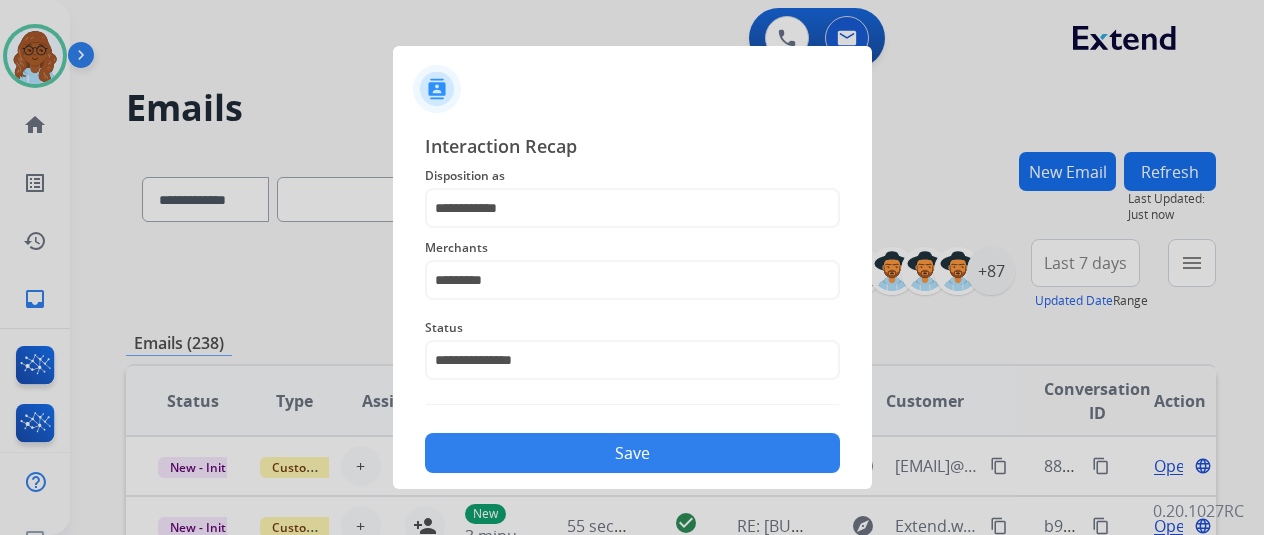 click on "Save" 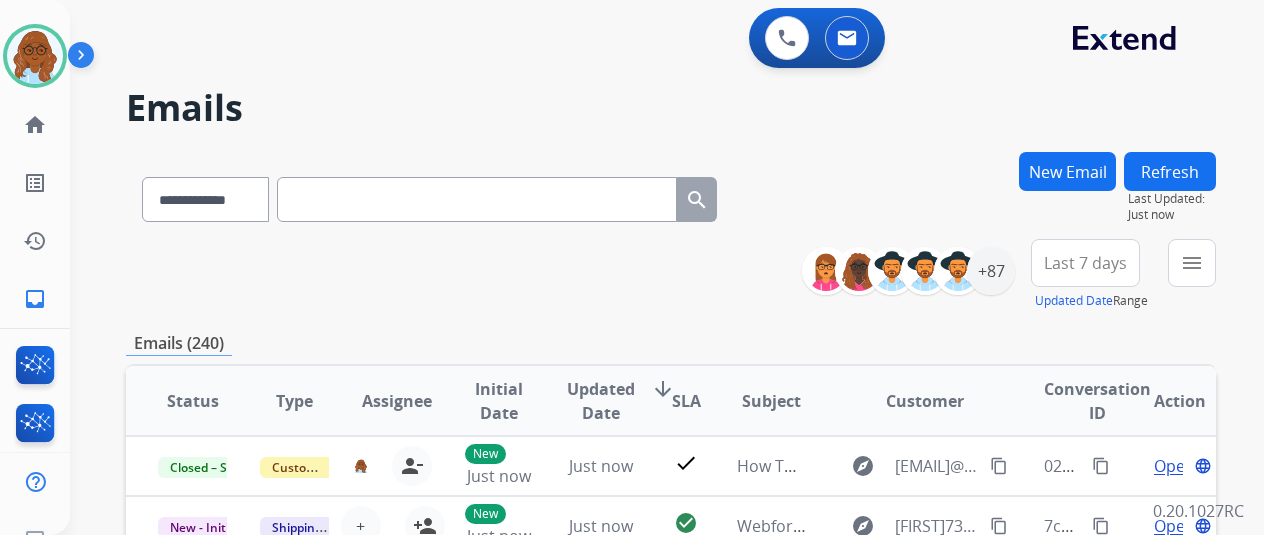 scroll, scrollTop: 2, scrollLeft: 0, axis: vertical 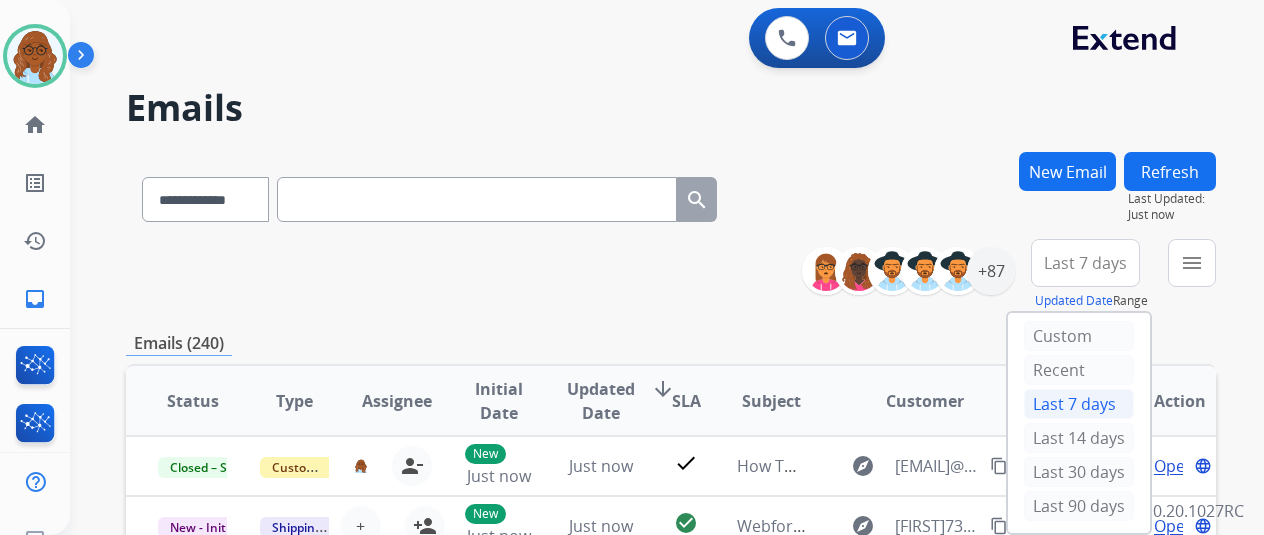drag, startPoint x: 1071, startPoint y: 507, endPoint x: 1066, endPoint y: 470, distance: 37.336308 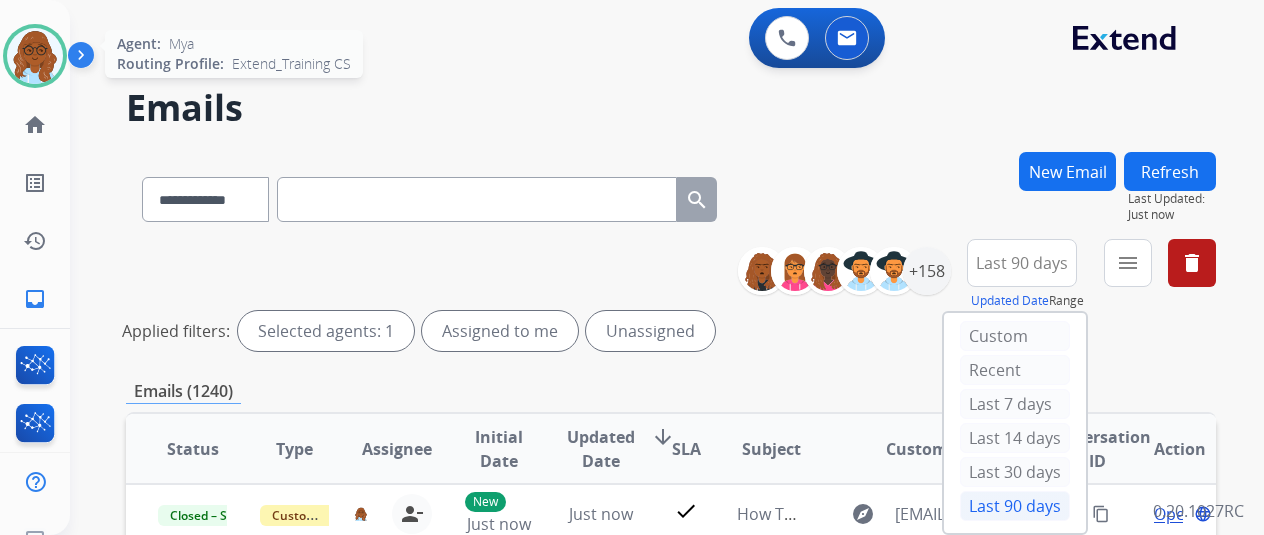 click at bounding box center (35, 56) 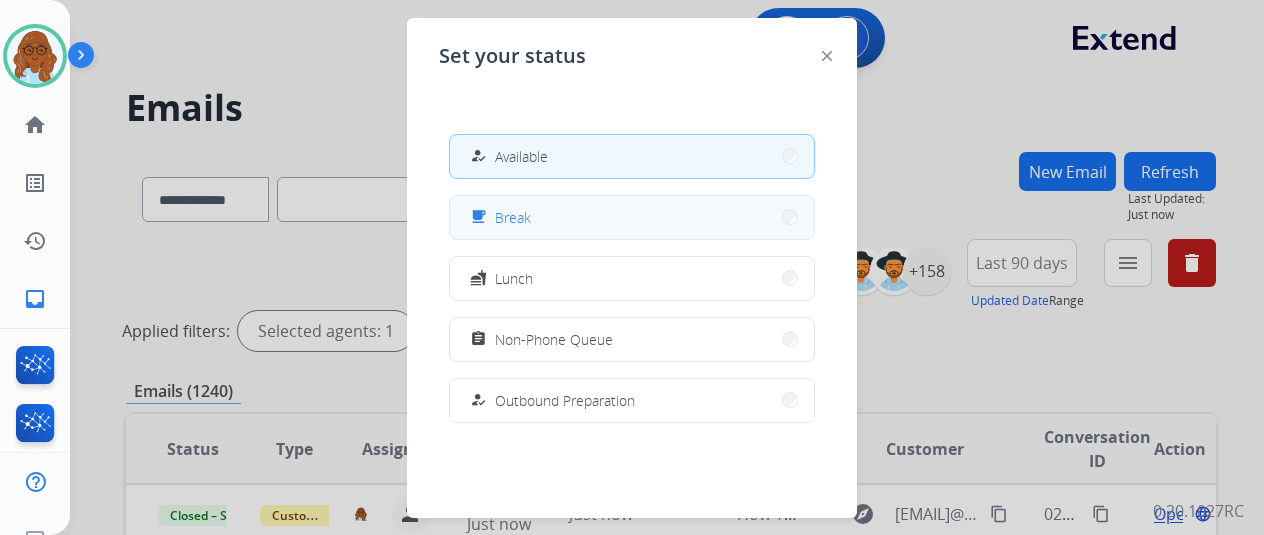 click on "free_breakfast Break" at bounding box center [632, 217] 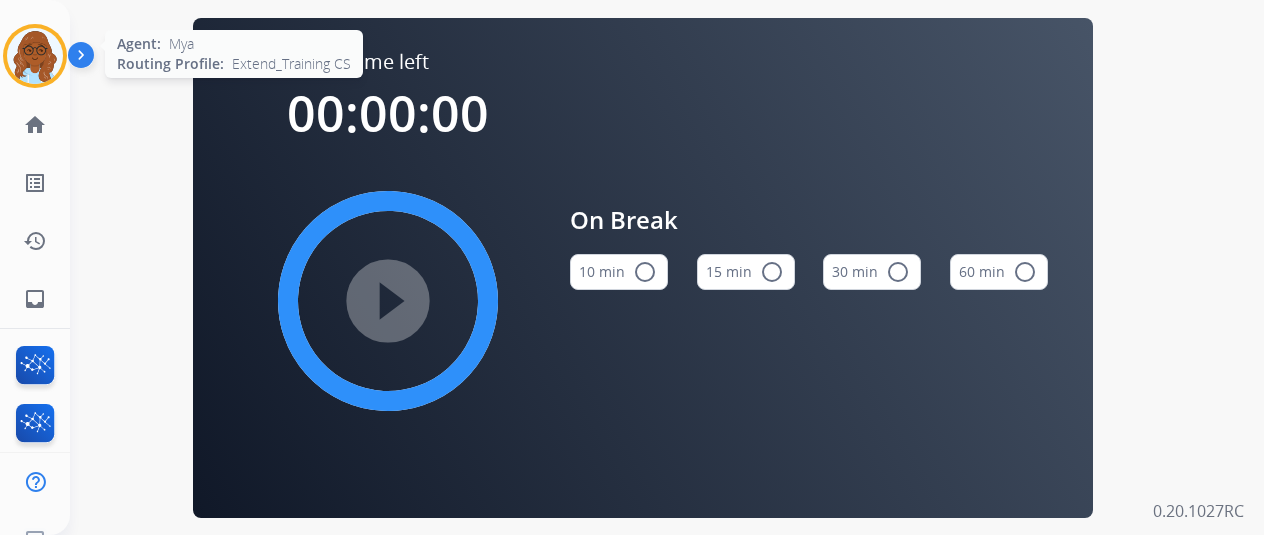 click at bounding box center (35, 56) 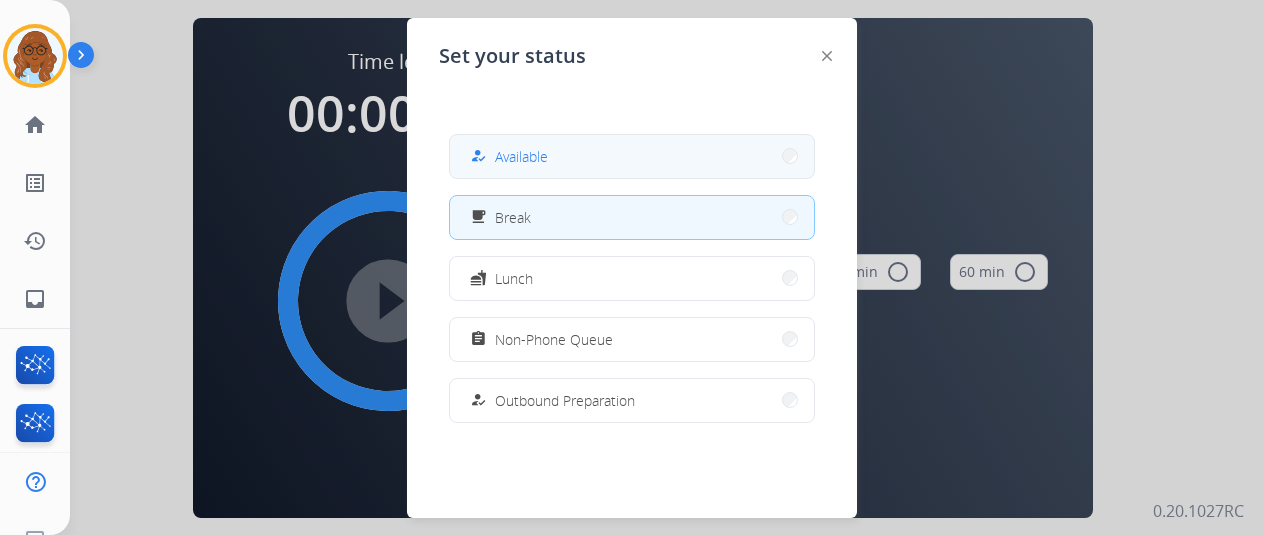 click on "Available" at bounding box center (521, 156) 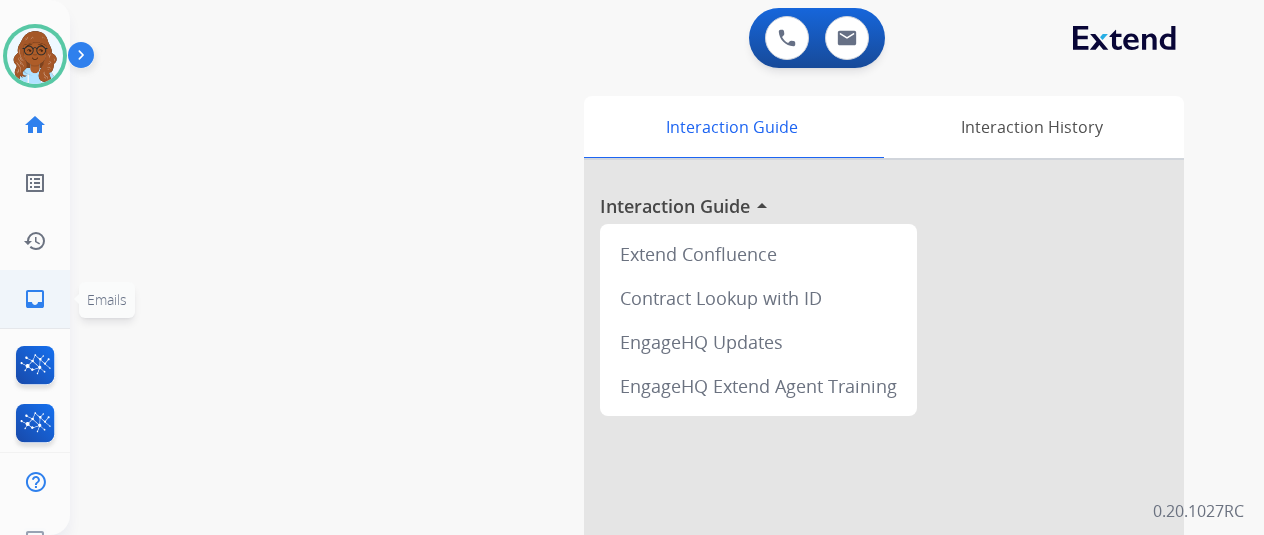 click on "inbox  Emails" 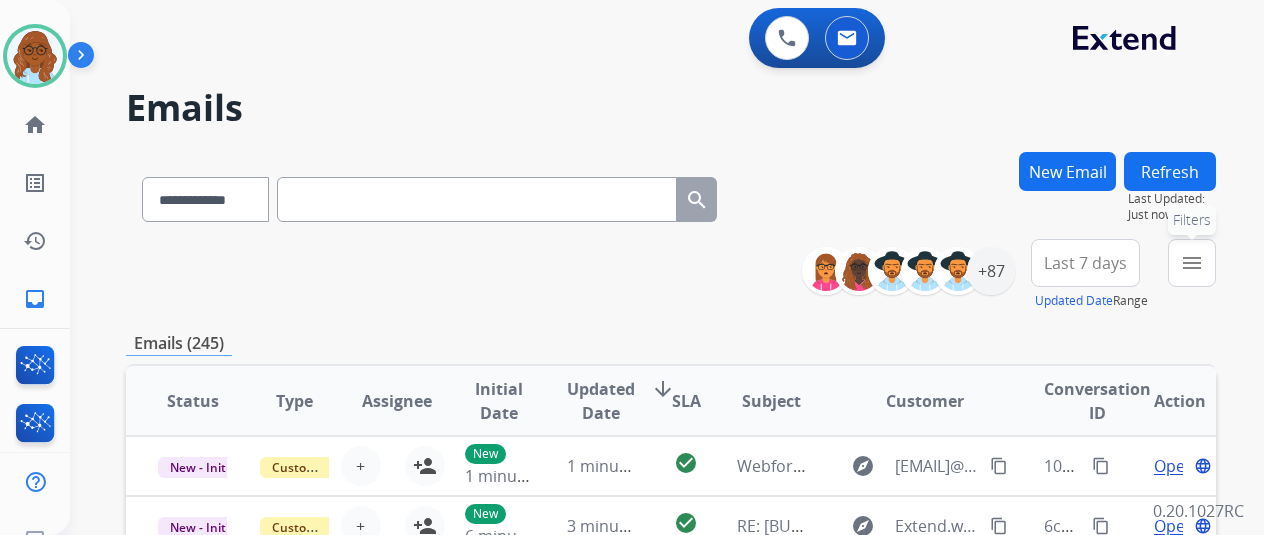 click on "menu" at bounding box center [1192, 263] 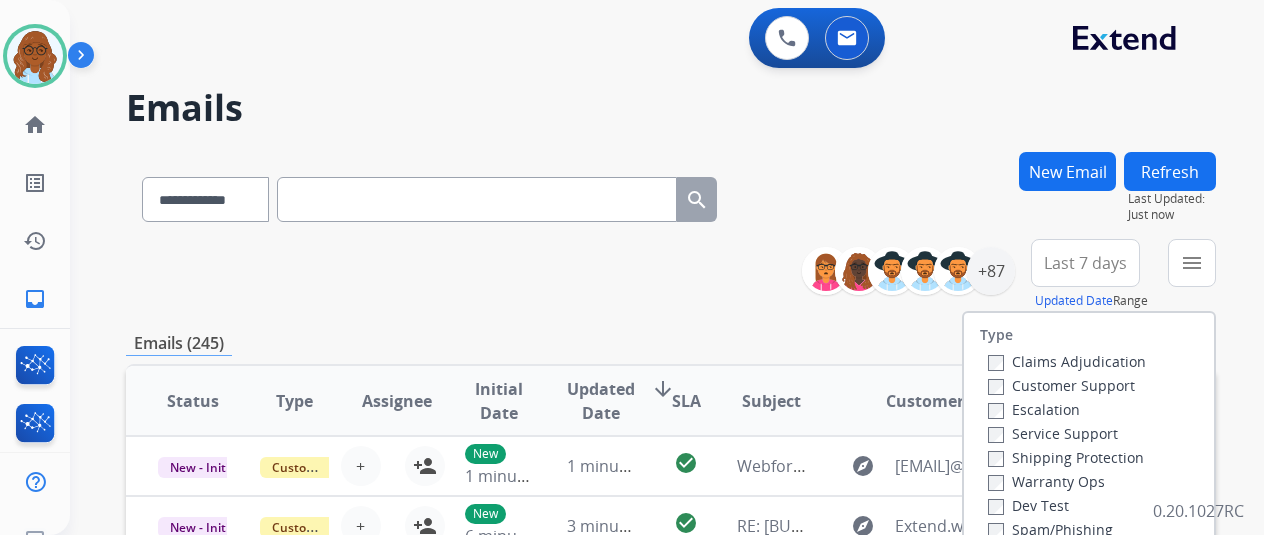 scroll, scrollTop: 200, scrollLeft: 0, axis: vertical 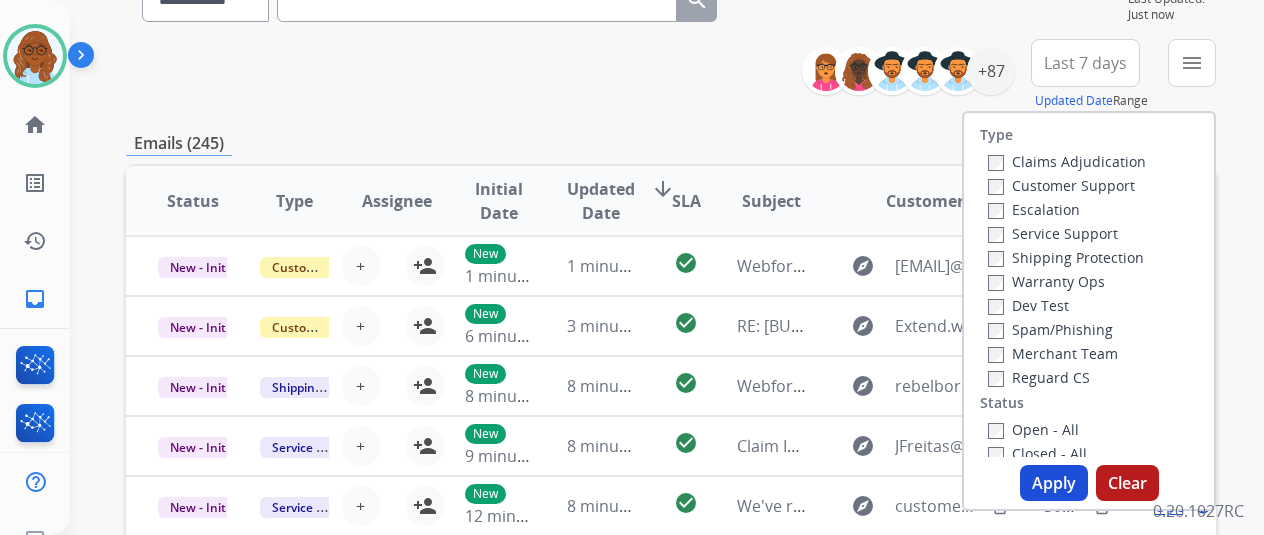 click on "Customer Support" at bounding box center [1061, 185] 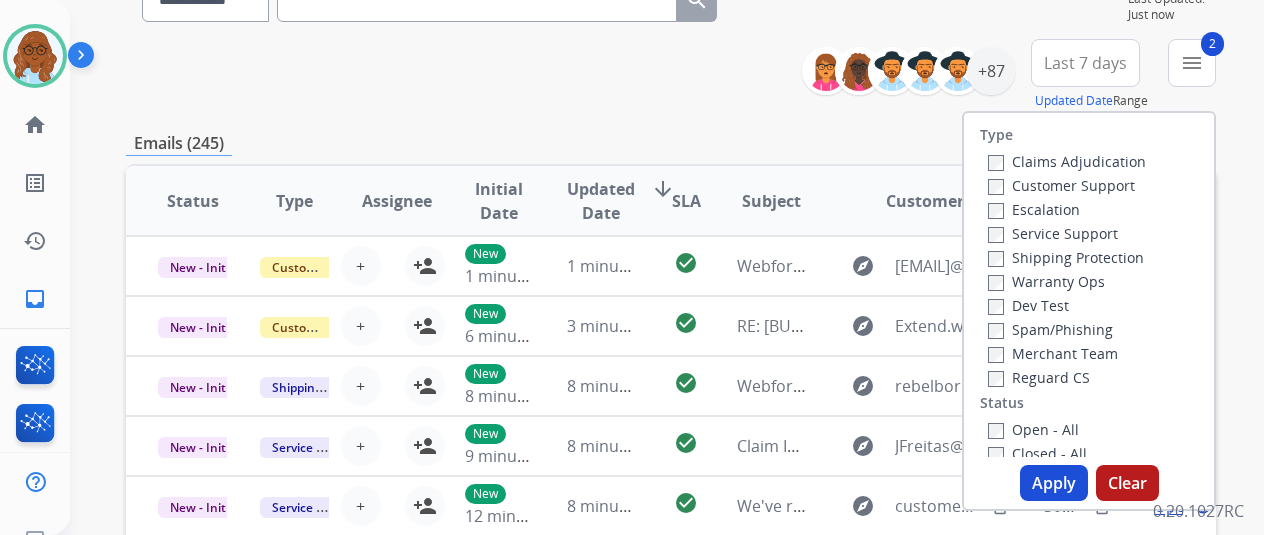 click on "Type  Claims Adjudication   Customer Support   Escalation   Service Support   Shipping Protection   Warranty Ops   Dev Test   Spam/Phishing   Merchant Team   Reguard CS  Status  Open - All   Closed - All   New - Initial   New - Reply   On-hold – Internal   On-hold - Customer   On Hold - Pending Parts   On Hold - Servicers   Closed - Unresolved   Closed – Solved   Closed – Merchant Transfer  SLA  Within SLA   Nearing SLA   Past SLA   Critical   On Hold   Closed  Processed  Migration   Webhook   Polling   Extend.com (API)" at bounding box center [1089, 285] 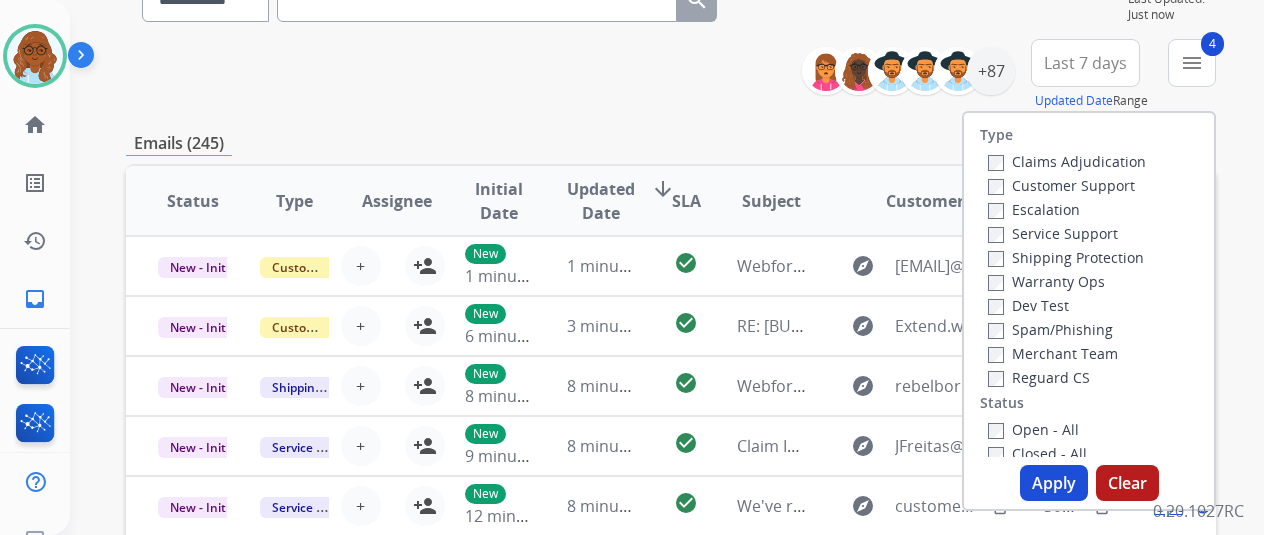 drag, startPoint x: 1064, startPoint y: 483, endPoint x: 1048, endPoint y: 439, distance: 46.818798 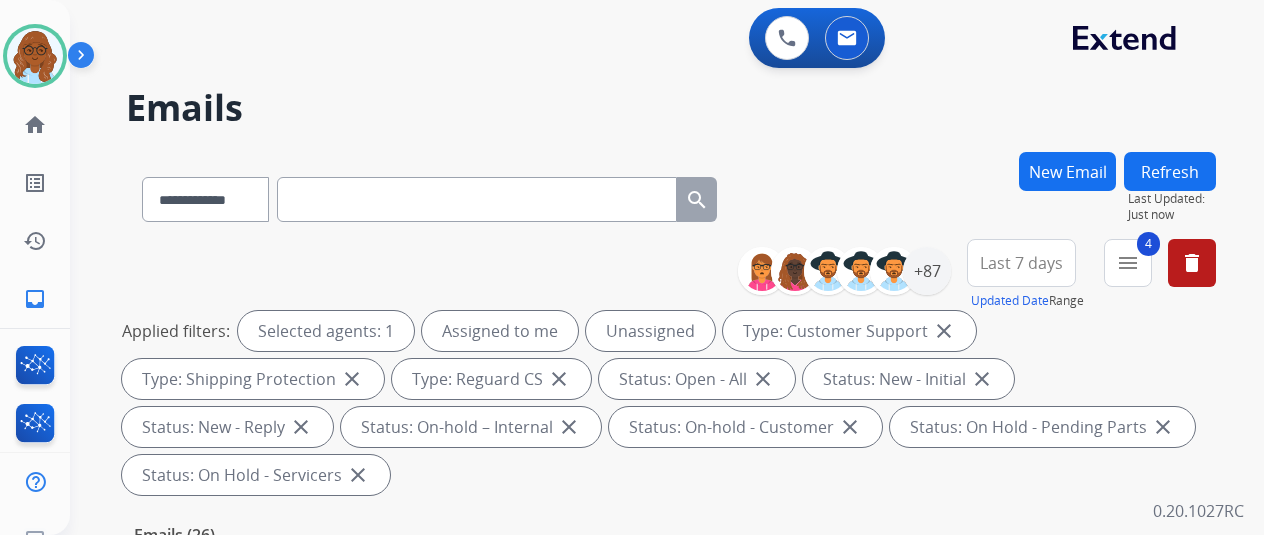 click on "Last 7 days" at bounding box center [1021, 263] 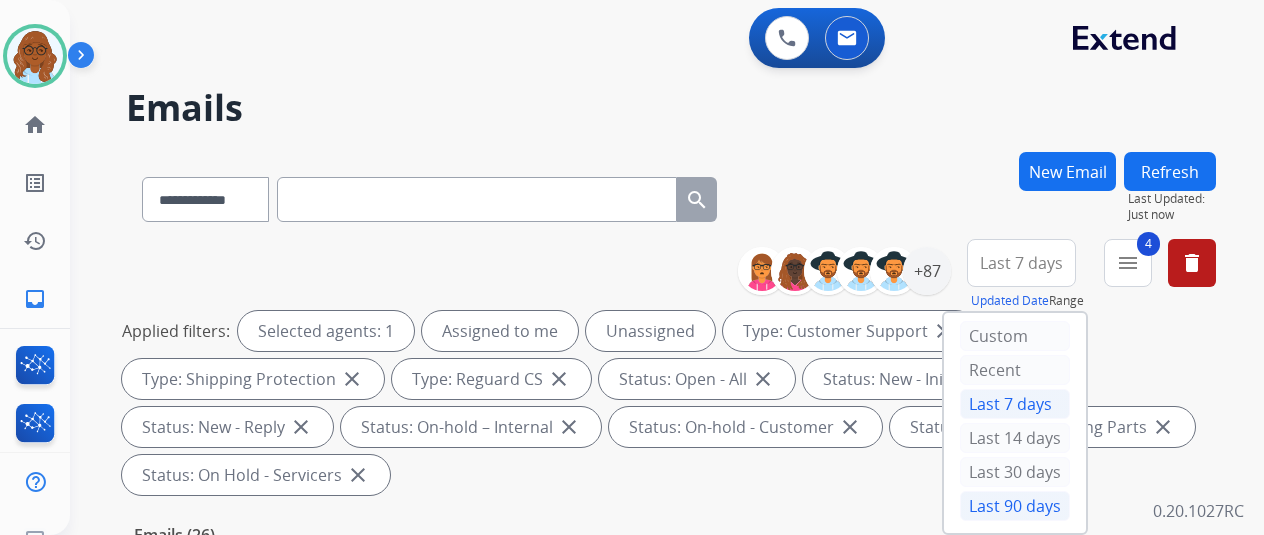 click on "Last 90 days" at bounding box center [1015, 506] 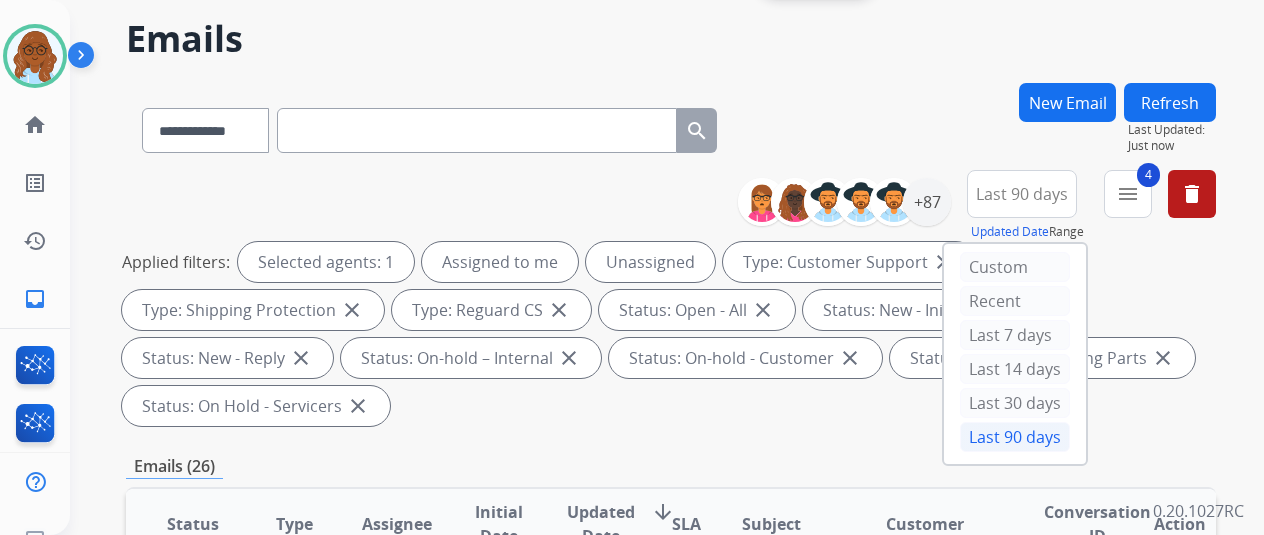 scroll, scrollTop: 100, scrollLeft: 0, axis: vertical 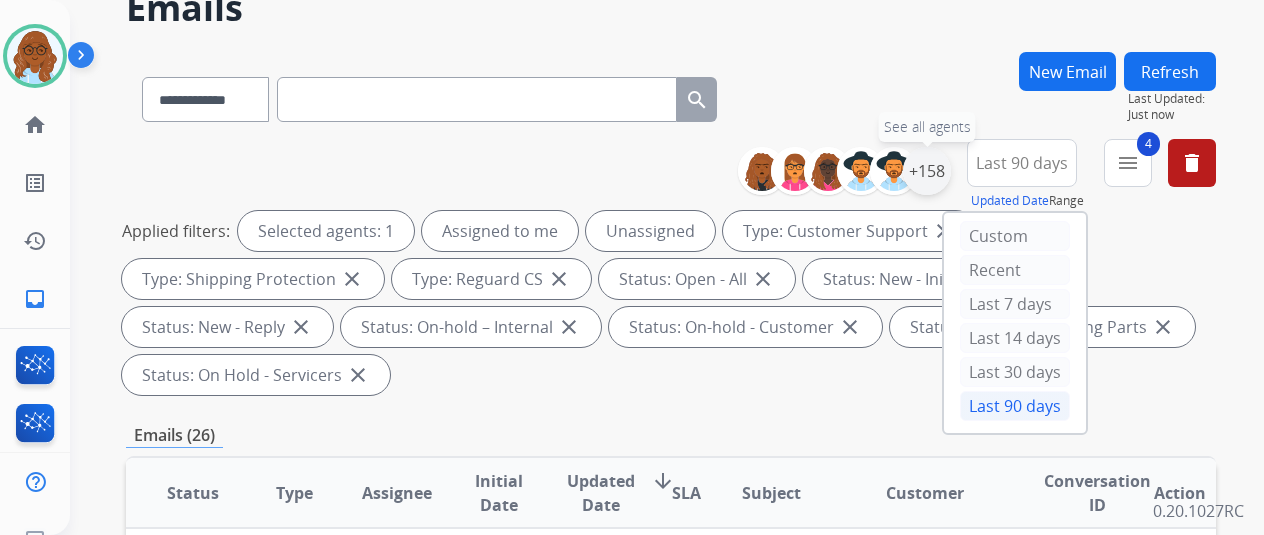 click on "+158" at bounding box center (927, 171) 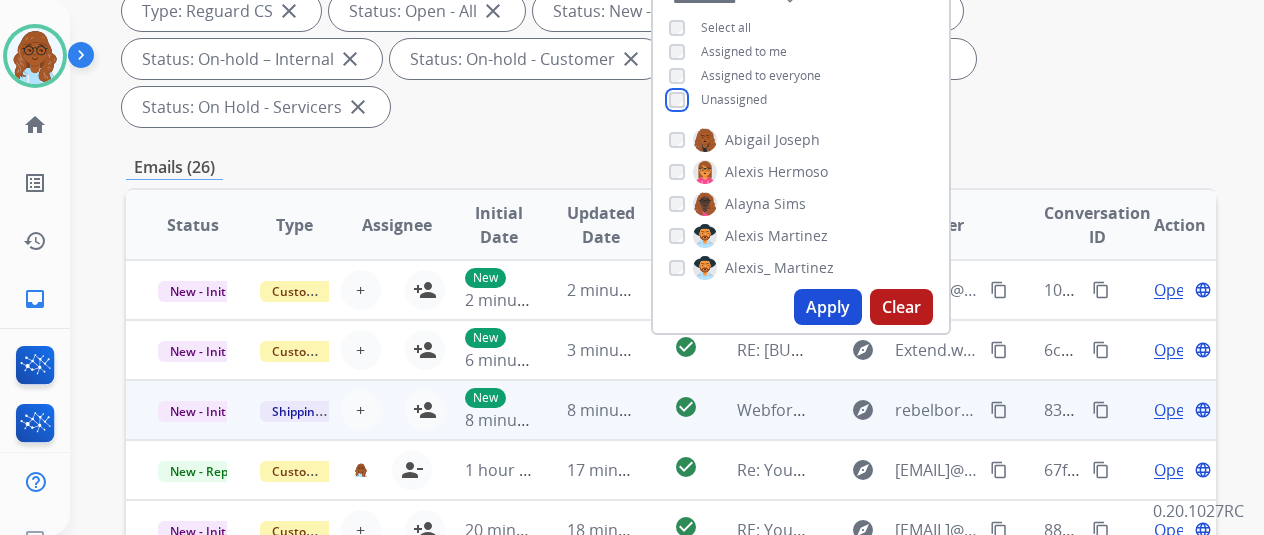 scroll, scrollTop: 400, scrollLeft: 0, axis: vertical 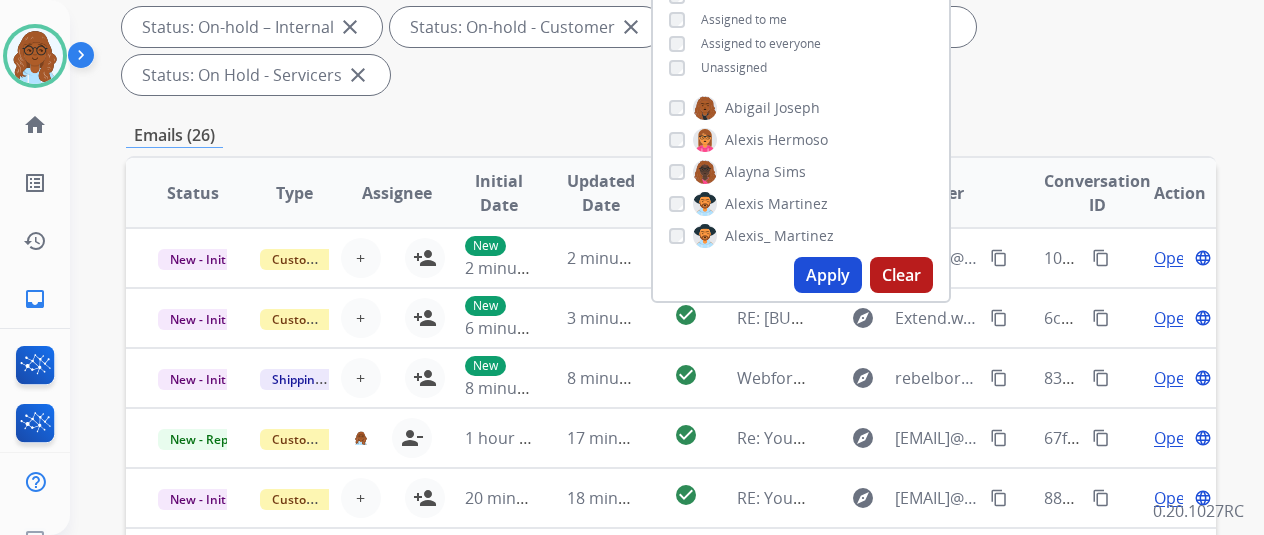drag, startPoint x: 832, startPoint y: 272, endPoint x: 800, endPoint y: 277, distance: 32.38827 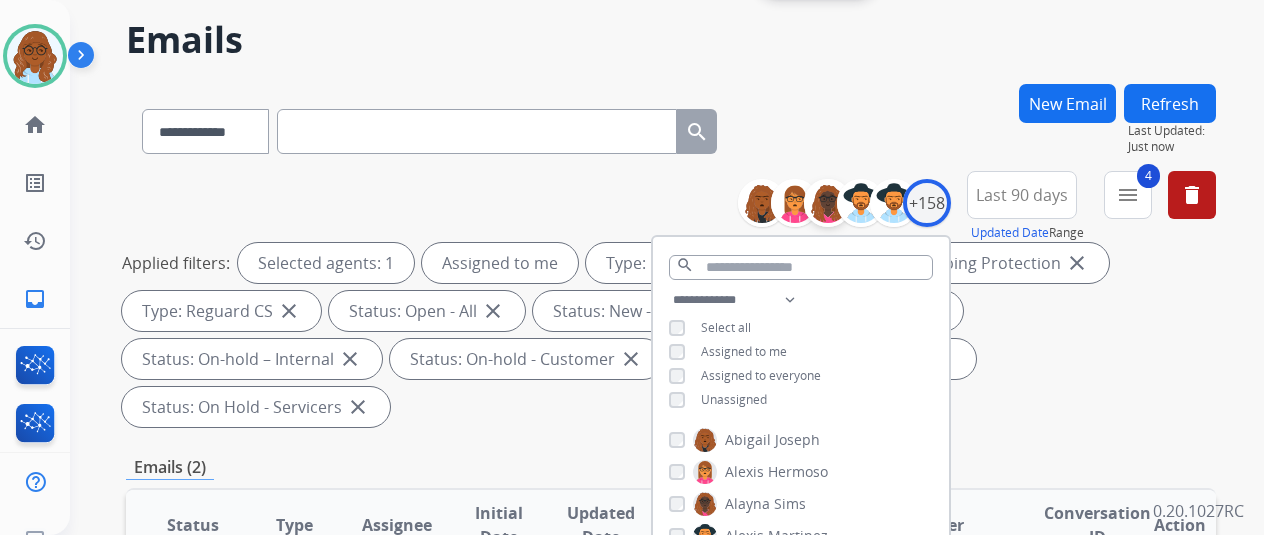 scroll, scrollTop: 100, scrollLeft: 0, axis: vertical 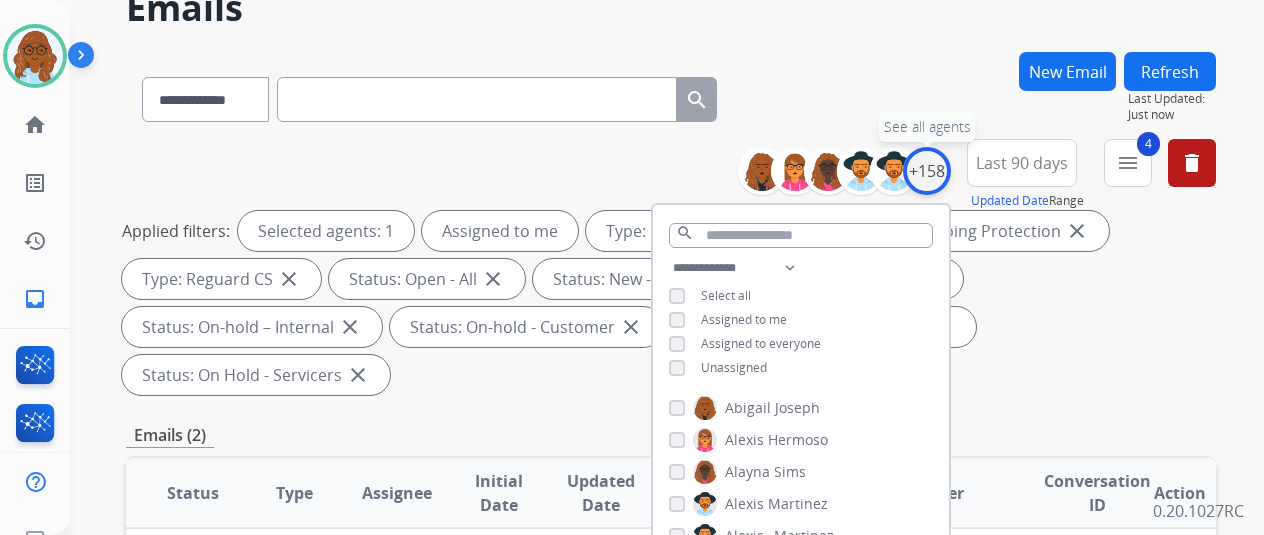 click on "+158" at bounding box center [927, 171] 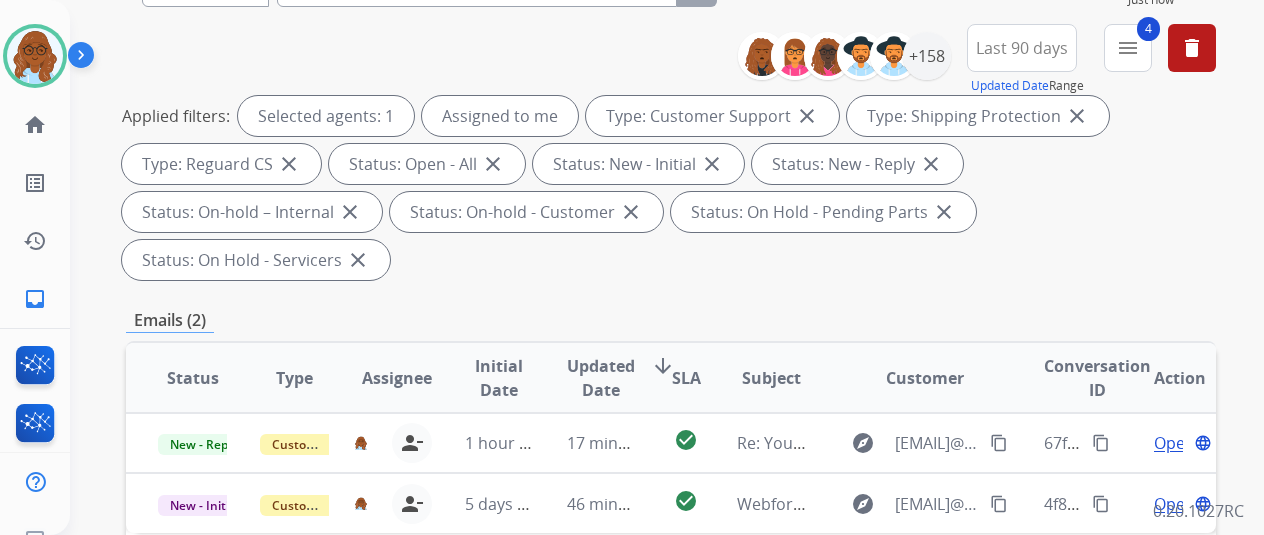 scroll, scrollTop: 300, scrollLeft: 0, axis: vertical 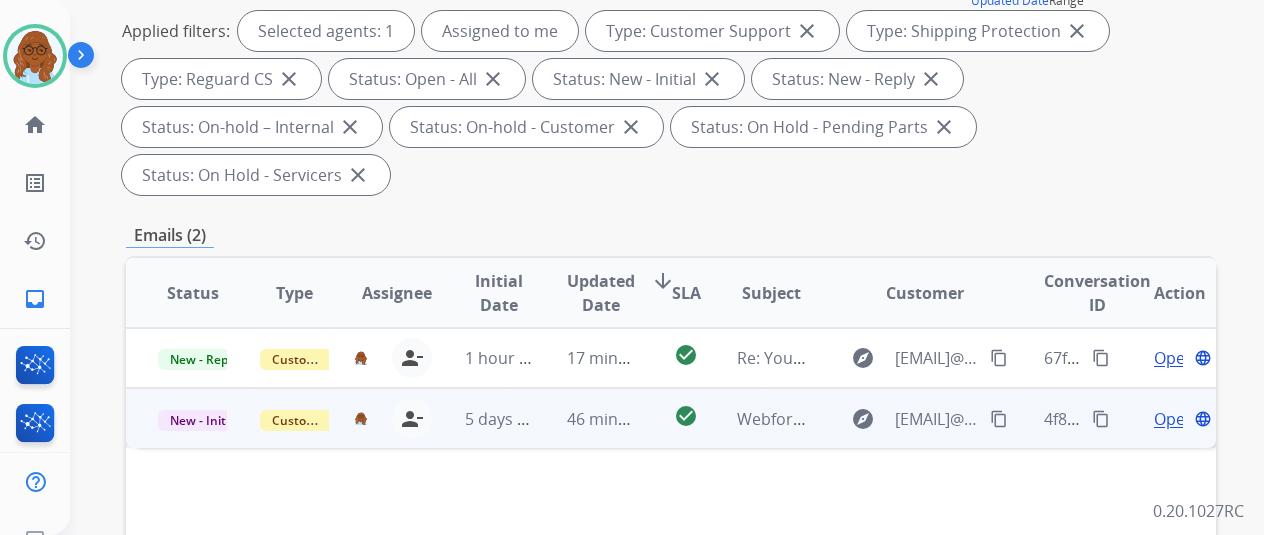 click on "Open" at bounding box center [1174, 419] 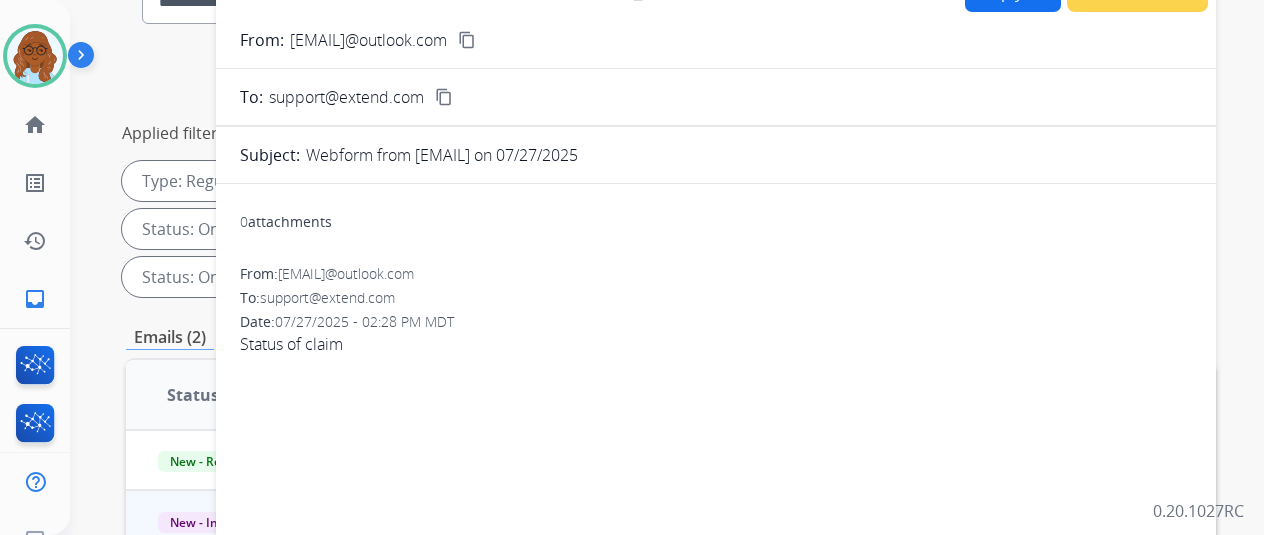 scroll, scrollTop: 100, scrollLeft: 0, axis: vertical 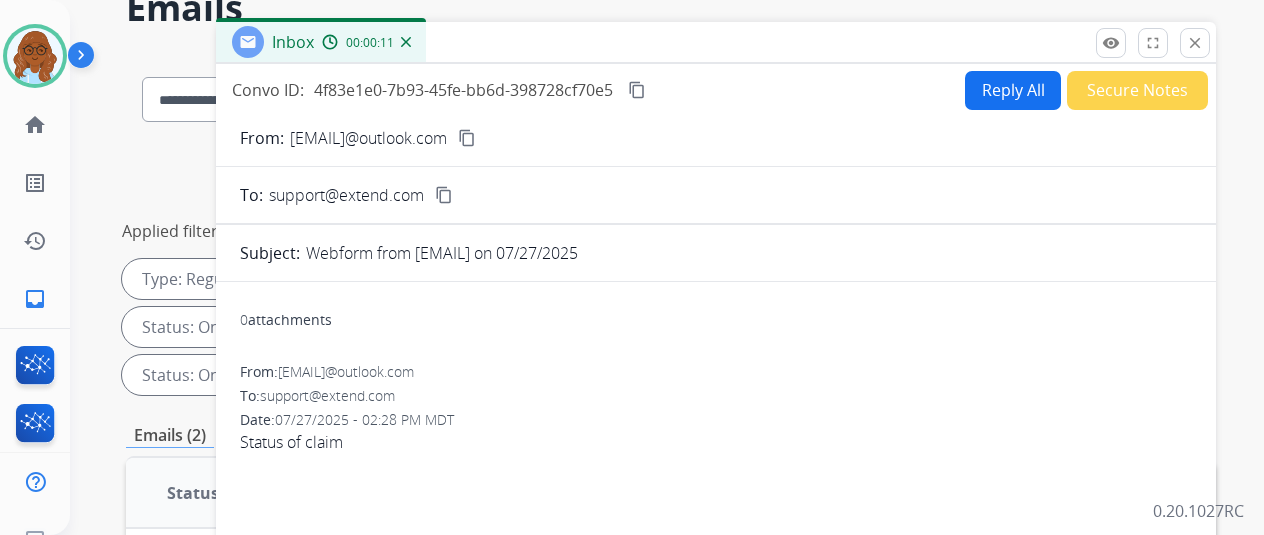 click on "content_copy" at bounding box center [467, 138] 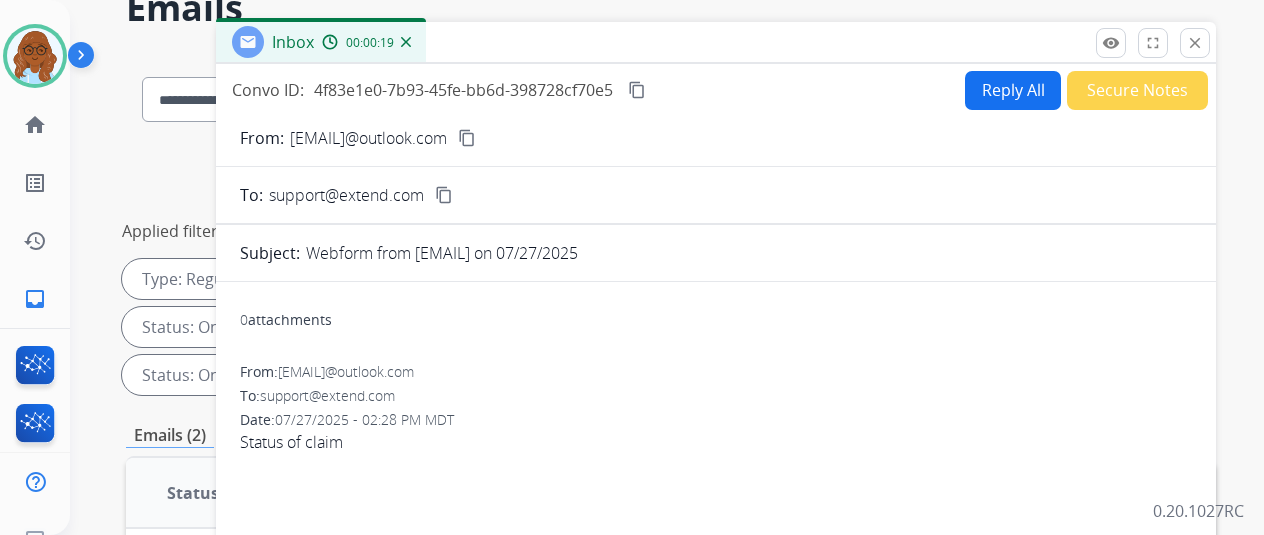 click on "Reply All" at bounding box center [1013, 90] 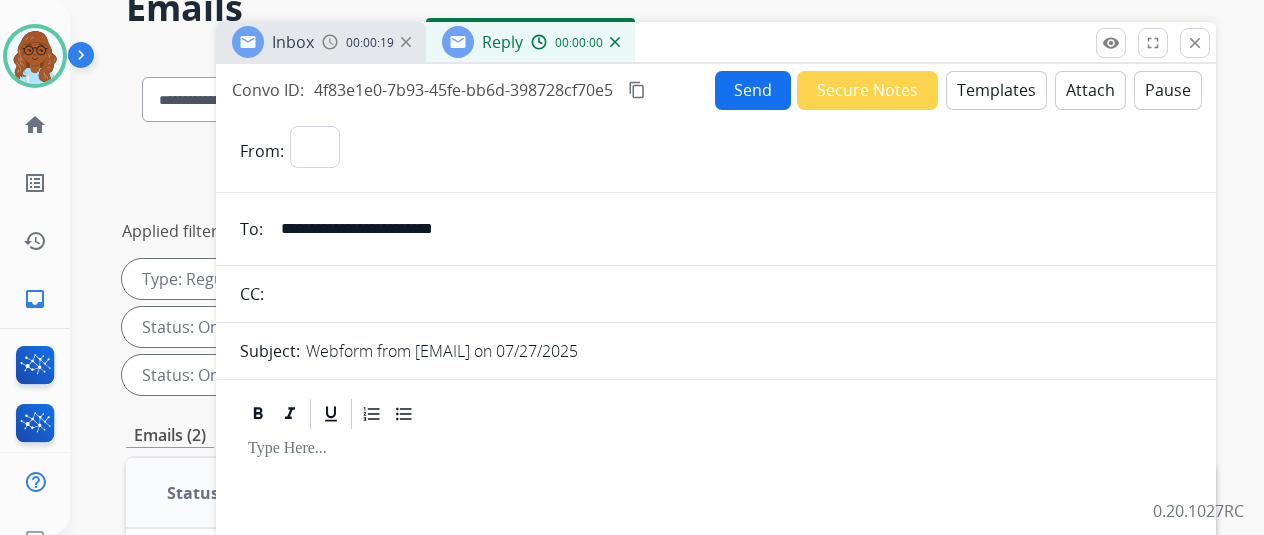 select on "**********" 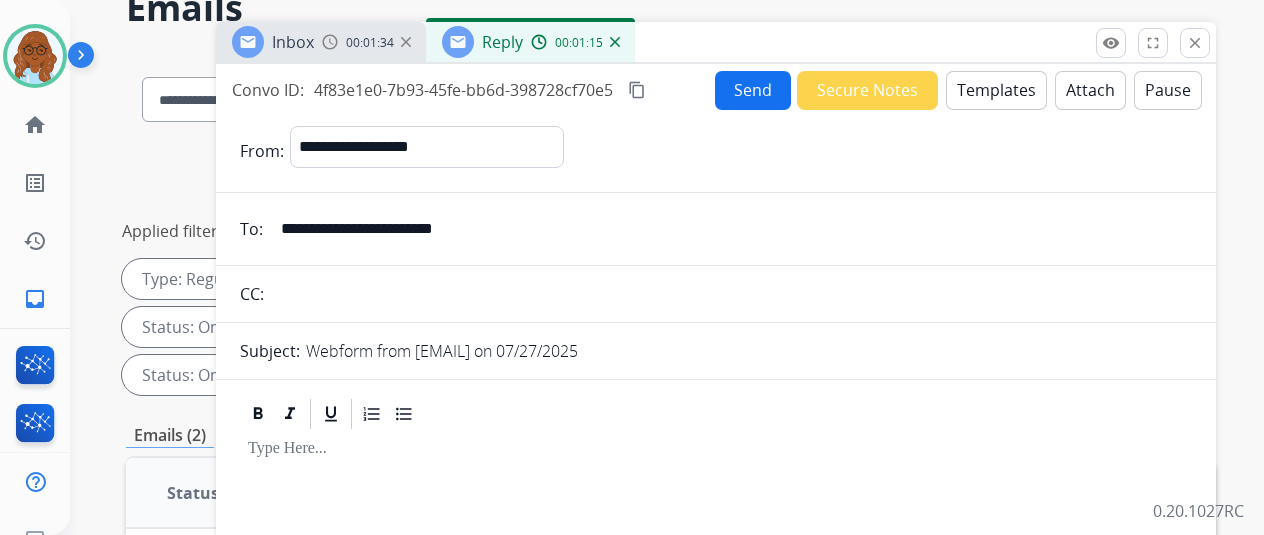 click on "Templates" at bounding box center (996, 90) 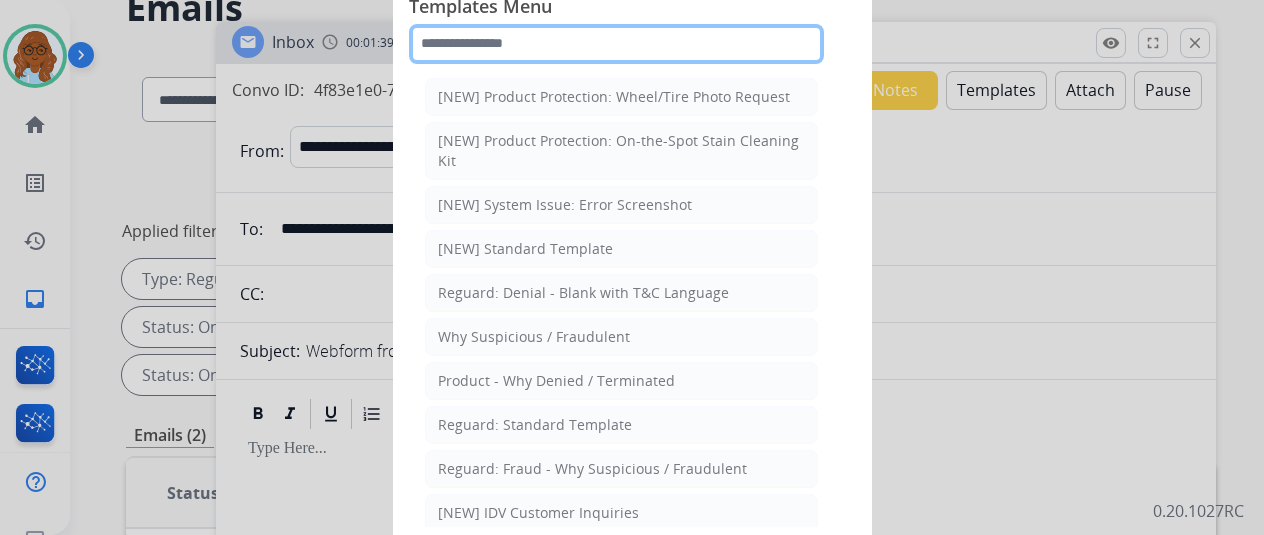 click 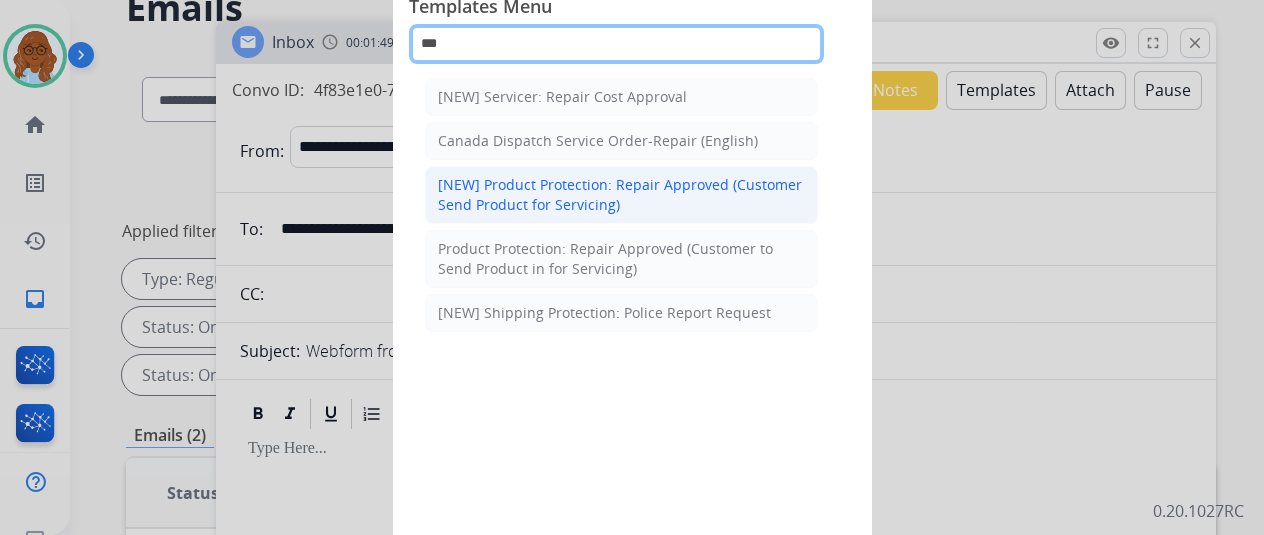 type on "***" 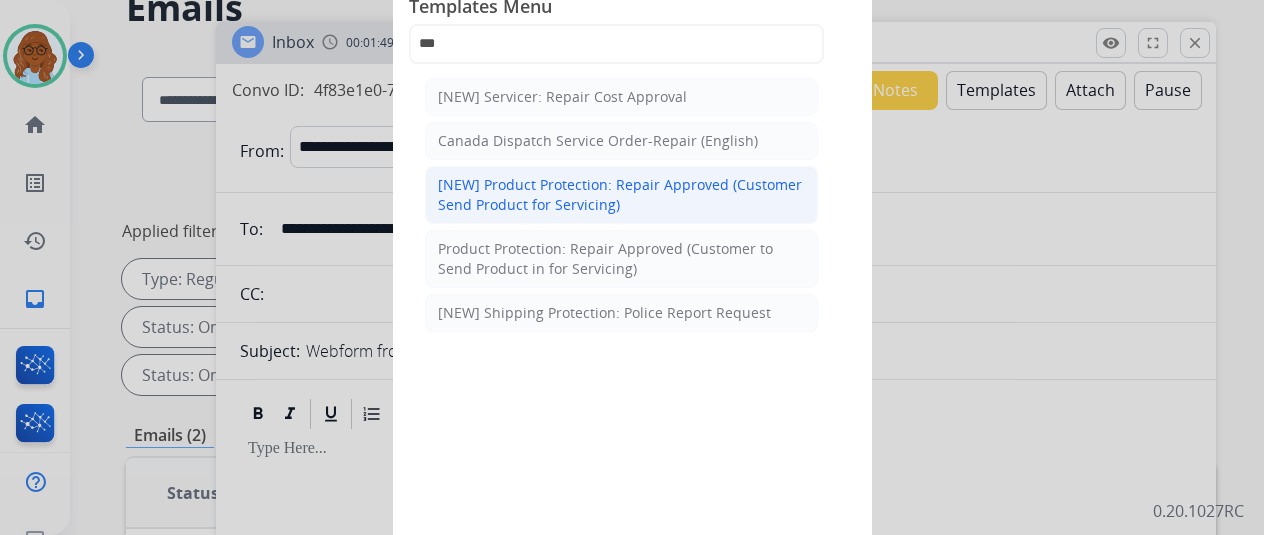 click on "[NEW] Product Protection: Repair Approved (Customer Send Product for Servicing)" 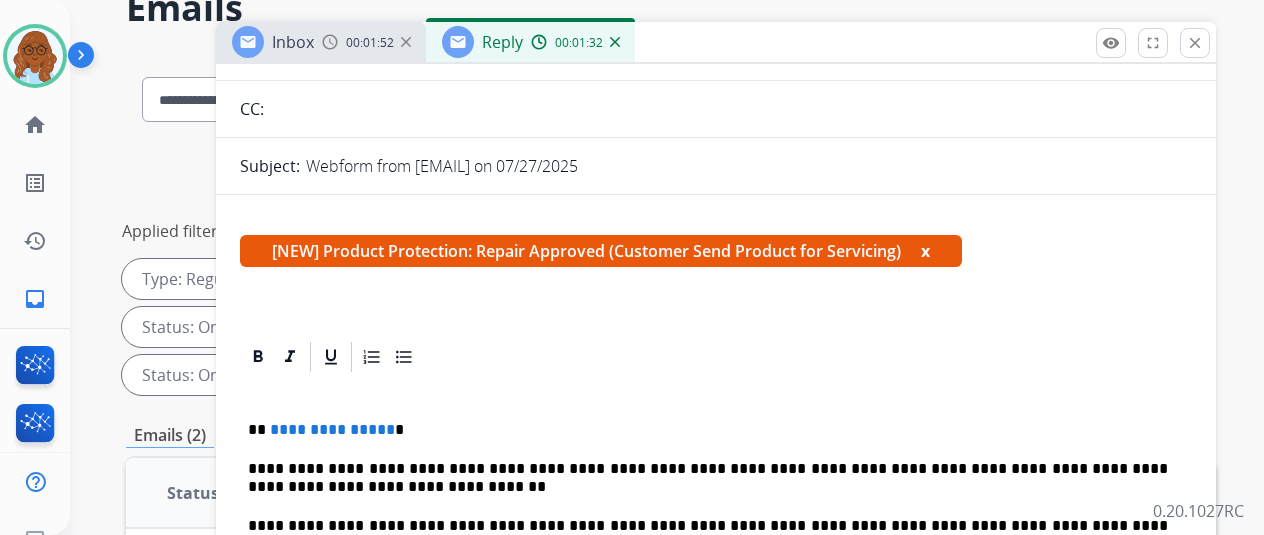 scroll, scrollTop: 0, scrollLeft: 0, axis: both 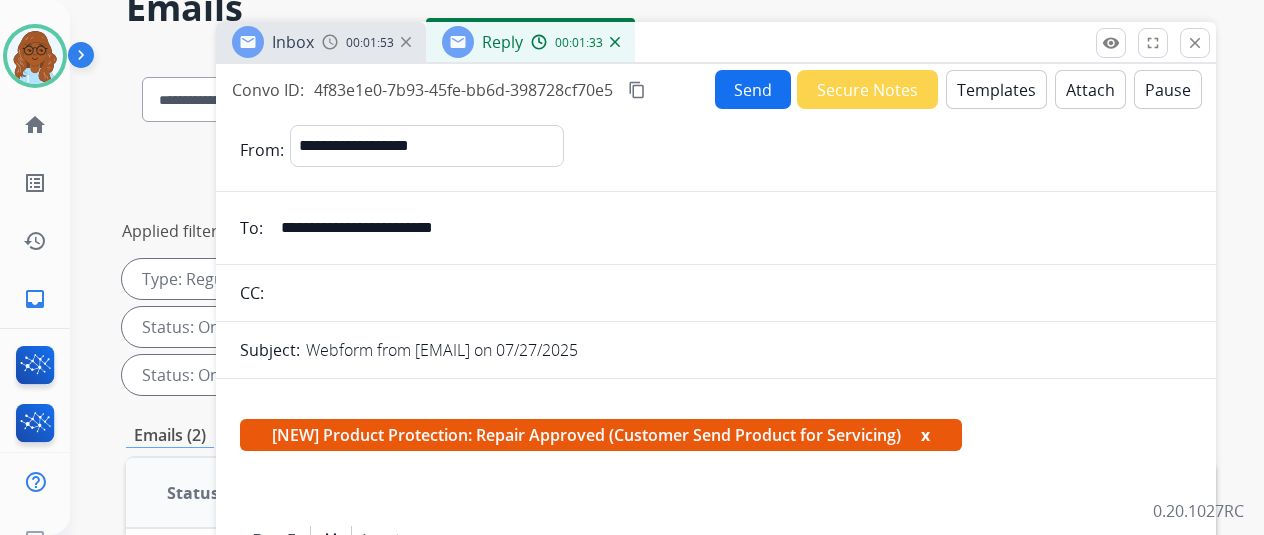 click on "Templates" at bounding box center (996, 89) 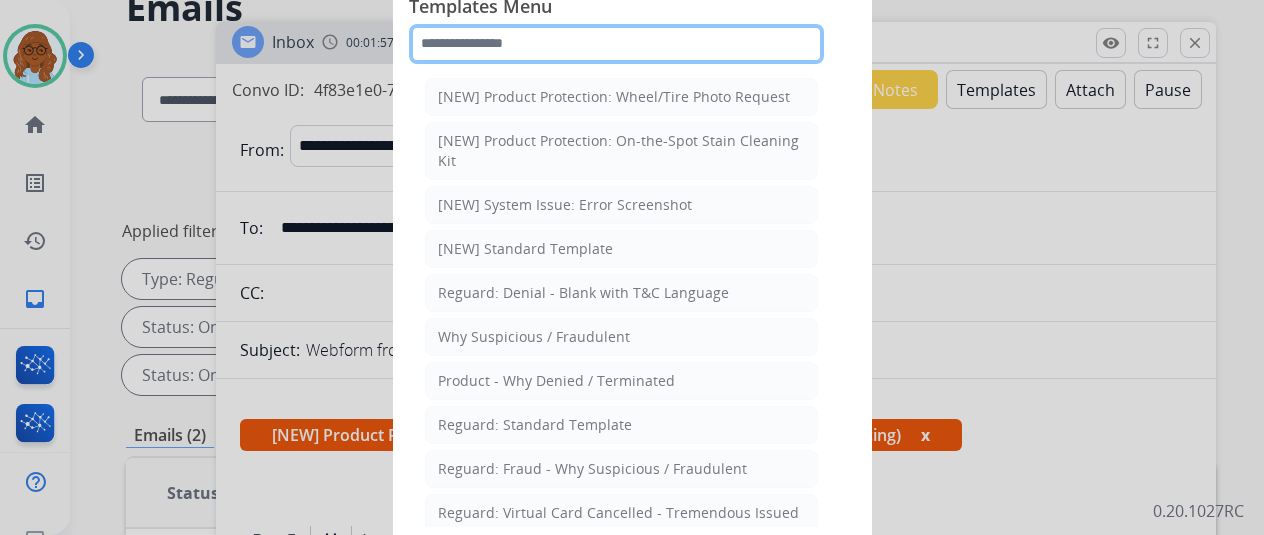 click 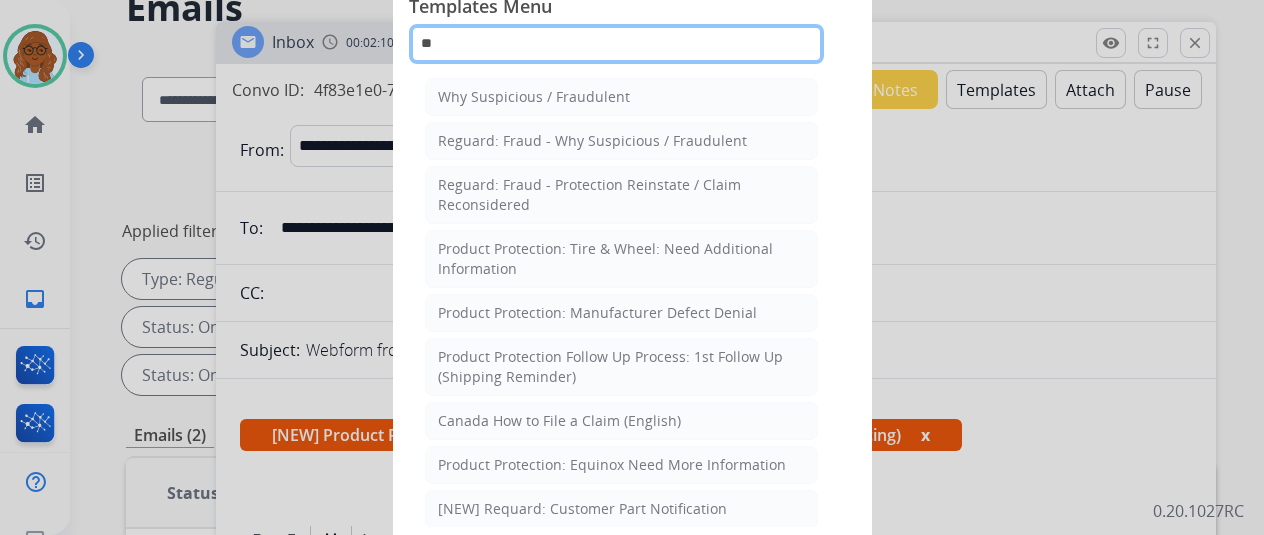 type on "*" 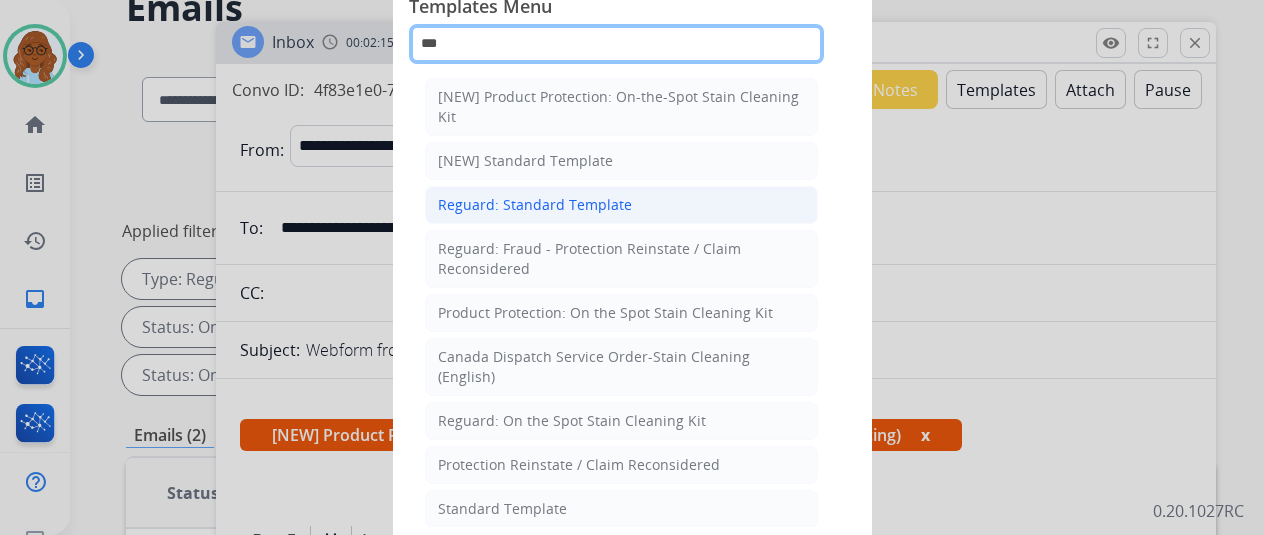 scroll, scrollTop: 0, scrollLeft: 0, axis: both 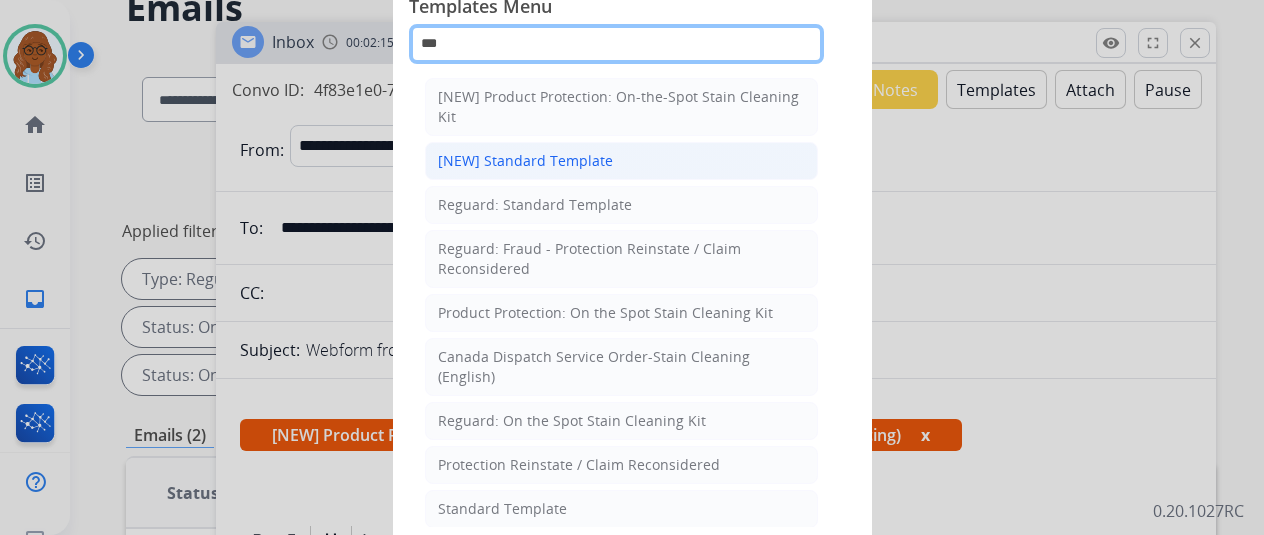 type on "***" 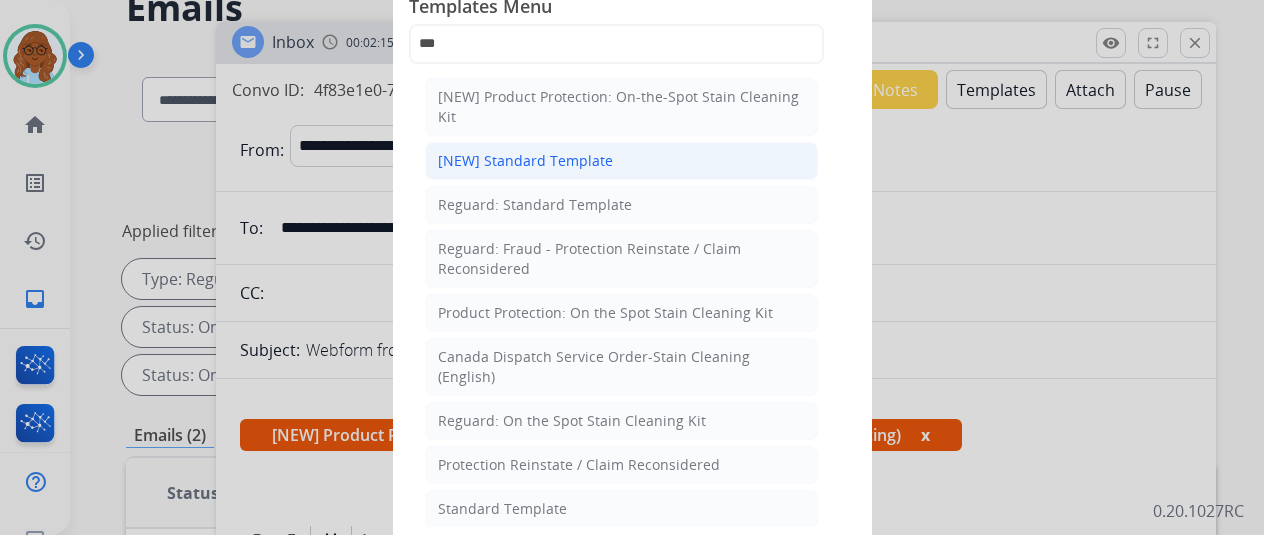 click on "[NEW] Standard Template" 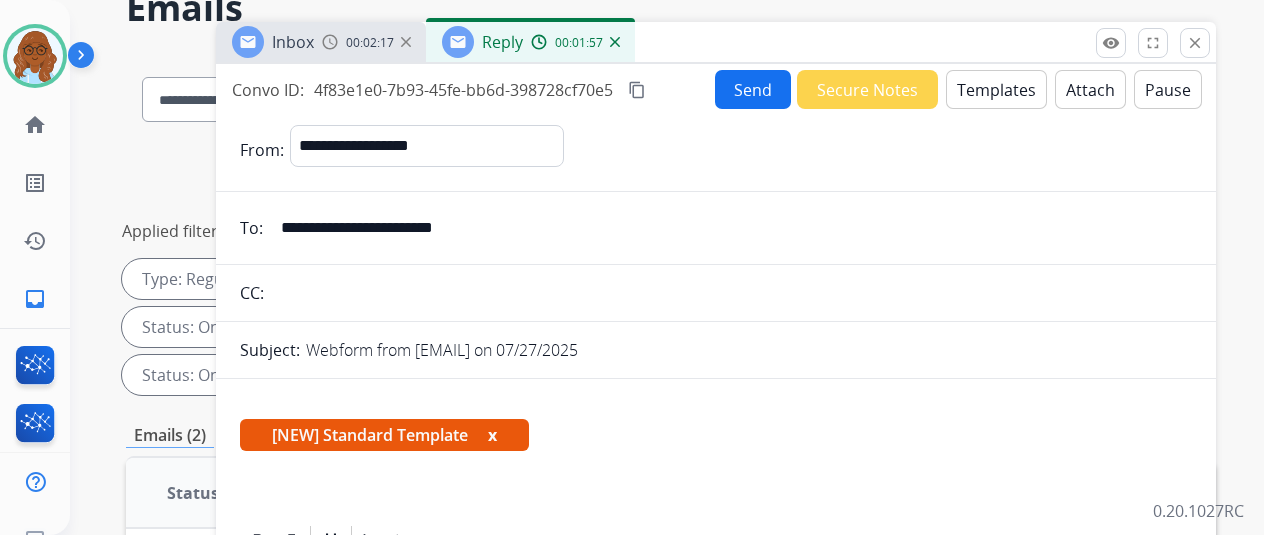 click on "x" at bounding box center [492, 435] 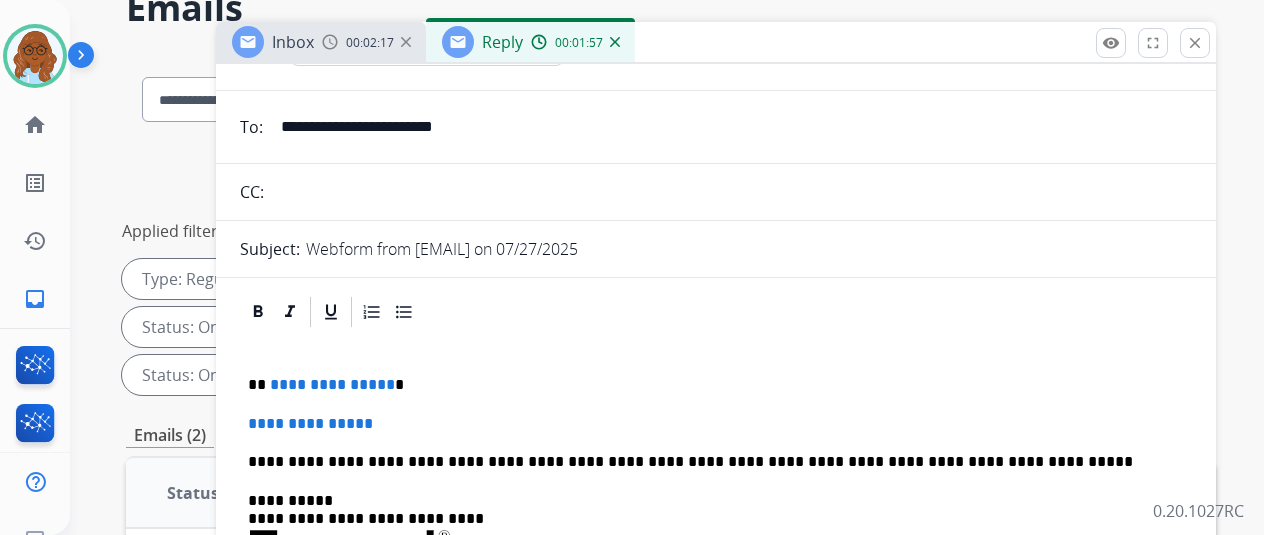scroll, scrollTop: 200, scrollLeft: 0, axis: vertical 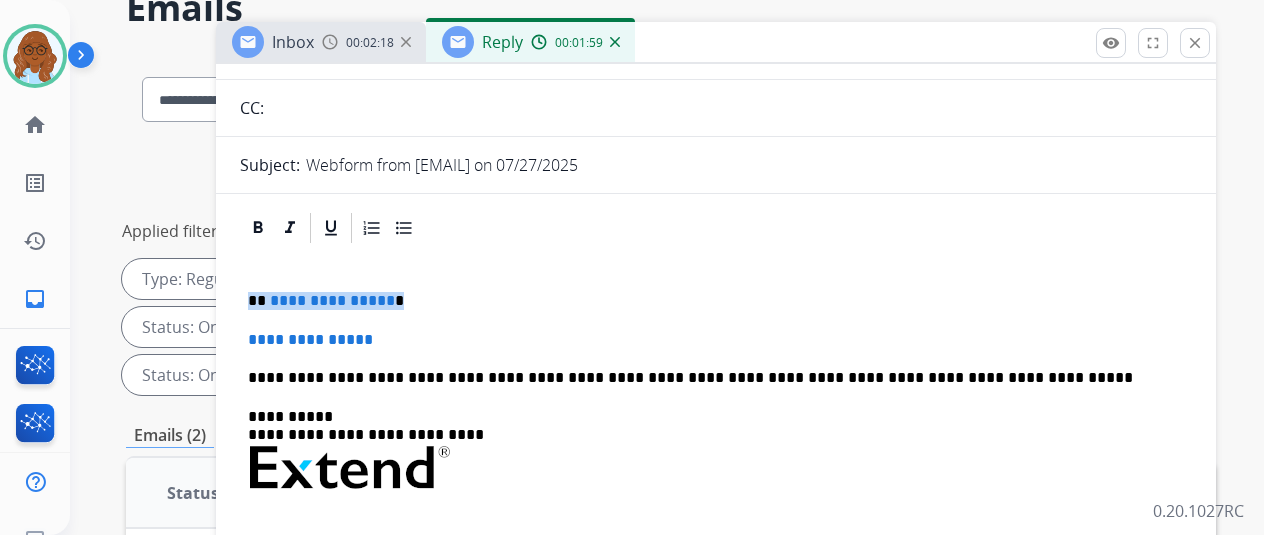 click on "**********" at bounding box center (671, 641) 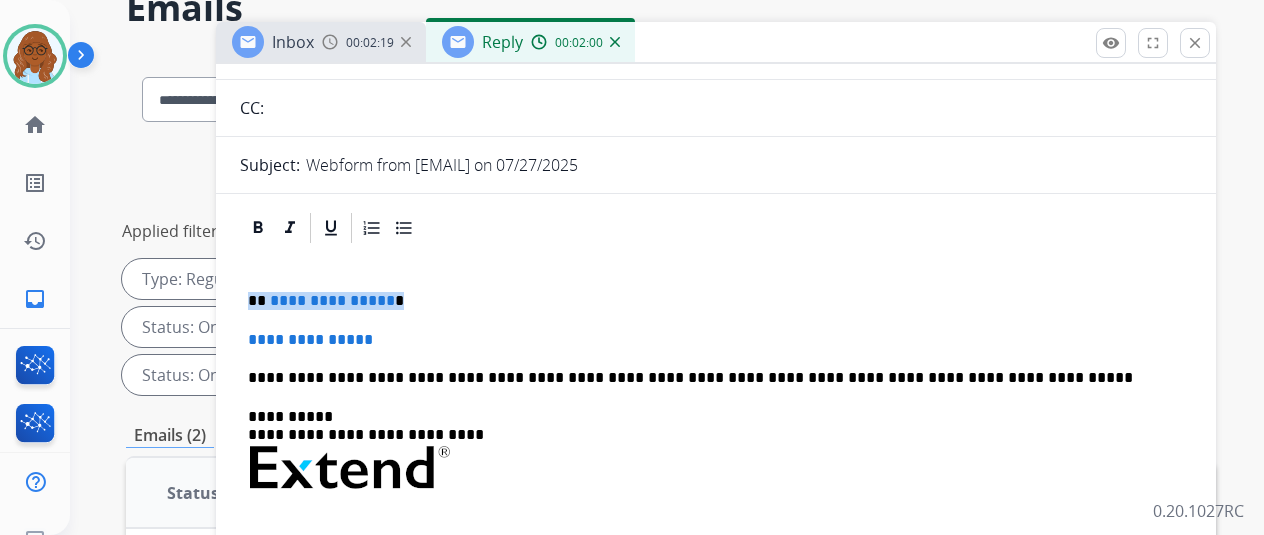 type 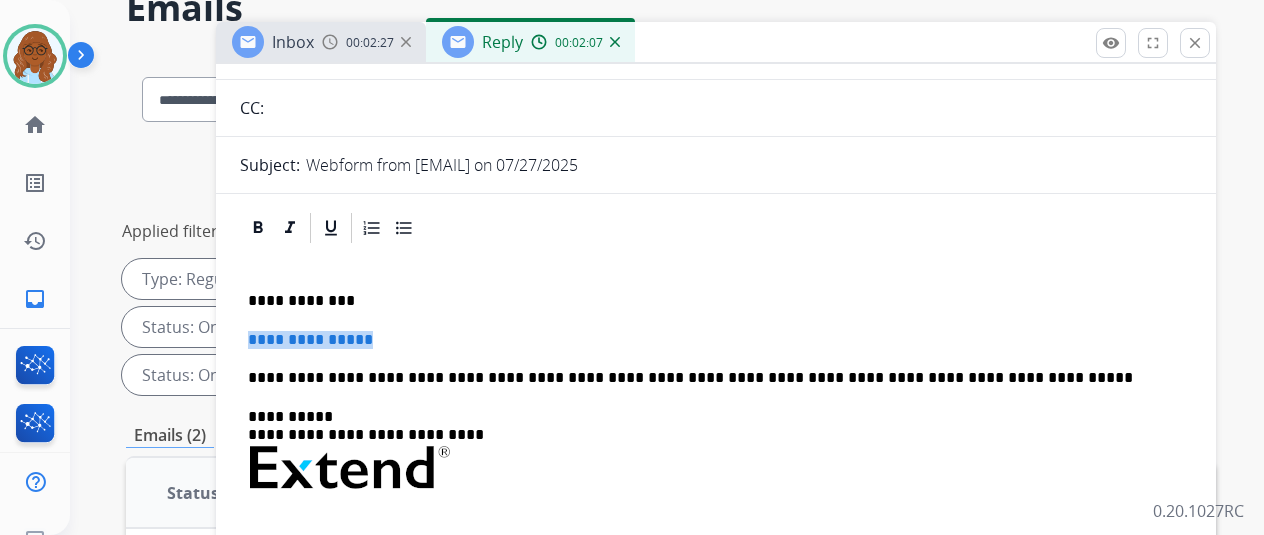 drag, startPoint x: 354, startPoint y: 317, endPoint x: 120, endPoint y: 307, distance: 234.21358 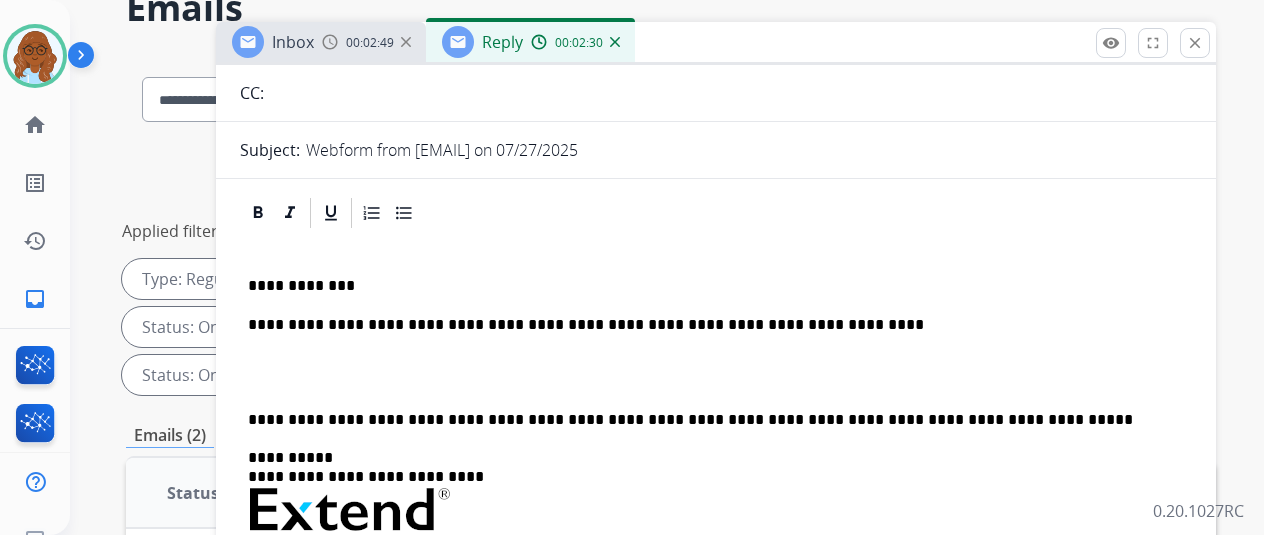 click on "**********" at bounding box center (708, 325) 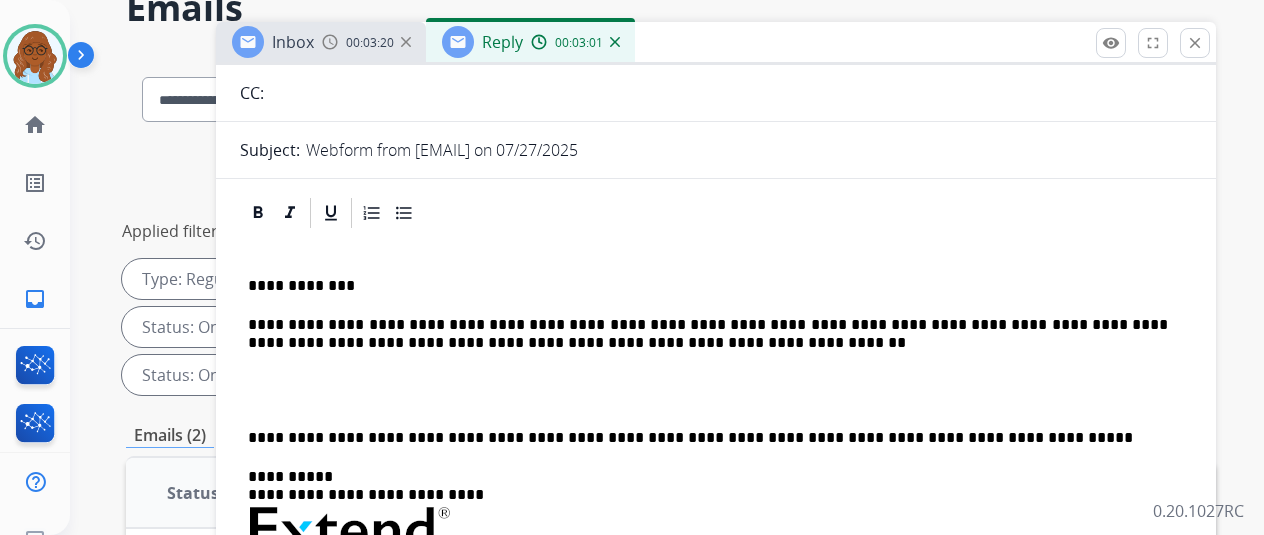 click on "**********" at bounding box center [716, 567] 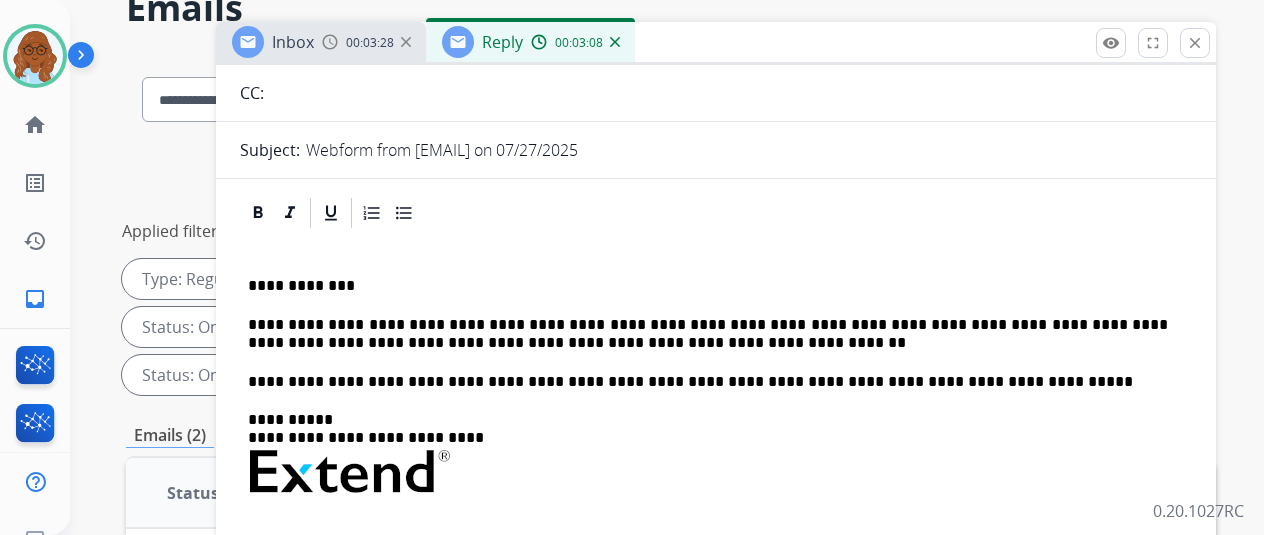click on "**********" at bounding box center [708, 334] 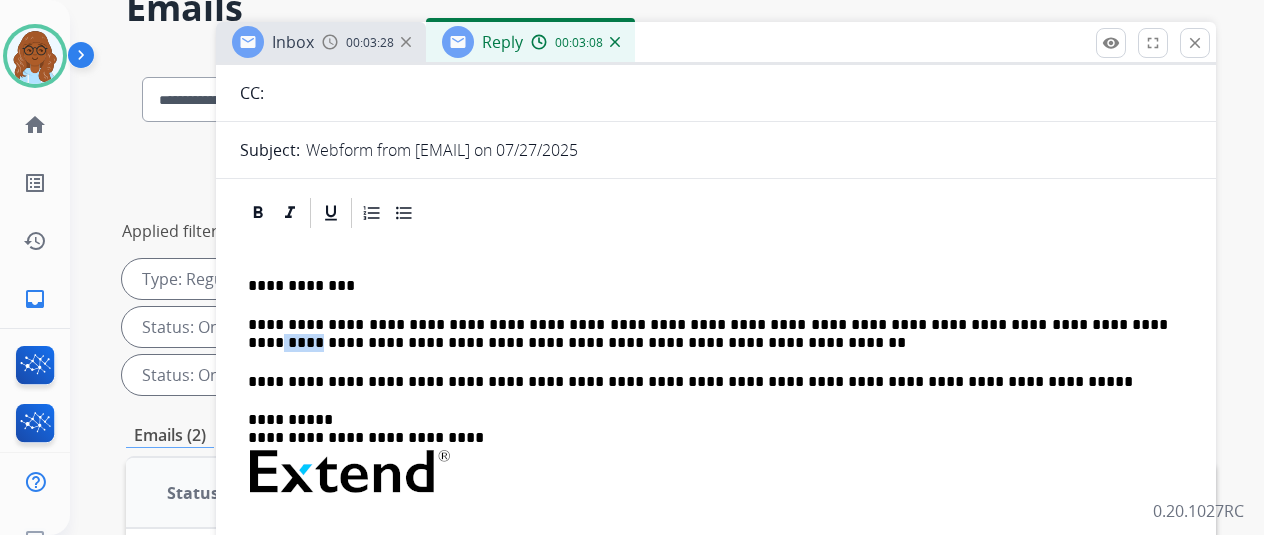 click on "**********" at bounding box center [708, 334] 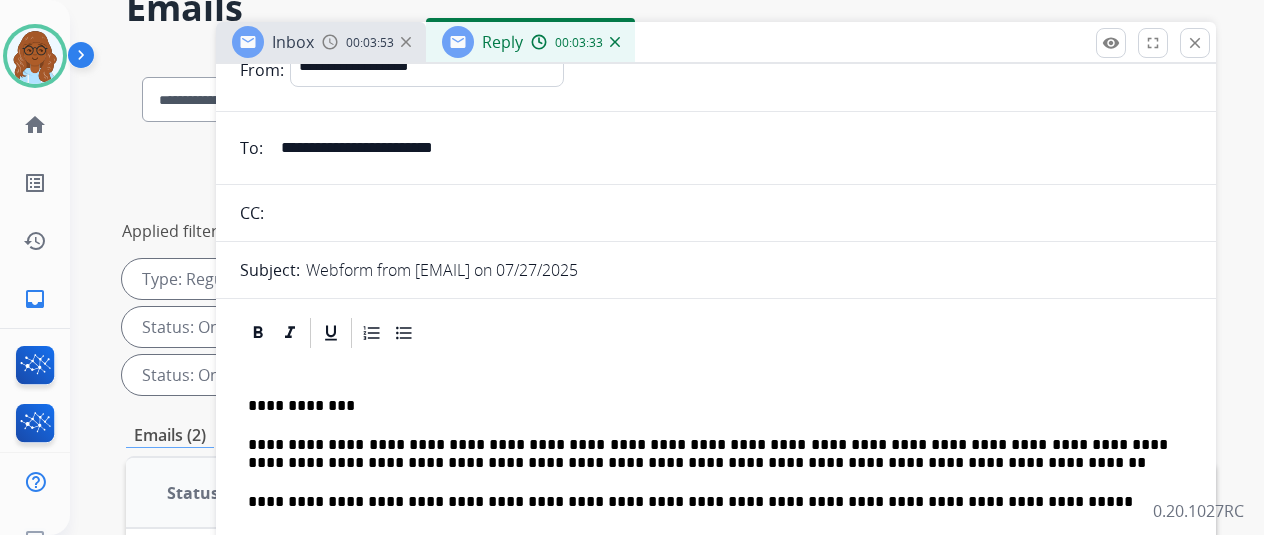 scroll, scrollTop: 0, scrollLeft: 0, axis: both 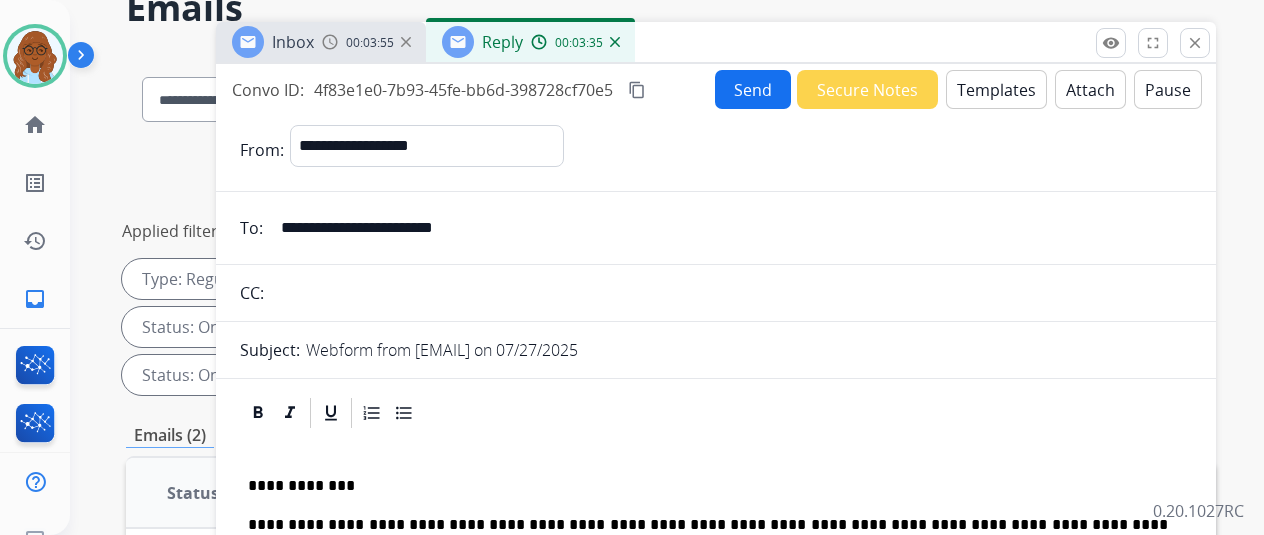 click on "content_copy" at bounding box center [637, 90] 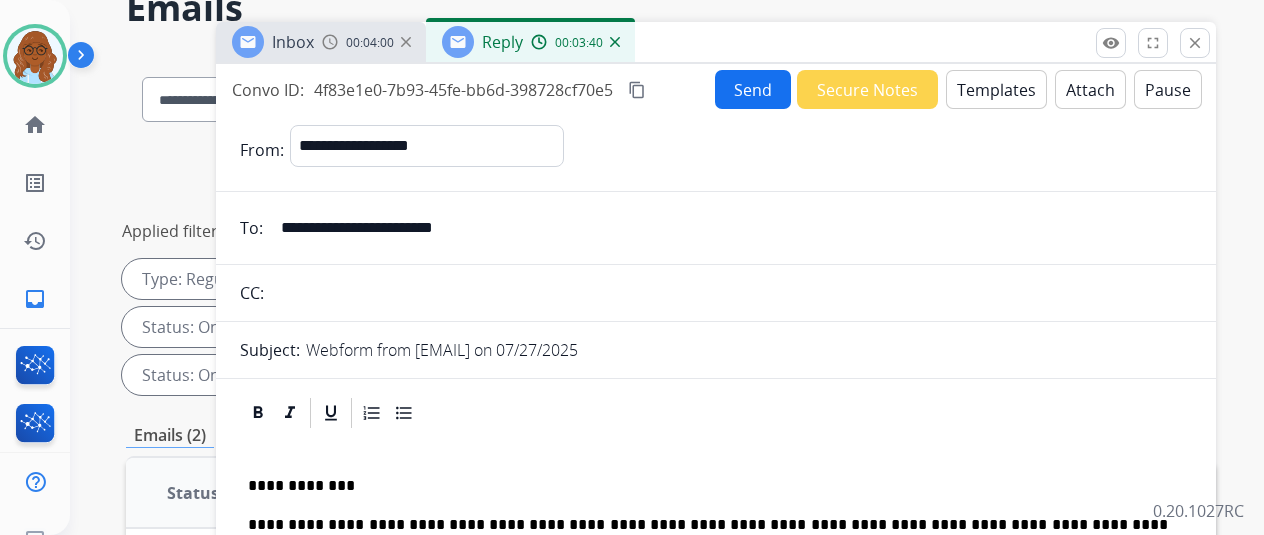 click on "Send" at bounding box center [753, 89] 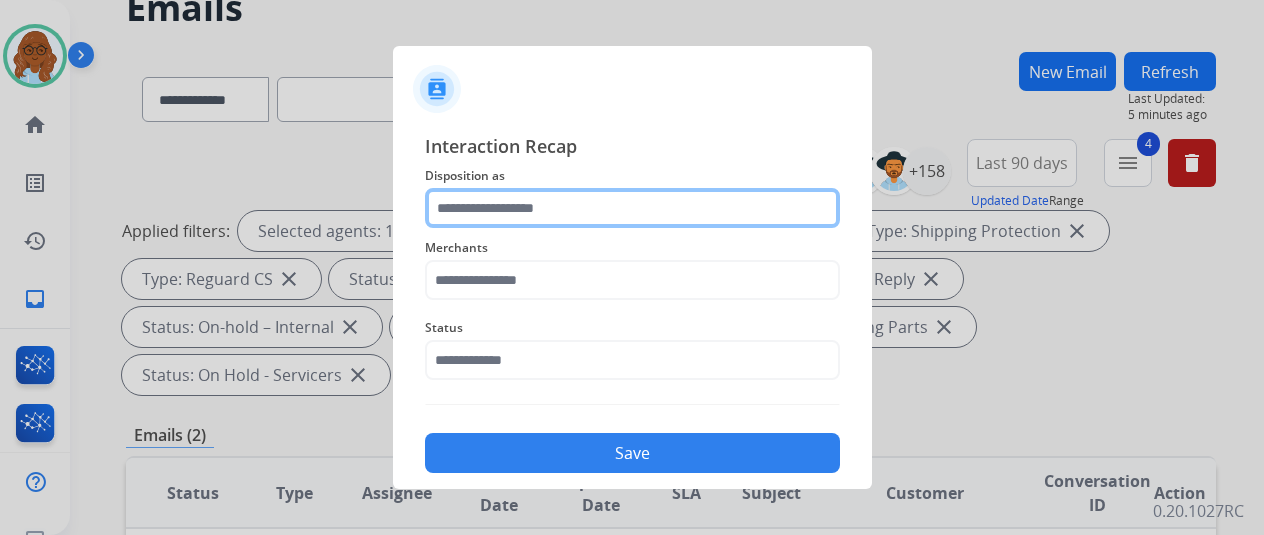click 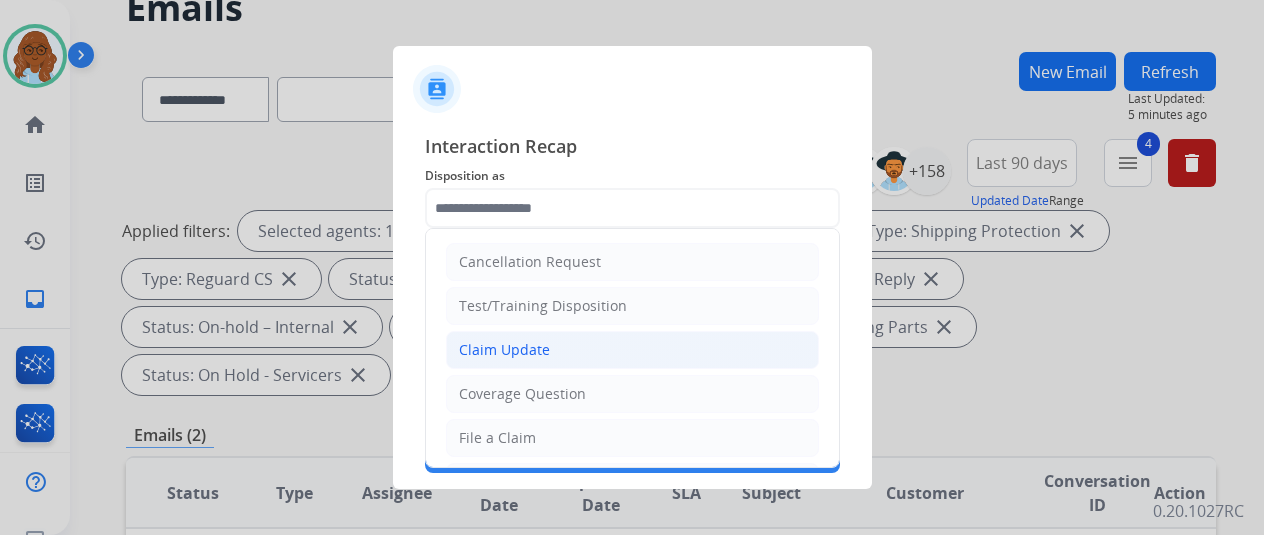 click on "Claim Update" 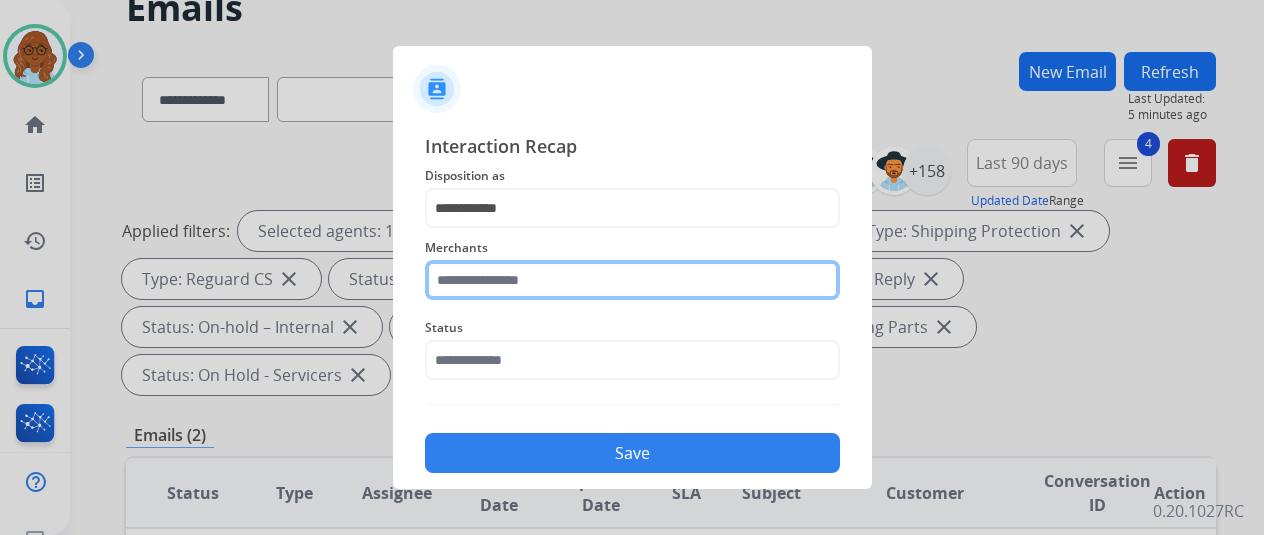 click 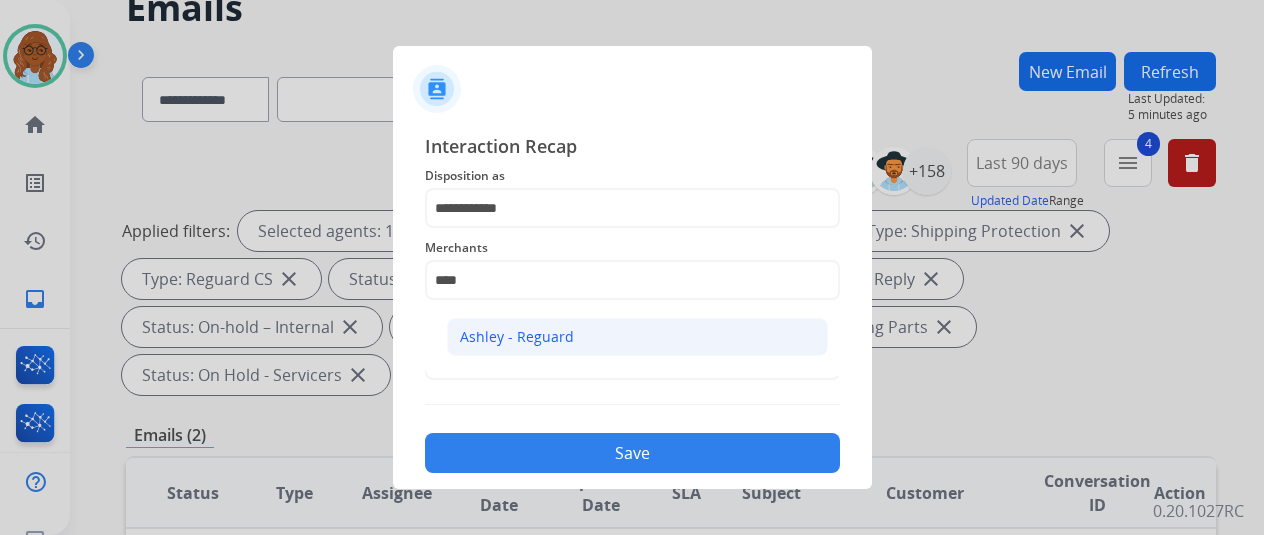 click on "Ashley - Reguard" 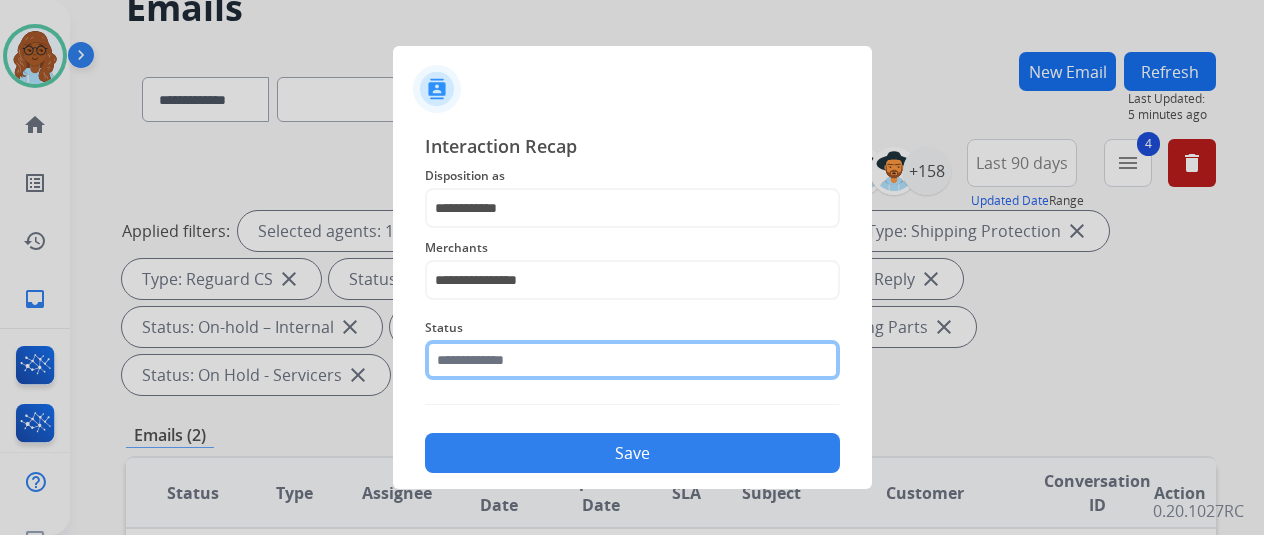click 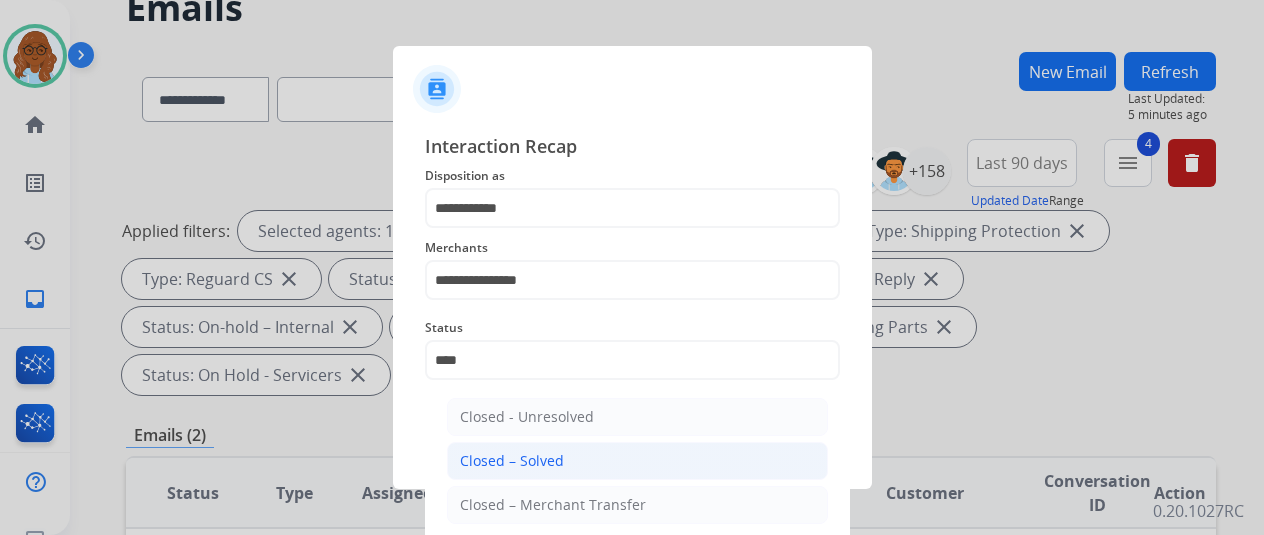 click on "Closed – Solved" 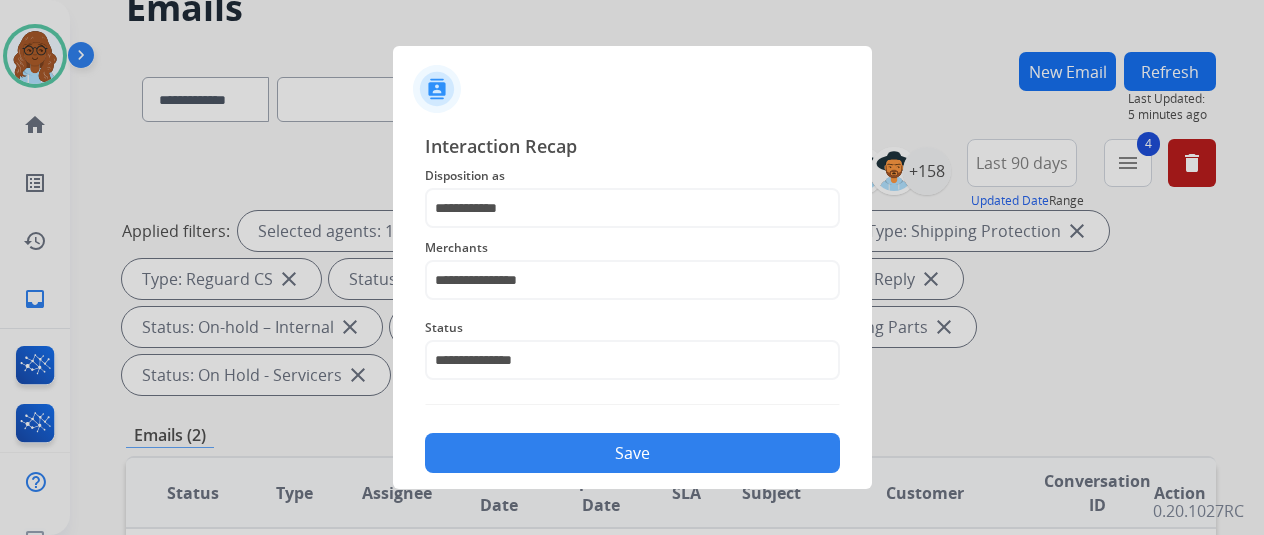 click on "Save" 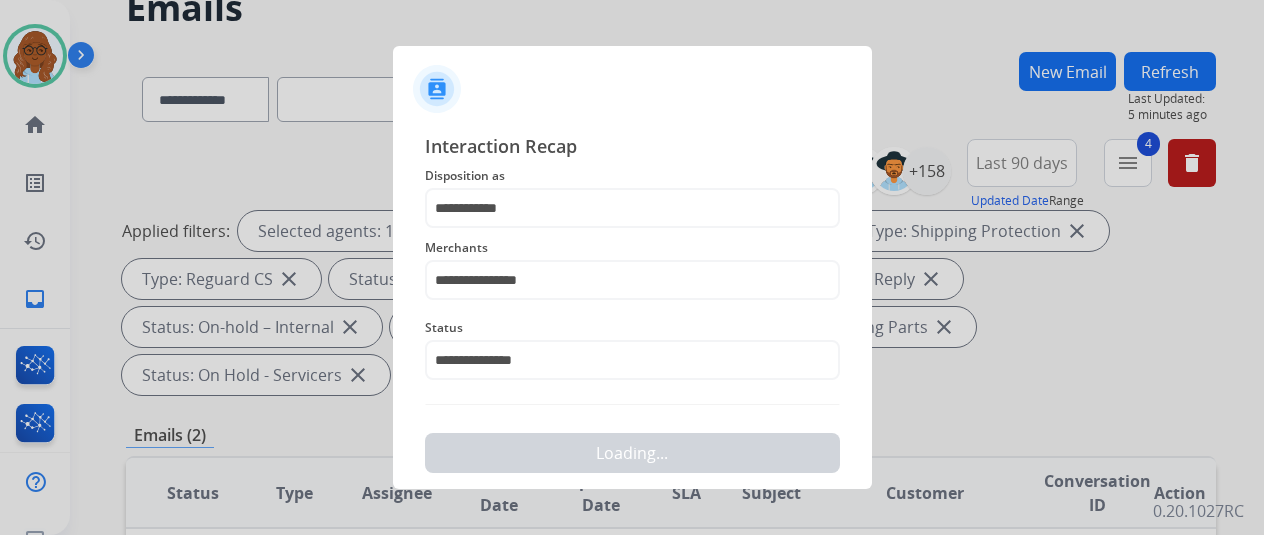 scroll, scrollTop: 0, scrollLeft: 0, axis: both 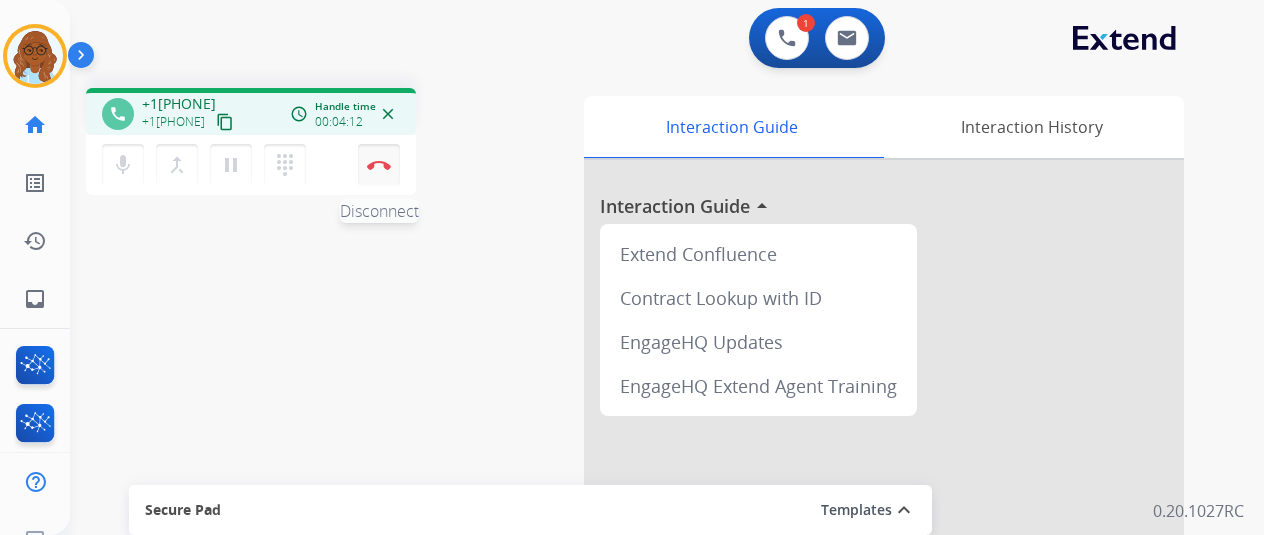 click at bounding box center [379, 165] 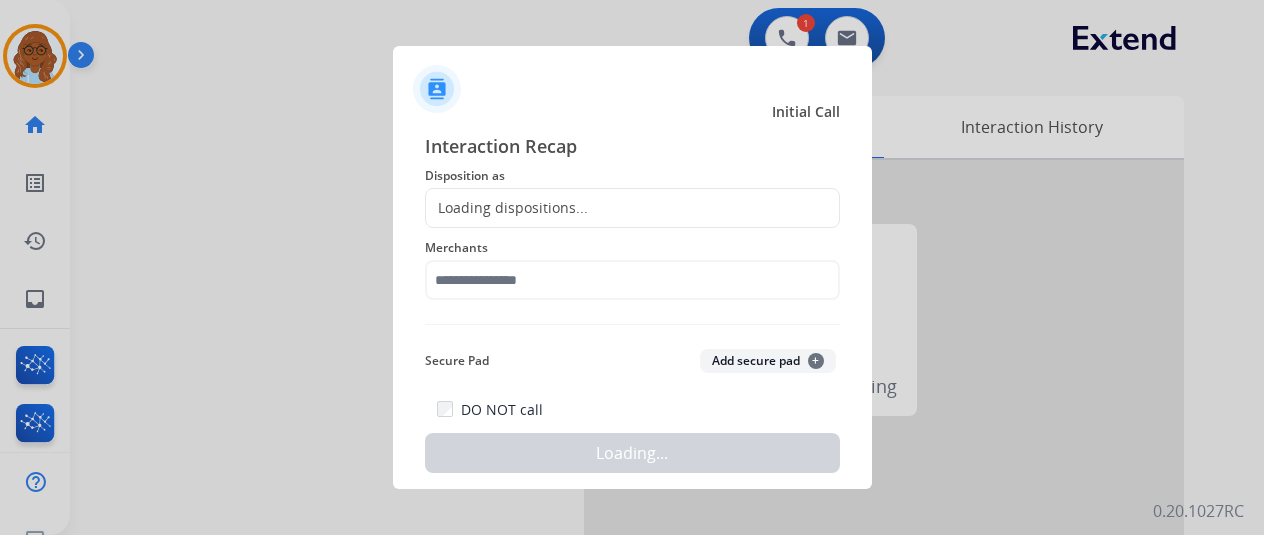 click on "Loading dispositions..." 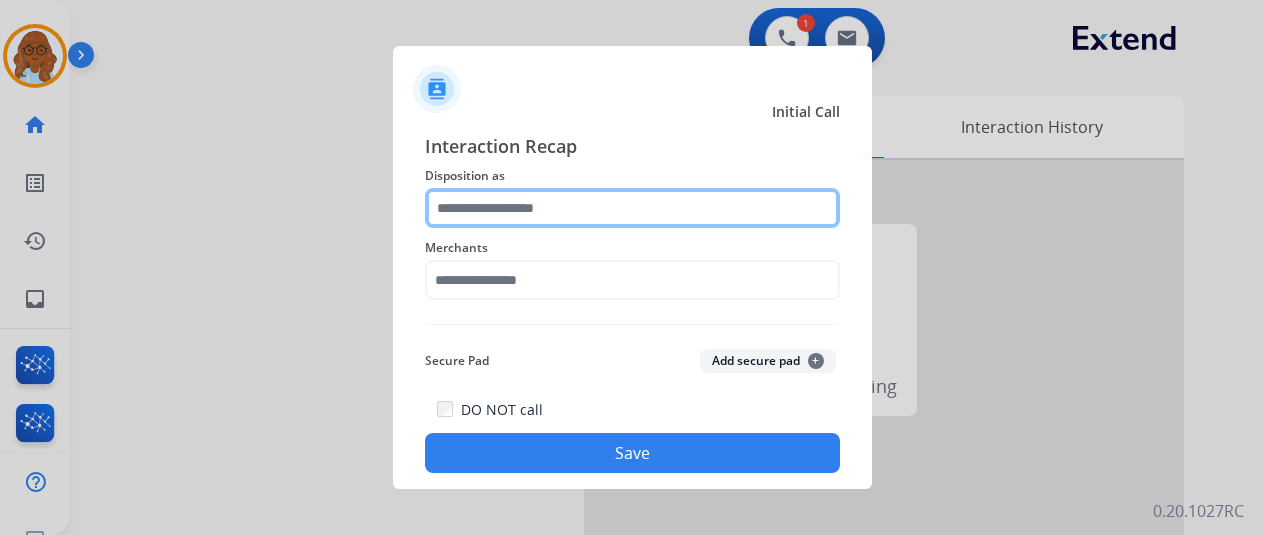 click 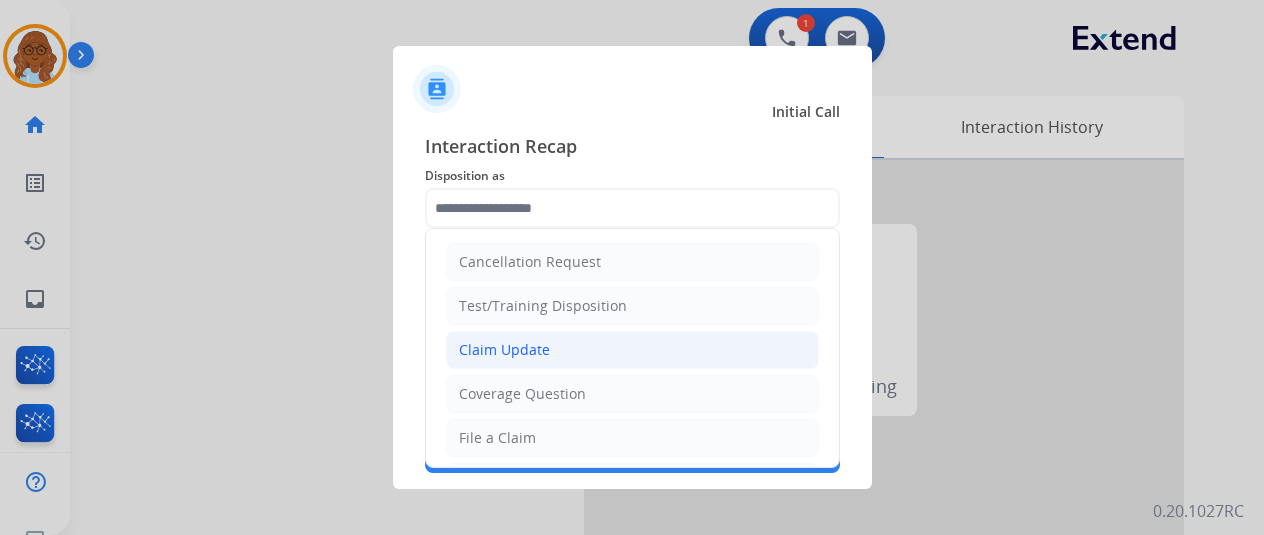 click on "Claim Update" 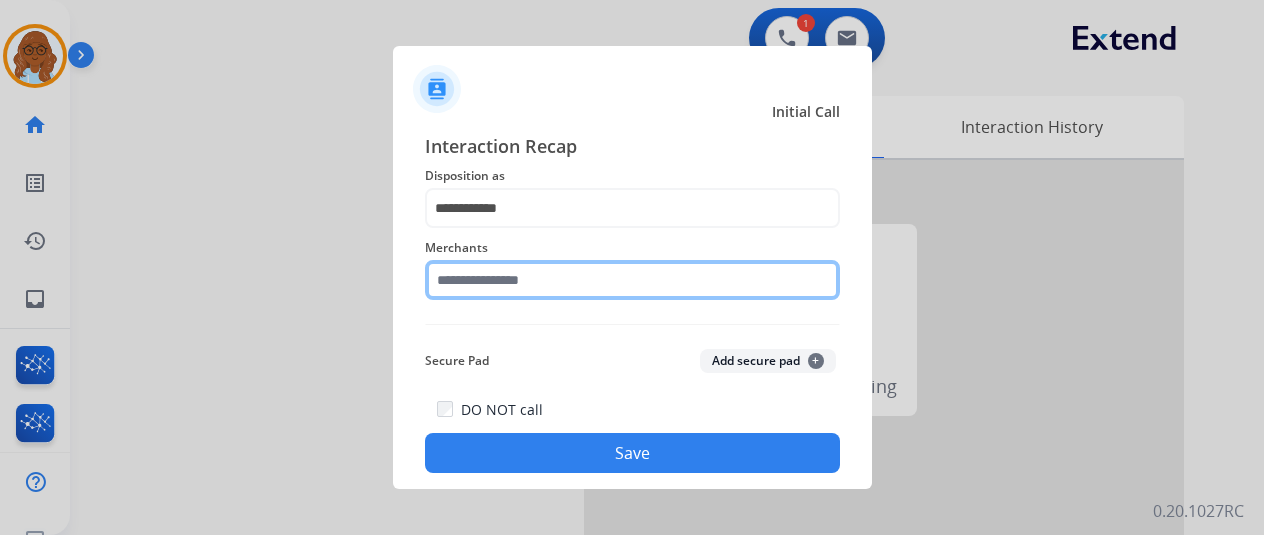 click 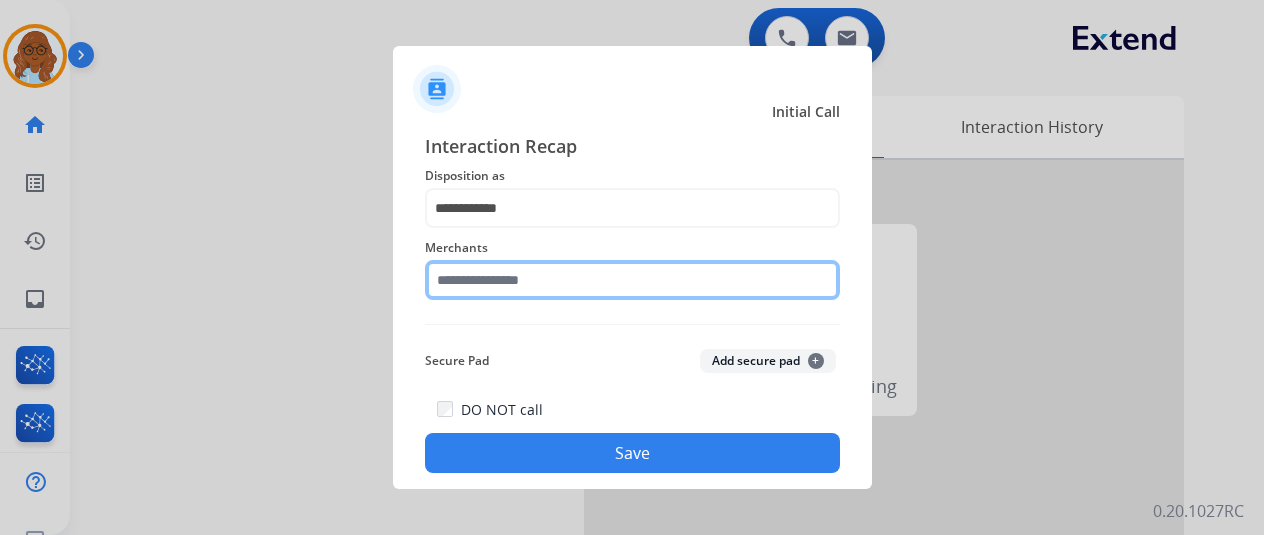 click 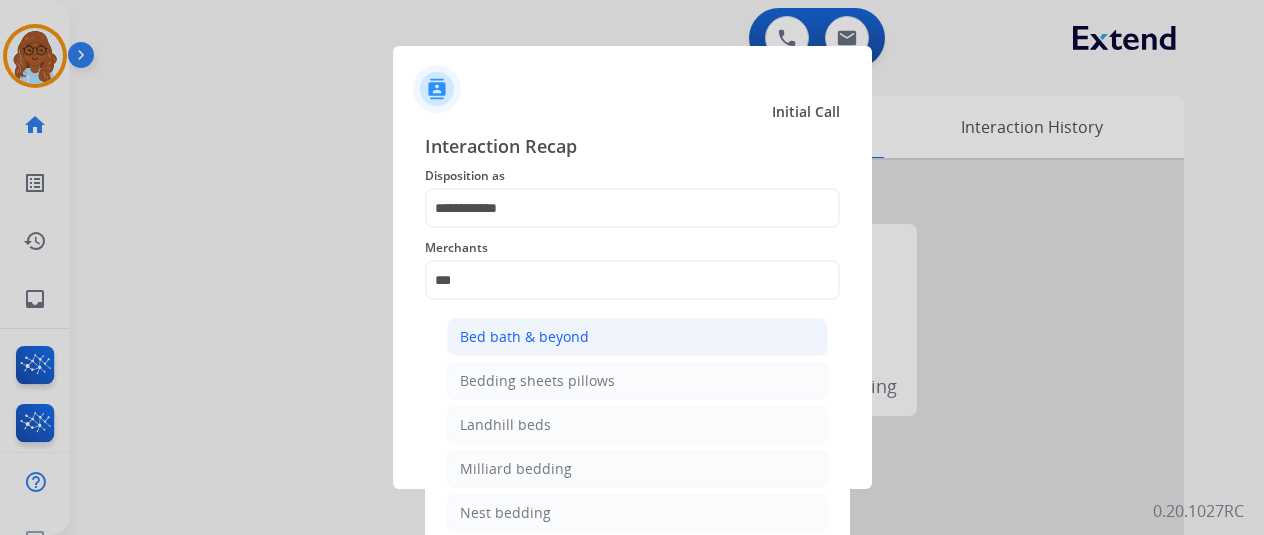 click on "Bed bath & beyond" 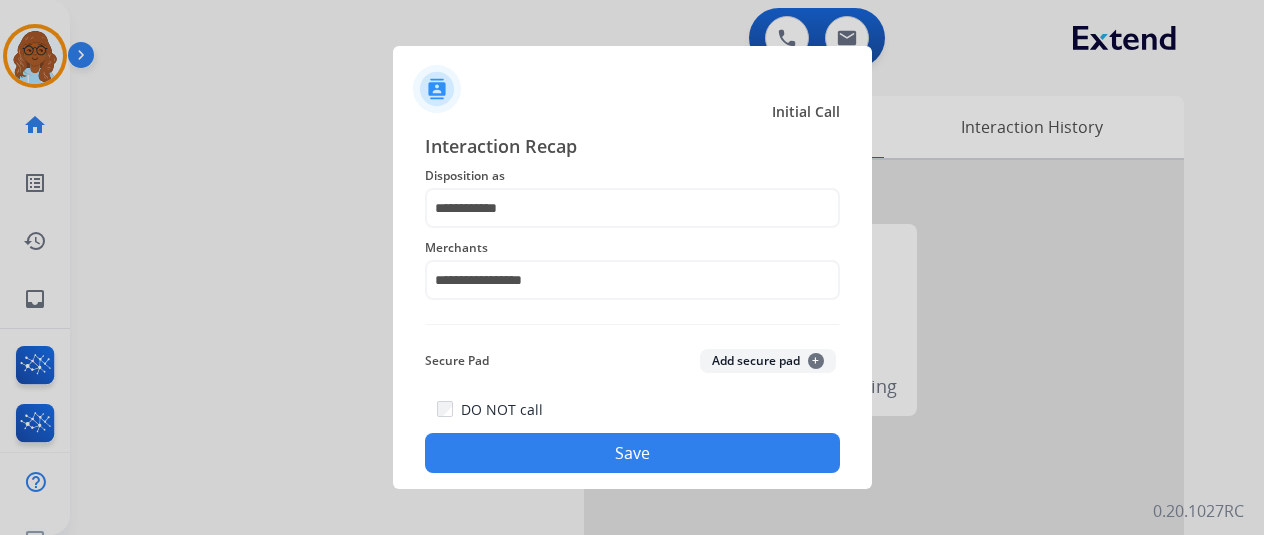 click on "Save" 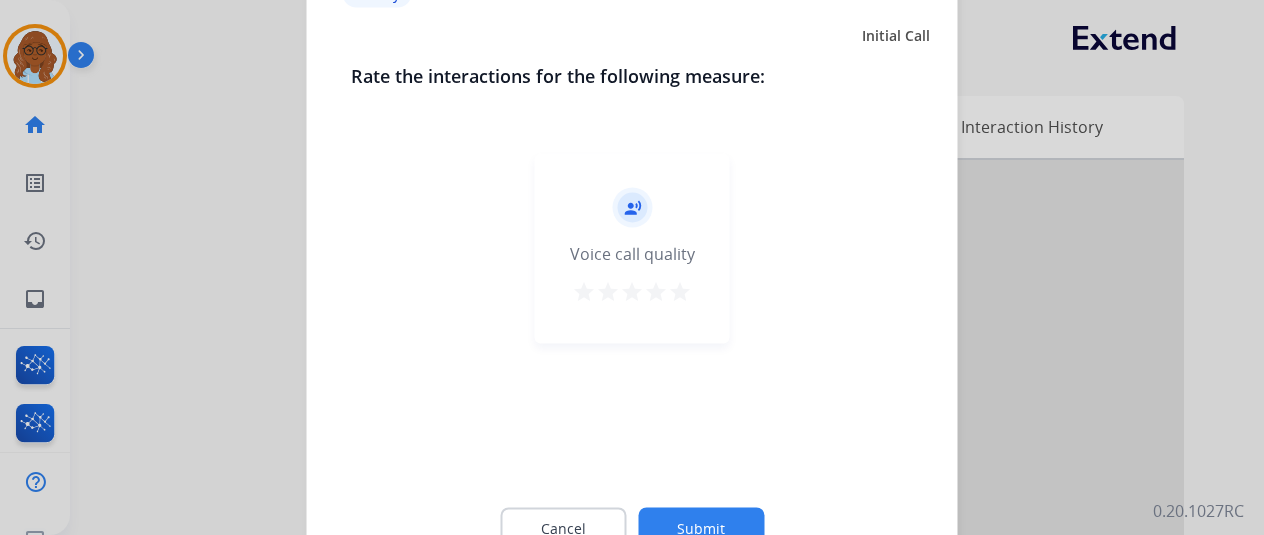 click on "star" at bounding box center (680, 291) 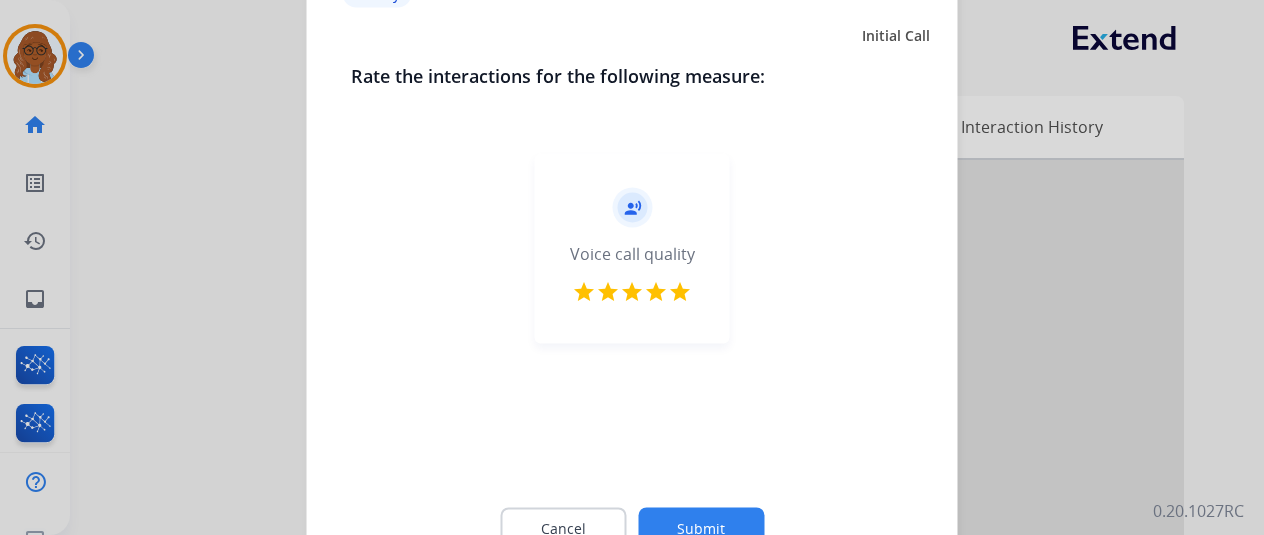 click on "star" at bounding box center [656, 291] 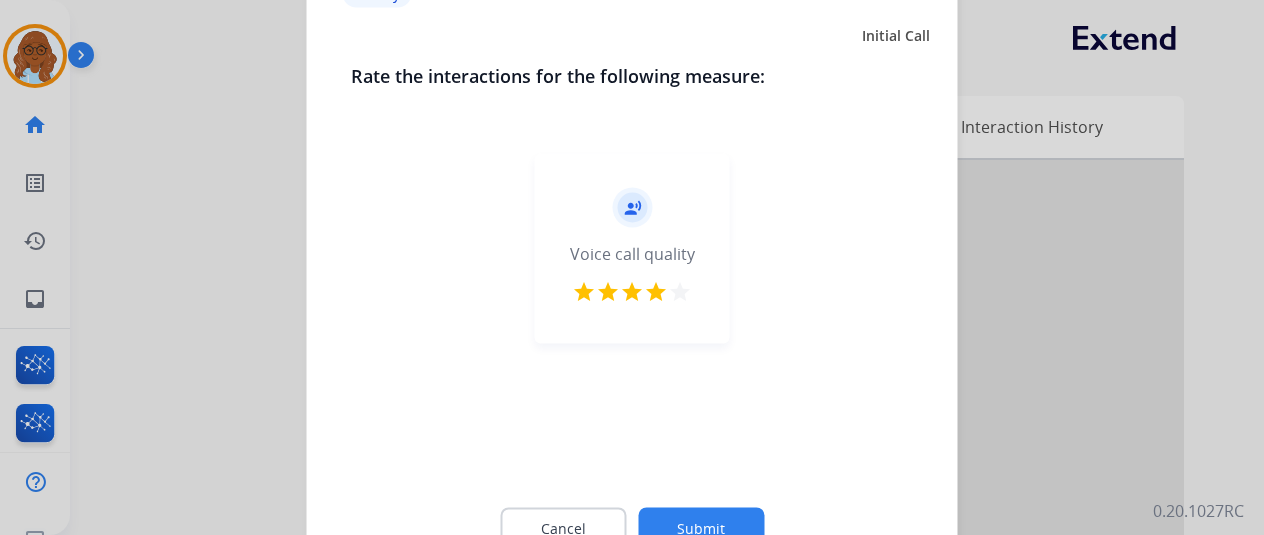 click on "star" at bounding box center [632, 291] 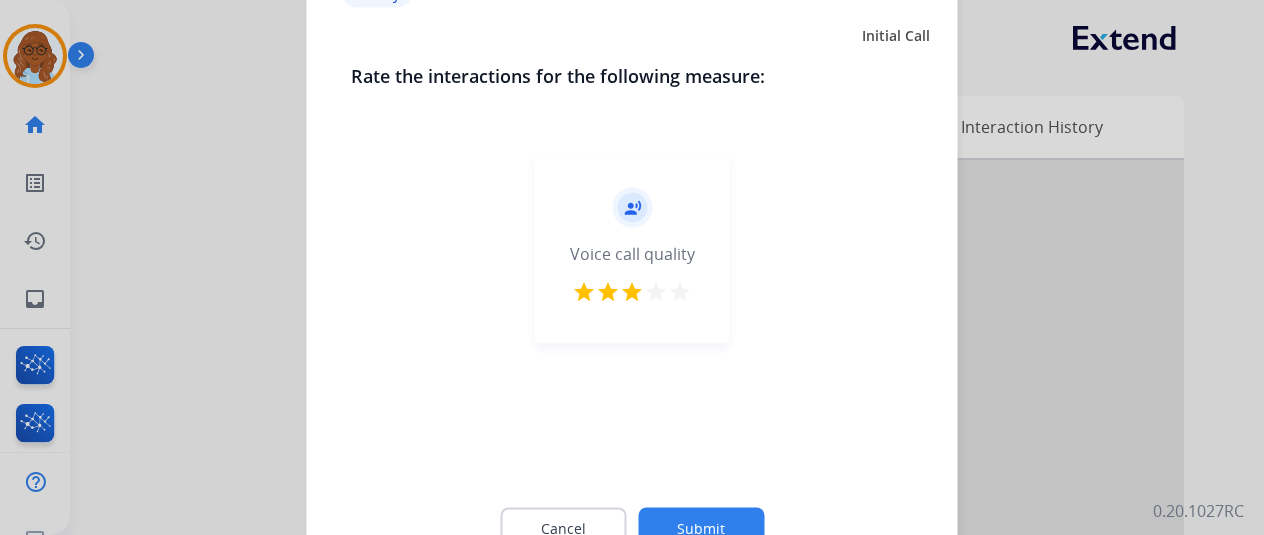 click on "Submit" 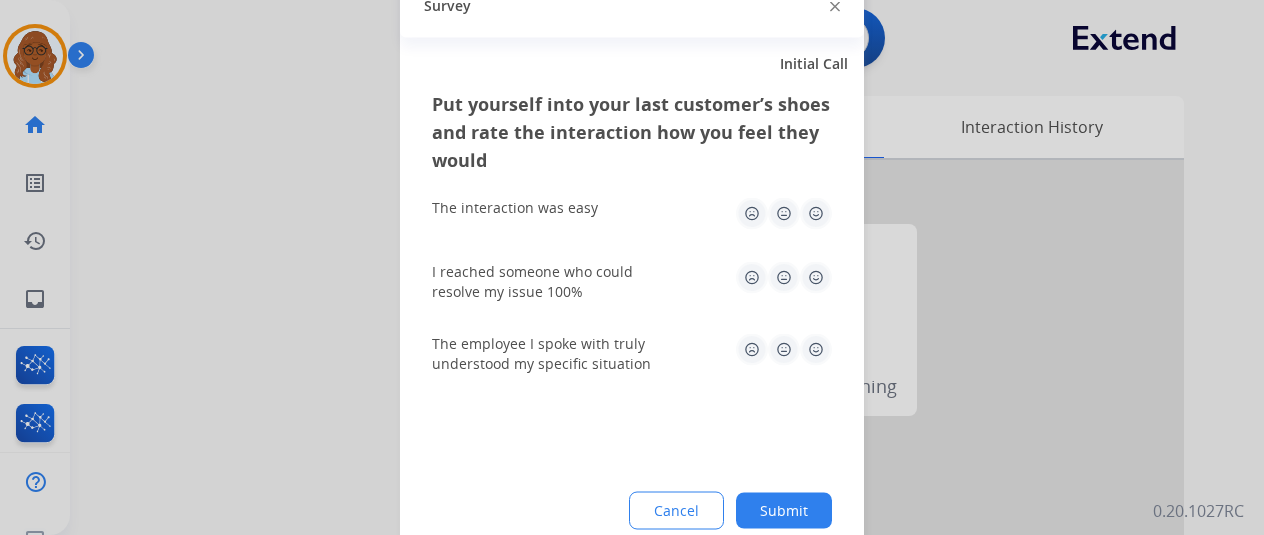 click 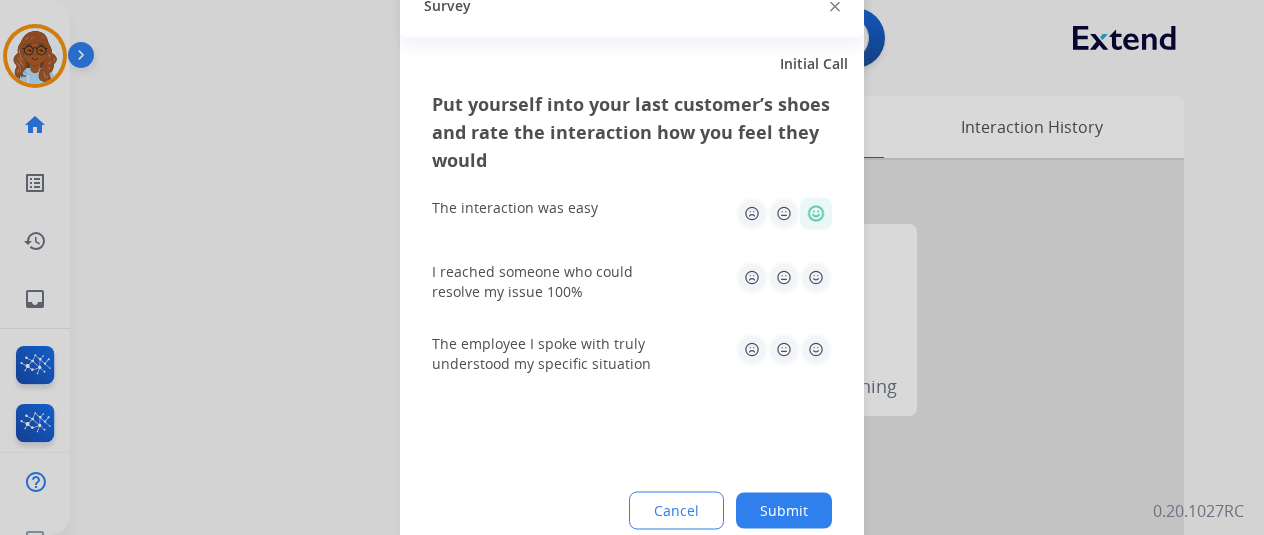 click on "I reached someone who could resolve my issue 100%" 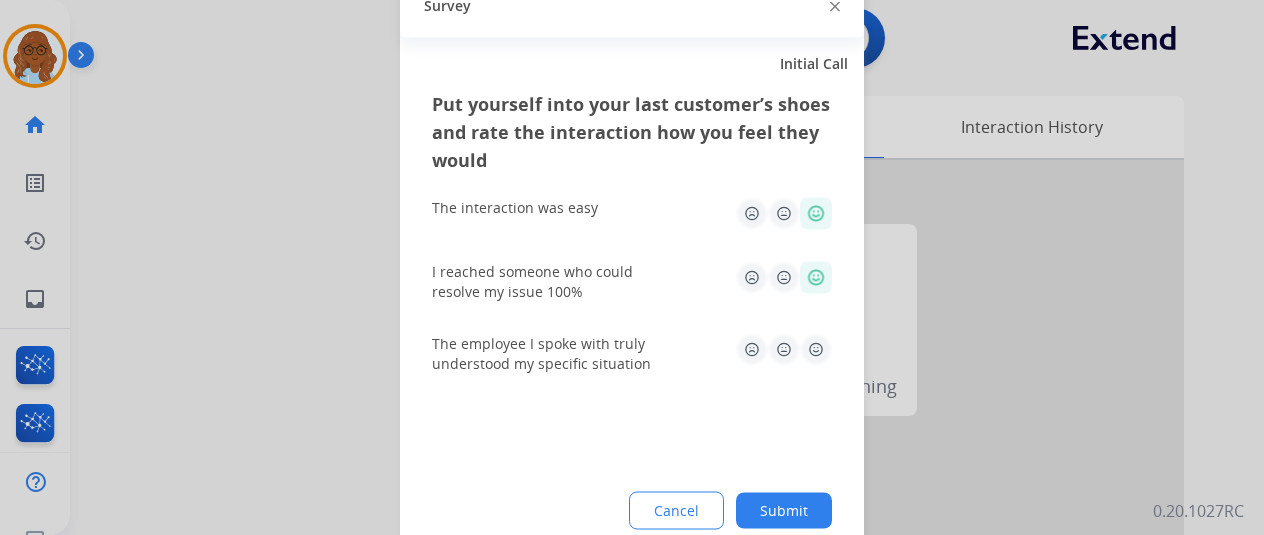 click 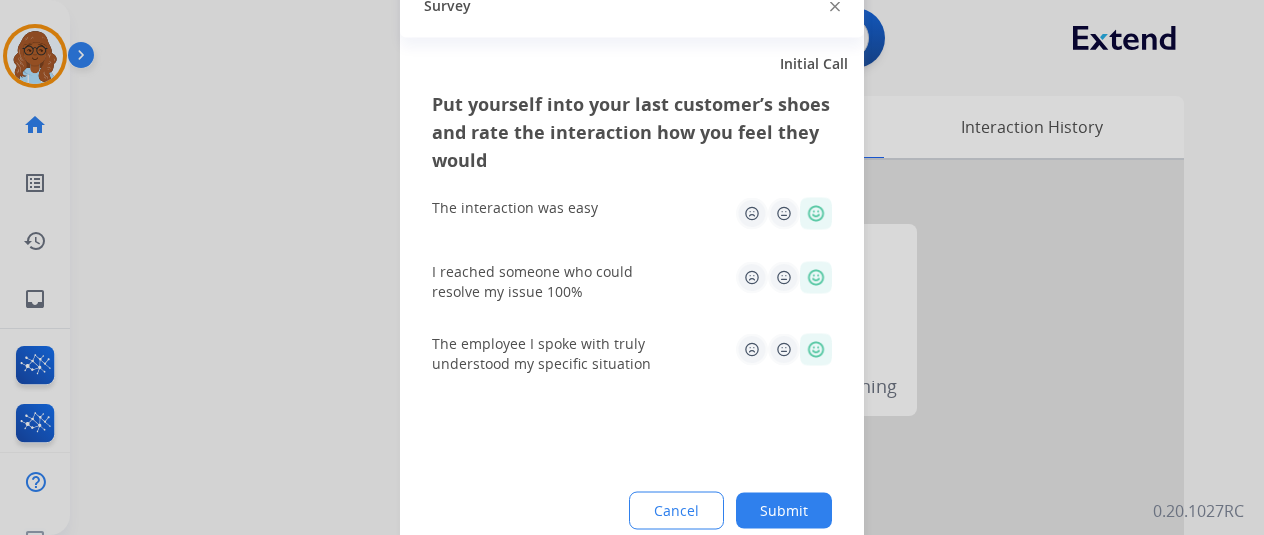 click on "Submit" 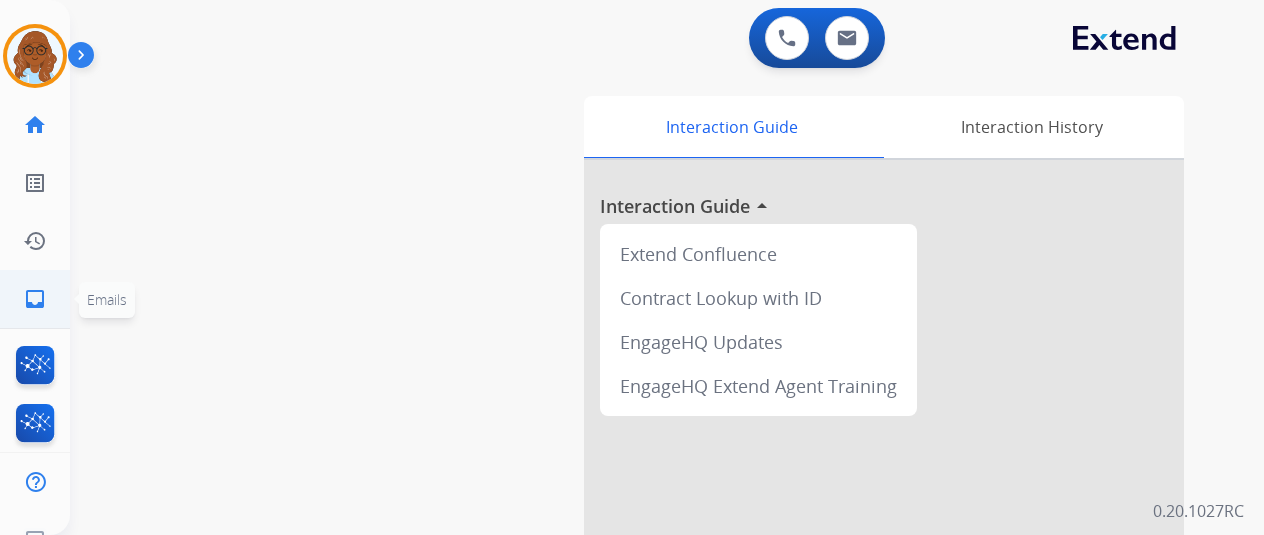 click on "inbox" 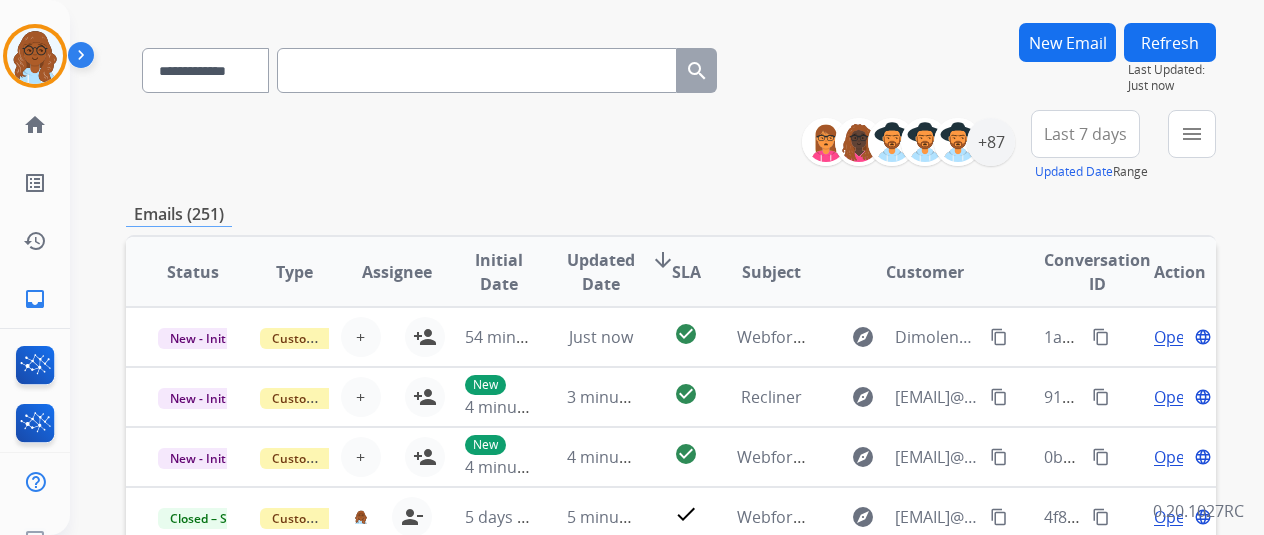 scroll, scrollTop: 100, scrollLeft: 0, axis: vertical 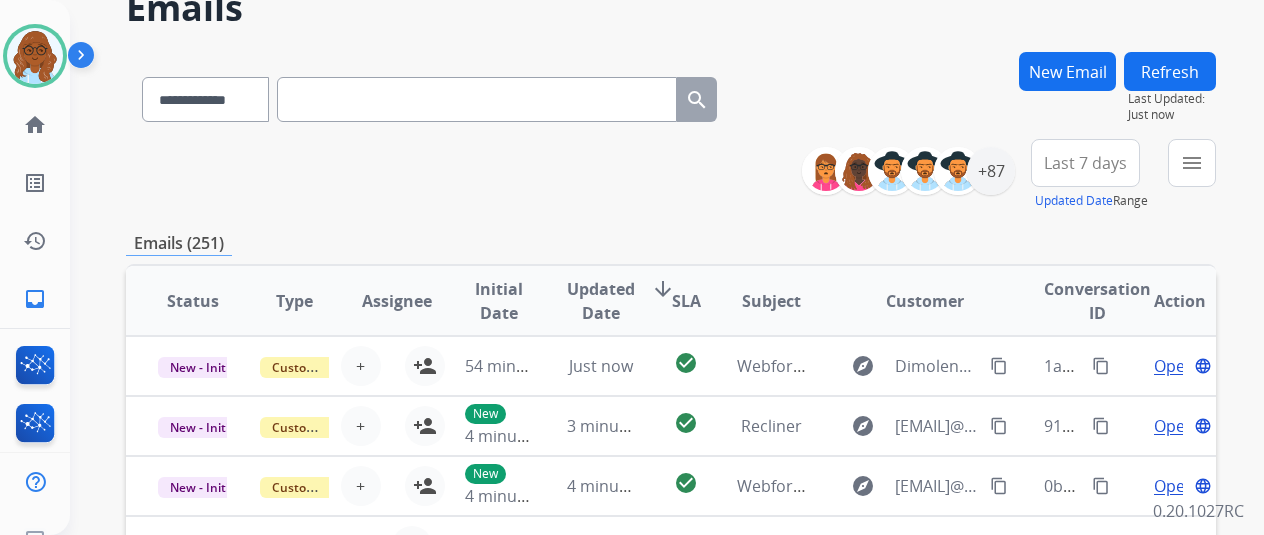 drag, startPoint x: 1013, startPoint y: 195, endPoint x: 1013, endPoint y: 220, distance: 25 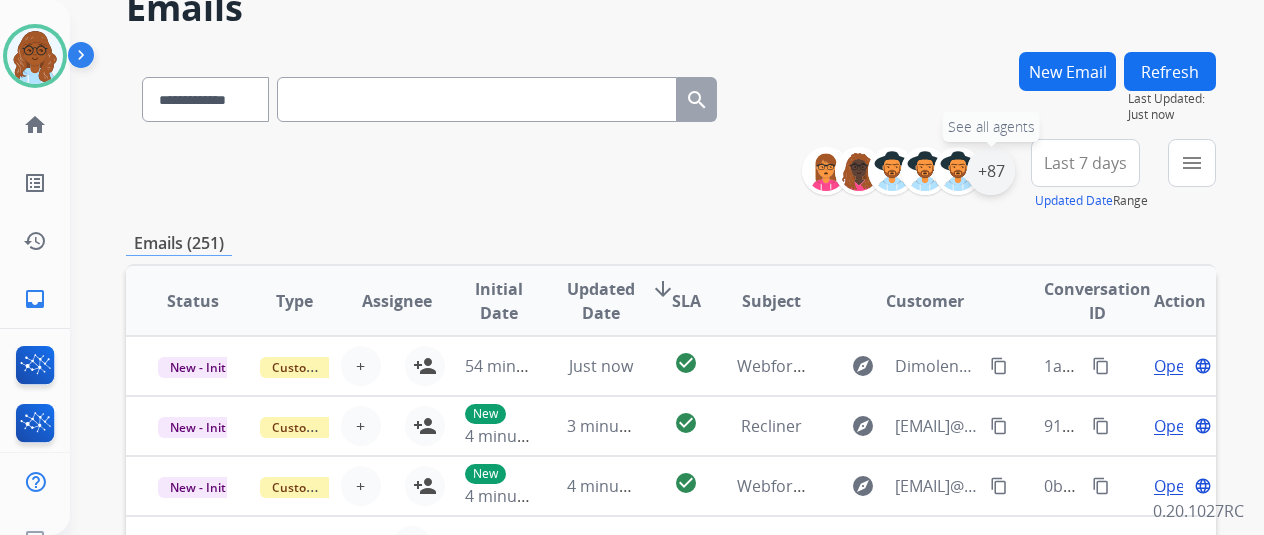 click on "+87" at bounding box center (991, 171) 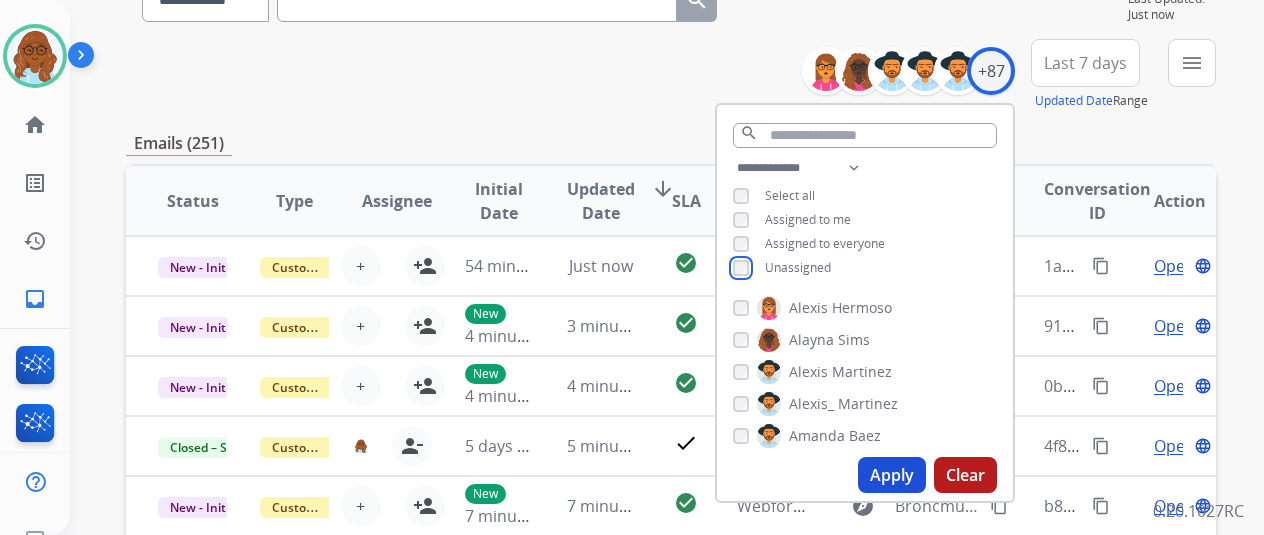 scroll, scrollTop: 300, scrollLeft: 0, axis: vertical 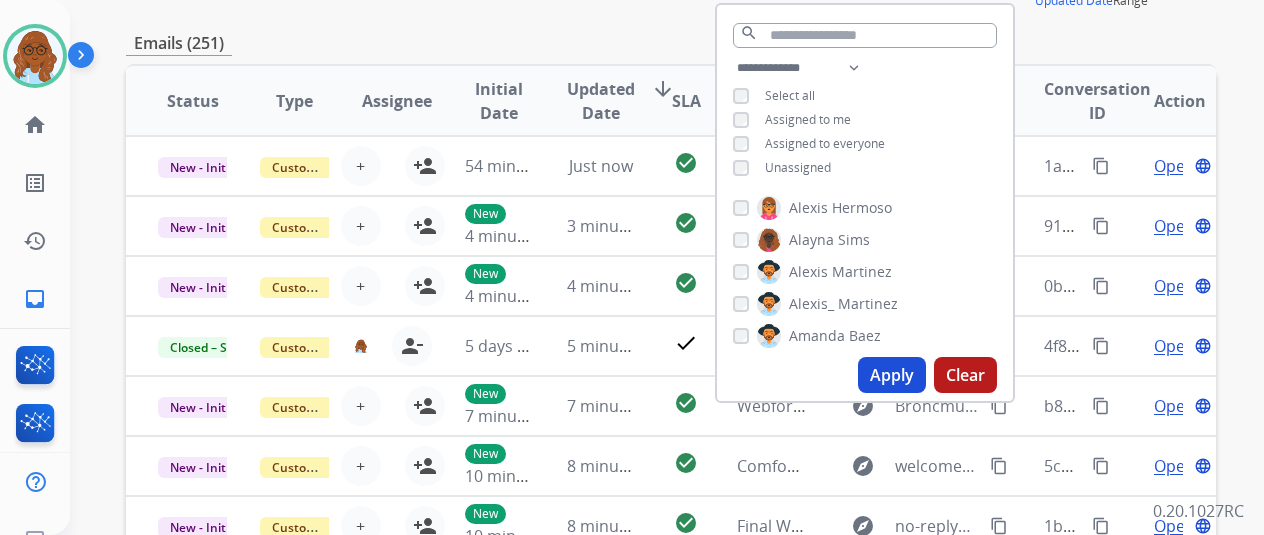 click on "Apply" at bounding box center (892, 375) 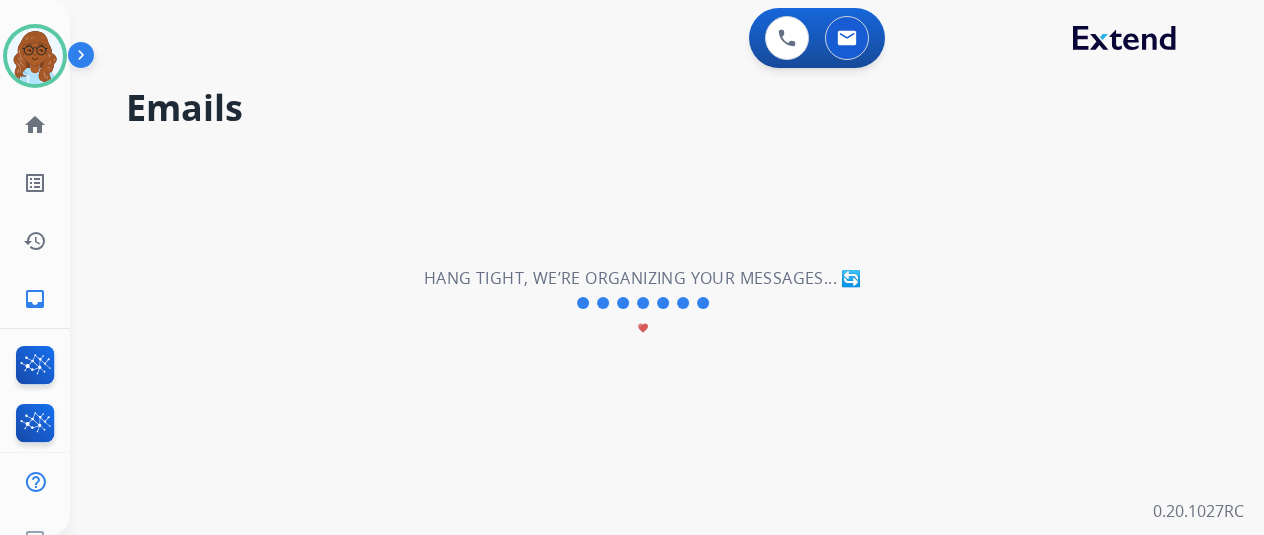 scroll, scrollTop: 0, scrollLeft: 0, axis: both 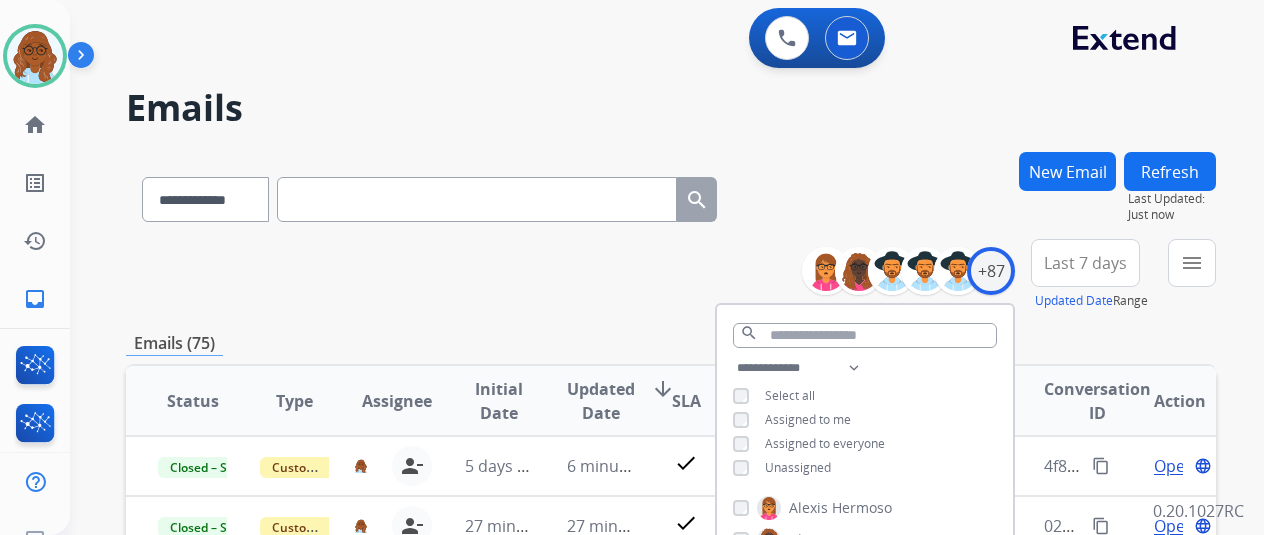 click on "Last 7 days" at bounding box center (1085, 263) 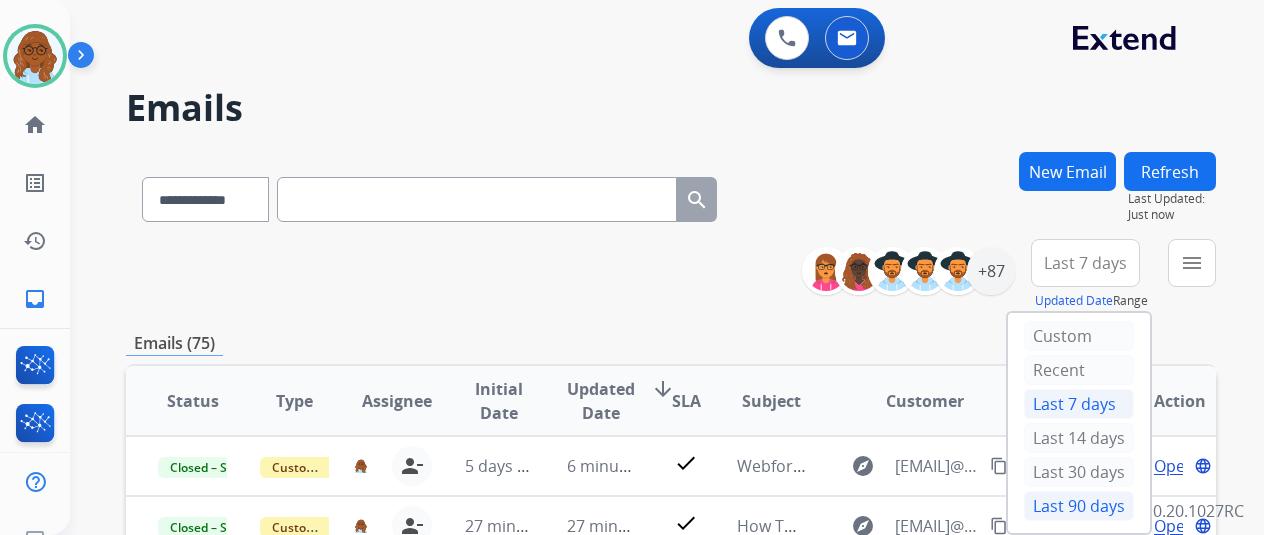 click on "Last 90 days" at bounding box center (1079, 506) 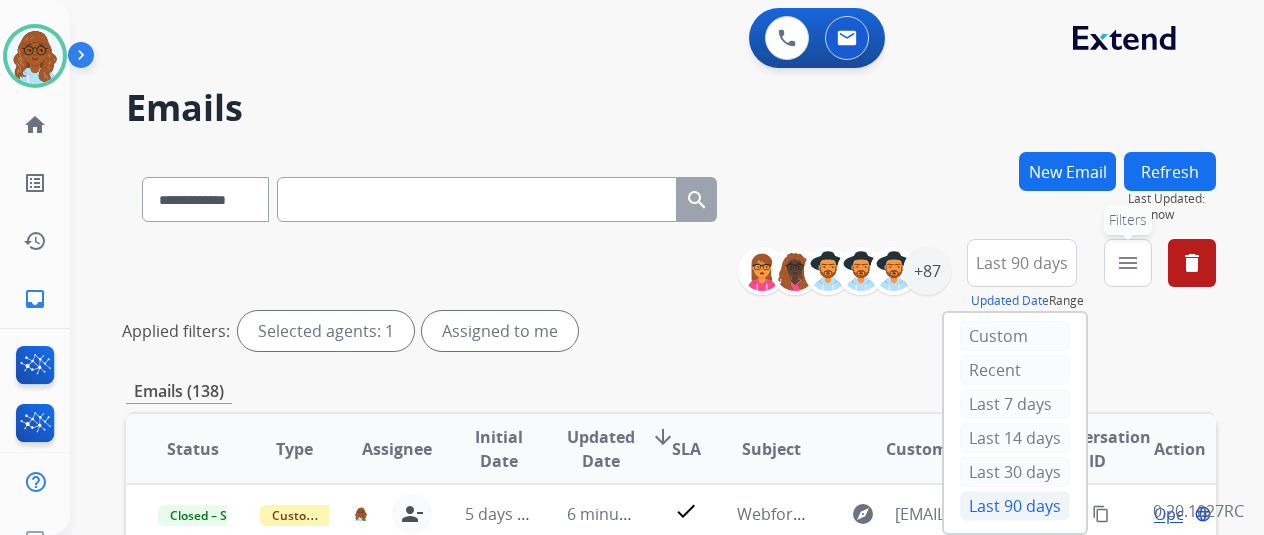 click on "menu  Filters" at bounding box center (1128, 263) 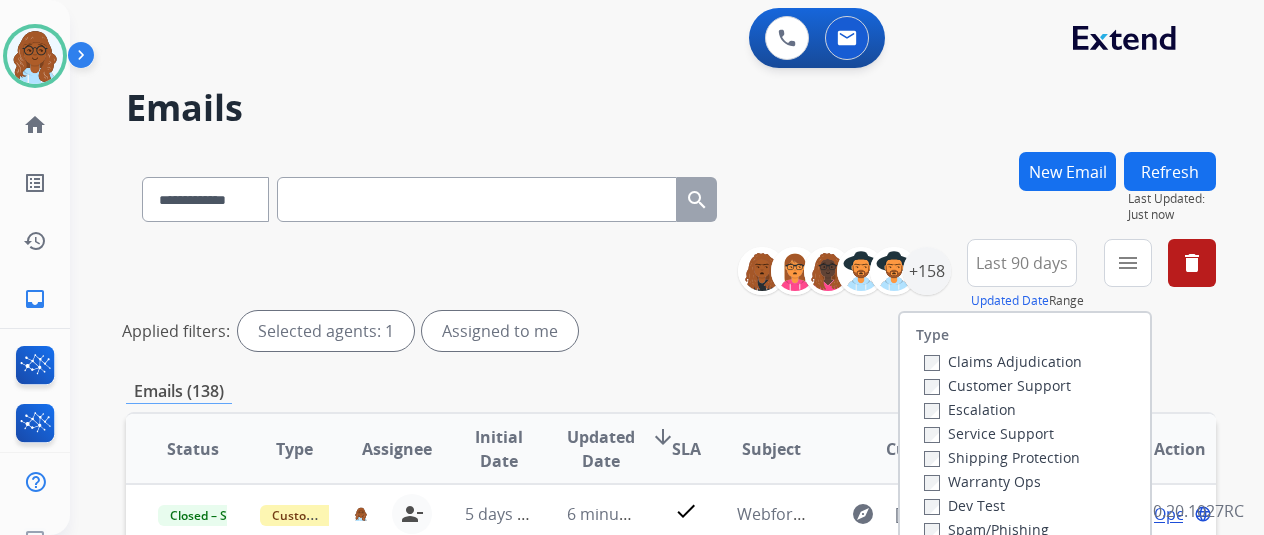 scroll, scrollTop: 300, scrollLeft: 0, axis: vertical 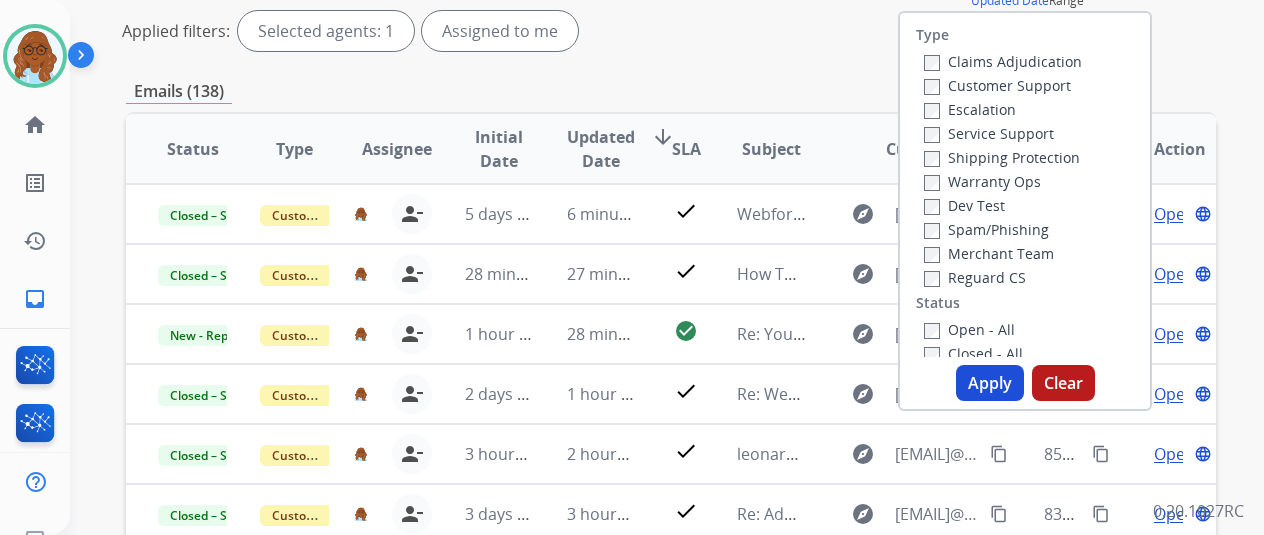 click on "Apply" at bounding box center (990, 383) 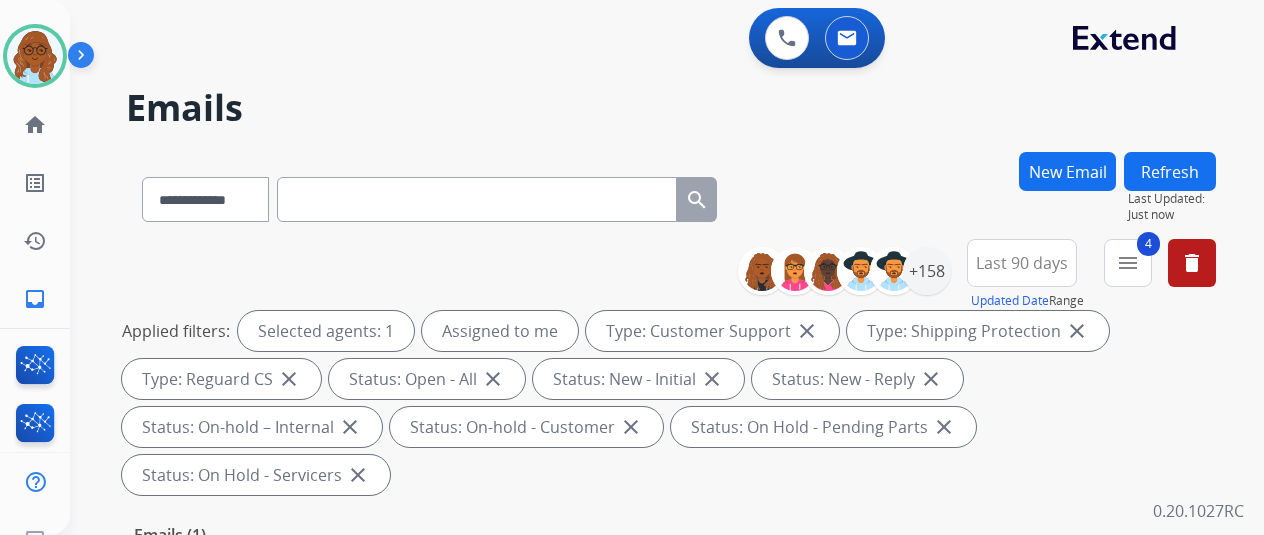 scroll, scrollTop: 300, scrollLeft: 0, axis: vertical 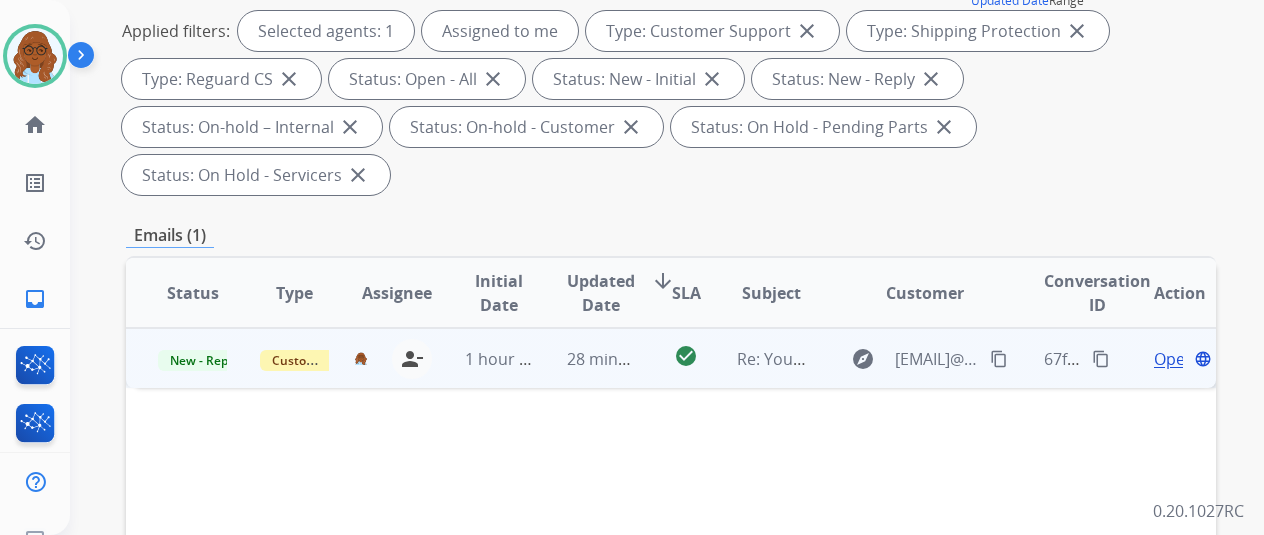 click on "Open" at bounding box center (1174, 359) 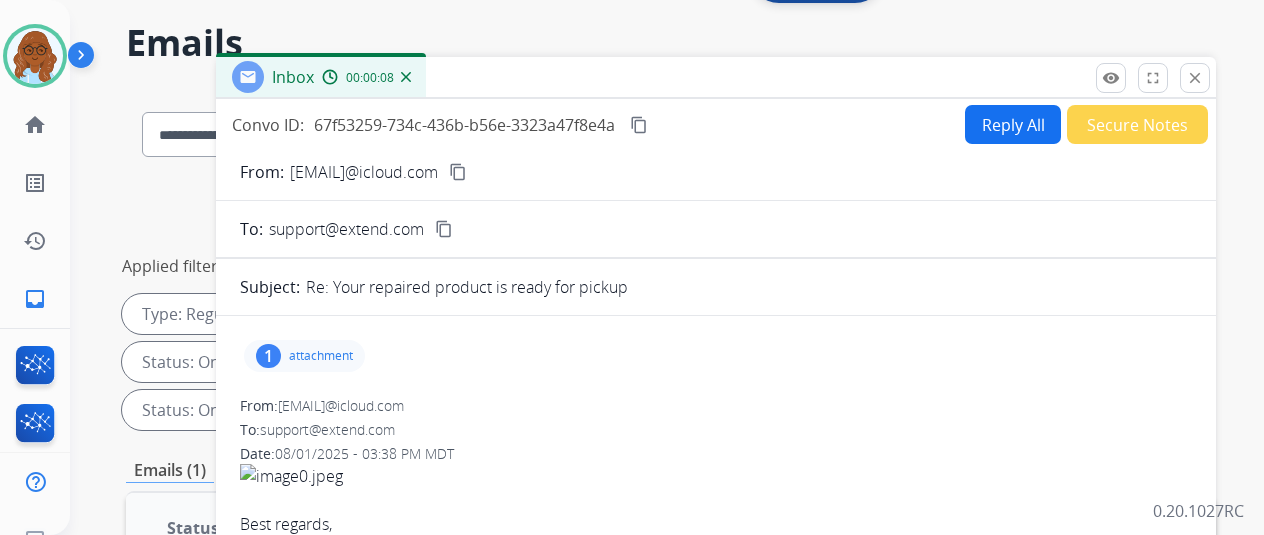 scroll, scrollTop: 0, scrollLeft: 0, axis: both 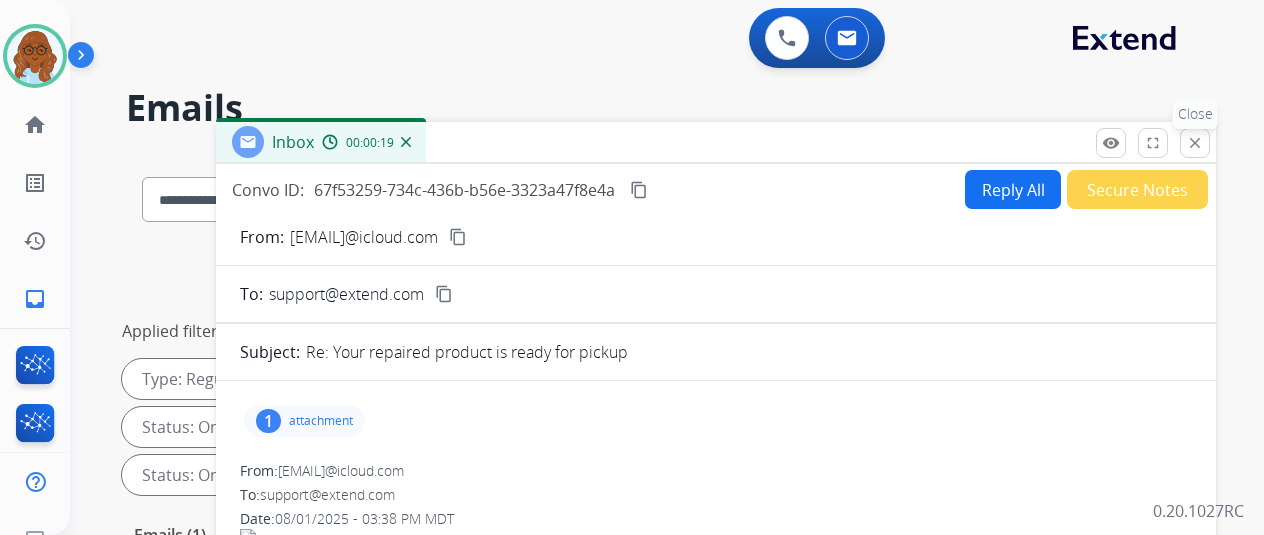 click on "close" at bounding box center (1195, 143) 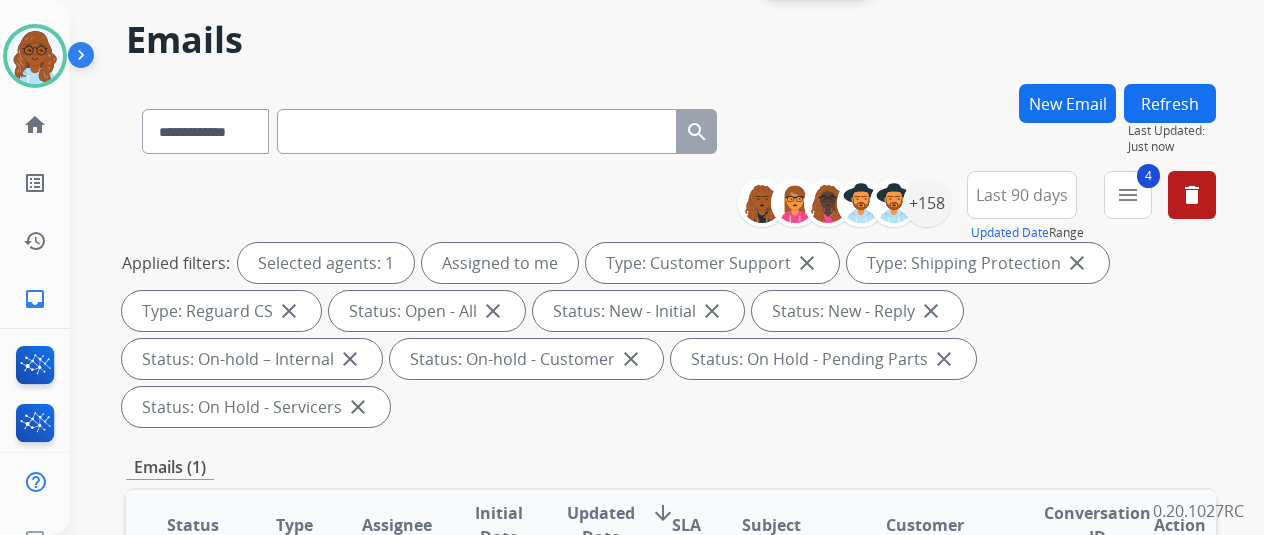scroll, scrollTop: 100, scrollLeft: 0, axis: vertical 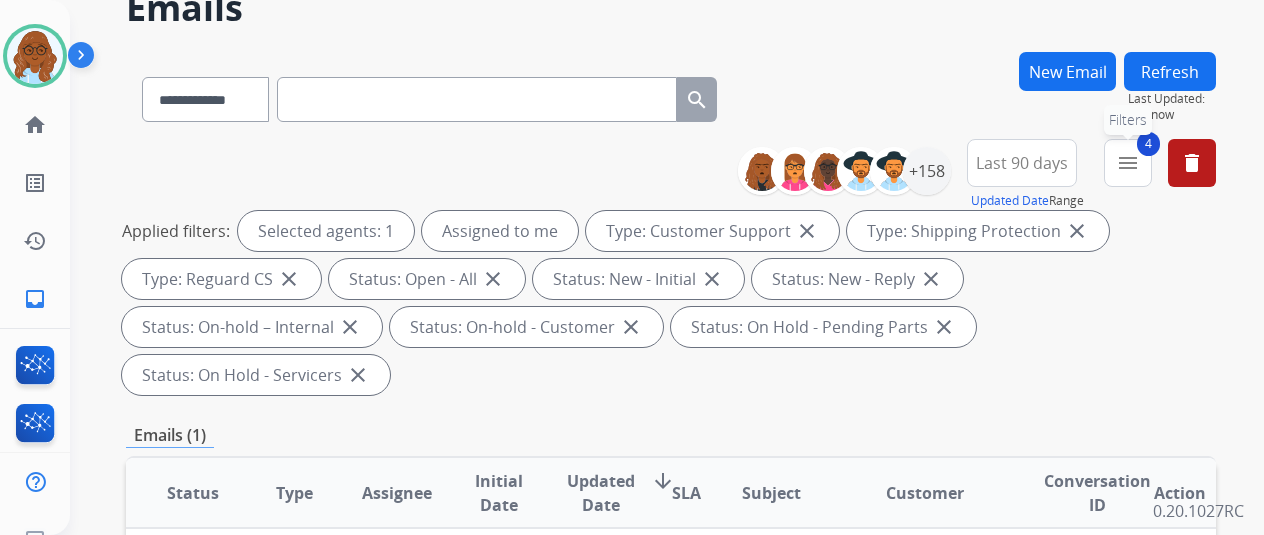 click on "4 menu  Filters" at bounding box center (1128, 163) 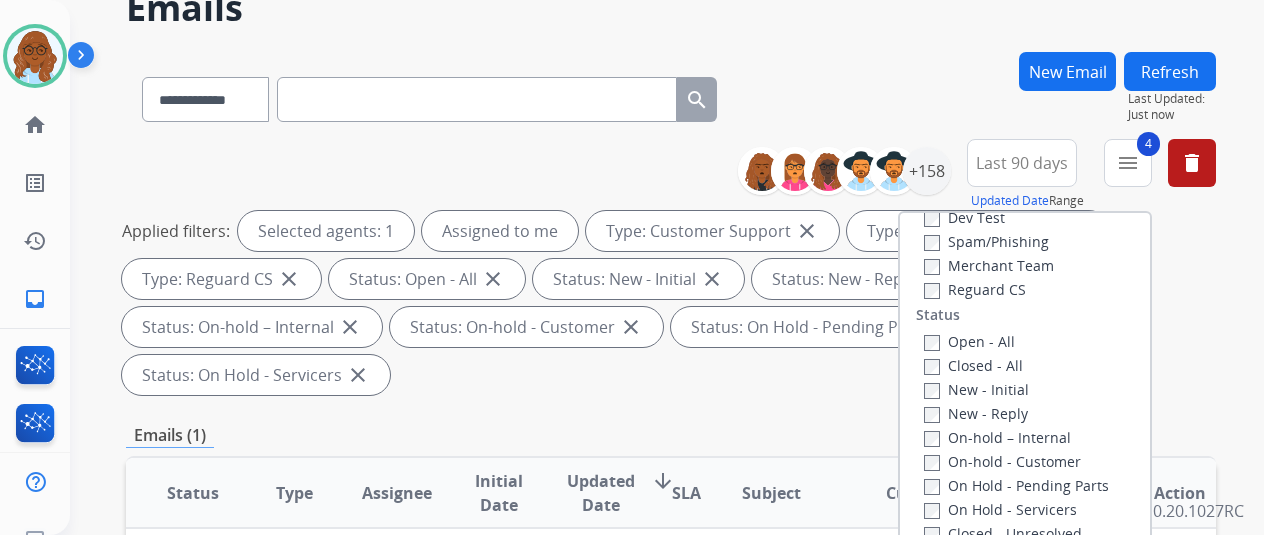 scroll, scrollTop: 200, scrollLeft: 0, axis: vertical 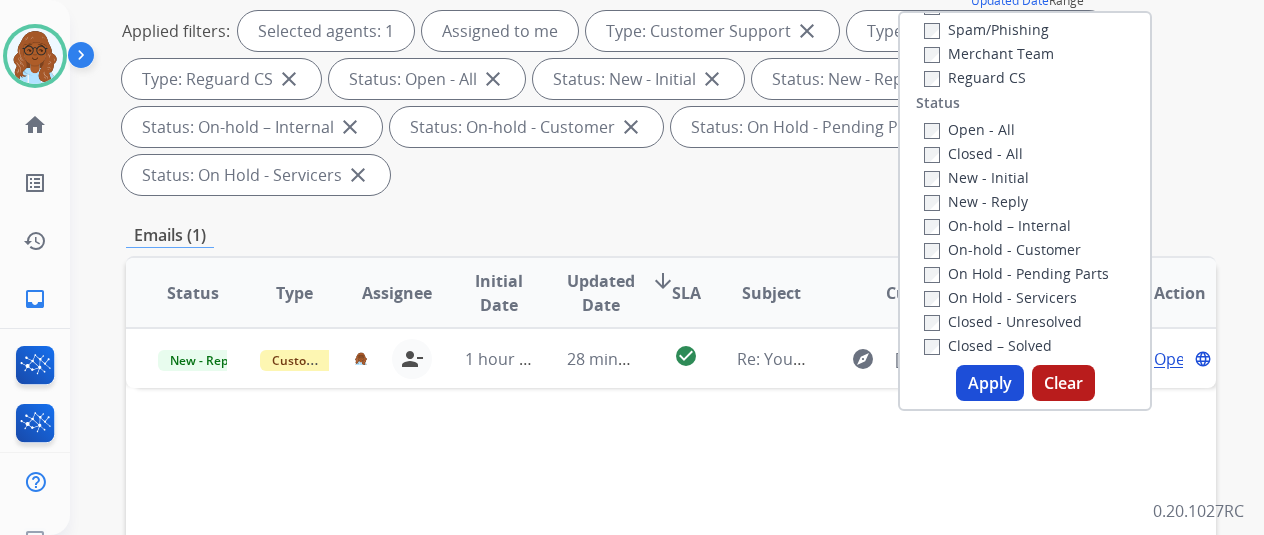 click on "Apply" at bounding box center (990, 383) 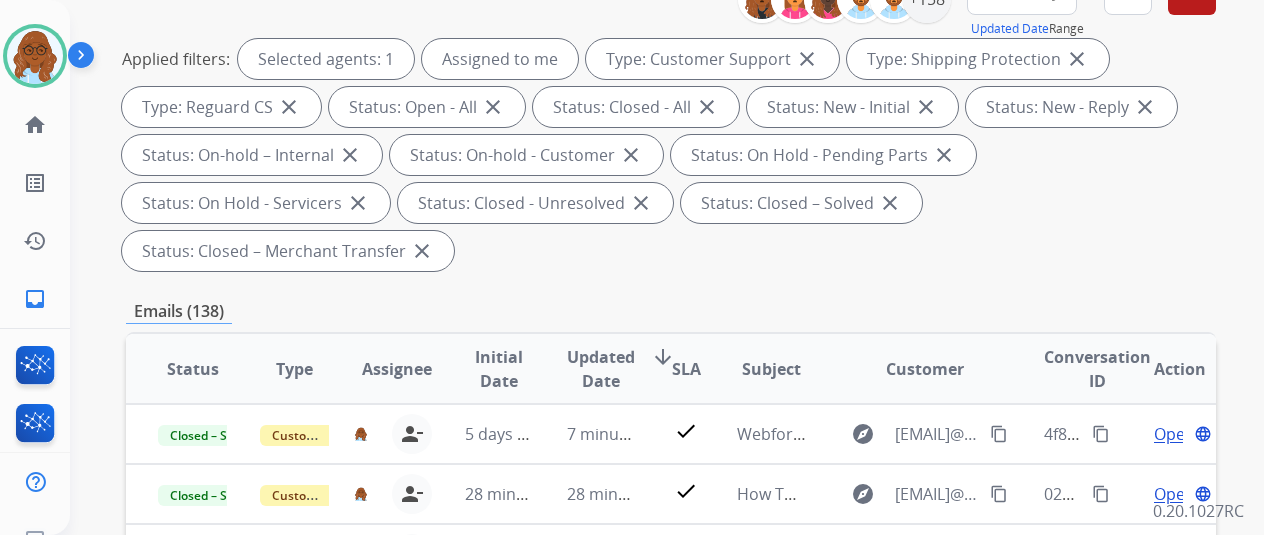 scroll, scrollTop: 300, scrollLeft: 0, axis: vertical 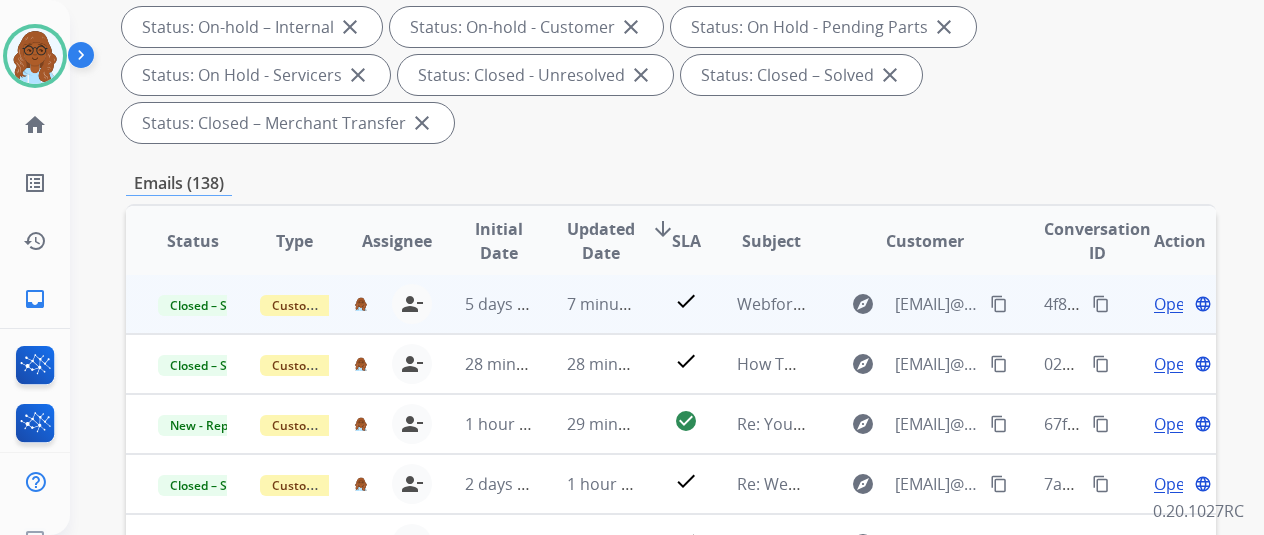 click on "Open" at bounding box center (1174, 304) 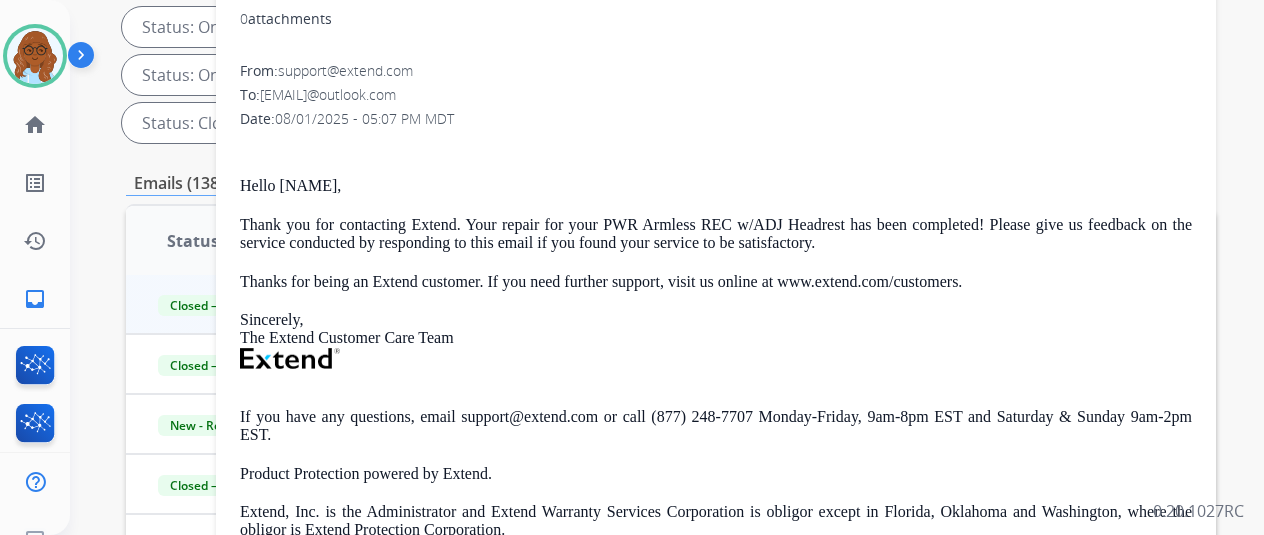 scroll, scrollTop: 100, scrollLeft: 0, axis: vertical 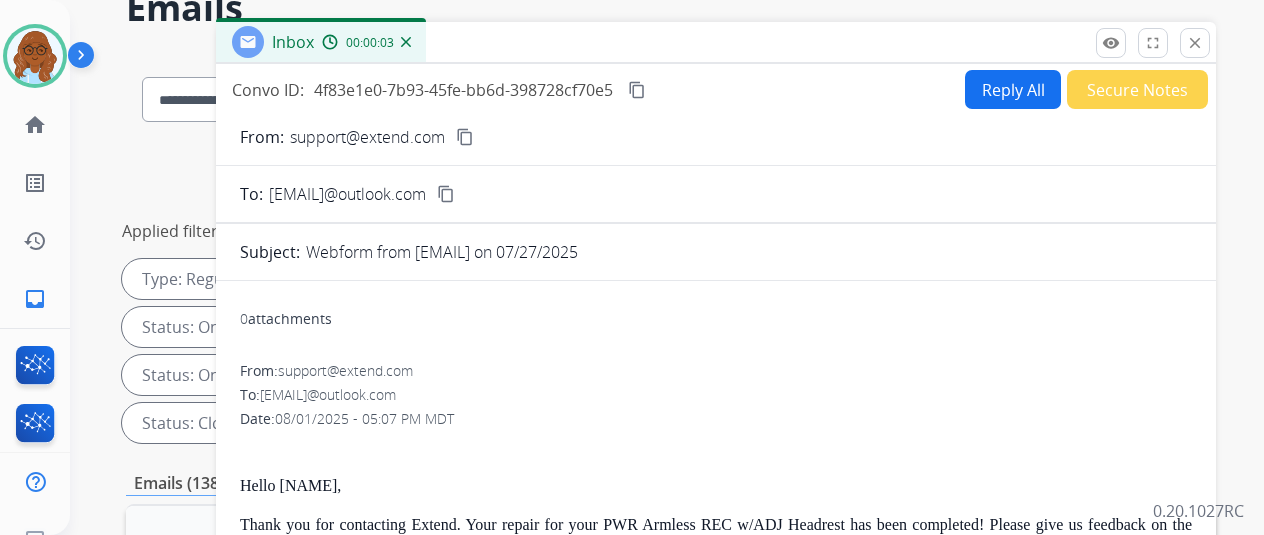 click on "content_copy" at bounding box center (446, 194) 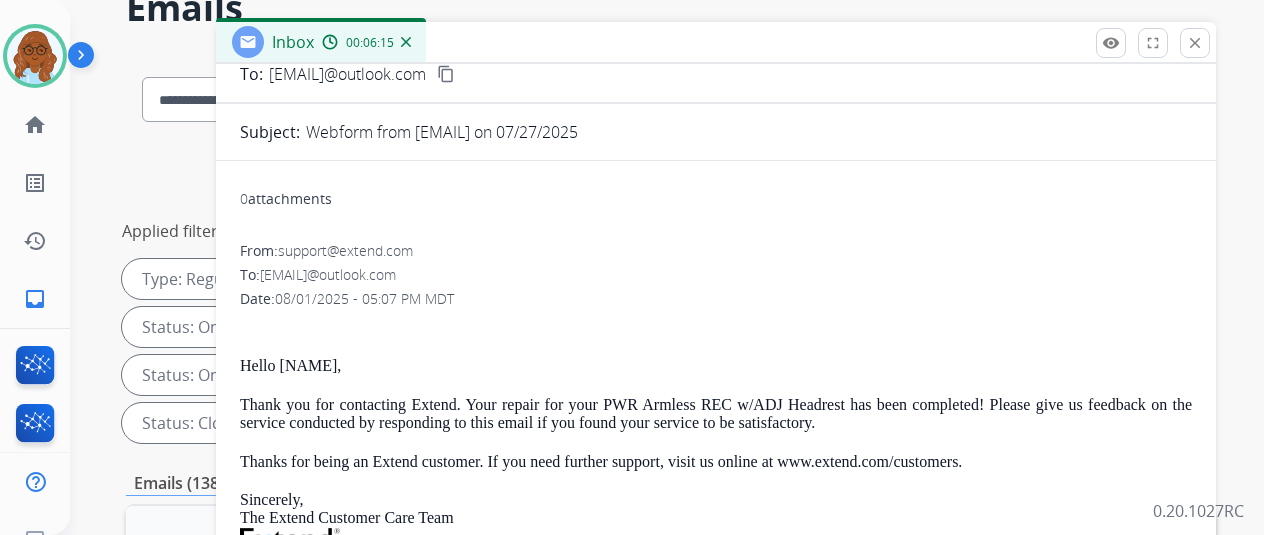 scroll, scrollTop: 0, scrollLeft: 0, axis: both 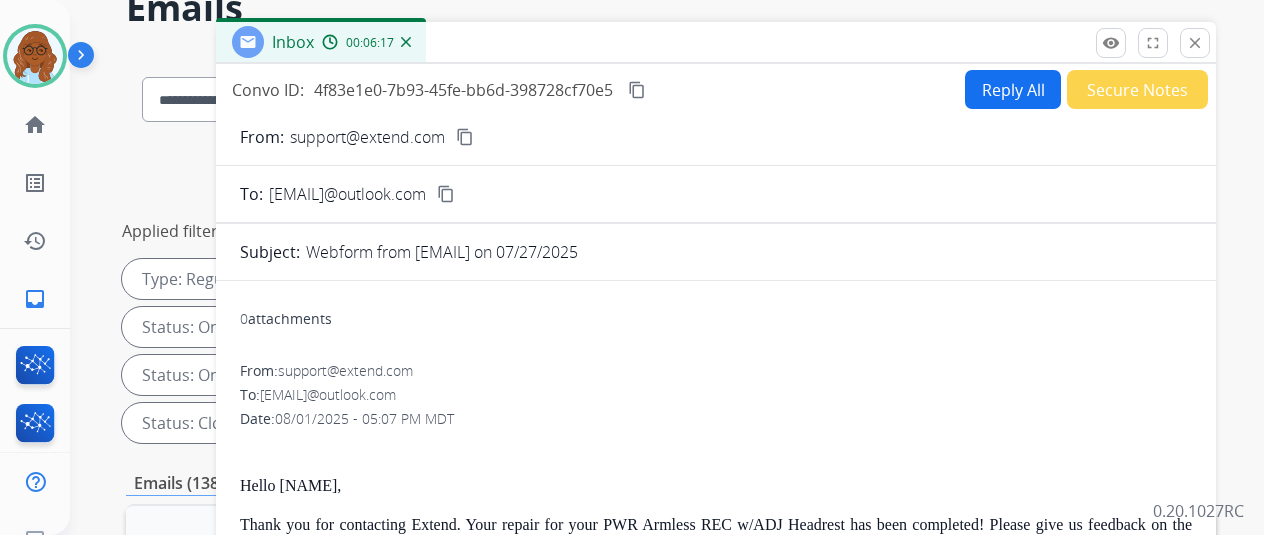 click on "content_copy" at bounding box center [637, 90] 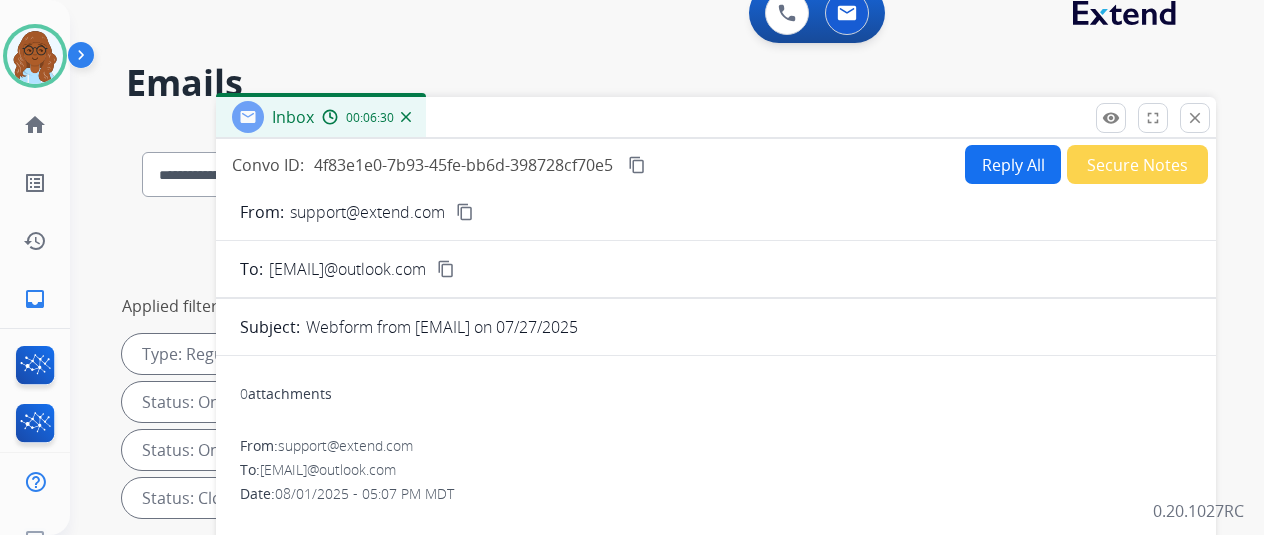 scroll, scrollTop: 0, scrollLeft: 0, axis: both 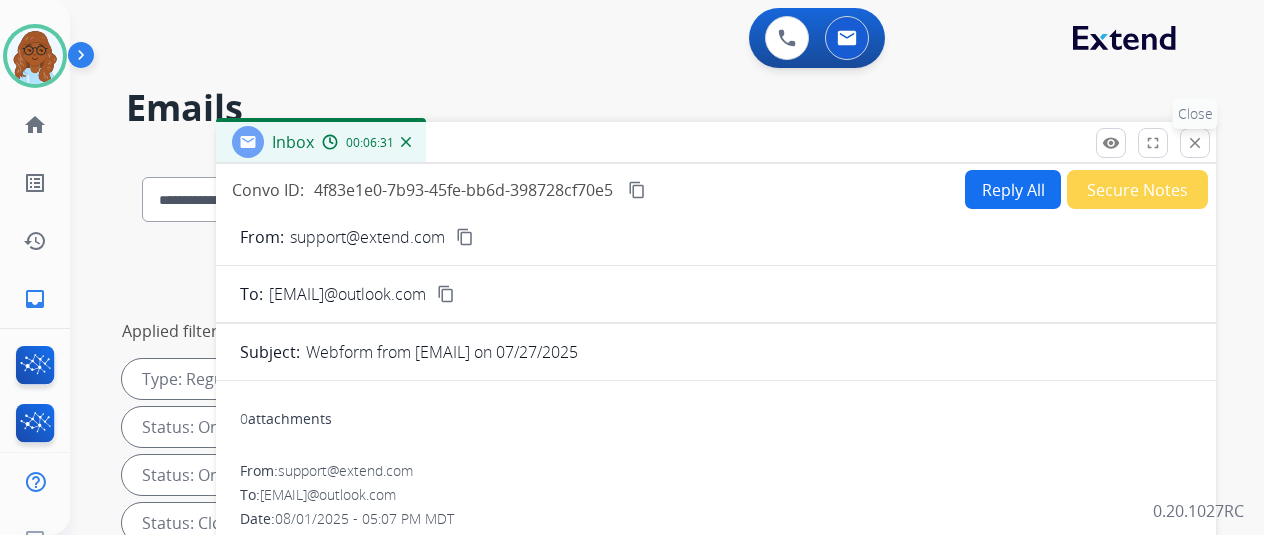 click on "close" at bounding box center (1195, 143) 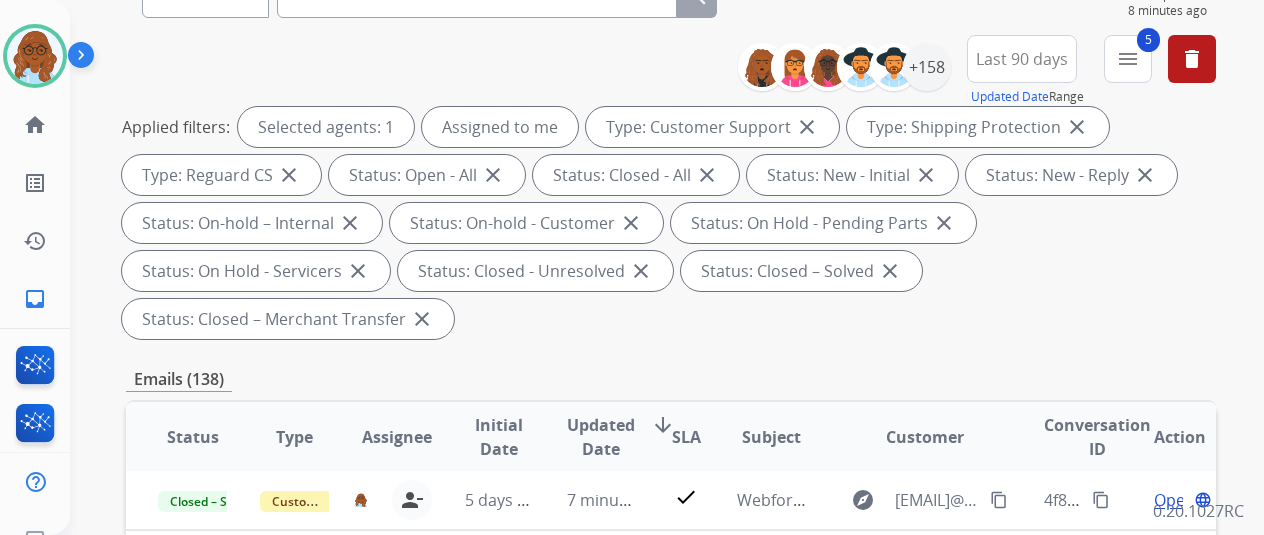 scroll, scrollTop: 0, scrollLeft: 0, axis: both 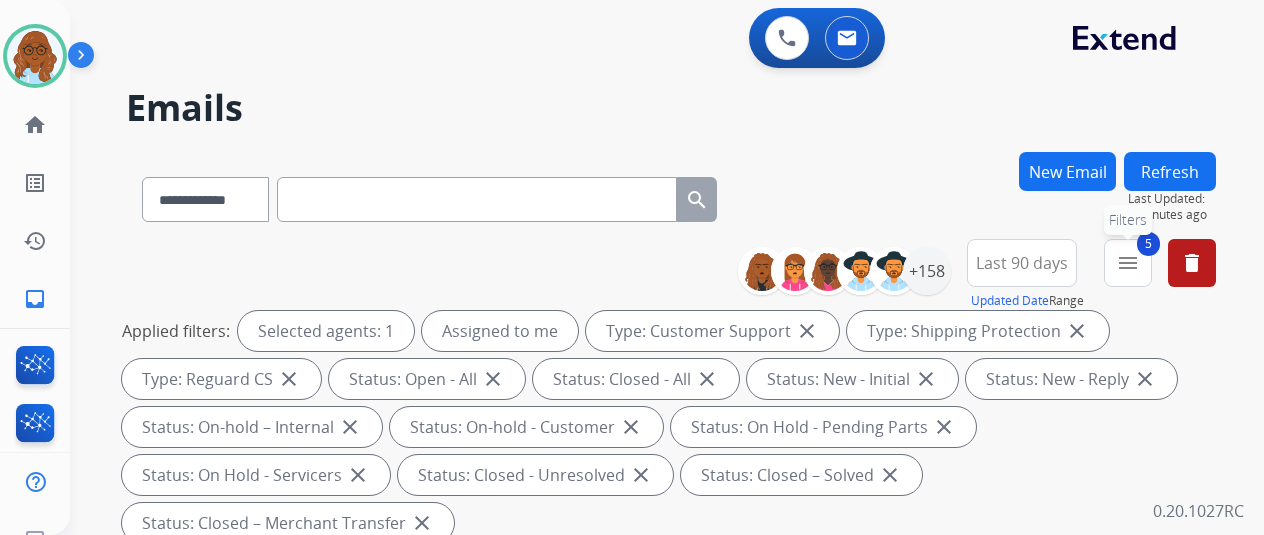 click on "menu" at bounding box center [1128, 263] 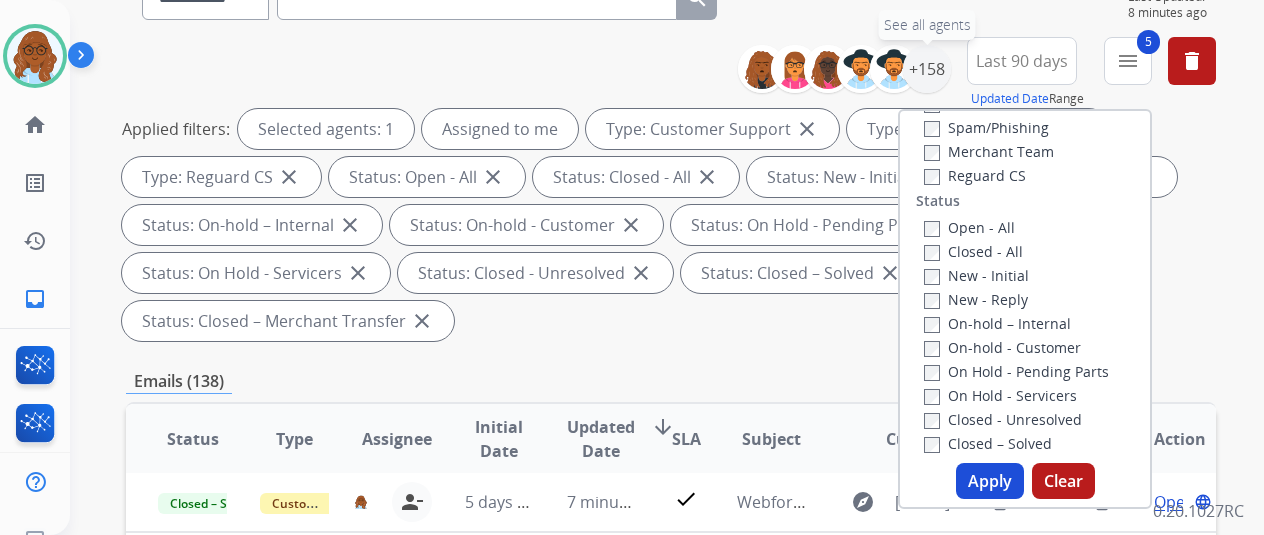 scroll, scrollTop: 400, scrollLeft: 0, axis: vertical 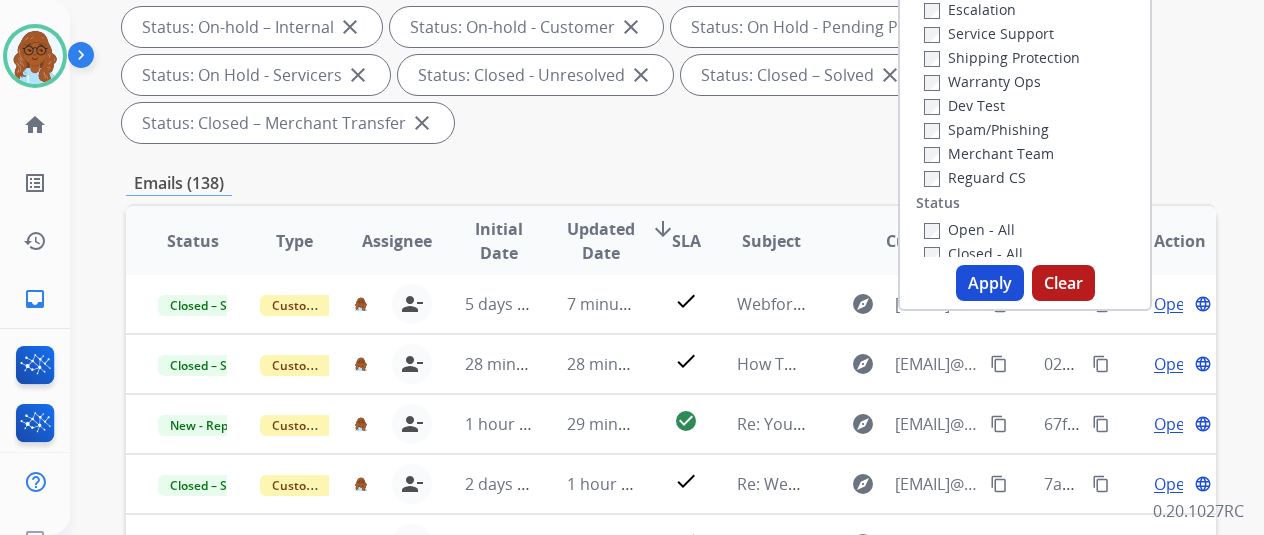 click on "Apply" at bounding box center (990, 283) 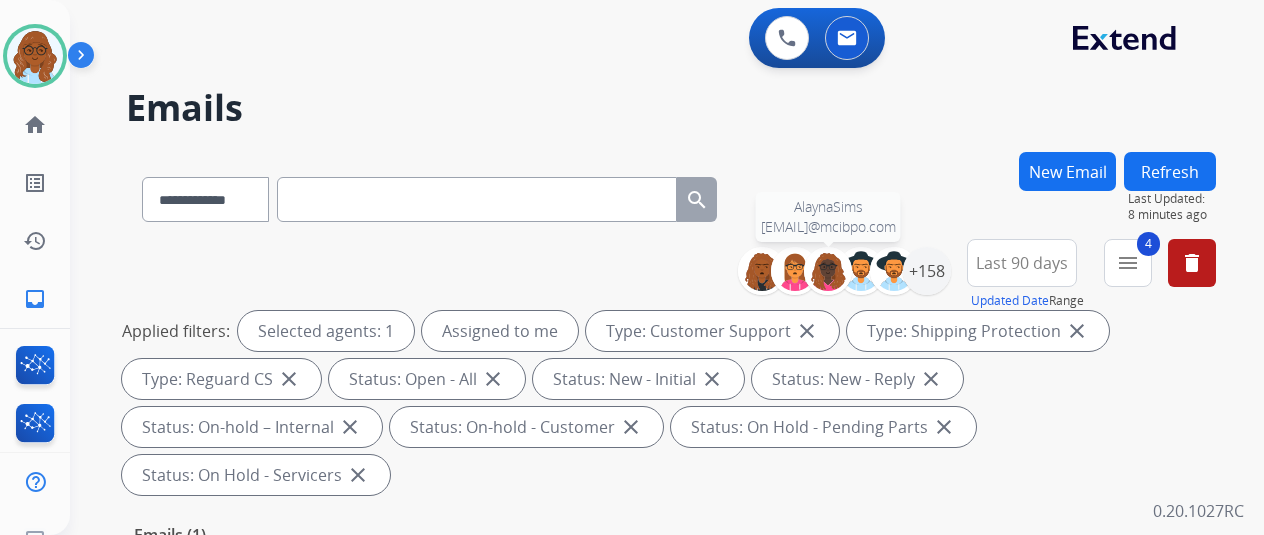 scroll, scrollTop: 0, scrollLeft: 0, axis: both 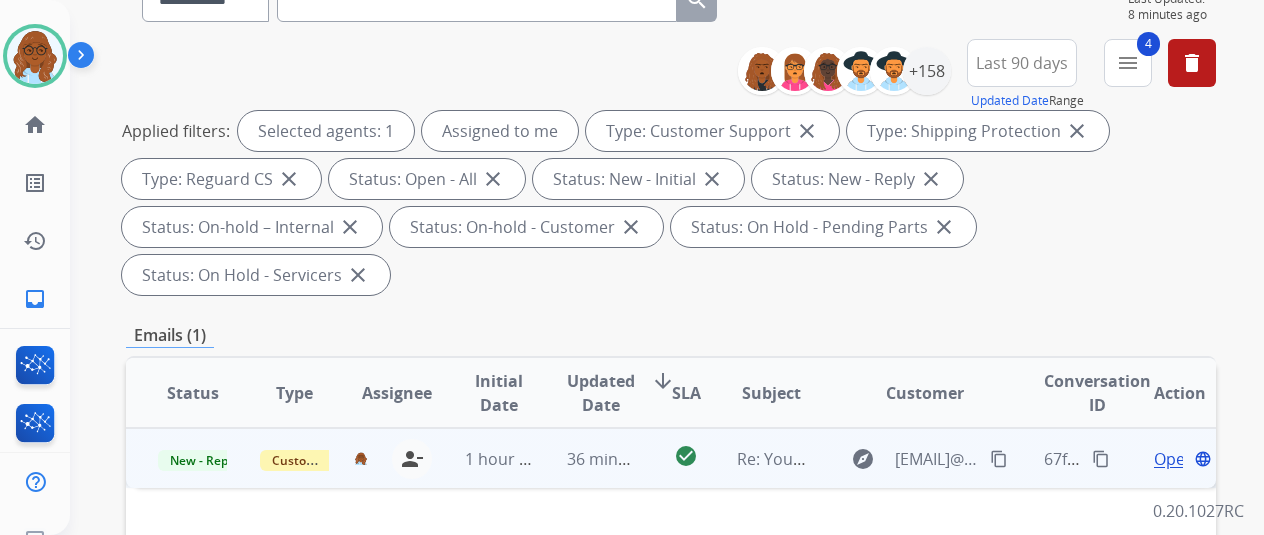 click on "Open" at bounding box center [1174, 459] 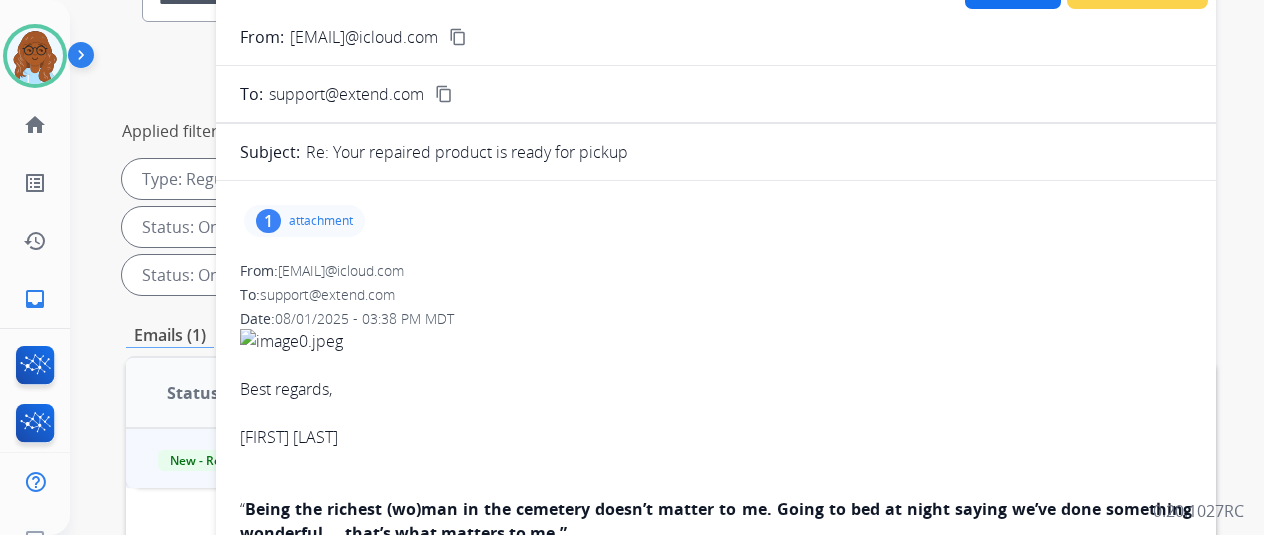 click on "1 attachment" at bounding box center [716, 221] 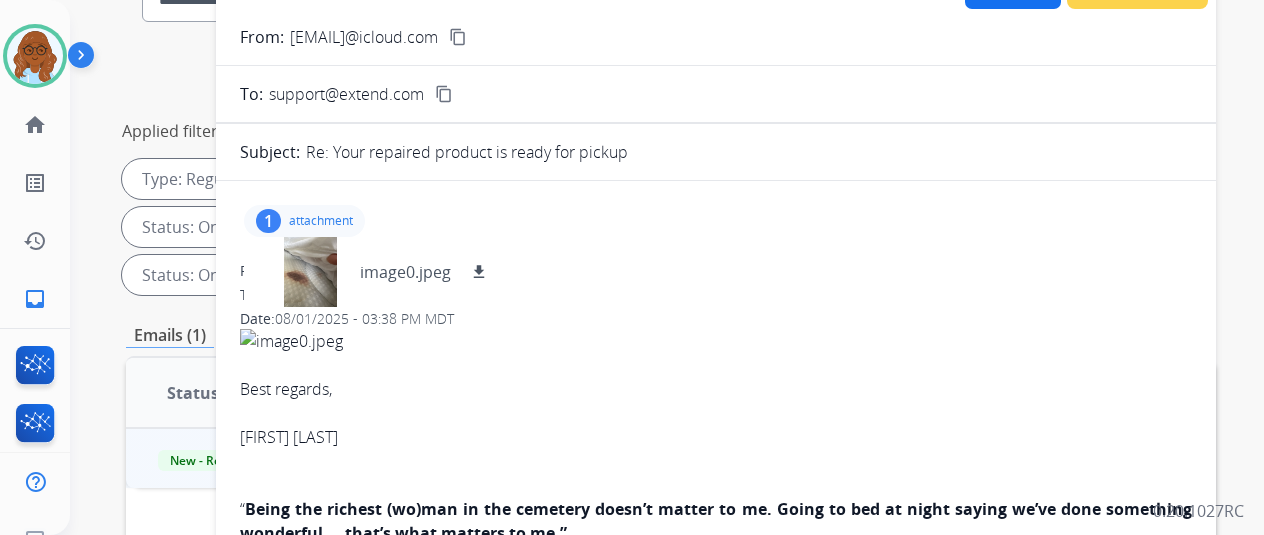 click on "attachment" at bounding box center [321, 221] 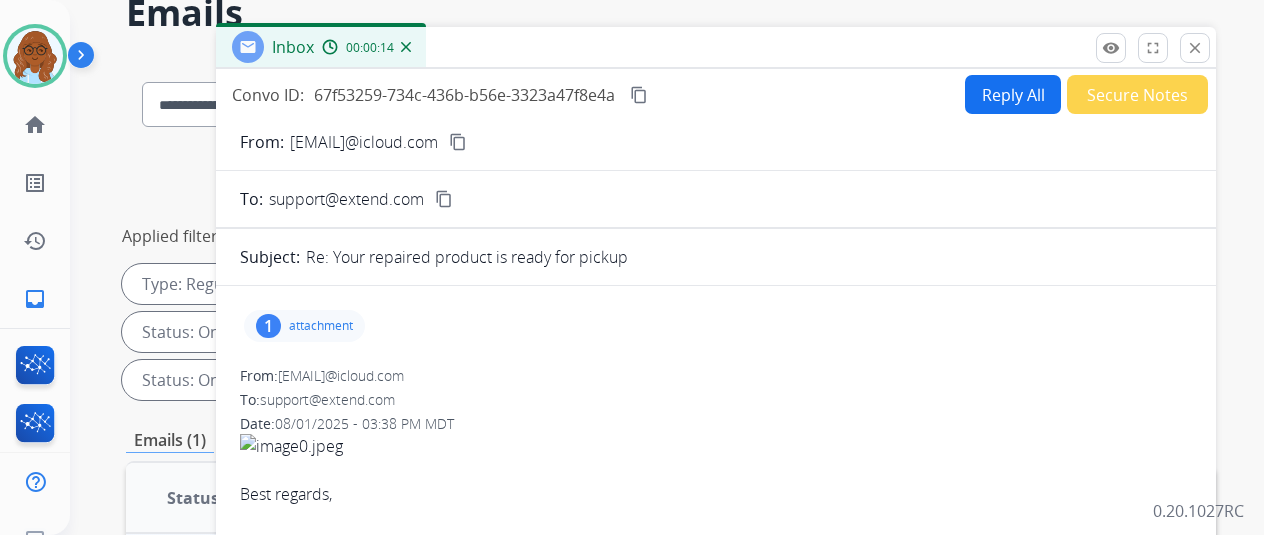 scroll, scrollTop: 0, scrollLeft: 0, axis: both 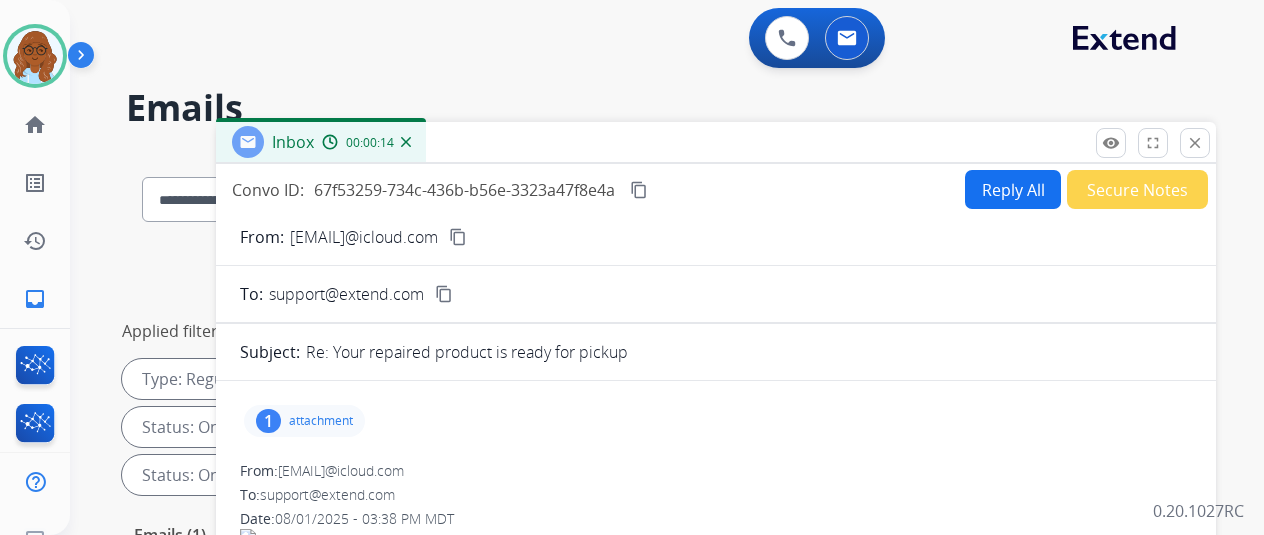 click on "Reply All" at bounding box center (1013, 189) 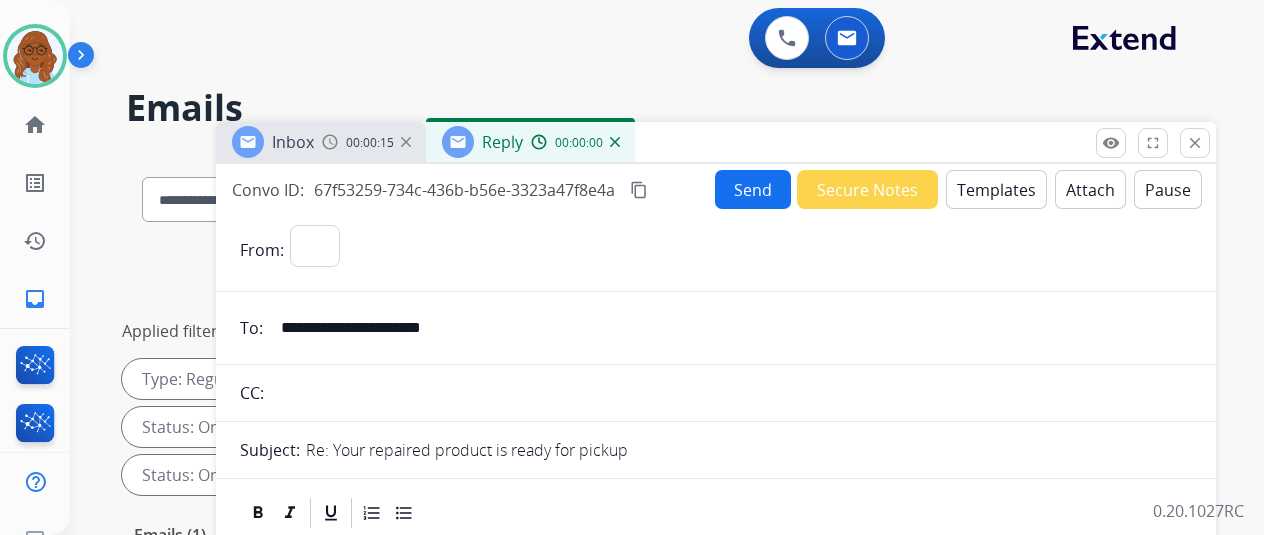 select on "**********" 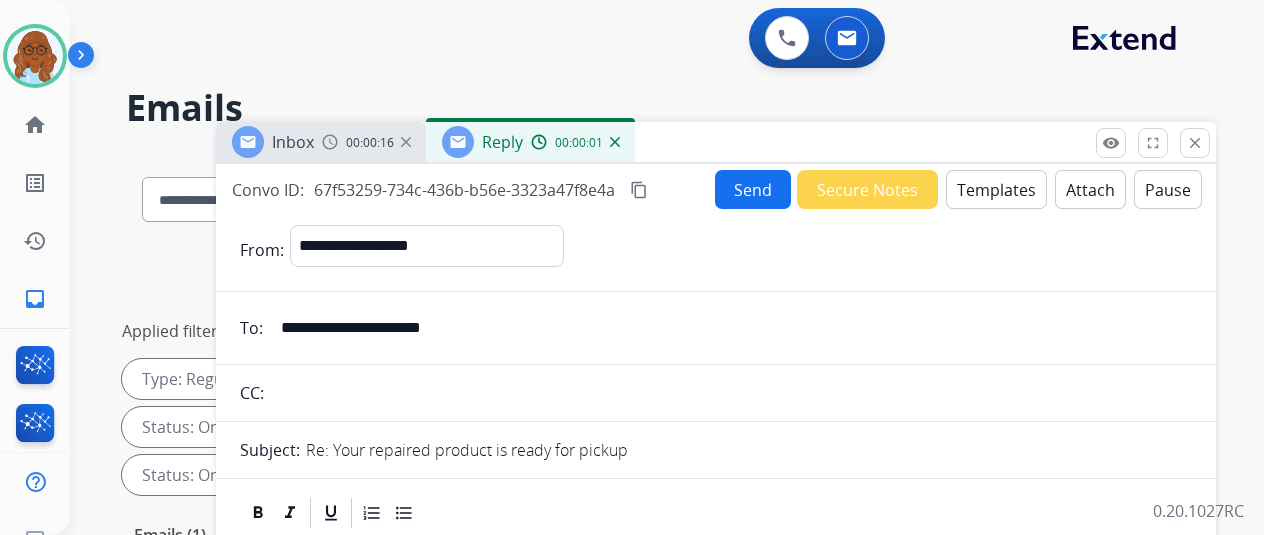 click on "Templates" at bounding box center [996, 189] 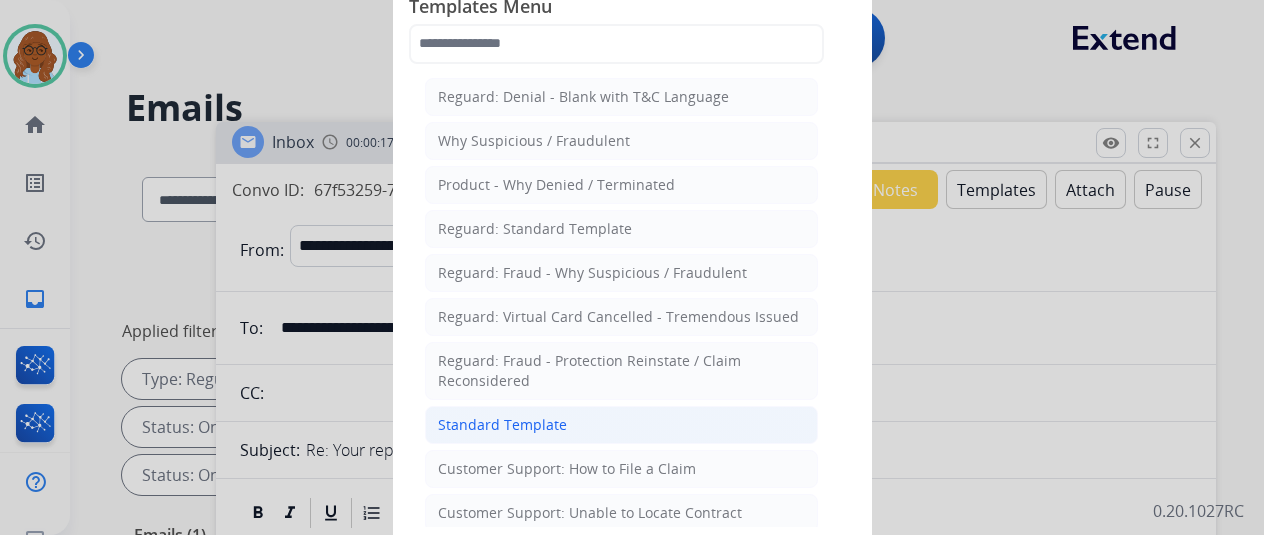 click on "Standard Template" 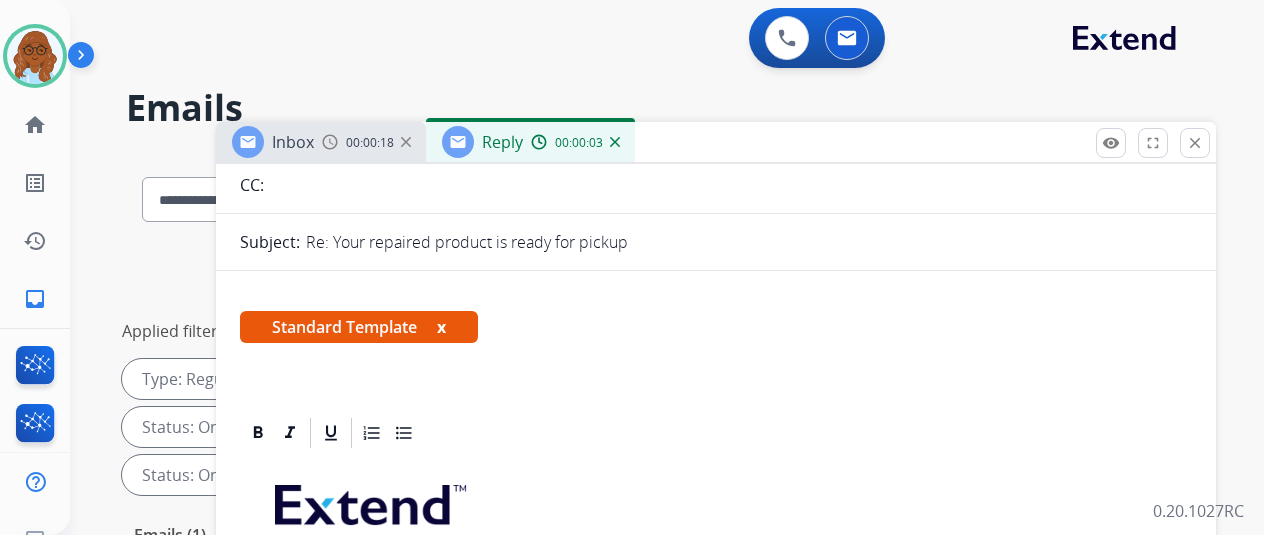 scroll, scrollTop: 400, scrollLeft: 0, axis: vertical 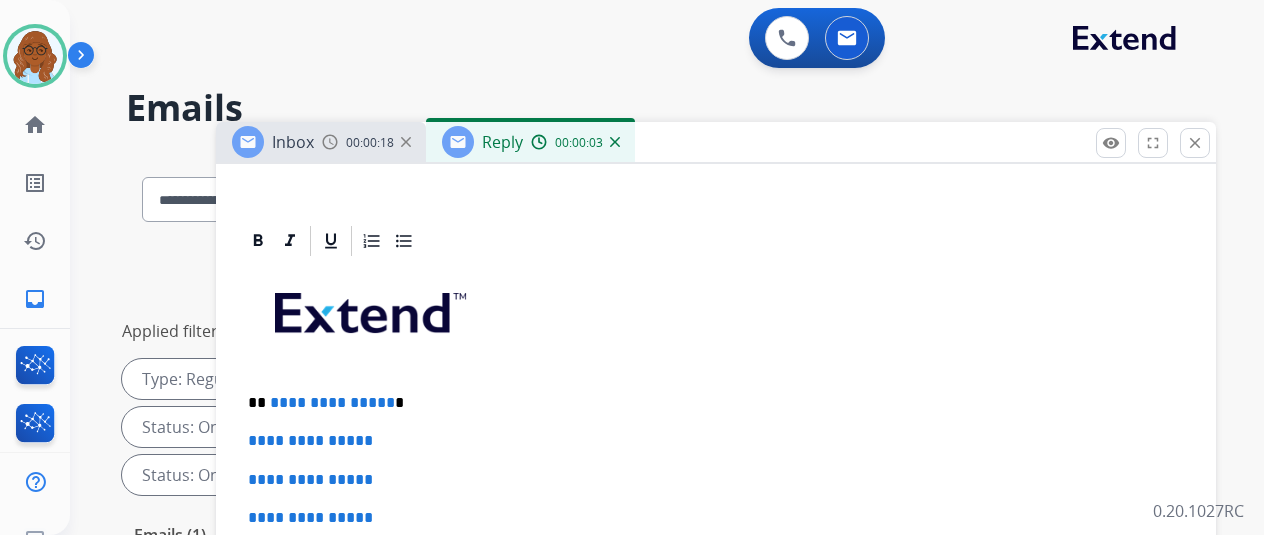 drag, startPoint x: 416, startPoint y: 393, endPoint x: 202, endPoint y: 369, distance: 215.34158 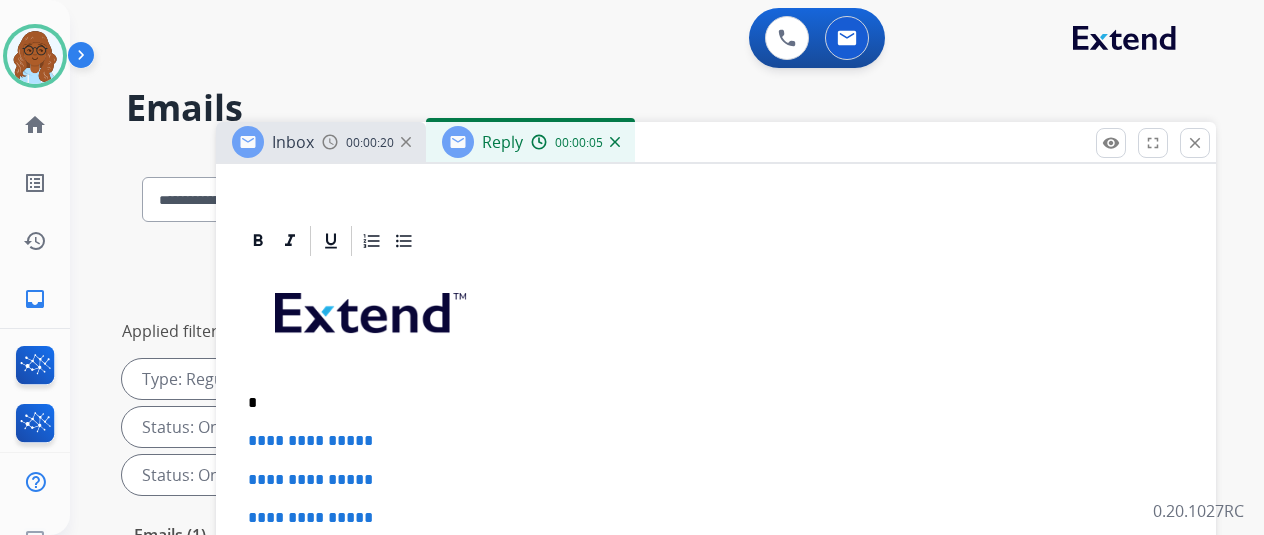 type 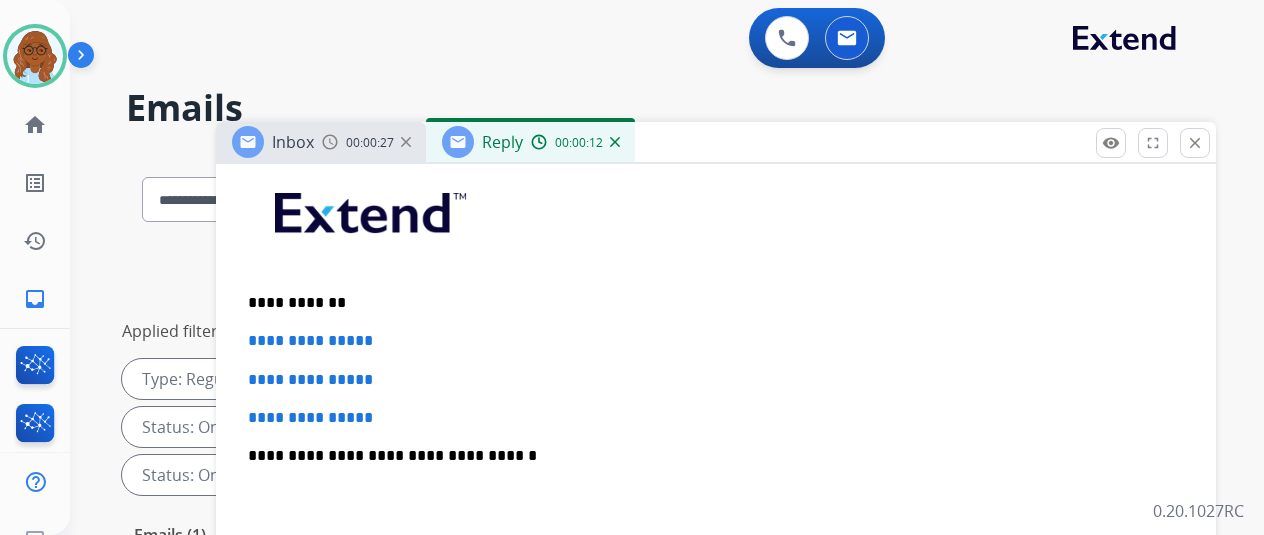 scroll, scrollTop: 600, scrollLeft: 0, axis: vertical 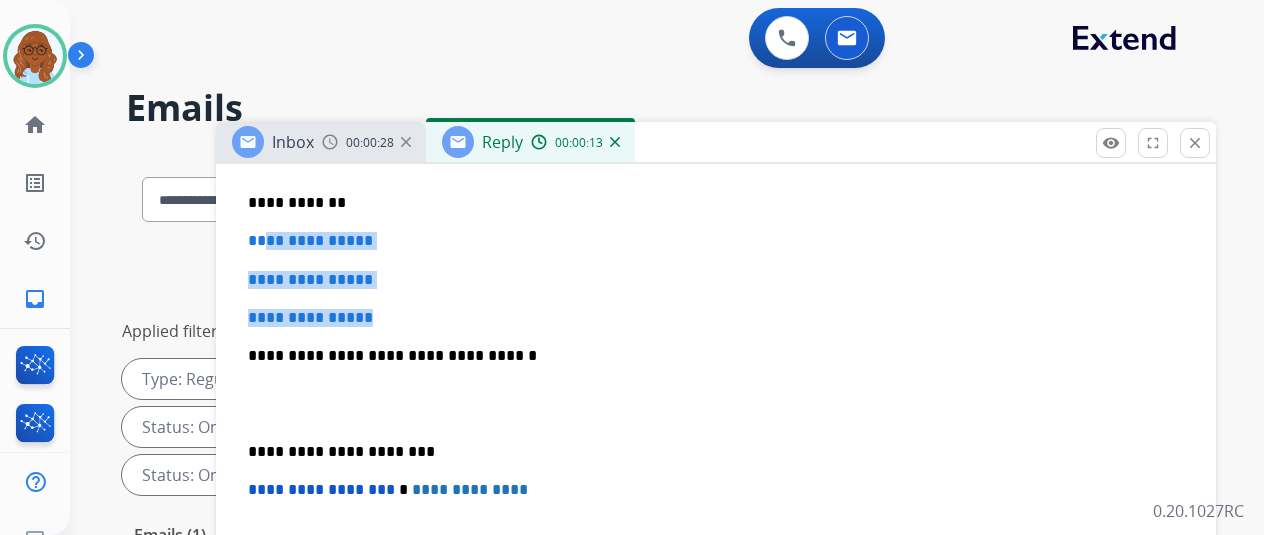 drag, startPoint x: 398, startPoint y: 307, endPoint x: 277, endPoint y: 239, distance: 138.79842 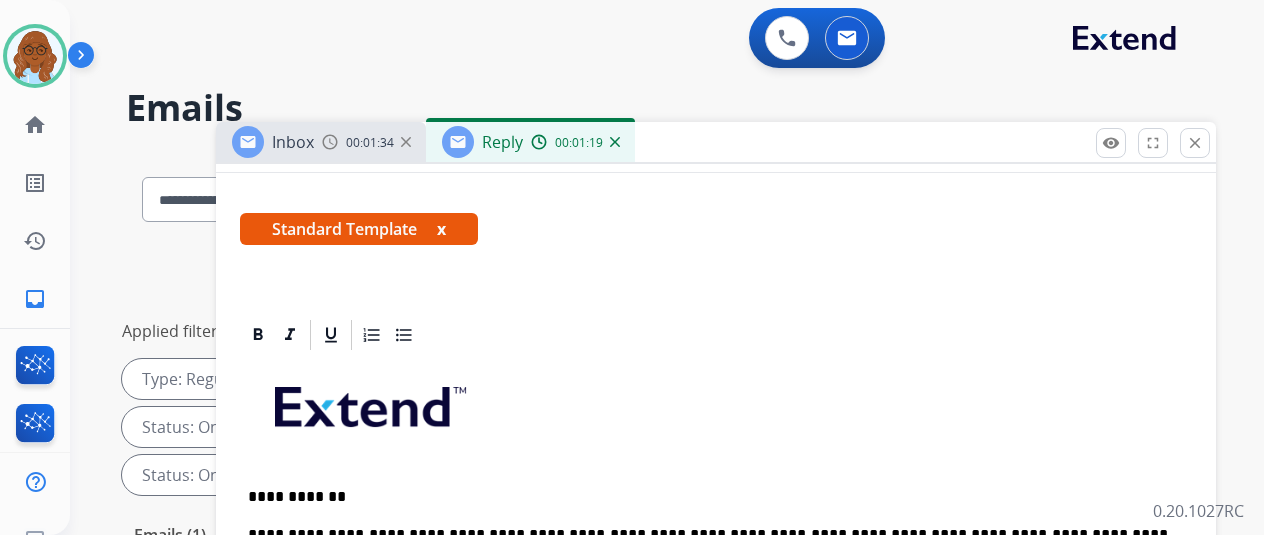 scroll, scrollTop: 200, scrollLeft: 0, axis: vertical 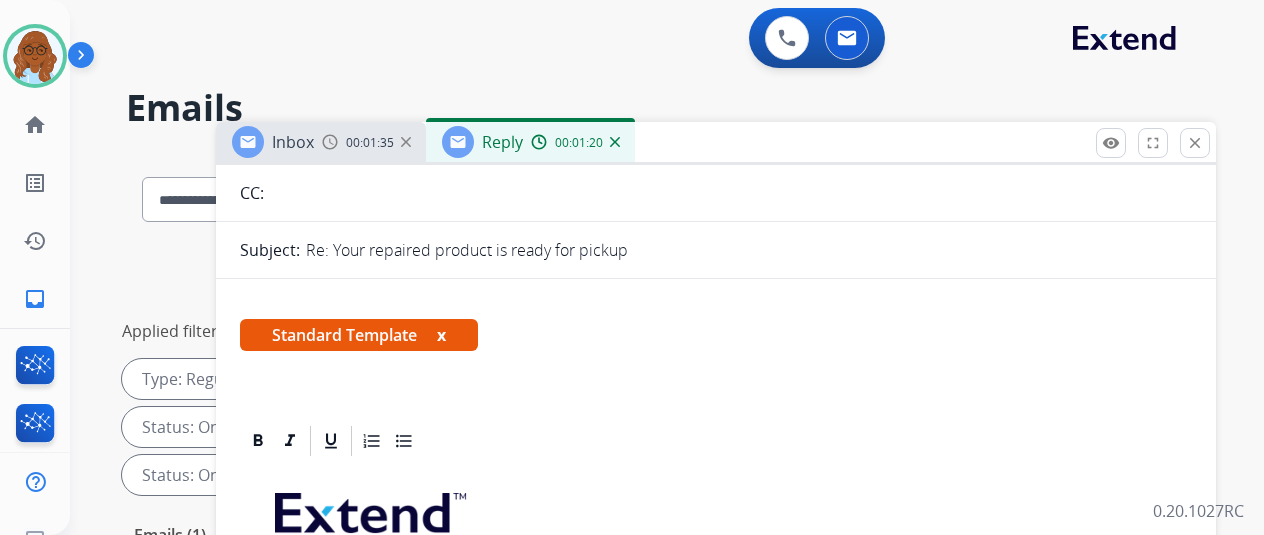click on "Inbox  00:01:35" at bounding box center (321, 142) 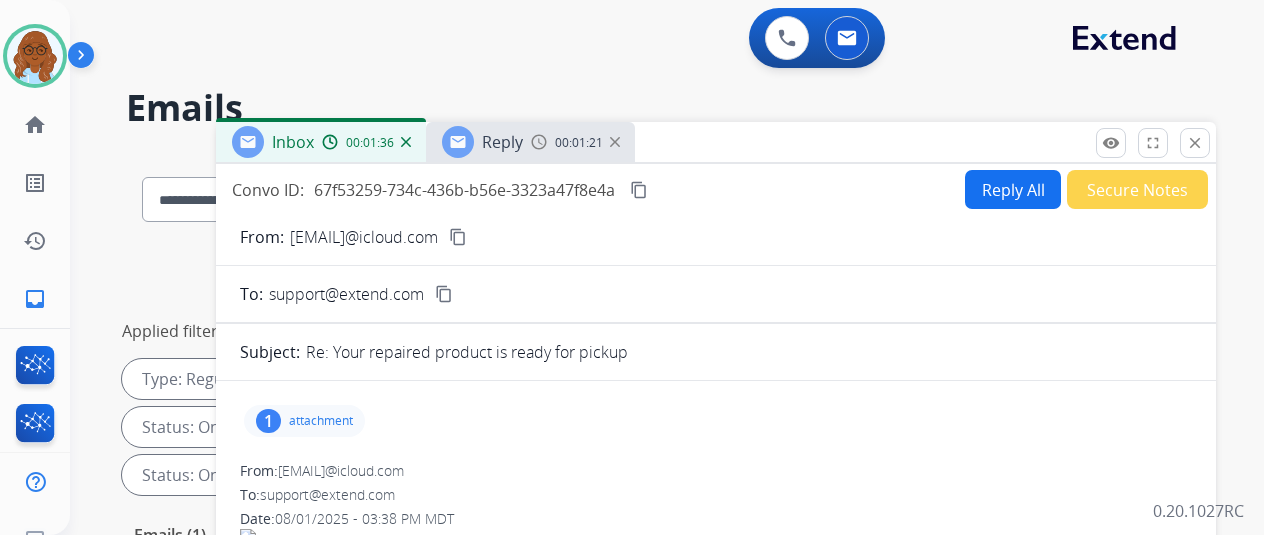 click on "content_copy" at bounding box center (458, 237) 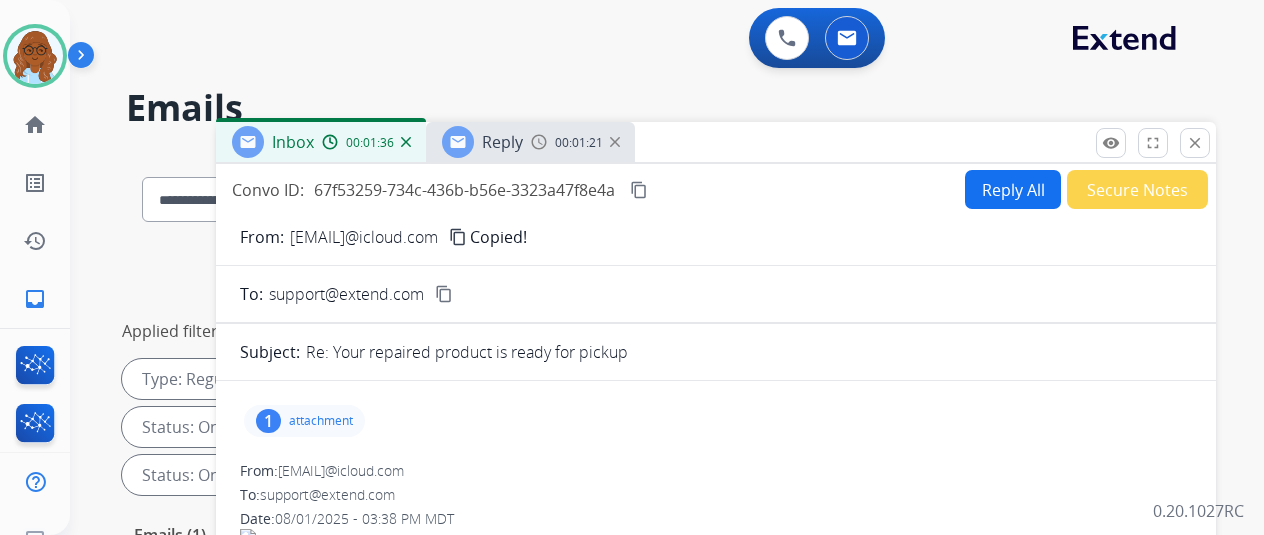 click on "Reply" at bounding box center [502, 142] 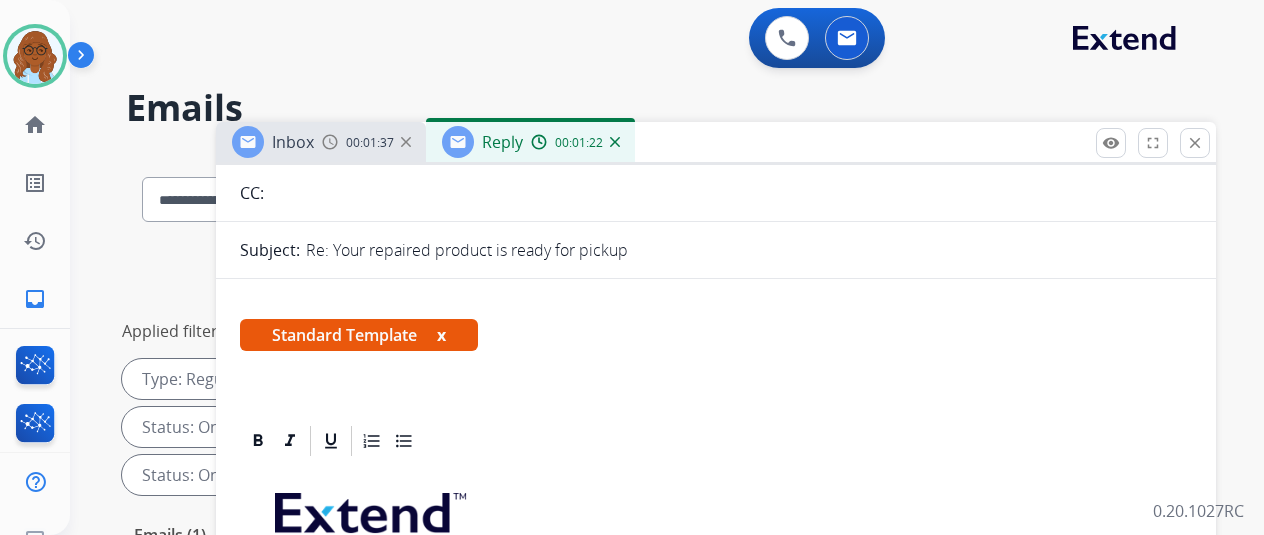 scroll, scrollTop: 400, scrollLeft: 0, axis: vertical 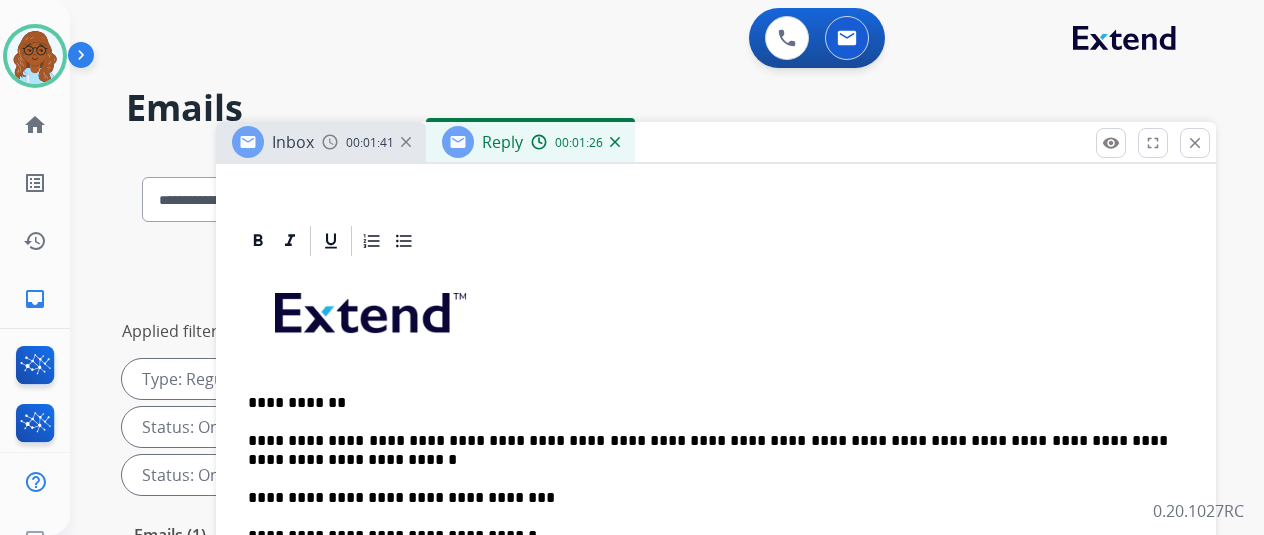 click on "**********" at bounding box center (708, 498) 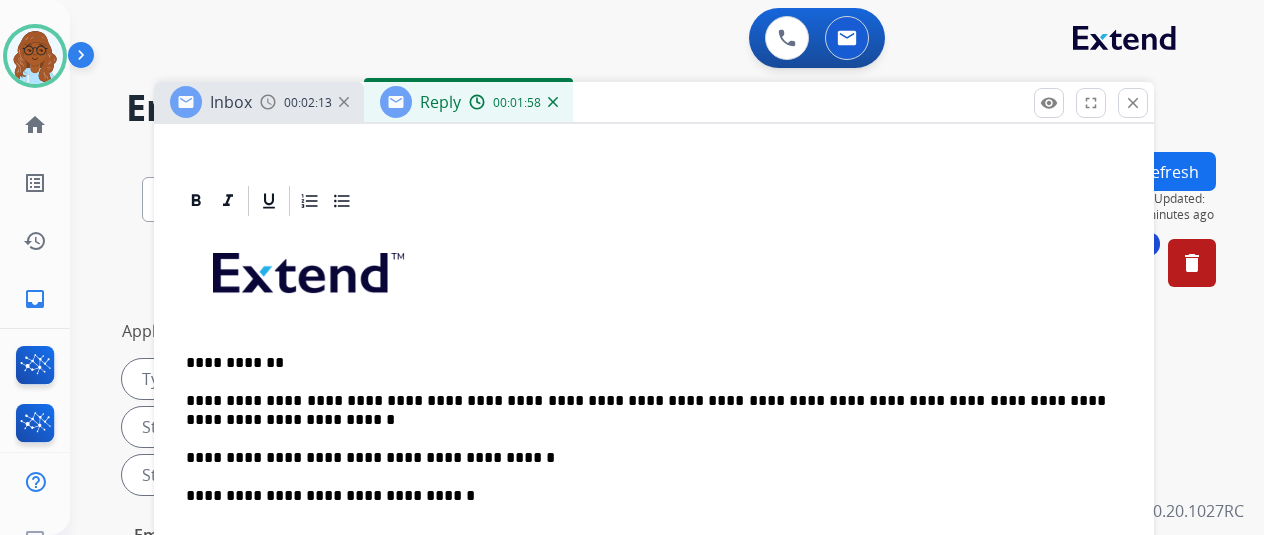 drag, startPoint x: 828, startPoint y: 141, endPoint x: 766, endPoint y: 101, distance: 73.78347 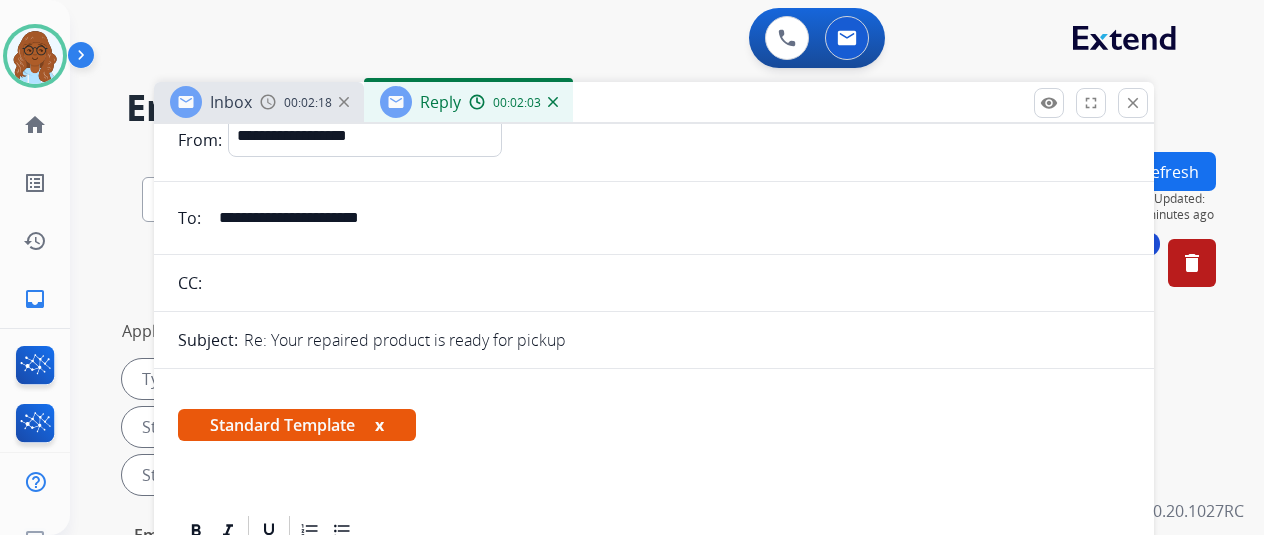 scroll, scrollTop: 0, scrollLeft: 0, axis: both 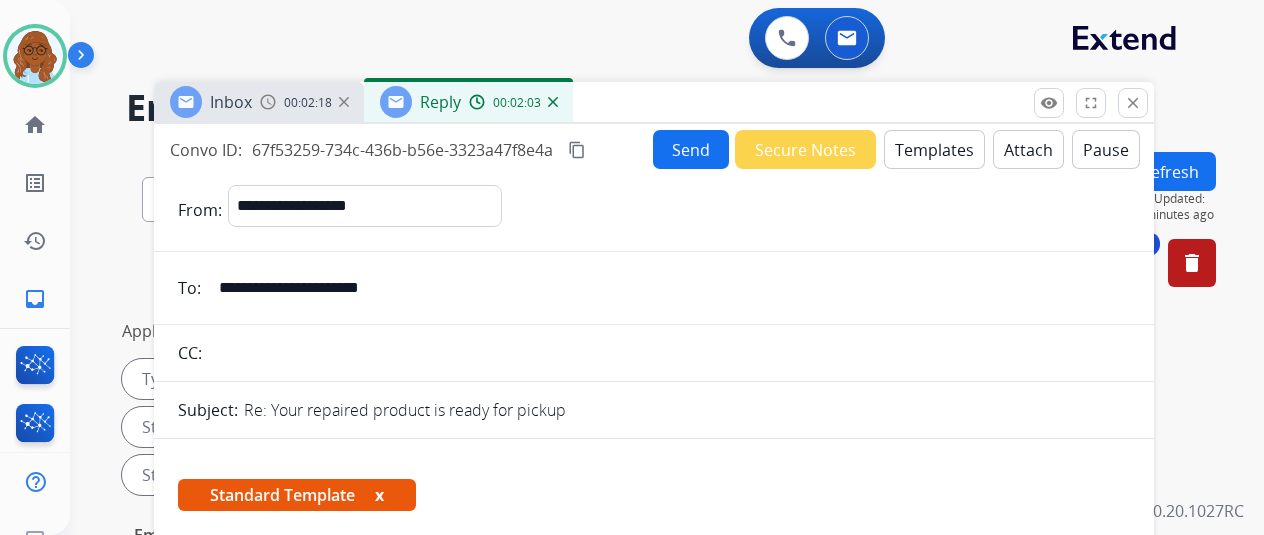 click on "Pause" at bounding box center (1106, 149) 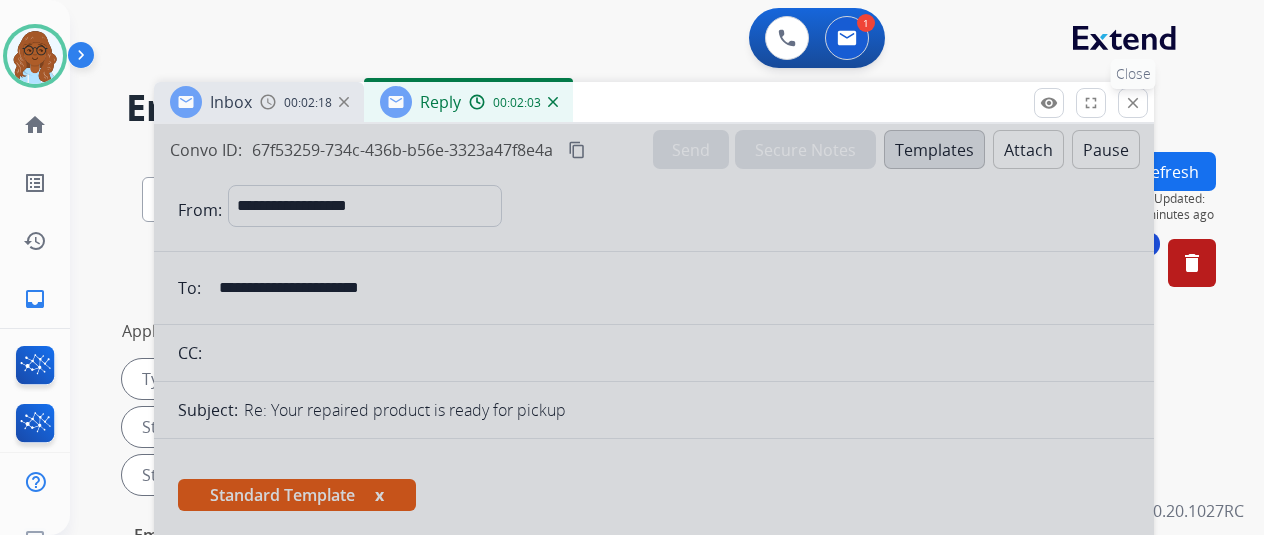 click on "close Close" at bounding box center (1133, 103) 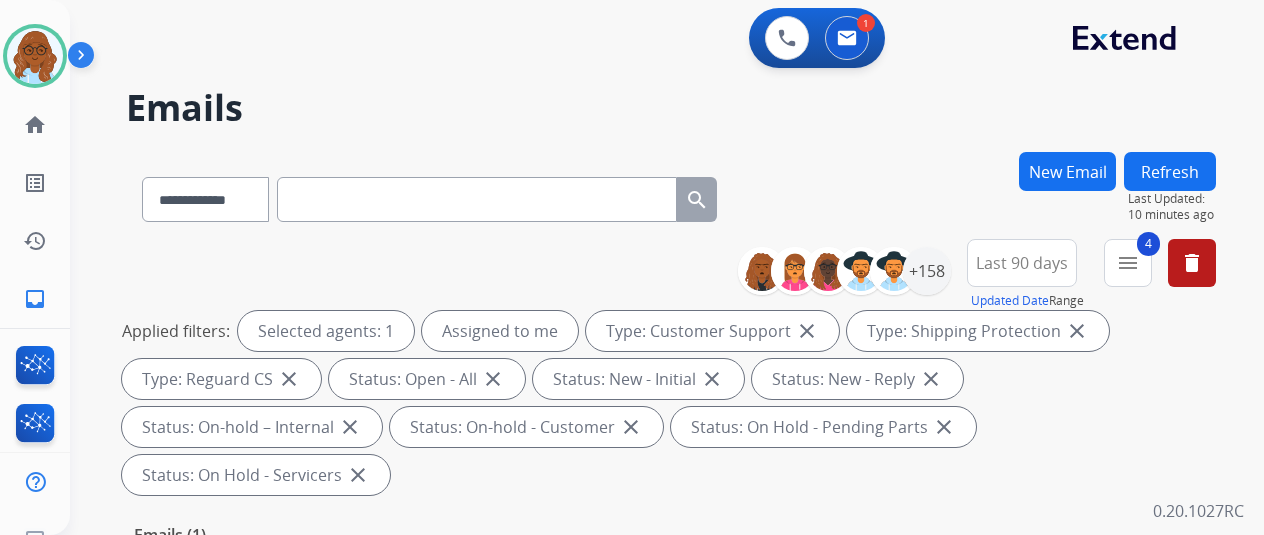 click at bounding box center [477, 199] 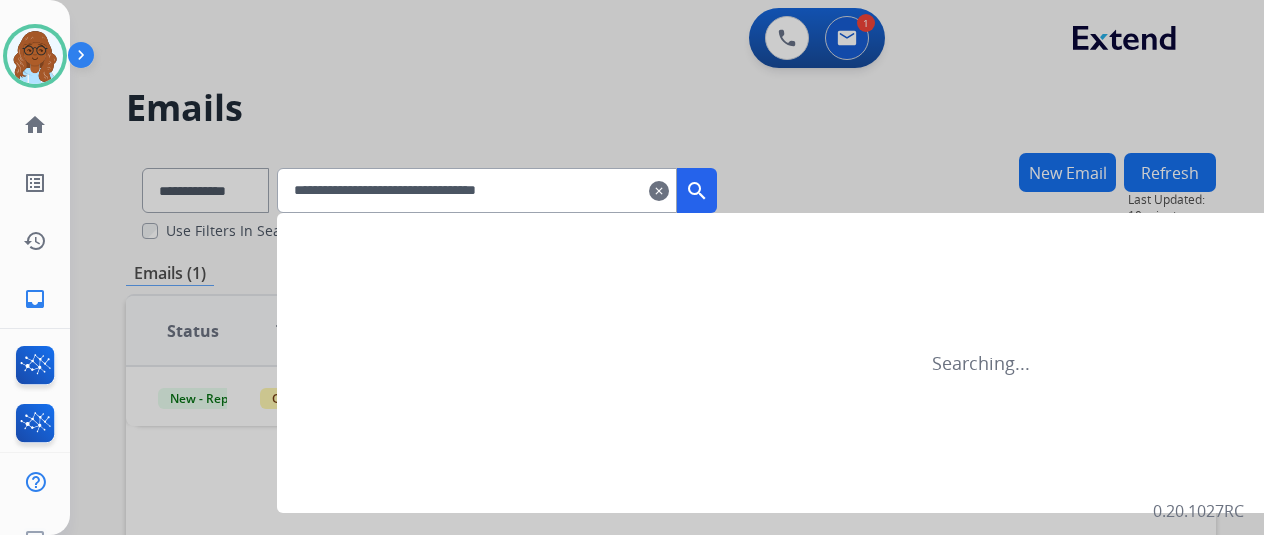 type on "**********" 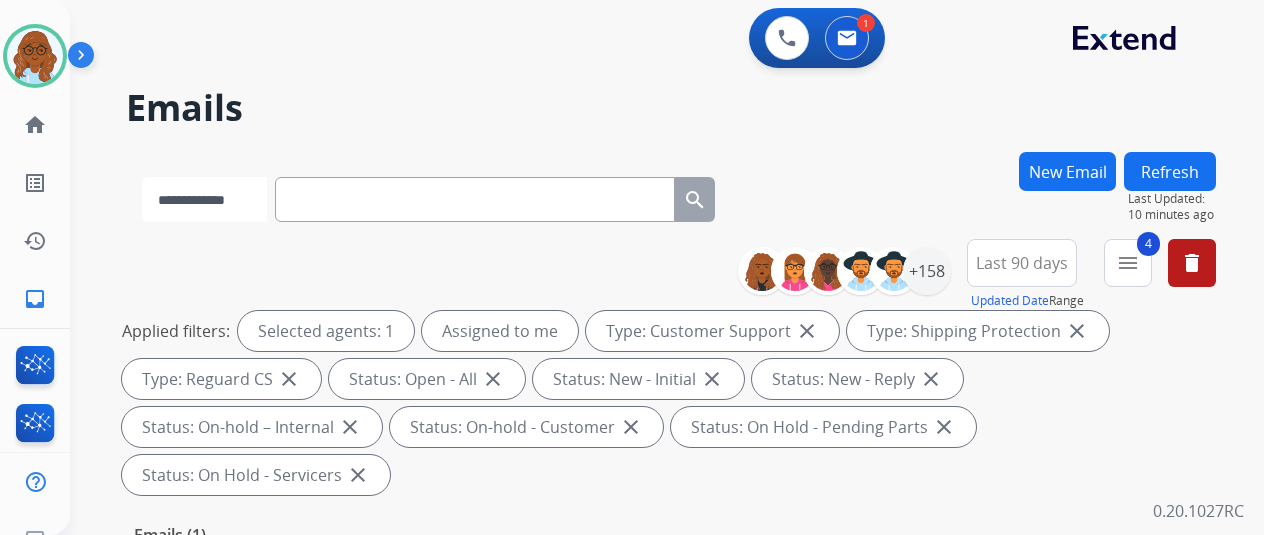drag, startPoint x: 254, startPoint y: 194, endPoint x: 254, endPoint y: 207, distance: 13 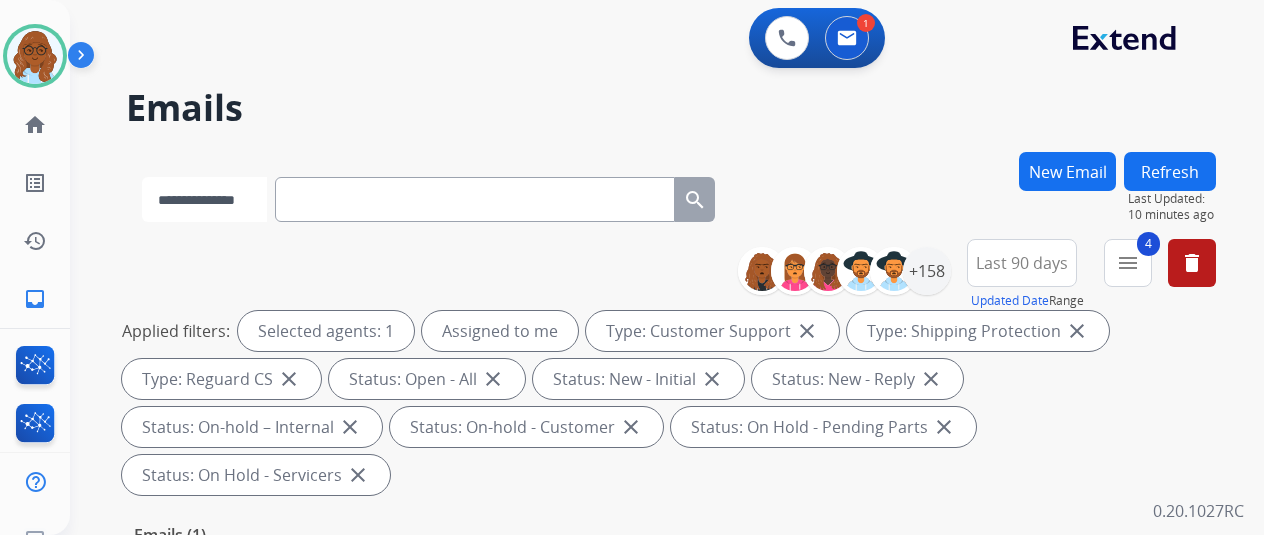 click on "**********" at bounding box center (204, 199) 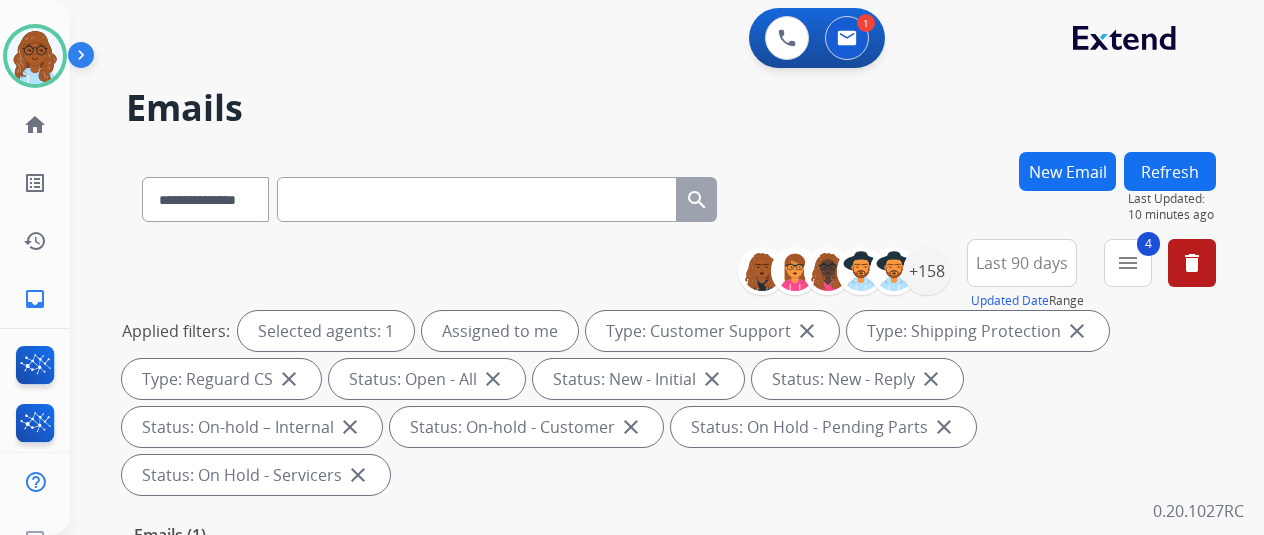 click at bounding box center (477, 199) 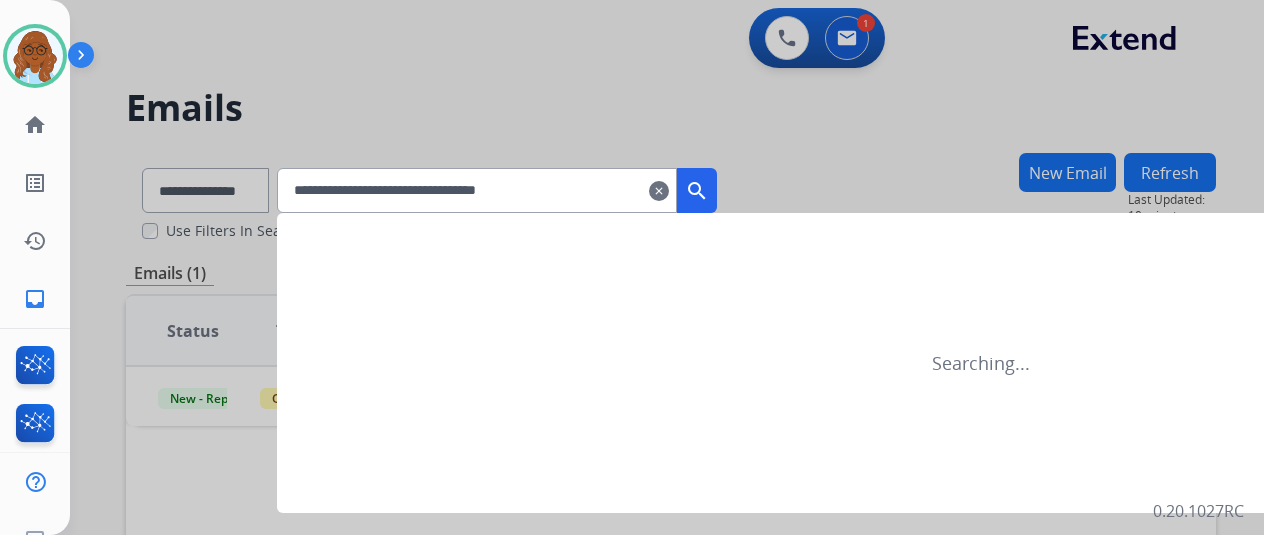 type on "**********" 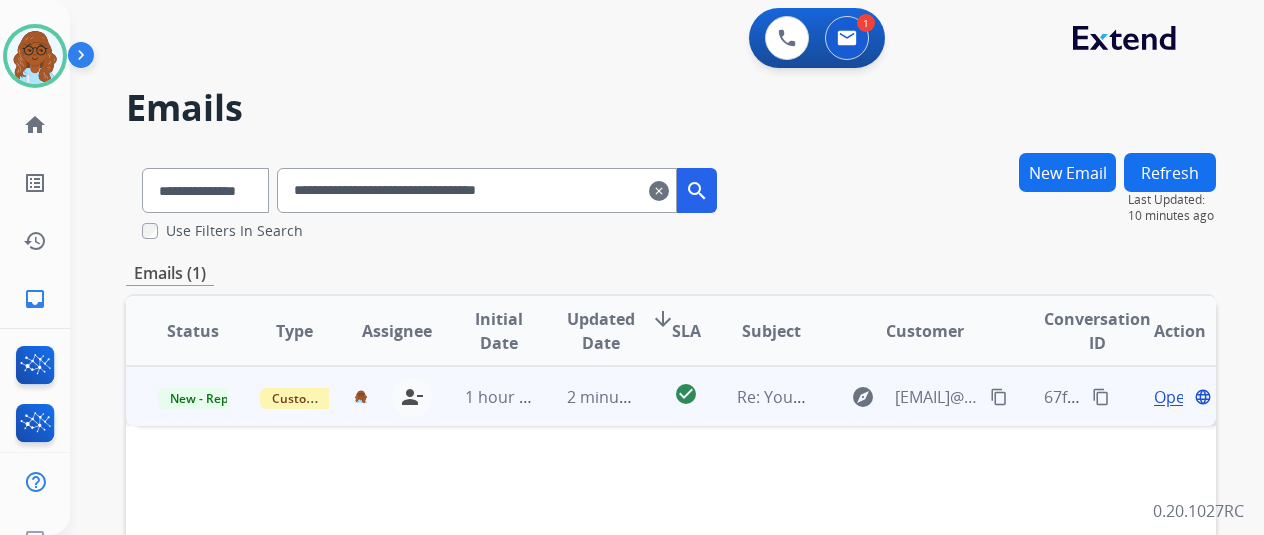 click on "Open" at bounding box center [1174, 397] 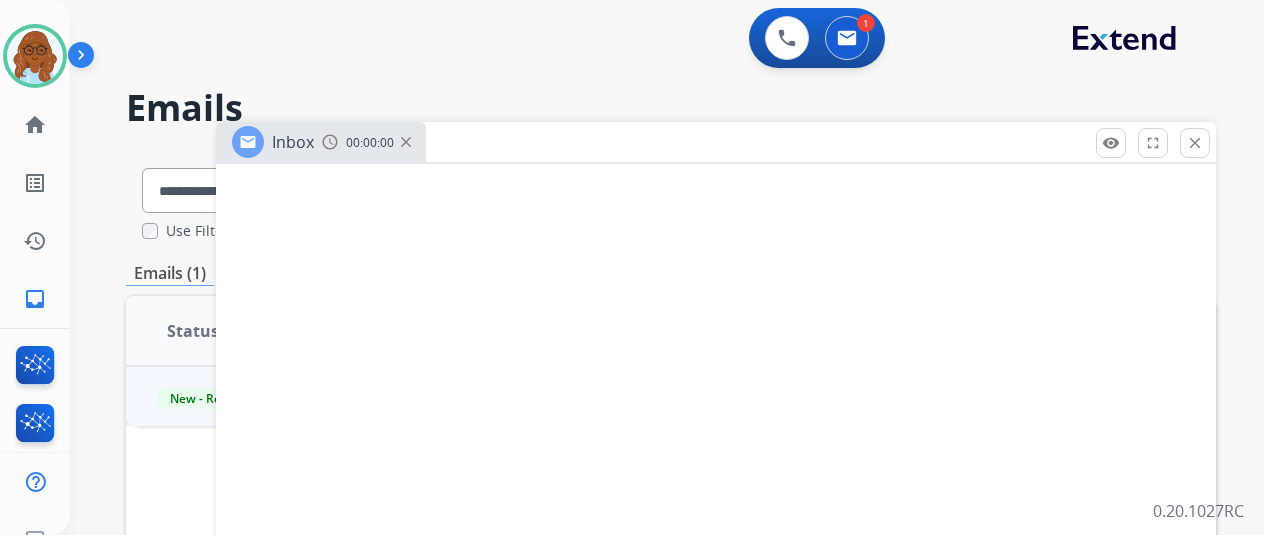 select on "**********" 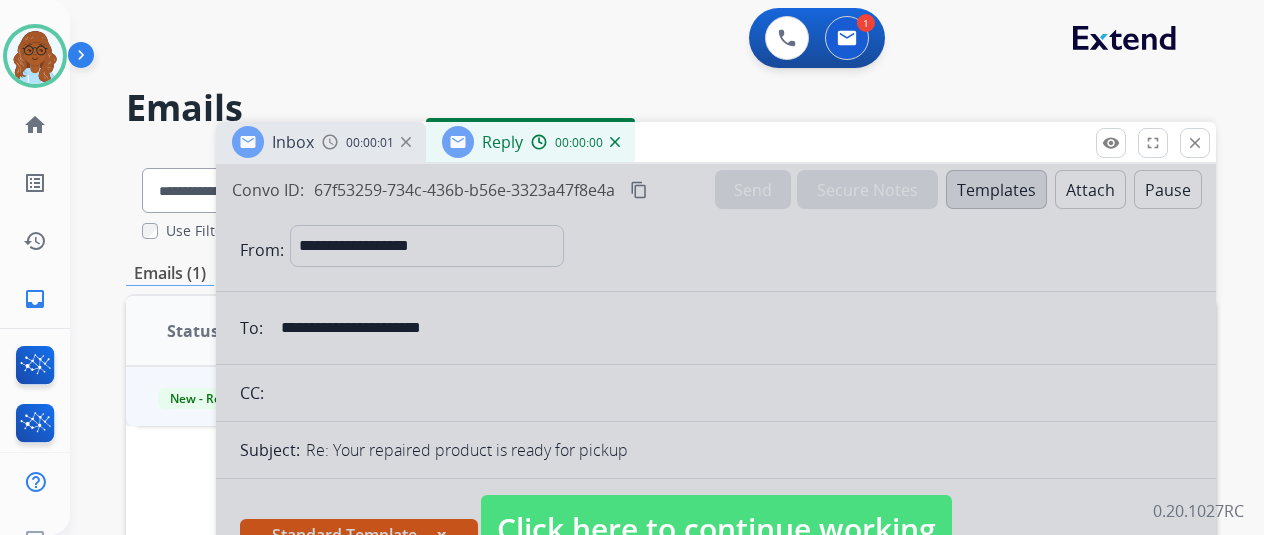 scroll, scrollTop: 200, scrollLeft: 0, axis: vertical 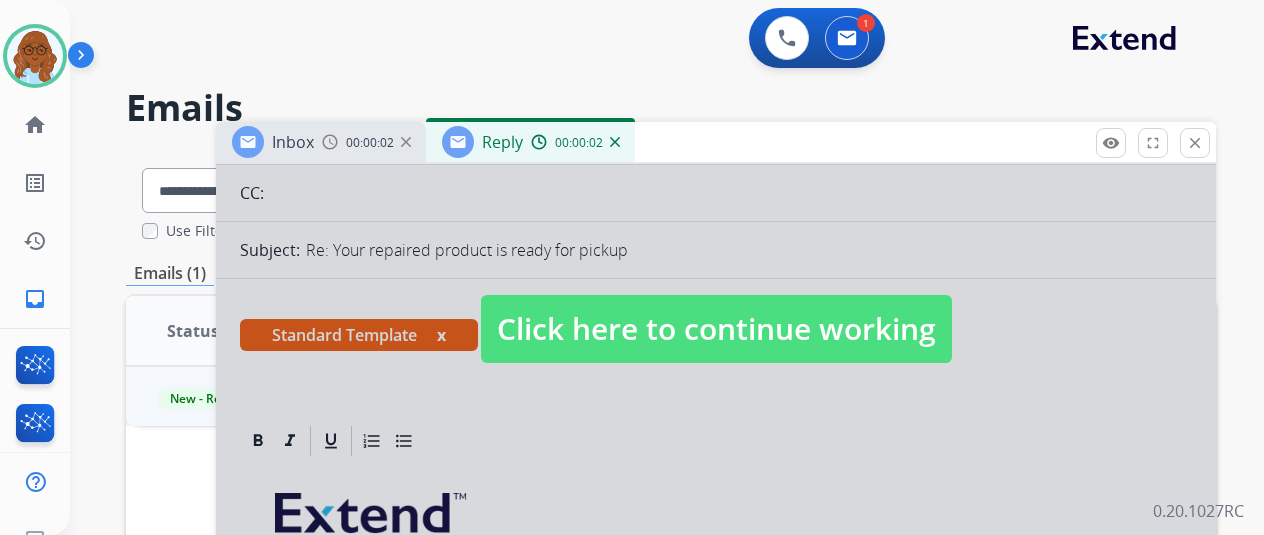 click on "Click here to continue working" at bounding box center [716, 329] 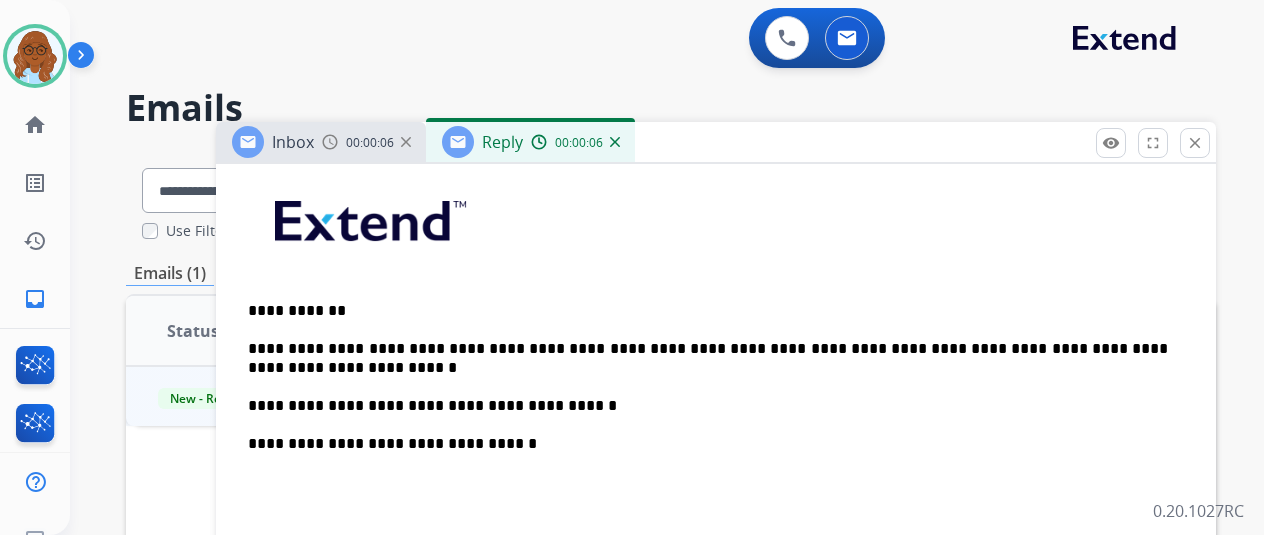 scroll, scrollTop: 600, scrollLeft: 0, axis: vertical 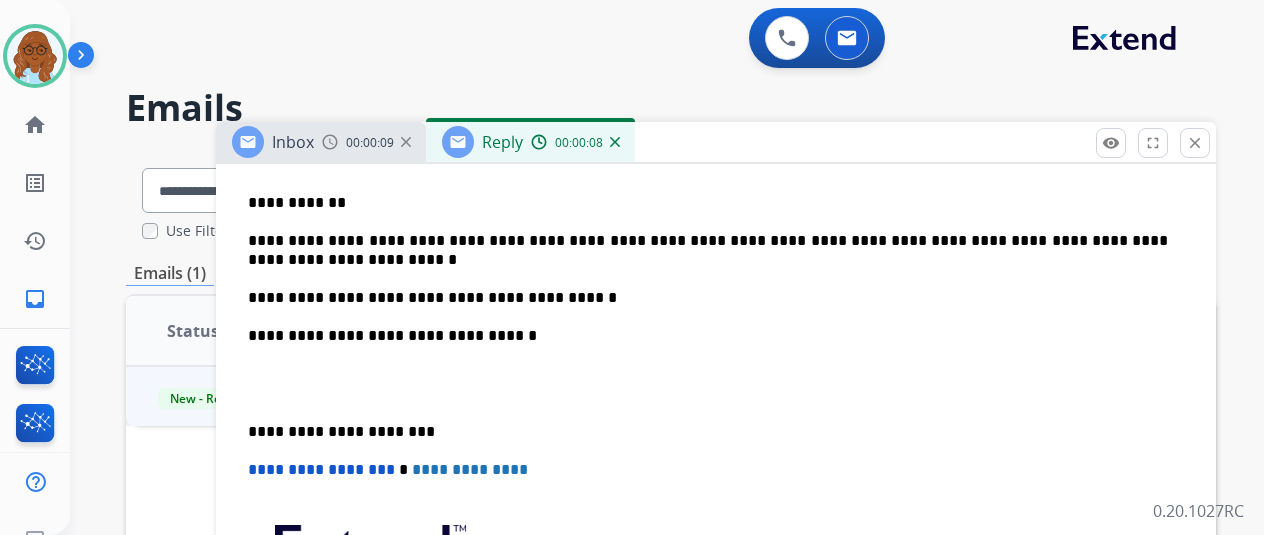 click on "**********" at bounding box center [708, 298] 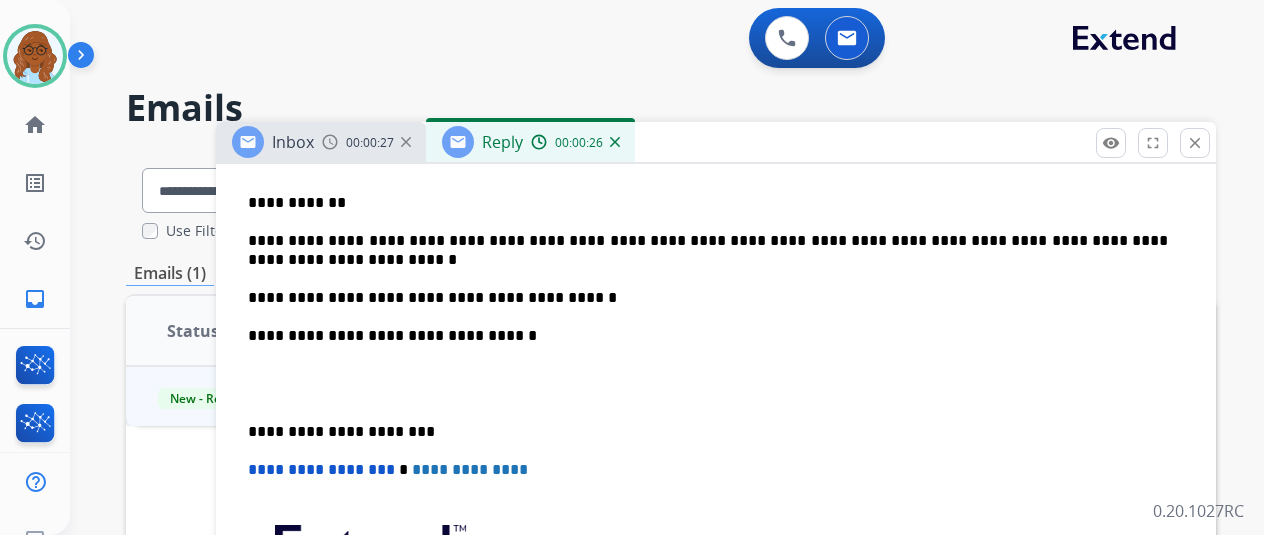 drag, startPoint x: 644, startPoint y: 300, endPoint x: 631, endPoint y: 297, distance: 13.341664 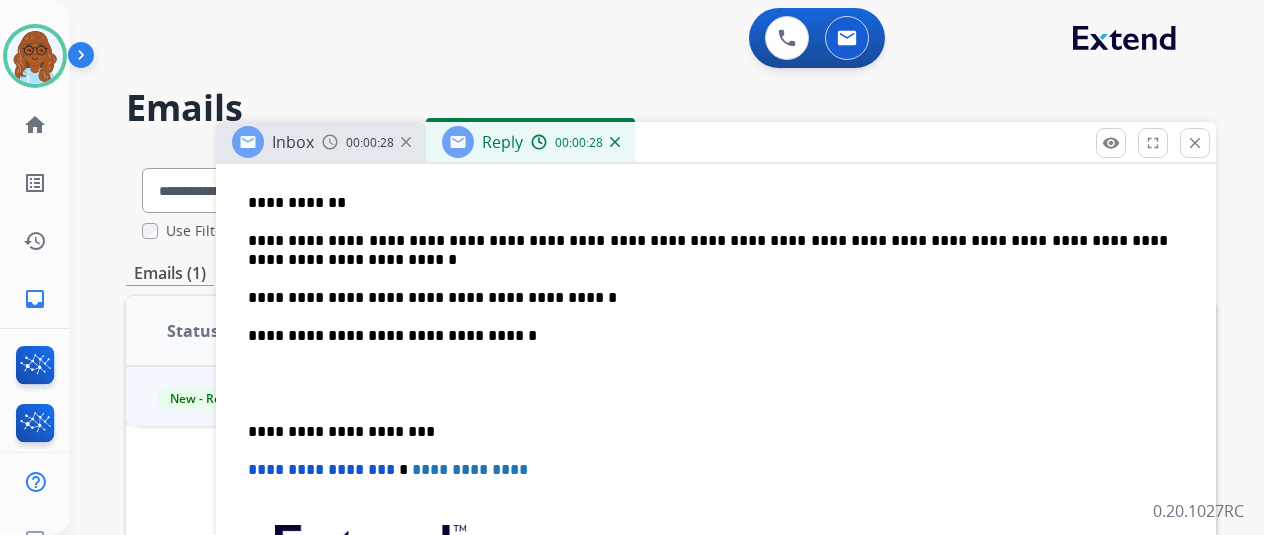type 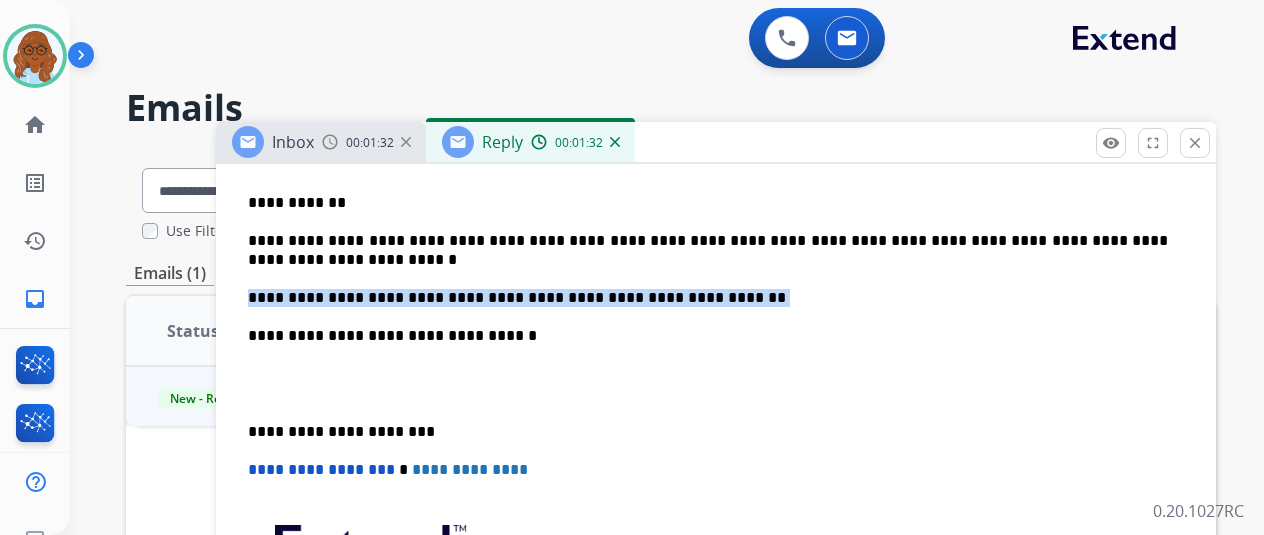 drag, startPoint x: 788, startPoint y: 296, endPoint x: 267, endPoint y: 287, distance: 521.07776 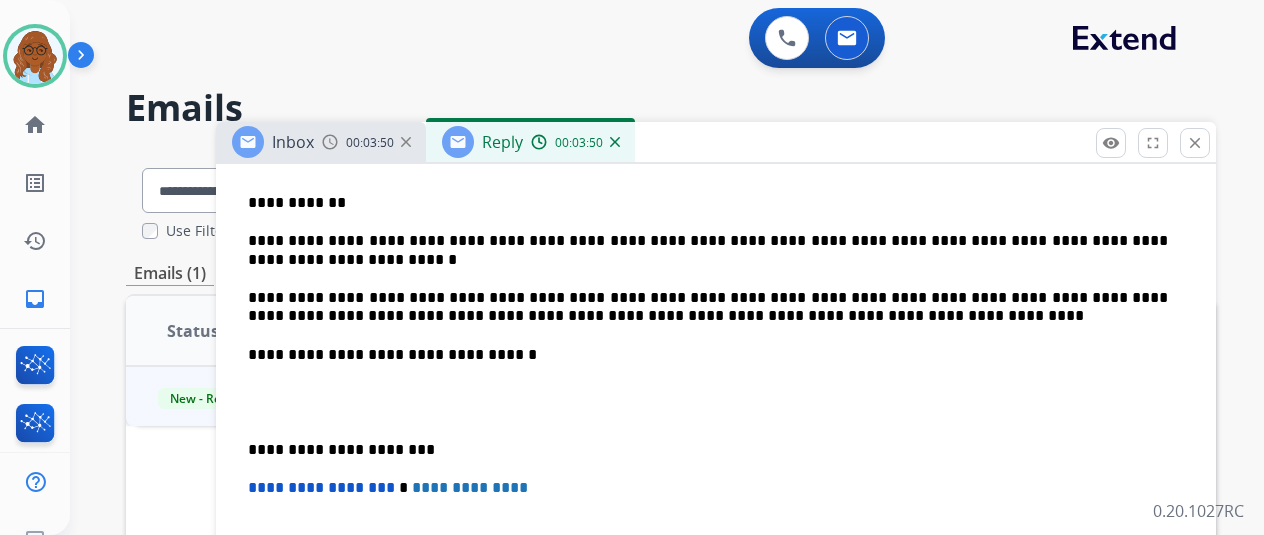click on "**********" at bounding box center (708, 307) 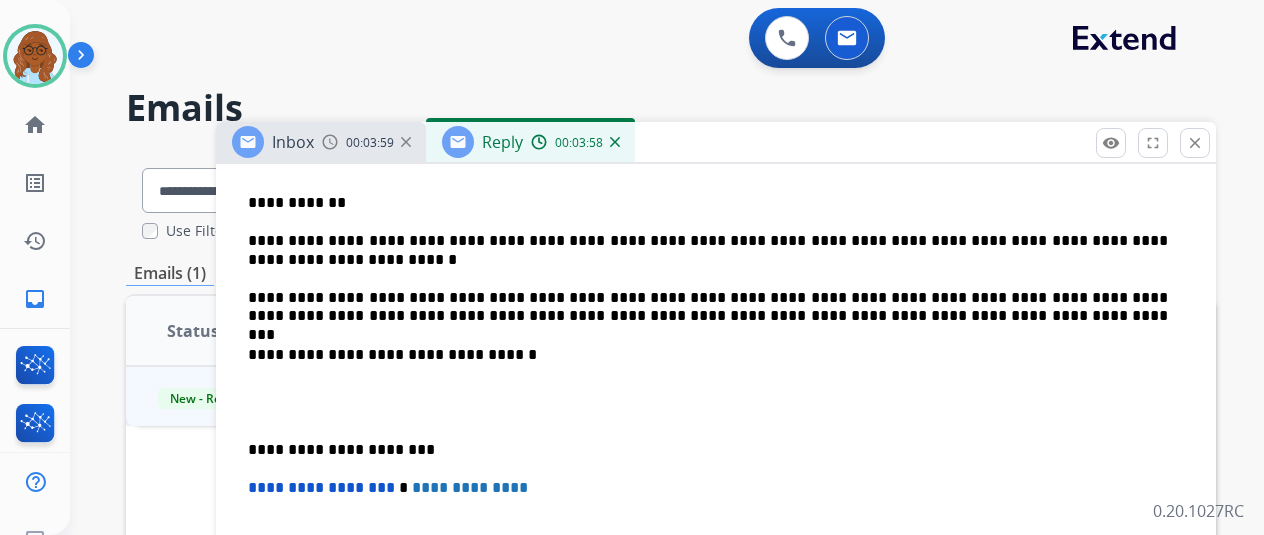 click on "**********" at bounding box center (716, 402) 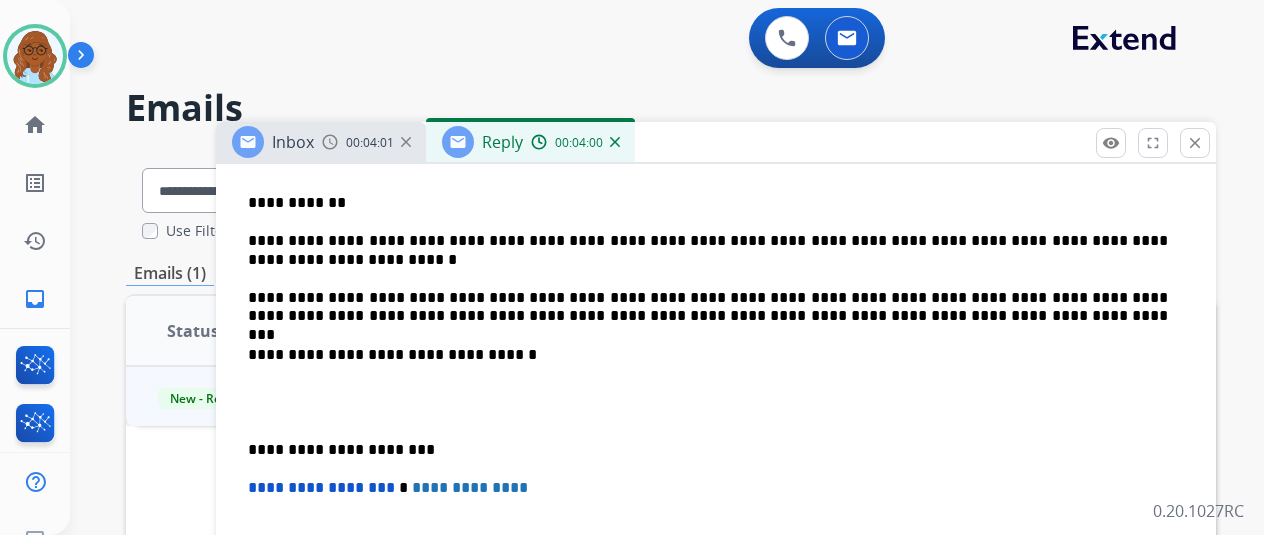 click on "**********" at bounding box center [708, 307] 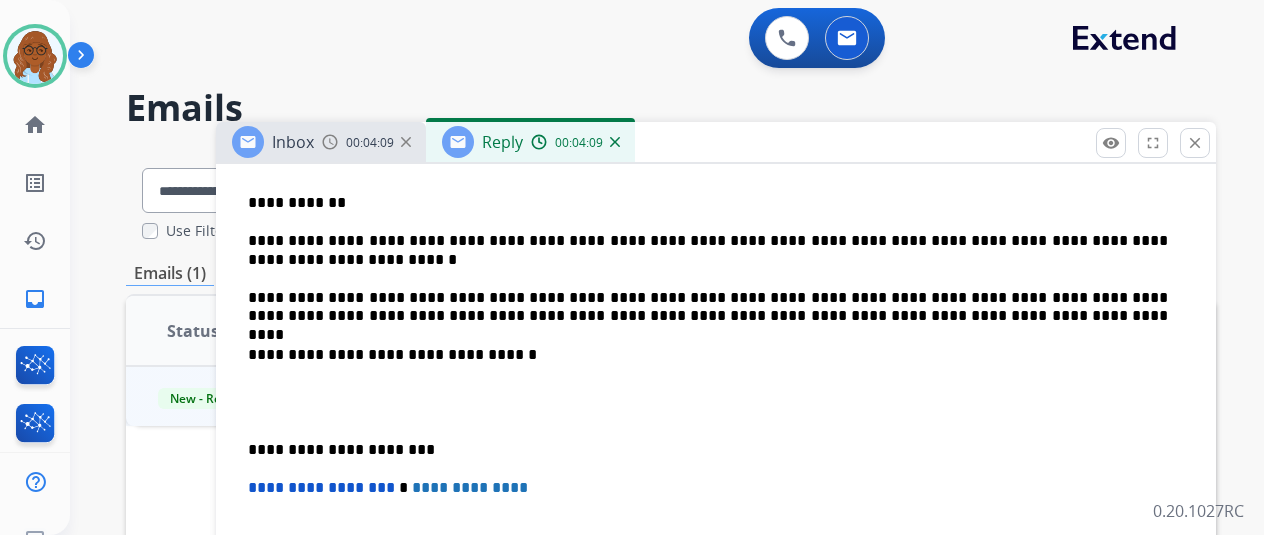 click on "**********" at bounding box center (716, 402) 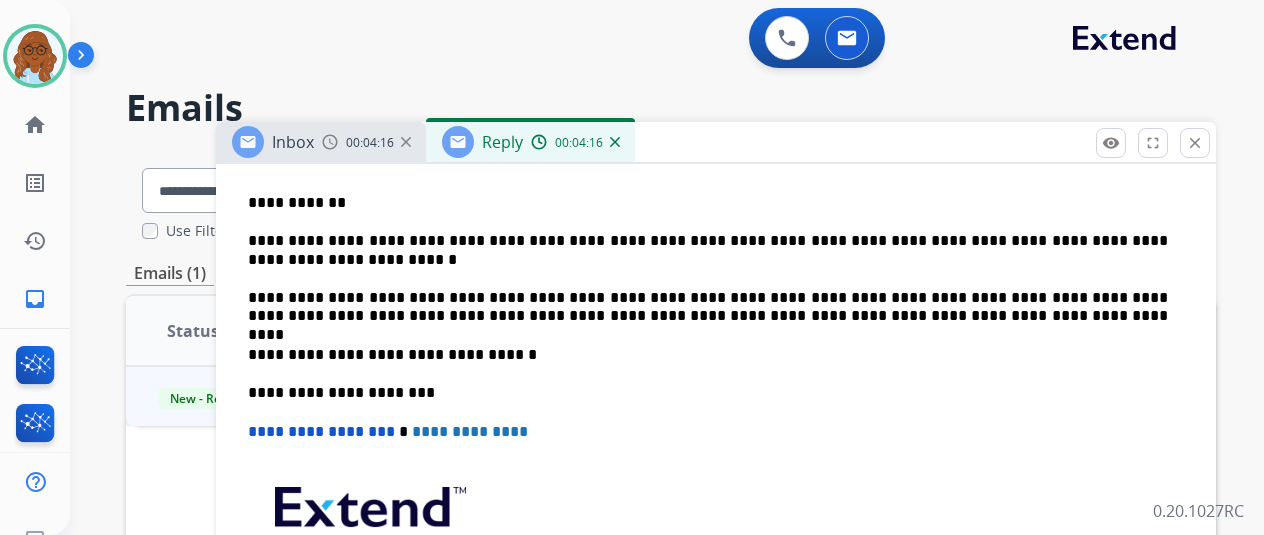scroll, scrollTop: 300, scrollLeft: 0, axis: vertical 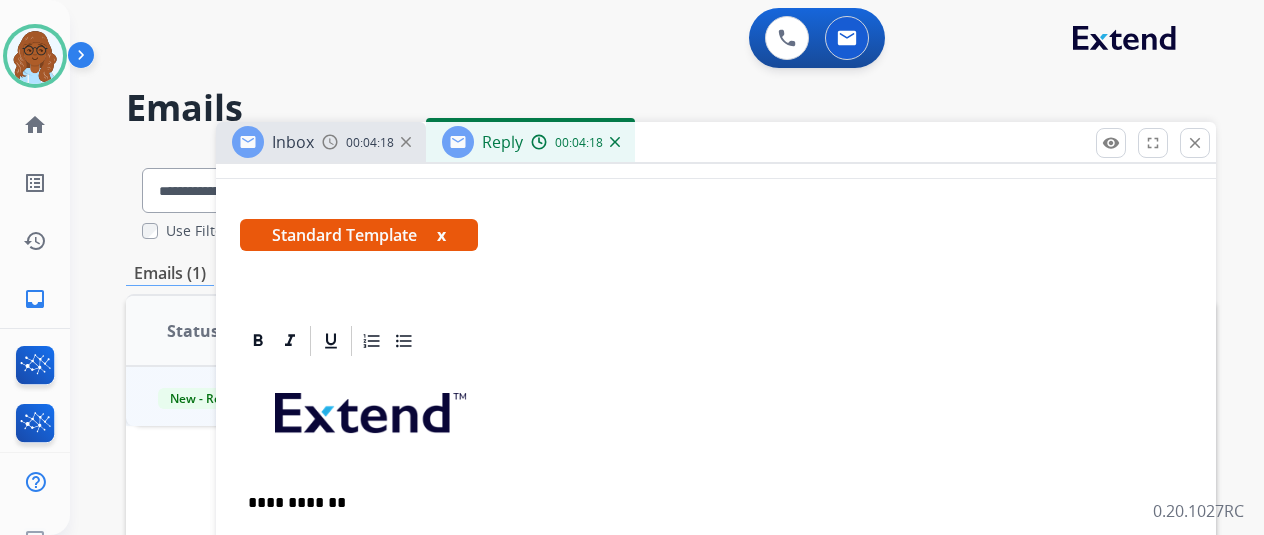 click on "x" at bounding box center [441, 235] 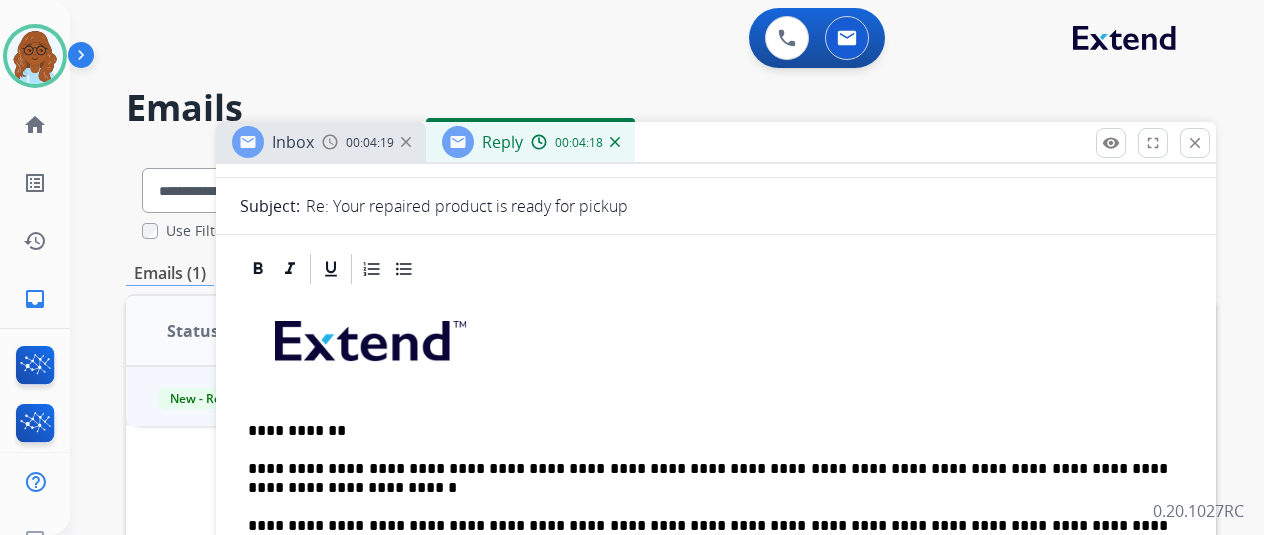 scroll, scrollTop: 0, scrollLeft: 0, axis: both 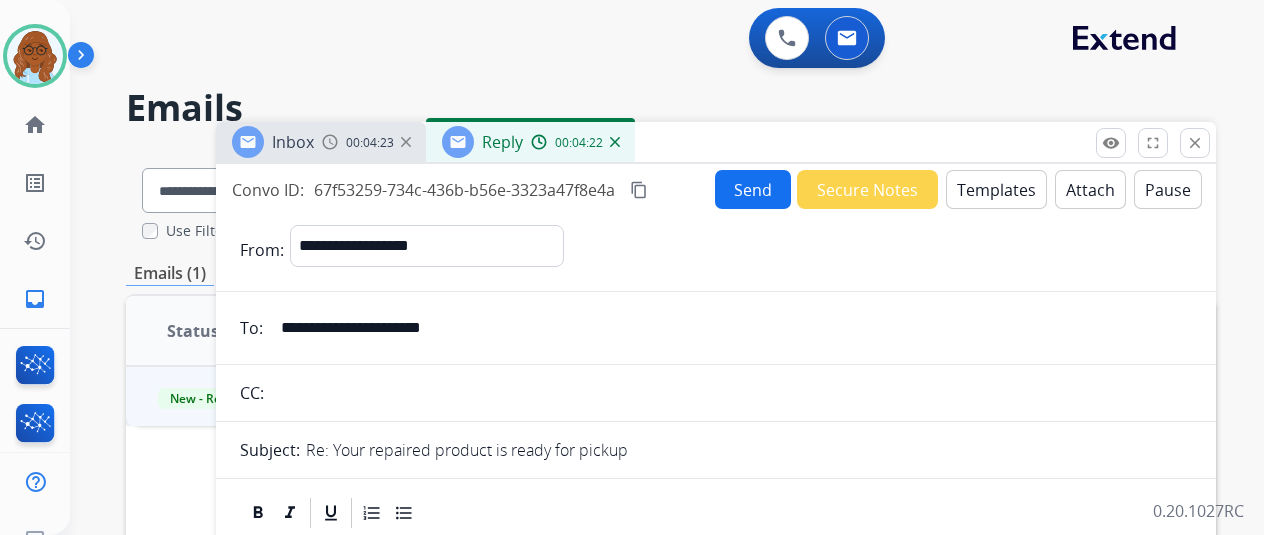 click on "content_copy" at bounding box center [639, 190] 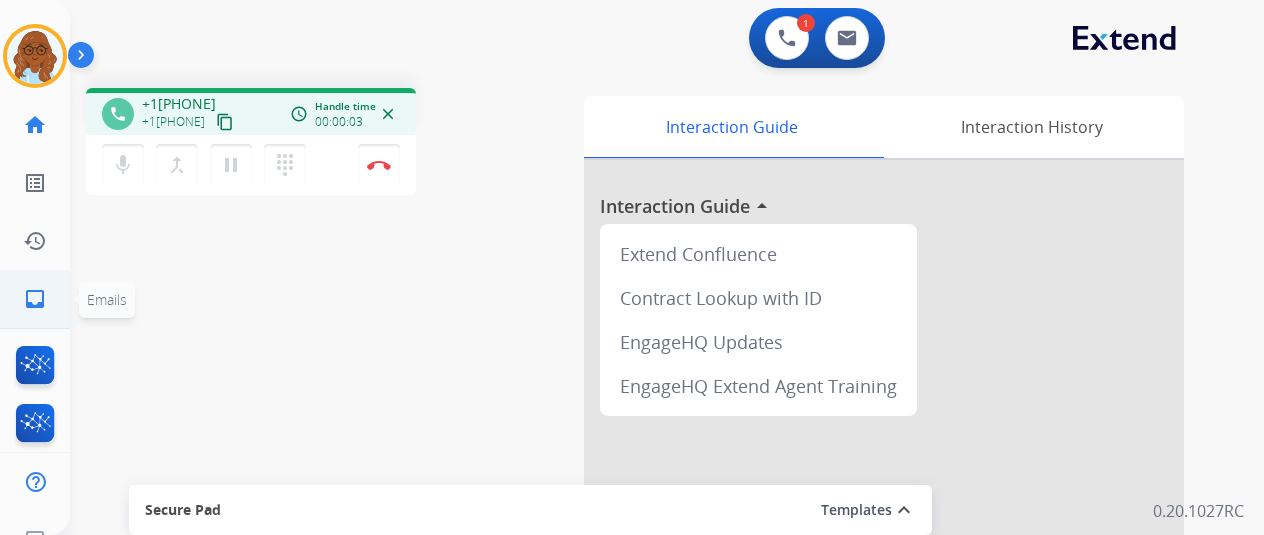 click on "inbox" 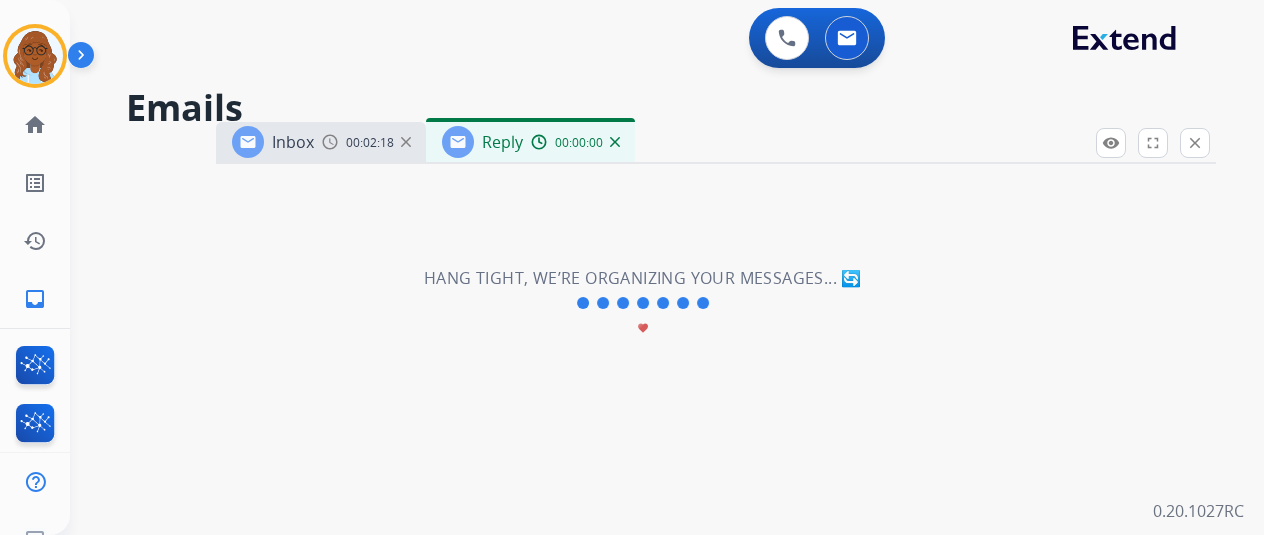 select on "**********" 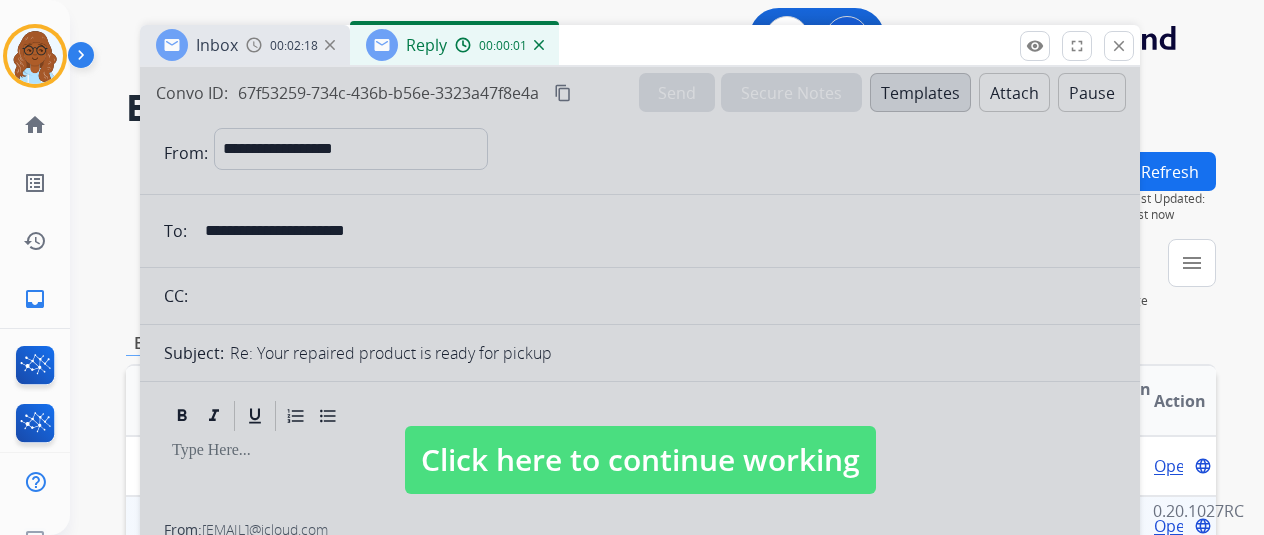 drag, startPoint x: 709, startPoint y: 137, endPoint x: 627, endPoint y: 30, distance: 134.80727 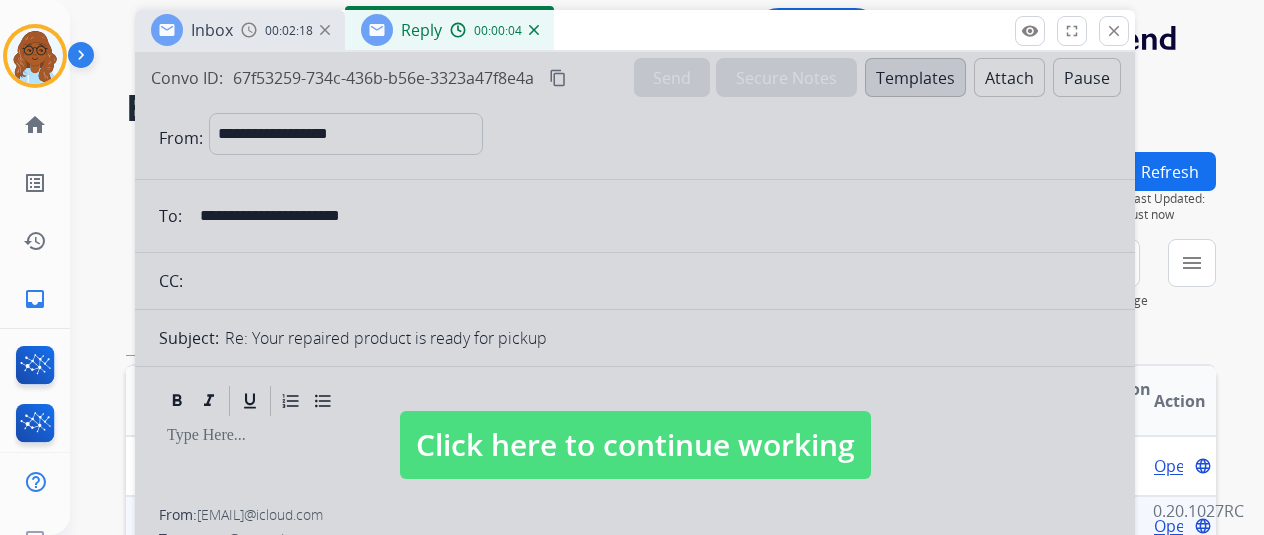 click on "Click here to continue working" at bounding box center [635, 445] 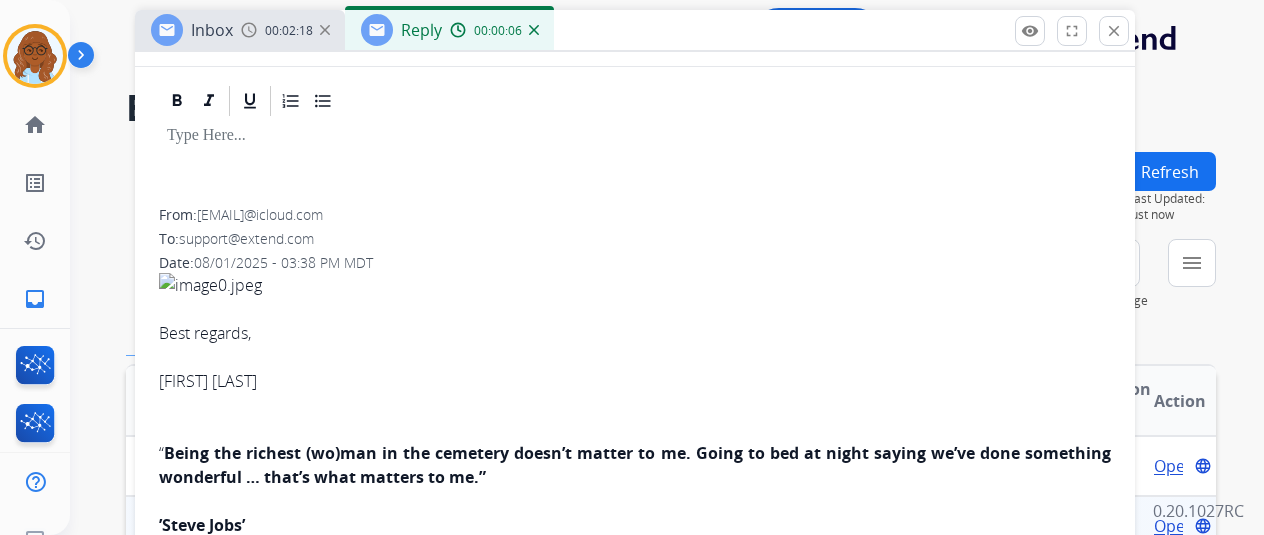 scroll, scrollTop: 0, scrollLeft: 0, axis: both 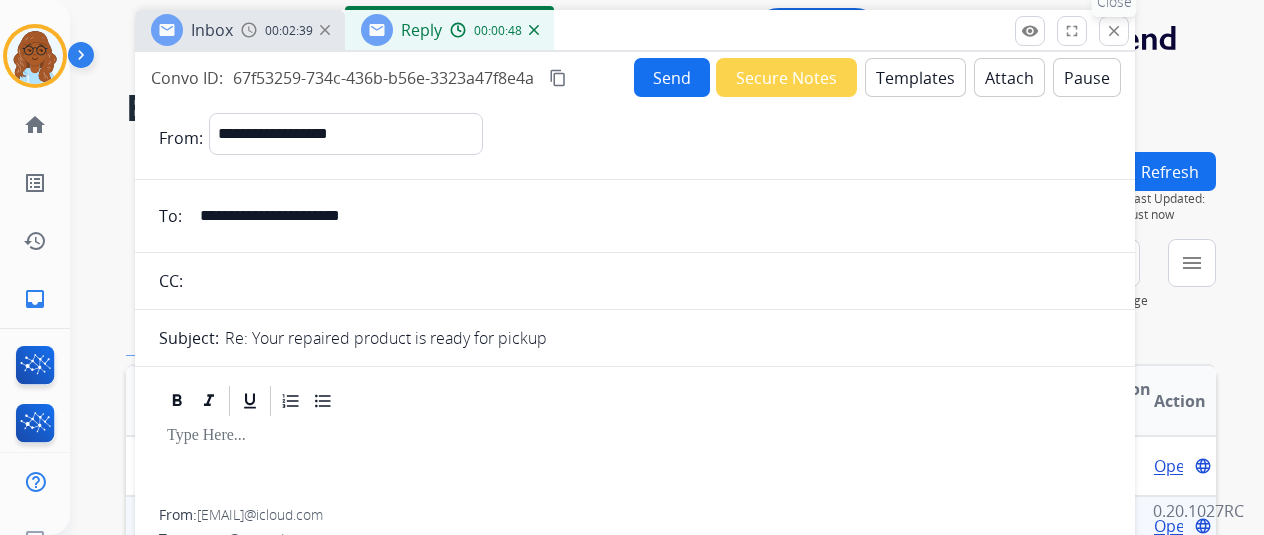 click on "close Close" at bounding box center (1114, 31) 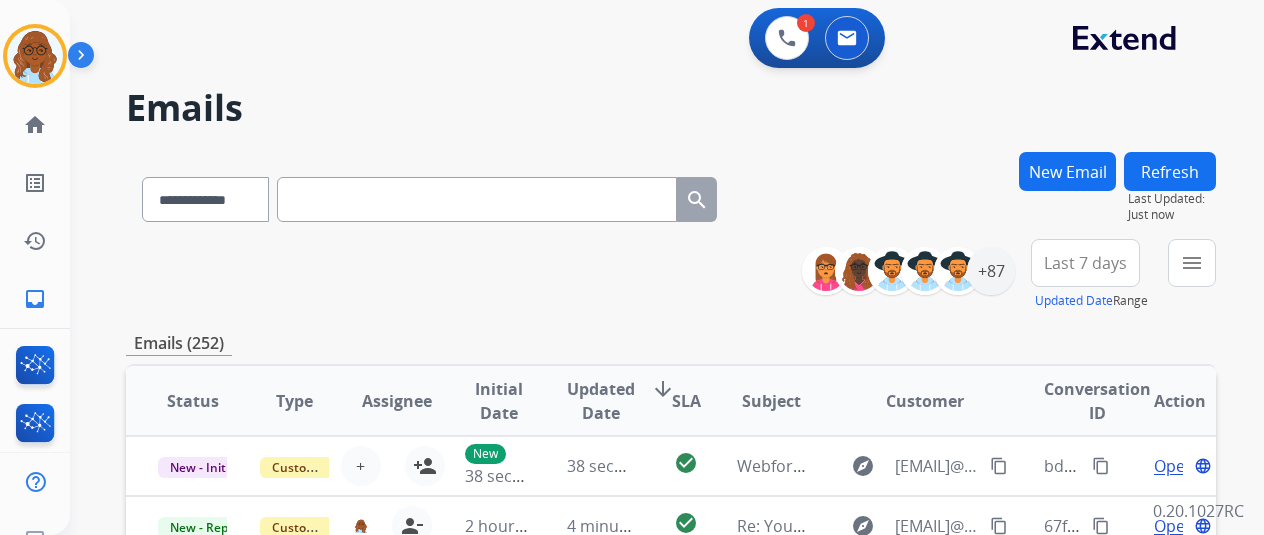 click at bounding box center (477, 199) 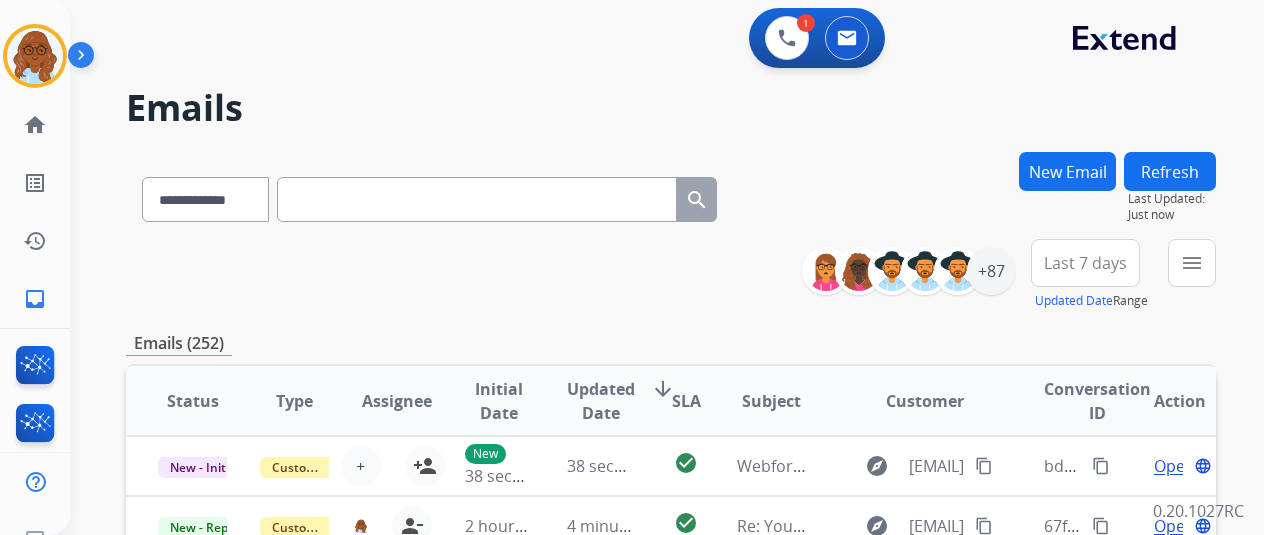 scroll, scrollTop: 0, scrollLeft: 0, axis: both 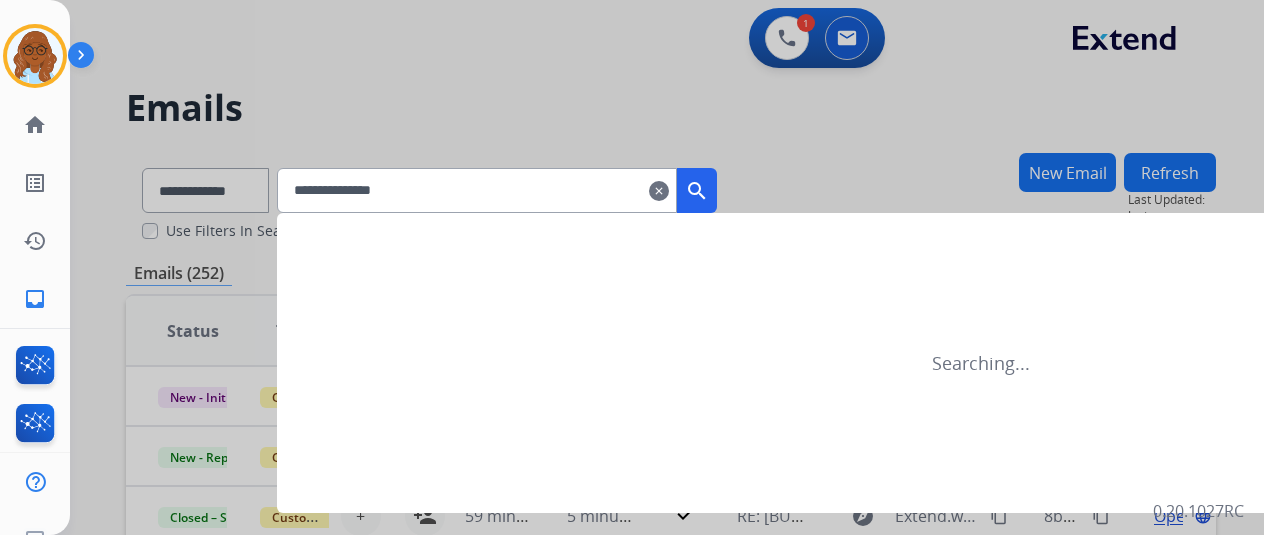 type on "**********" 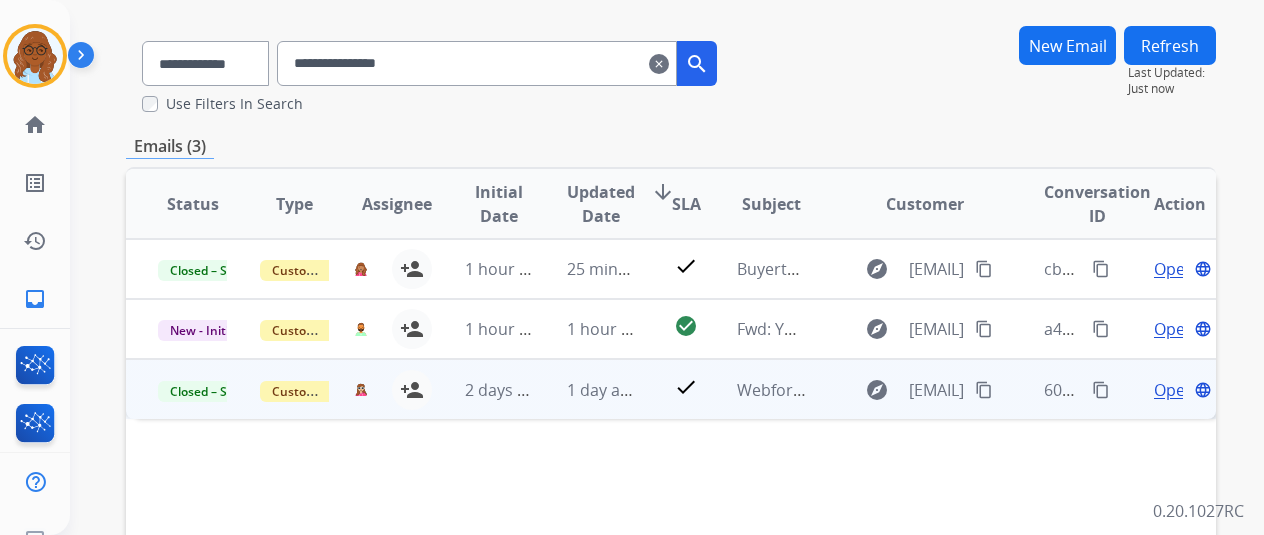 scroll, scrollTop: 200, scrollLeft: 0, axis: vertical 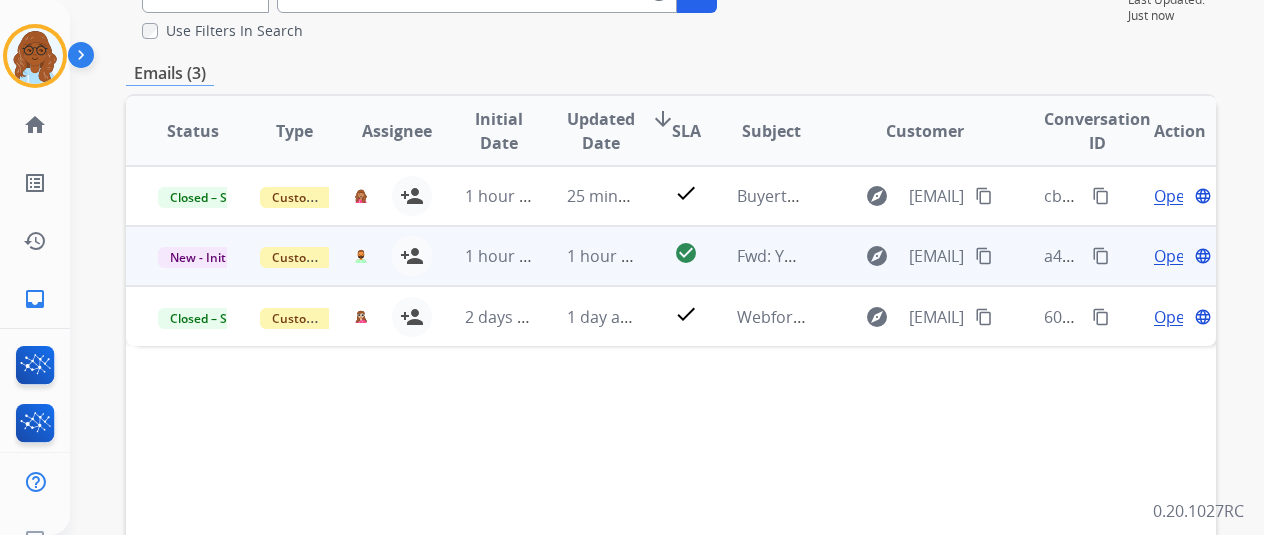 click on "Open" at bounding box center [1174, 256] 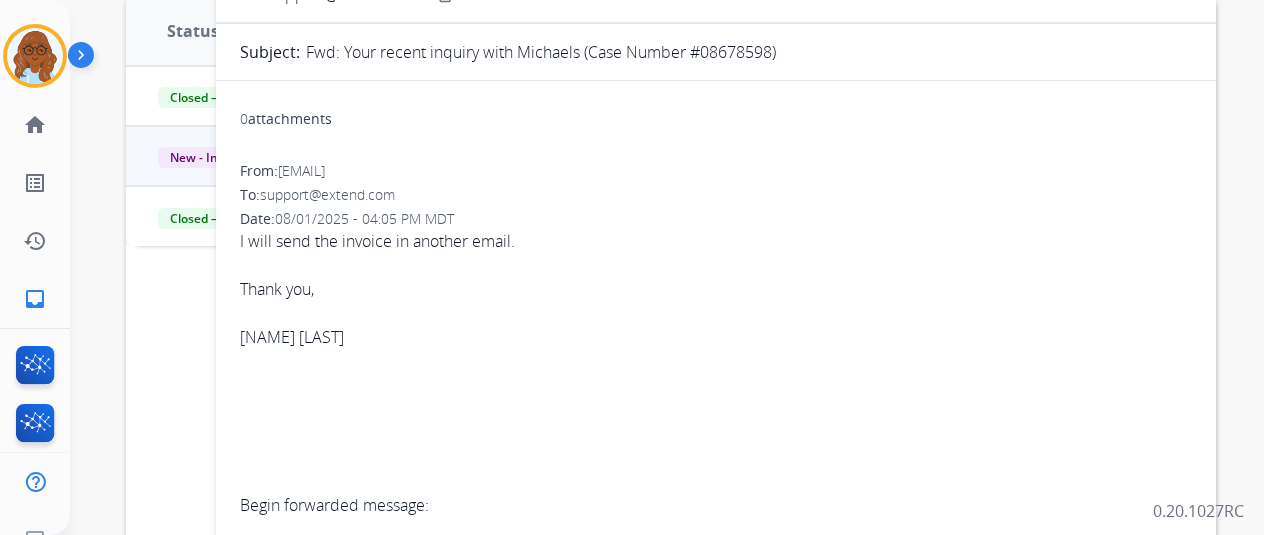 scroll, scrollTop: 0, scrollLeft: 0, axis: both 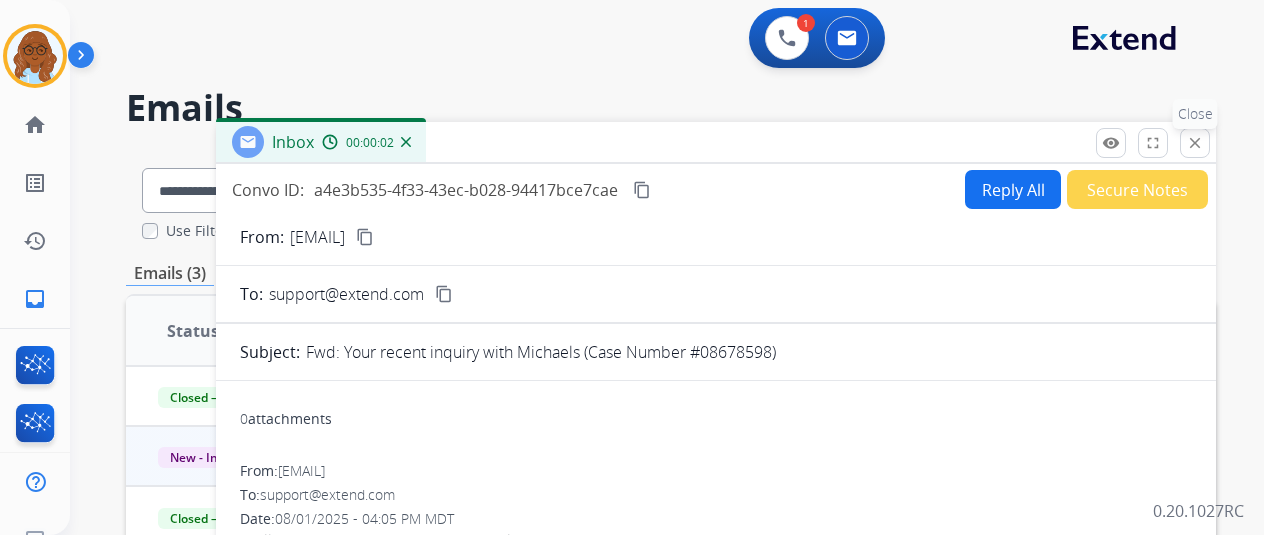 click on "close" at bounding box center [1195, 143] 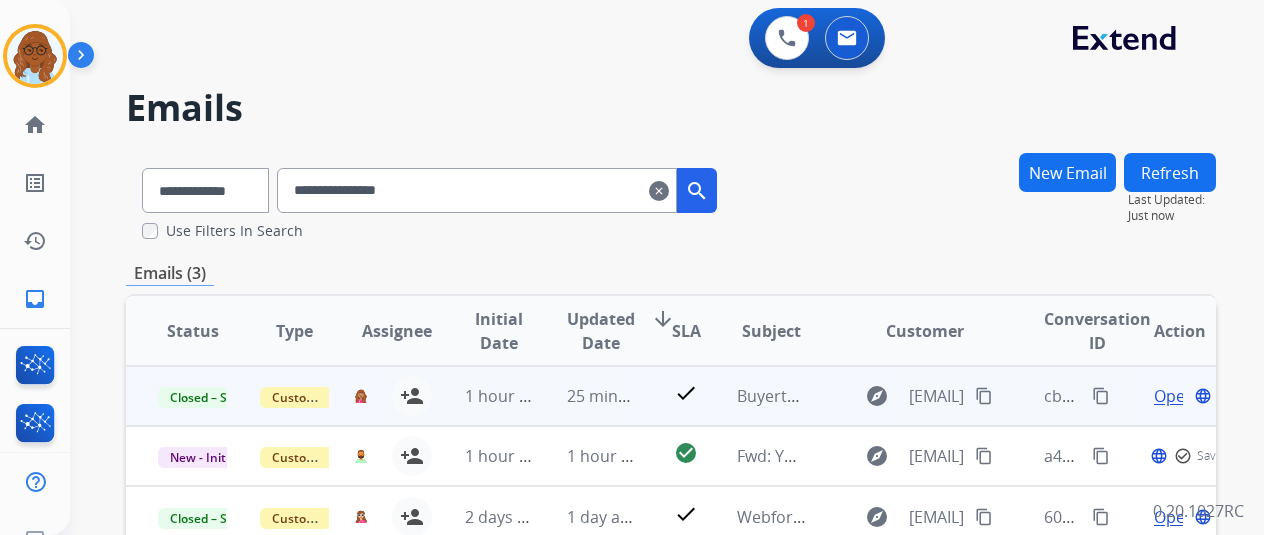 click on "Open" at bounding box center [1174, 396] 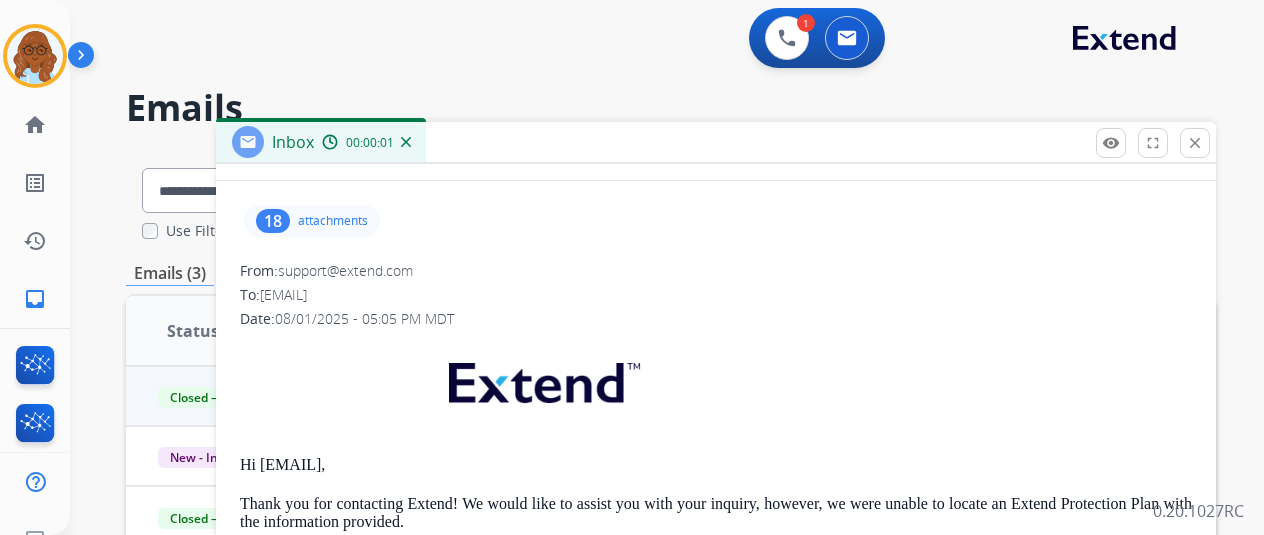 scroll, scrollTop: 400, scrollLeft: 0, axis: vertical 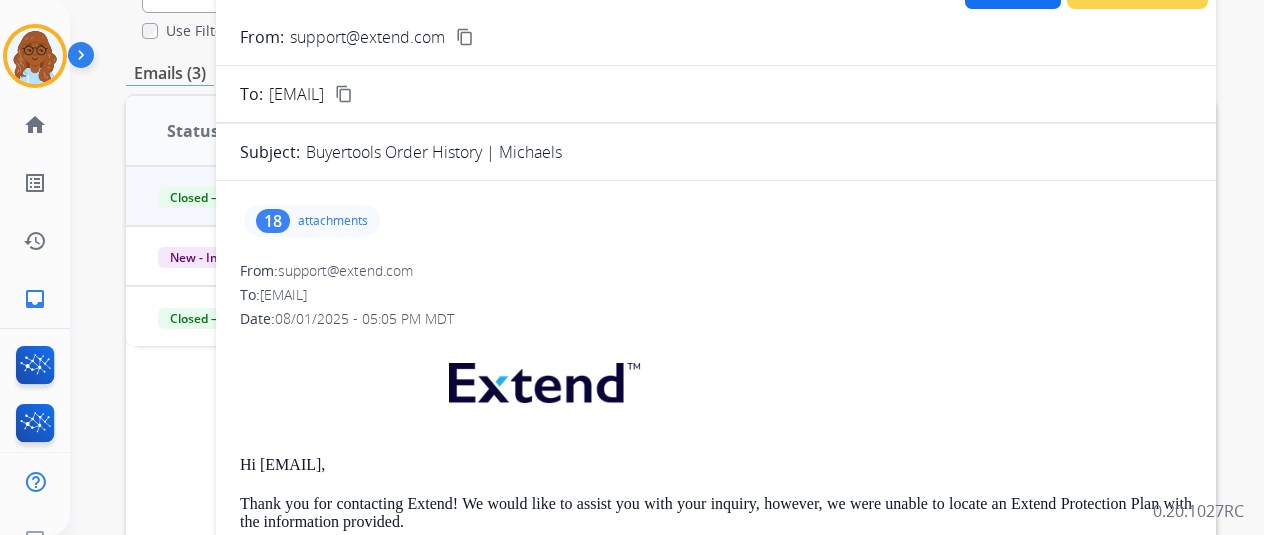 click on "18 attachments" at bounding box center (312, 221) 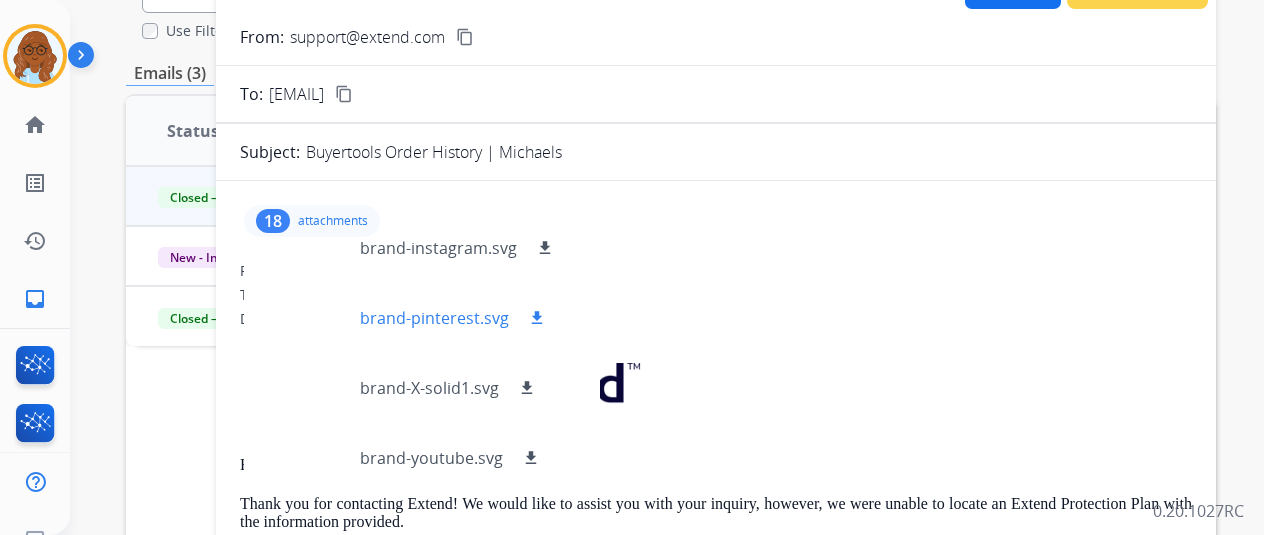 scroll, scrollTop: 1010, scrollLeft: 0, axis: vertical 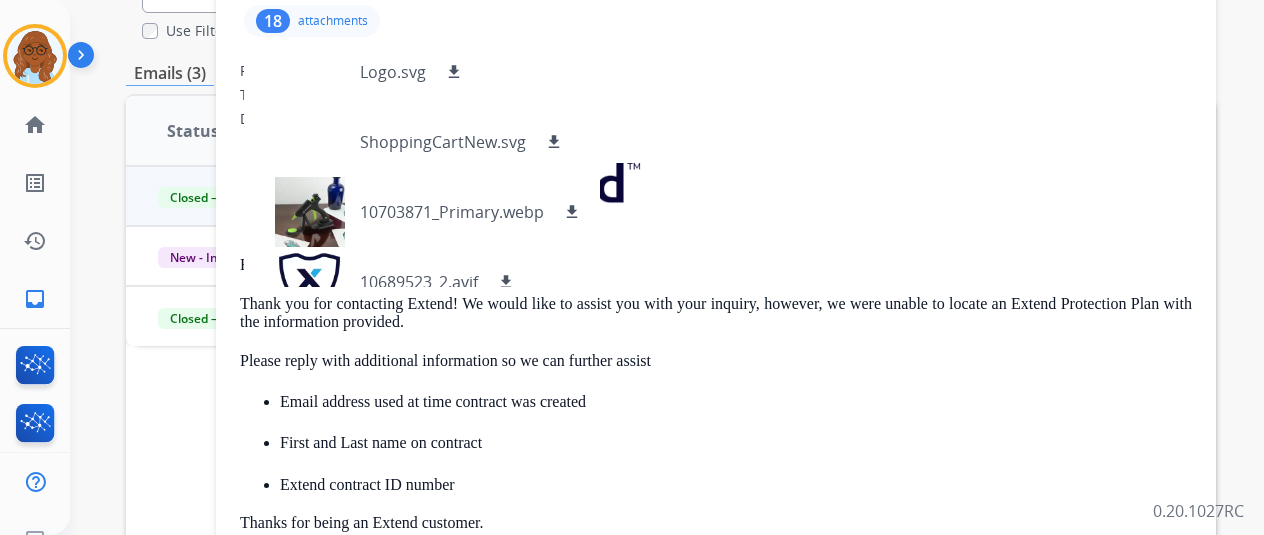 click on "attachments" at bounding box center (333, 21) 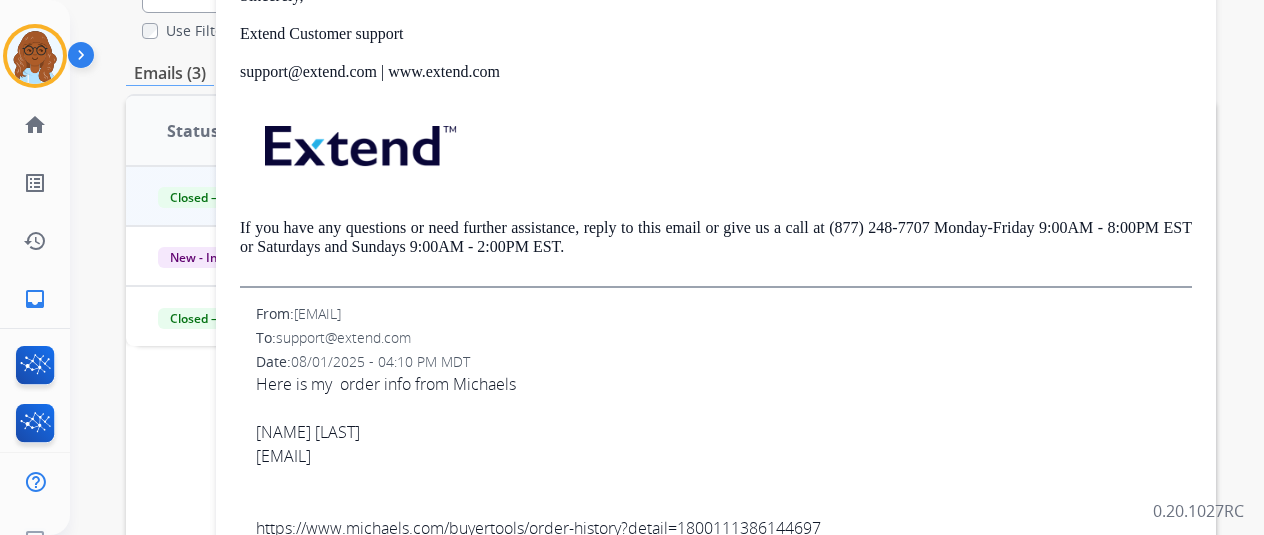 scroll, scrollTop: 1000, scrollLeft: 0, axis: vertical 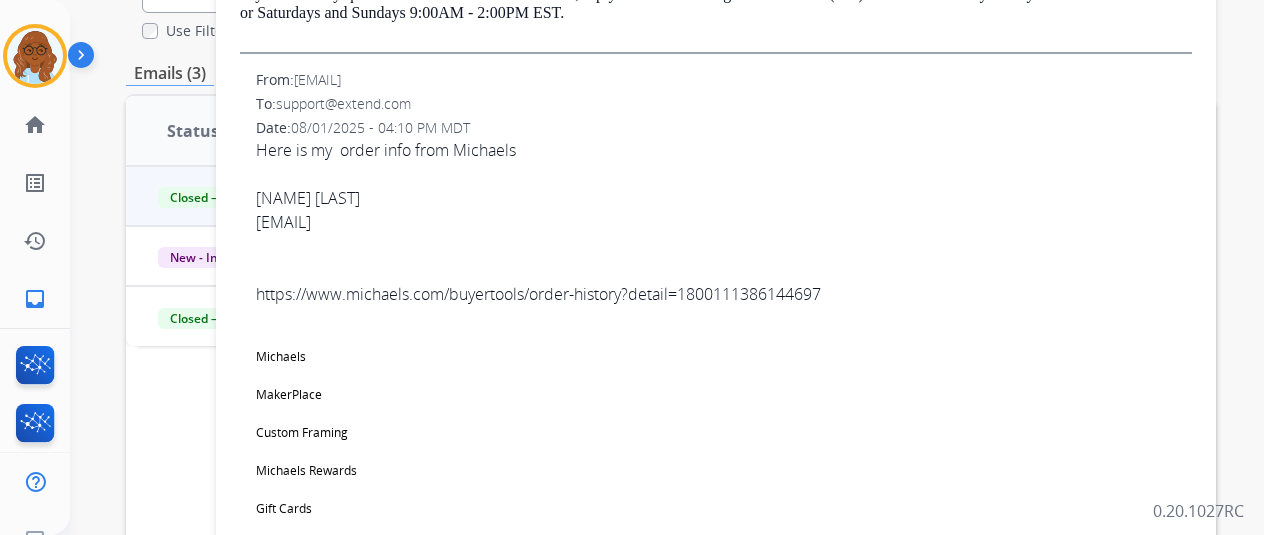 drag, startPoint x: 274, startPoint y: 291, endPoint x: 817, endPoint y: 281, distance: 543.0921 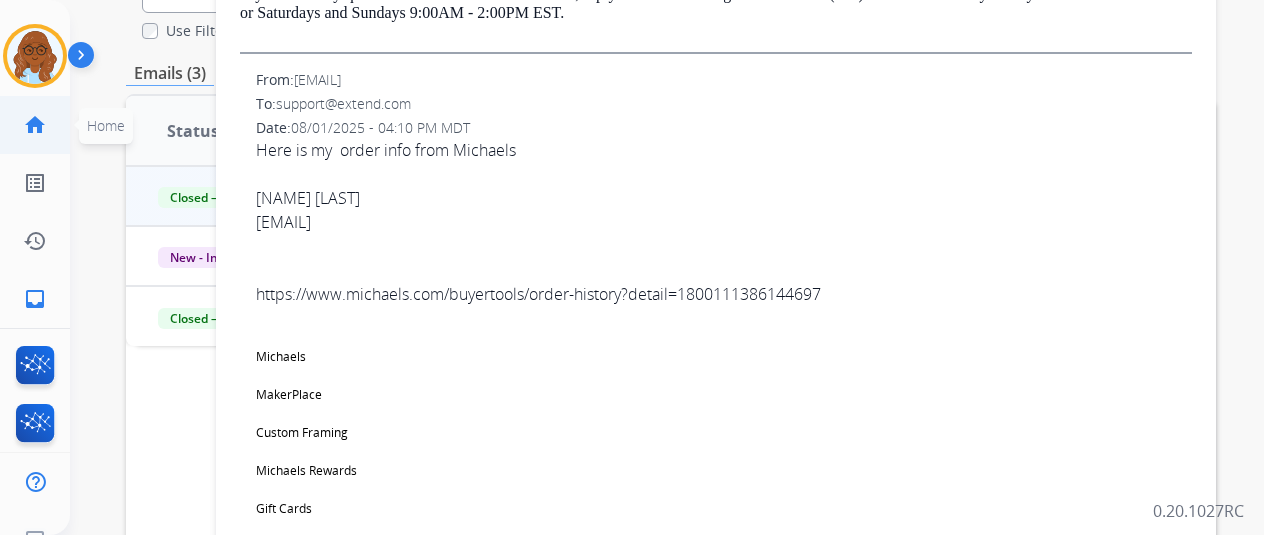 click on "home  Home" 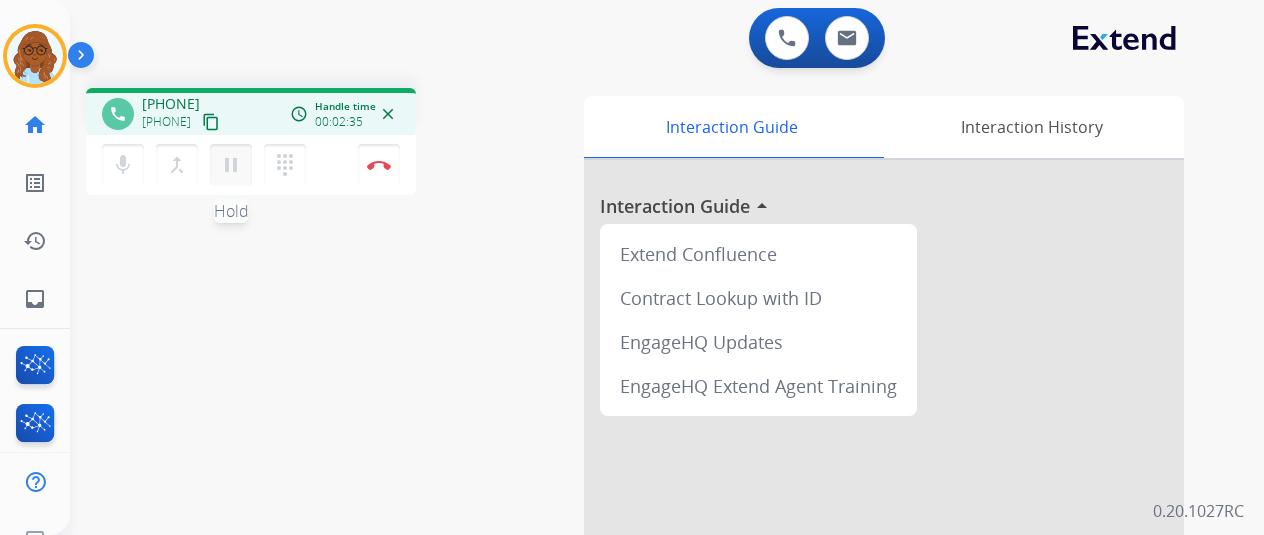 click on "pause" at bounding box center (231, 165) 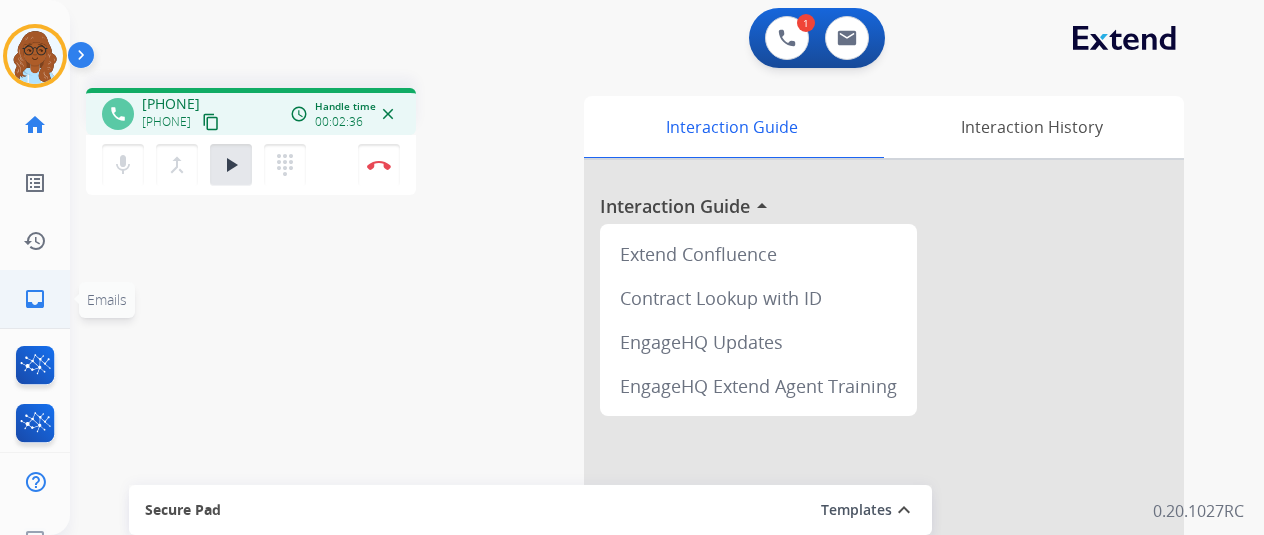 click on "inbox" 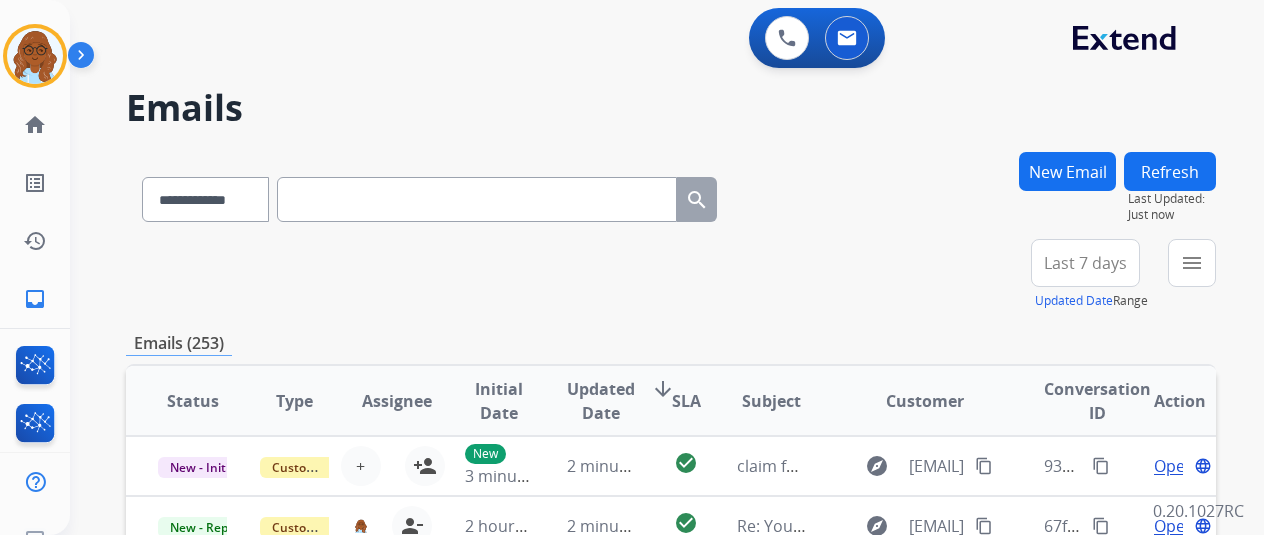 click at bounding box center [477, 199] 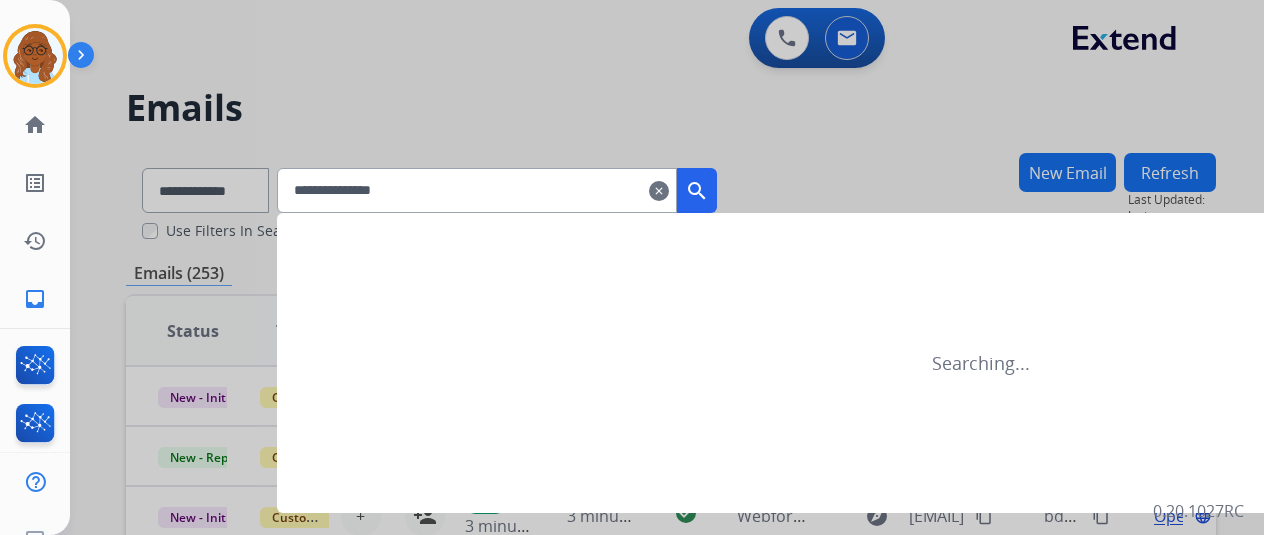 type on "**********" 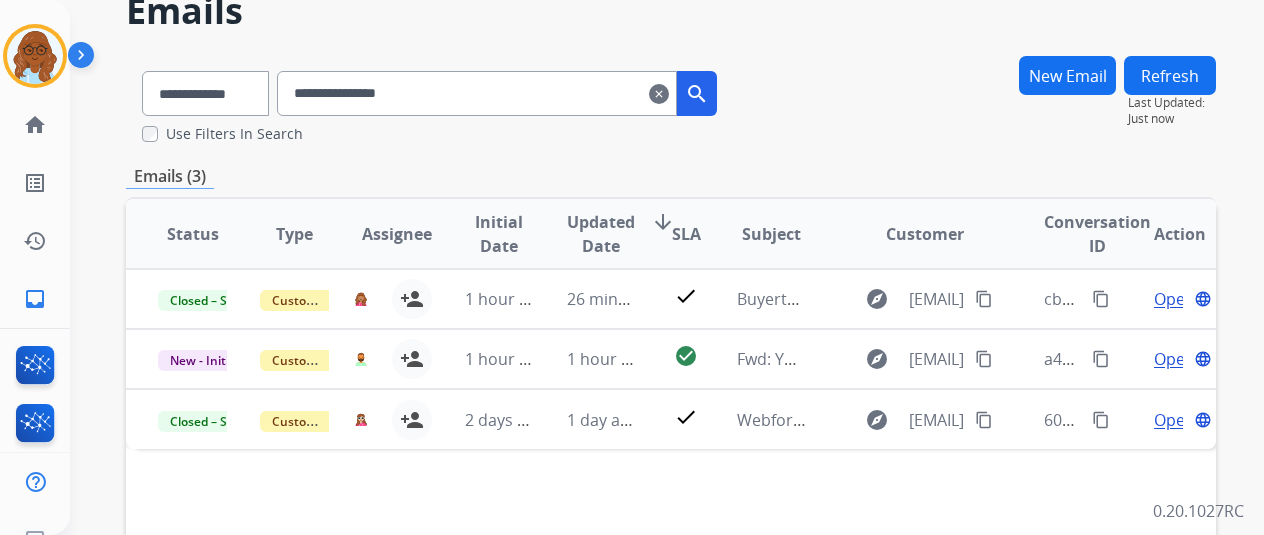 scroll, scrollTop: 300, scrollLeft: 0, axis: vertical 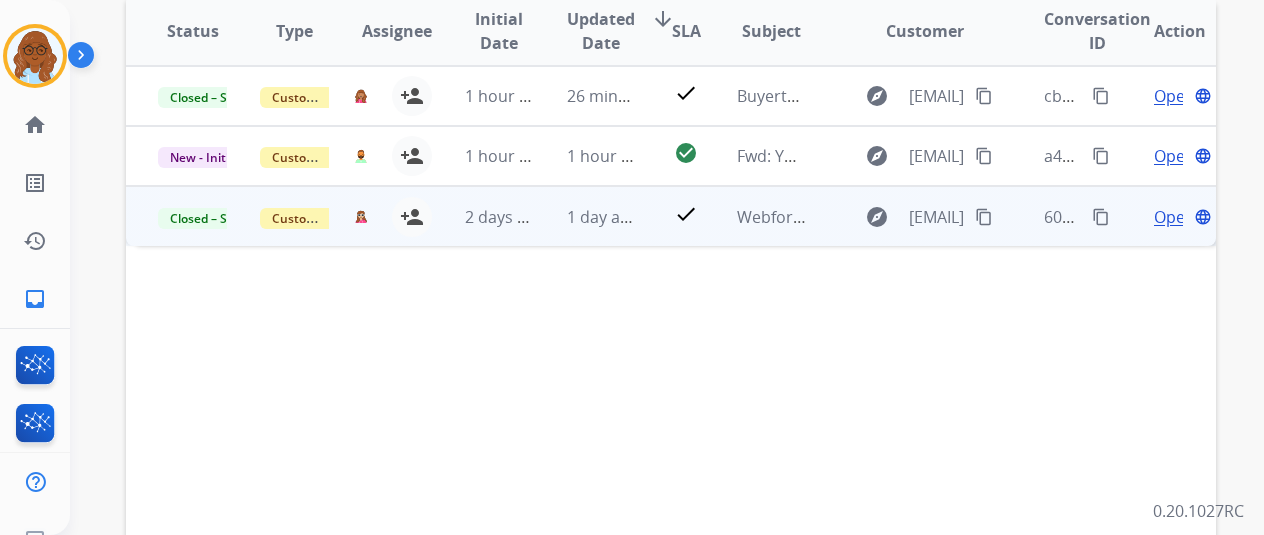 click on "Open" at bounding box center (1174, 217) 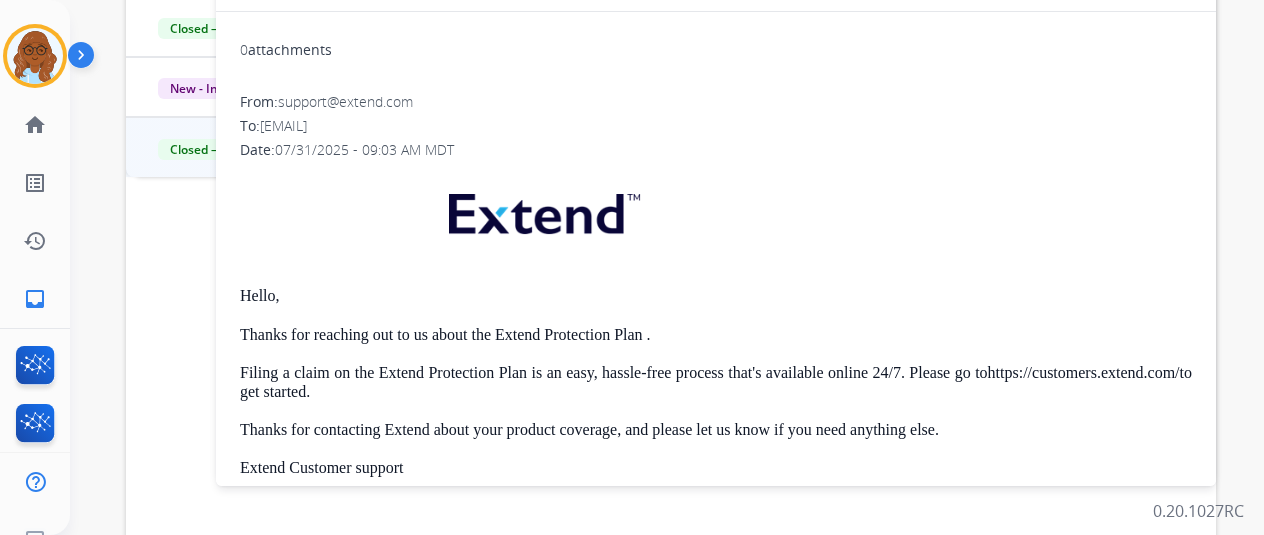 scroll, scrollTop: 400, scrollLeft: 0, axis: vertical 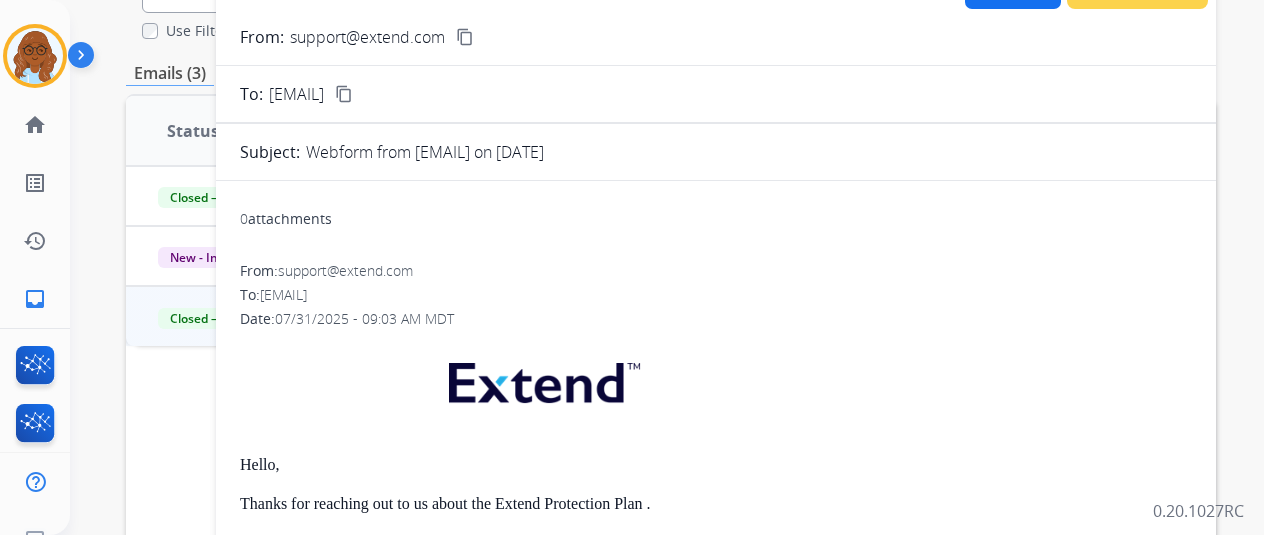 drag, startPoint x: 282, startPoint y: 297, endPoint x: 394, endPoint y: 295, distance: 112.01785 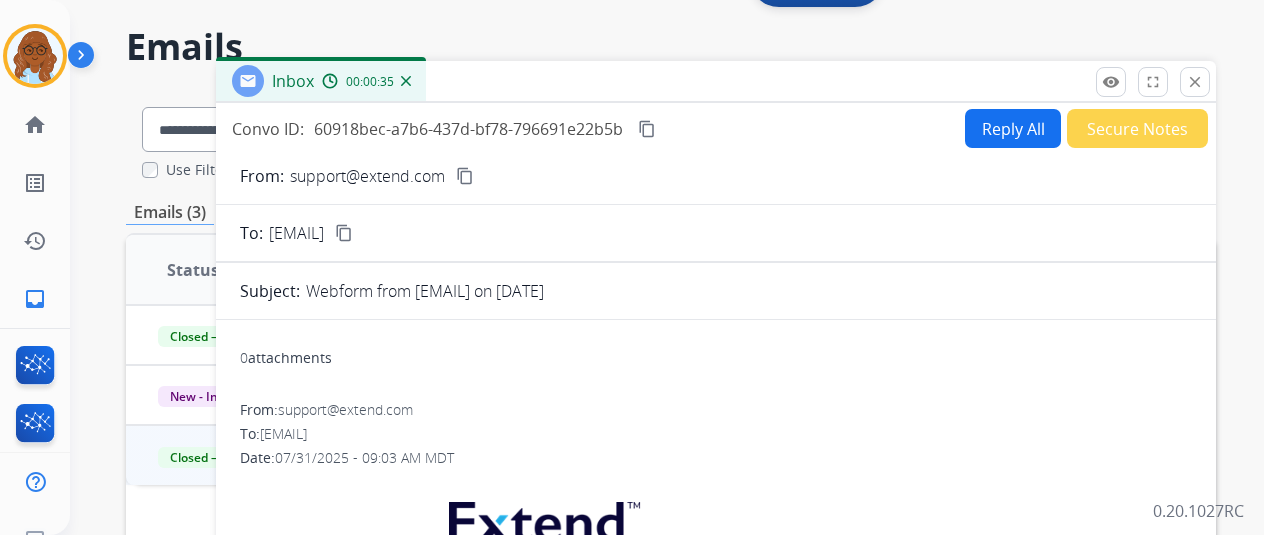scroll, scrollTop: 0, scrollLeft: 0, axis: both 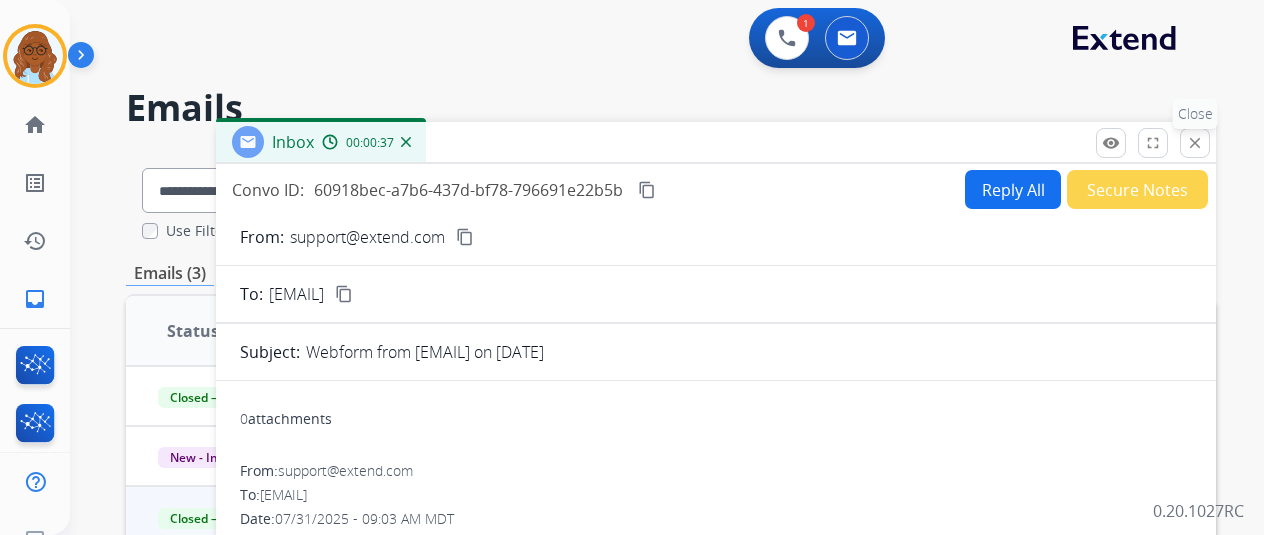 click on "close" at bounding box center (1195, 143) 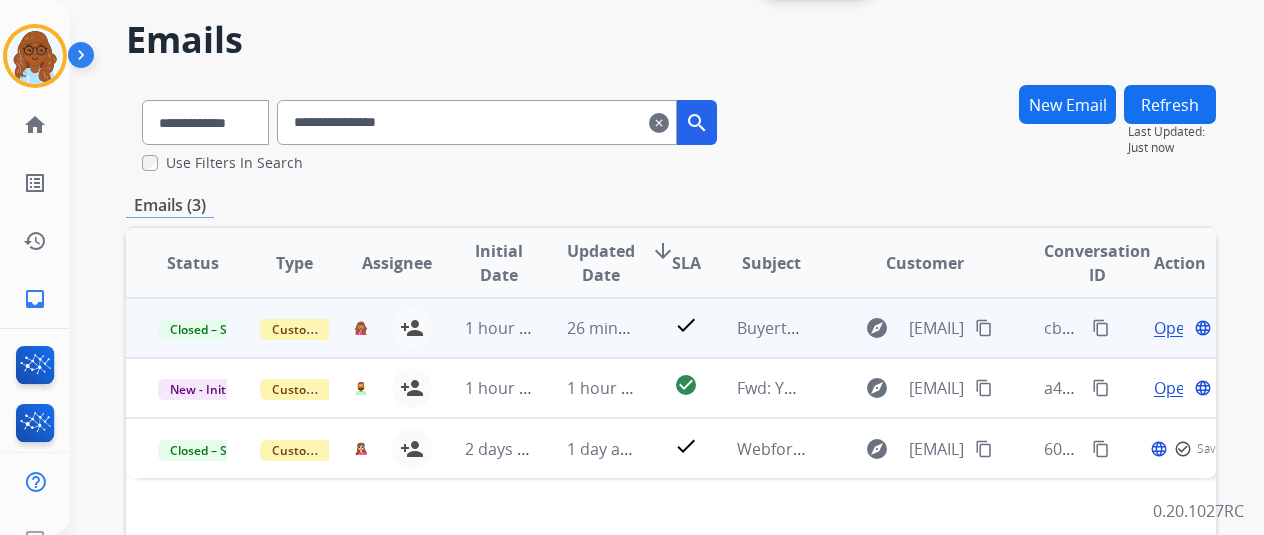 scroll, scrollTop: 100, scrollLeft: 0, axis: vertical 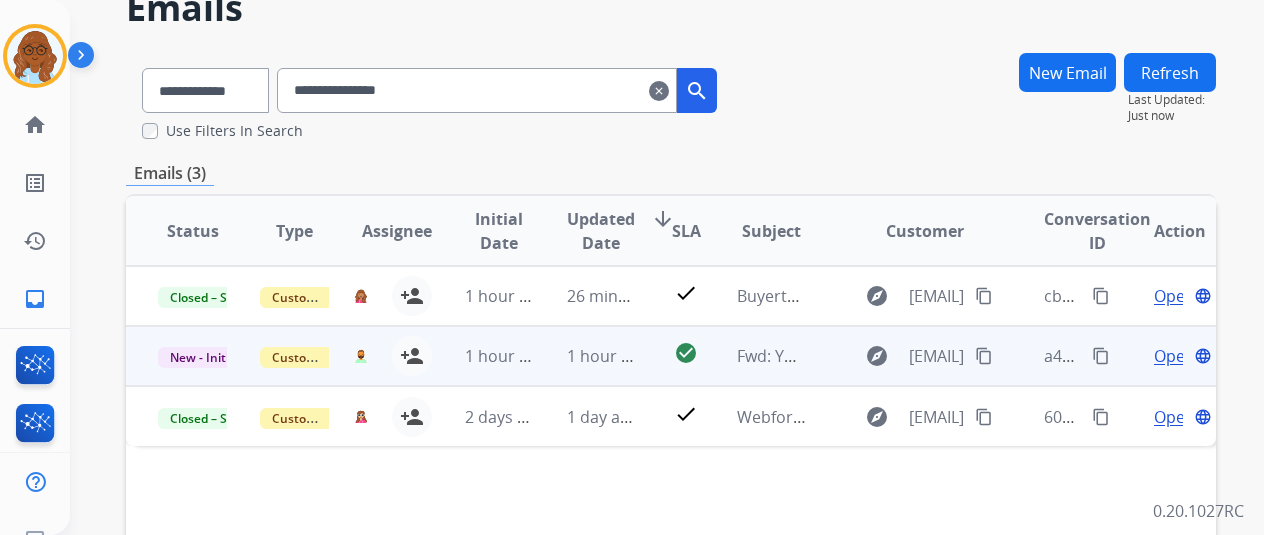 click on "Open" at bounding box center [1174, 356] 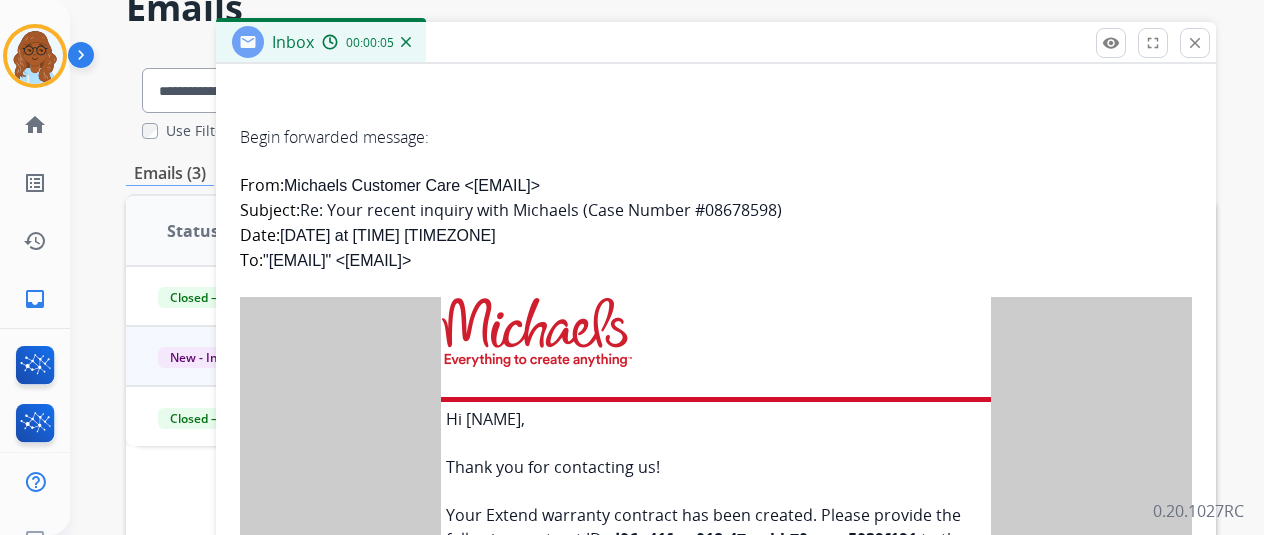 scroll, scrollTop: 600, scrollLeft: 0, axis: vertical 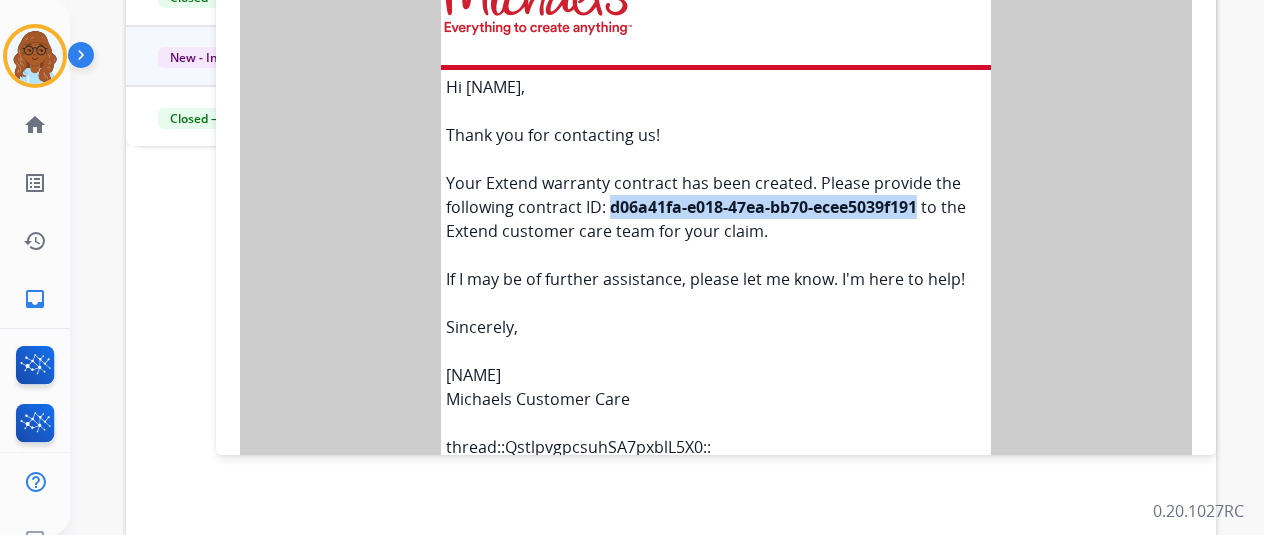 drag, startPoint x: 619, startPoint y: 205, endPoint x: 926, endPoint y: 207, distance: 307.0065 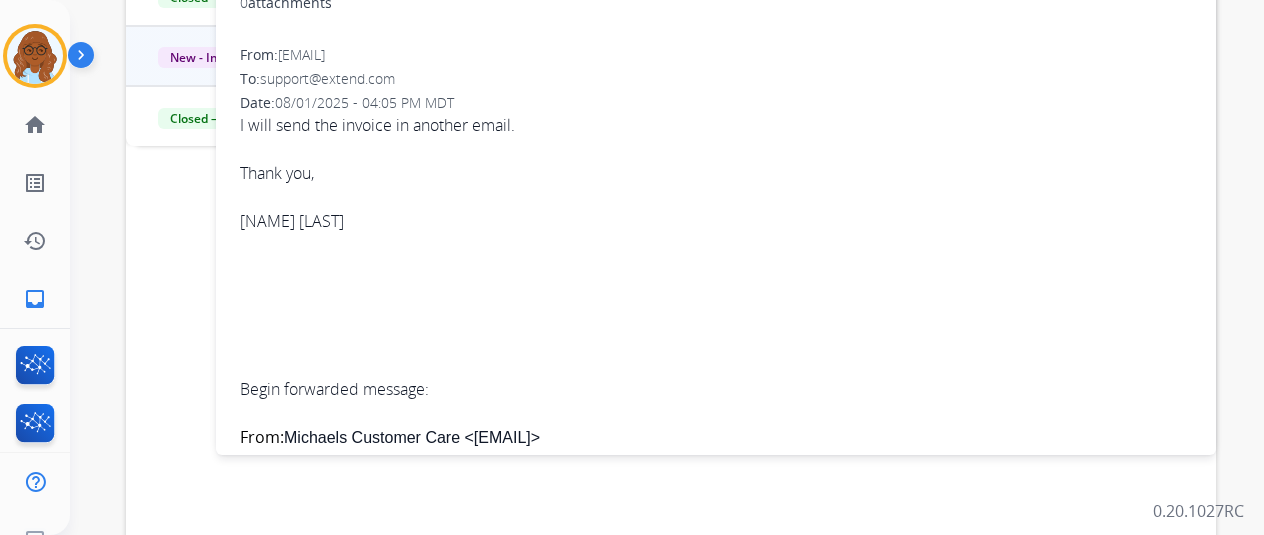 scroll, scrollTop: 0, scrollLeft: 0, axis: both 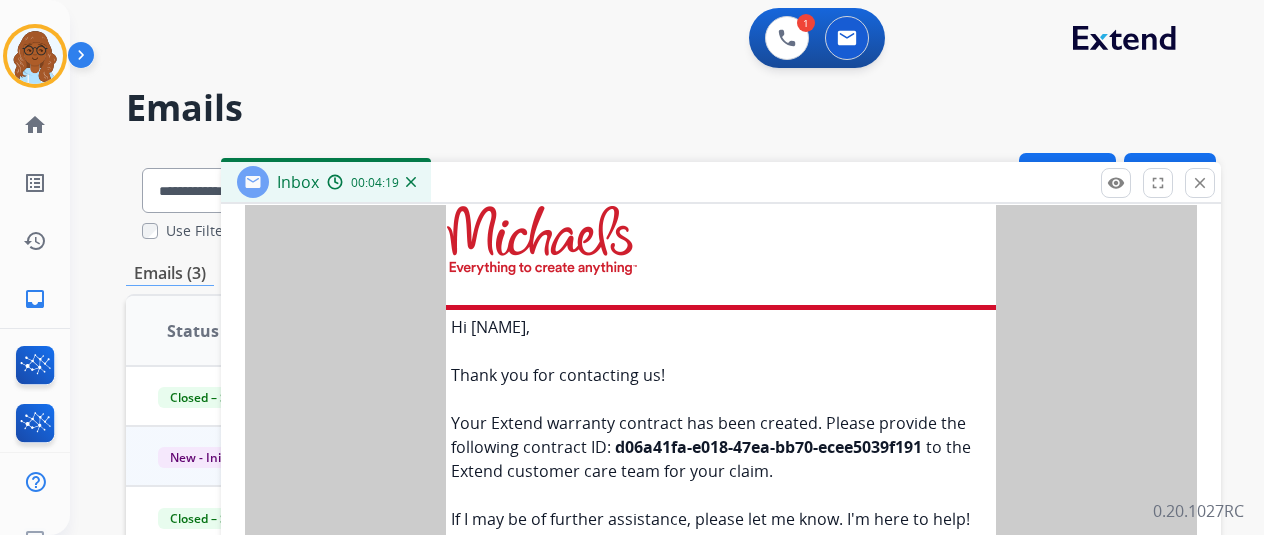 drag, startPoint x: 471, startPoint y: 149, endPoint x: 479, endPoint y: 189, distance: 40.792156 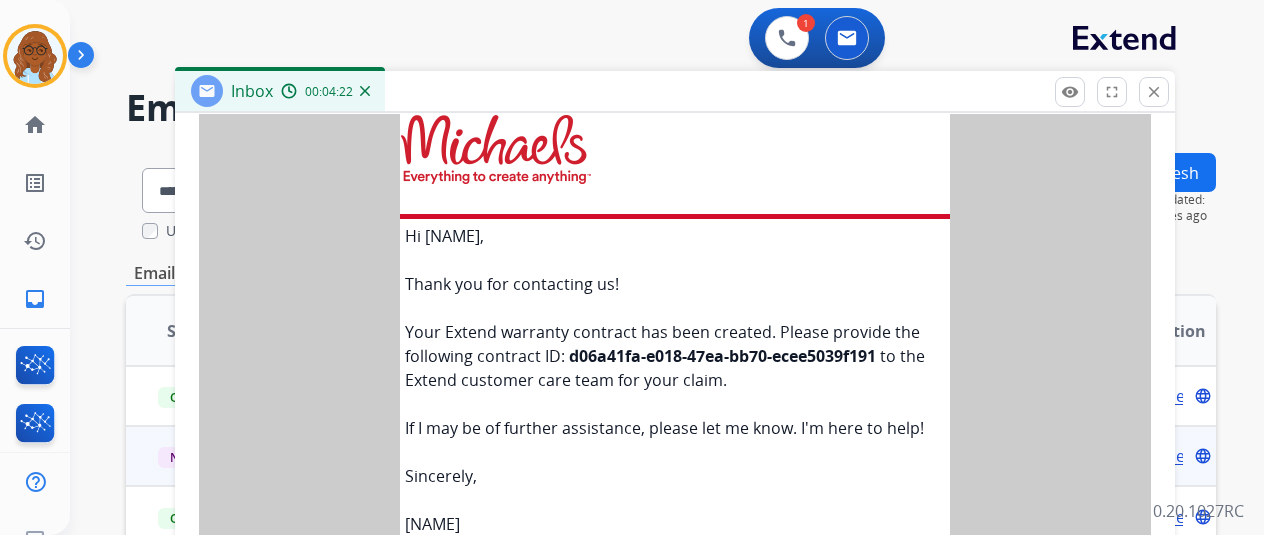 drag, startPoint x: 520, startPoint y: 186, endPoint x: 471, endPoint y: 87, distance: 110.46266 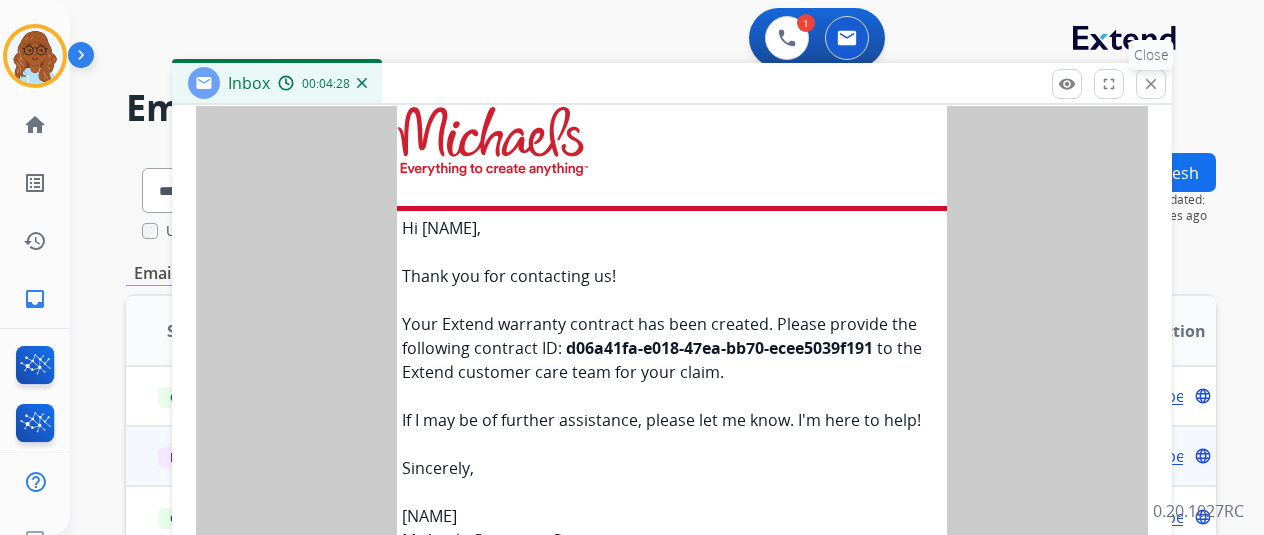 click on "close Close" at bounding box center (1151, 84) 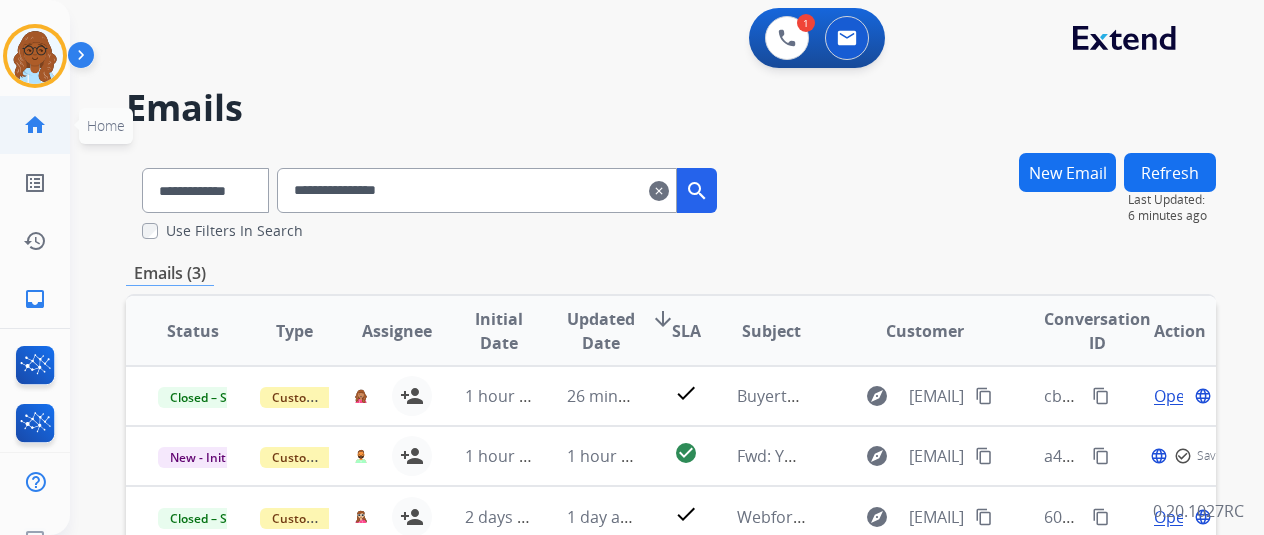 click on "home  Home" 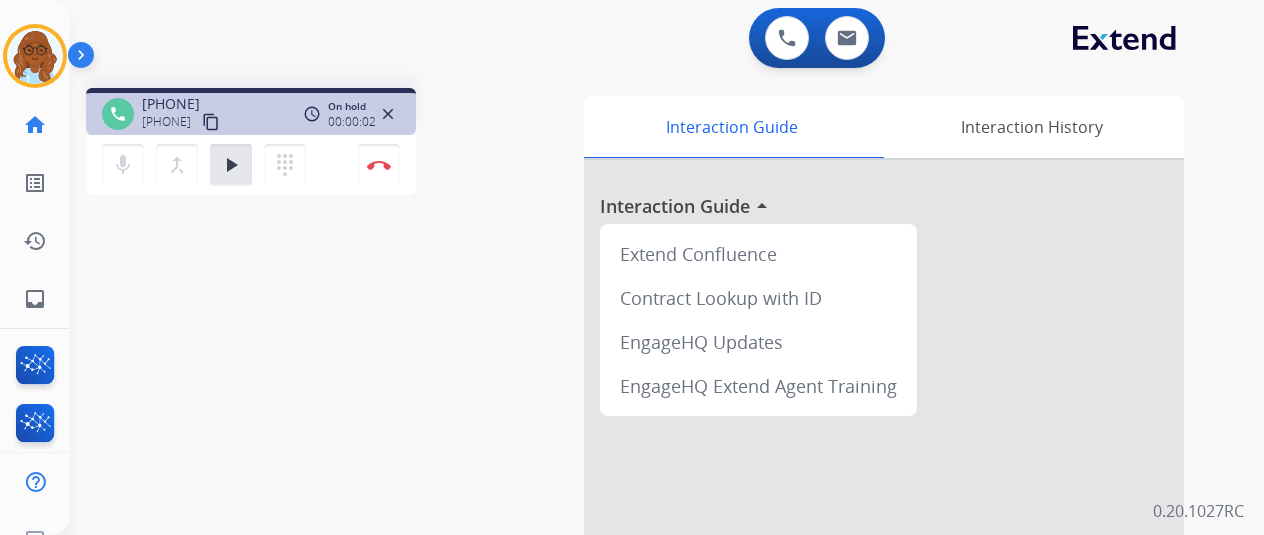 click on "play_arrow Hold" at bounding box center (231, 165) 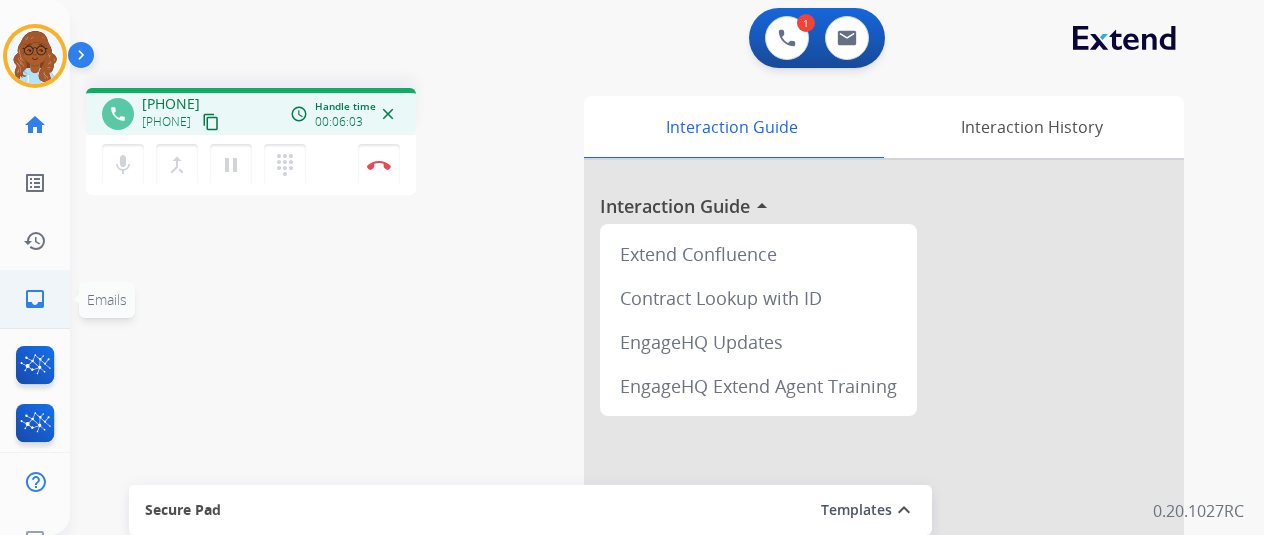 click on "inbox  Emails" 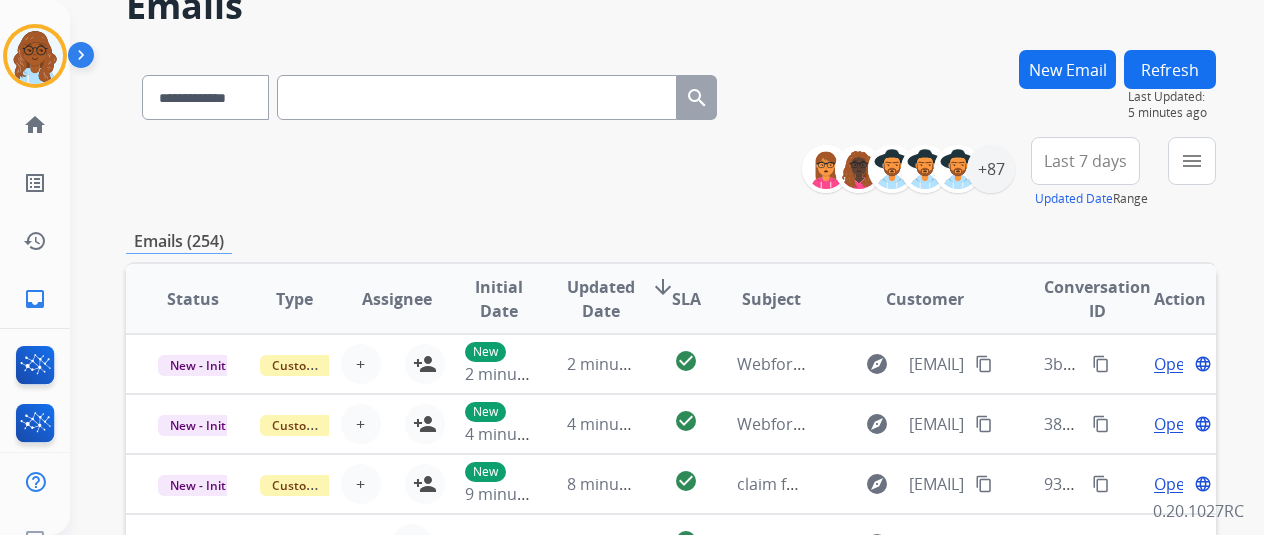 scroll, scrollTop: 0, scrollLeft: 0, axis: both 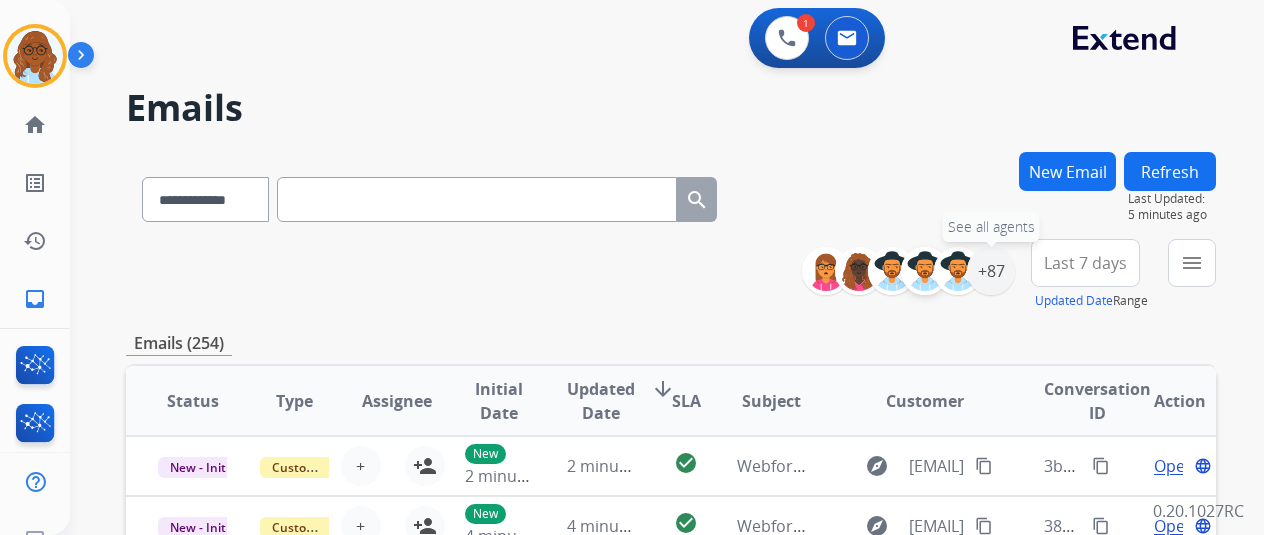 drag, startPoint x: 1014, startPoint y: 280, endPoint x: 935, endPoint y: 287, distance: 79.30952 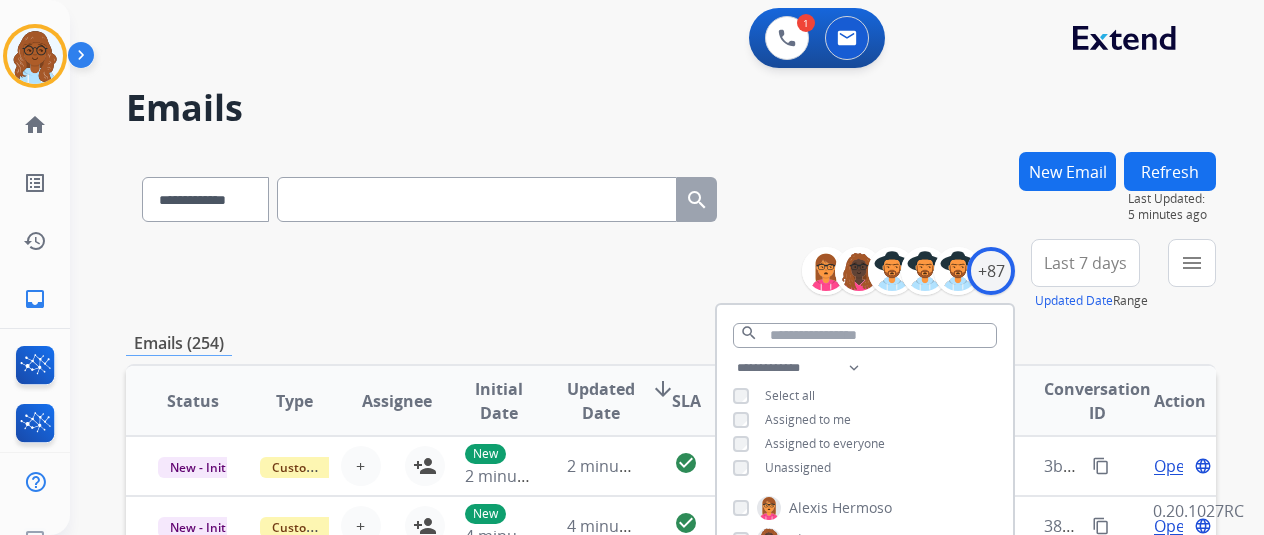 click at bounding box center [477, 199] 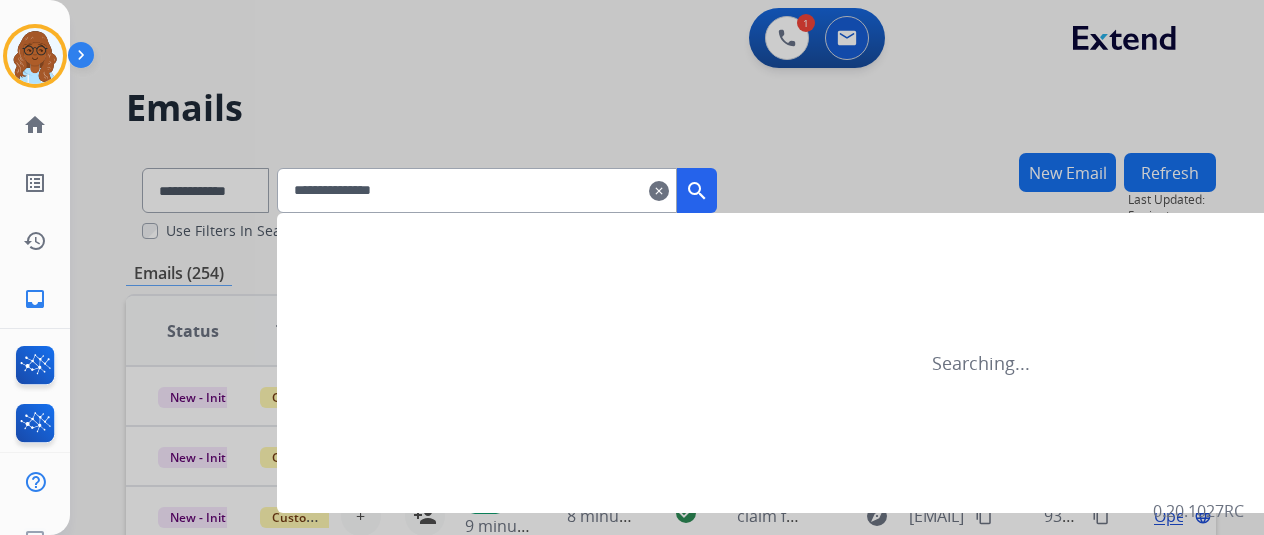 type on "**********" 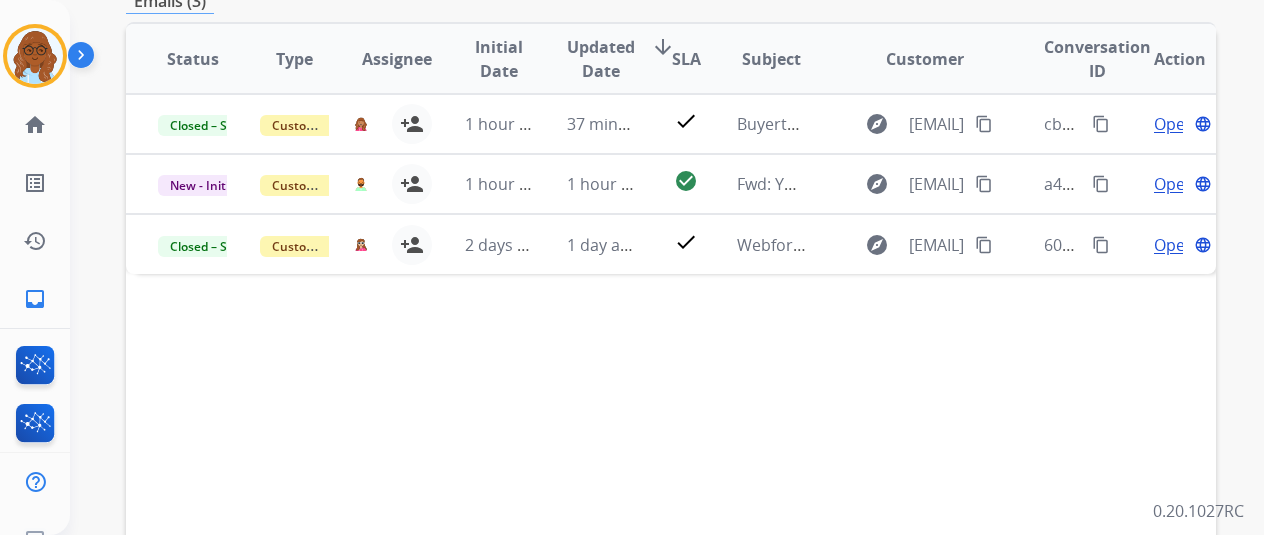 scroll, scrollTop: 300, scrollLeft: 0, axis: vertical 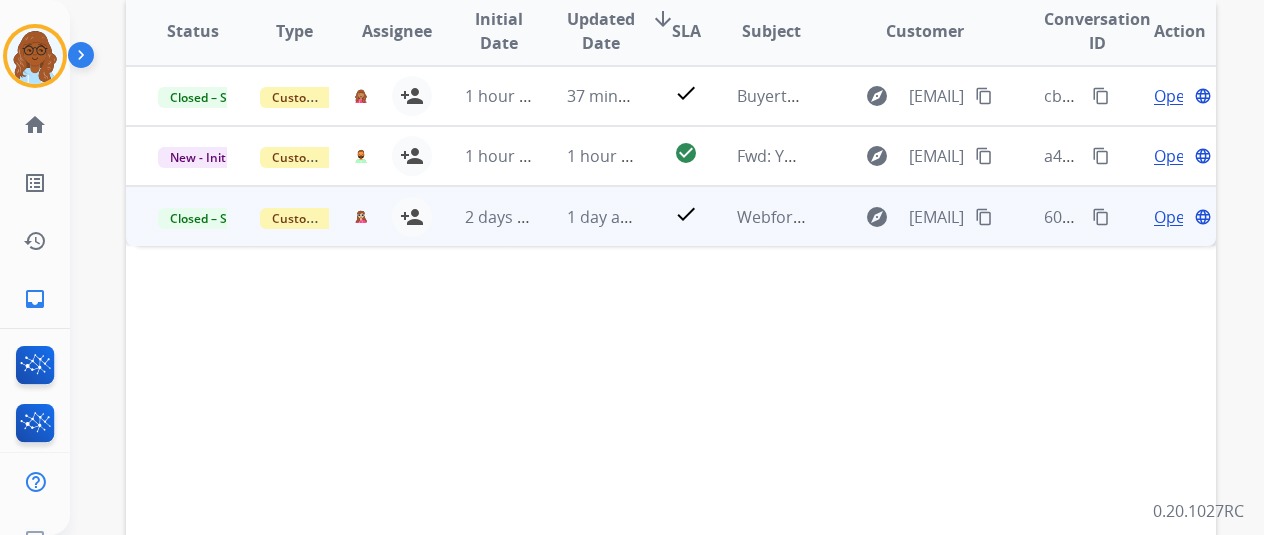 click on "Open" at bounding box center (1174, 217) 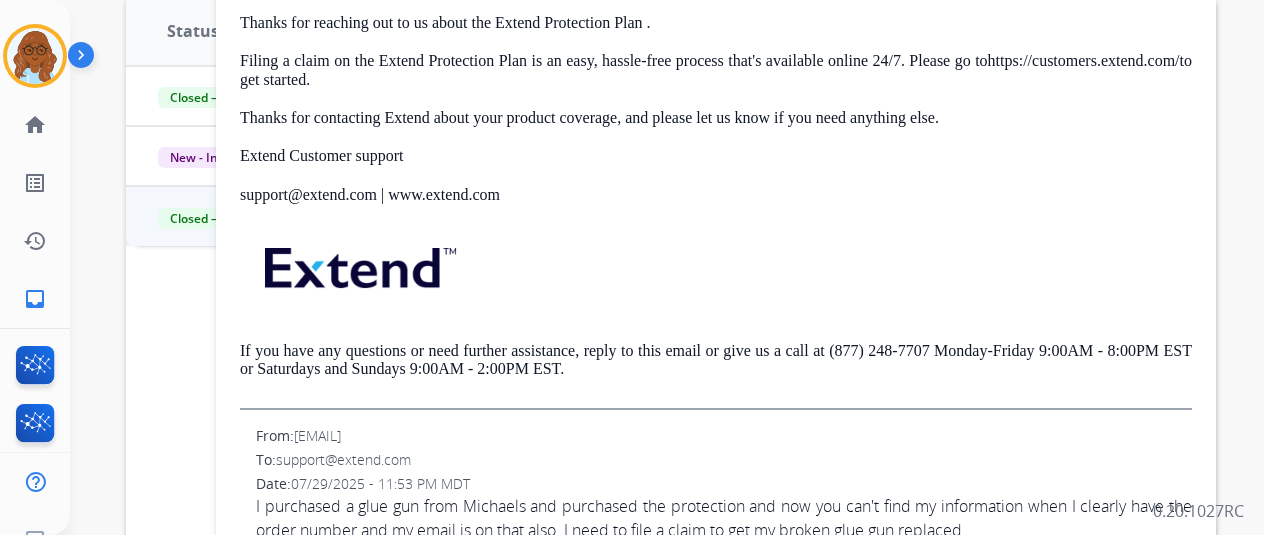 scroll, scrollTop: 399, scrollLeft: 0, axis: vertical 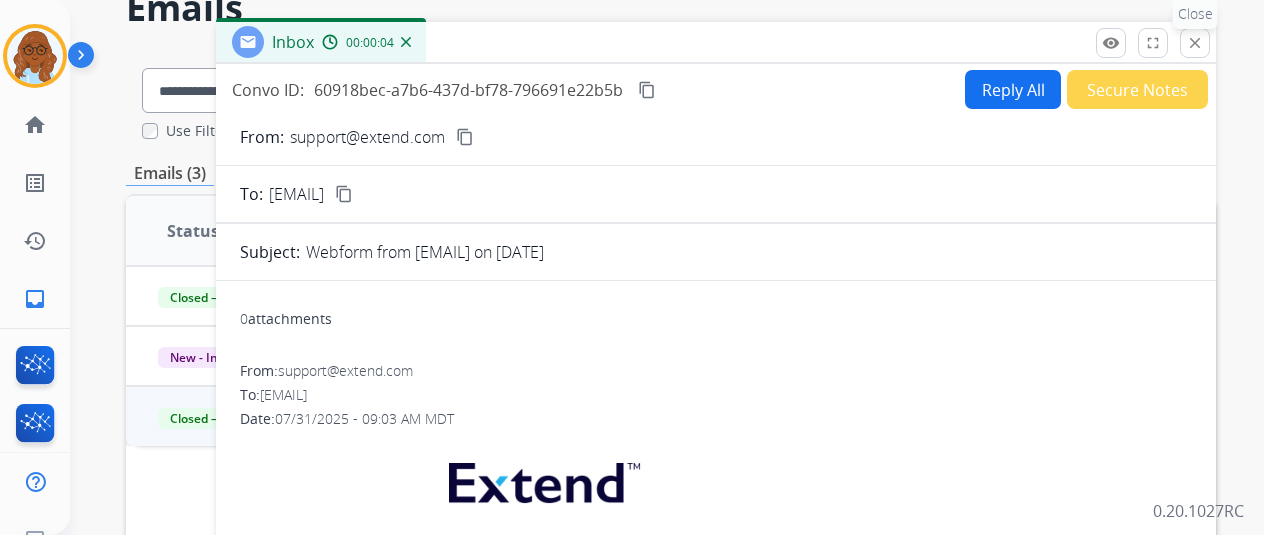click on "close Close" at bounding box center [1195, 43] 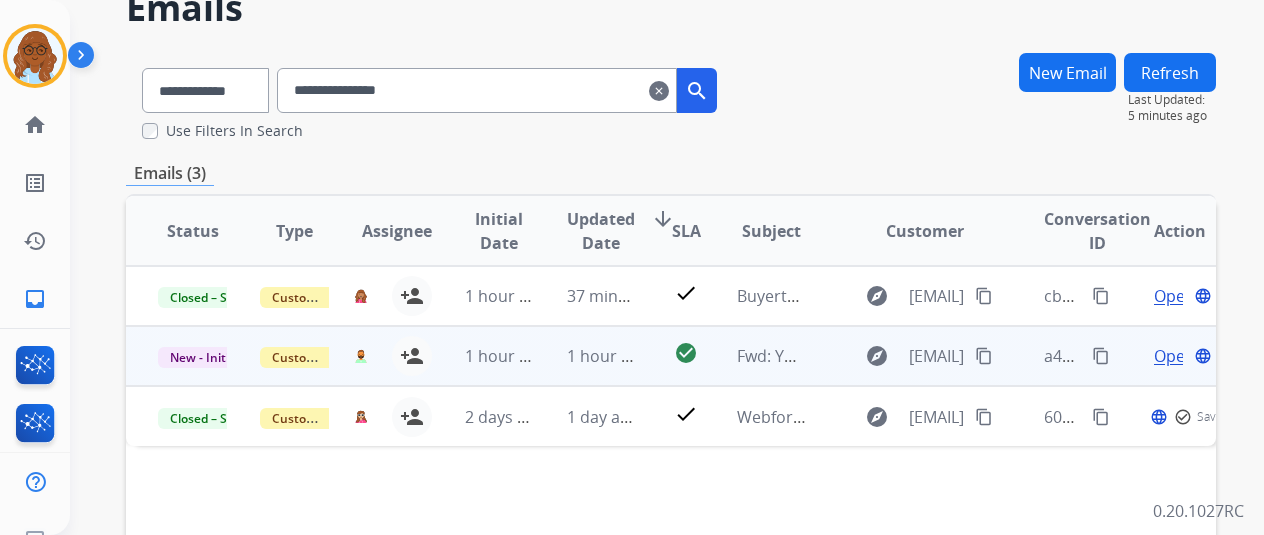 click on "Open" at bounding box center [1174, 356] 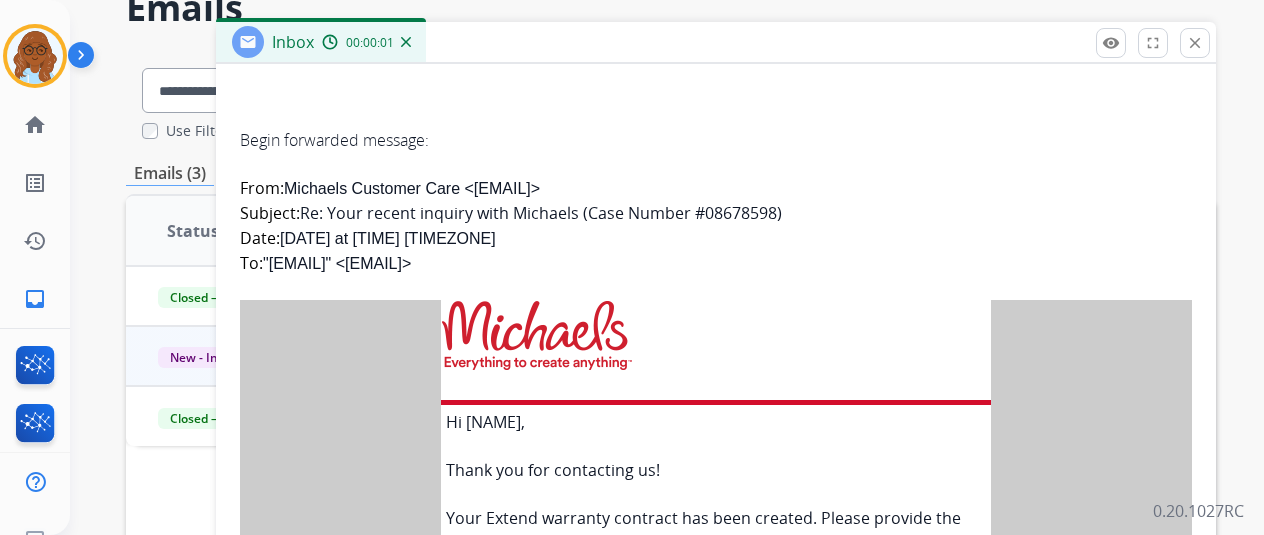 scroll, scrollTop: 812, scrollLeft: 0, axis: vertical 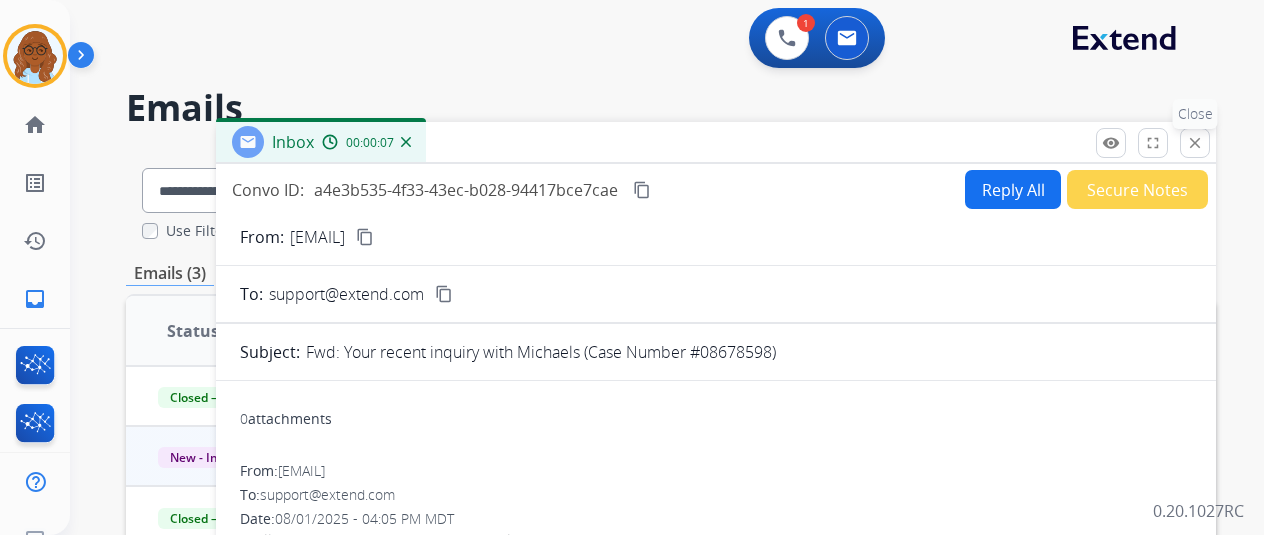click on "close" at bounding box center (1195, 143) 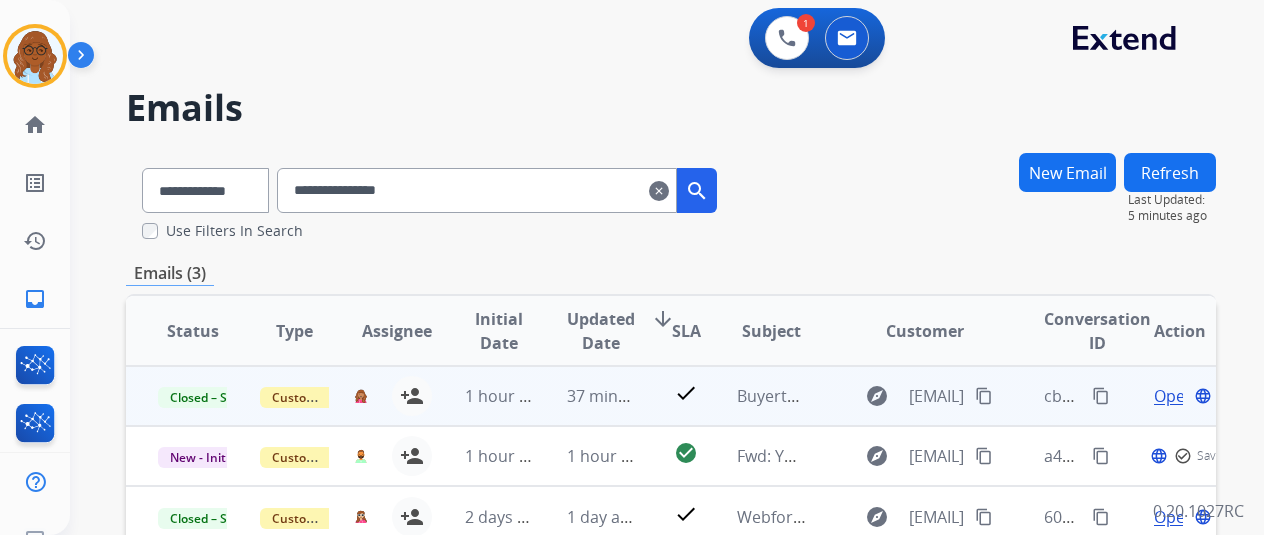 click on "Open" at bounding box center (1174, 396) 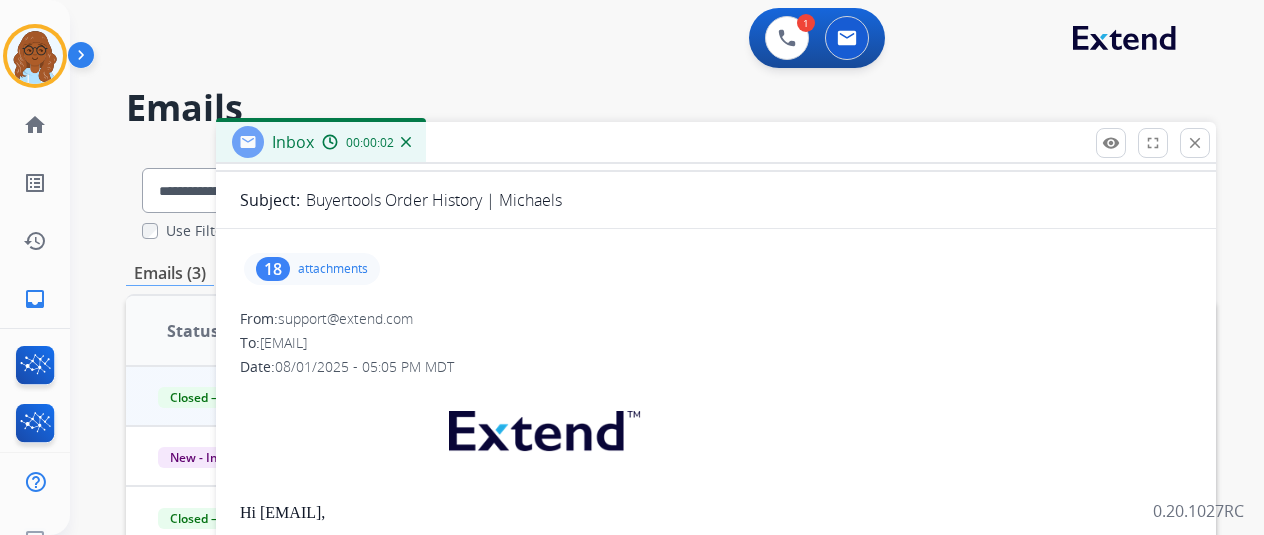 scroll, scrollTop: 300, scrollLeft: 0, axis: vertical 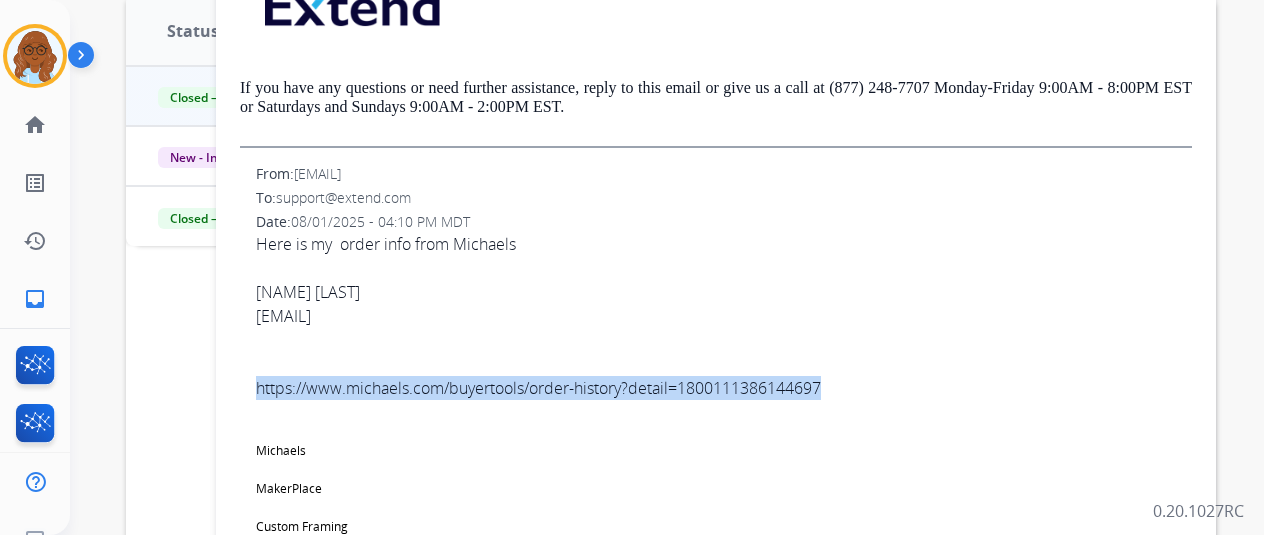 drag, startPoint x: 271, startPoint y: 379, endPoint x: 848, endPoint y: 395, distance: 577.2218 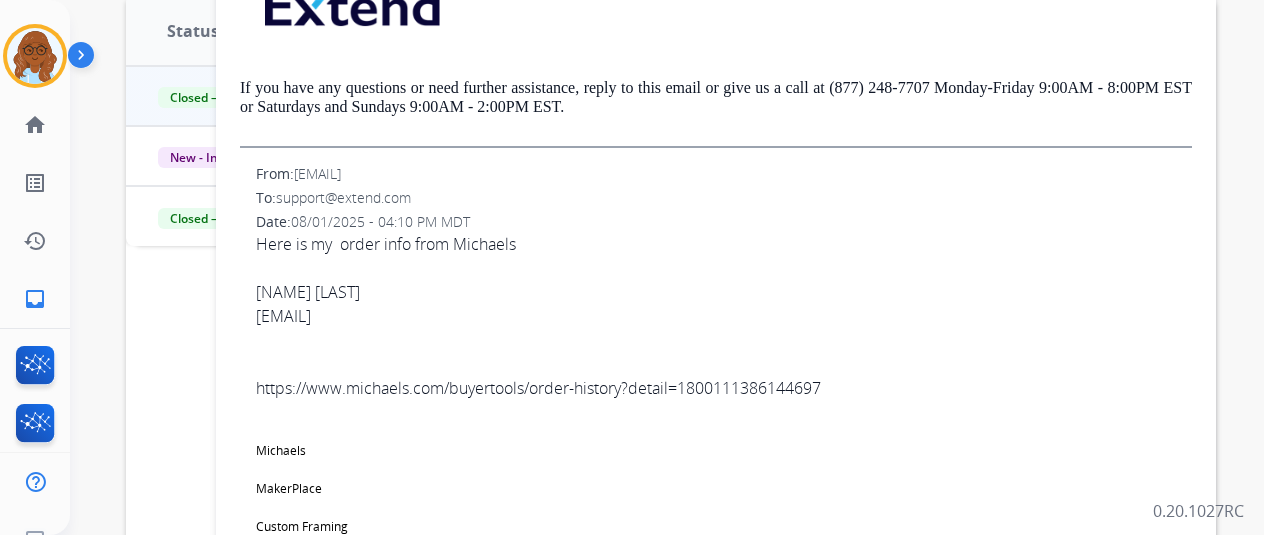 click on "[EMAIL]" at bounding box center (724, 316) 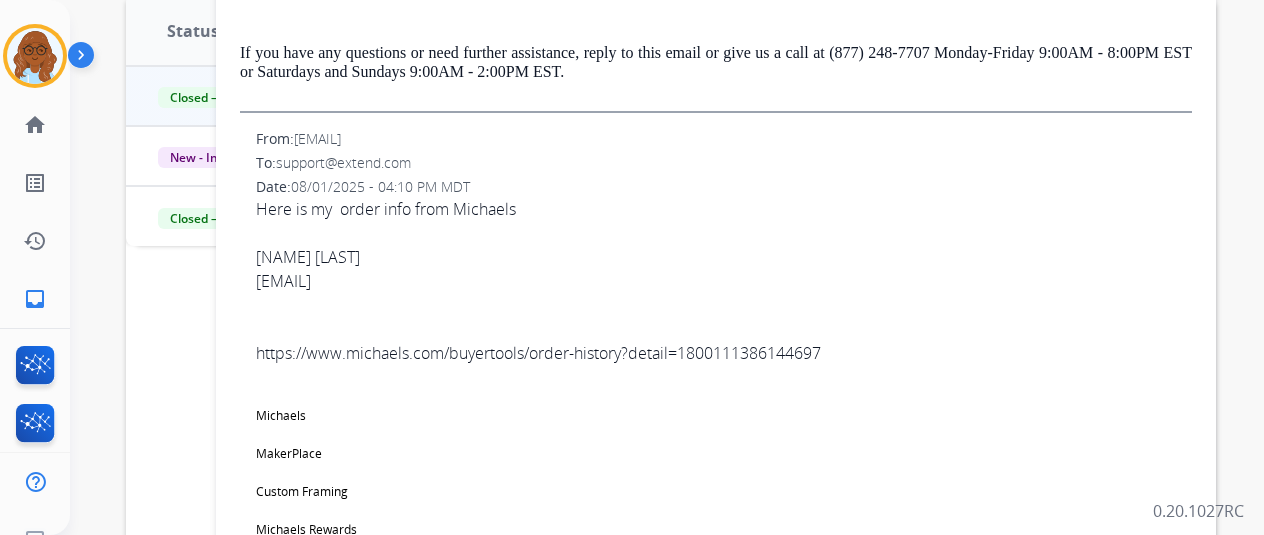 scroll, scrollTop: 706, scrollLeft: 0, axis: vertical 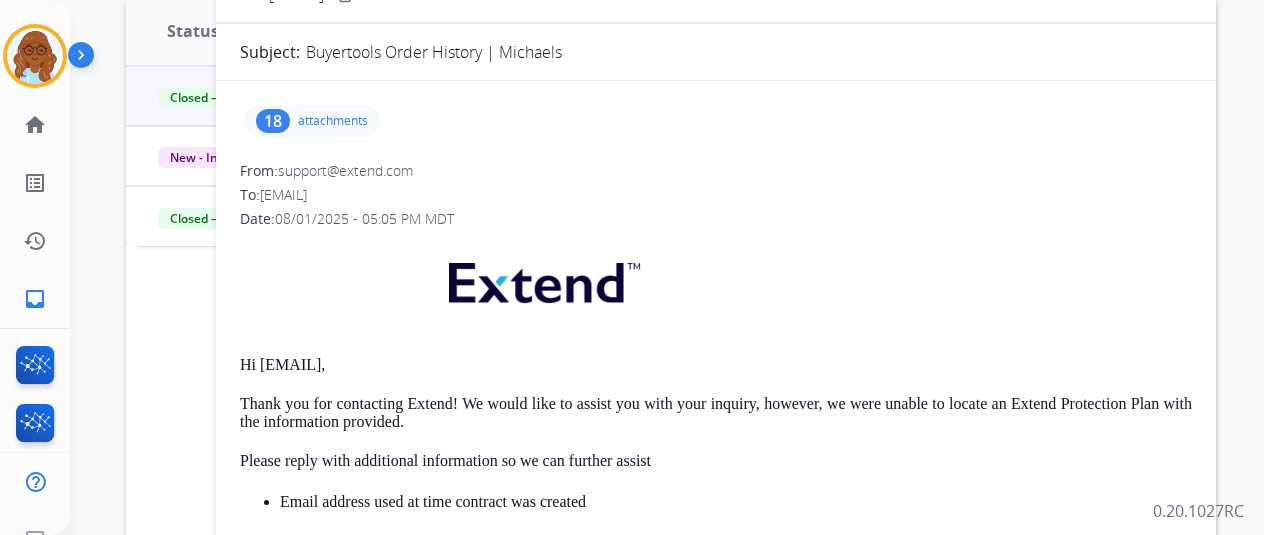 click on "attachments" at bounding box center (333, 121) 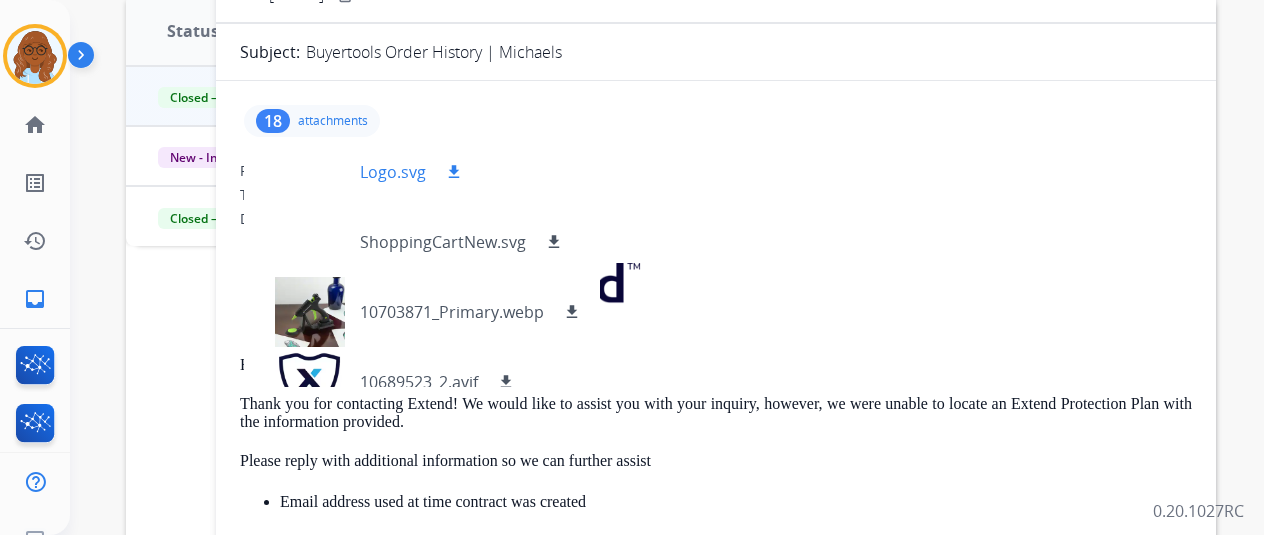 click at bounding box center (310, 172) 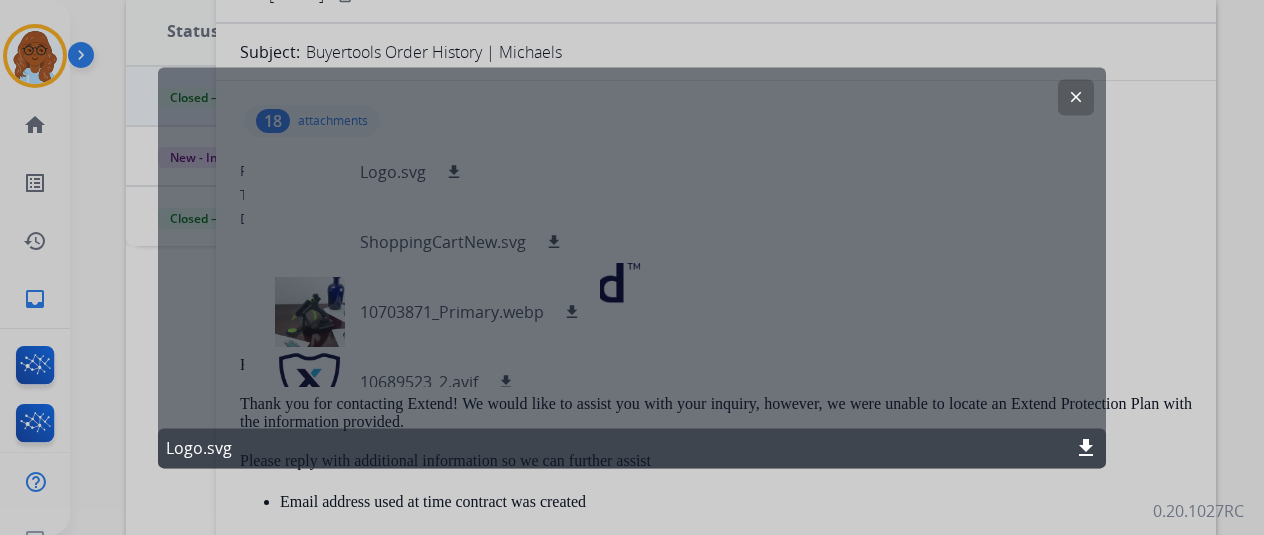 click 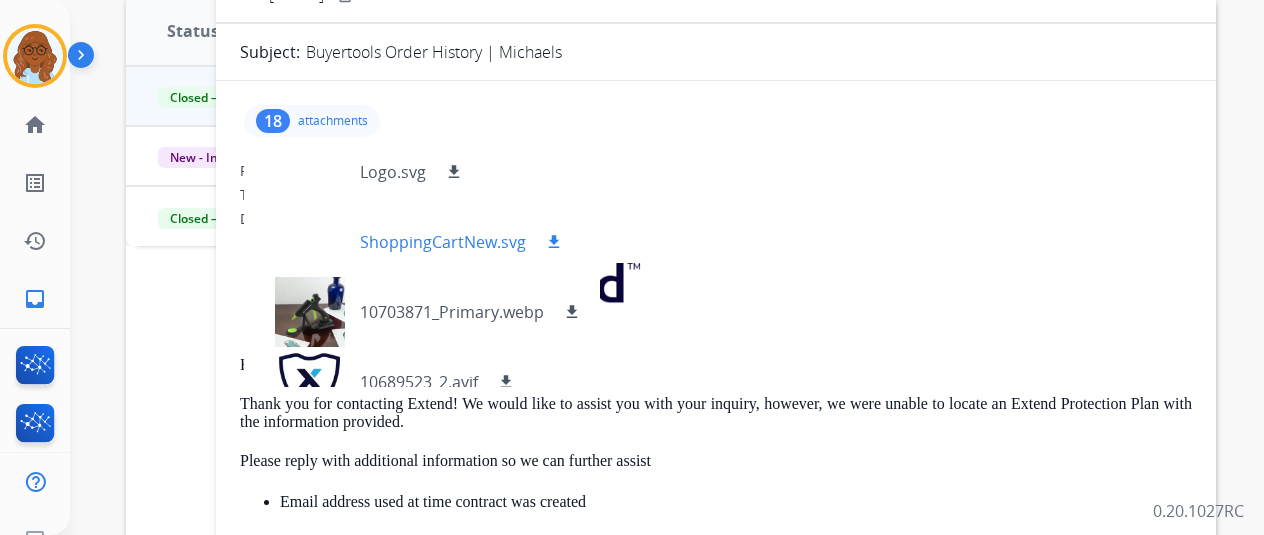 click at bounding box center (310, 242) 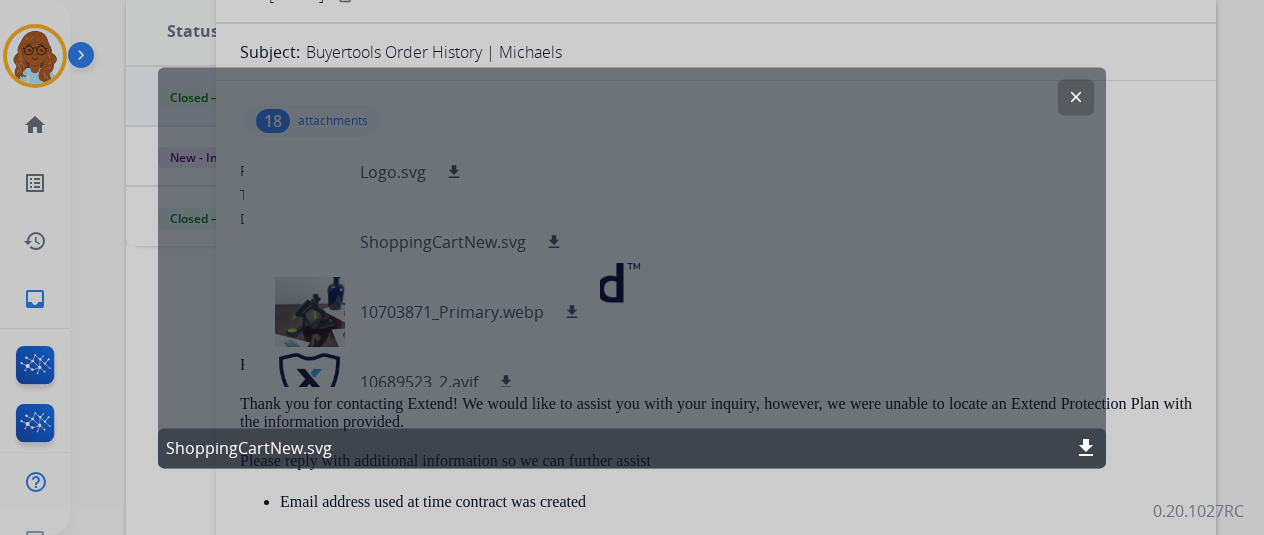 click 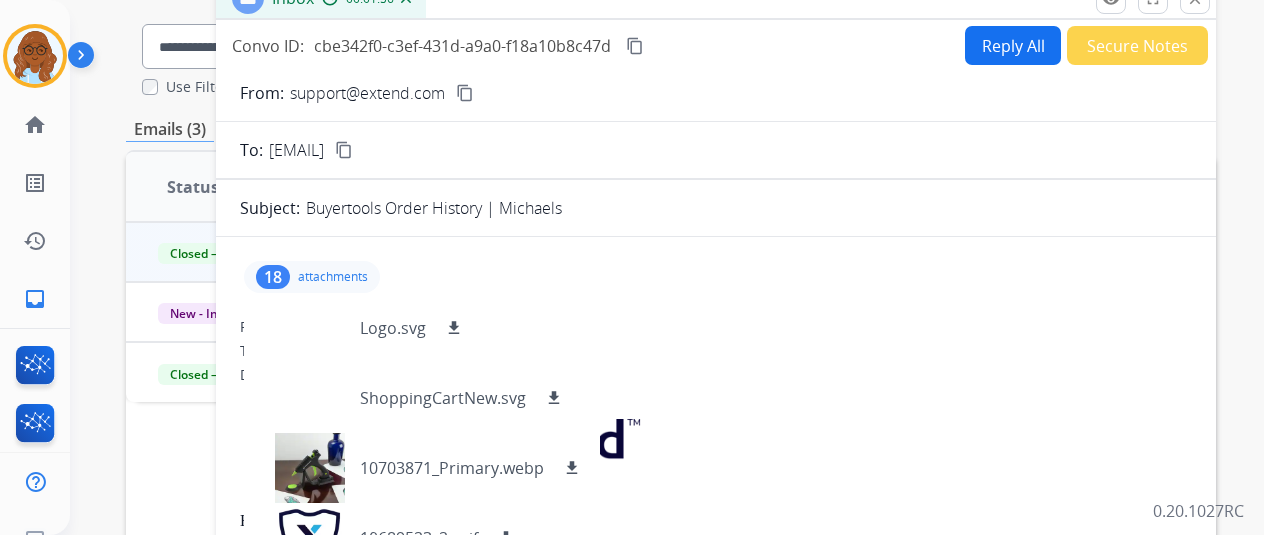 scroll, scrollTop: 0, scrollLeft: 0, axis: both 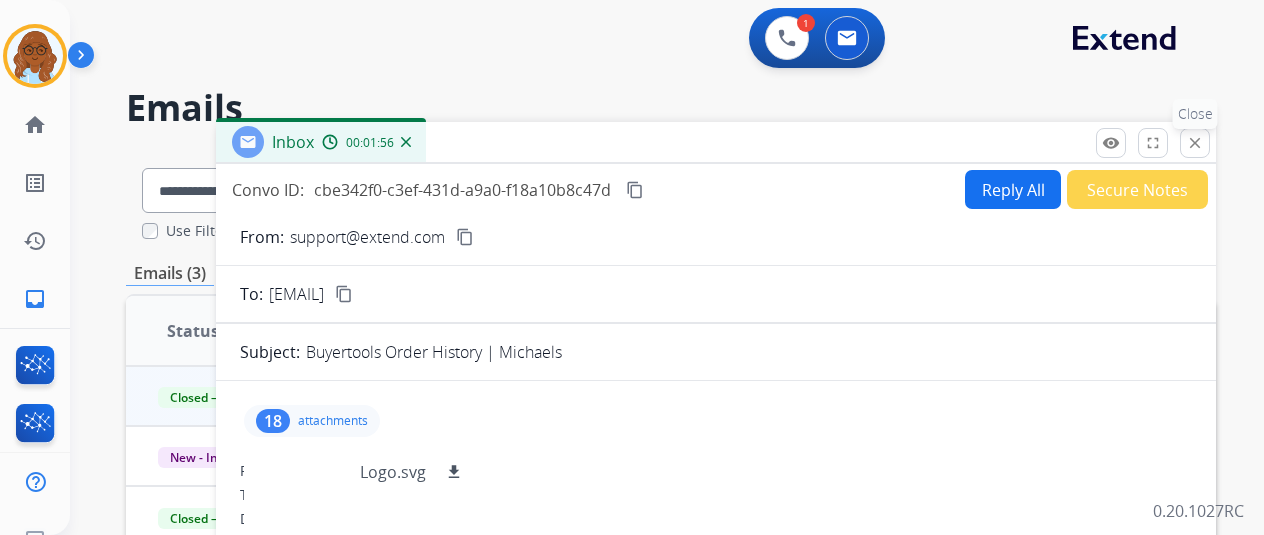click on "close" at bounding box center (1195, 143) 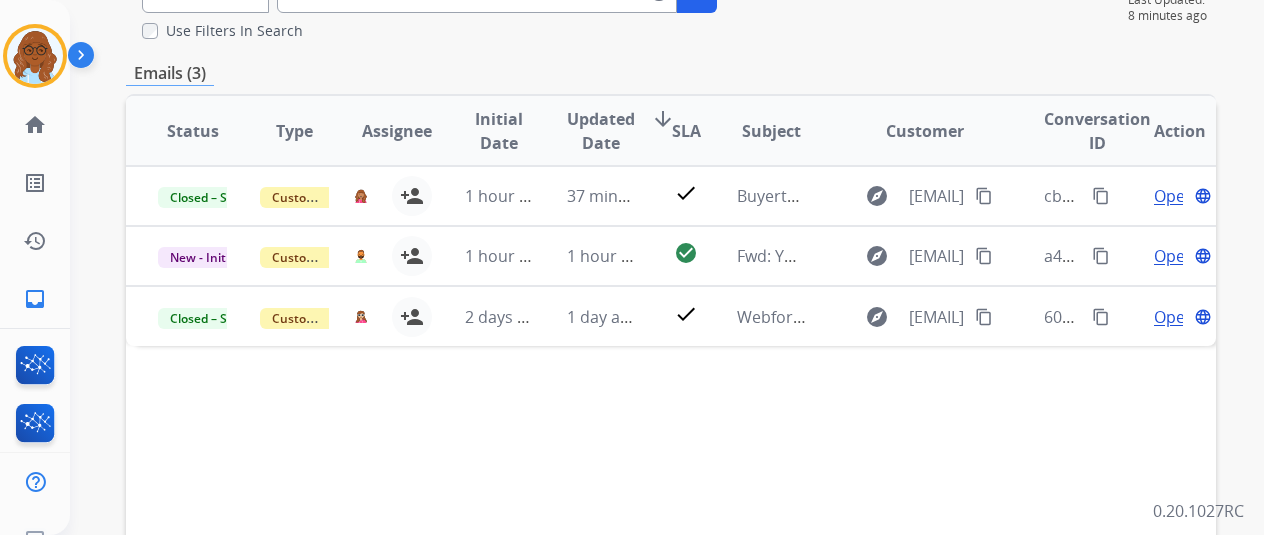 scroll, scrollTop: 0, scrollLeft: 0, axis: both 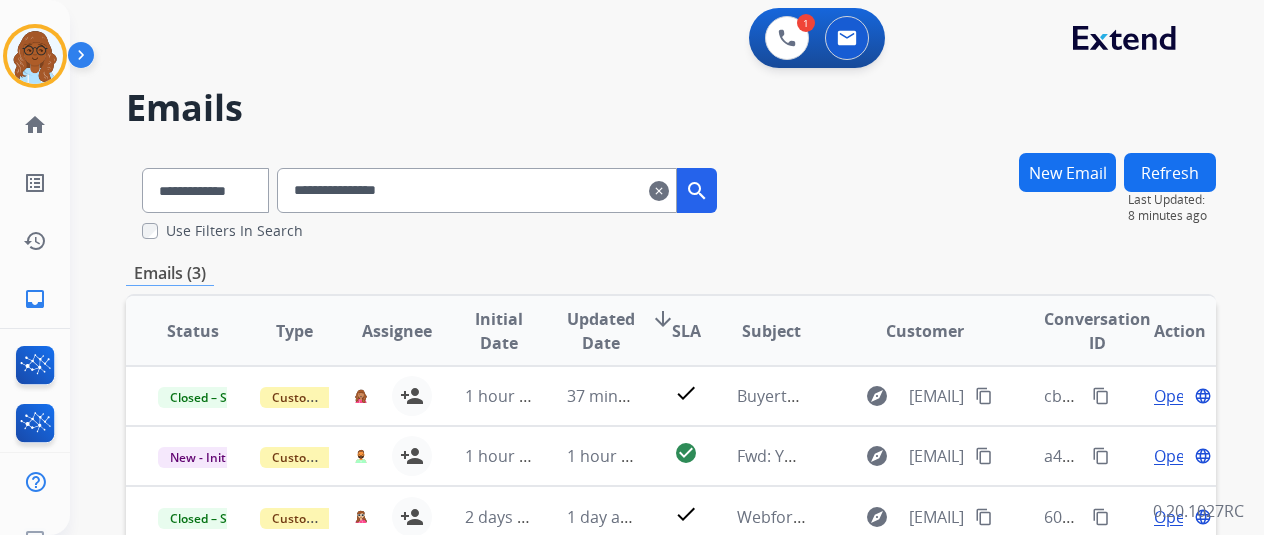 click on "Refresh" at bounding box center [1170, 172] 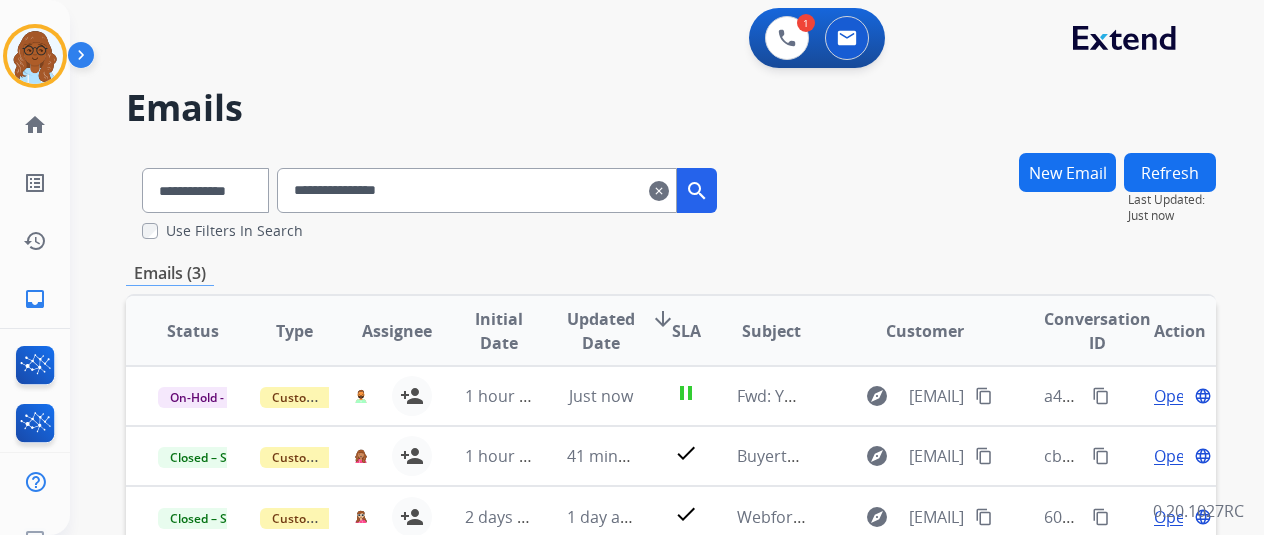 scroll, scrollTop: 200, scrollLeft: 0, axis: vertical 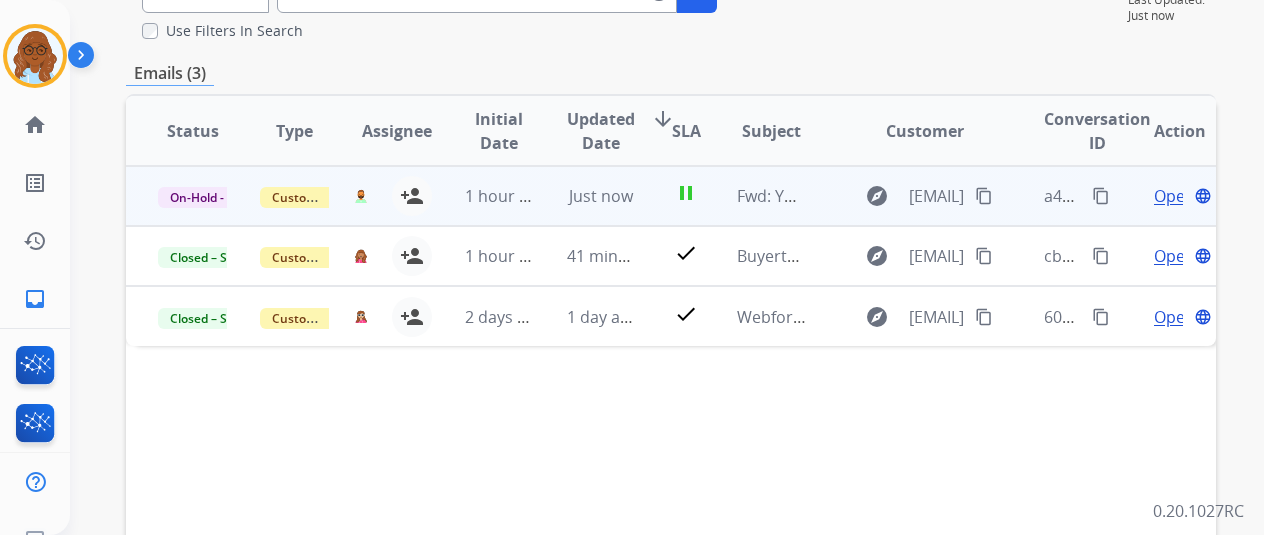 click on "Open" at bounding box center (1174, 196) 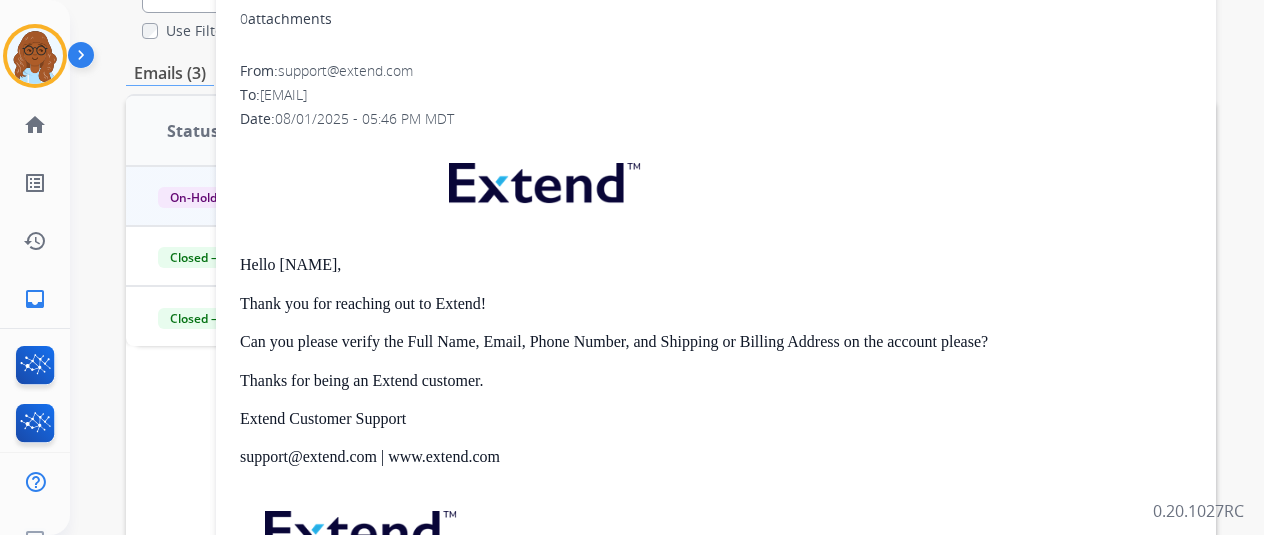 scroll, scrollTop: 0, scrollLeft: 0, axis: both 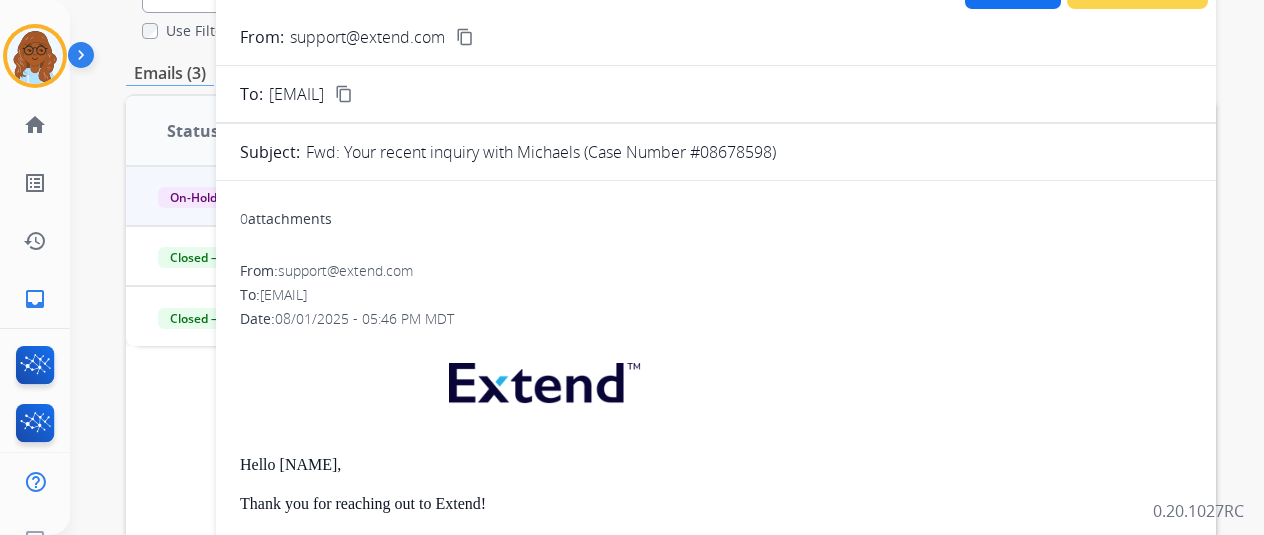 click on "0  attachments" at bounding box center [286, 219] 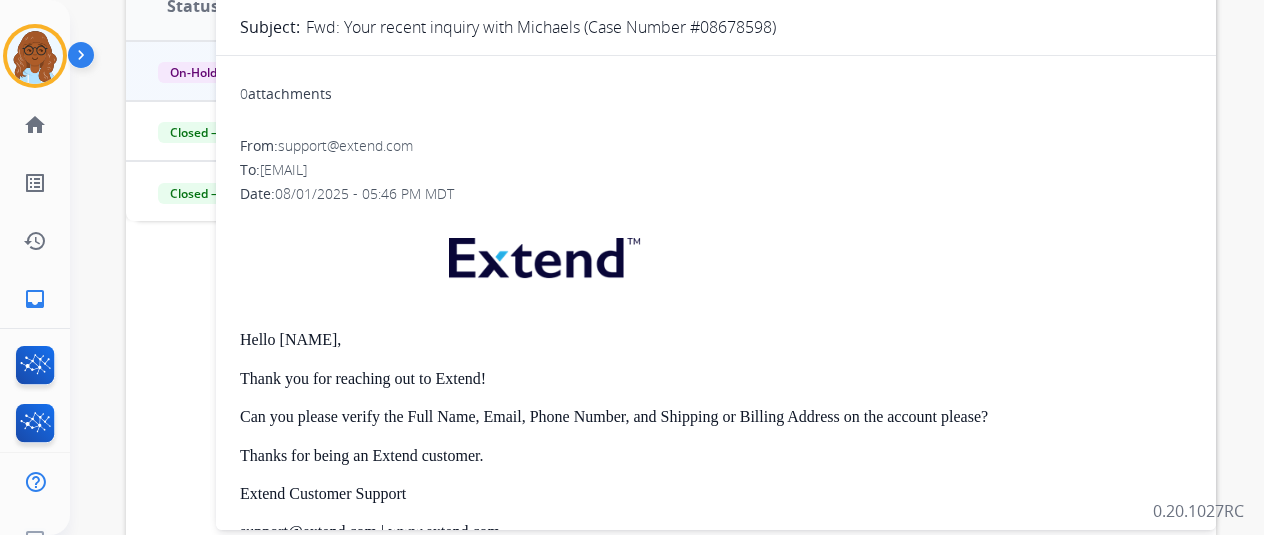 scroll, scrollTop: 100, scrollLeft: 0, axis: vertical 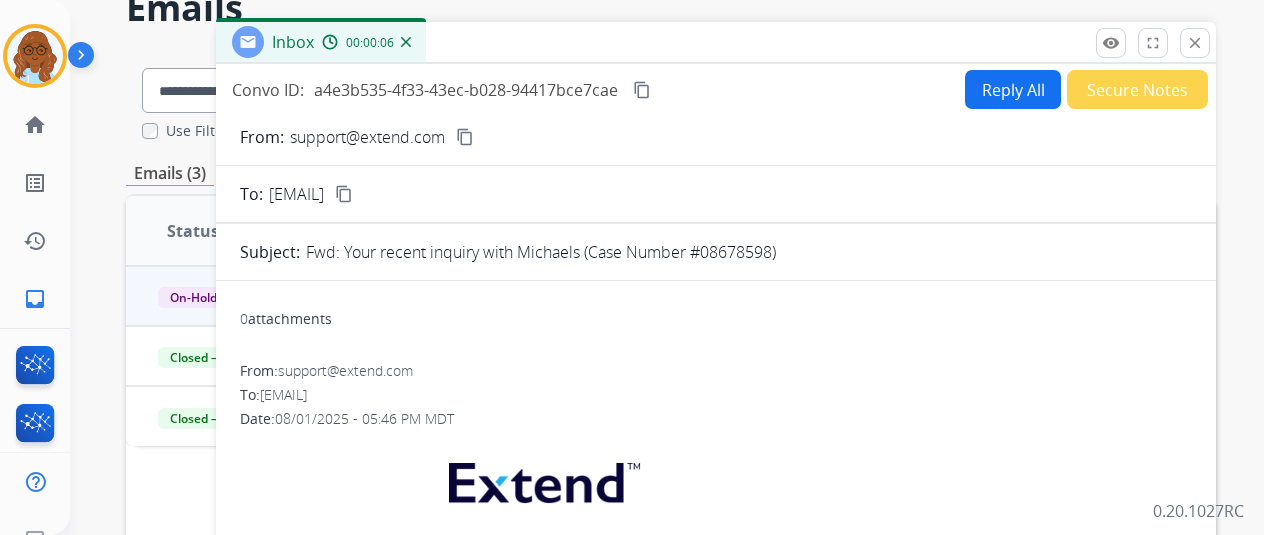 click on "**********" at bounding box center (643, 239) 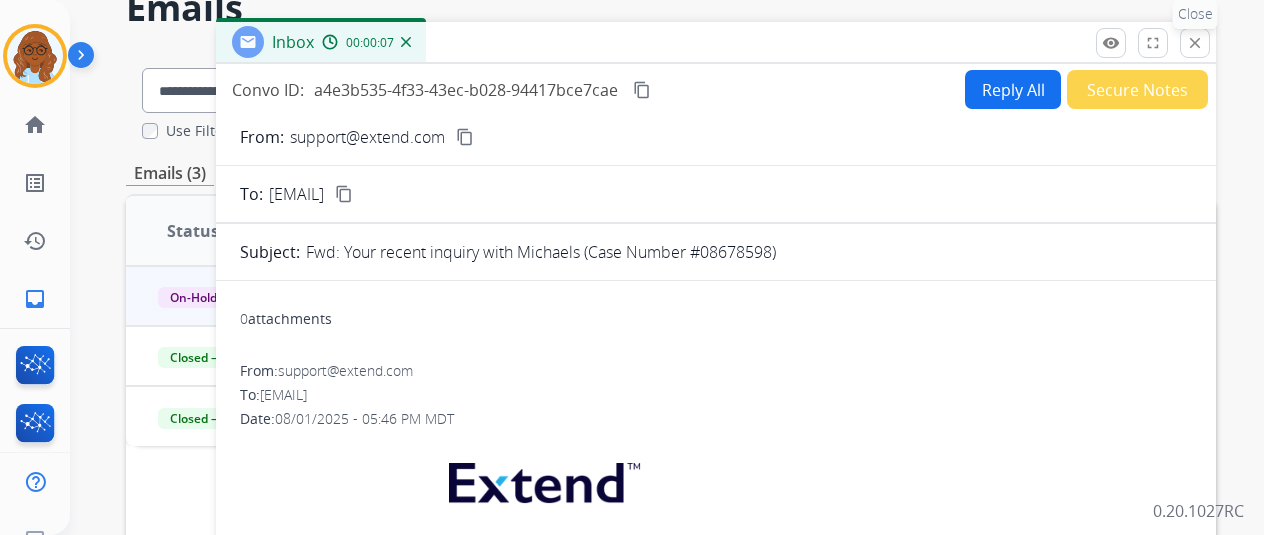 click on "close" at bounding box center (1195, 43) 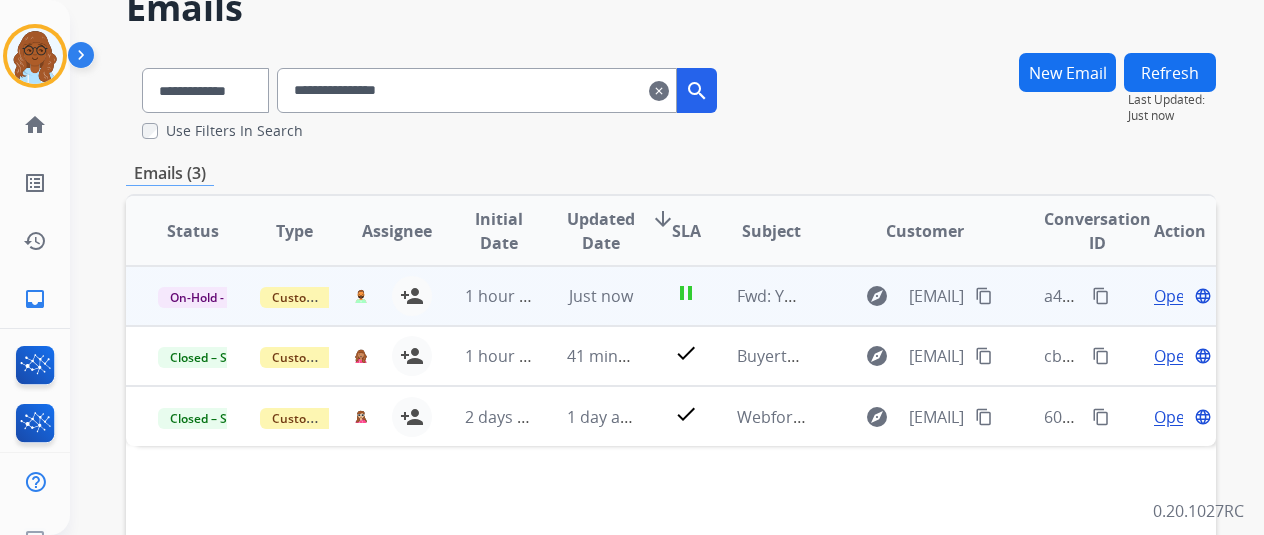 click on "Open" at bounding box center (1174, 296) 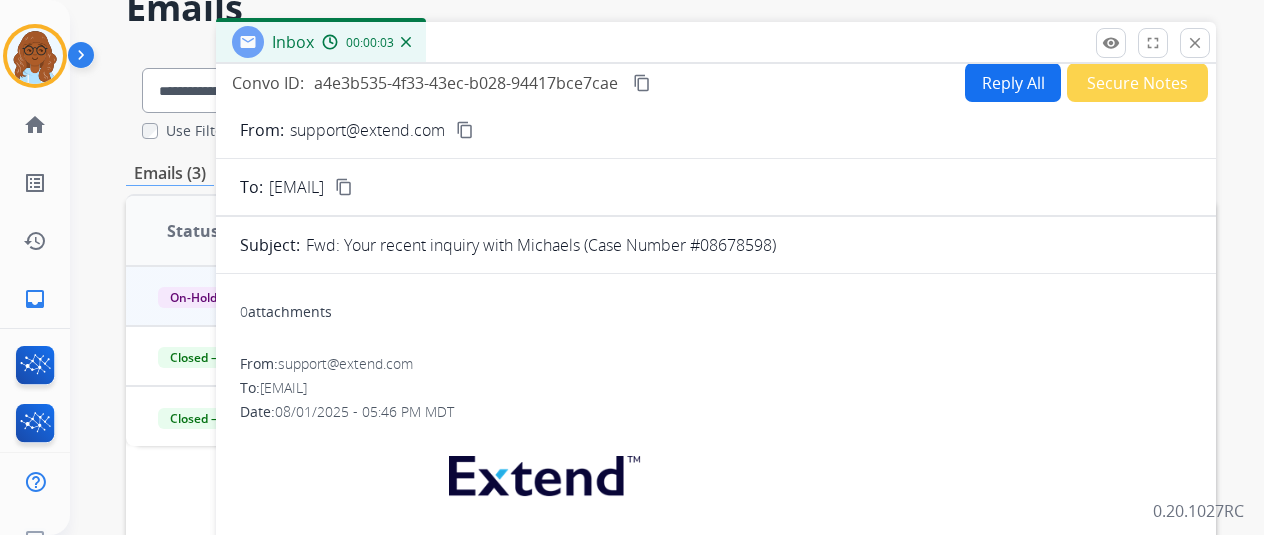 scroll, scrollTop: 0, scrollLeft: 0, axis: both 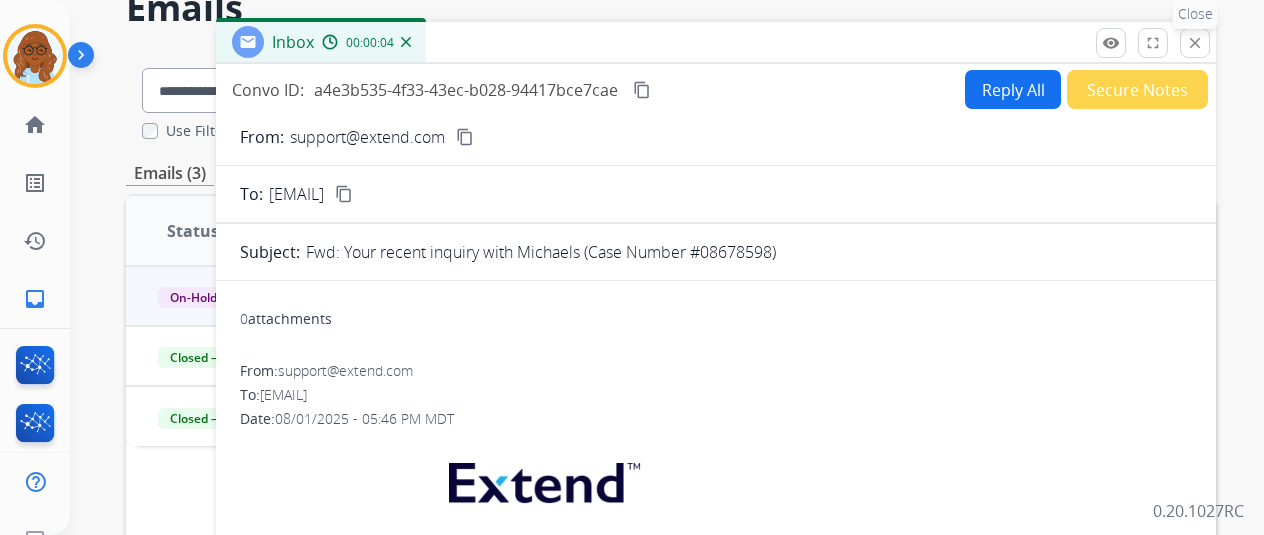 click on "close" at bounding box center [1195, 43] 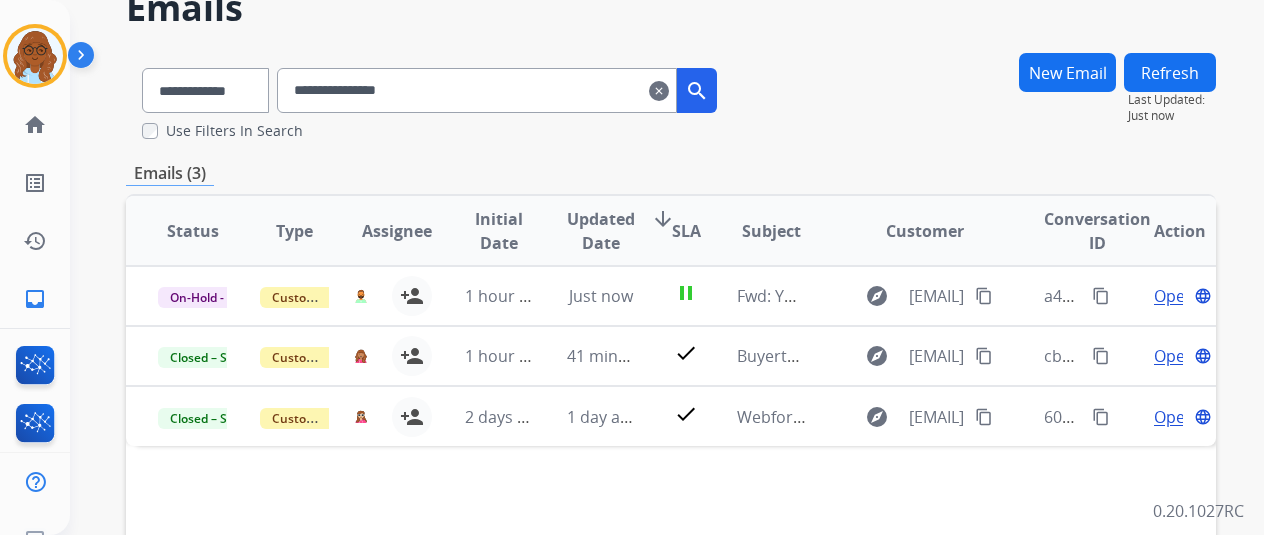 drag, startPoint x: 1182, startPoint y: 83, endPoint x: 1180, endPoint y: 97, distance: 14.142136 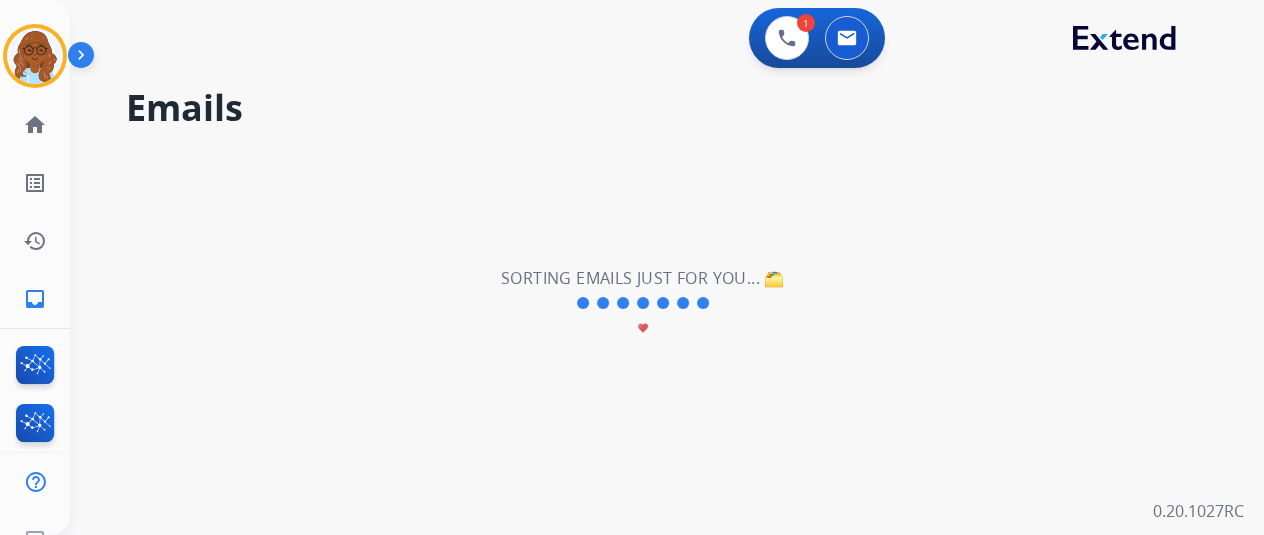 scroll, scrollTop: 0, scrollLeft: 0, axis: both 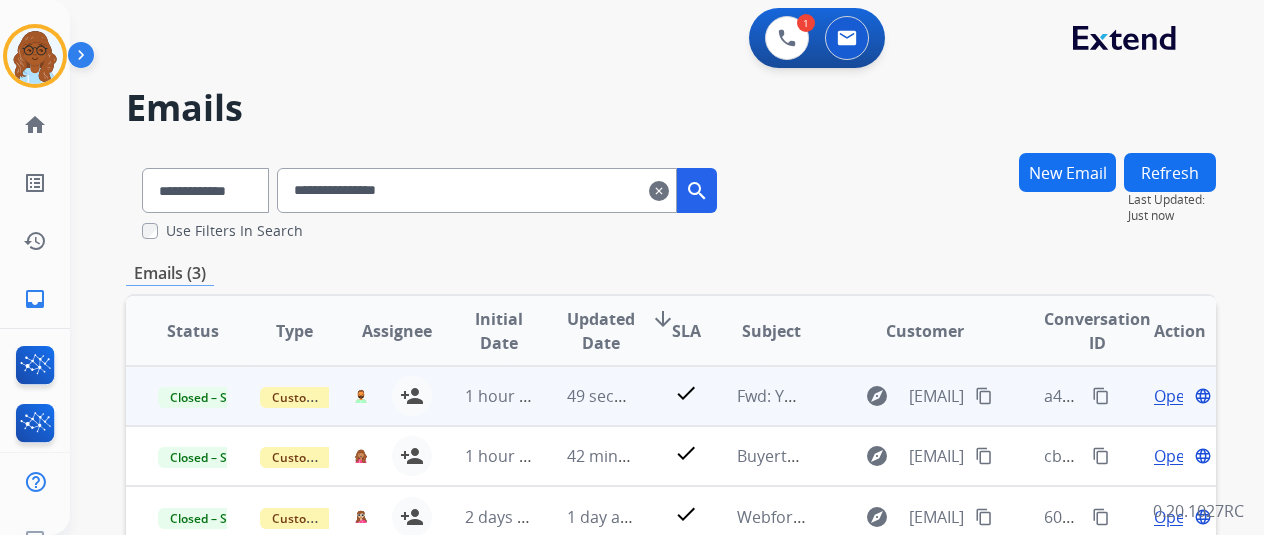 click on "Open" at bounding box center (1174, 396) 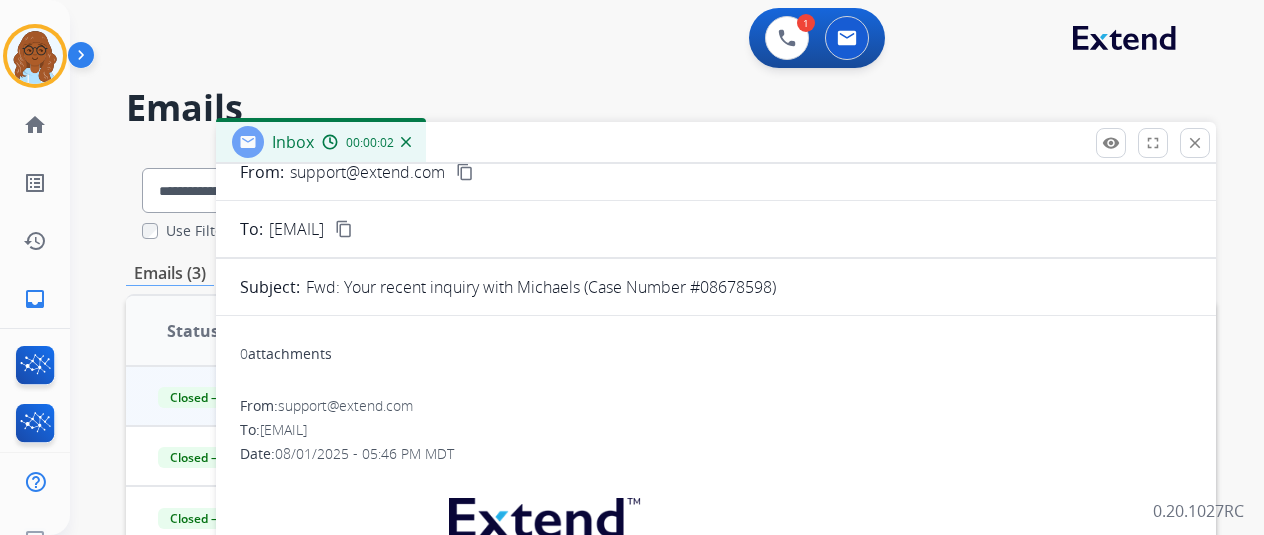 scroll, scrollTop: 0, scrollLeft: 0, axis: both 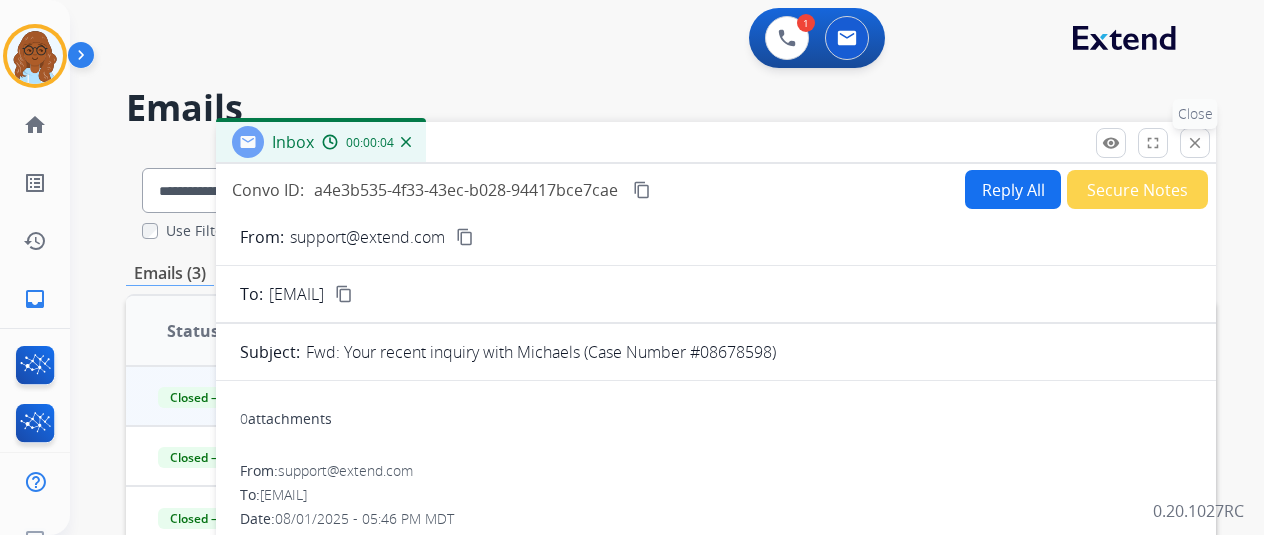 click on "close" at bounding box center [1195, 143] 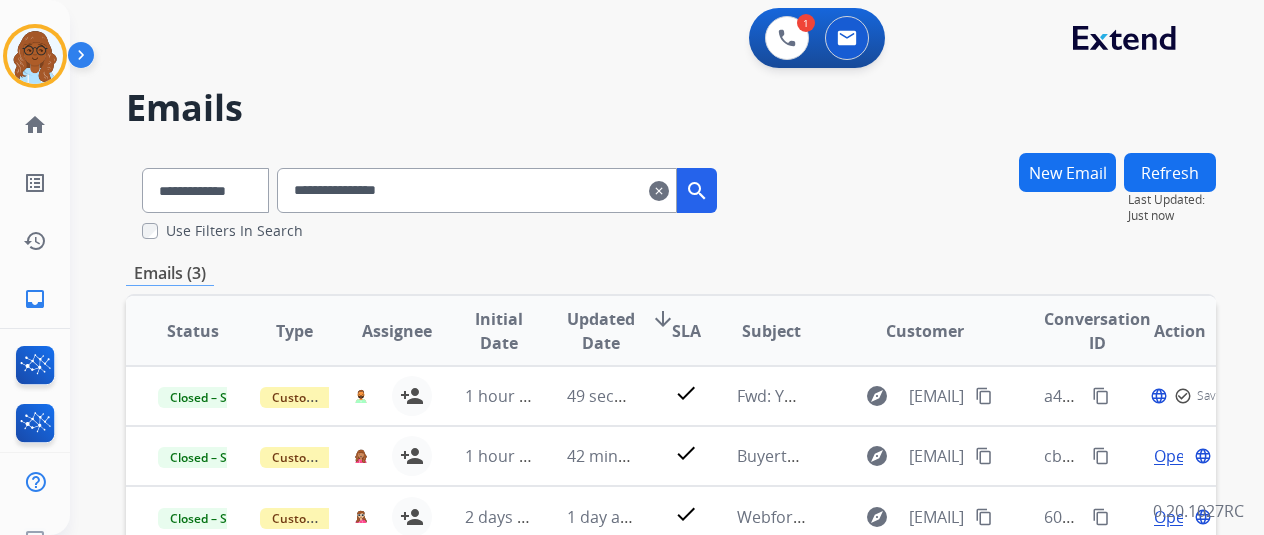 scroll, scrollTop: 200, scrollLeft: 0, axis: vertical 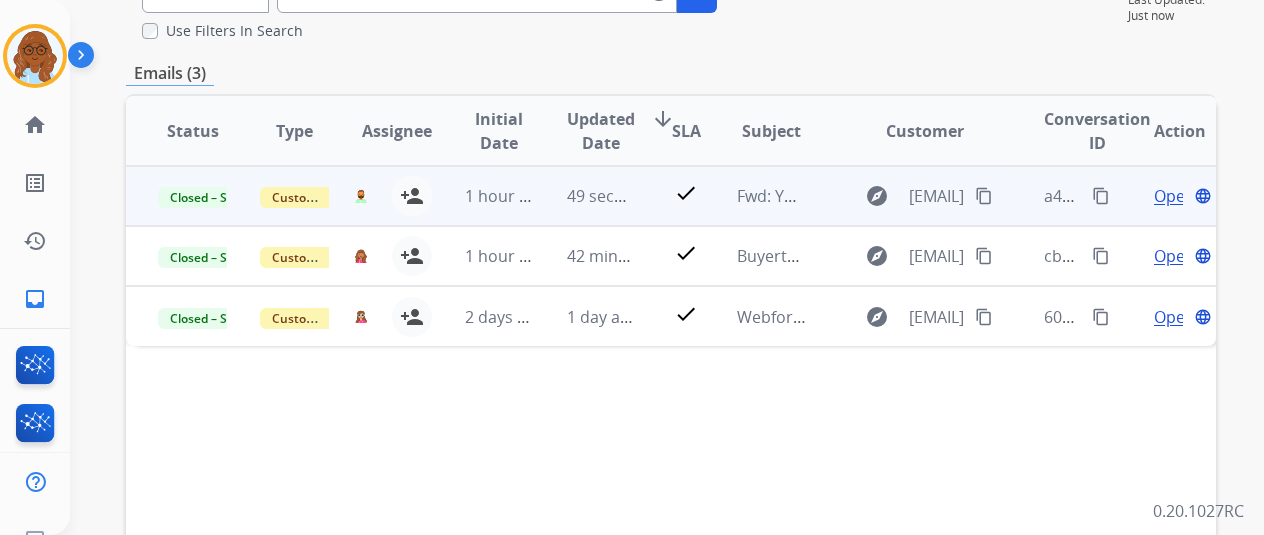 click on "Open" at bounding box center [1174, 196] 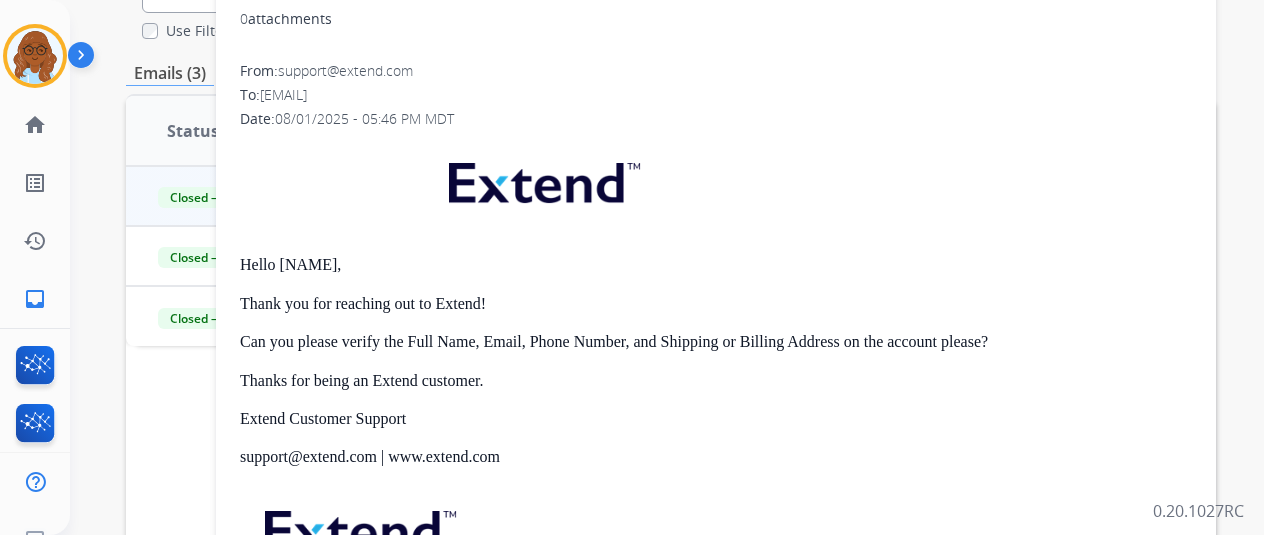 scroll, scrollTop: 0, scrollLeft: 0, axis: both 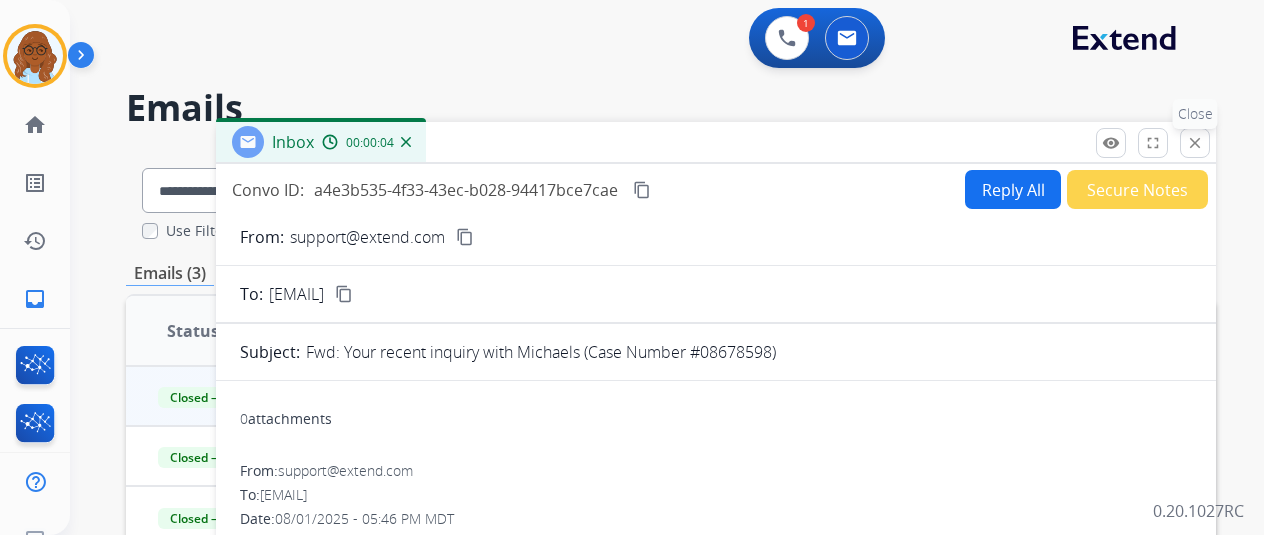 click on "close" at bounding box center (1195, 143) 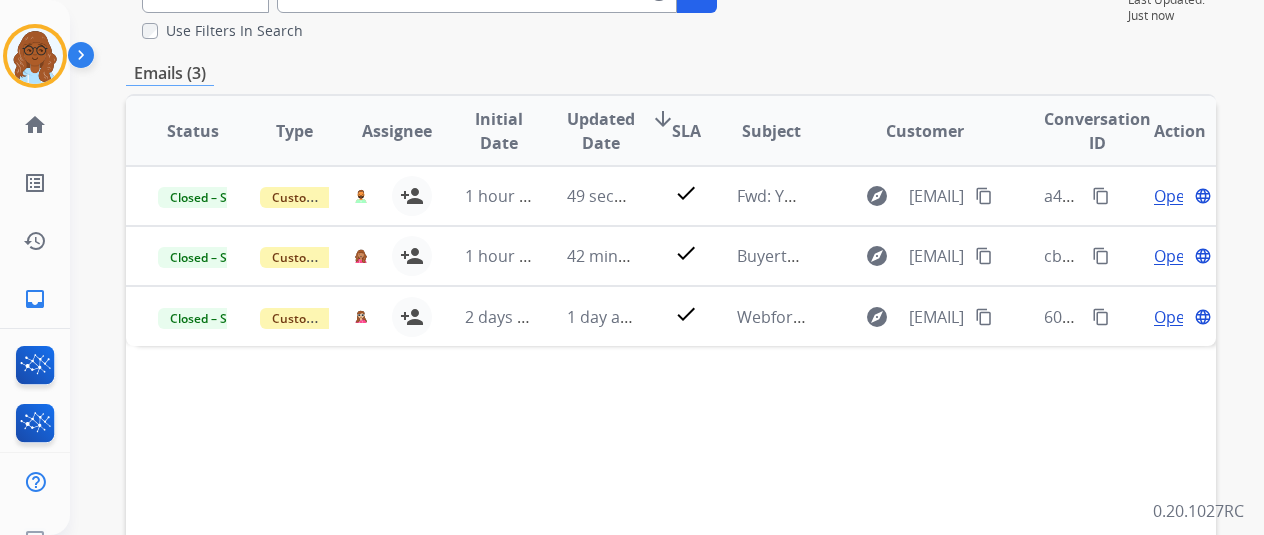 scroll, scrollTop: 0, scrollLeft: 0, axis: both 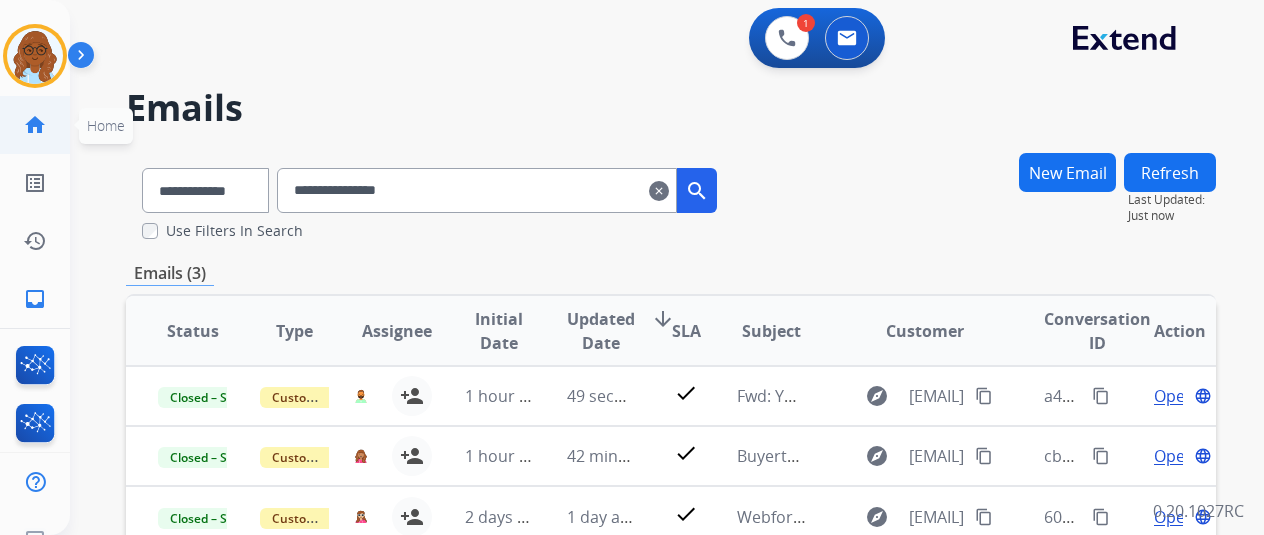 click on "home  Home" 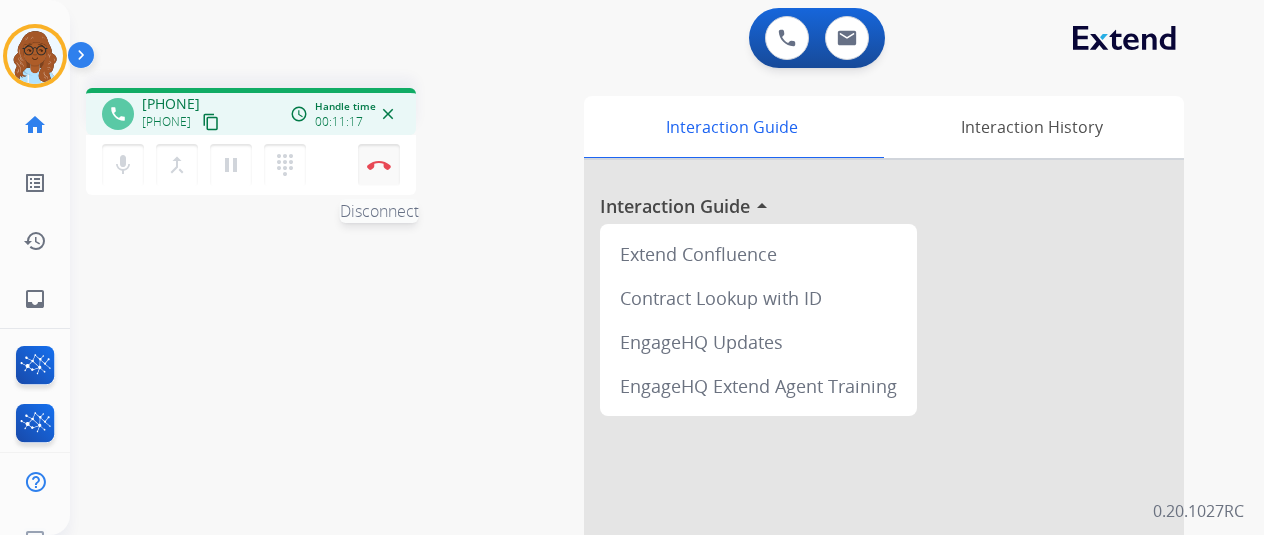 click on "Disconnect" at bounding box center [379, 165] 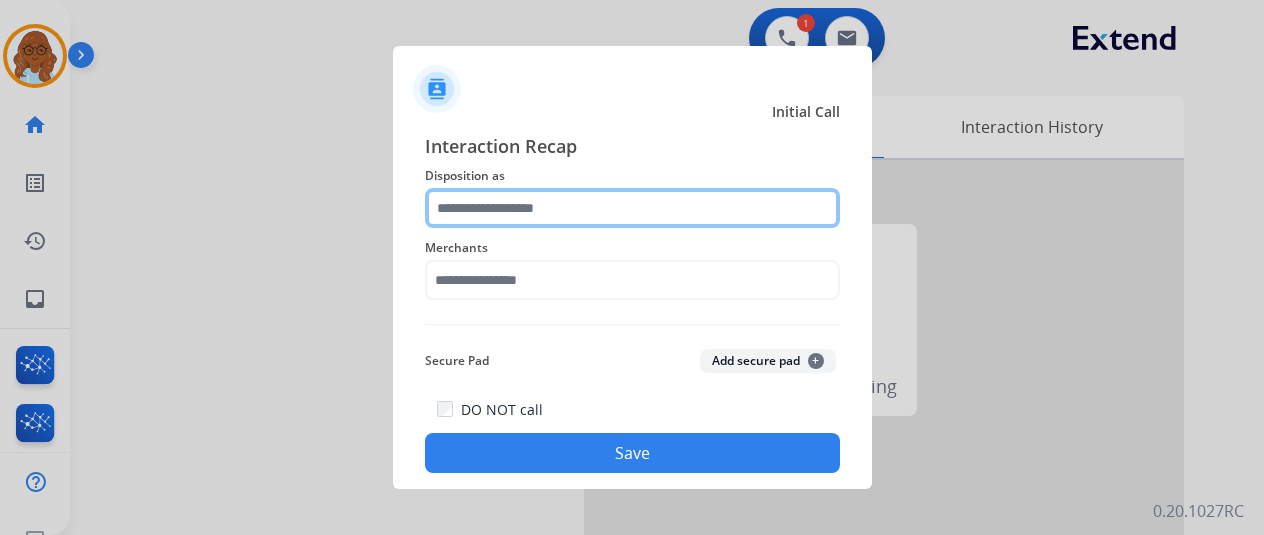click 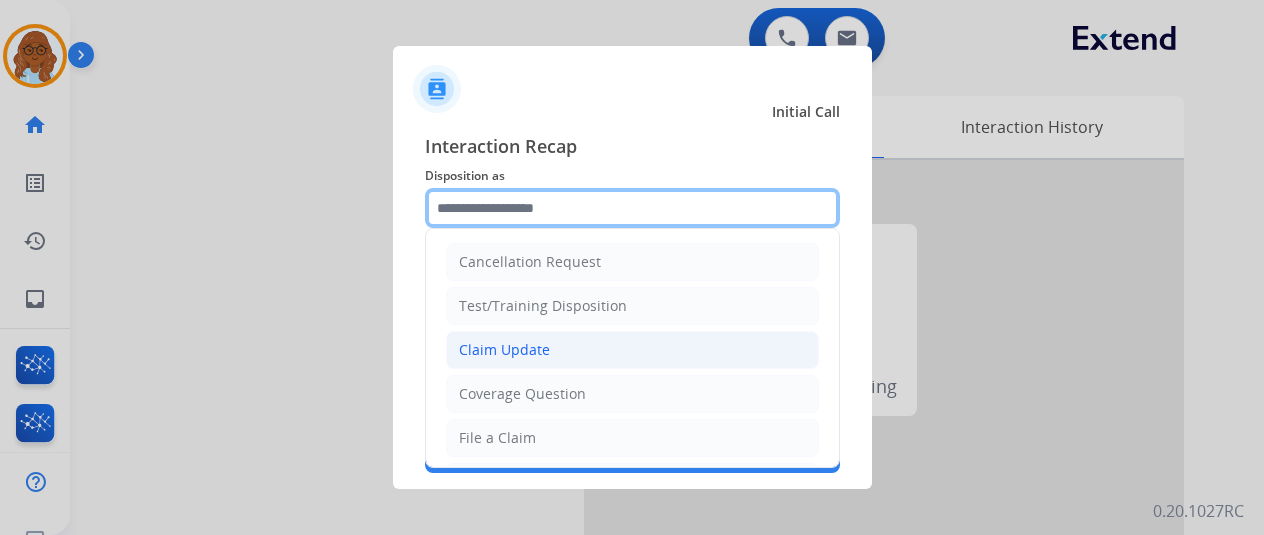 scroll, scrollTop: 300, scrollLeft: 0, axis: vertical 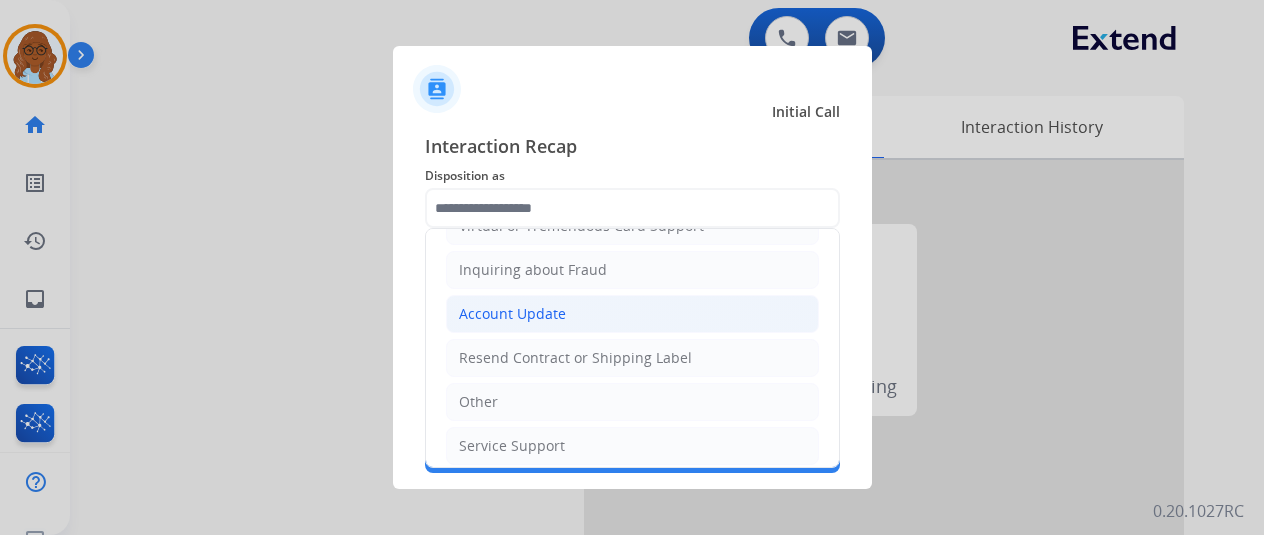 click on "Account Update" 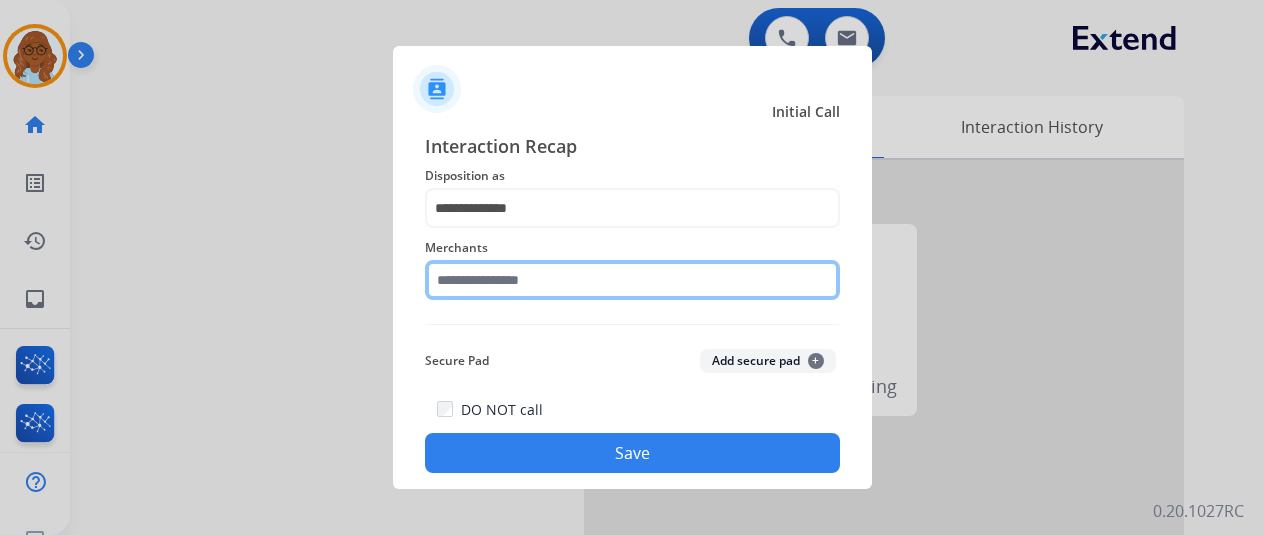 click 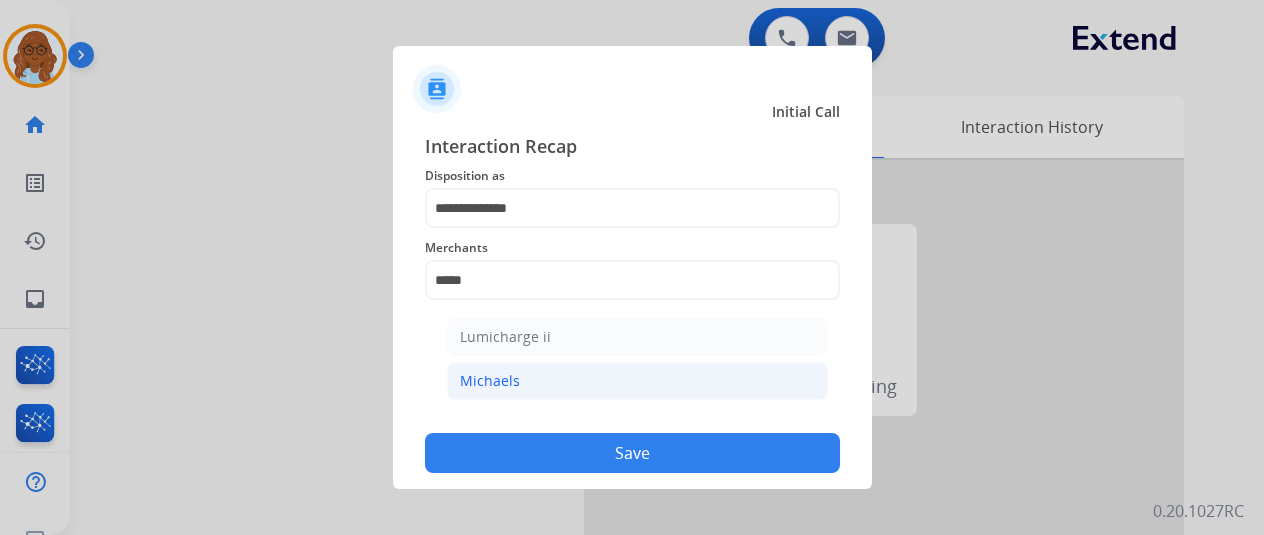 click on "Michaels" 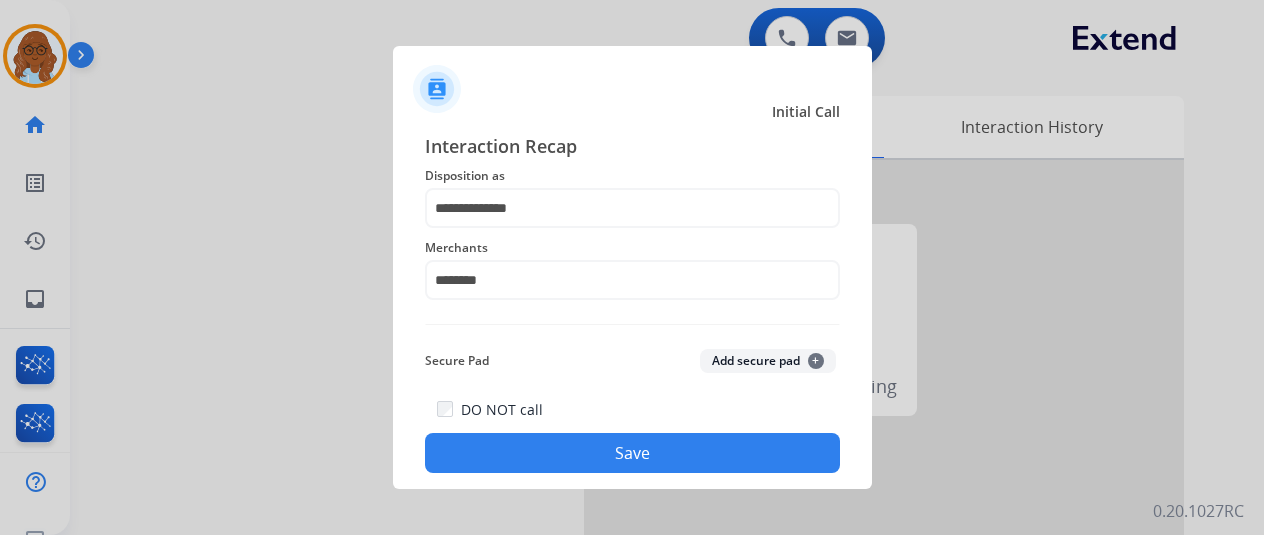 click on "Save" 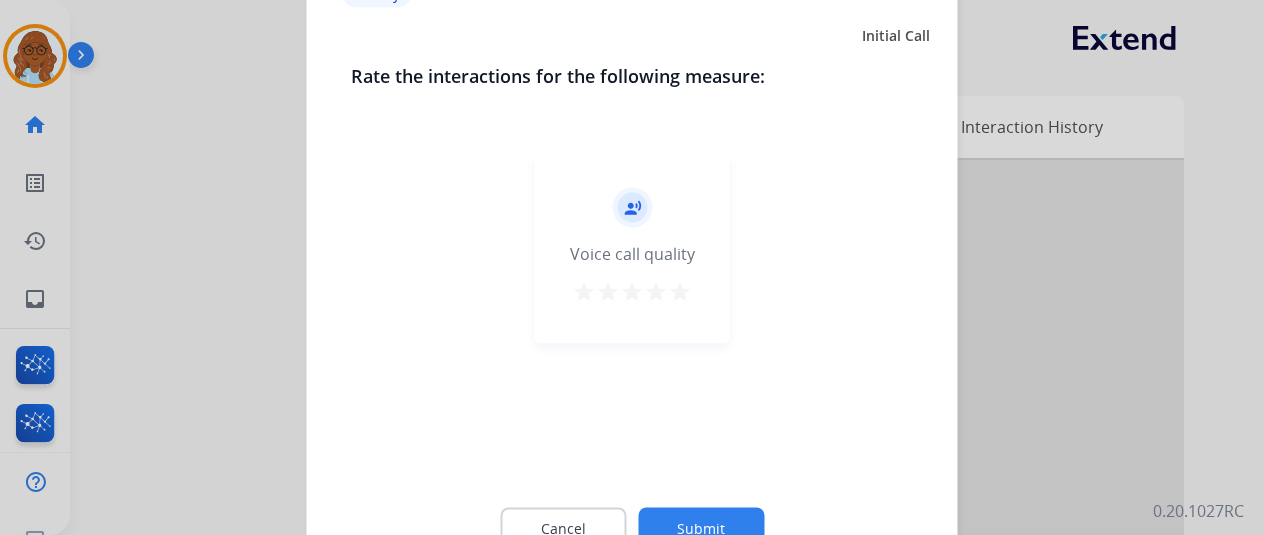 click on "record_voice_over   Voice call quality   star   star   star   star   star" 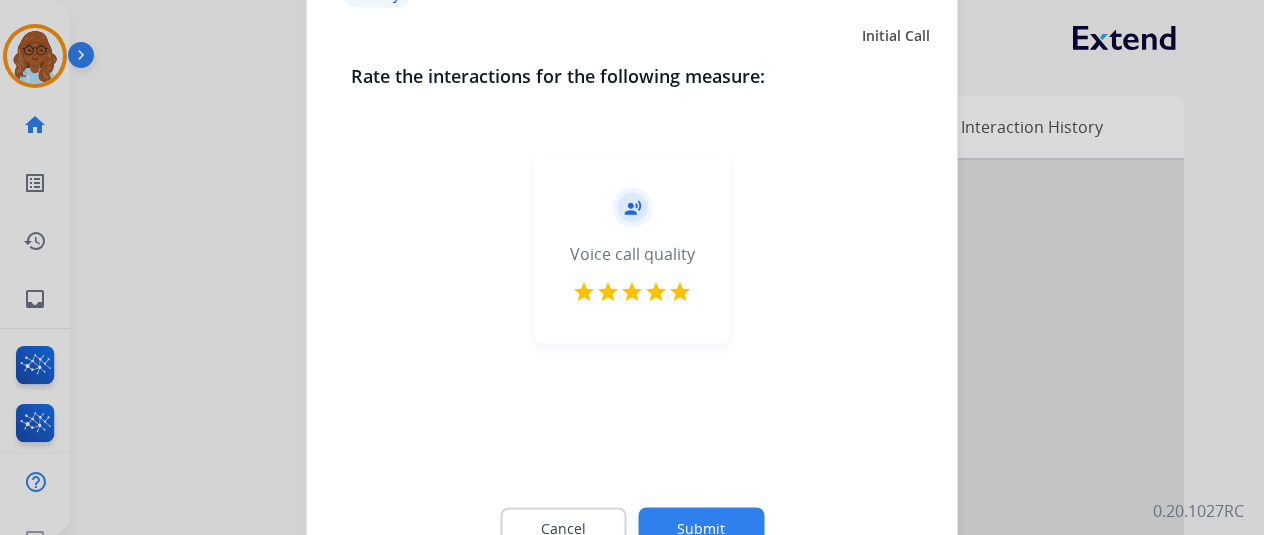 click on "Submit" 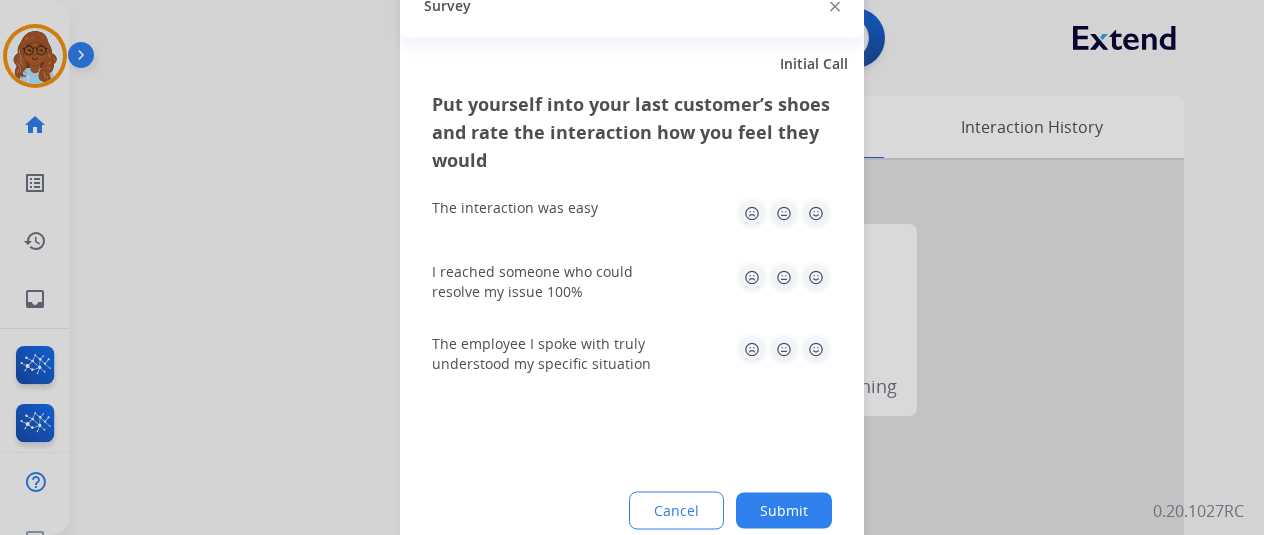 click 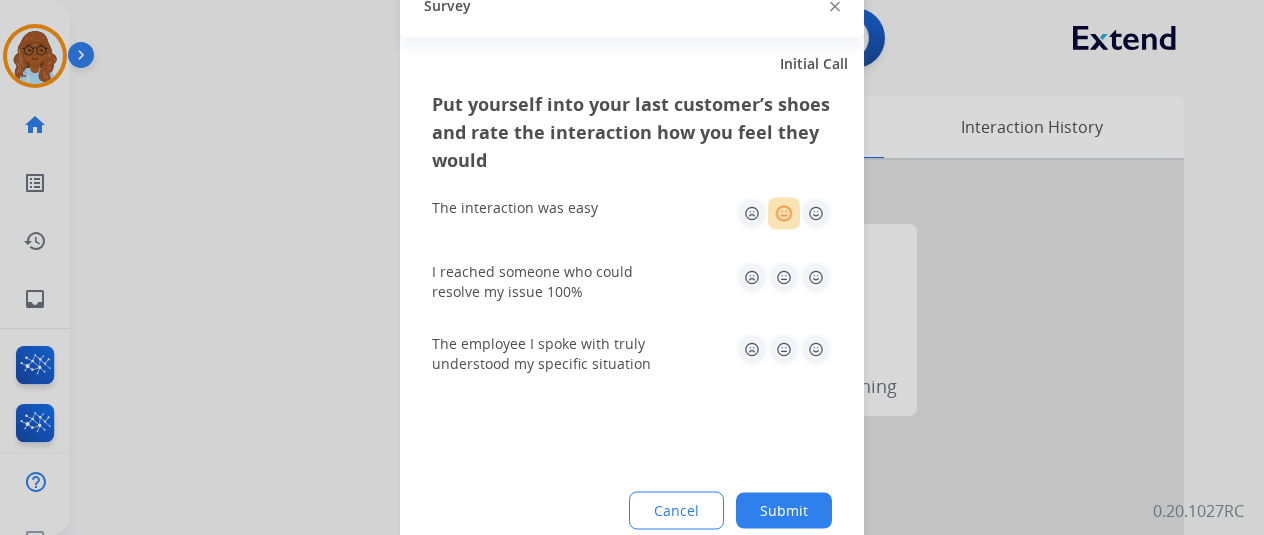 click 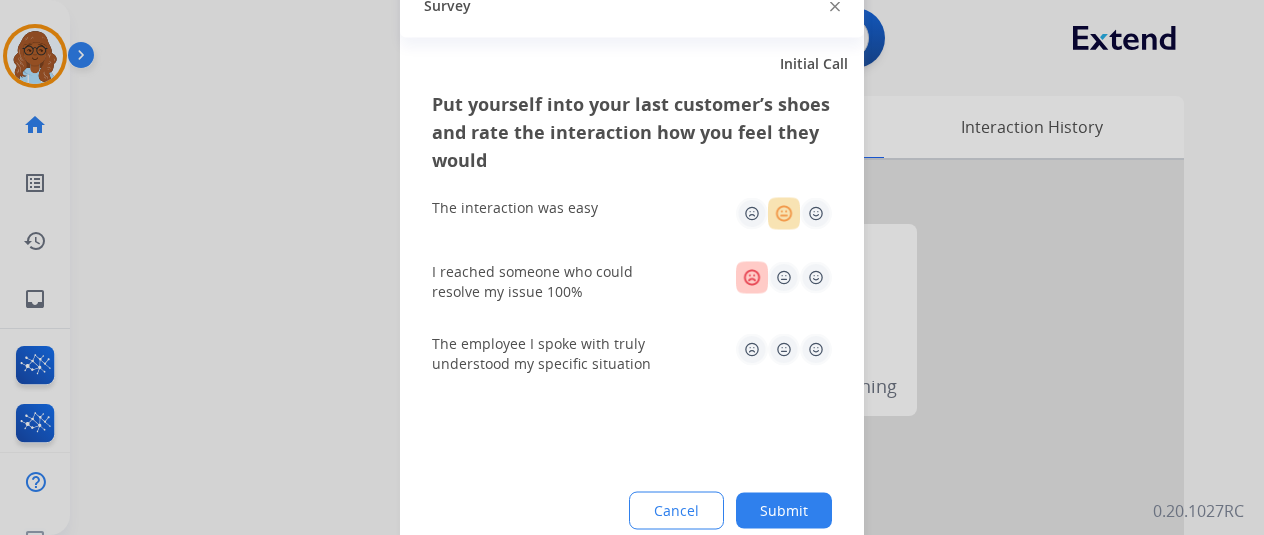 click 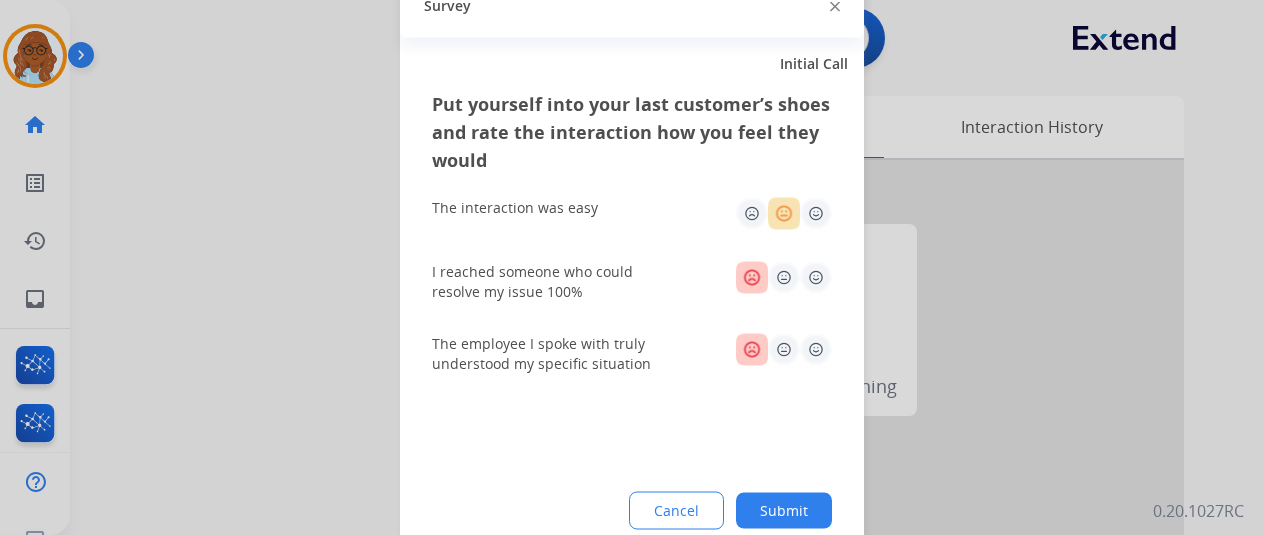 click on "Submit" 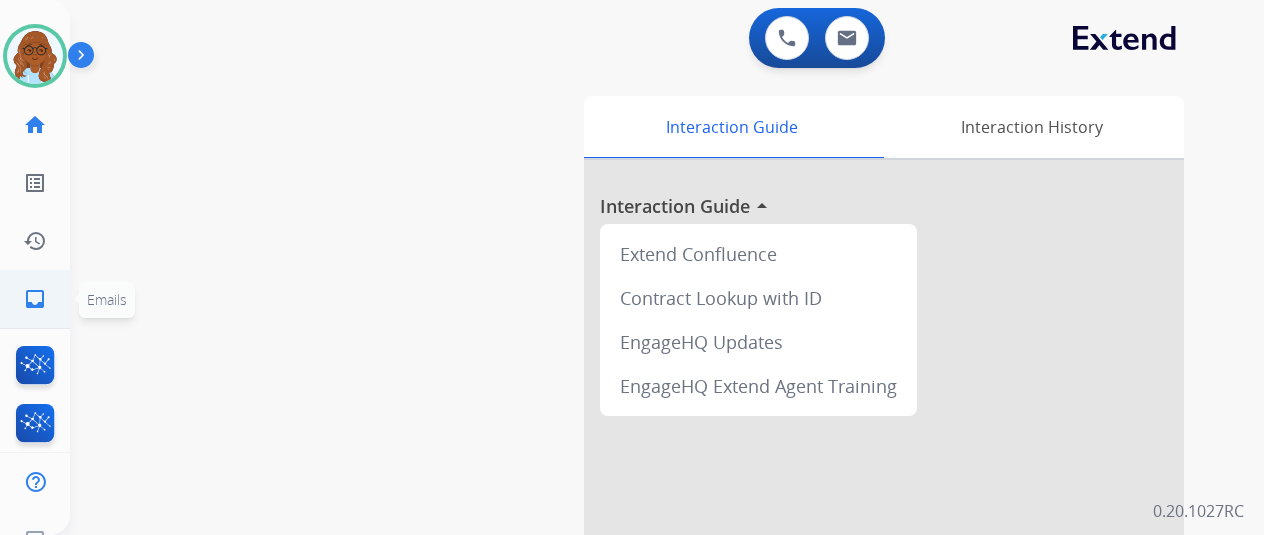 click on "inbox  Emails" 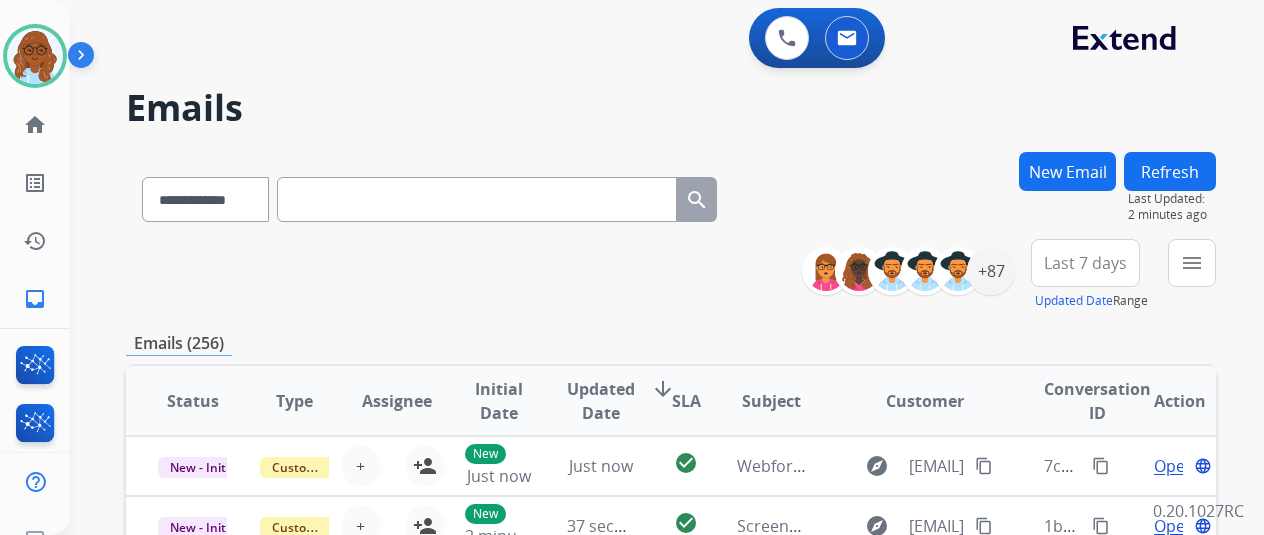 click at bounding box center (477, 199) 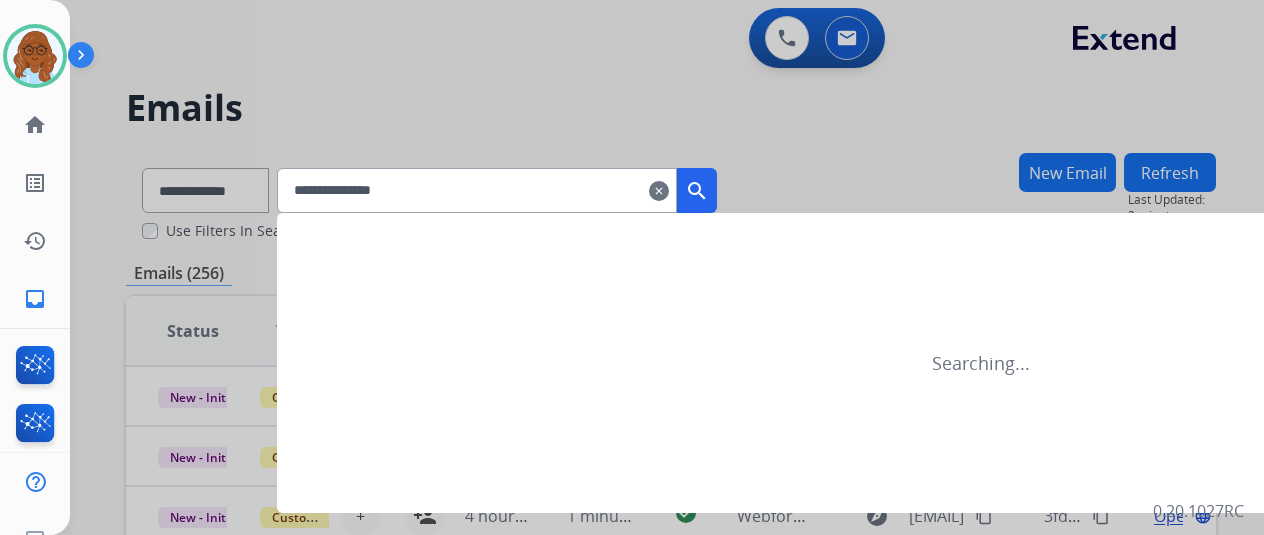 type on "**********" 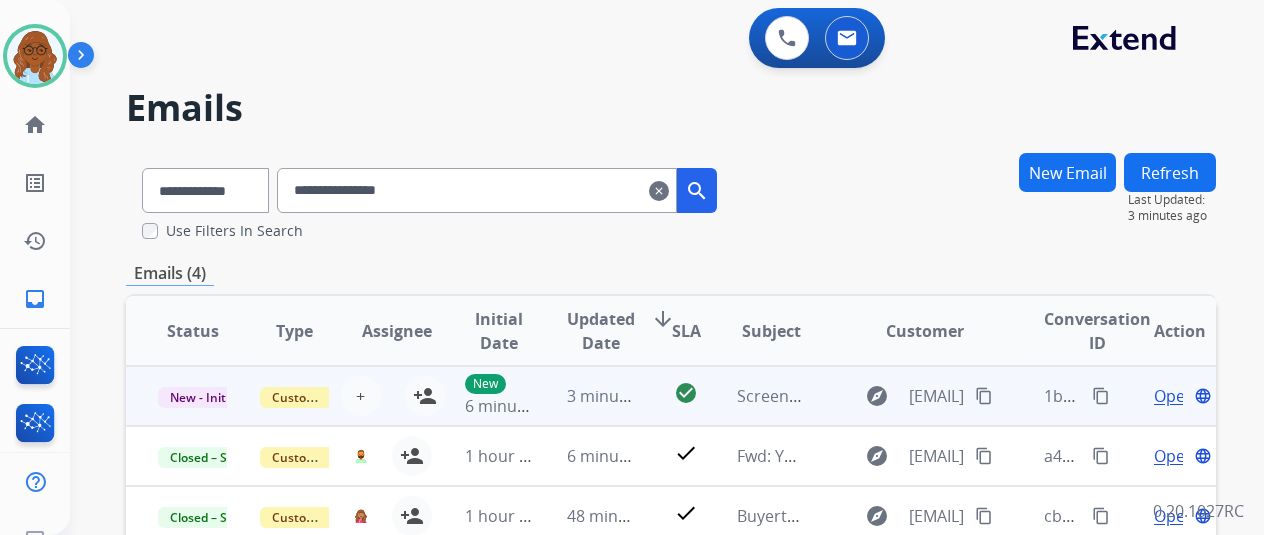 click on "Open" at bounding box center (1174, 396) 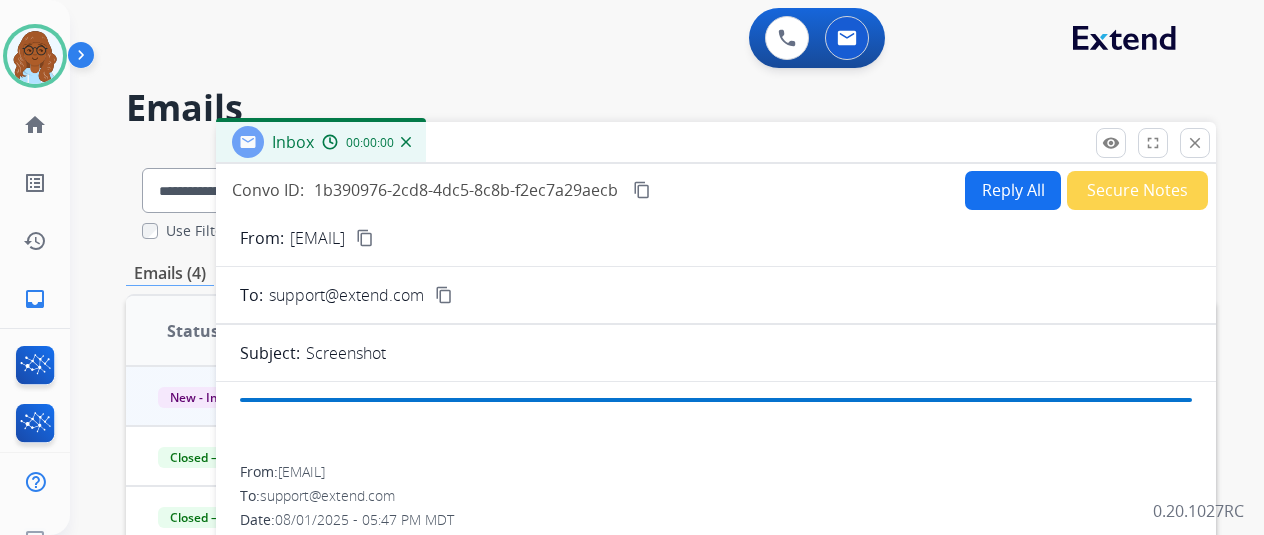 scroll, scrollTop: 300, scrollLeft: 0, axis: vertical 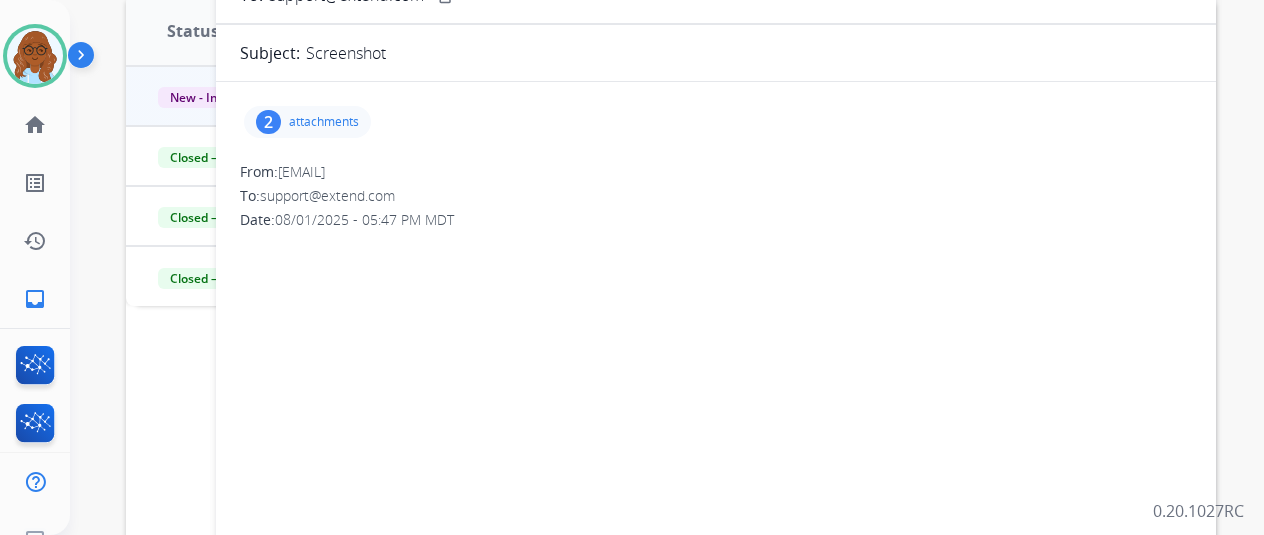 click on "2 attachments" at bounding box center [307, 122] 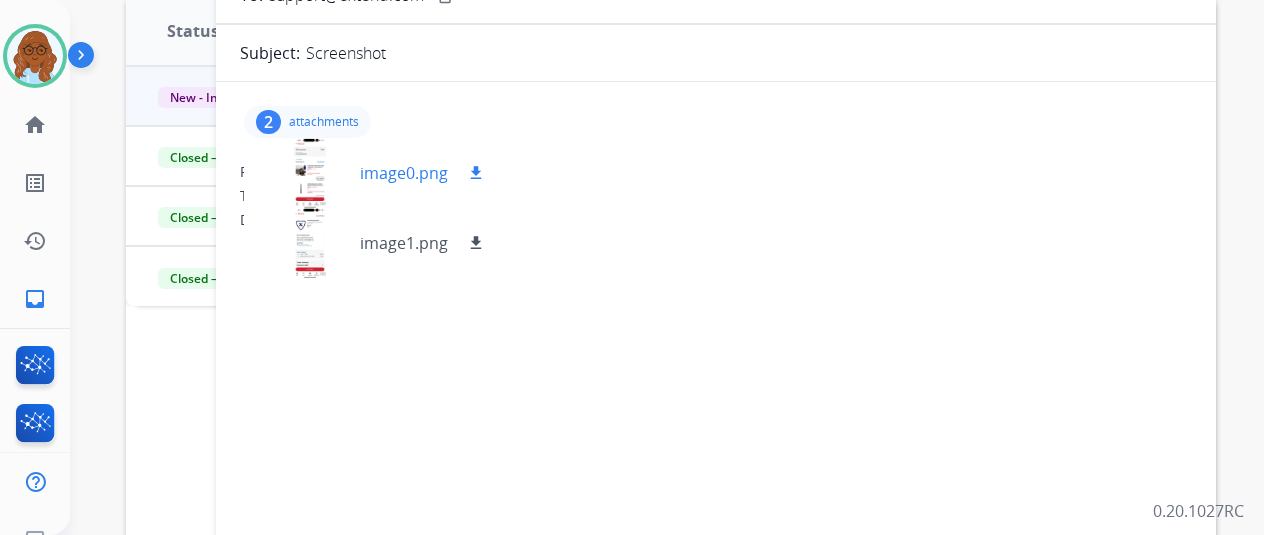 click at bounding box center (310, 173) 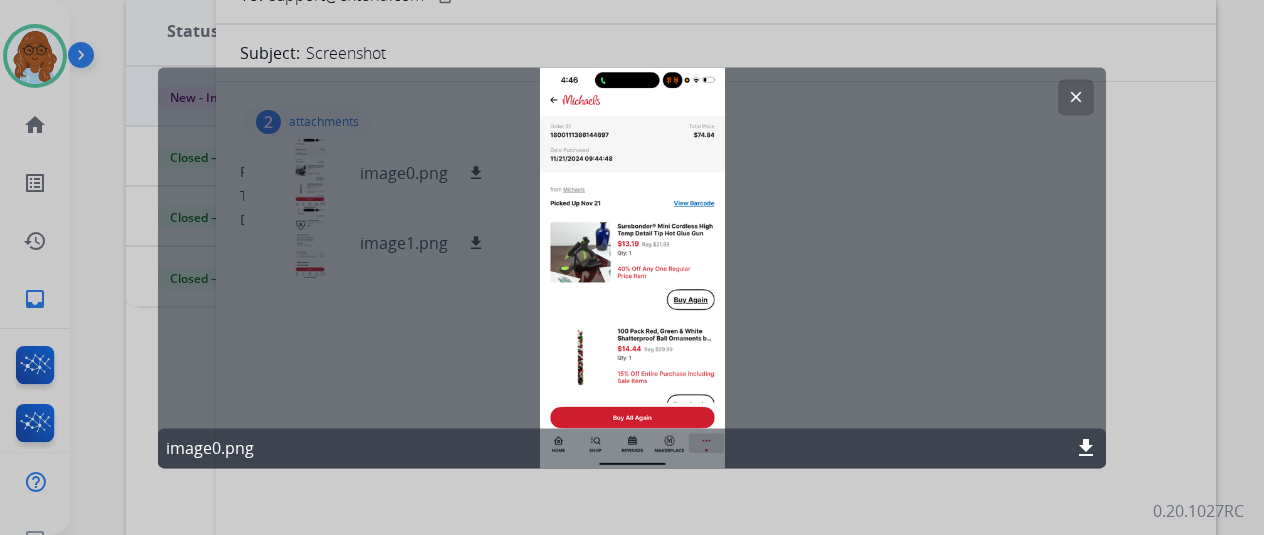 click on "clear" 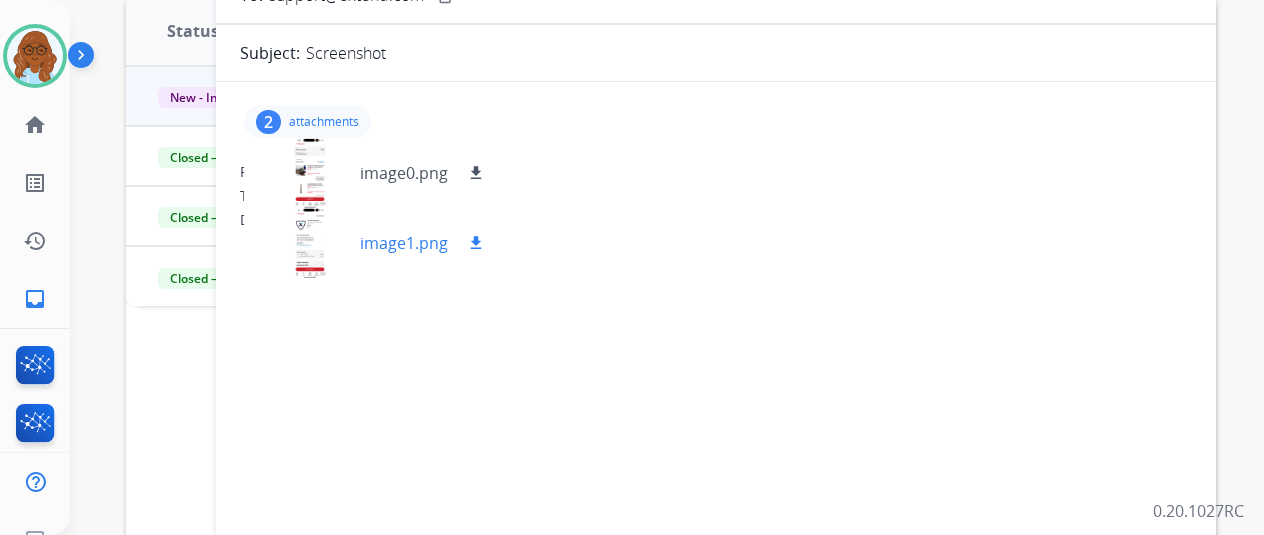 click at bounding box center (310, 243) 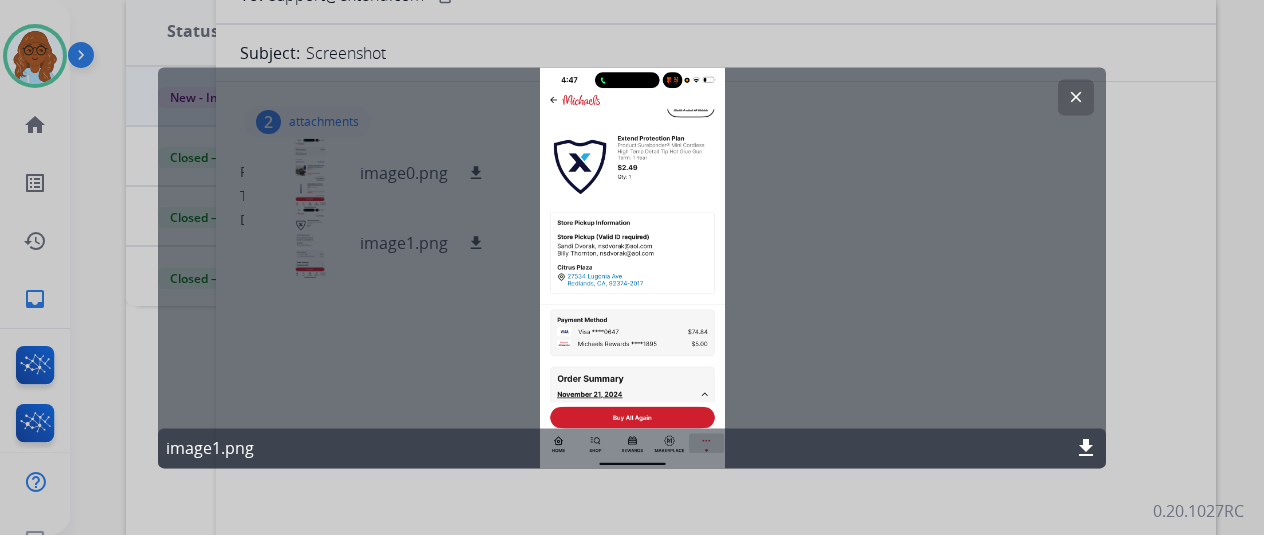 click on "clear image1.png download" 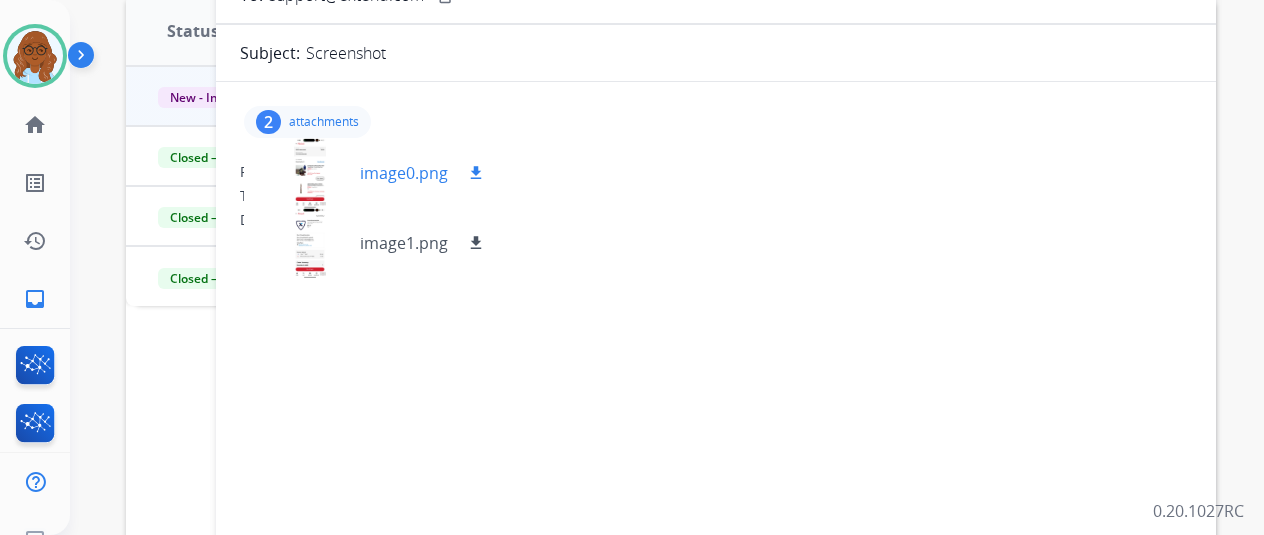 click at bounding box center [310, 173] 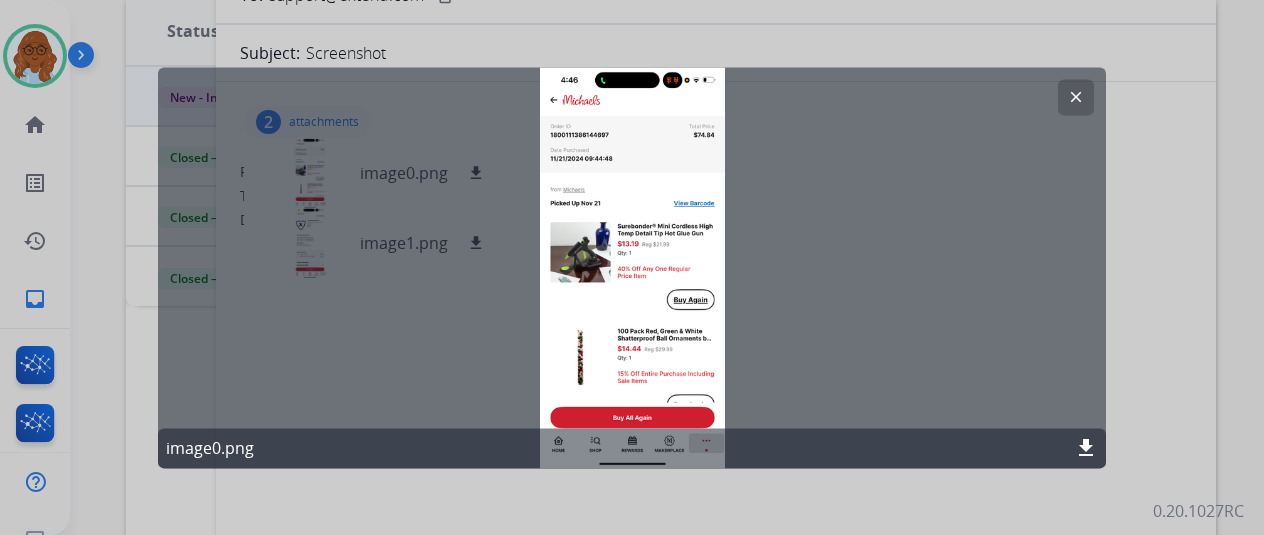 click on "image0.png download" 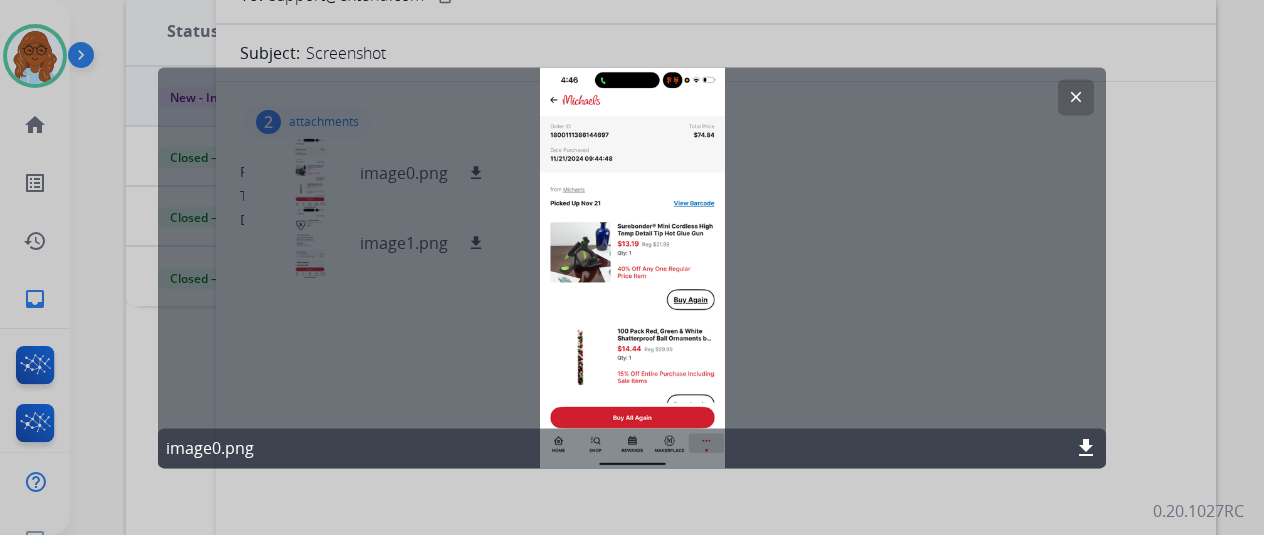 click on "clear" 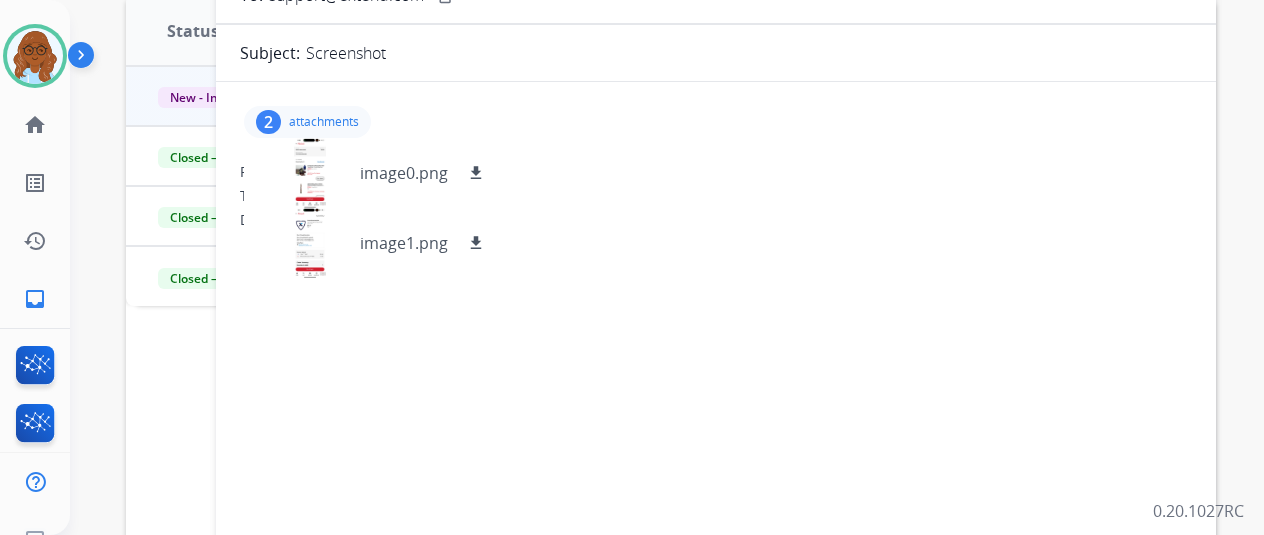 scroll, scrollTop: 0, scrollLeft: 0, axis: both 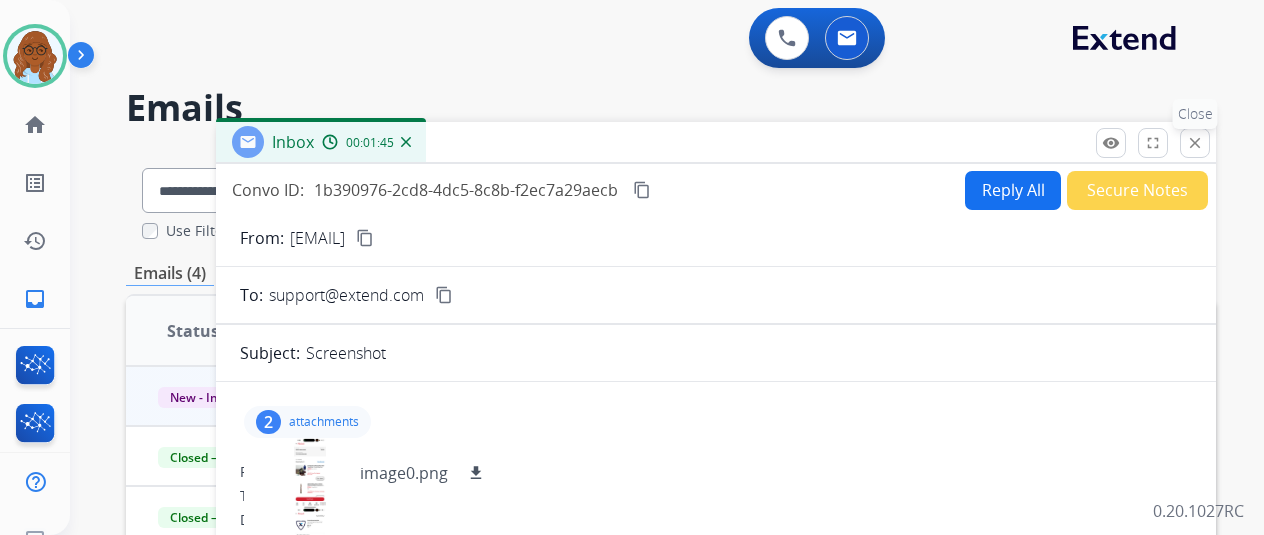 click on "close" at bounding box center [1195, 143] 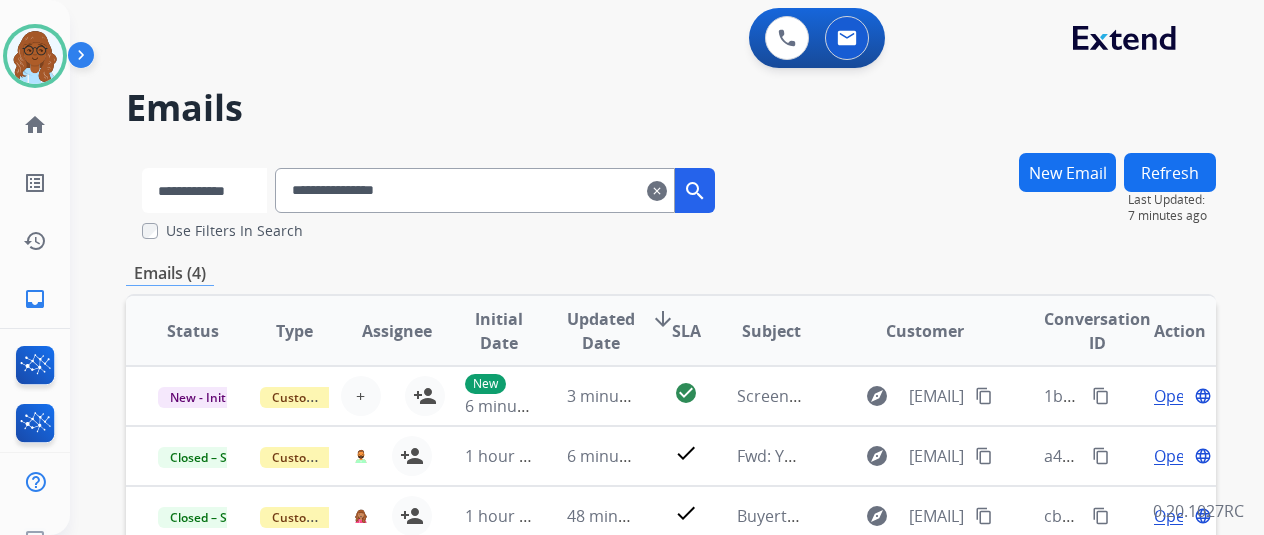 click on "**********" at bounding box center (204, 190) 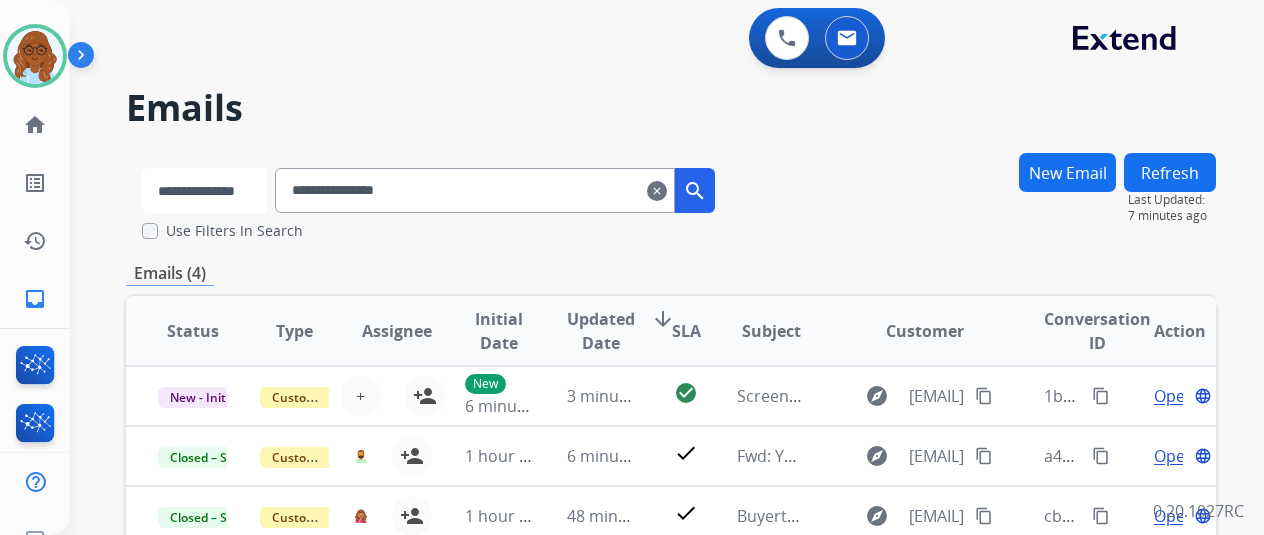 click on "**********" at bounding box center [204, 190] 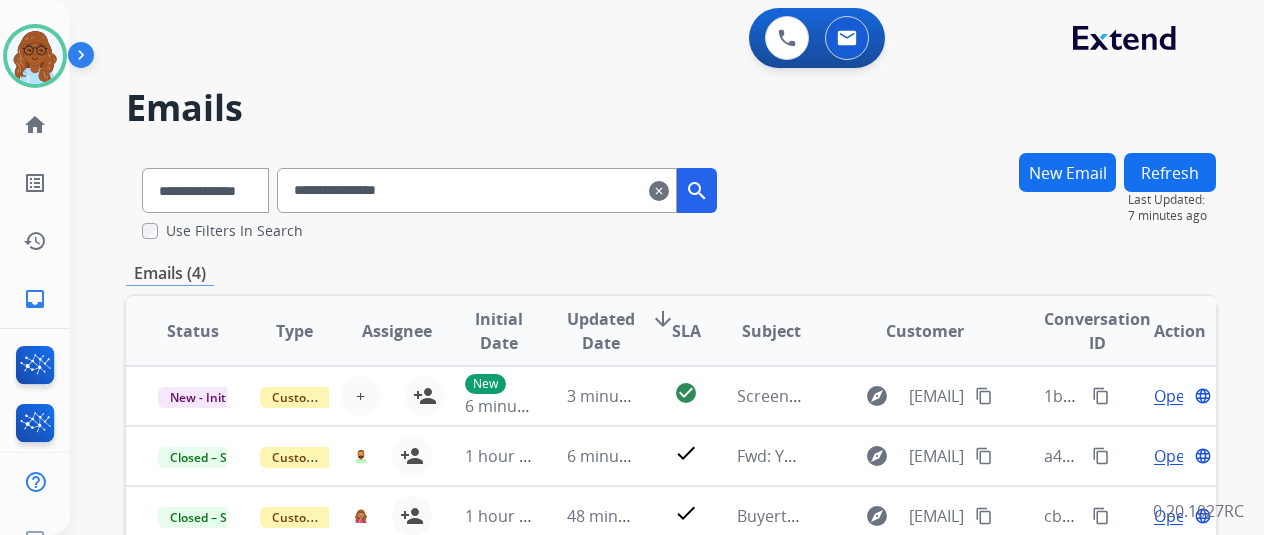 click on "**********" at bounding box center (477, 190) 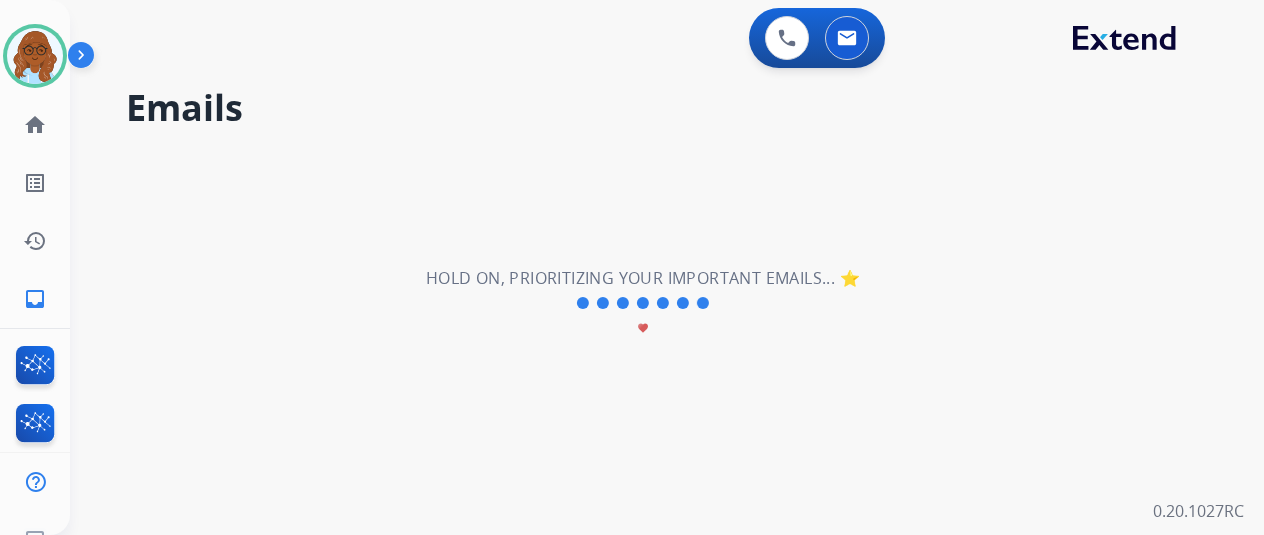select on "**********" 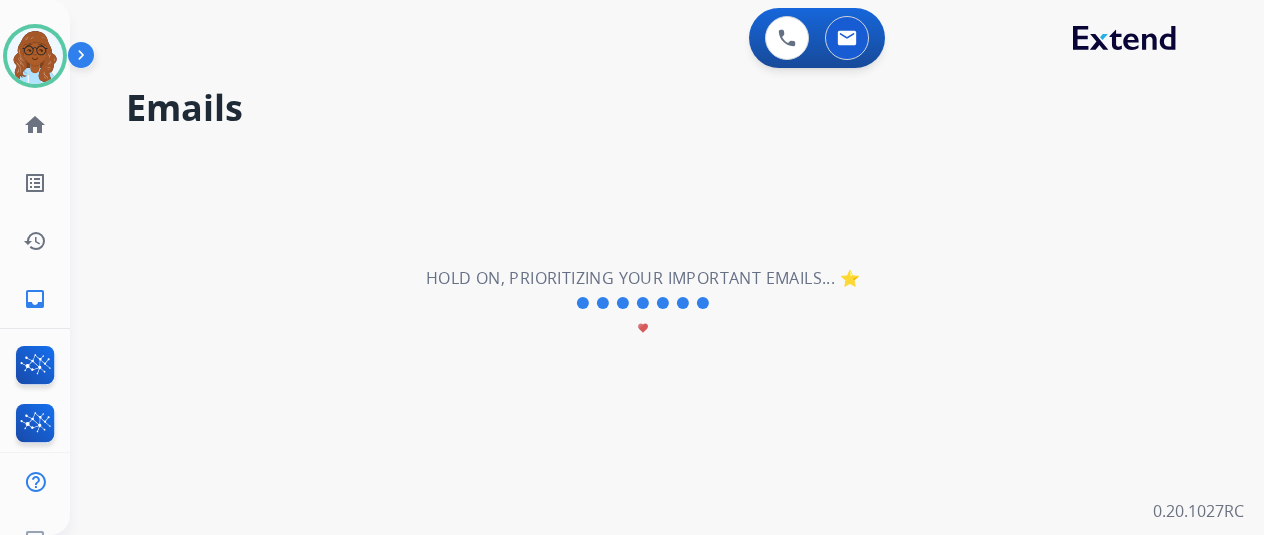 type 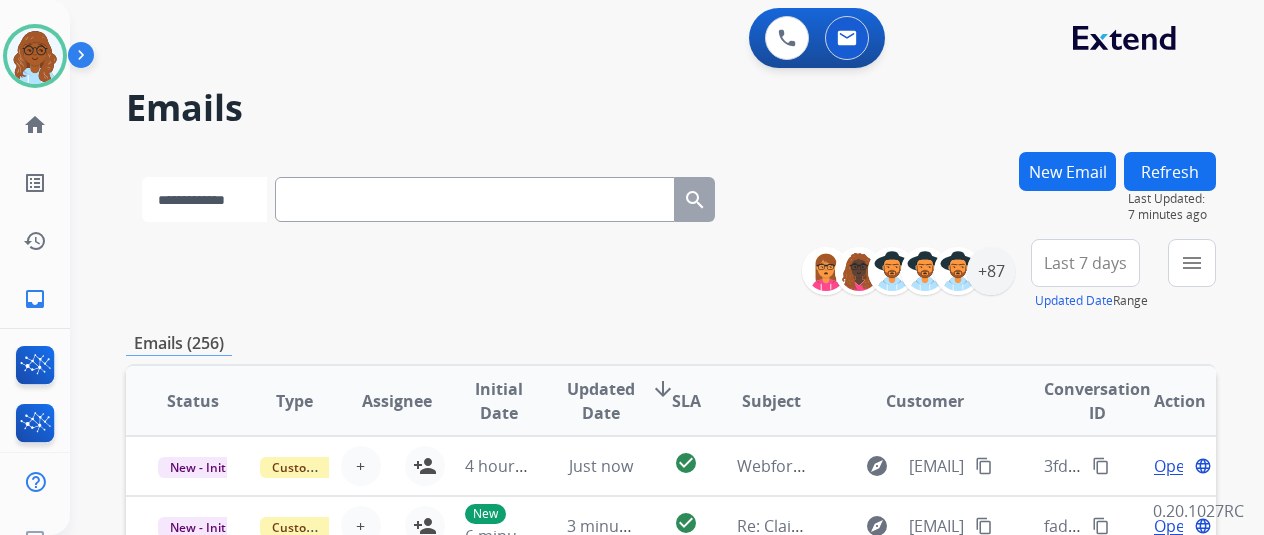 click on "**********" at bounding box center (204, 199) 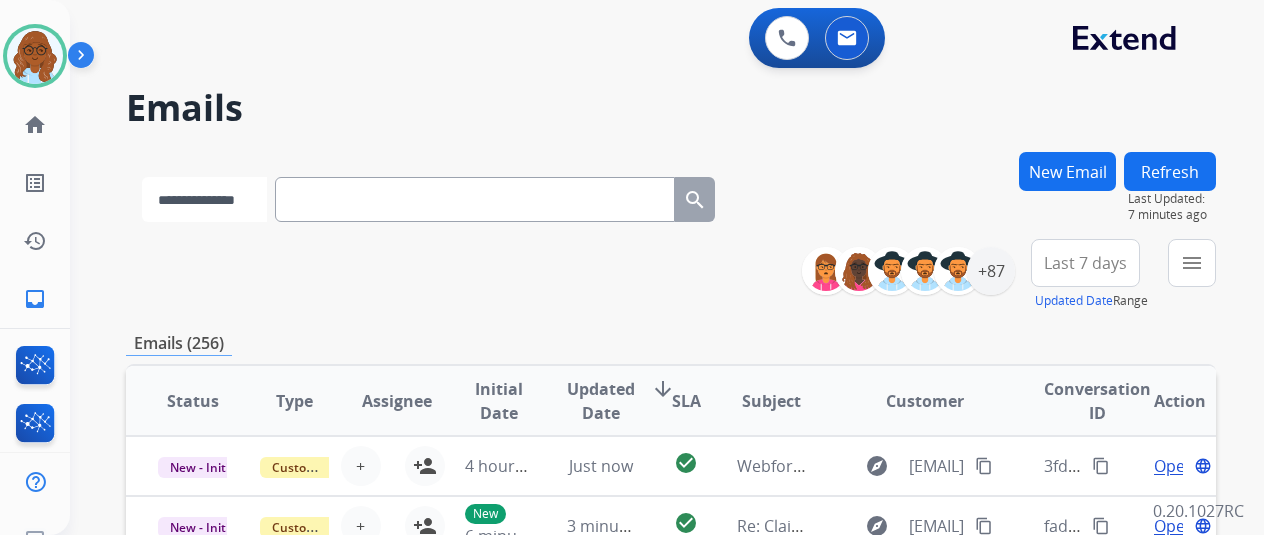 click on "**********" at bounding box center [204, 199] 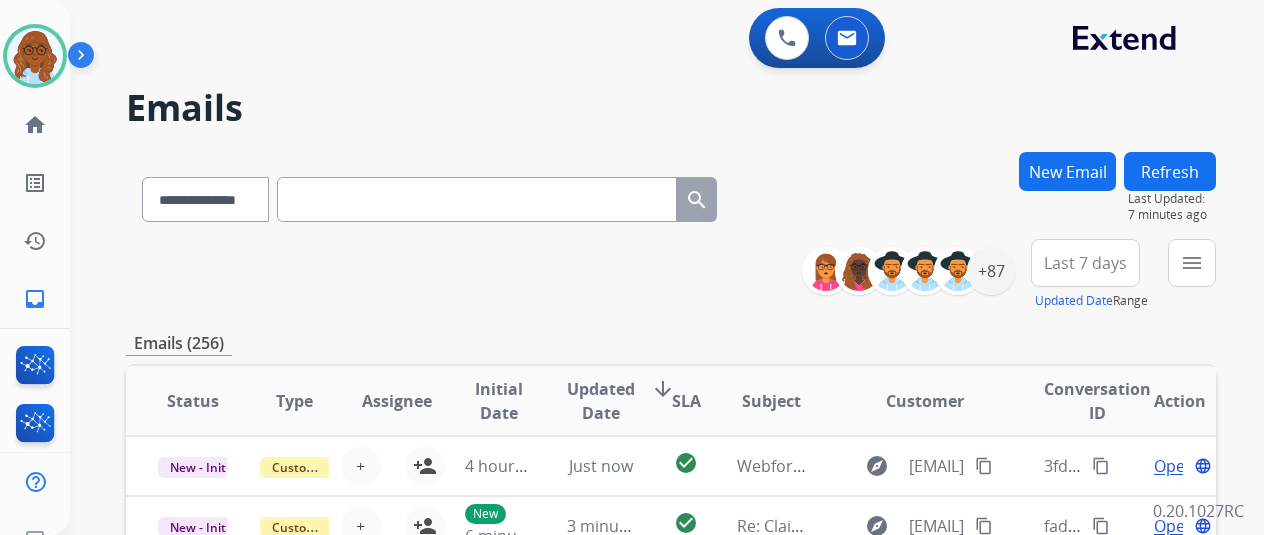 click at bounding box center (477, 199) 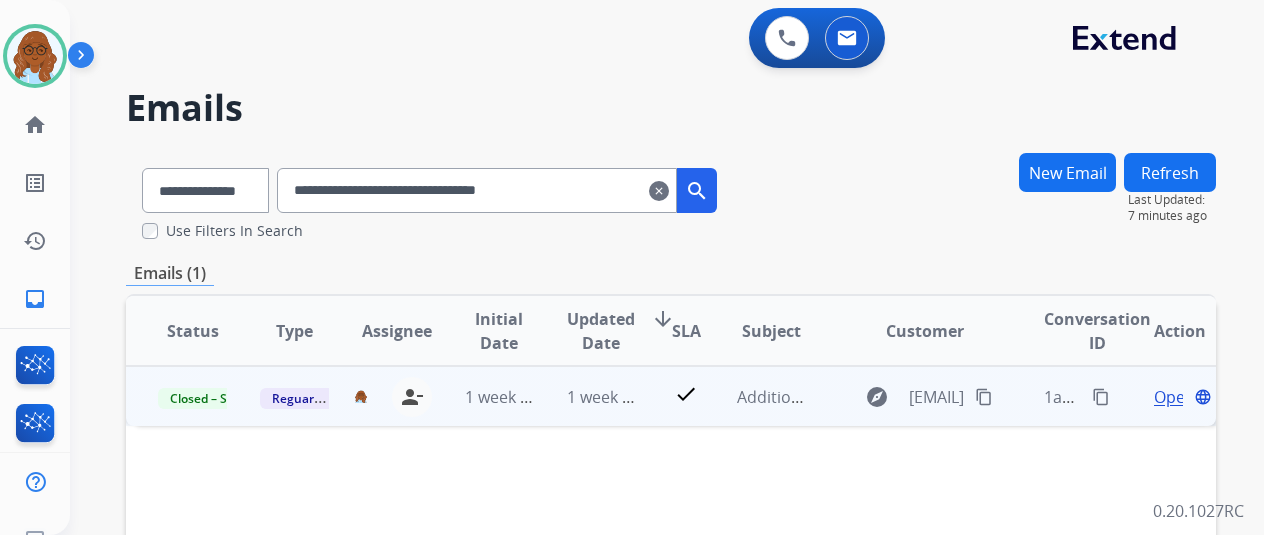 click on "Open" at bounding box center [1174, 397] 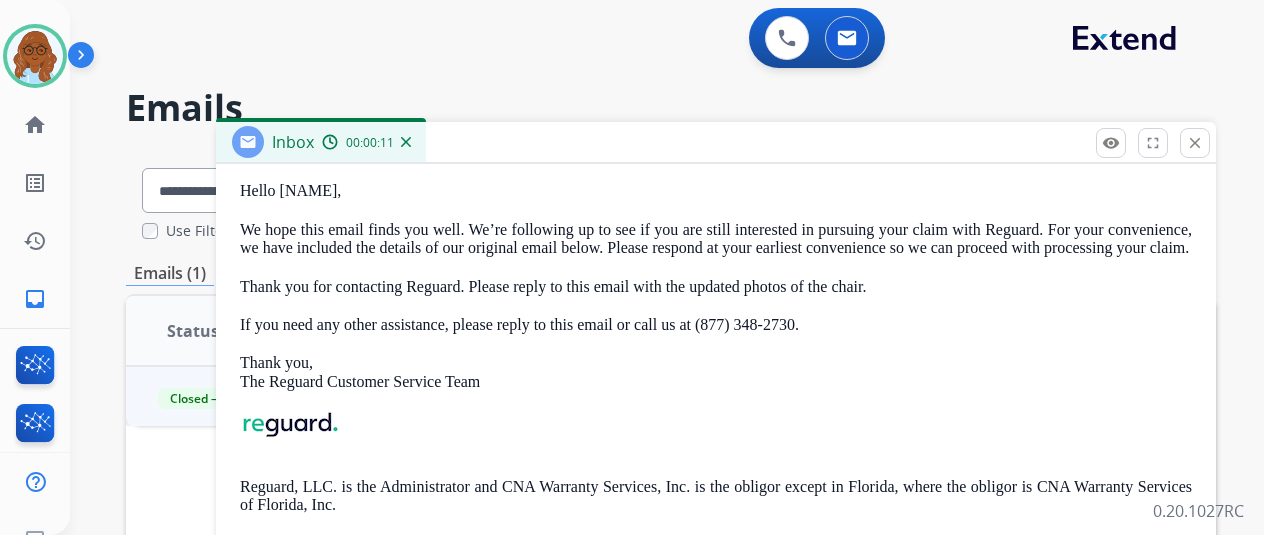 scroll, scrollTop: 575, scrollLeft: 0, axis: vertical 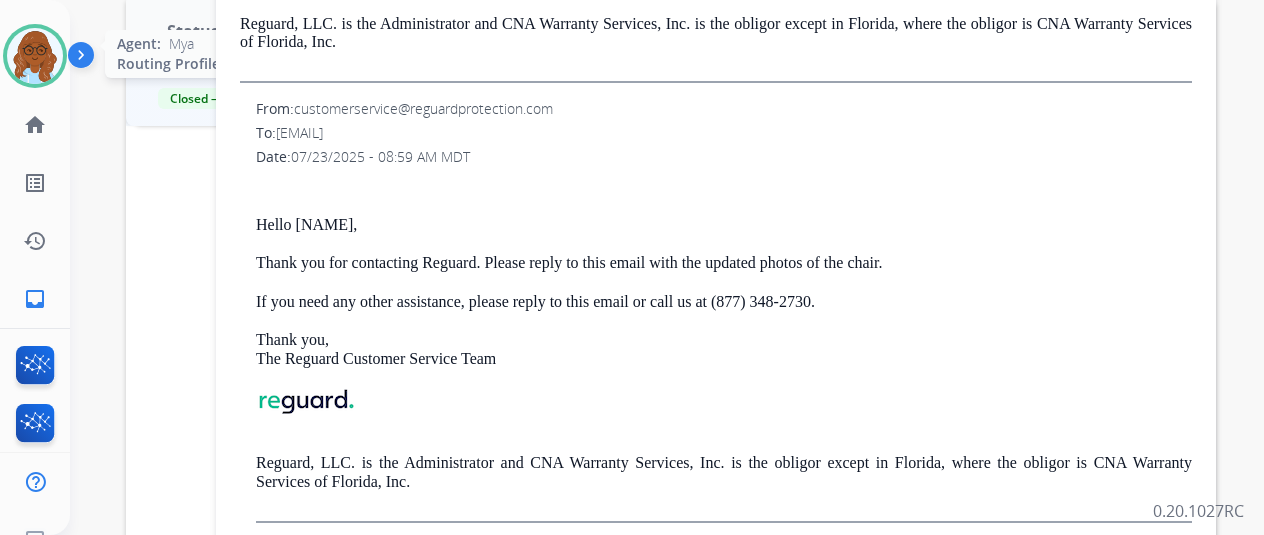 click at bounding box center (35, 56) 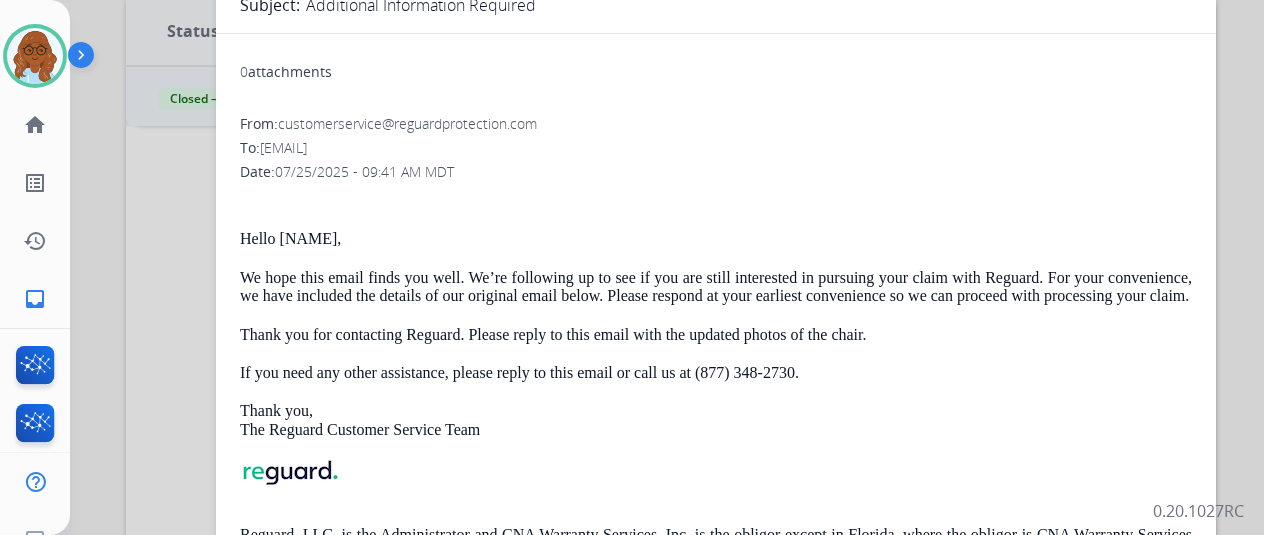 scroll, scrollTop: 0, scrollLeft: 0, axis: both 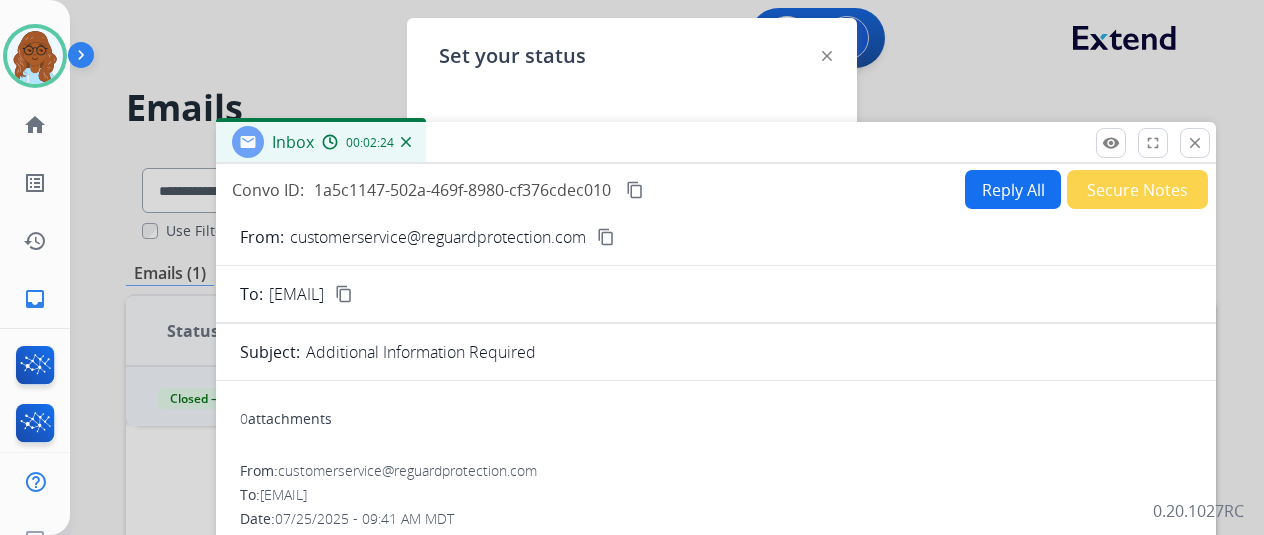 click on "remove_red_eye Logs fullscreen Expand close Close" at bounding box center (1153, 143) 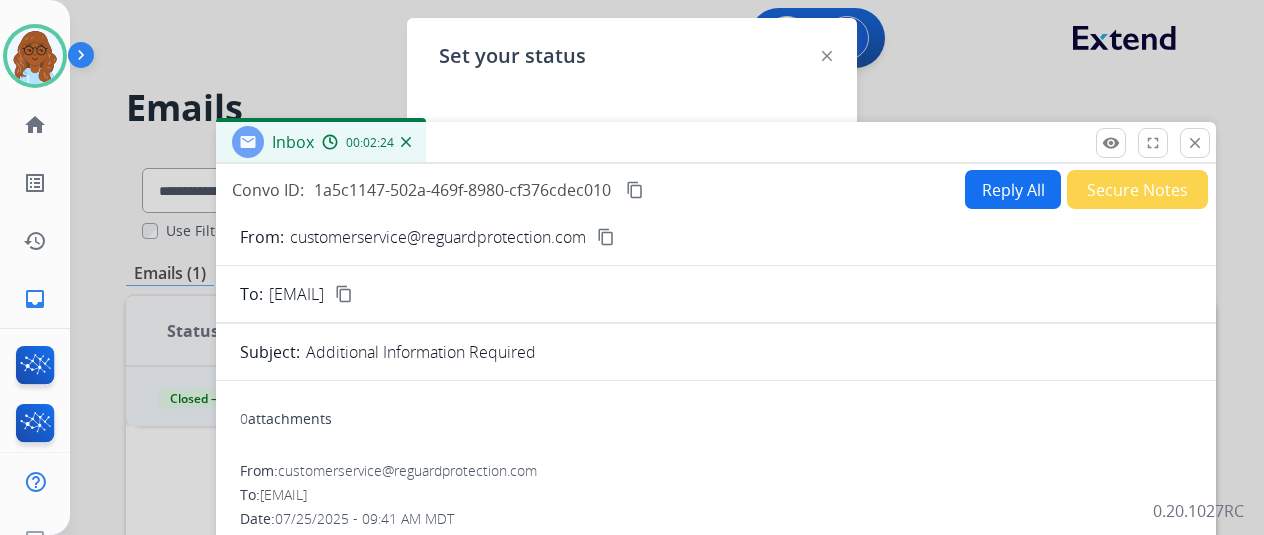 drag, startPoint x: 1212, startPoint y: 154, endPoint x: 961, endPoint y: 217, distance: 258.7856 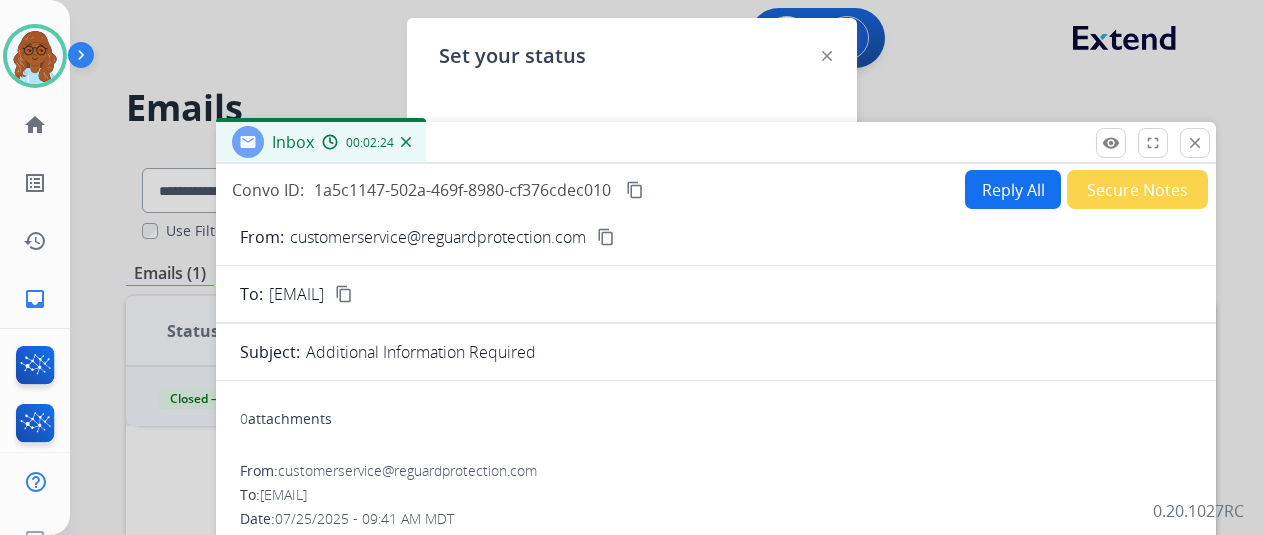 click on "close Close" at bounding box center [1195, 143] 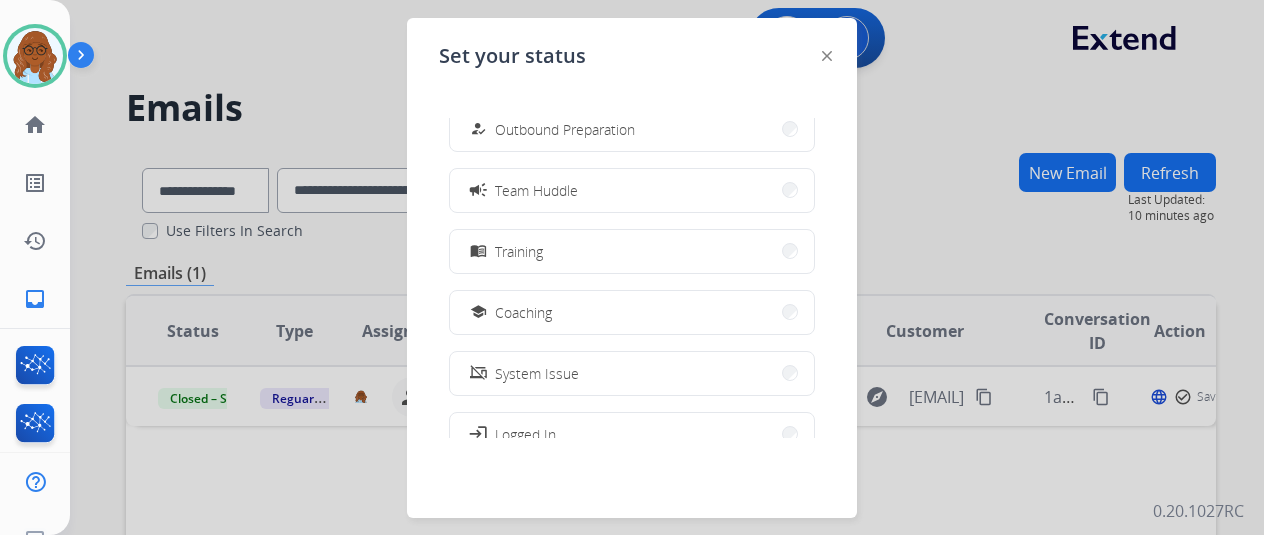 scroll, scrollTop: 376, scrollLeft: 0, axis: vertical 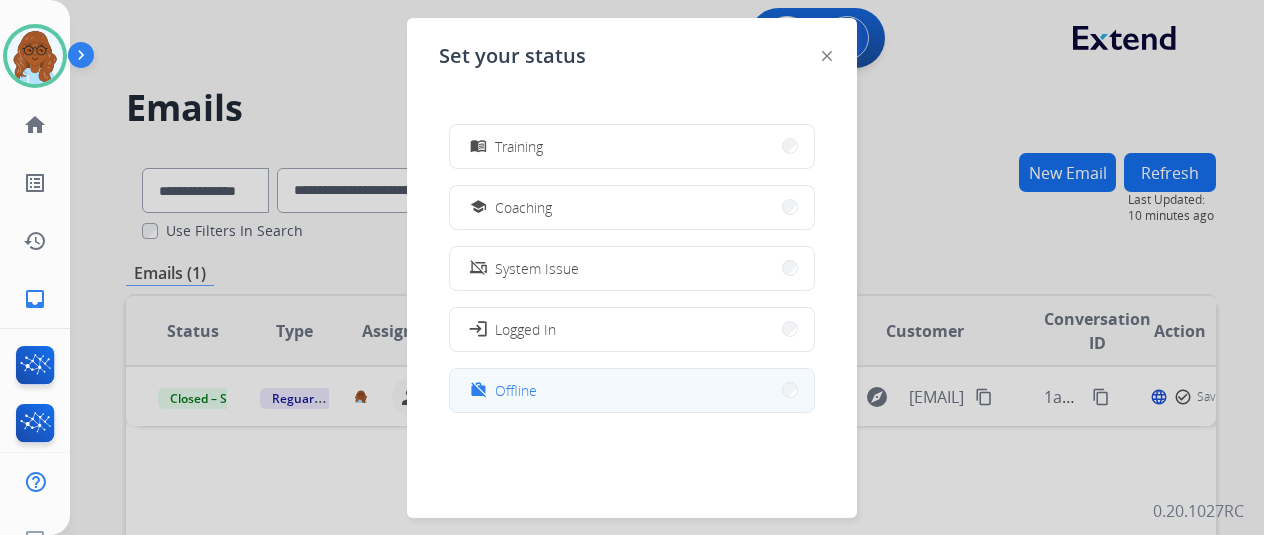 click on "work_off Offline" at bounding box center [632, 390] 